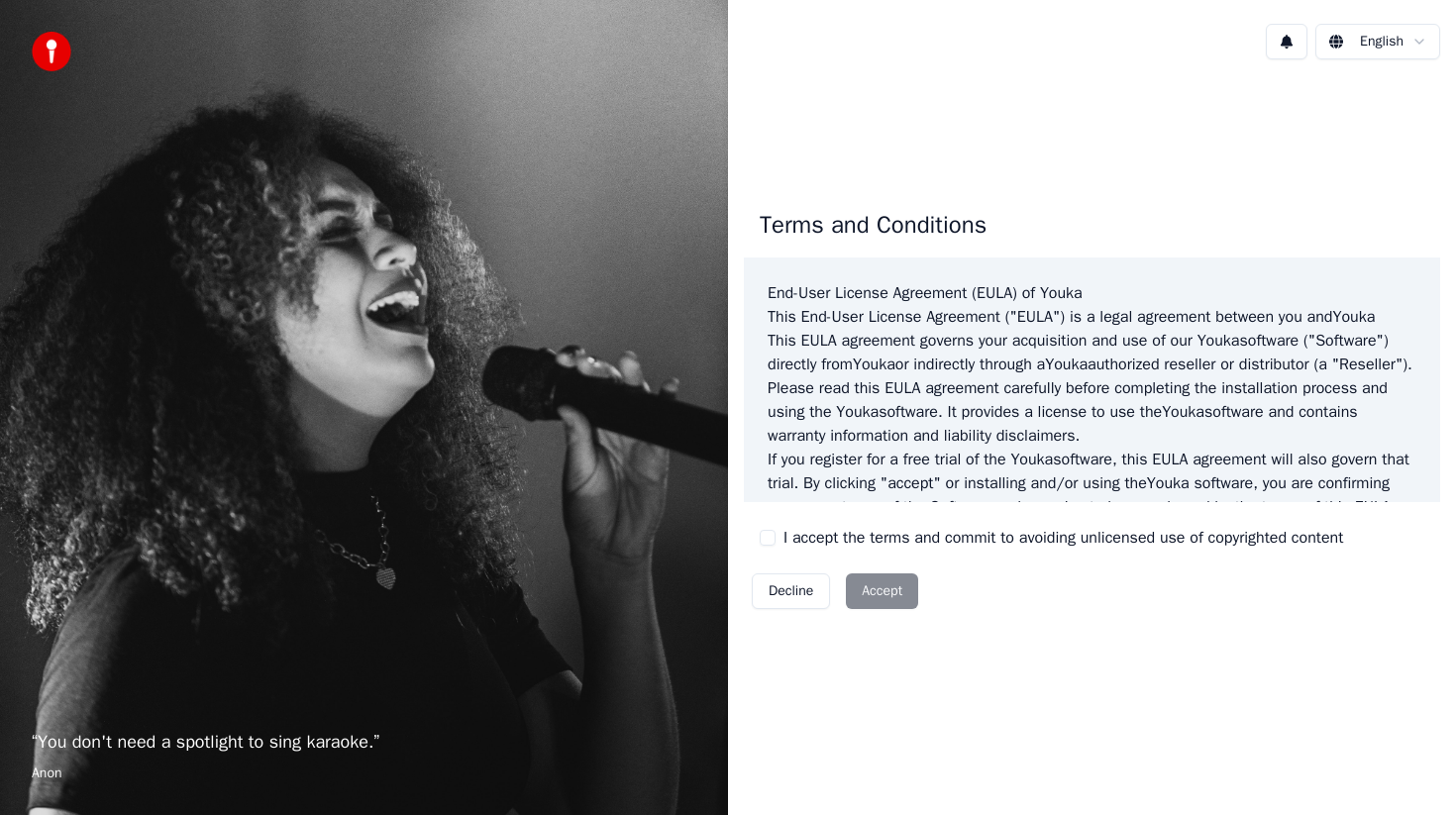 scroll, scrollTop: 0, scrollLeft: 0, axis: both 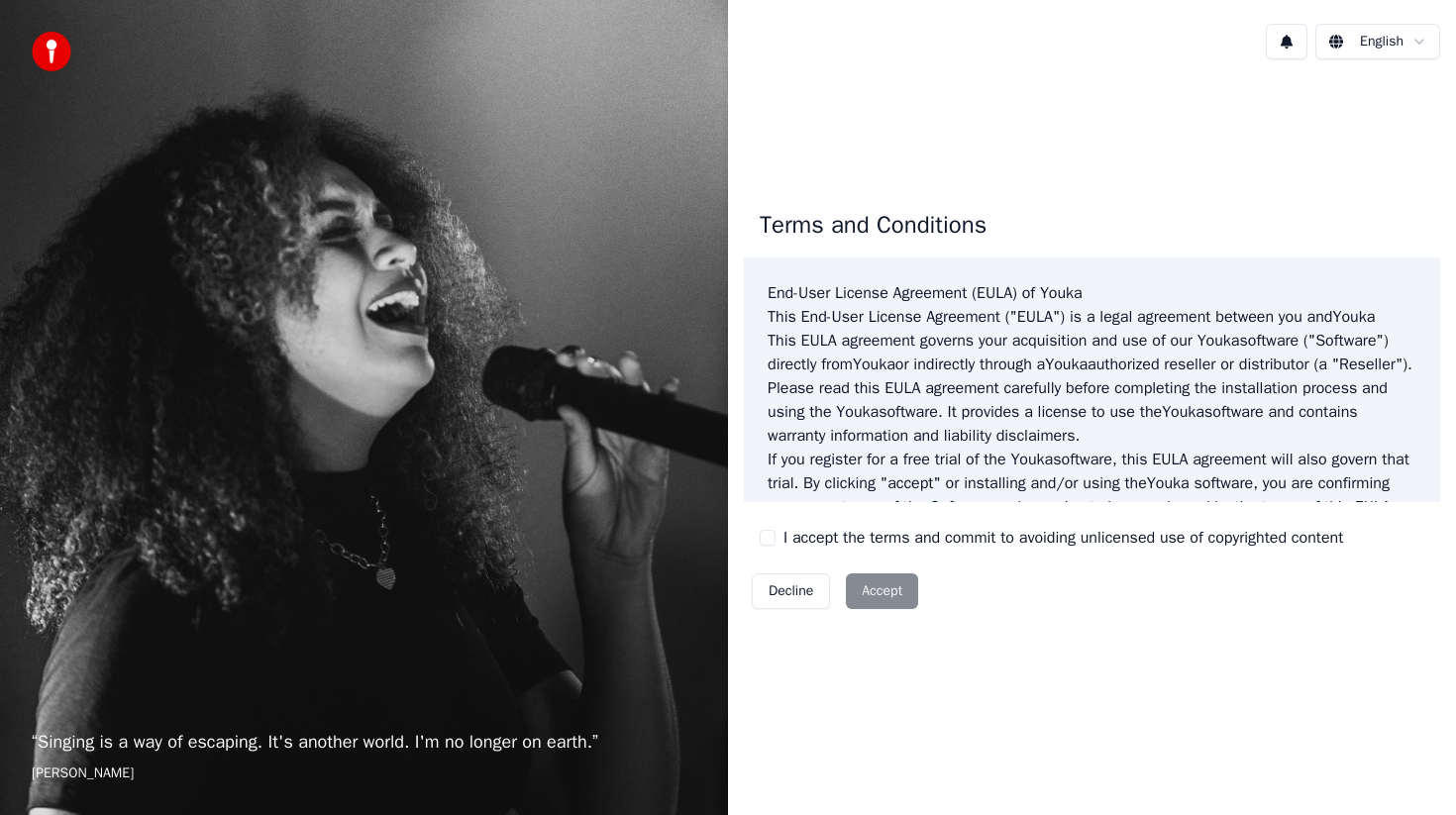 click on "I accept the terms and commit to avoiding unlicensed use of copyrighted content" at bounding box center [768, 538] 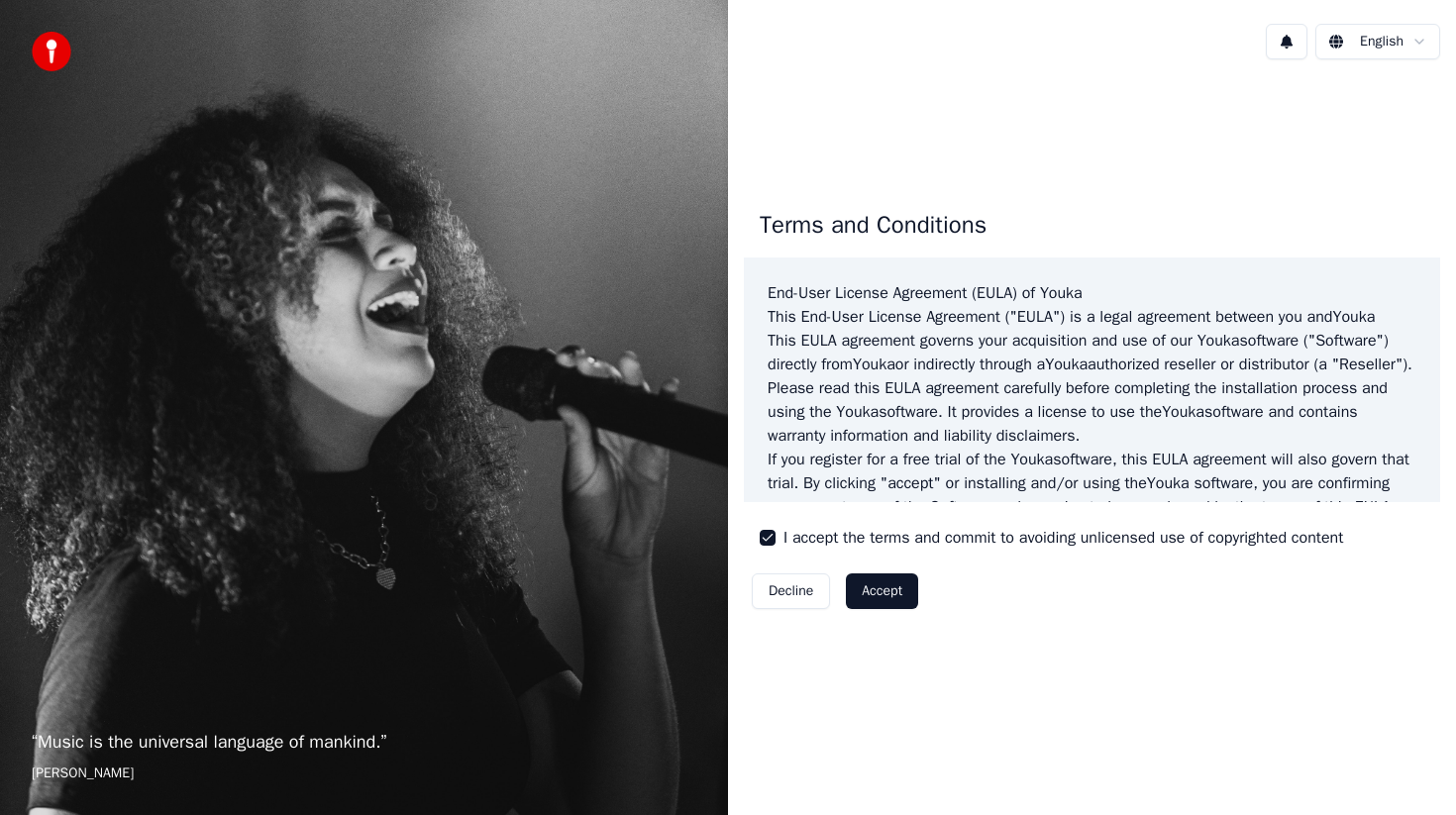 click on "Accept" at bounding box center (882, 591) 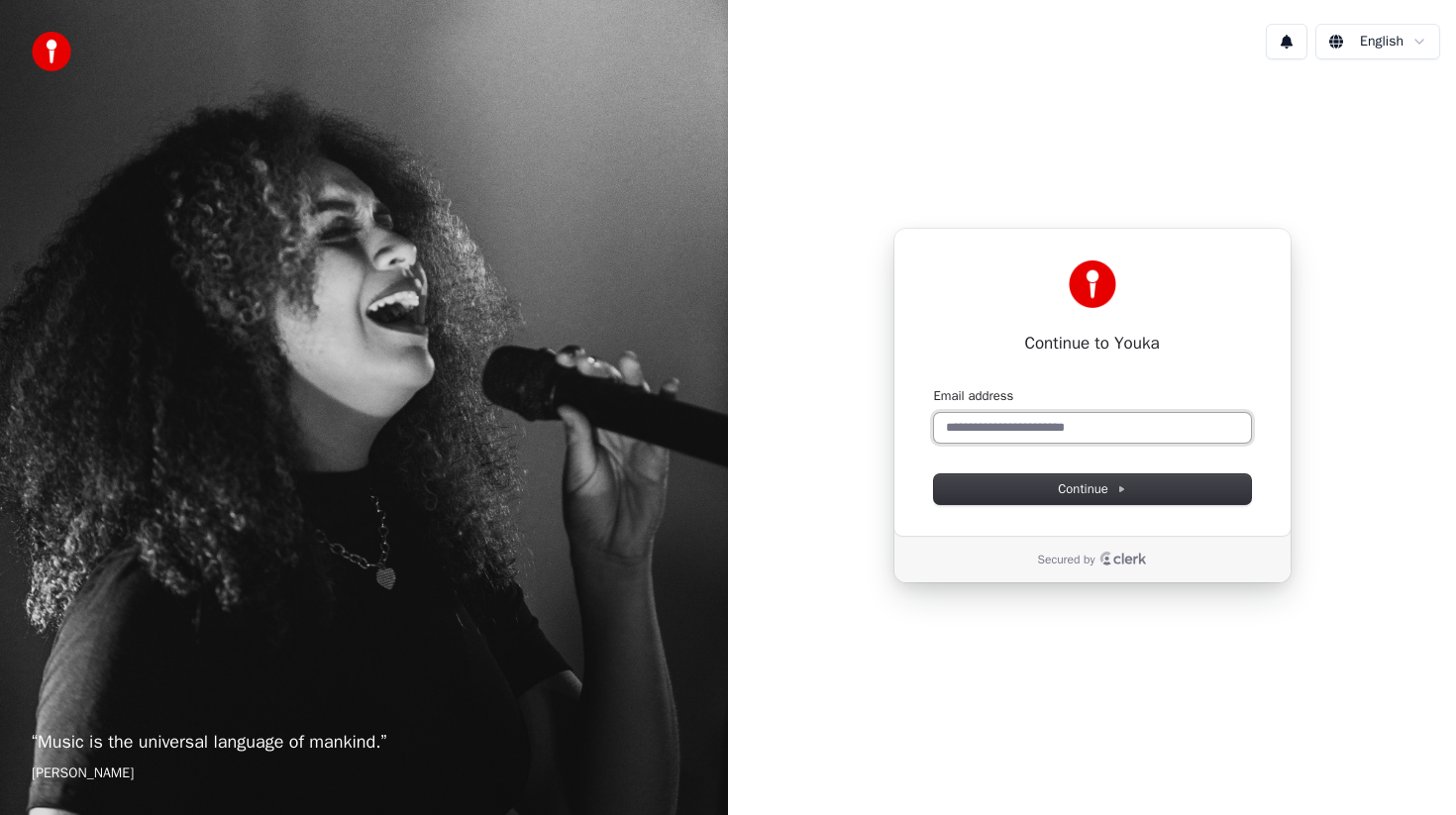 click on "Email address" at bounding box center (1092, 428) 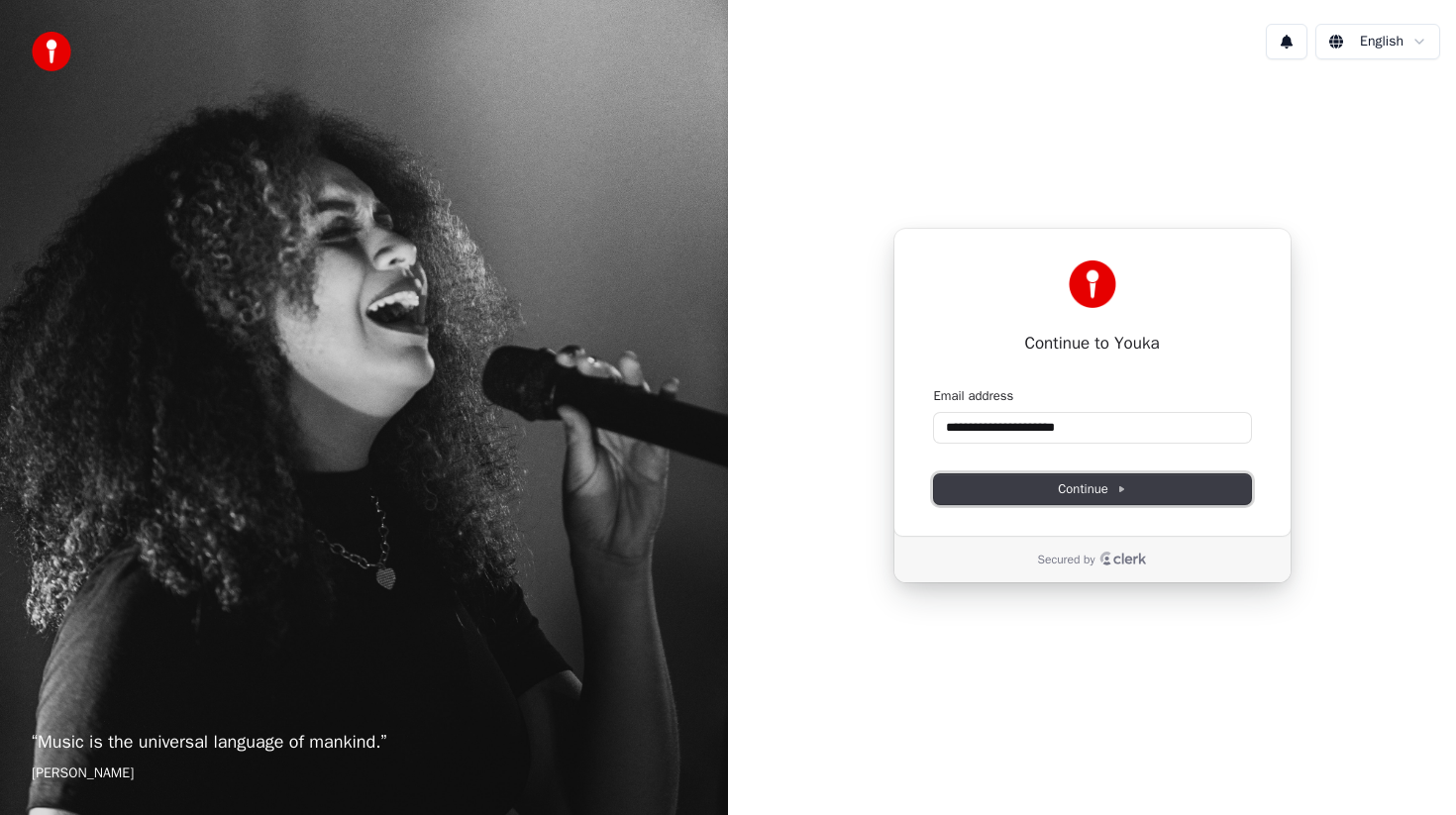 click on "Continue" at bounding box center [1092, 489] 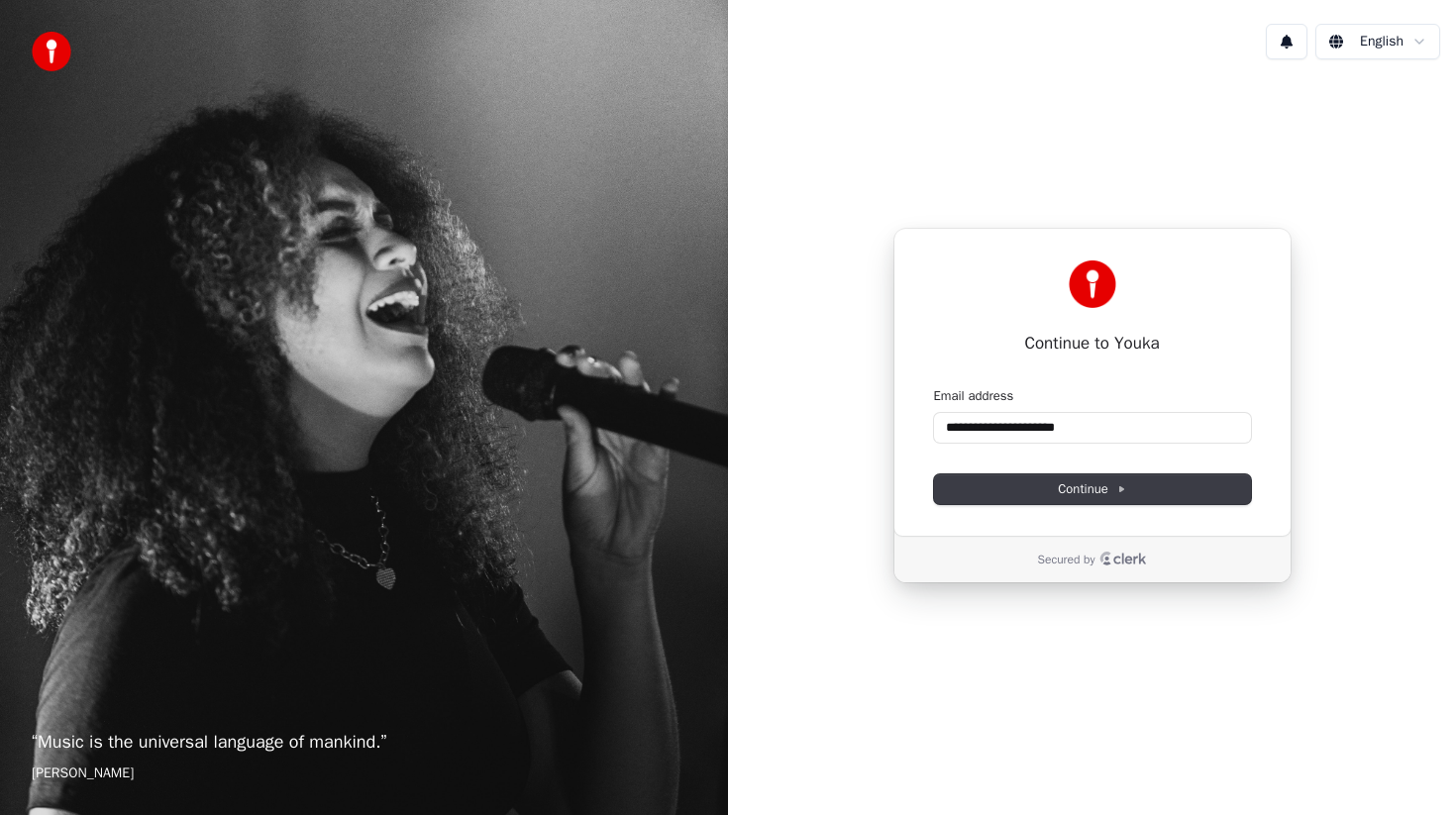 type on "**********" 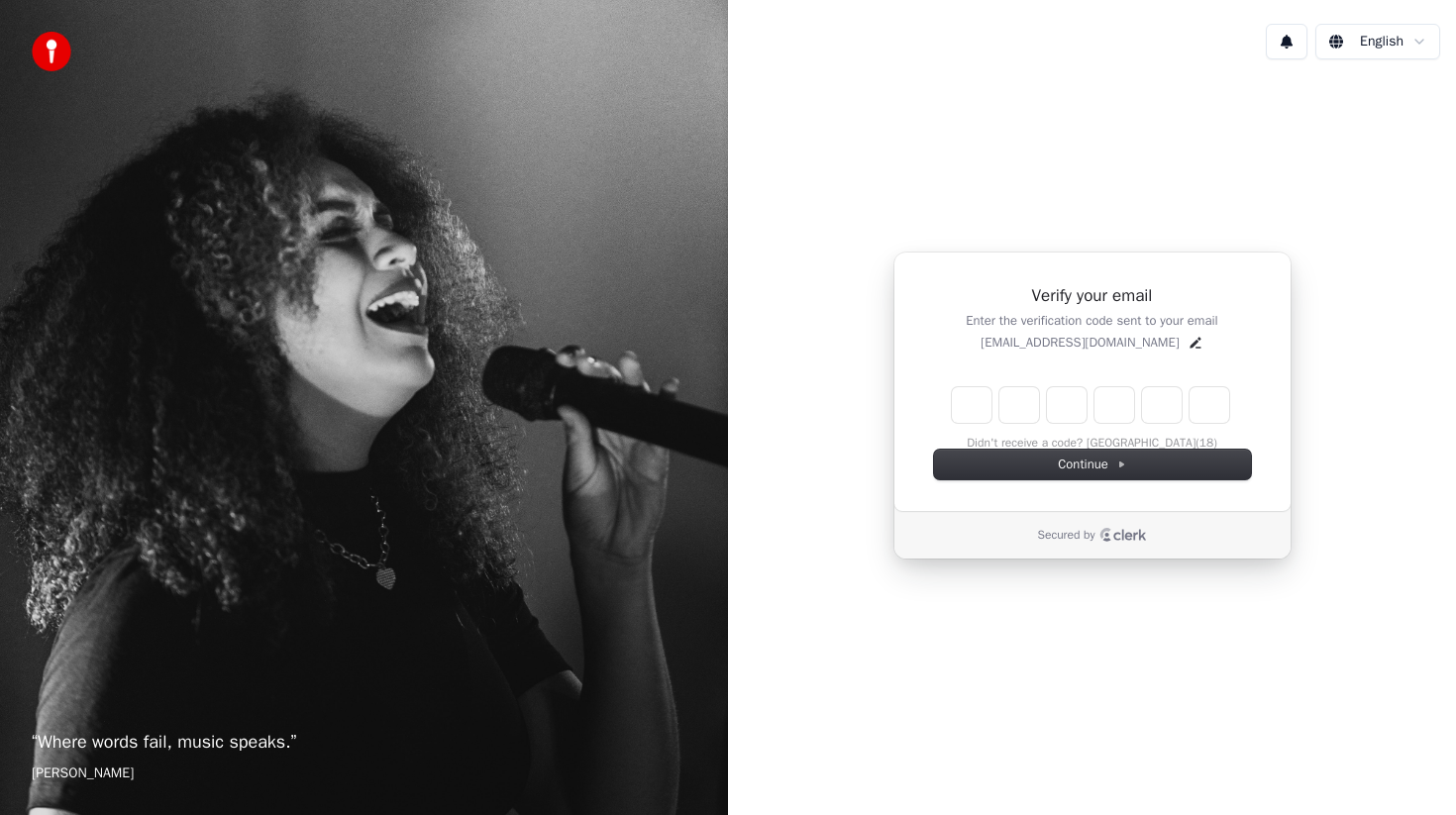 type on "*" 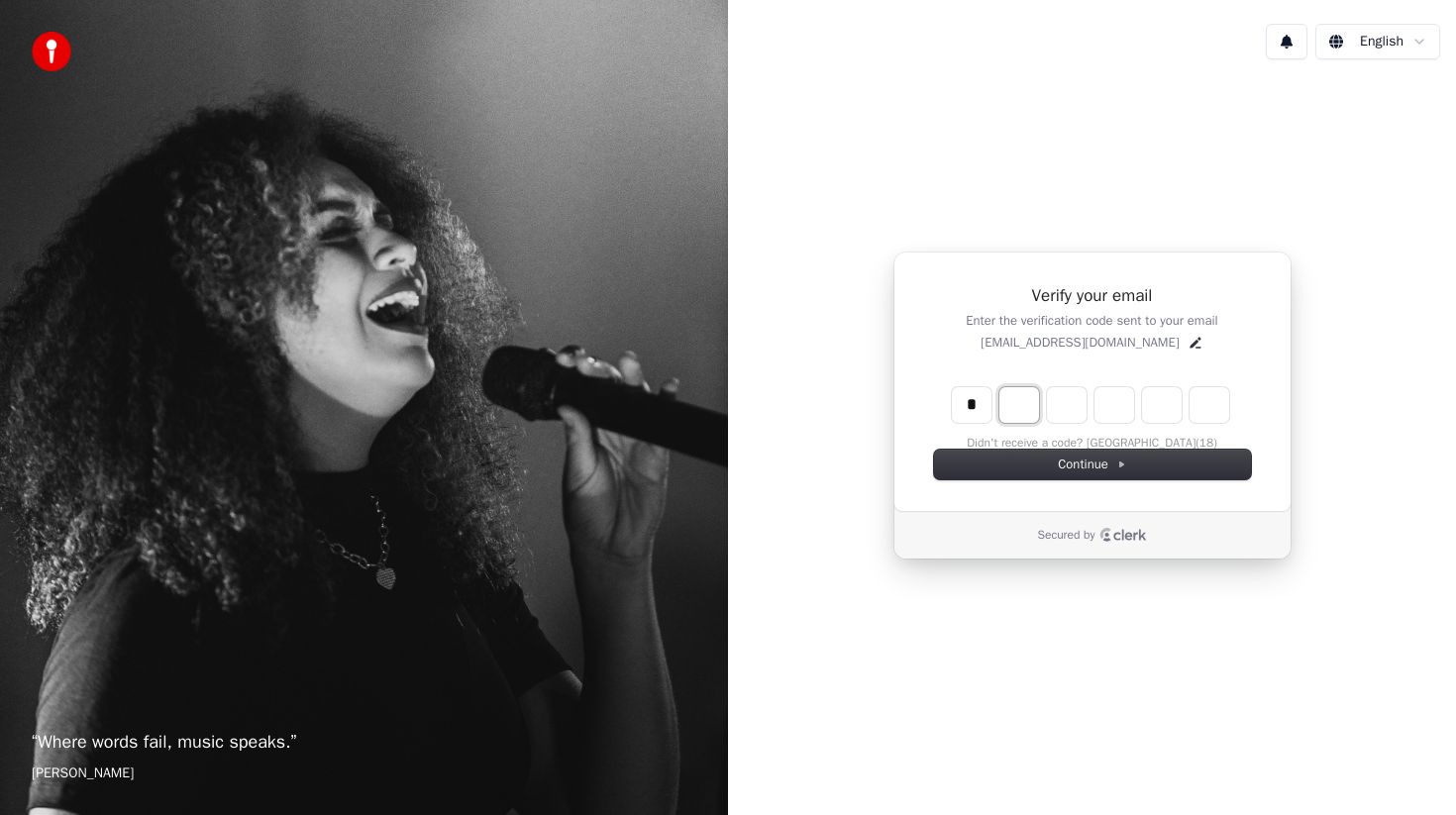 type on "*" 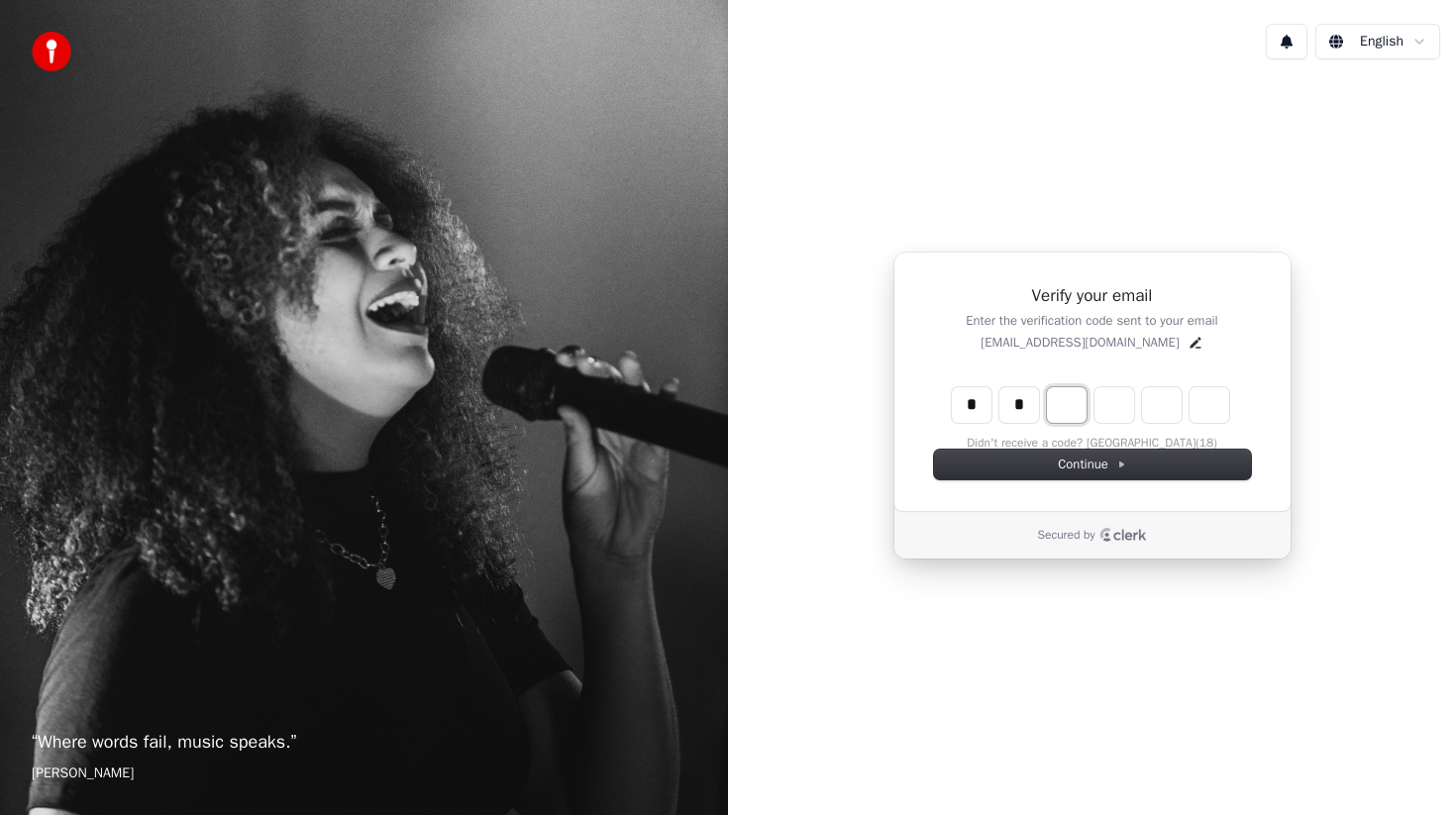 type on "**" 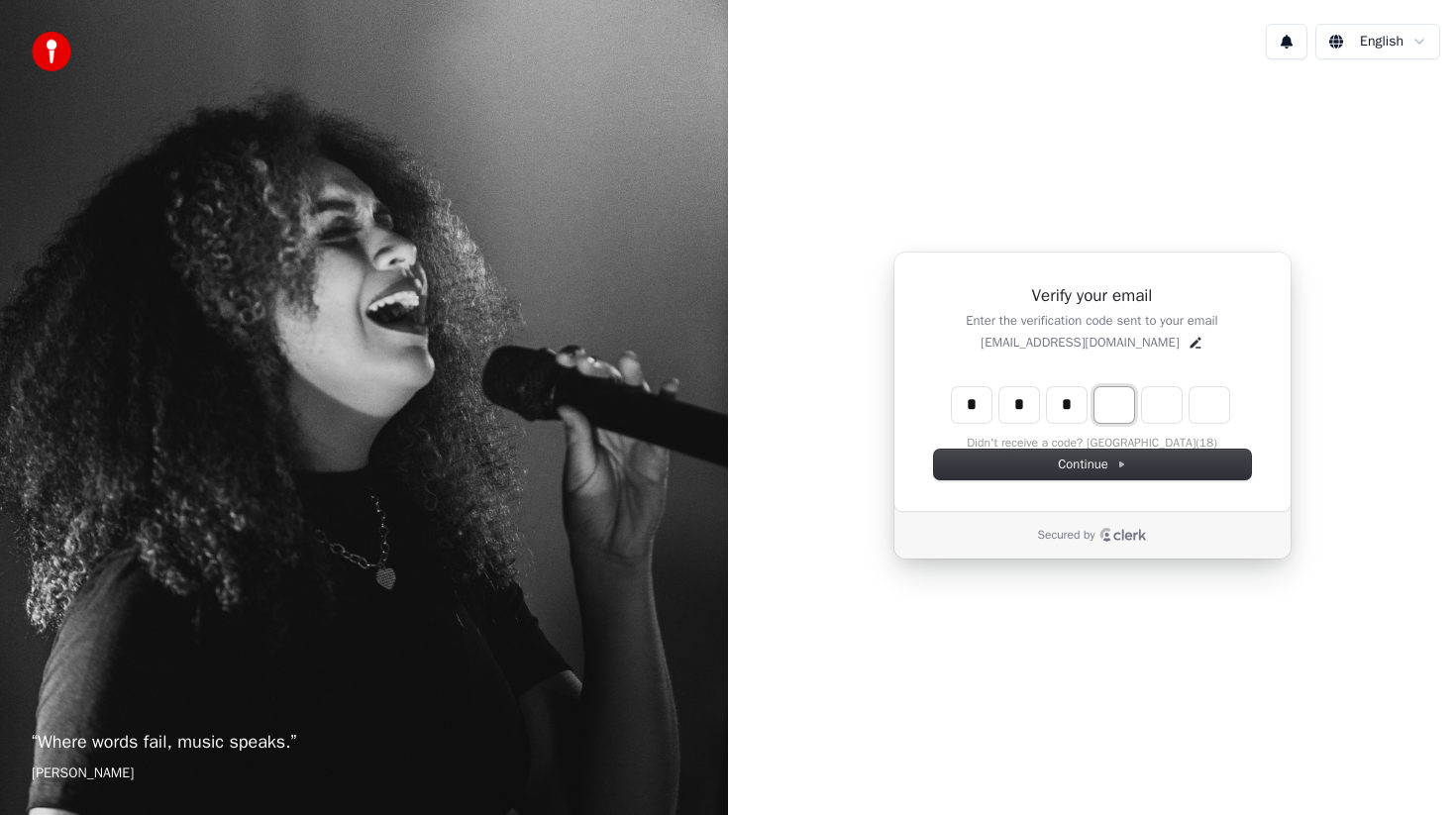 type on "***" 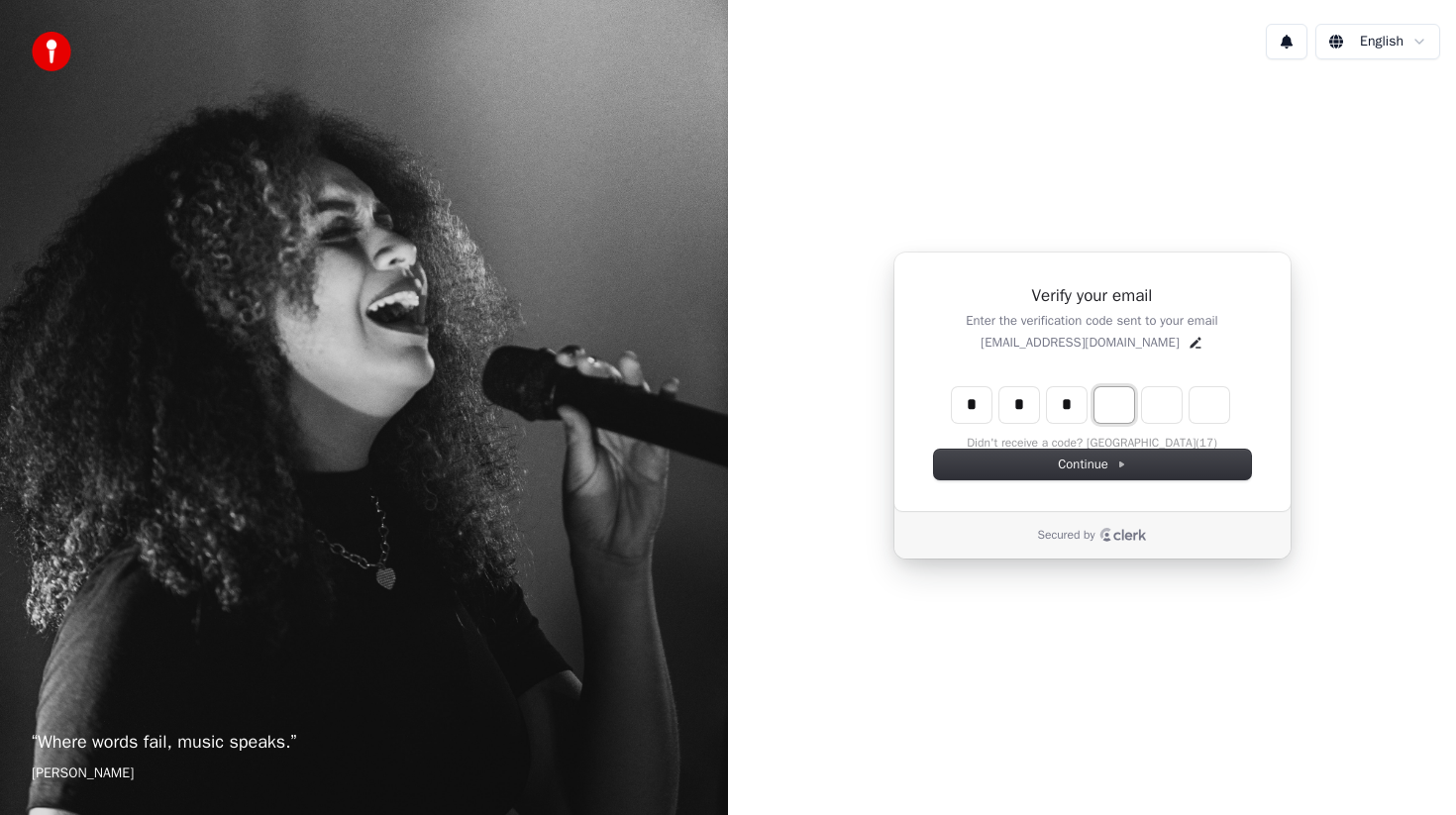 type on "*" 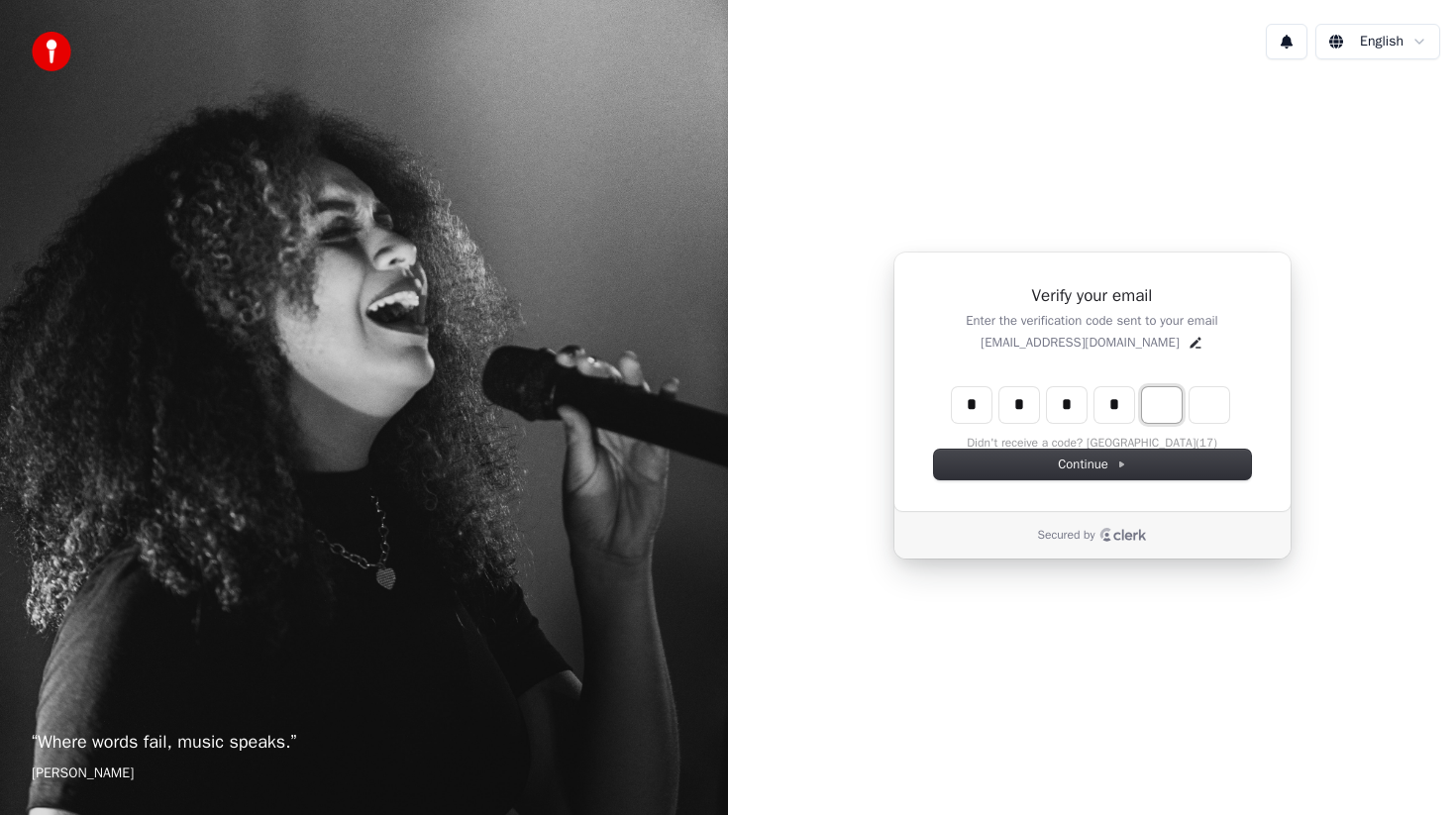 type on "****" 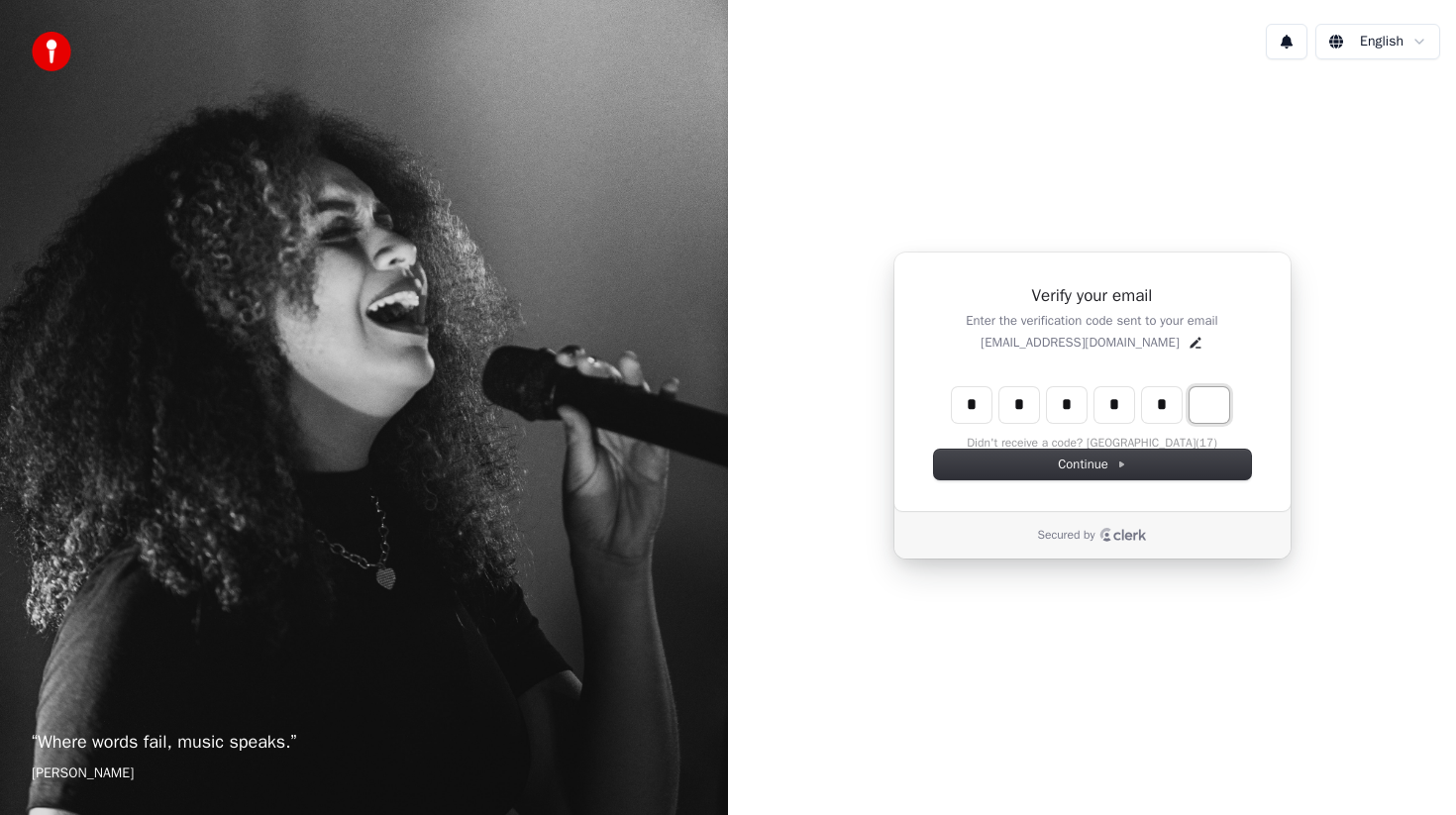 type on "*****" 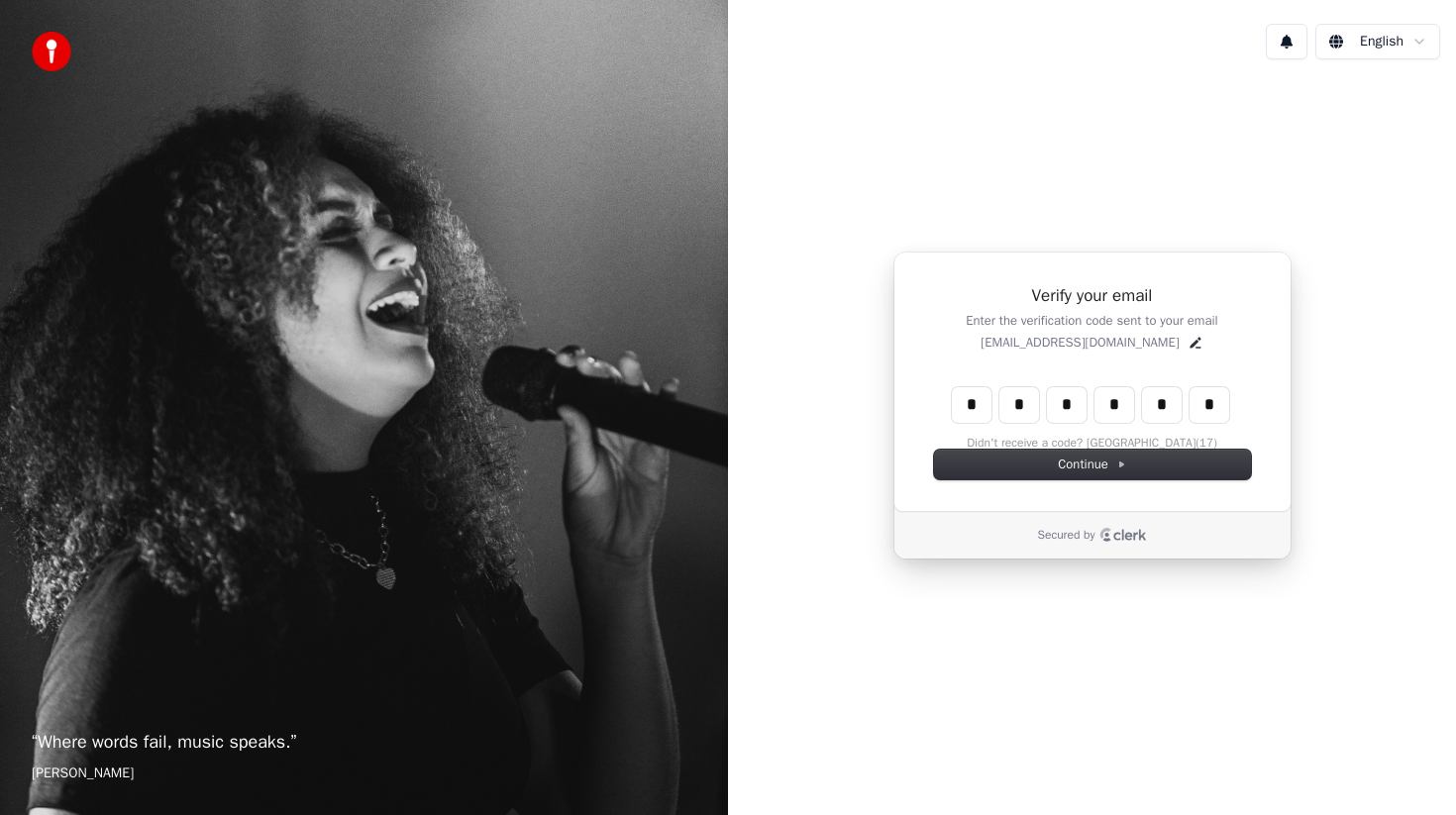 type on "******" 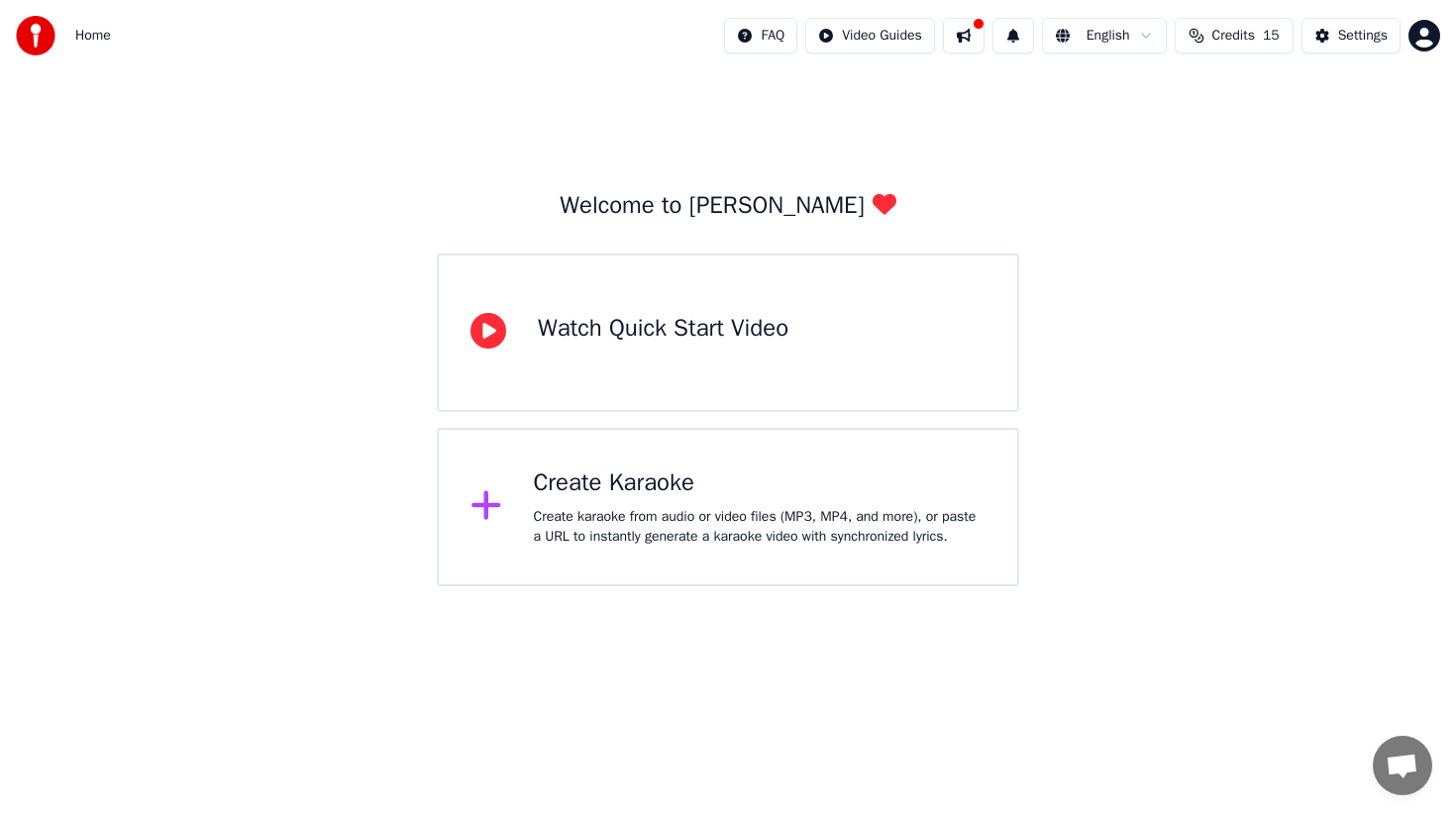 click on "Create Karaoke" at bounding box center (760, 483) 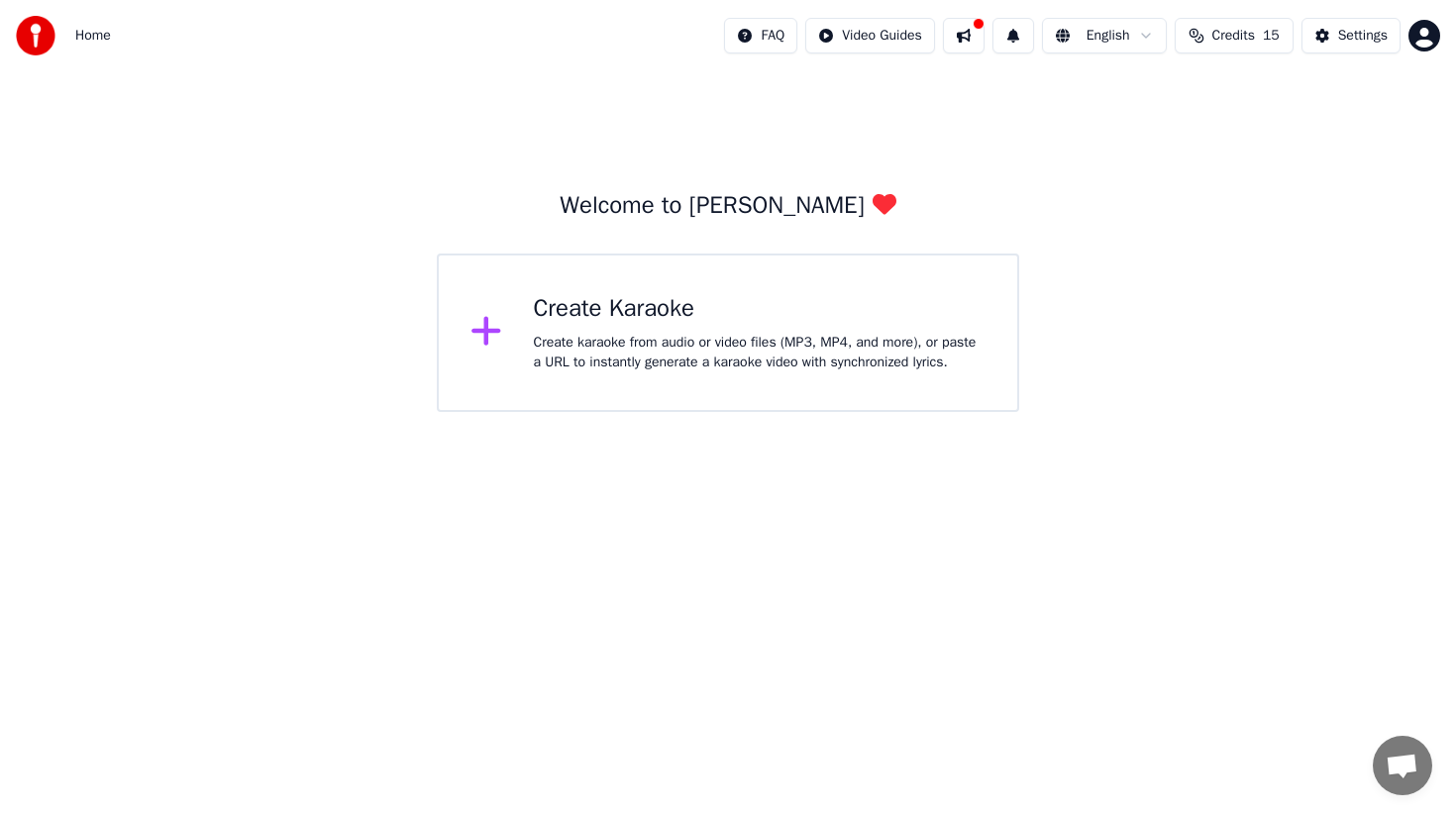 click on "Create Karaoke" at bounding box center (760, 309) 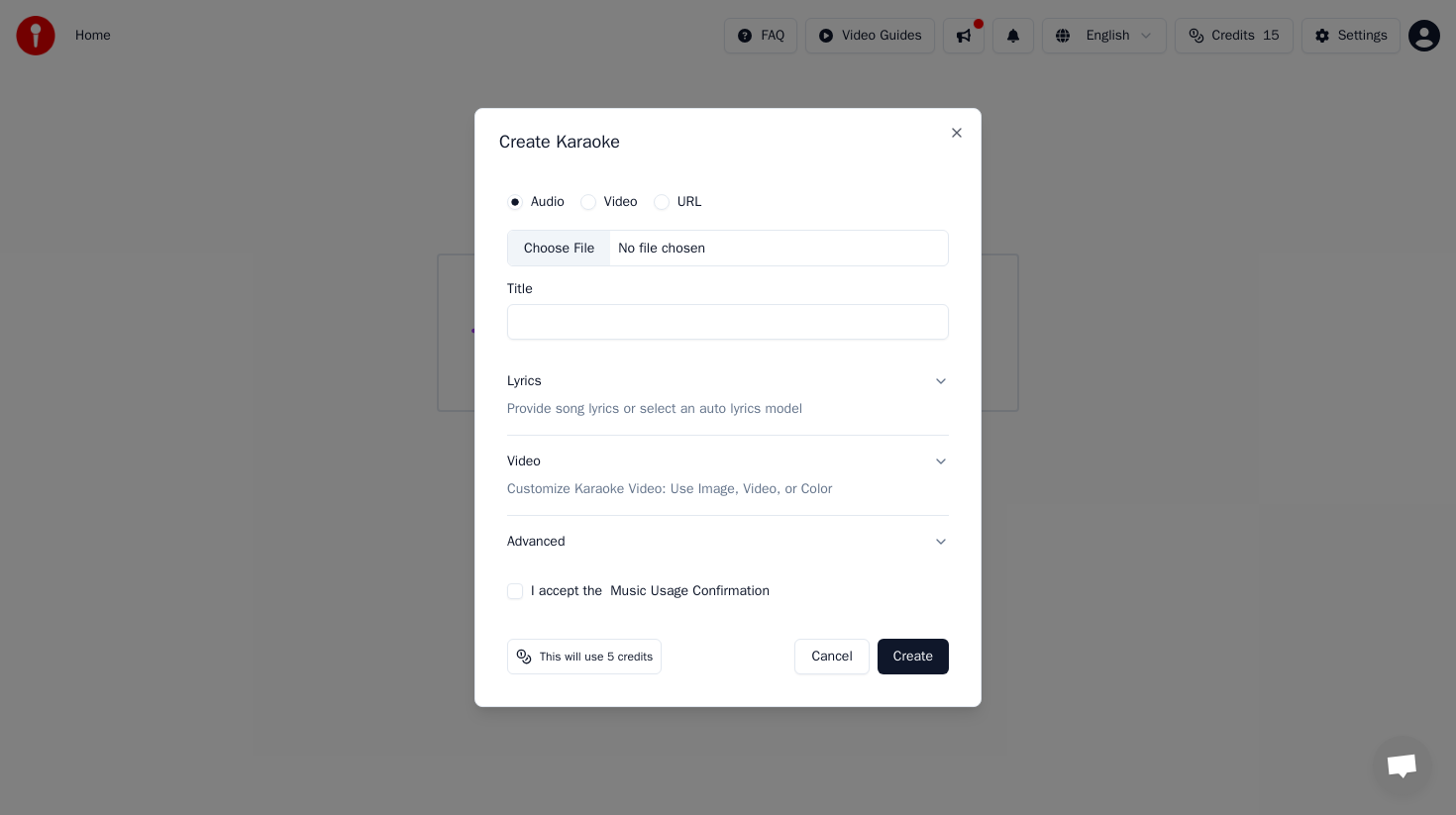 click on "URL" at bounding box center [662, 202] 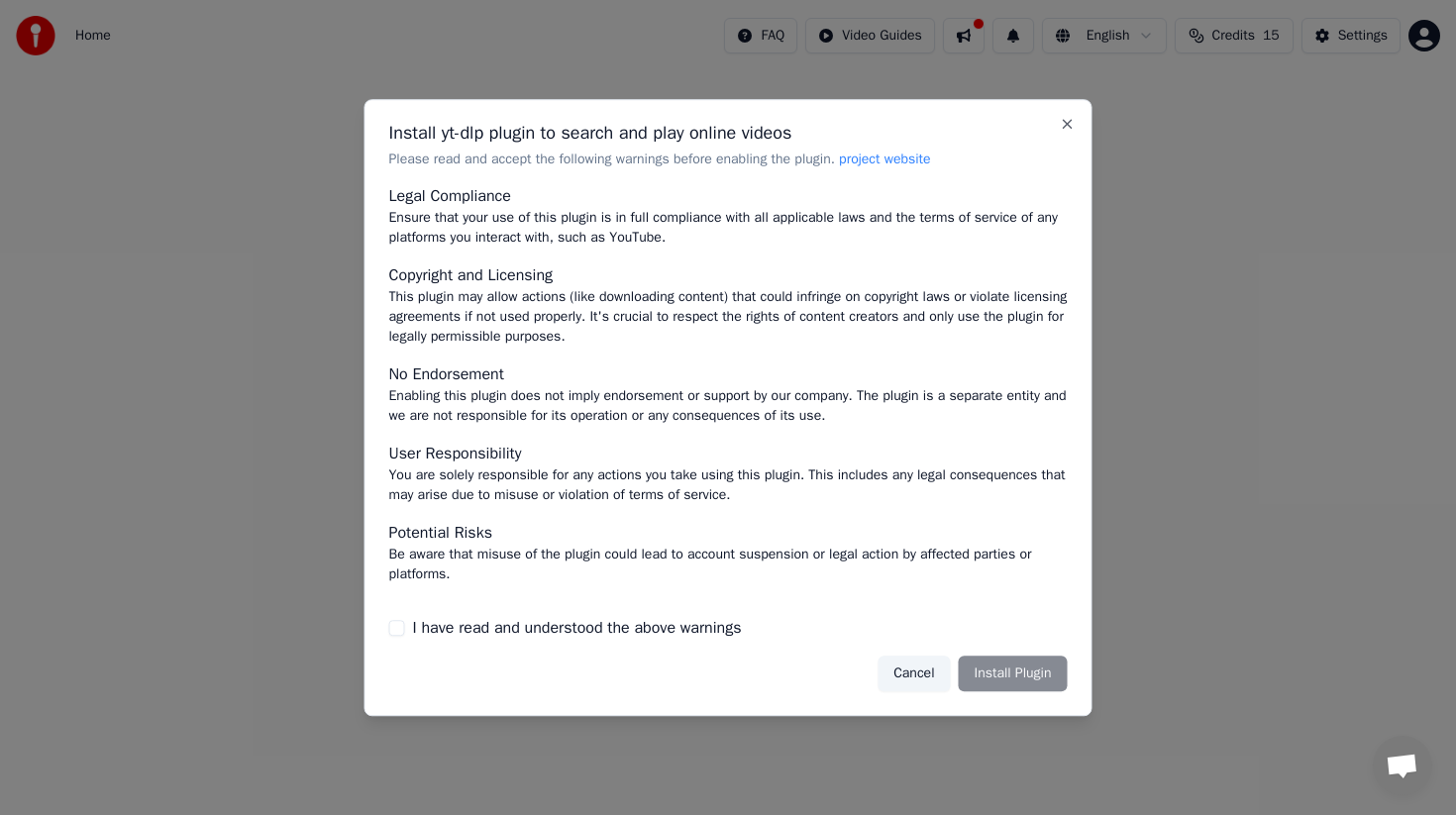 click on "Cancel Install Plugin" at bounding box center (972, 673) 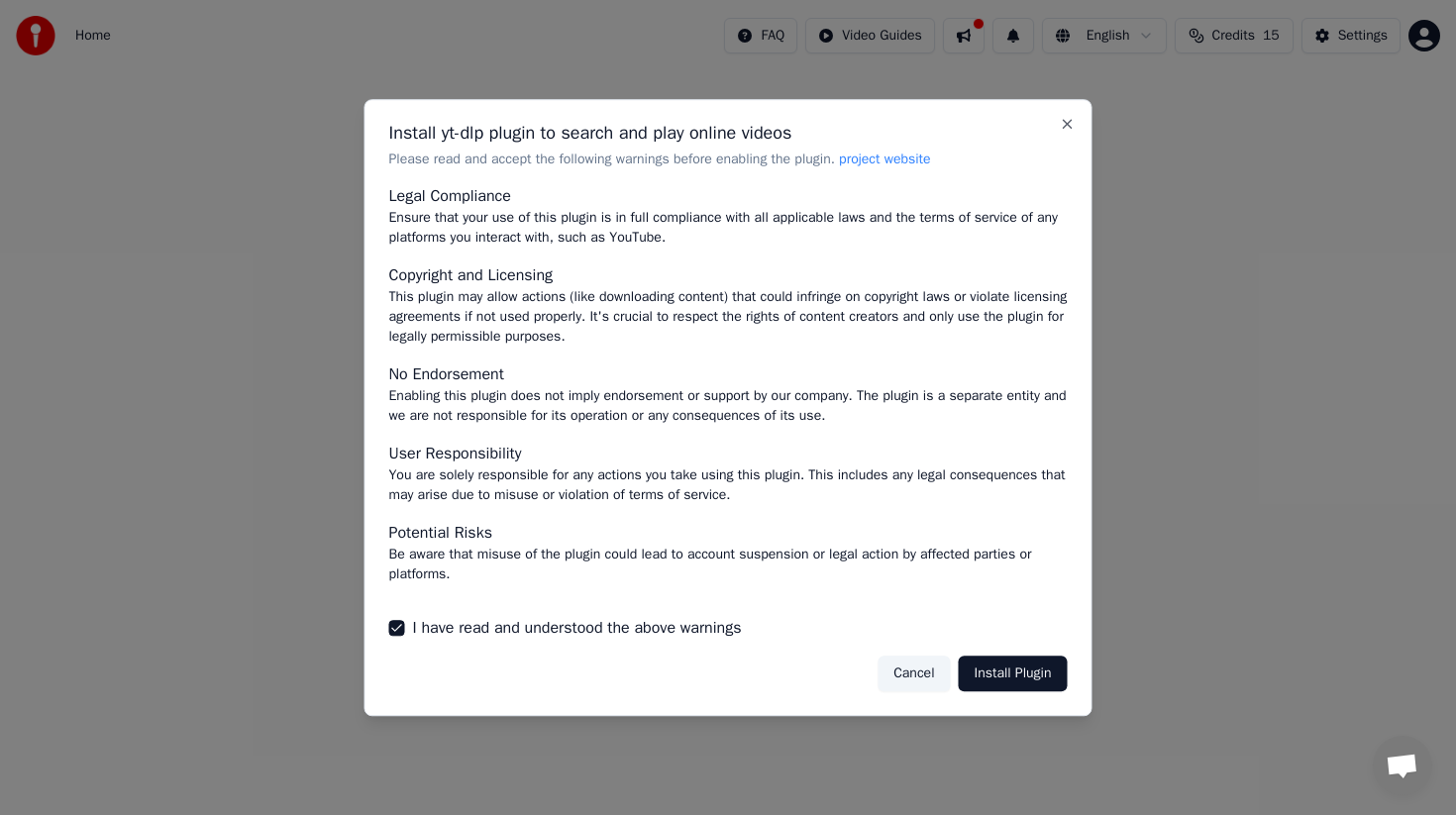click on "Install Plugin" at bounding box center [1013, 673] 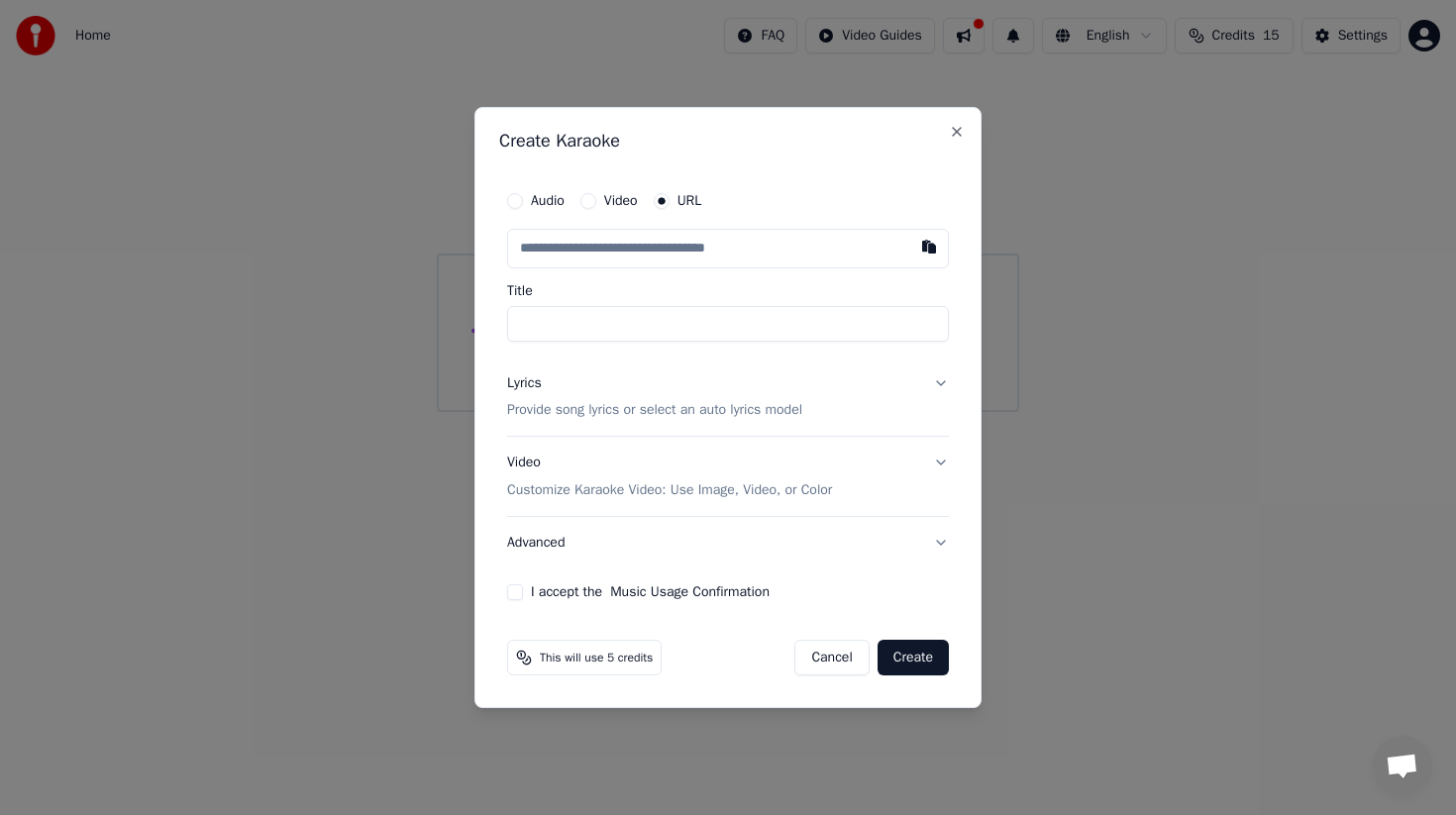 click at bounding box center (728, 249) 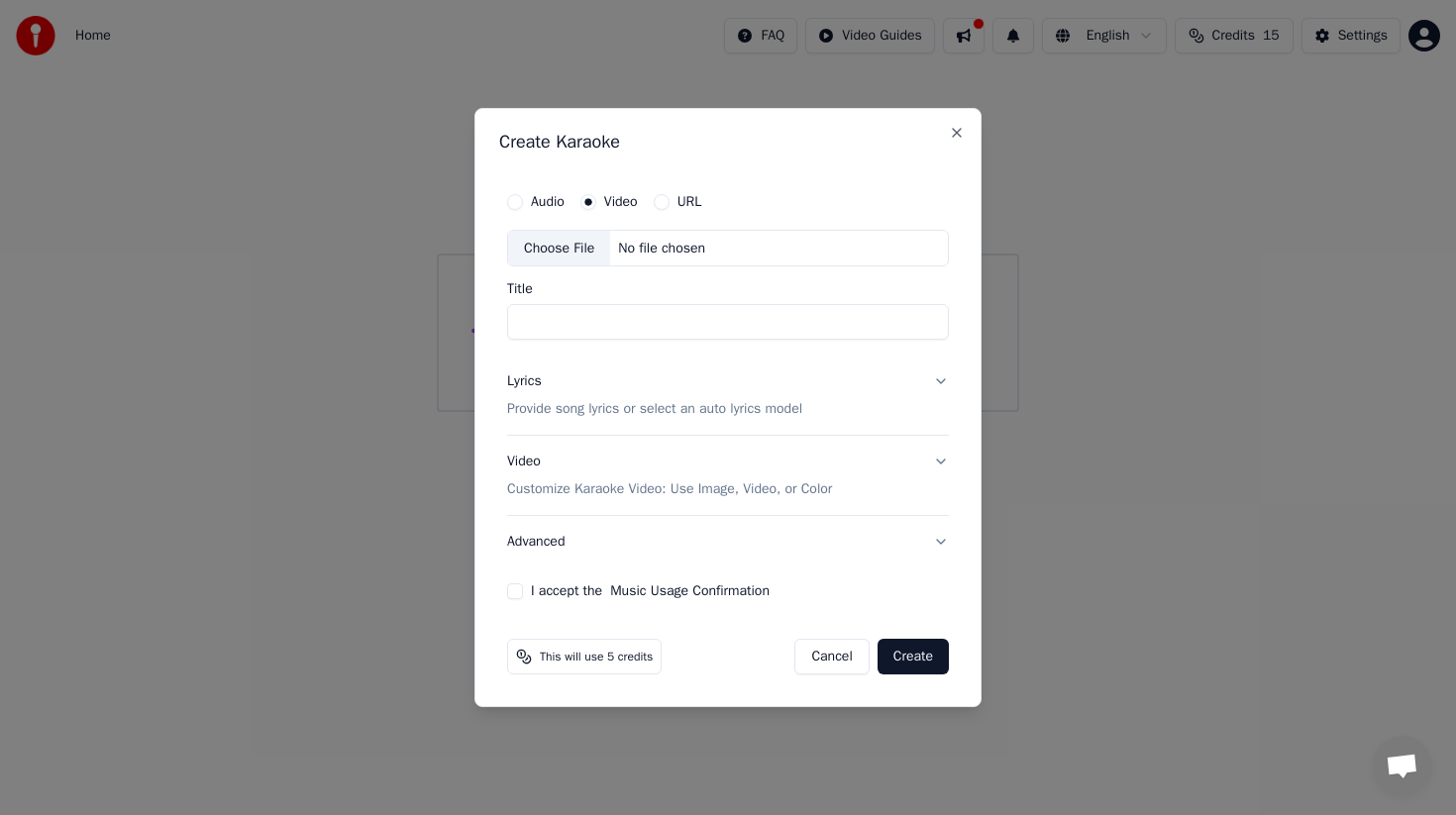 click on "Title" at bounding box center [728, 323] 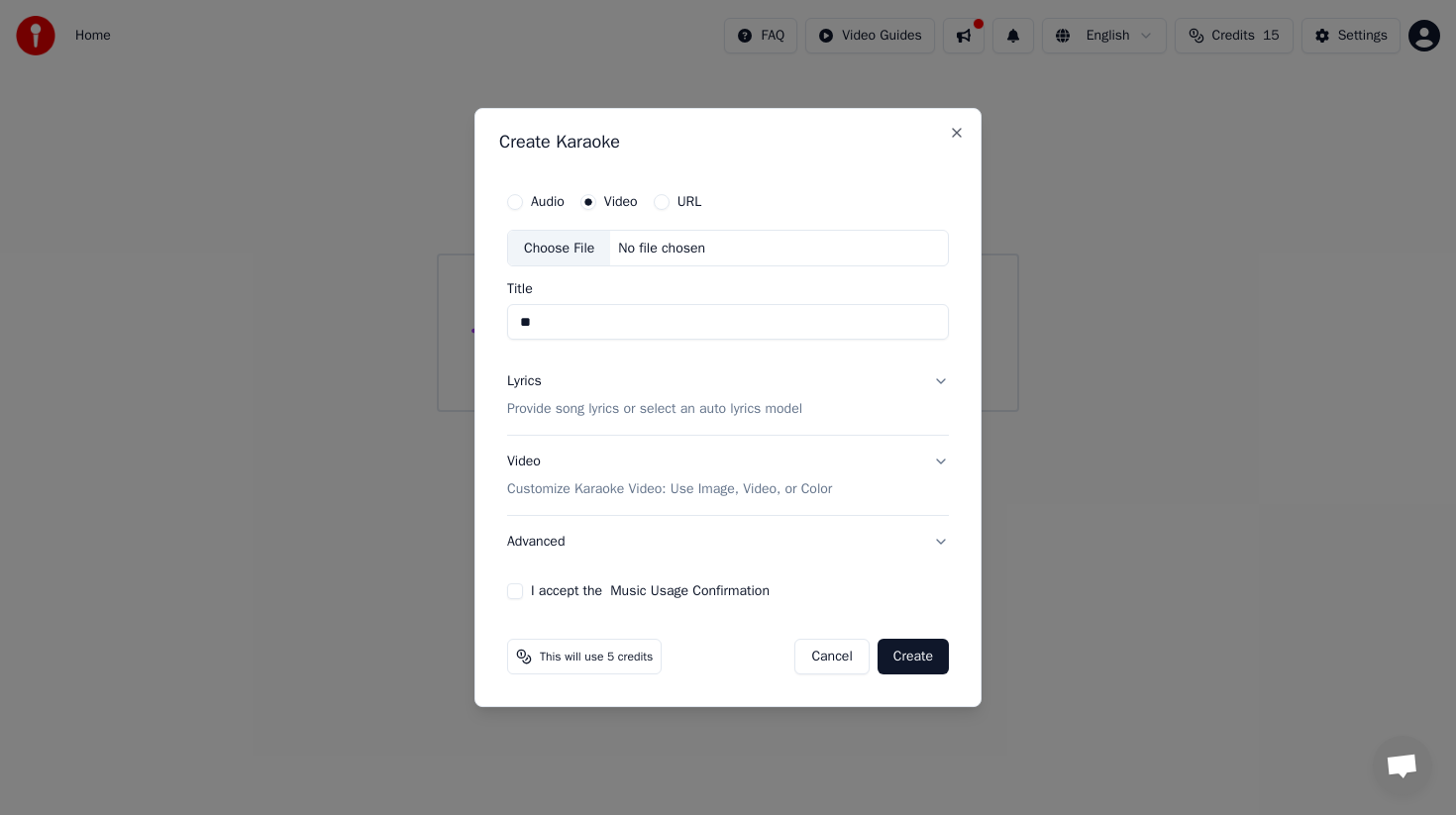 type on "*" 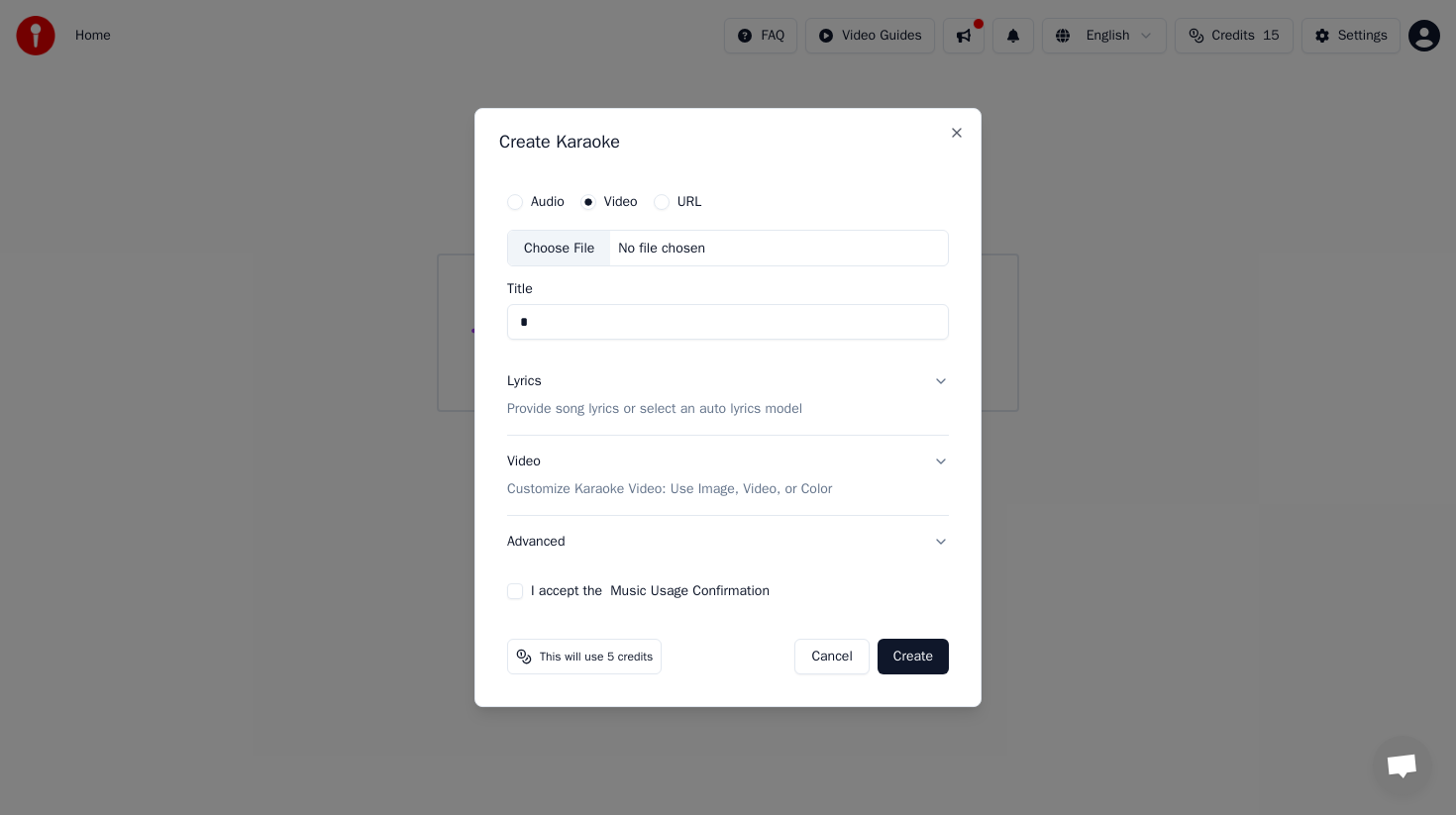 type 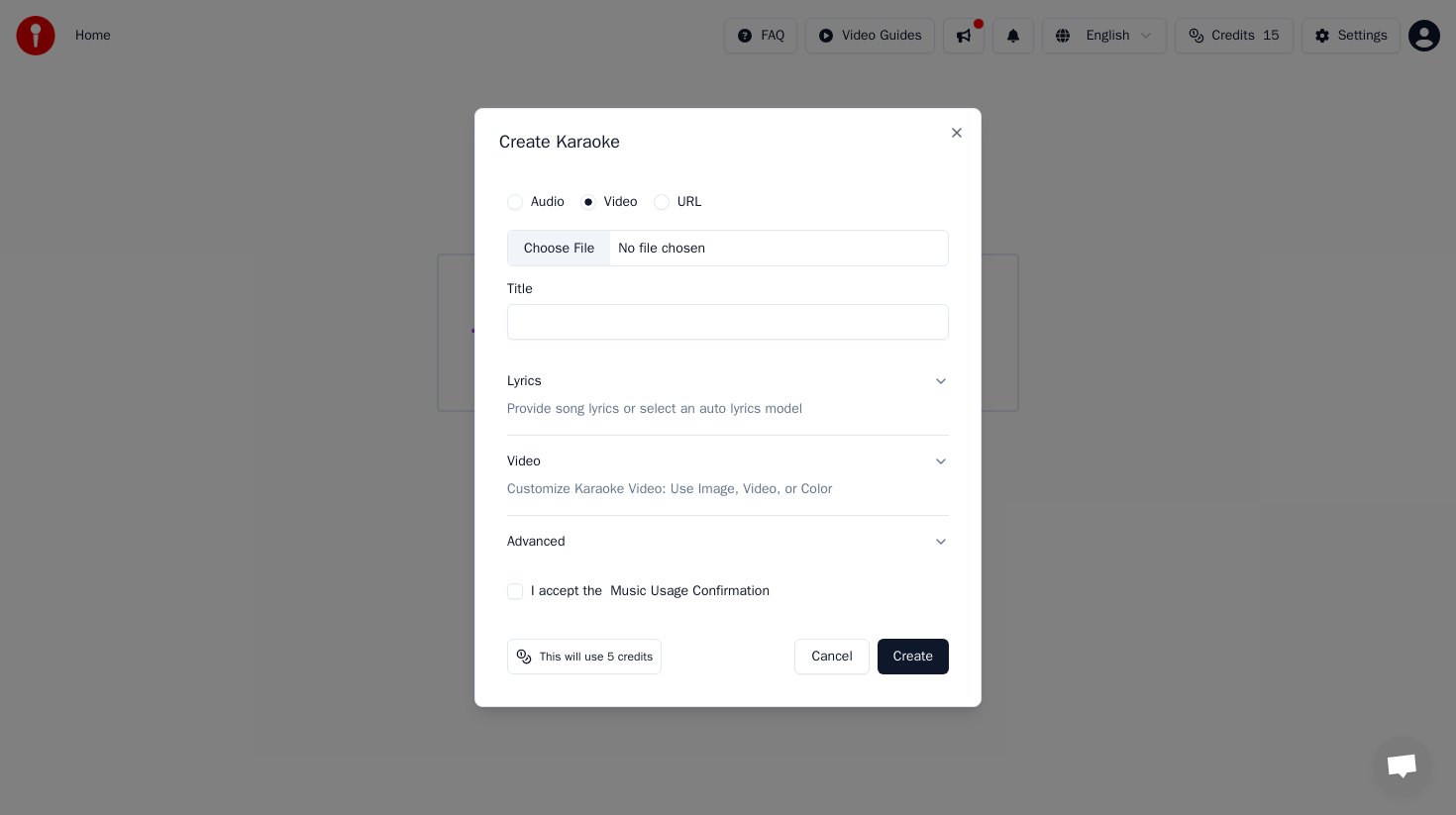 click on "URL" at bounding box center [662, 202] 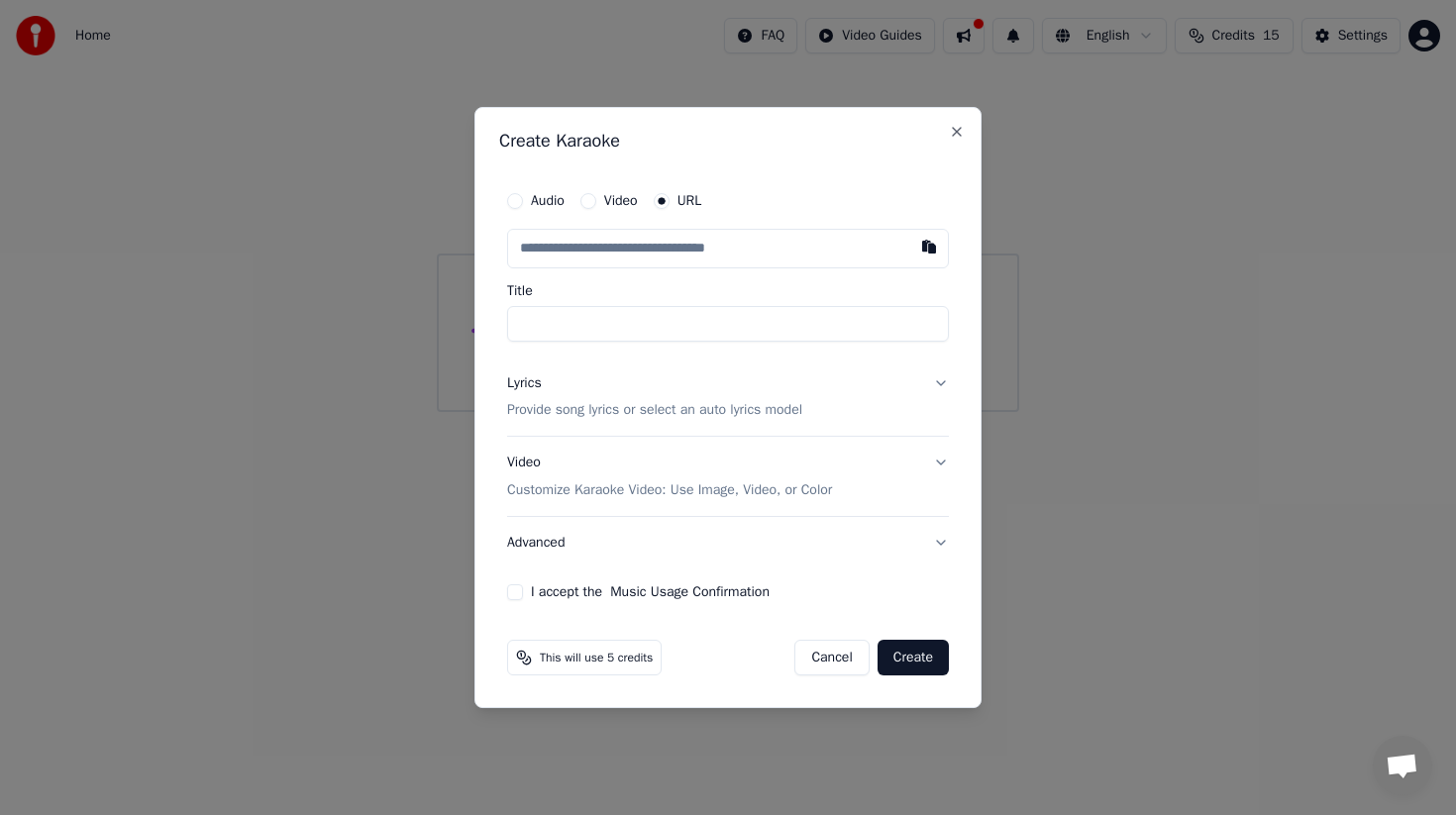 click at bounding box center [728, 249] 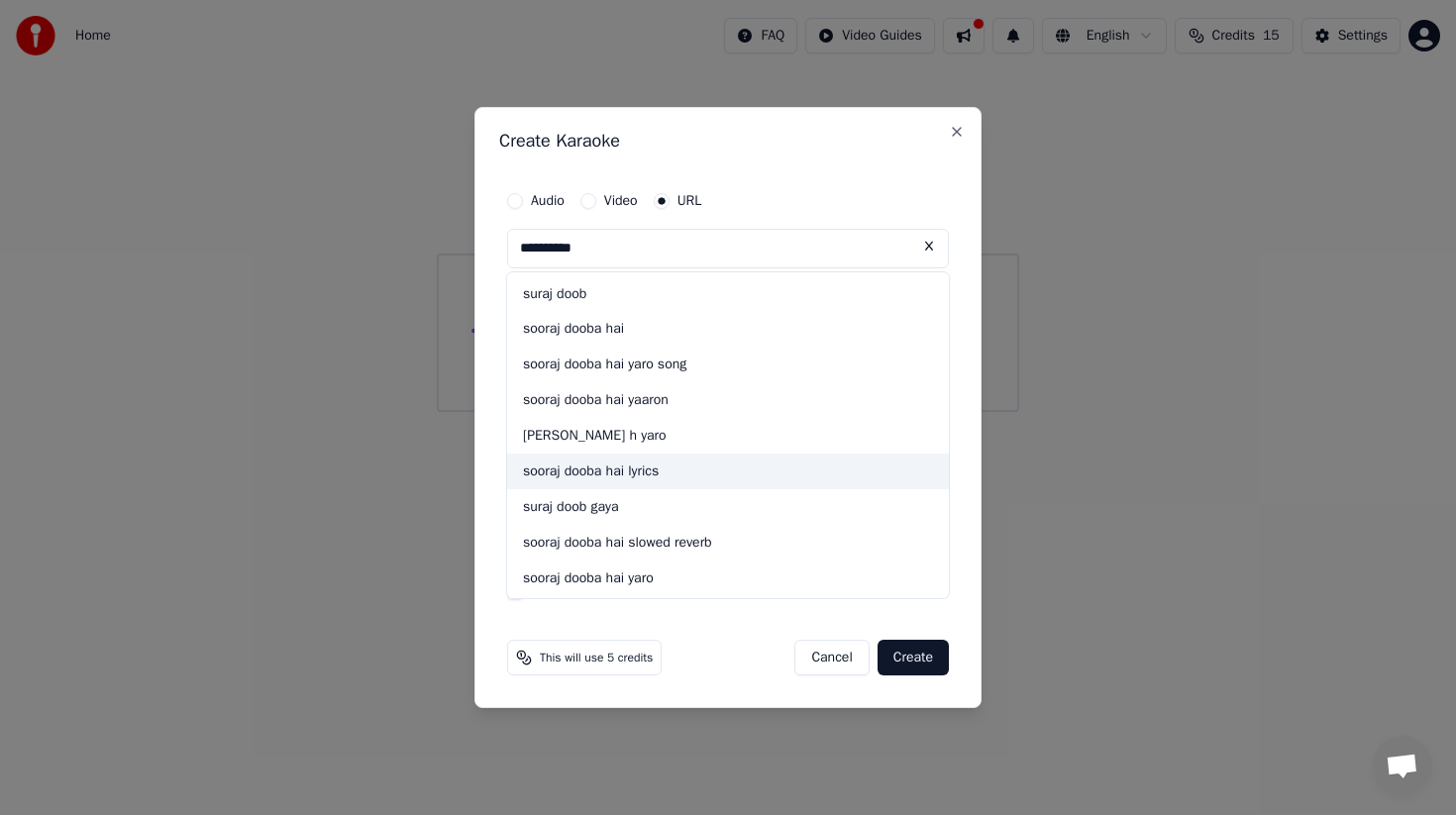 click on "sooraj dooba hai lyrics" at bounding box center (728, 471) 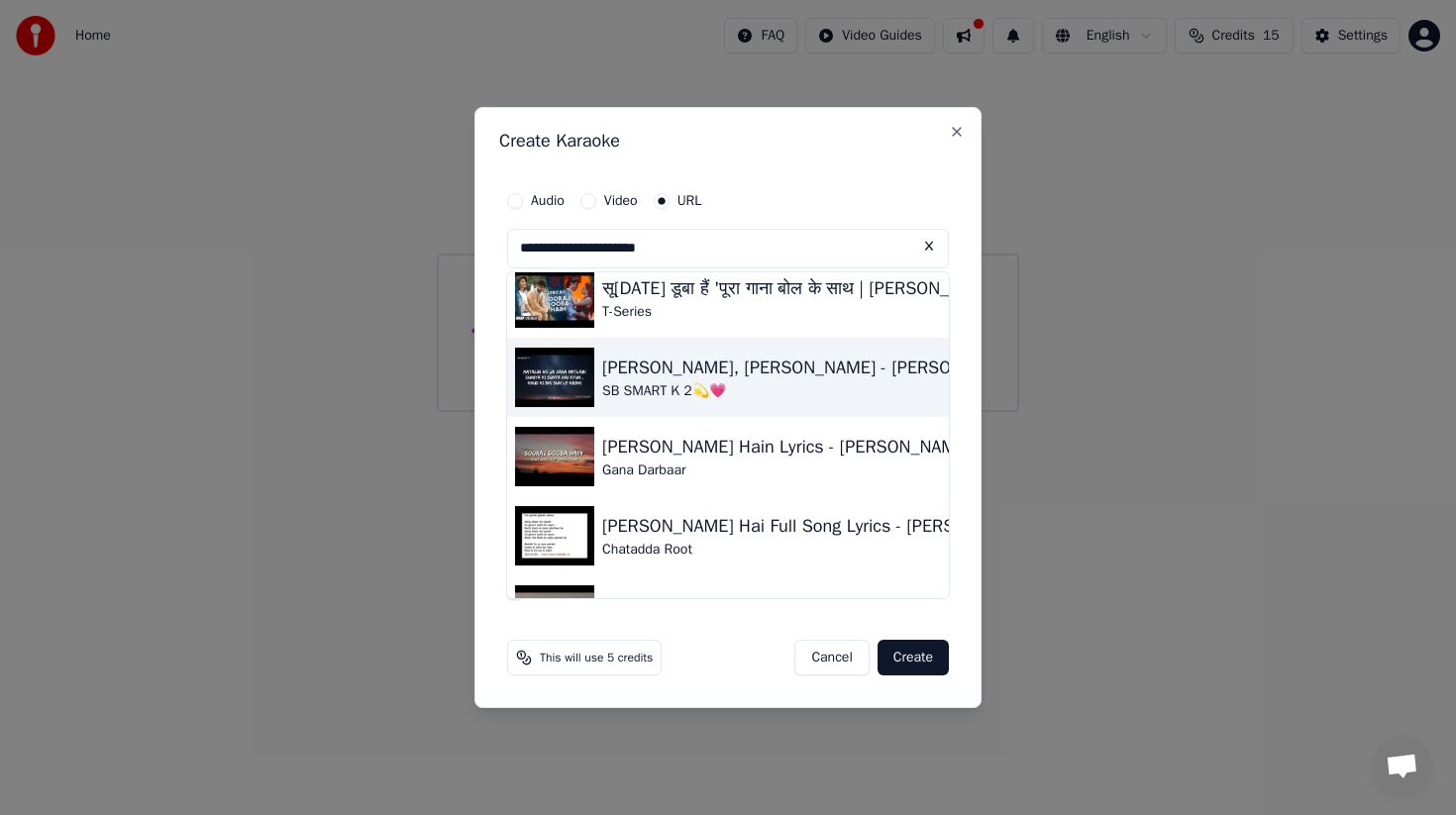 scroll, scrollTop: 185, scrollLeft: 0, axis: vertical 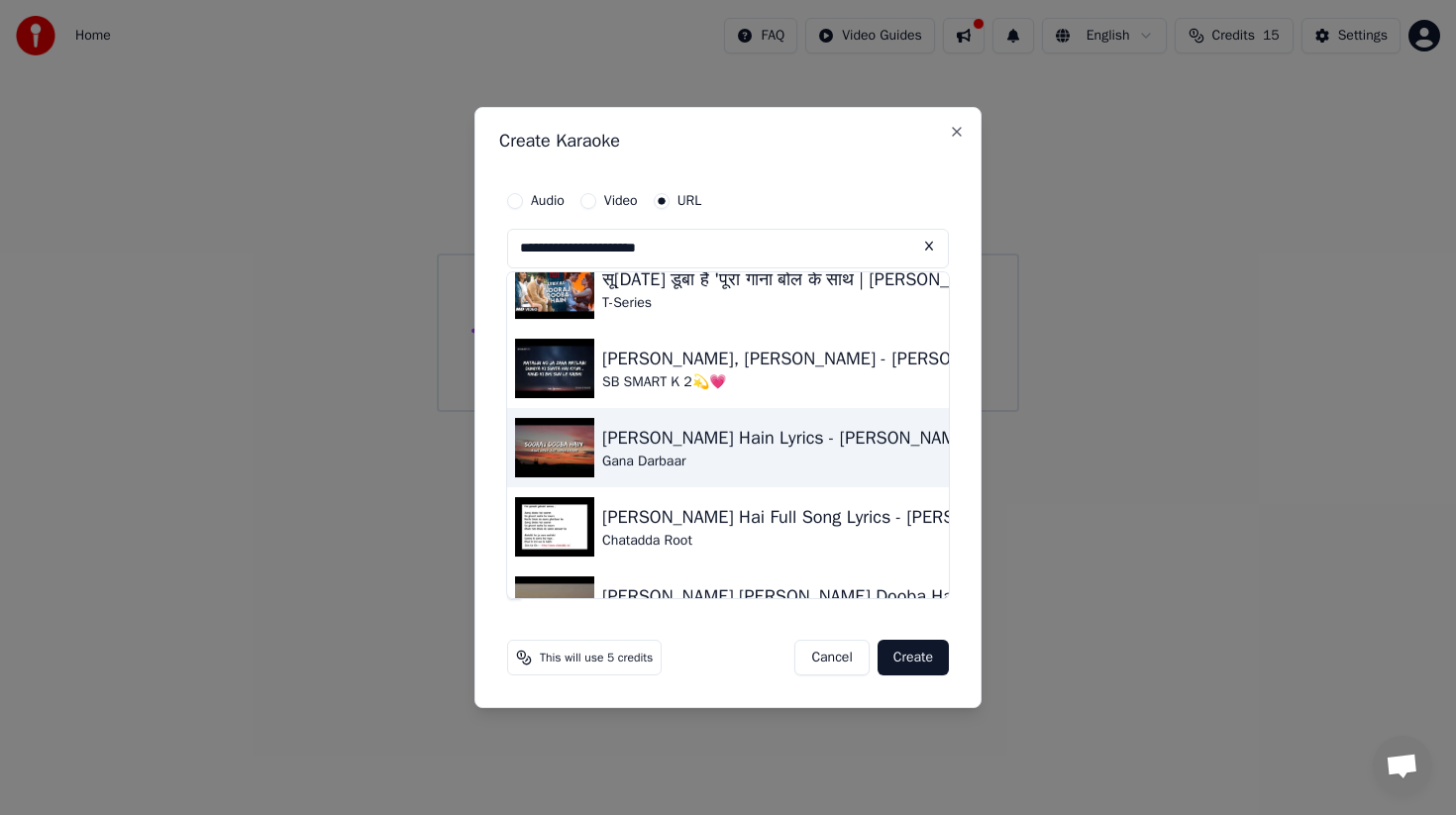 click on "[PERSON_NAME] Hain Lyrics - [PERSON_NAME], [PERSON_NAME]" at bounding box center (858, 438) 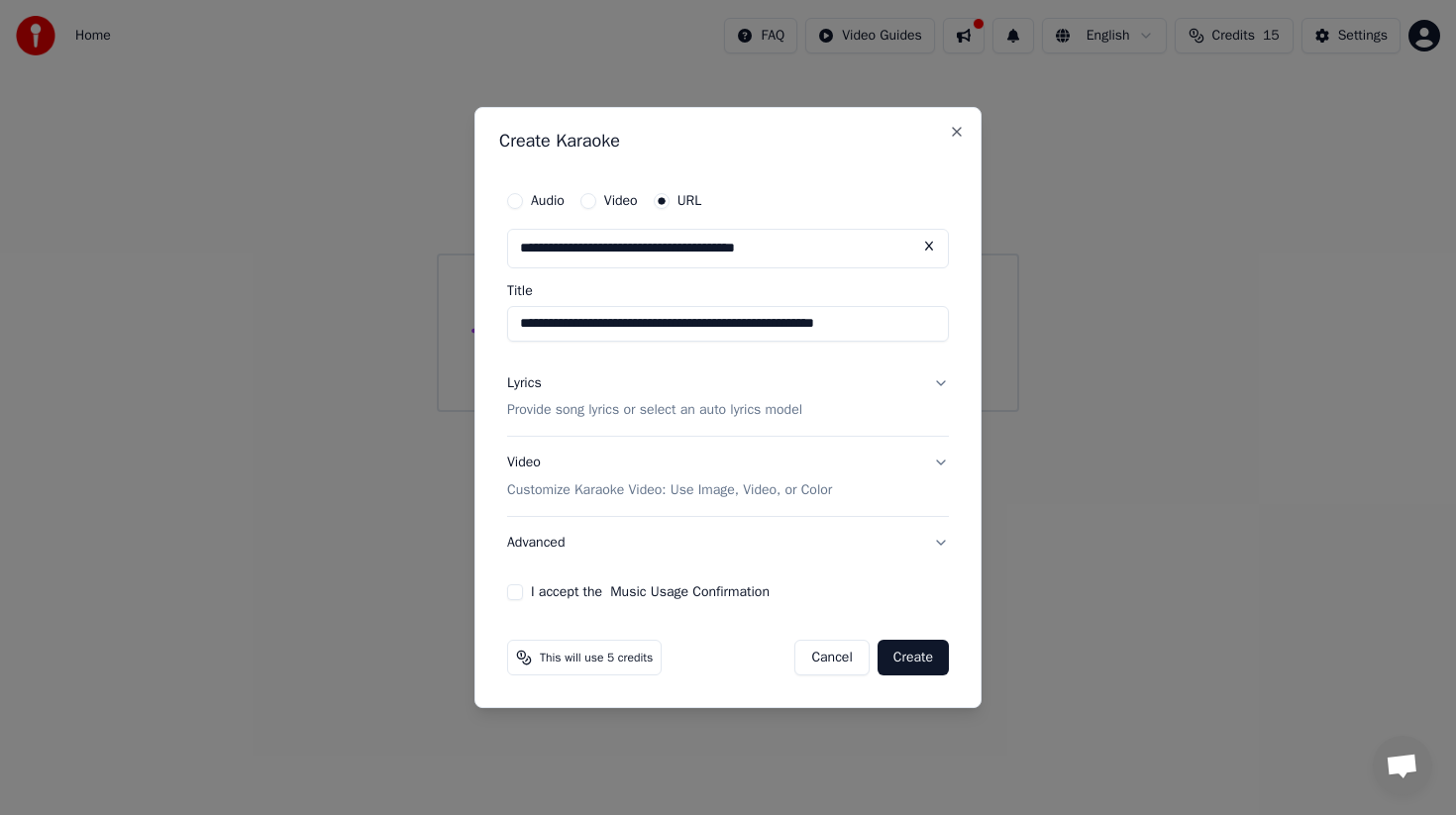click on "Lyrics Provide song lyrics or select an auto lyrics model" at bounding box center [728, 397] 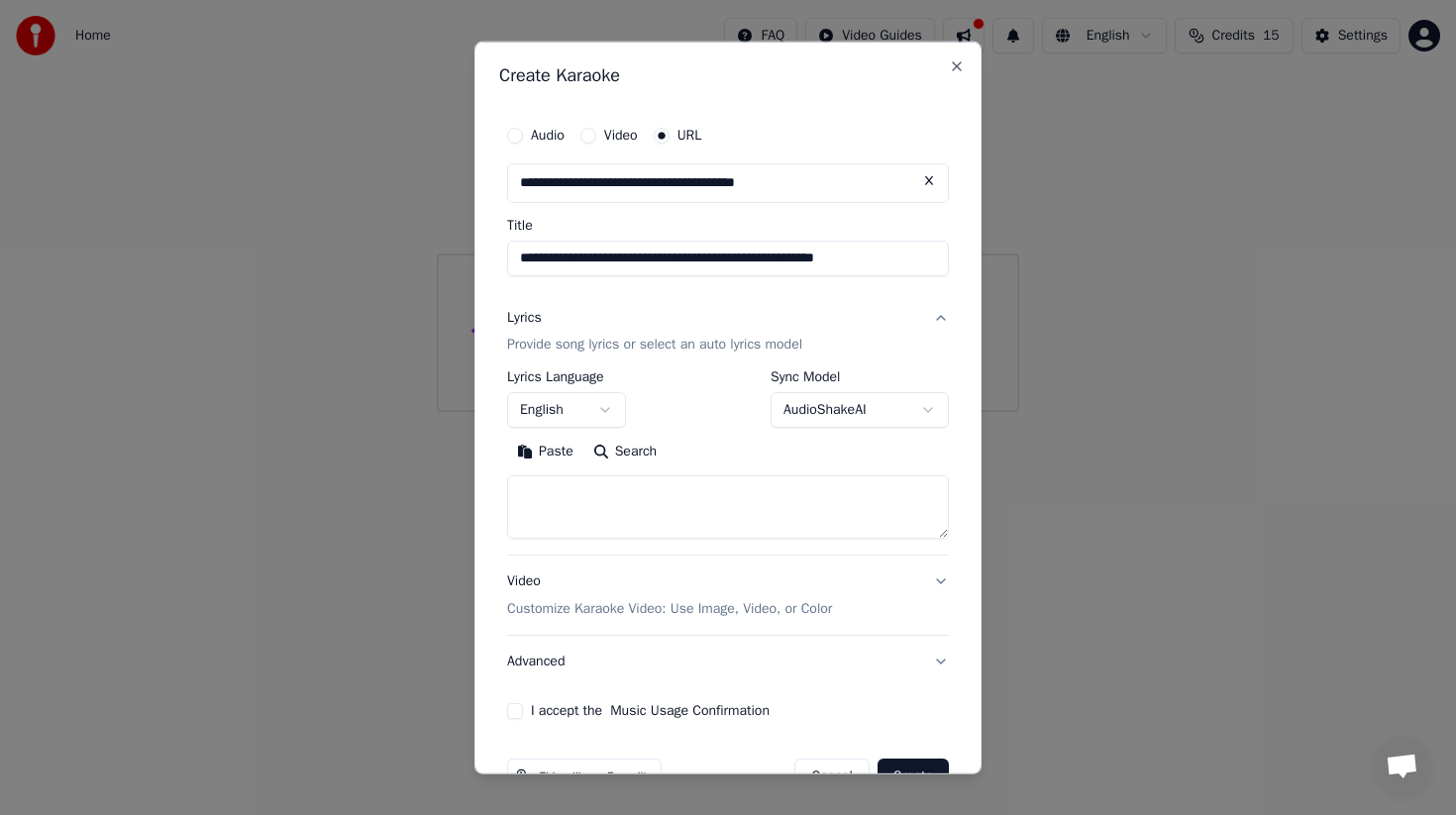 click on "**********" at bounding box center [728, 206] 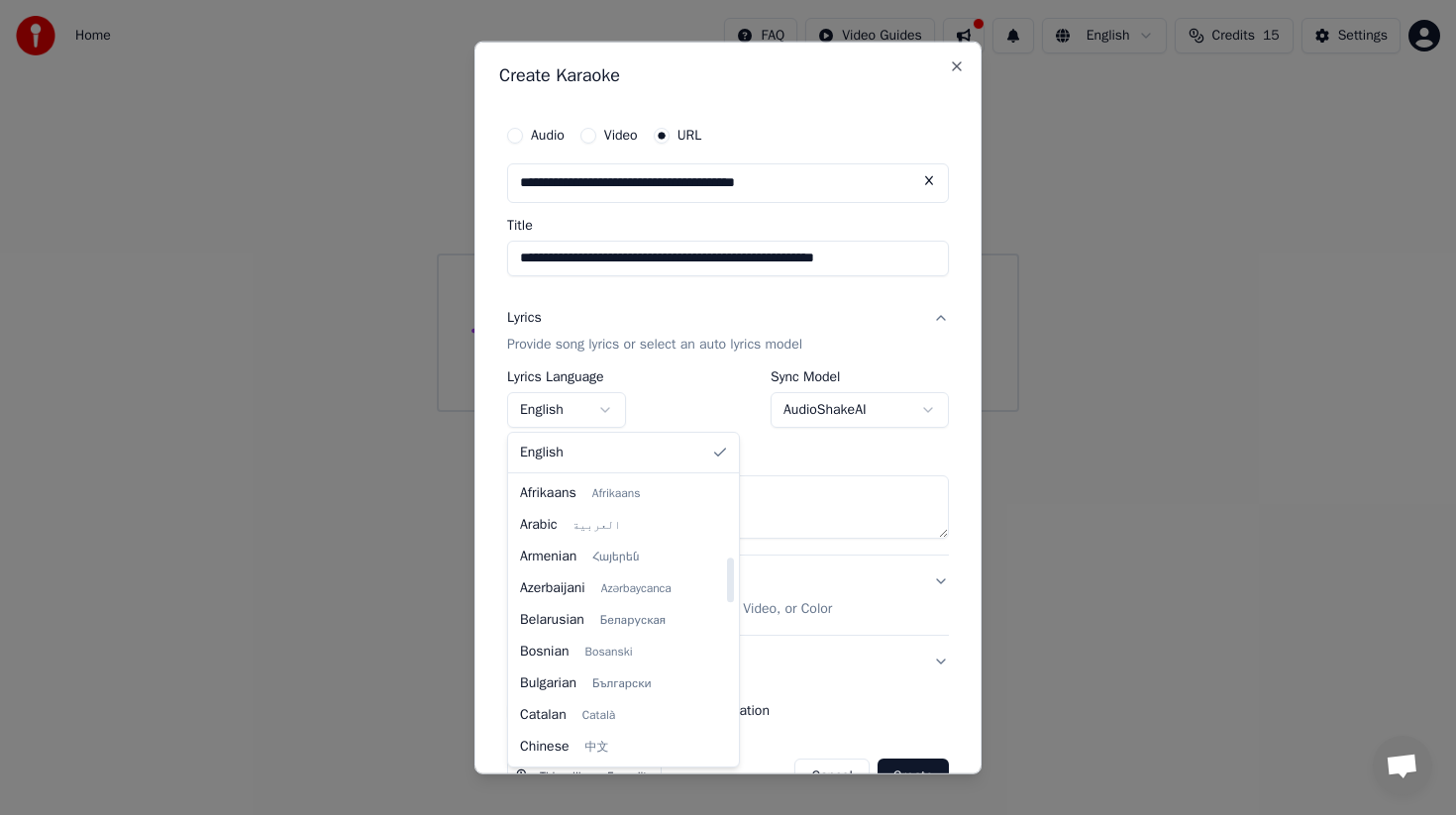 scroll, scrollTop: 507, scrollLeft: 0, axis: vertical 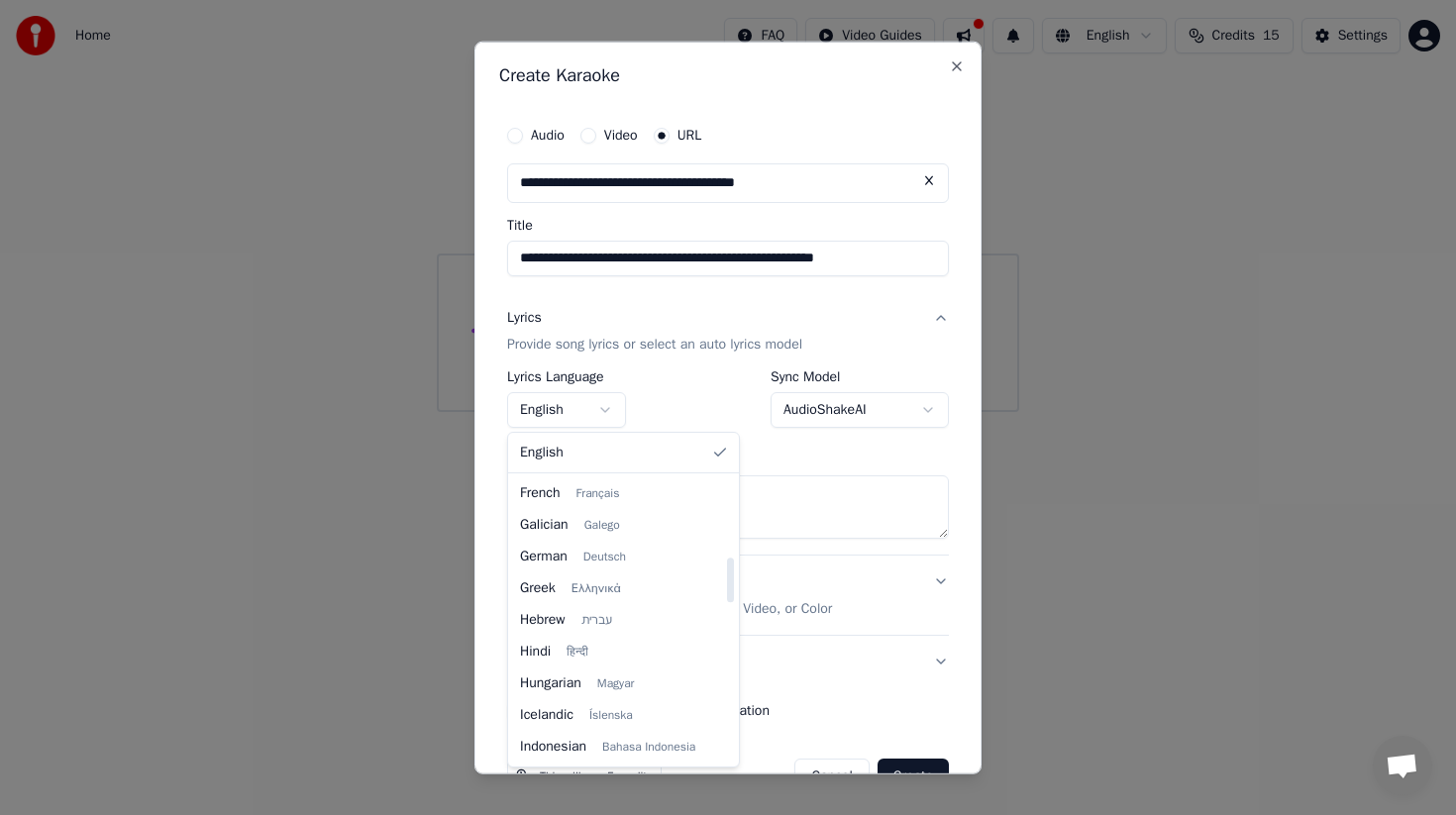 select on "**" 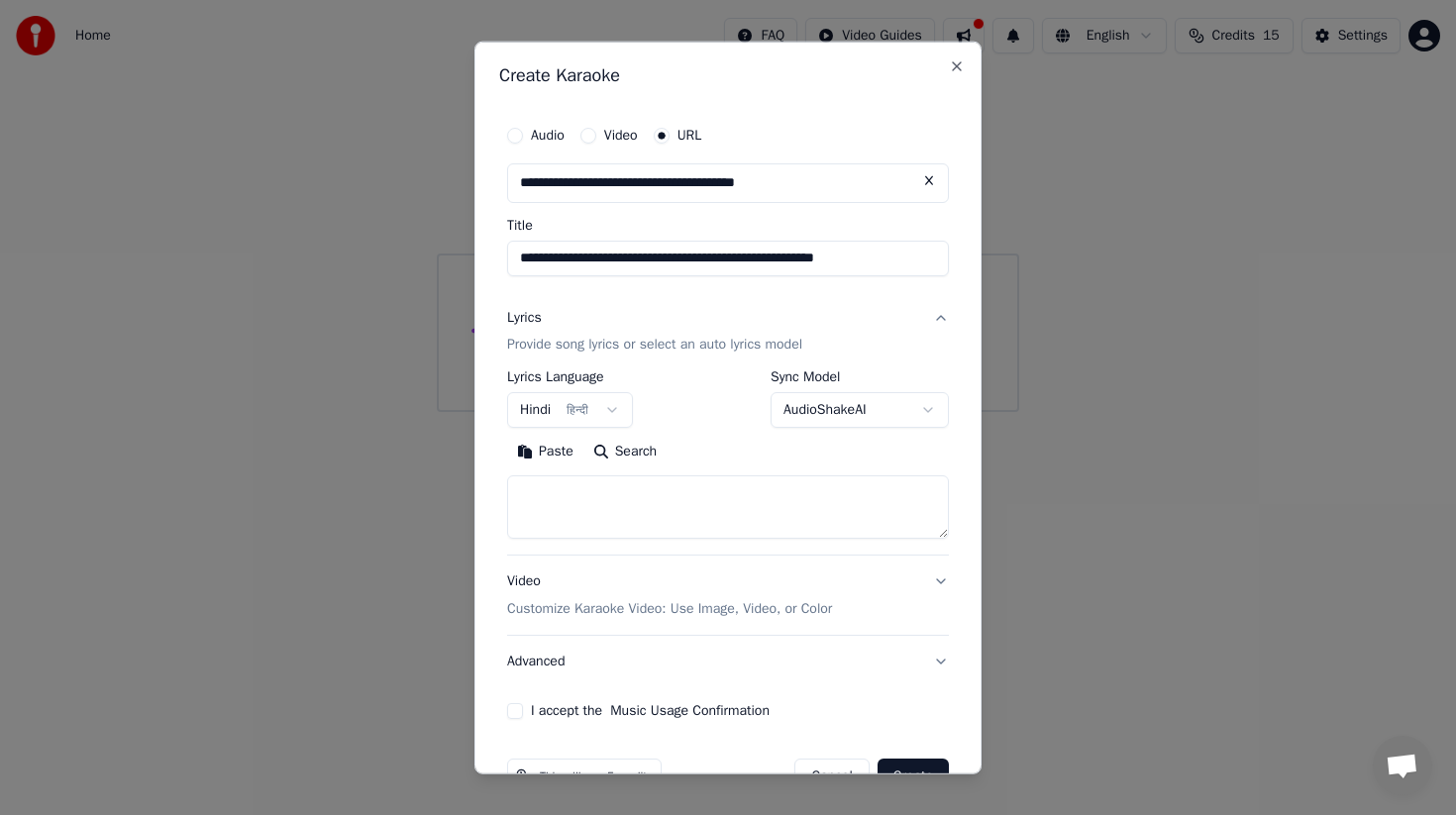 scroll, scrollTop: 52, scrollLeft: 0, axis: vertical 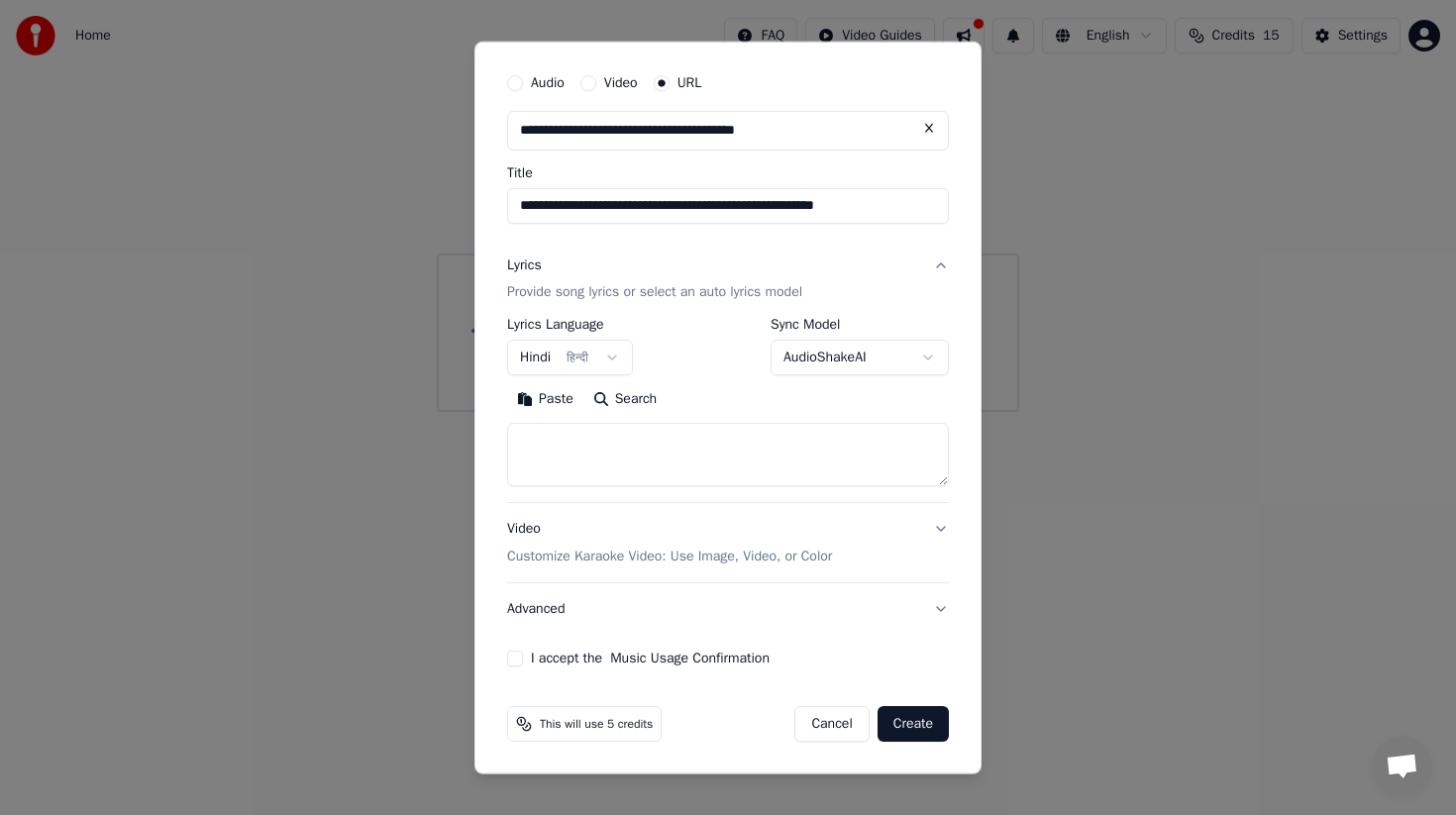 click on "Video Customize Karaoke Video: Use Image, Video, or Color" at bounding box center [728, 543] 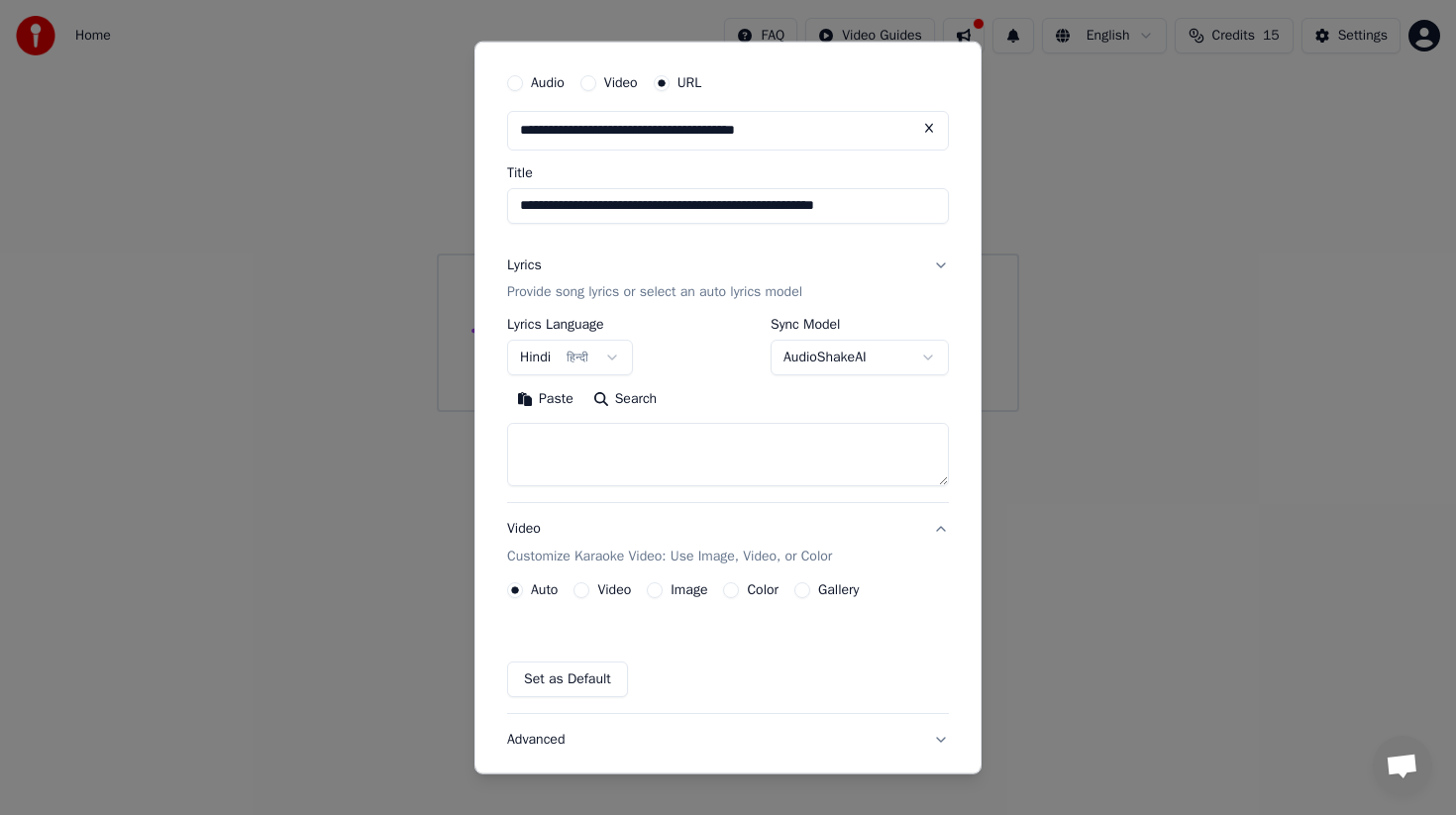 scroll, scrollTop: 0, scrollLeft: 0, axis: both 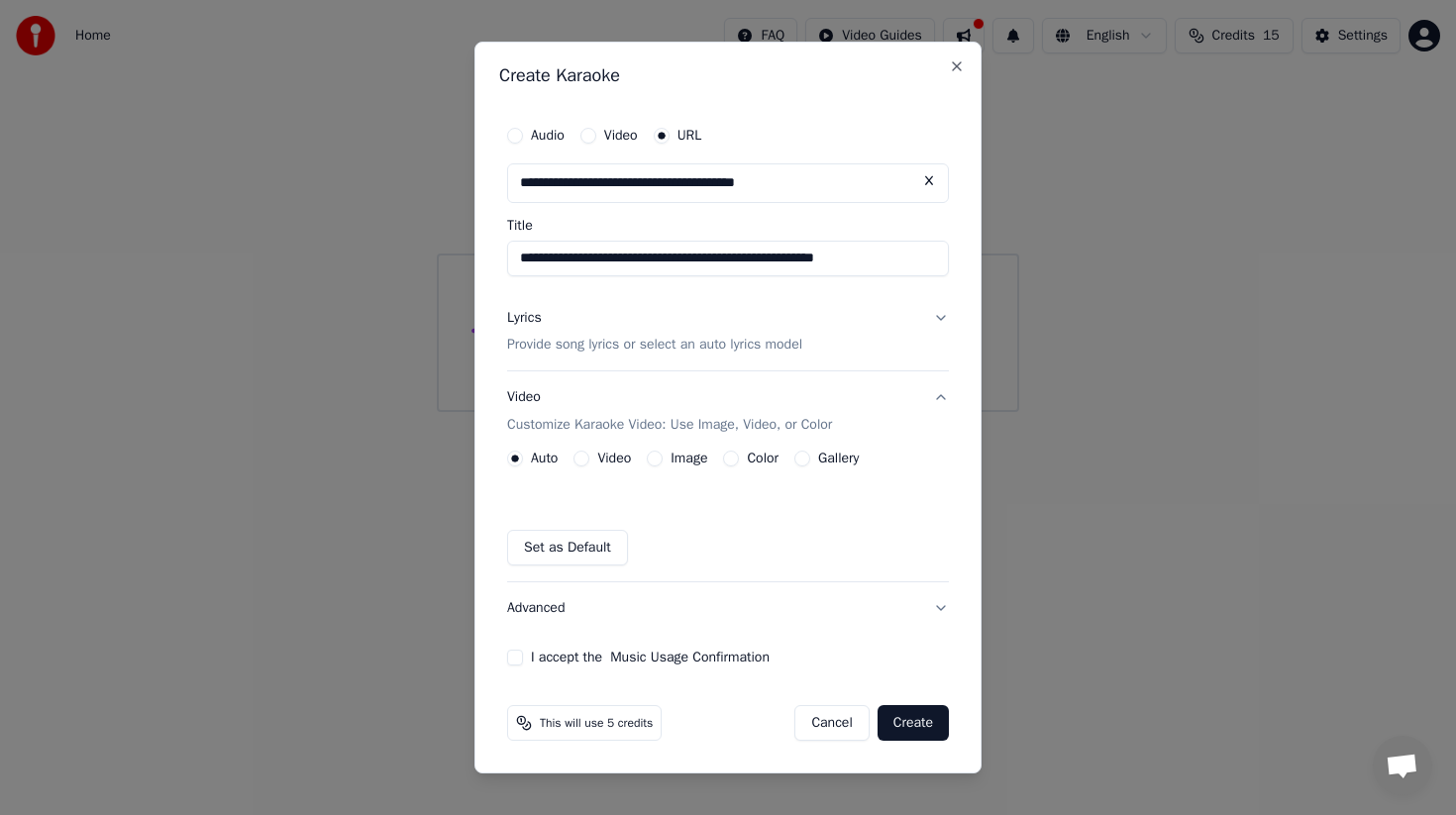 click on "Auto Video Image Color Gallery Set as Default" at bounding box center (728, 508) 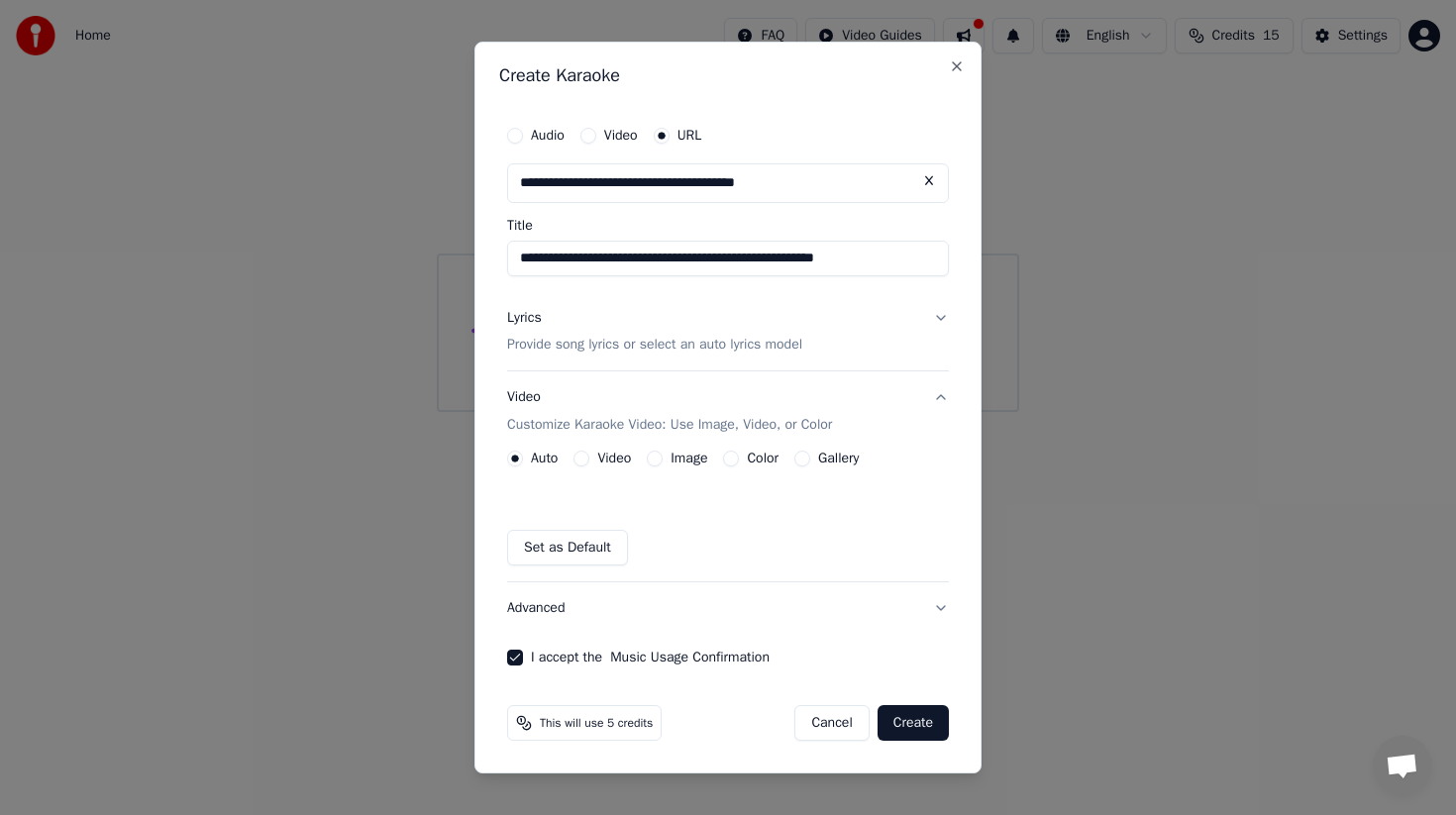 click on "Create" at bounding box center (913, 723) 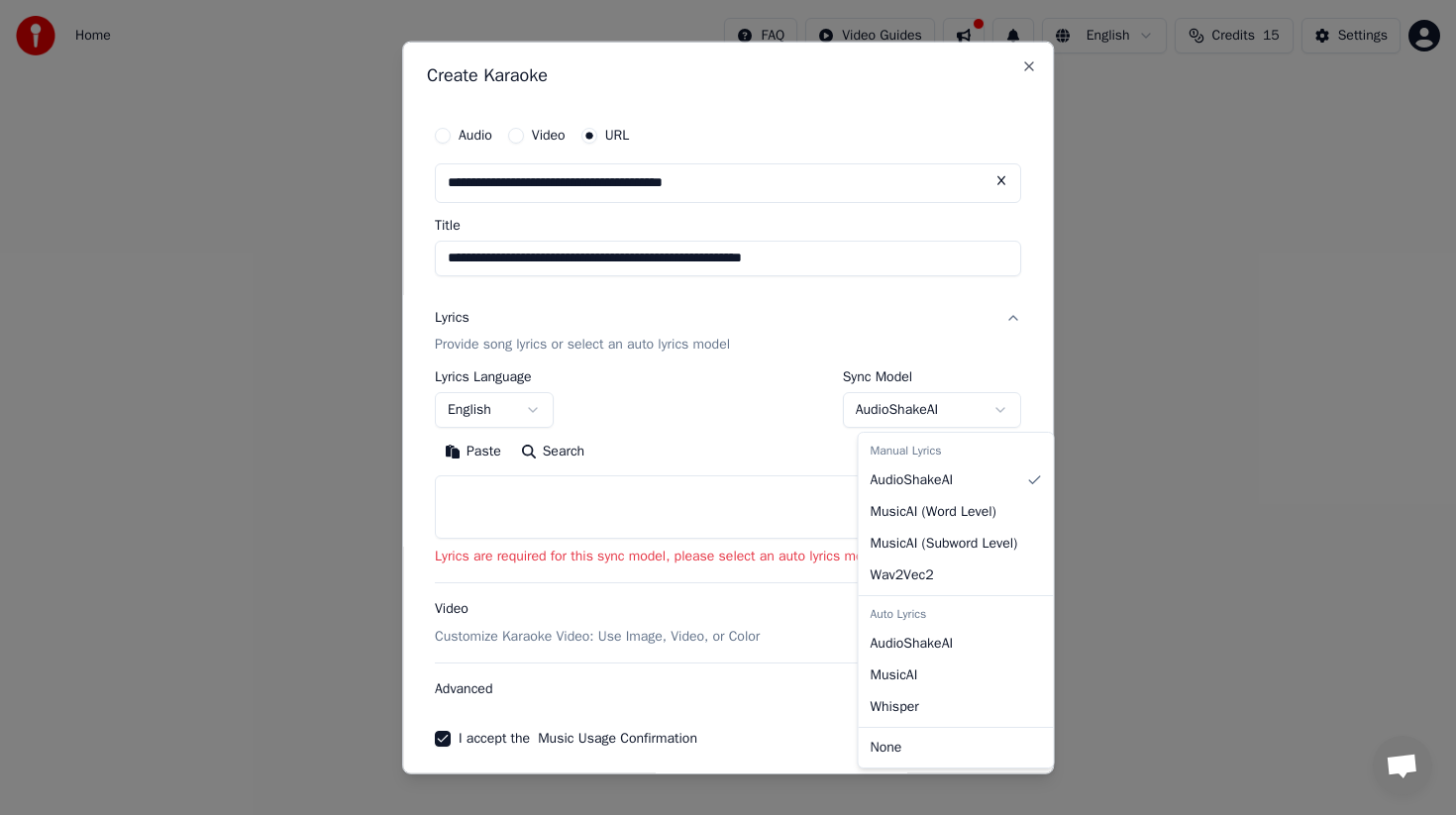 click on "**********" at bounding box center (728, 206) 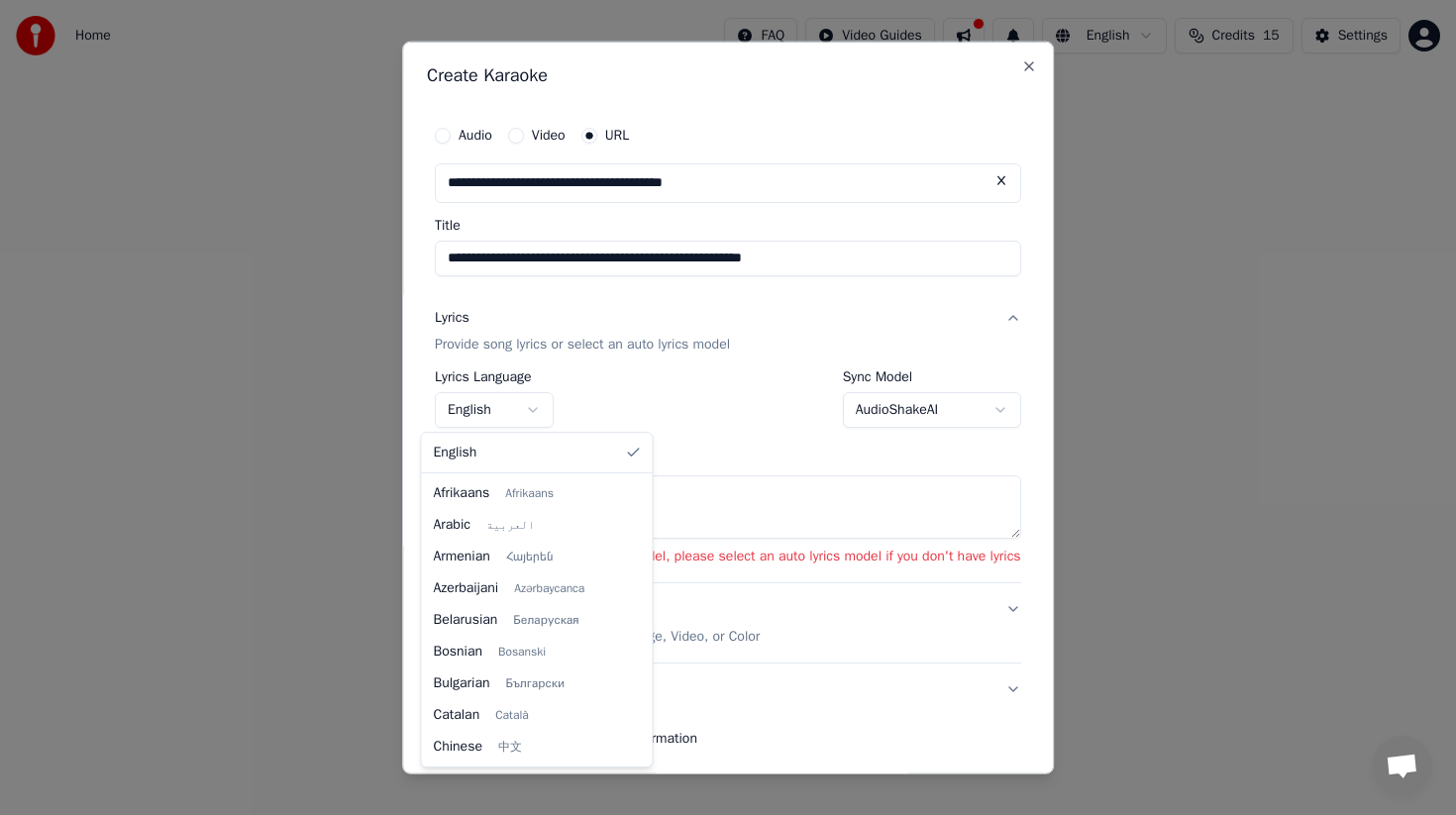 click on "**********" at bounding box center (728, 206) 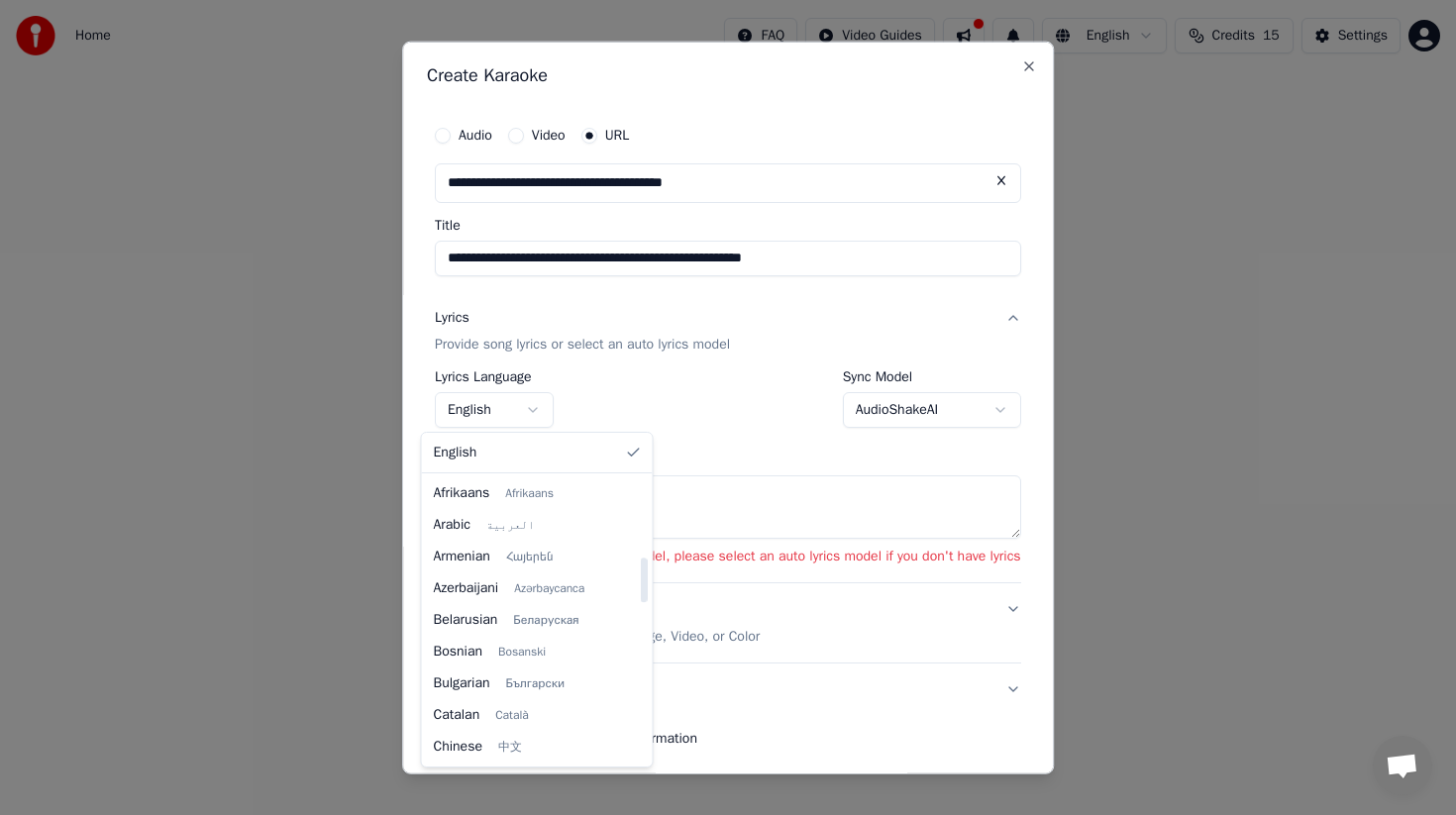 scroll, scrollTop: 507, scrollLeft: 0, axis: vertical 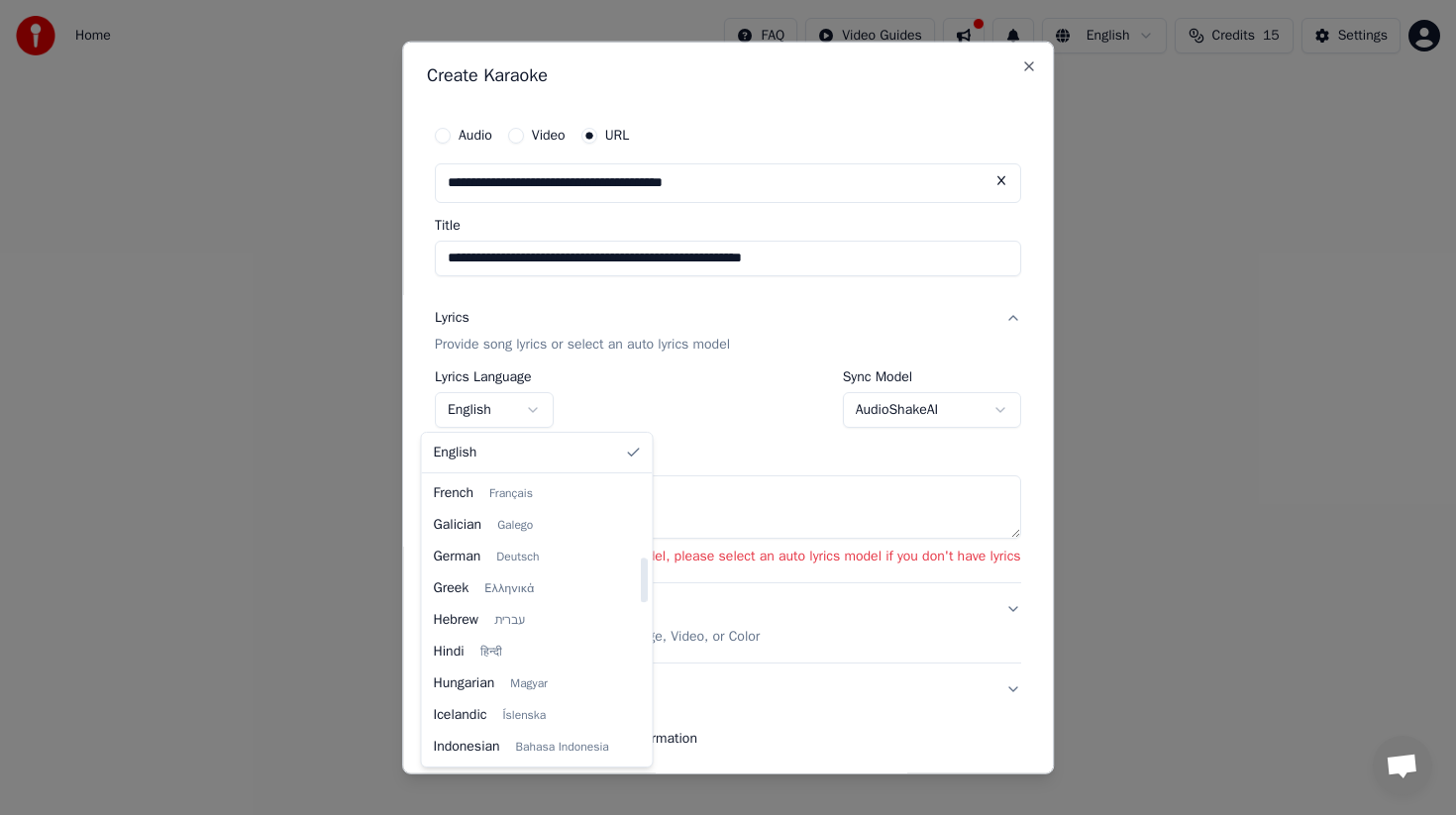 select on "**" 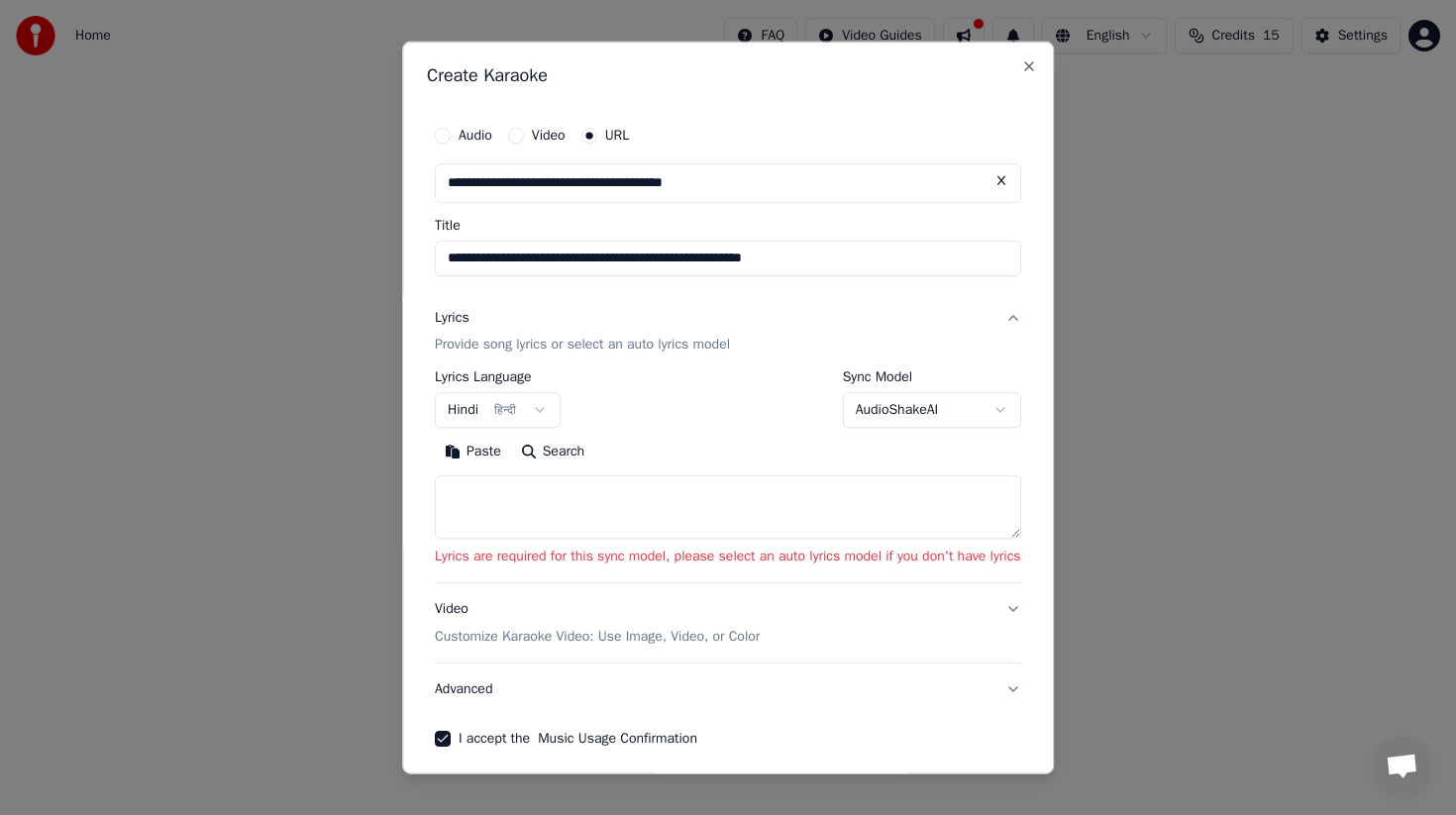 click at bounding box center [728, 507] 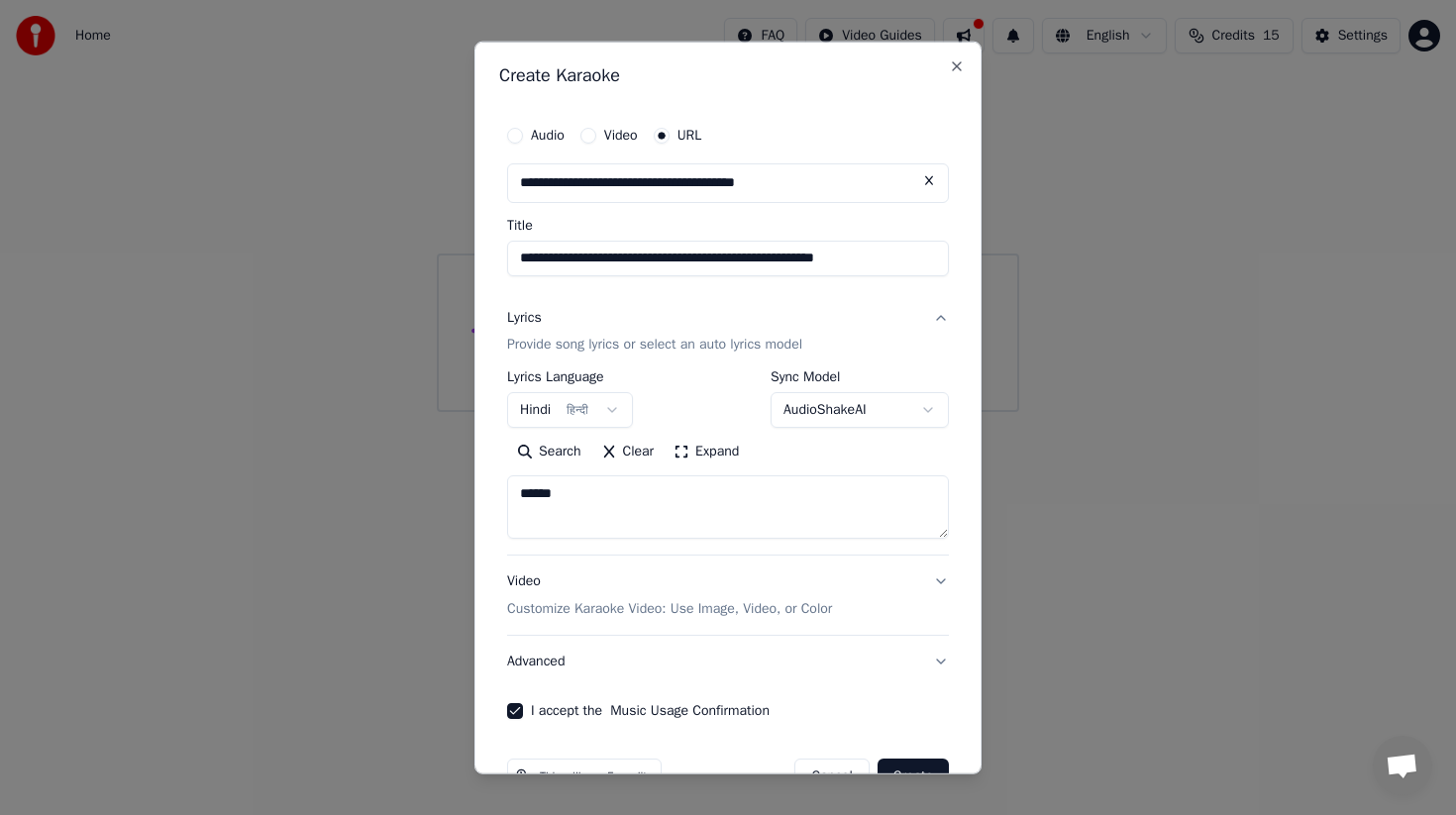type on "*****" 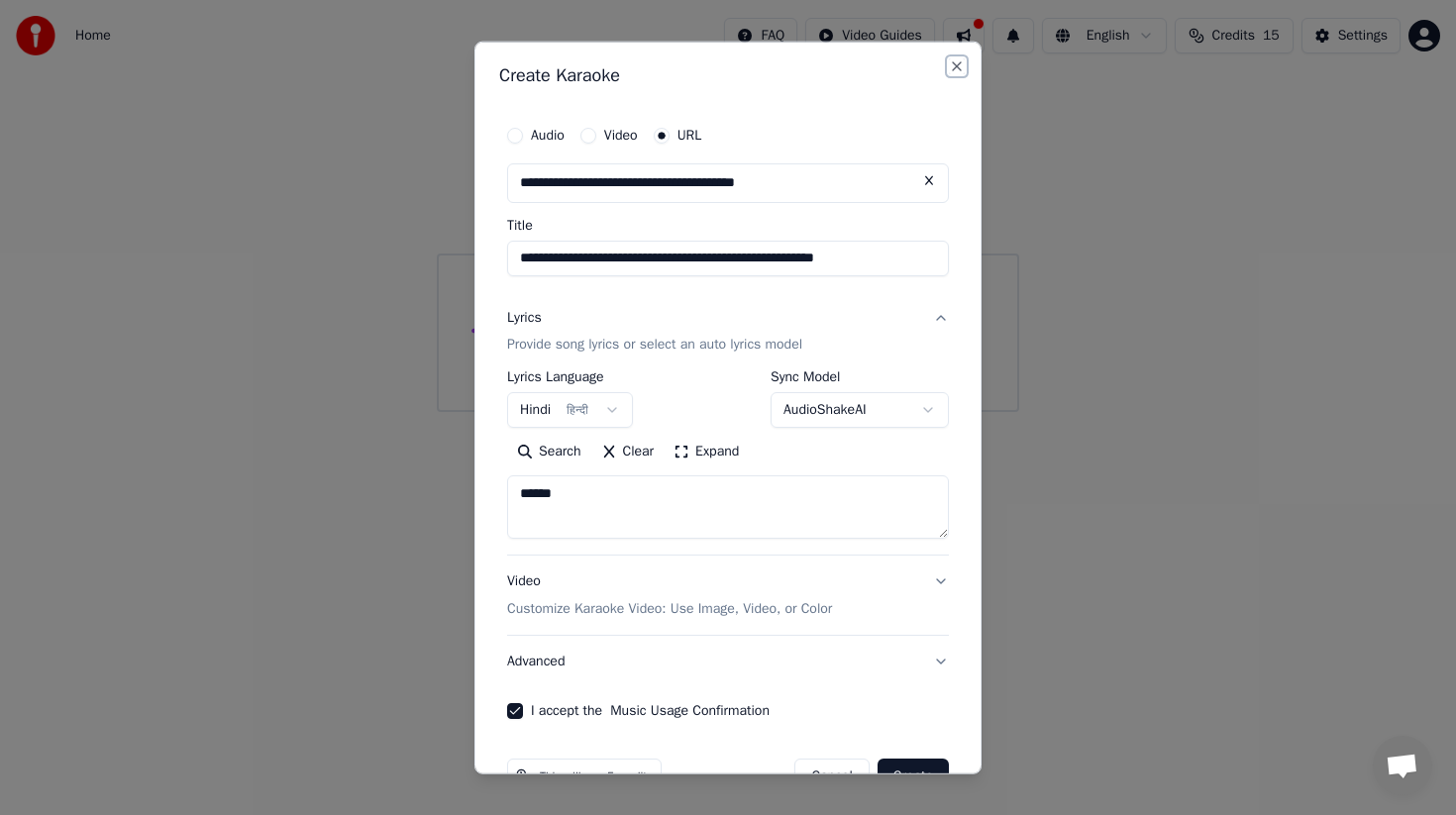 click on "Close" at bounding box center (957, 65) 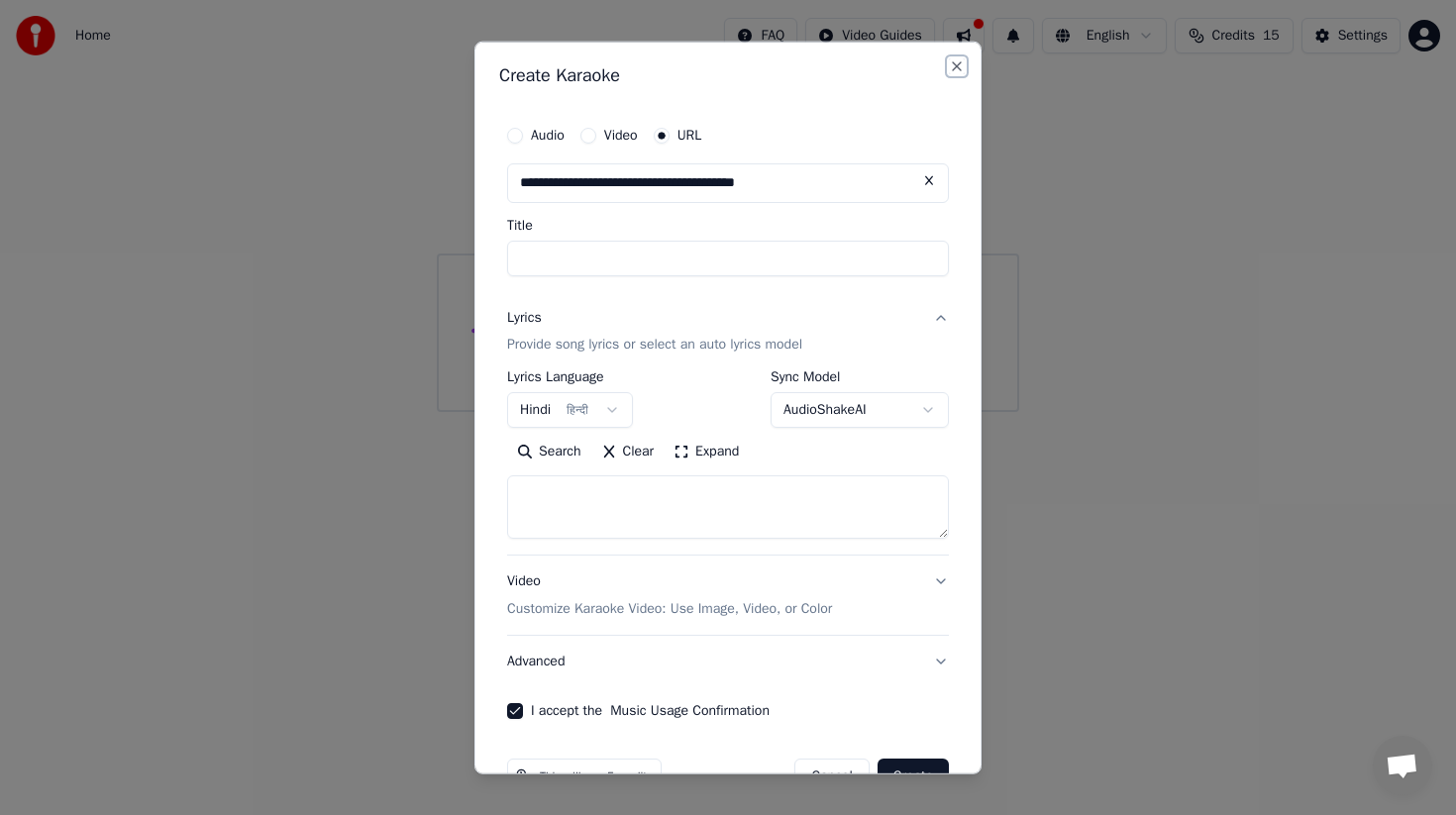 select 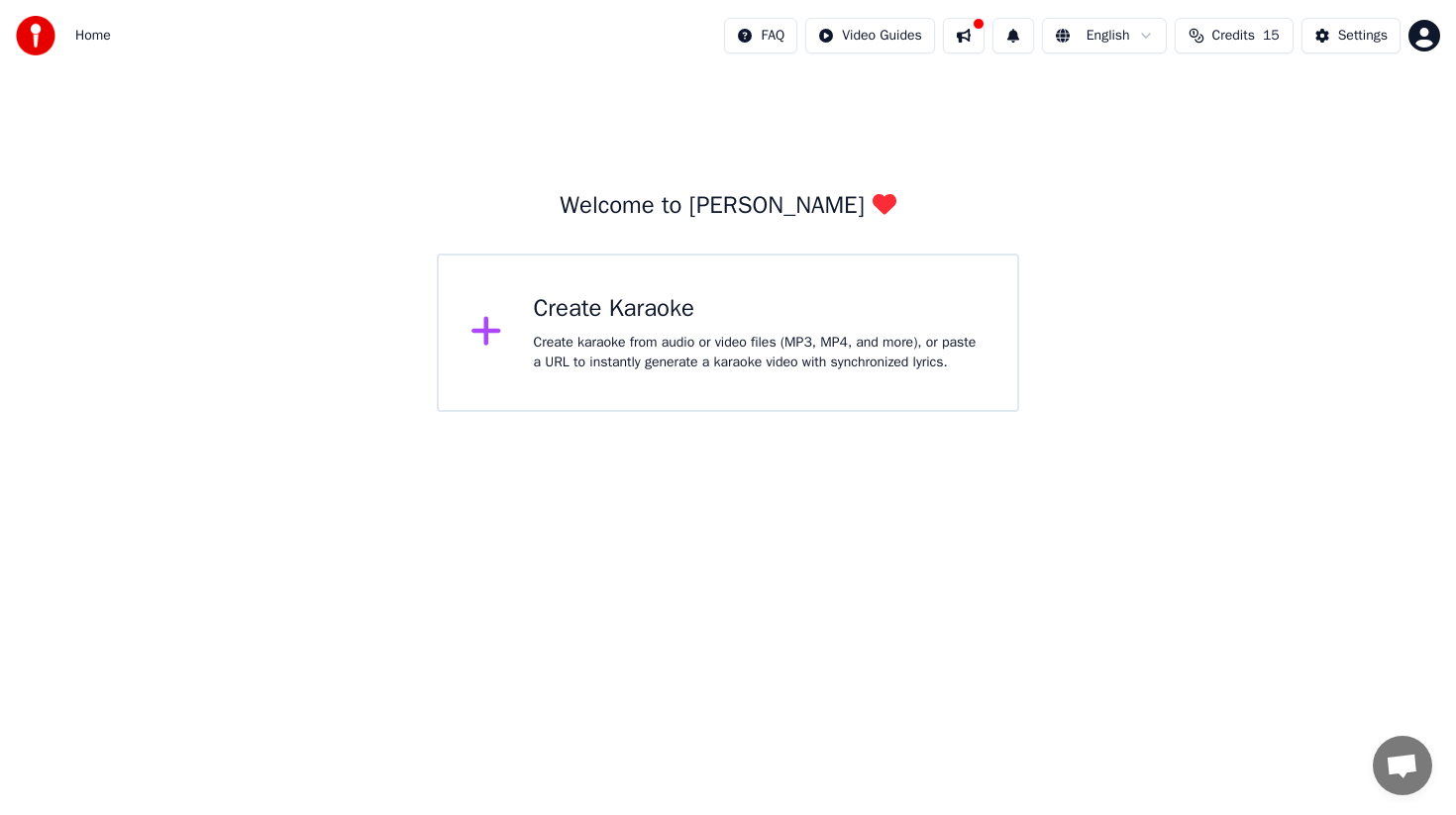 click on "Create Karaoke" at bounding box center (760, 309) 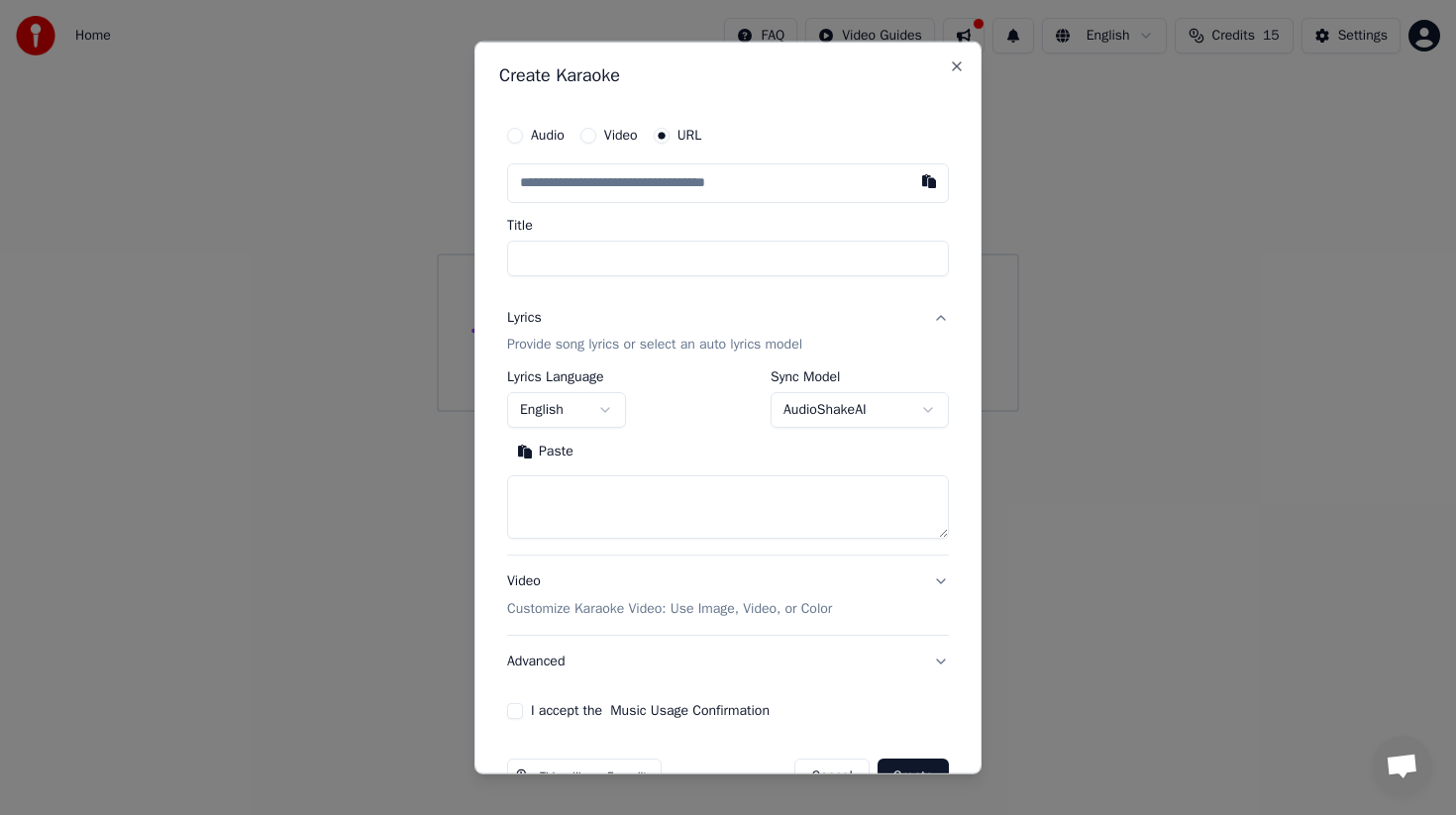 click at bounding box center (728, 182) 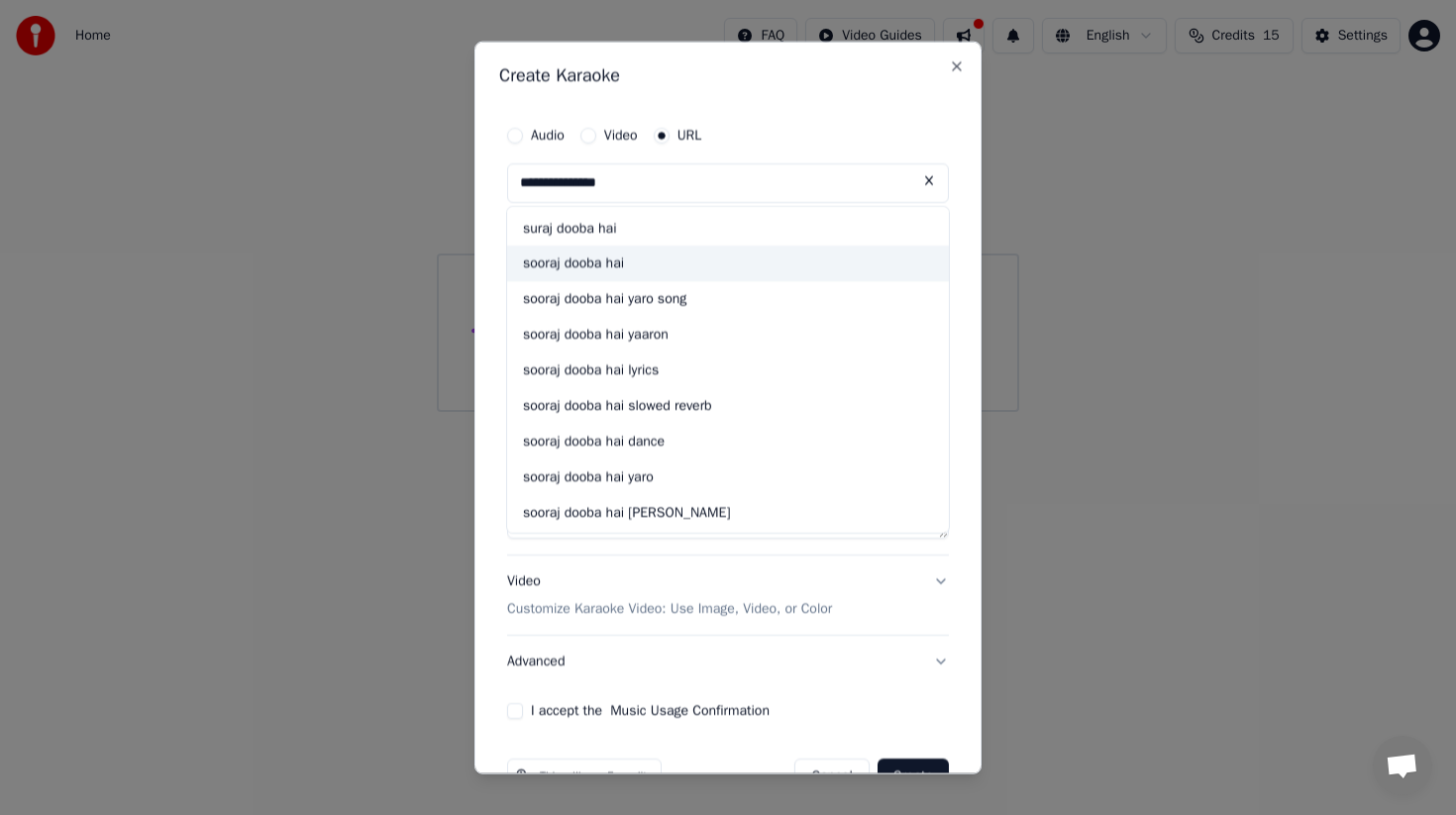click on "sooraj dooba hai" at bounding box center (728, 263) 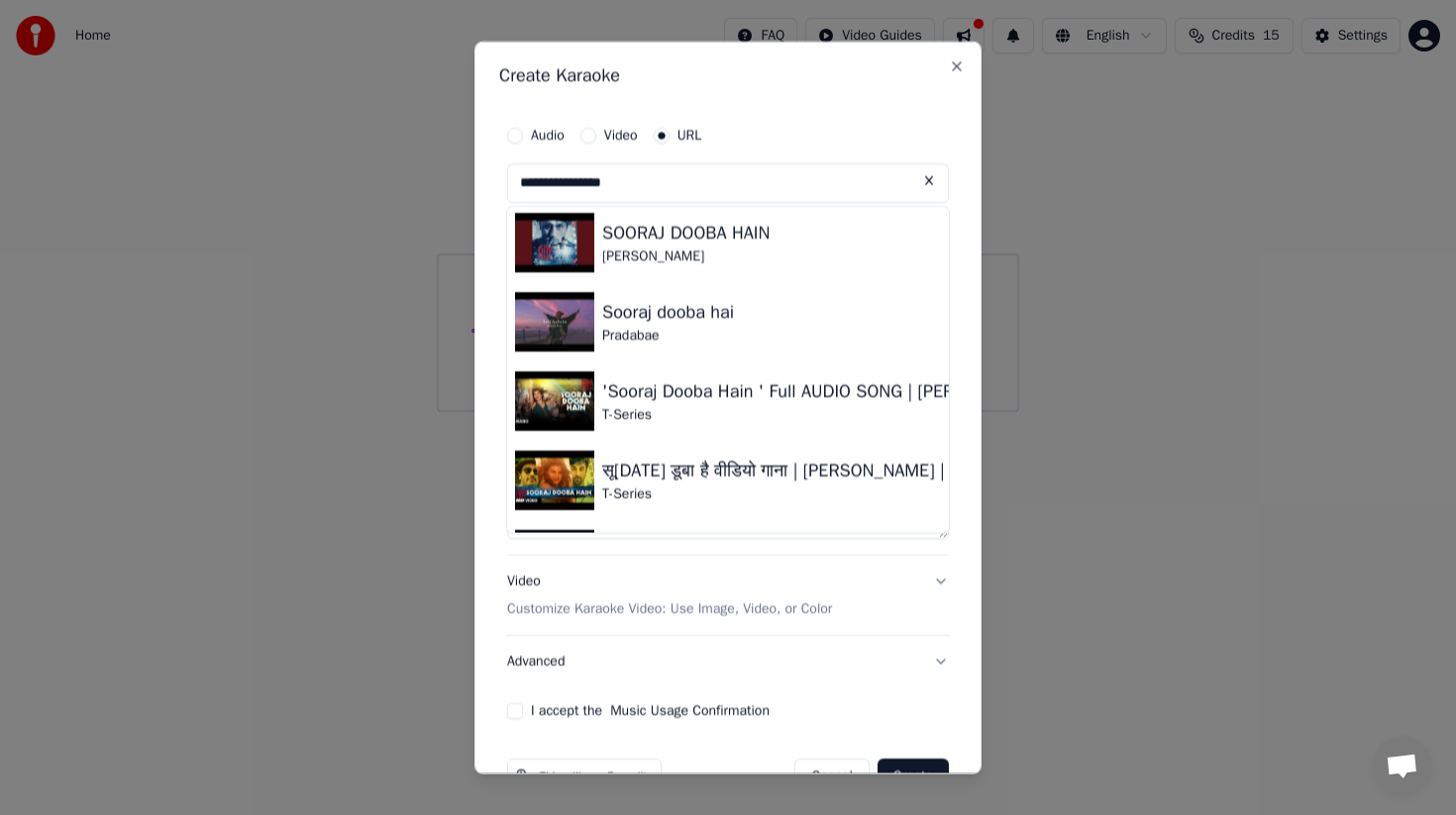 scroll, scrollTop: 160, scrollLeft: 0, axis: vertical 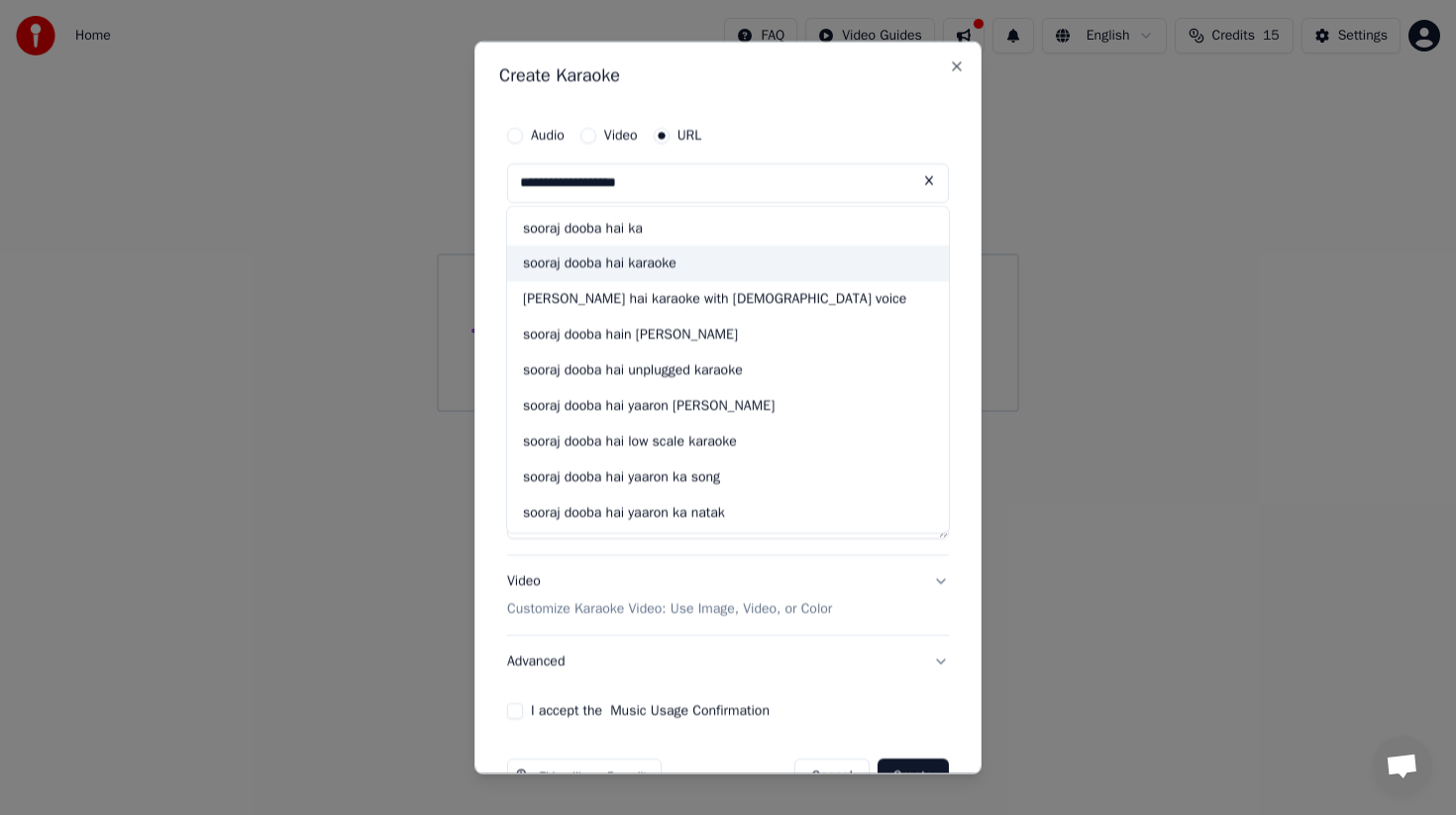 click on "sooraj dooba hai karaoke" at bounding box center (728, 263) 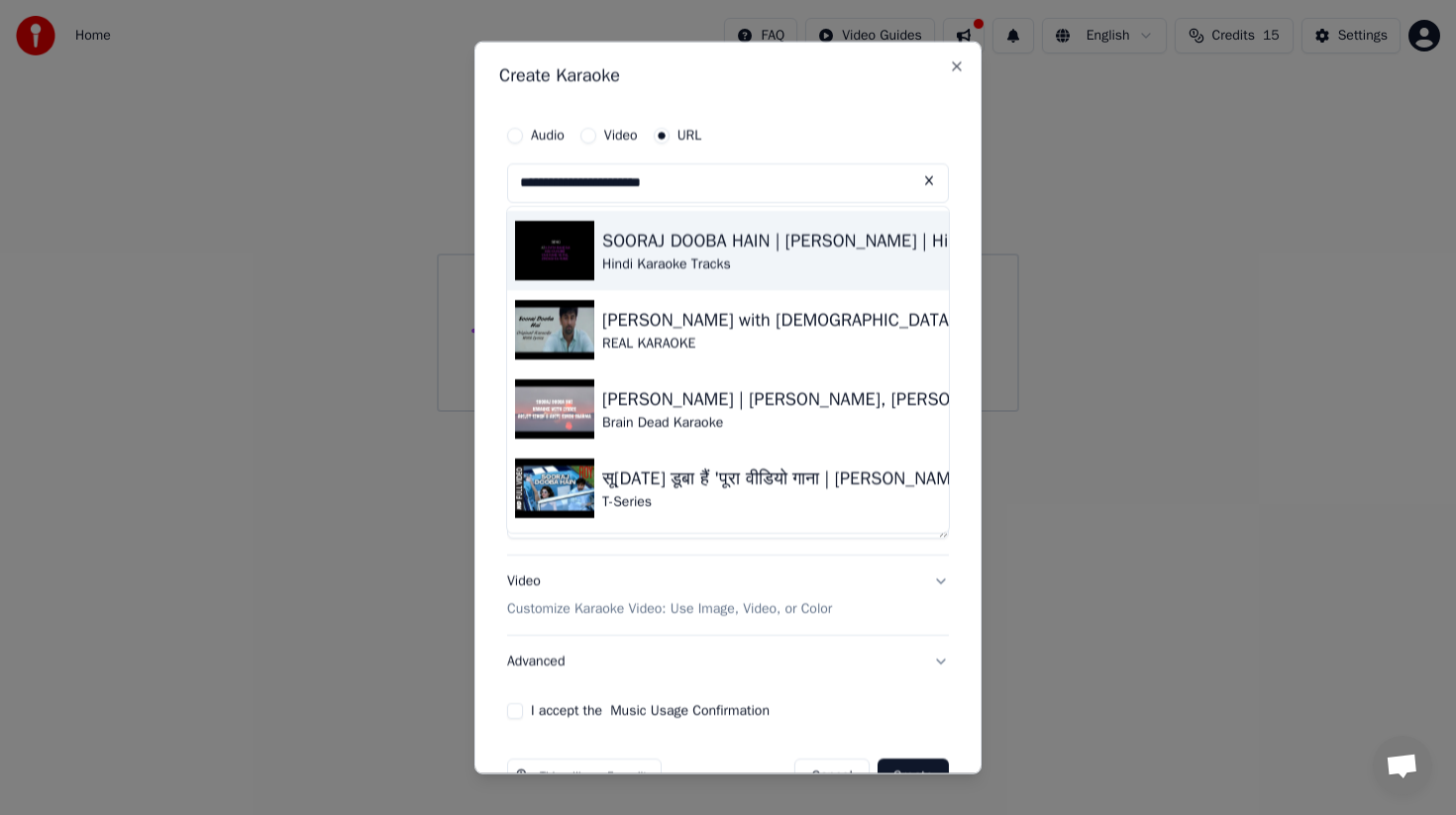 click on "Hindi Karaoke Tracks" at bounding box center (867, 263) 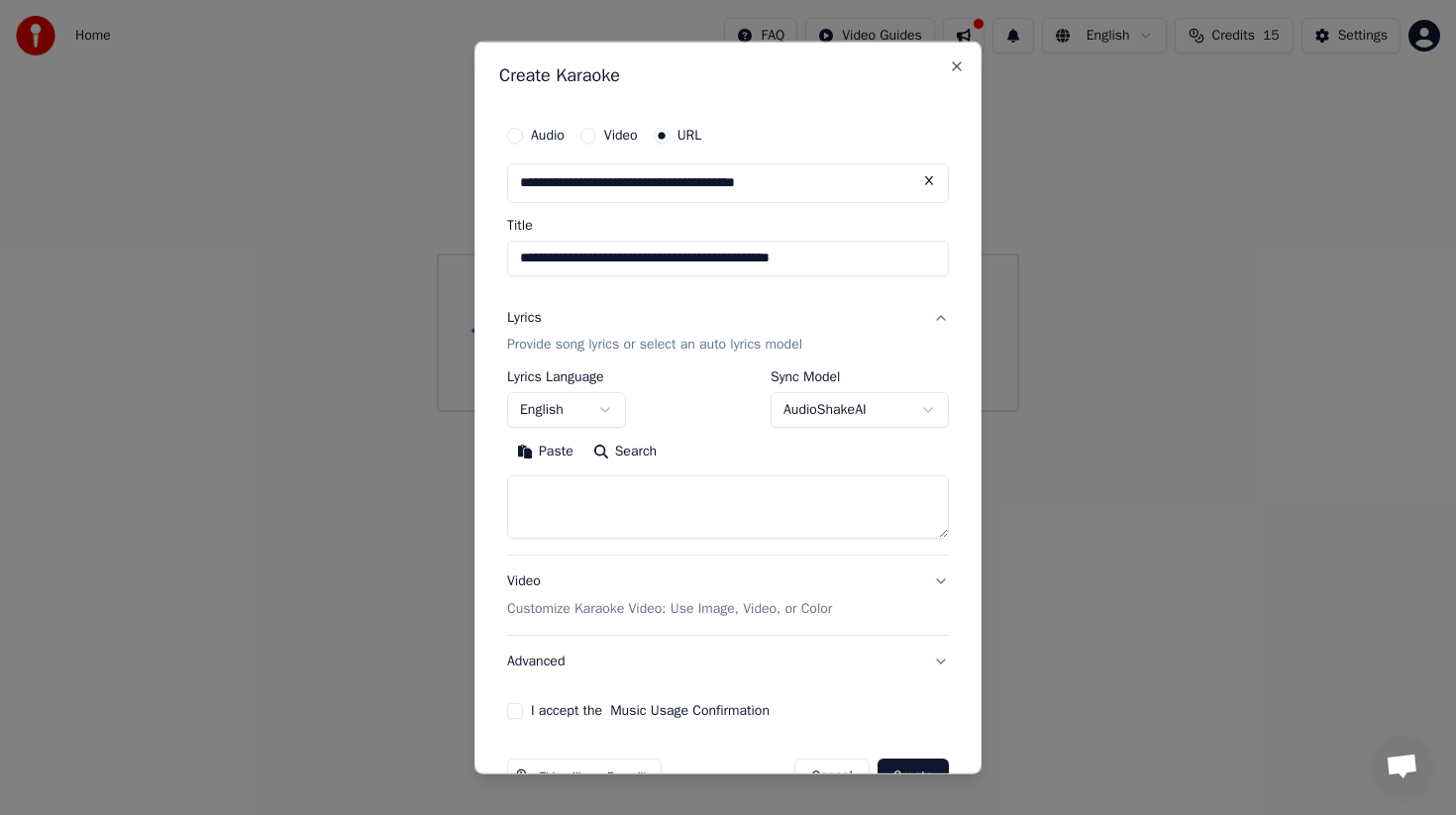 click on "**********" at bounding box center (728, 206) 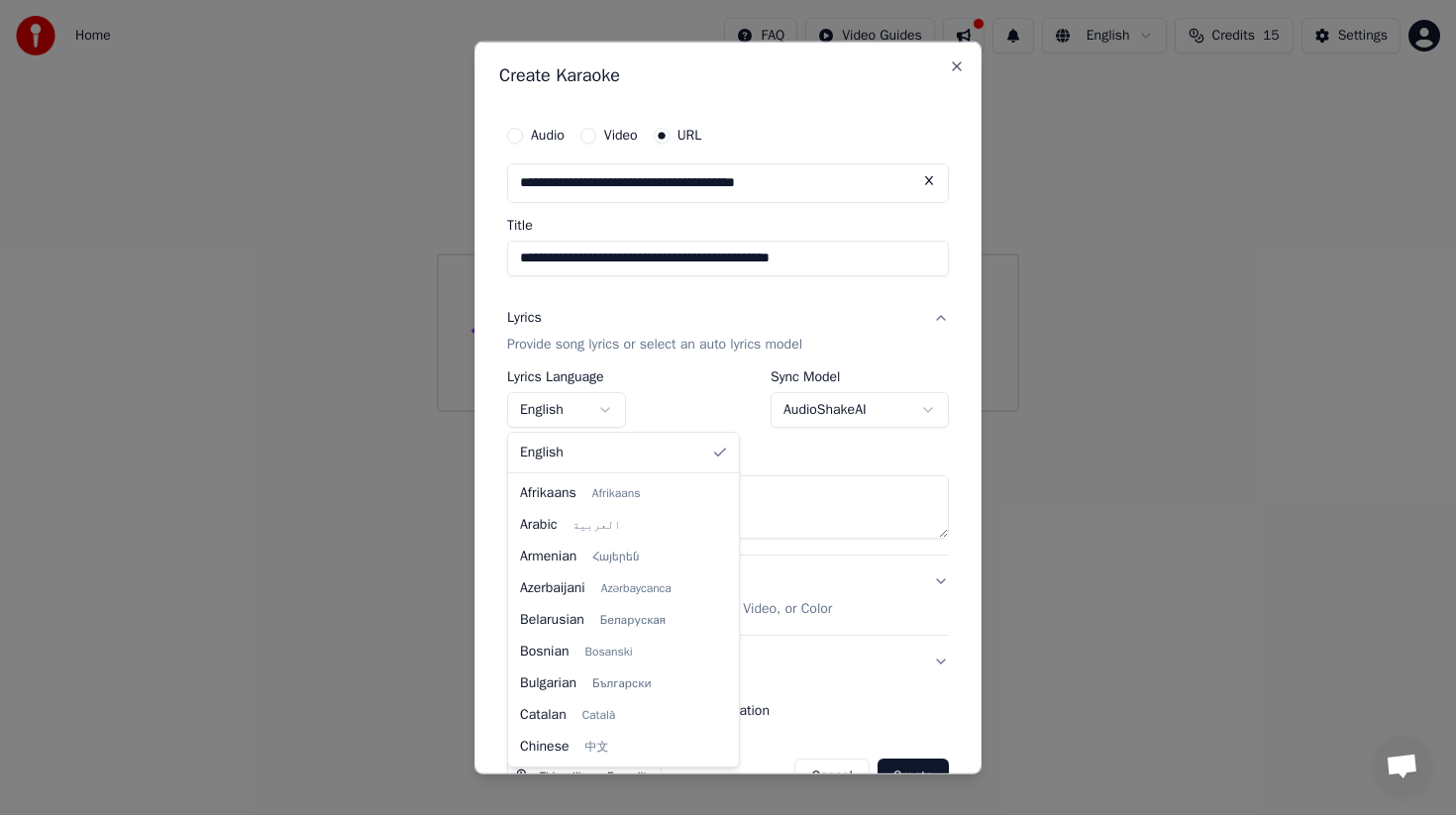 scroll, scrollTop: 507, scrollLeft: 0, axis: vertical 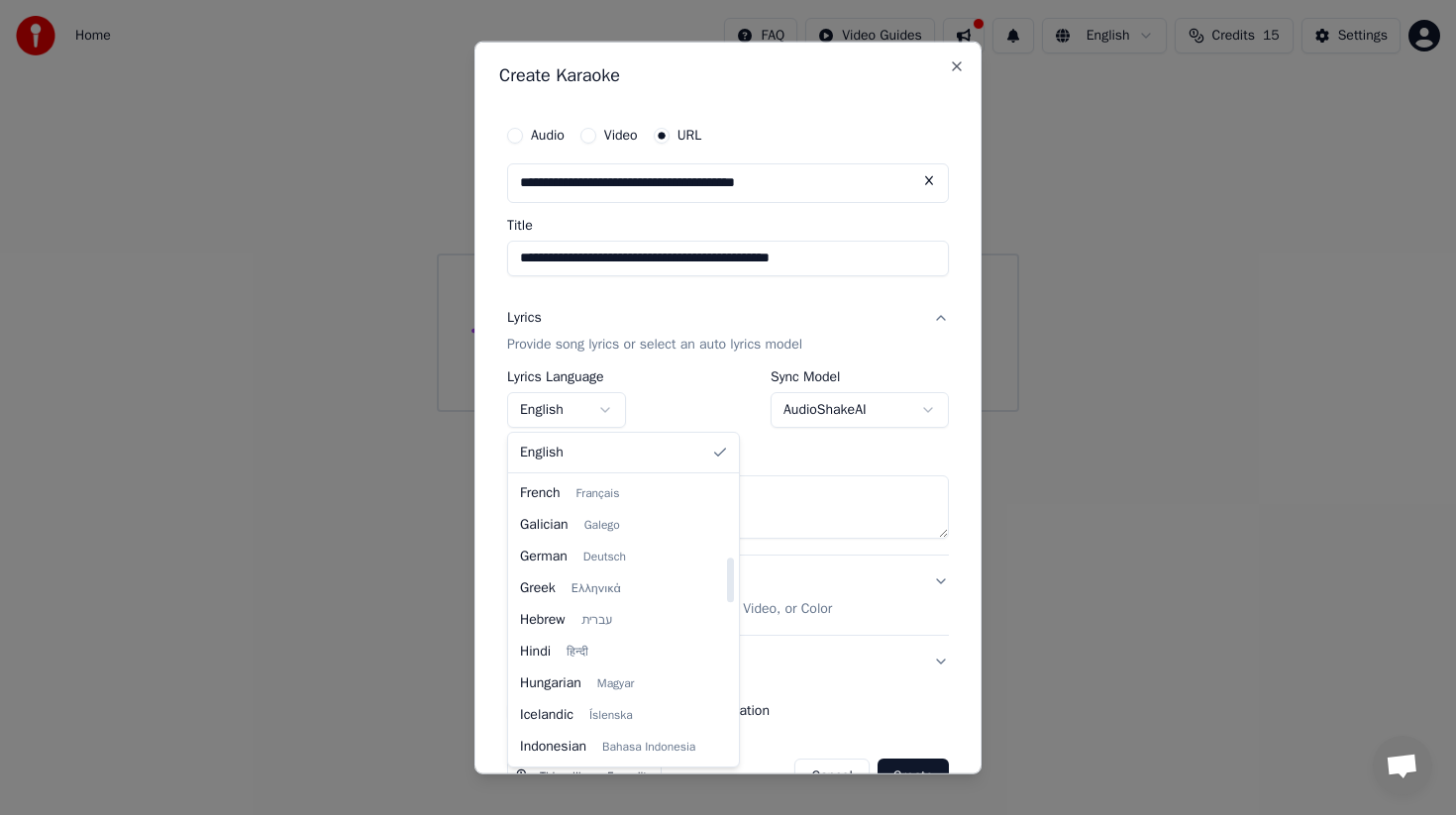 select on "**" 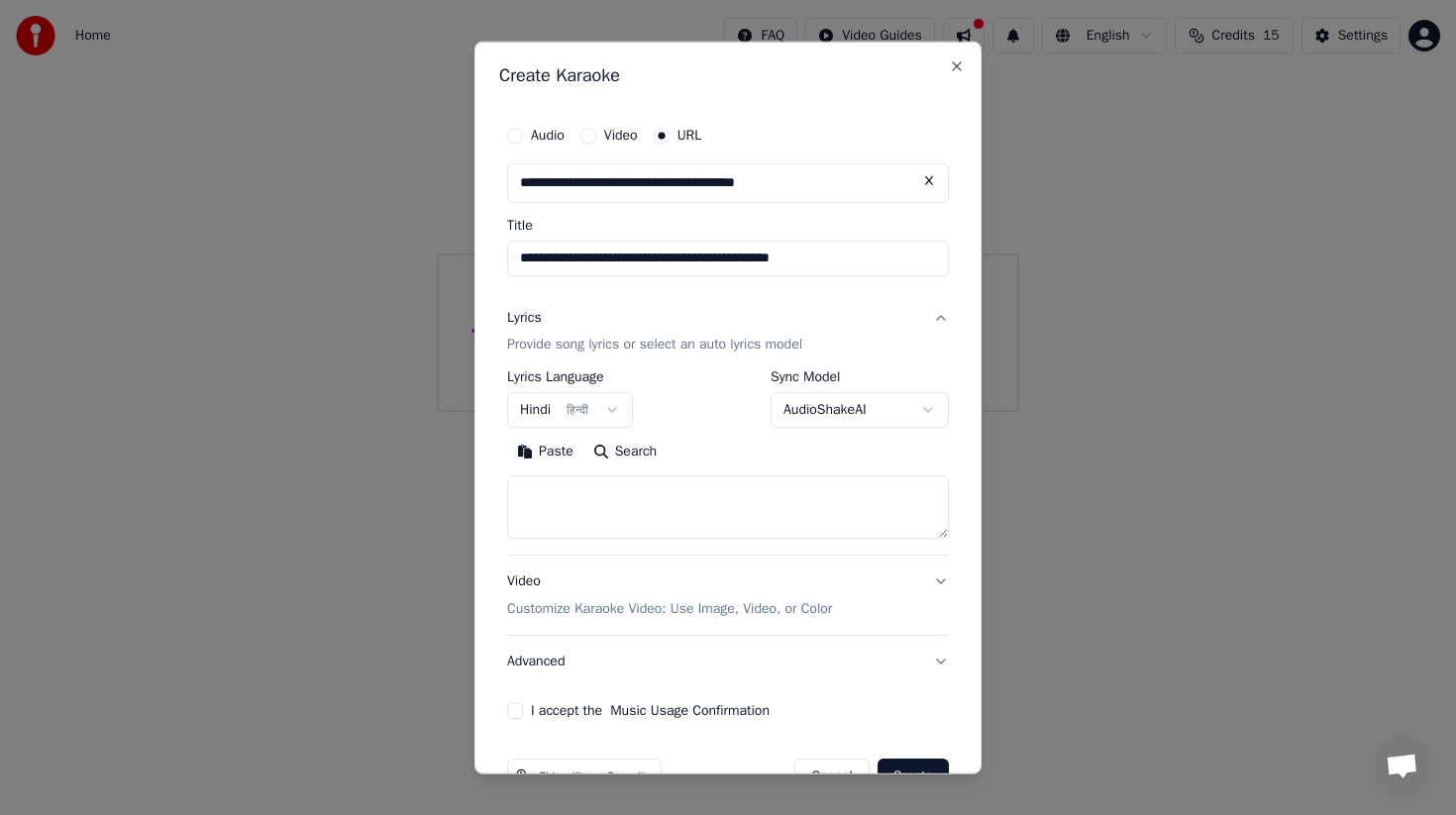 click on "Paste" at bounding box center [545, 452] 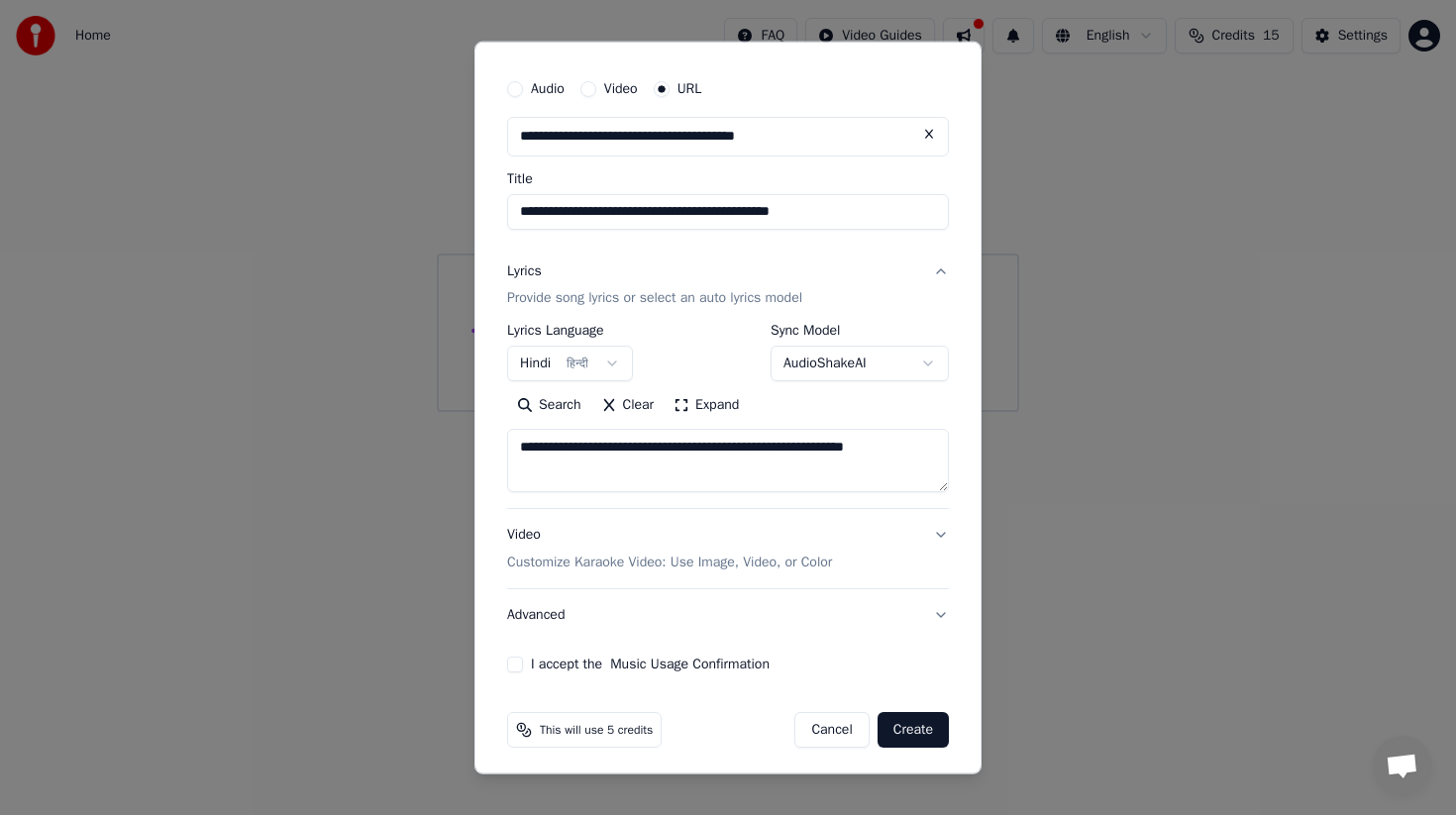 scroll, scrollTop: 52, scrollLeft: 0, axis: vertical 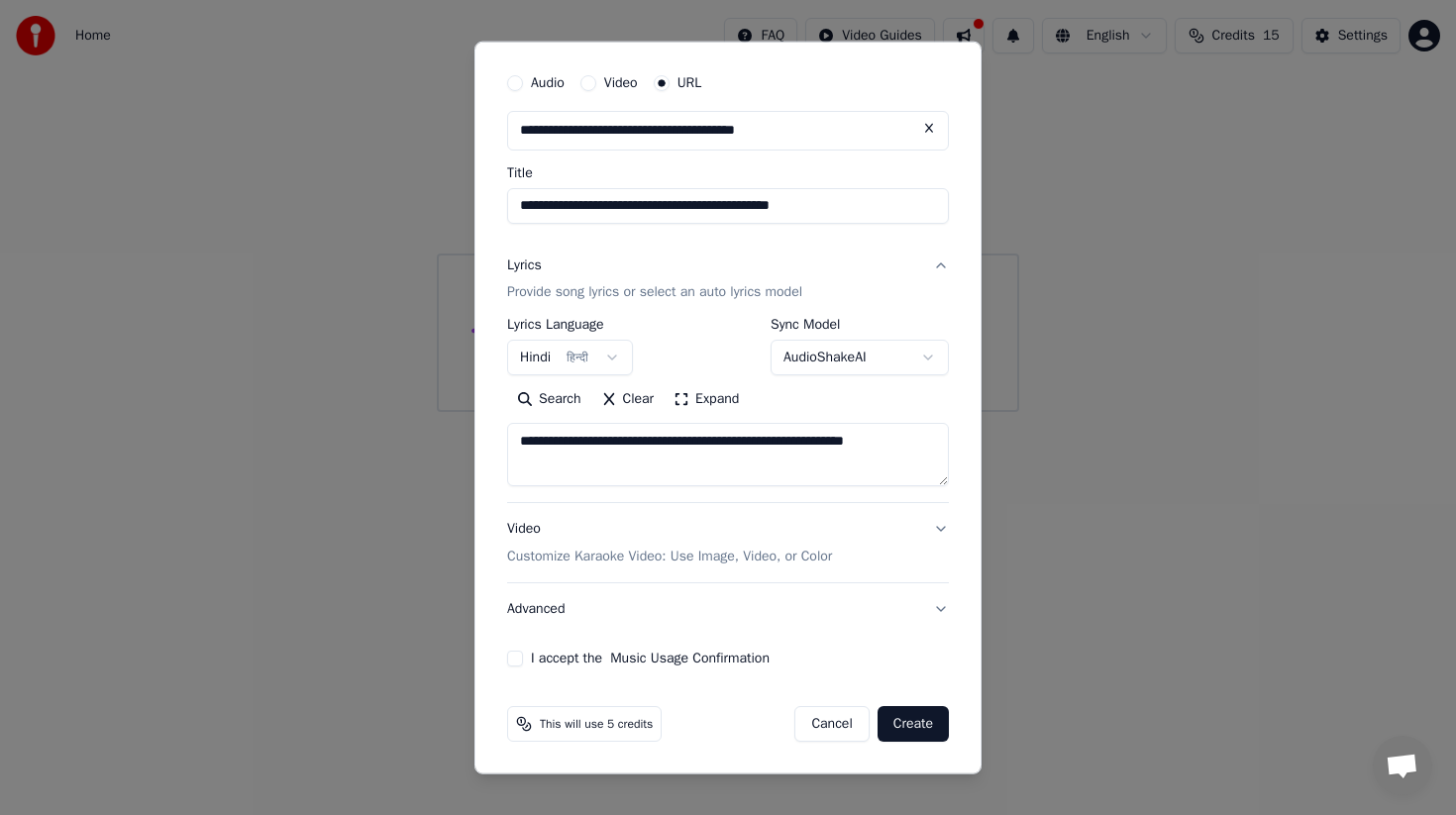 click on "I accept the   Music Usage Confirmation" at bounding box center [515, 659] 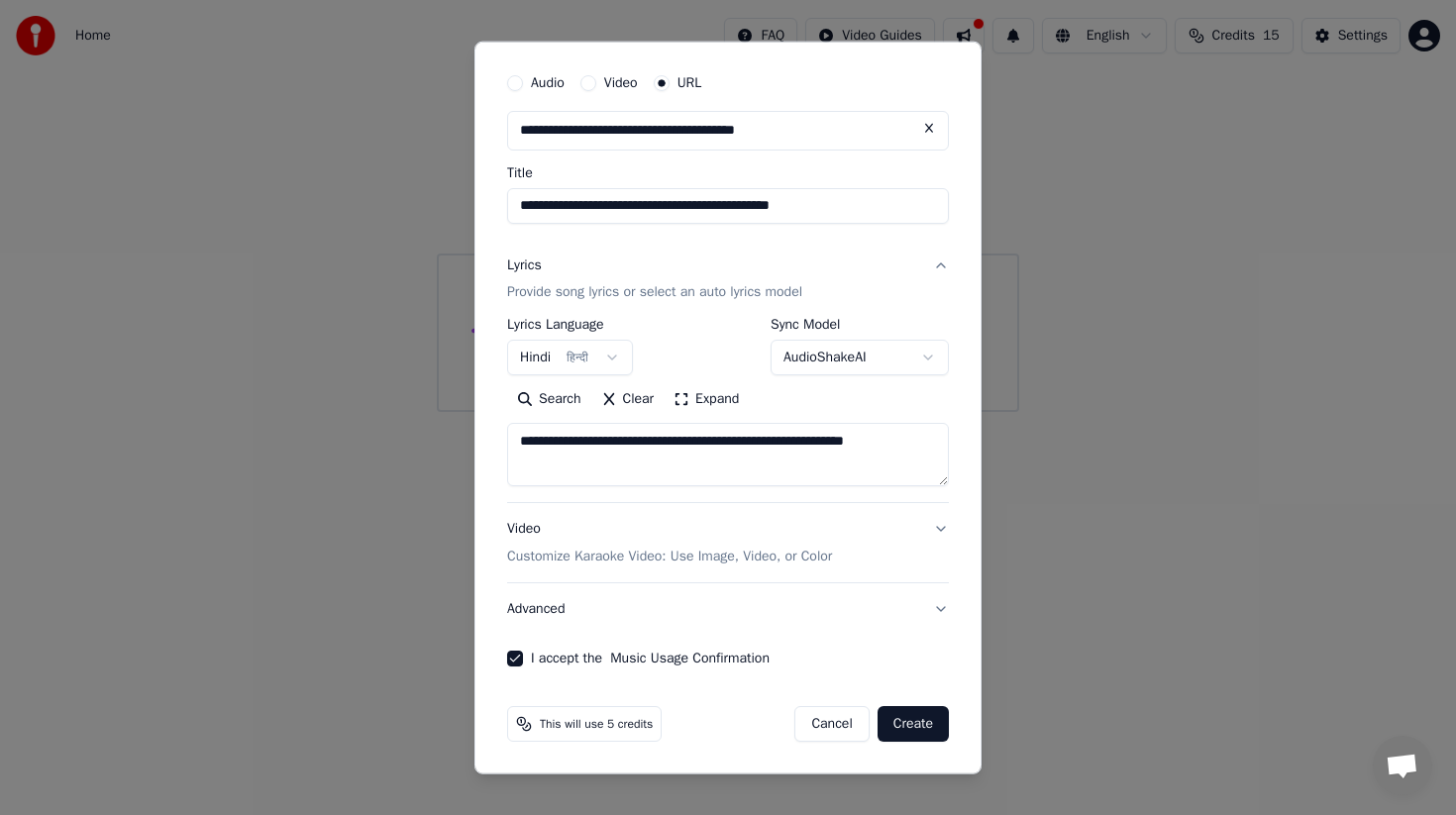 click on "Create" at bounding box center [913, 724] 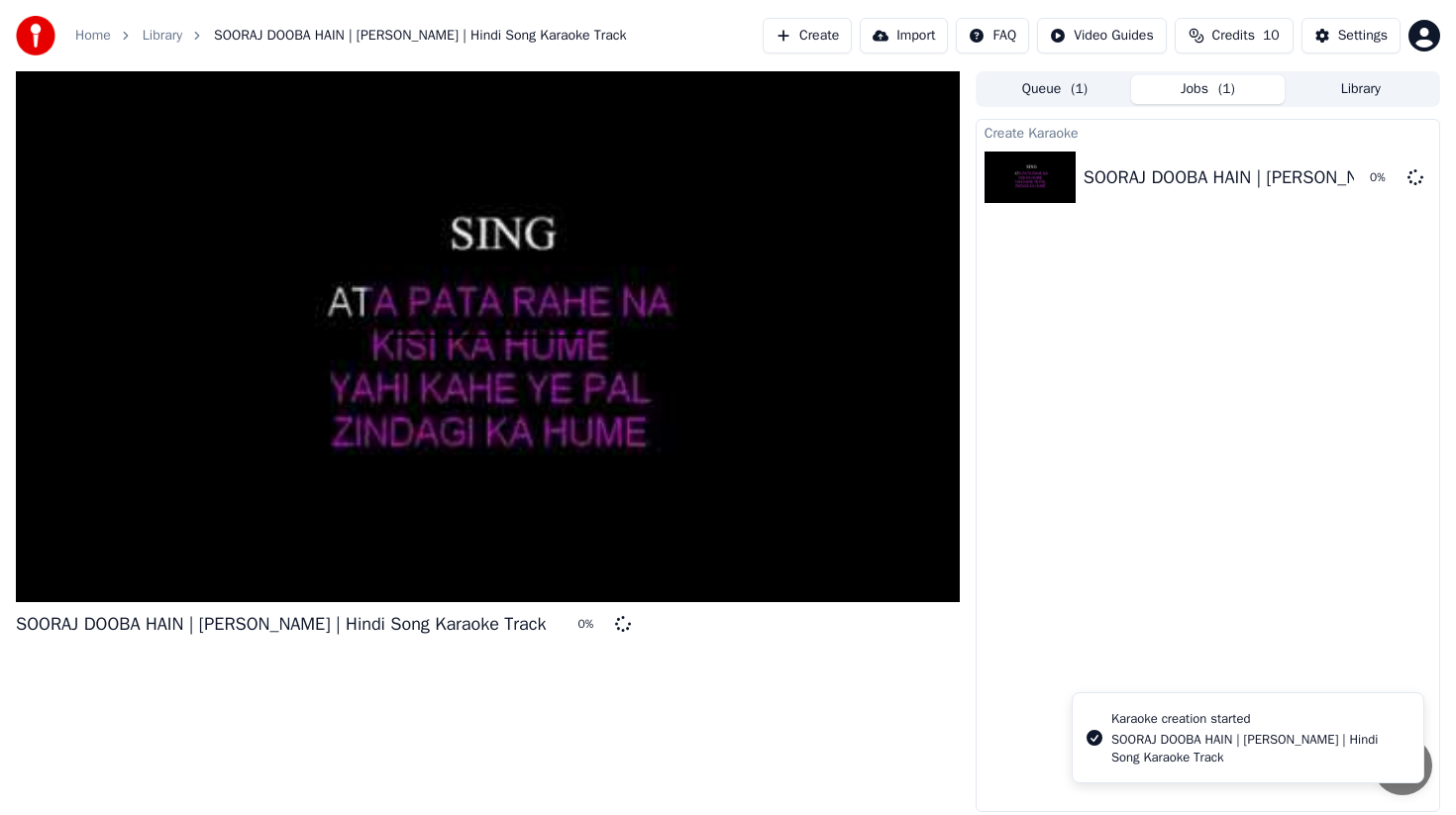 click on "SOORAJ DOOBA HAIN | [PERSON_NAME] | Hindi Song Karaoke Track" at bounding box center (1259, 749) 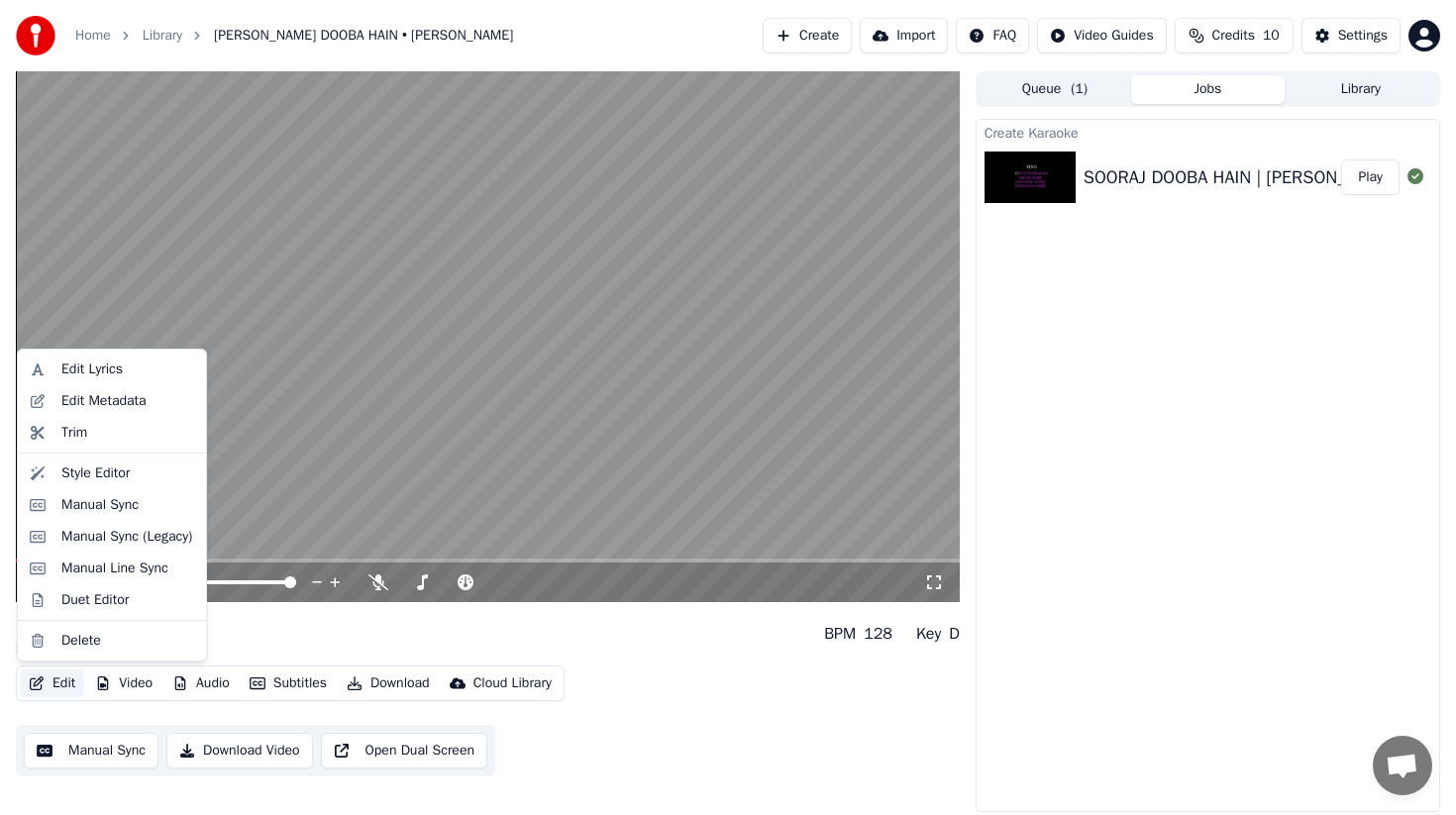 click on "Edit" at bounding box center (52, 683) 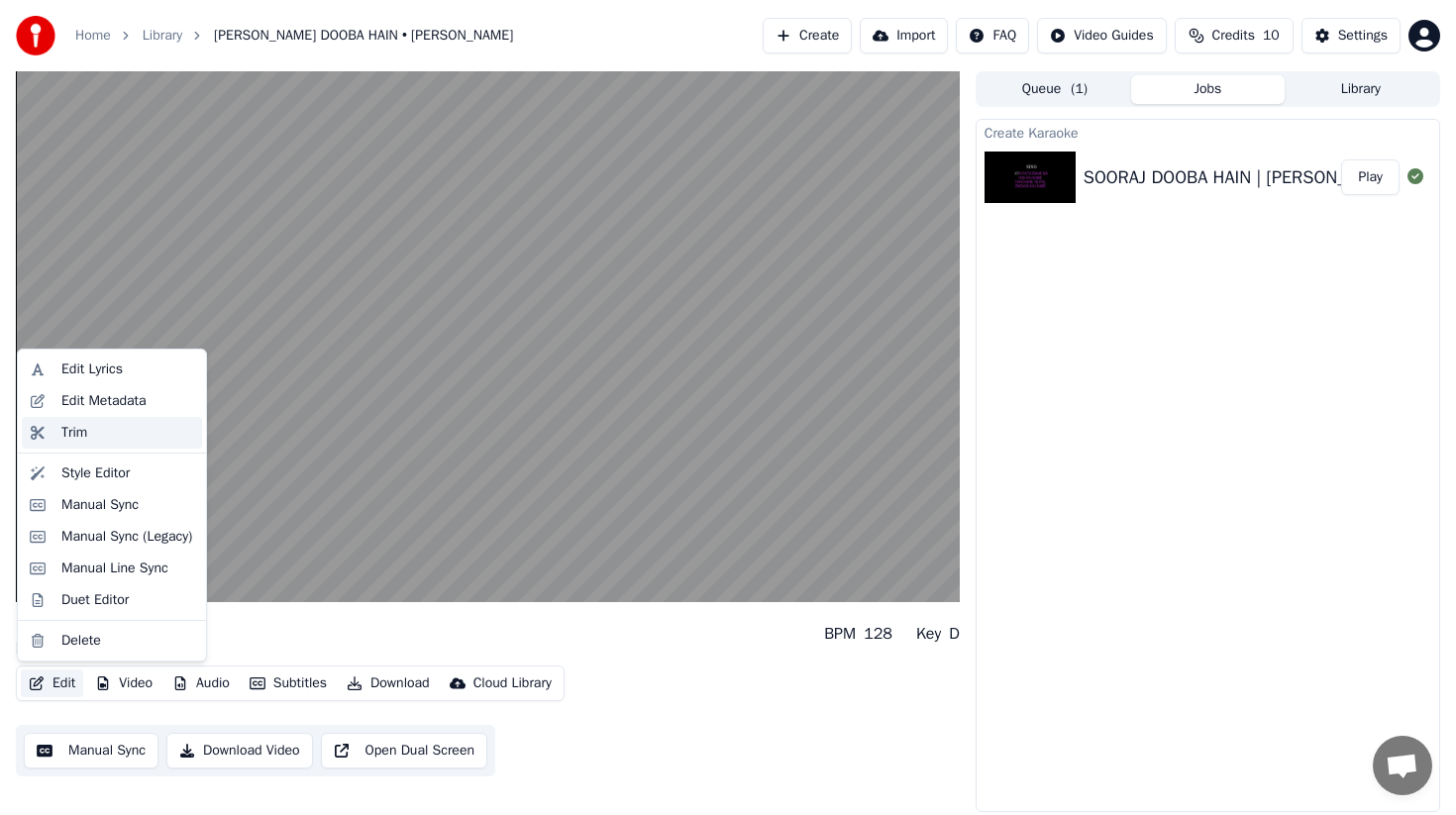 click on "Trim" at bounding box center (74, 433) 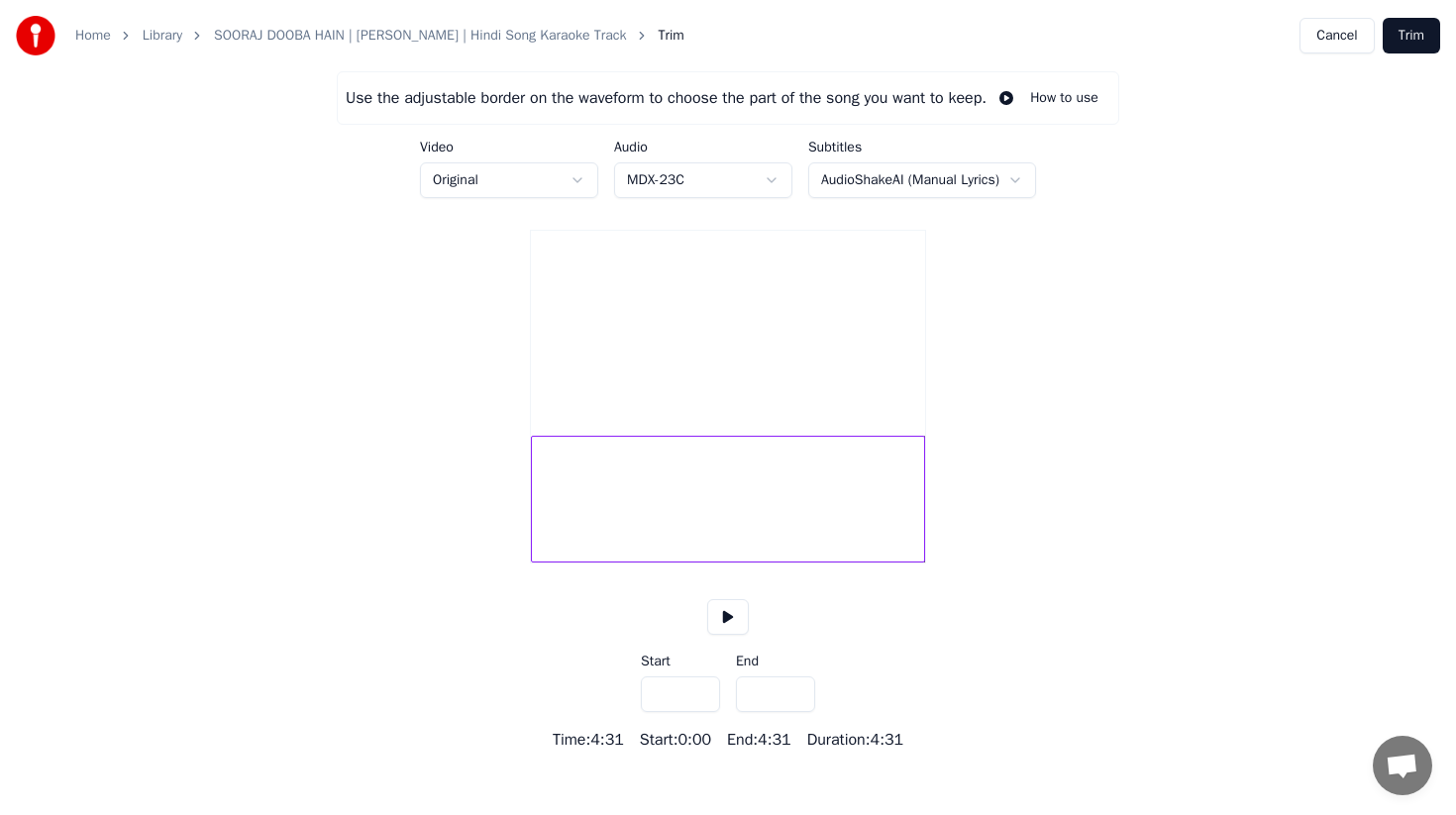 click on "*****" at bounding box center [776, 694] 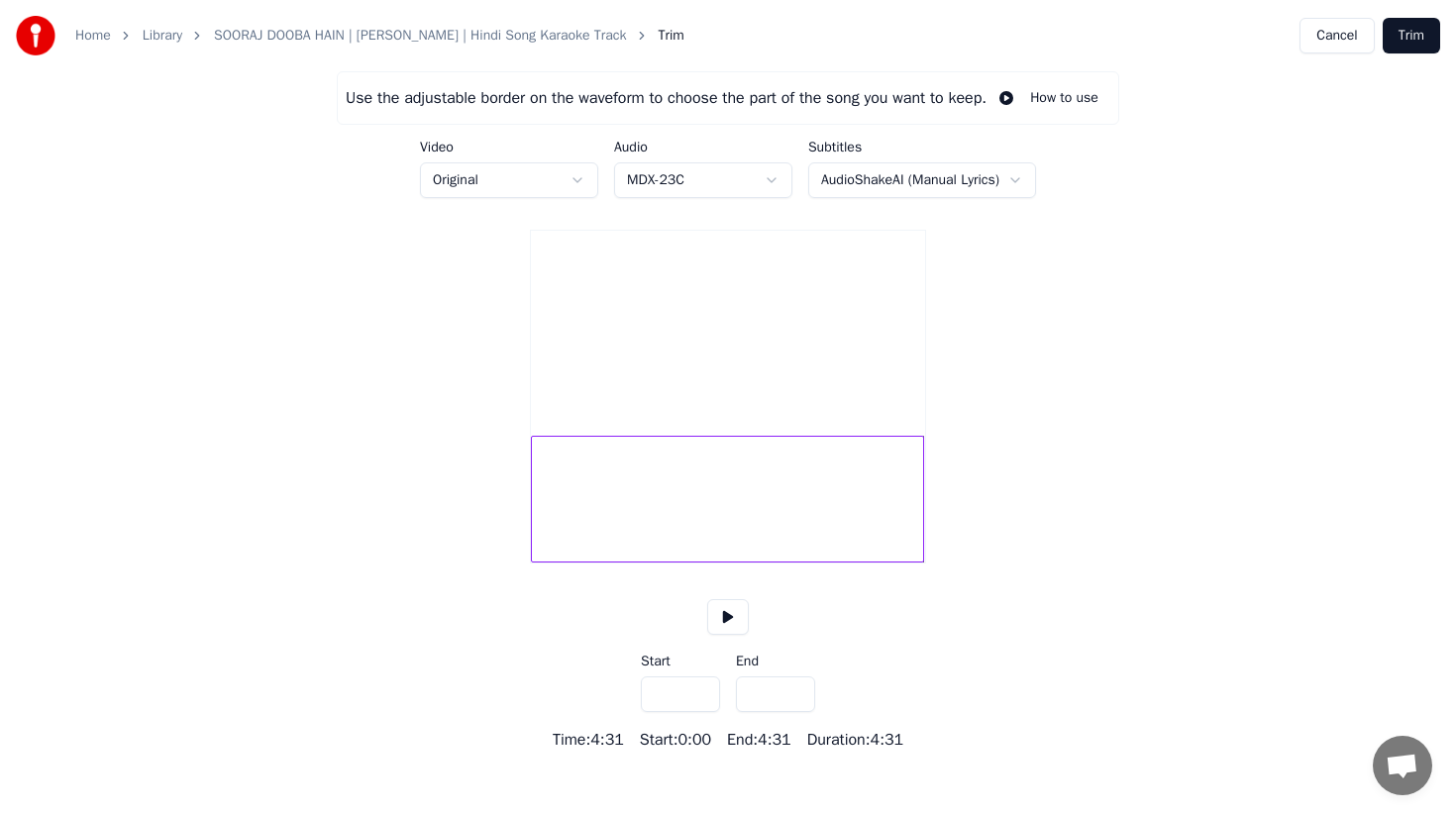 click on "*****" at bounding box center [776, 694] 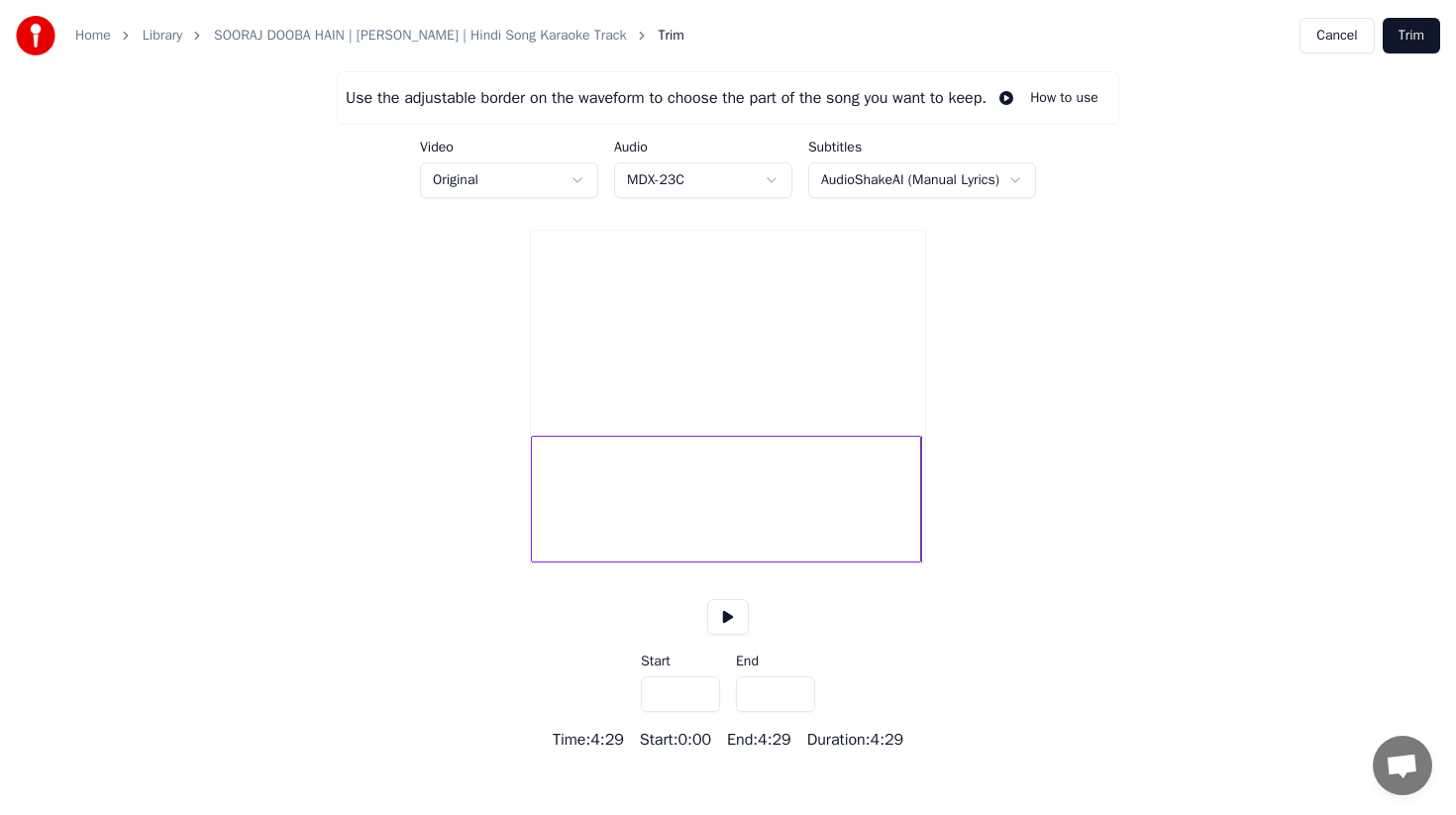 click on "*****" at bounding box center [776, 694] 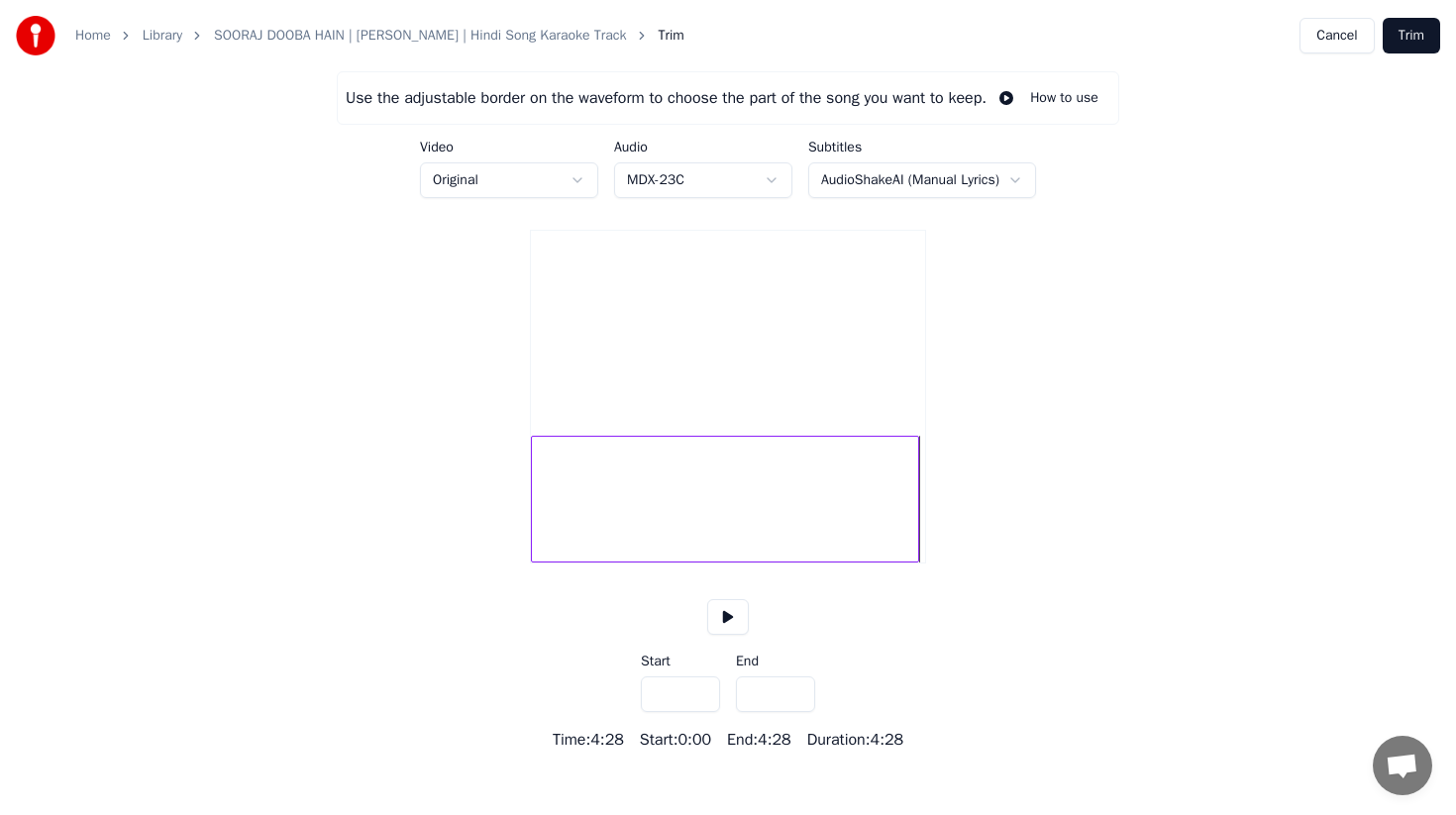 click on "*****" at bounding box center [776, 694] 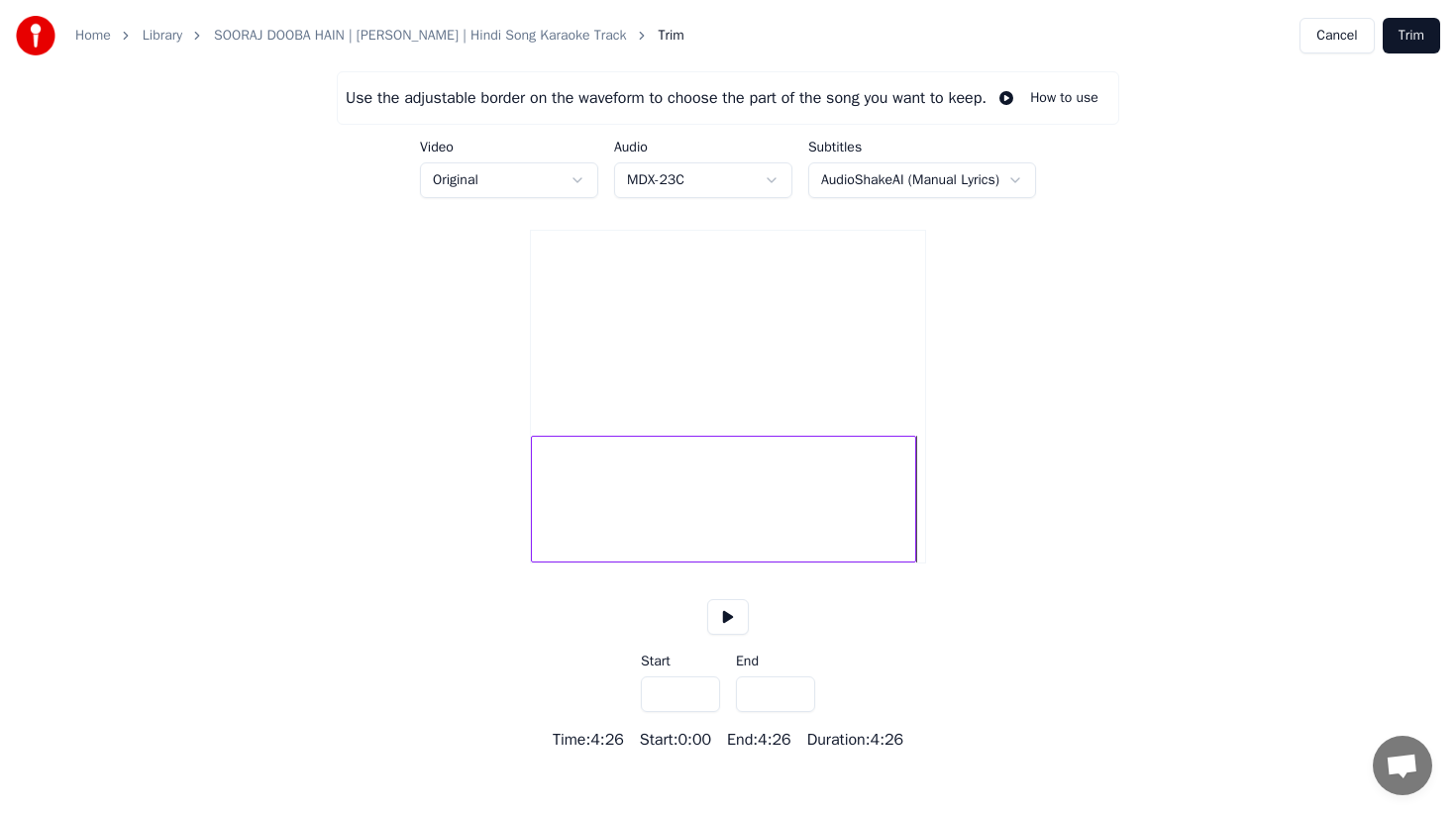 click on "*****" at bounding box center [776, 694] 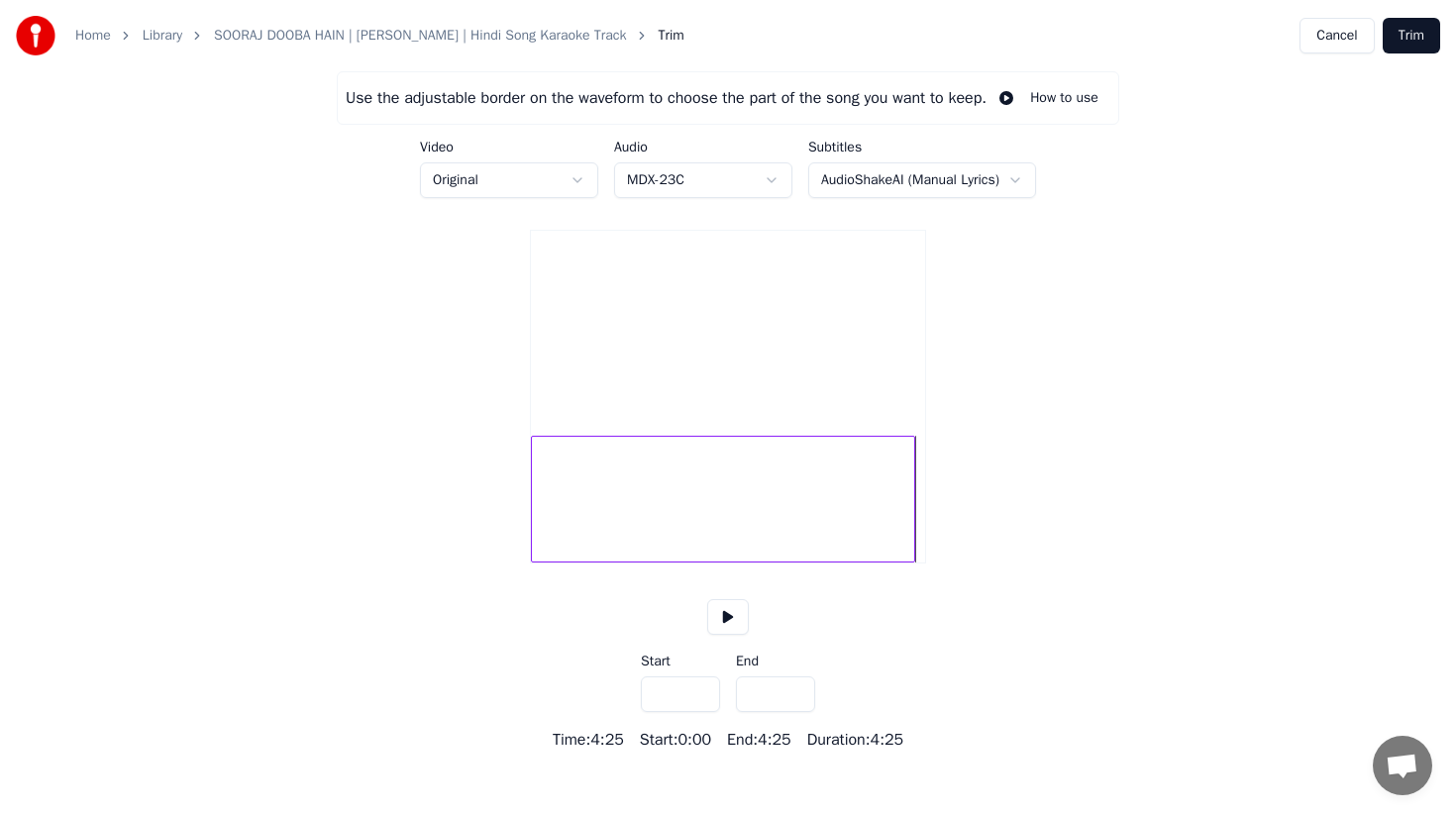 click on "*****" at bounding box center [776, 694] 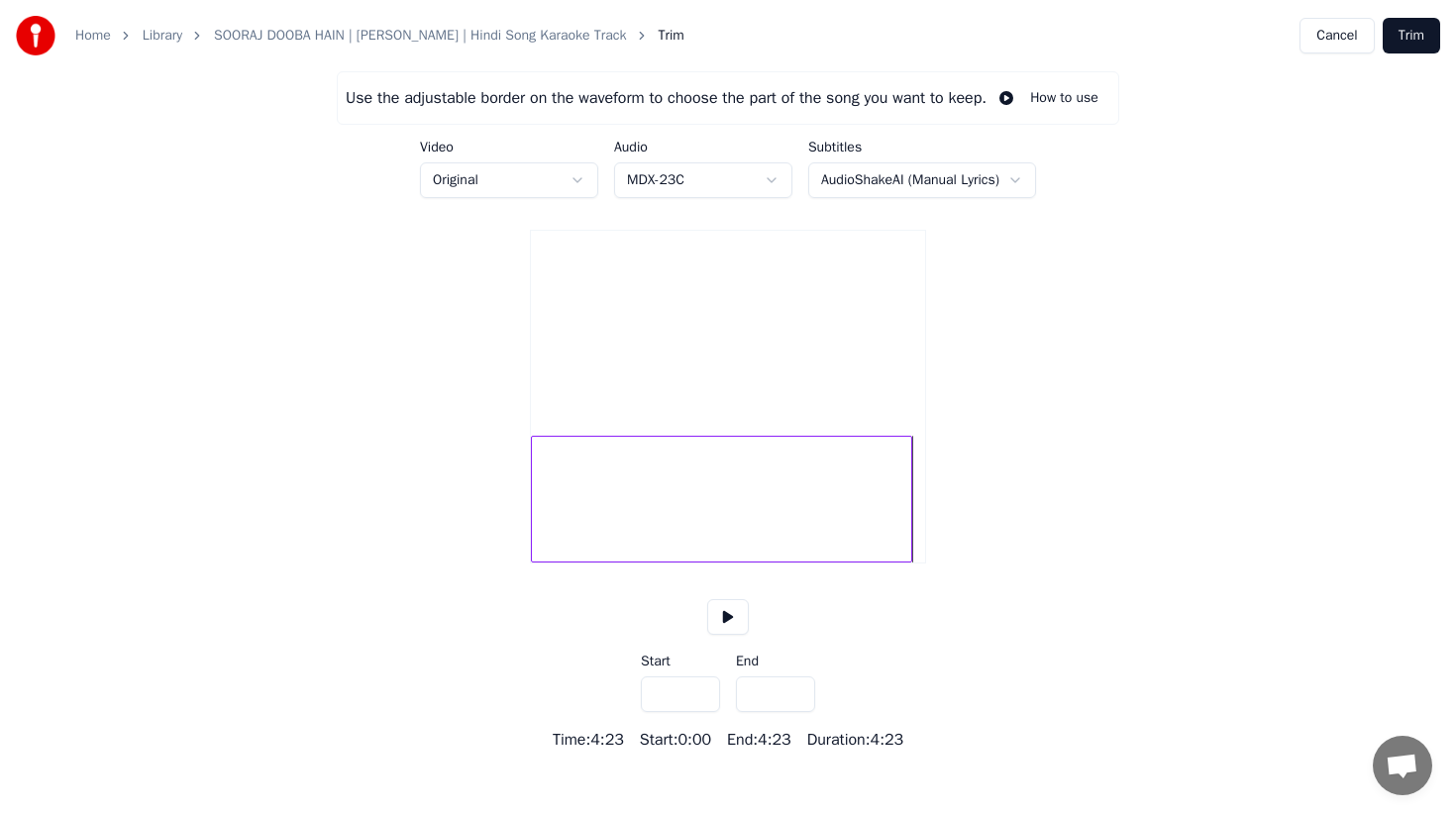 click on "*****" at bounding box center (776, 694) 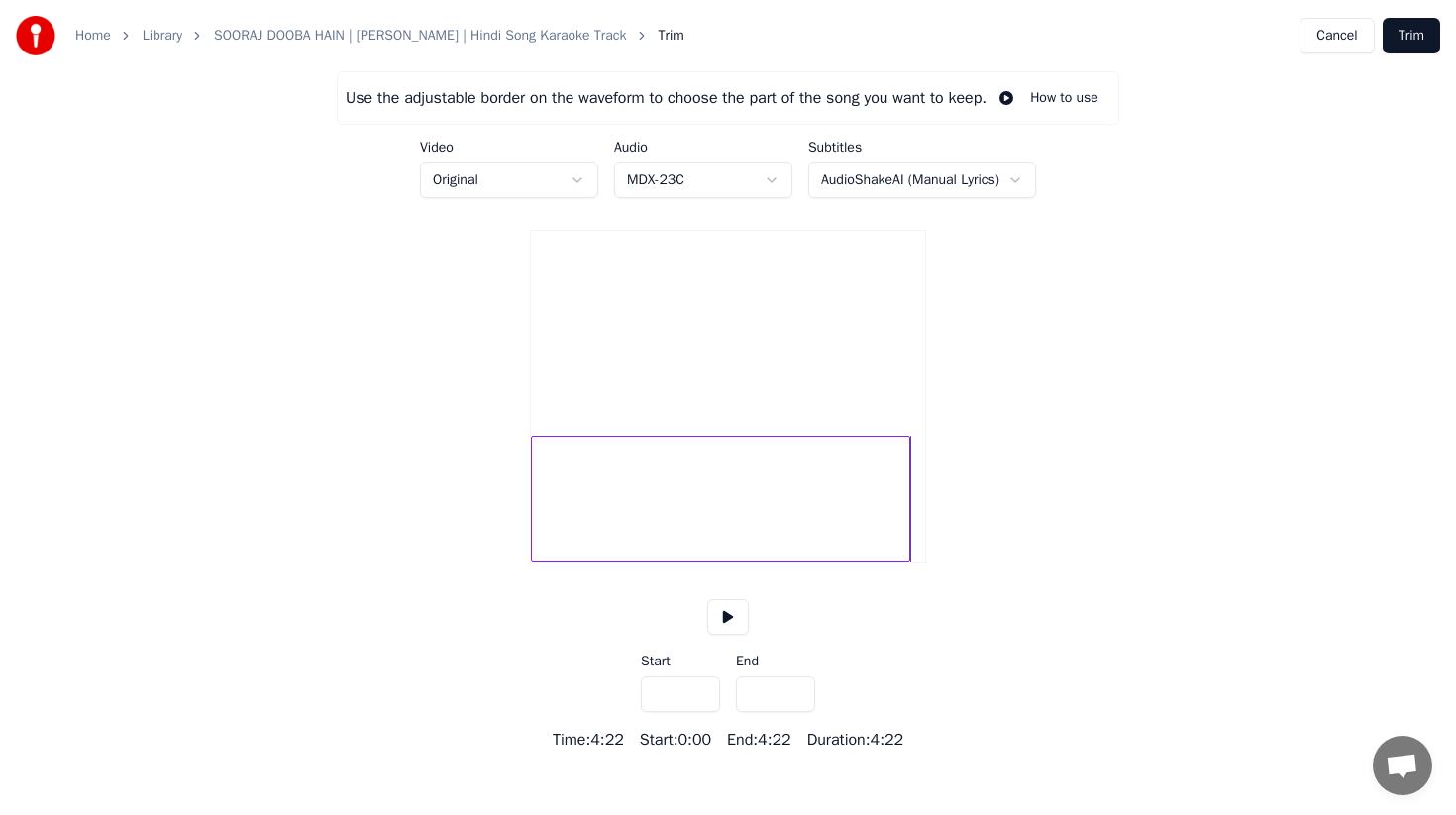 click on "*****" at bounding box center [776, 694] 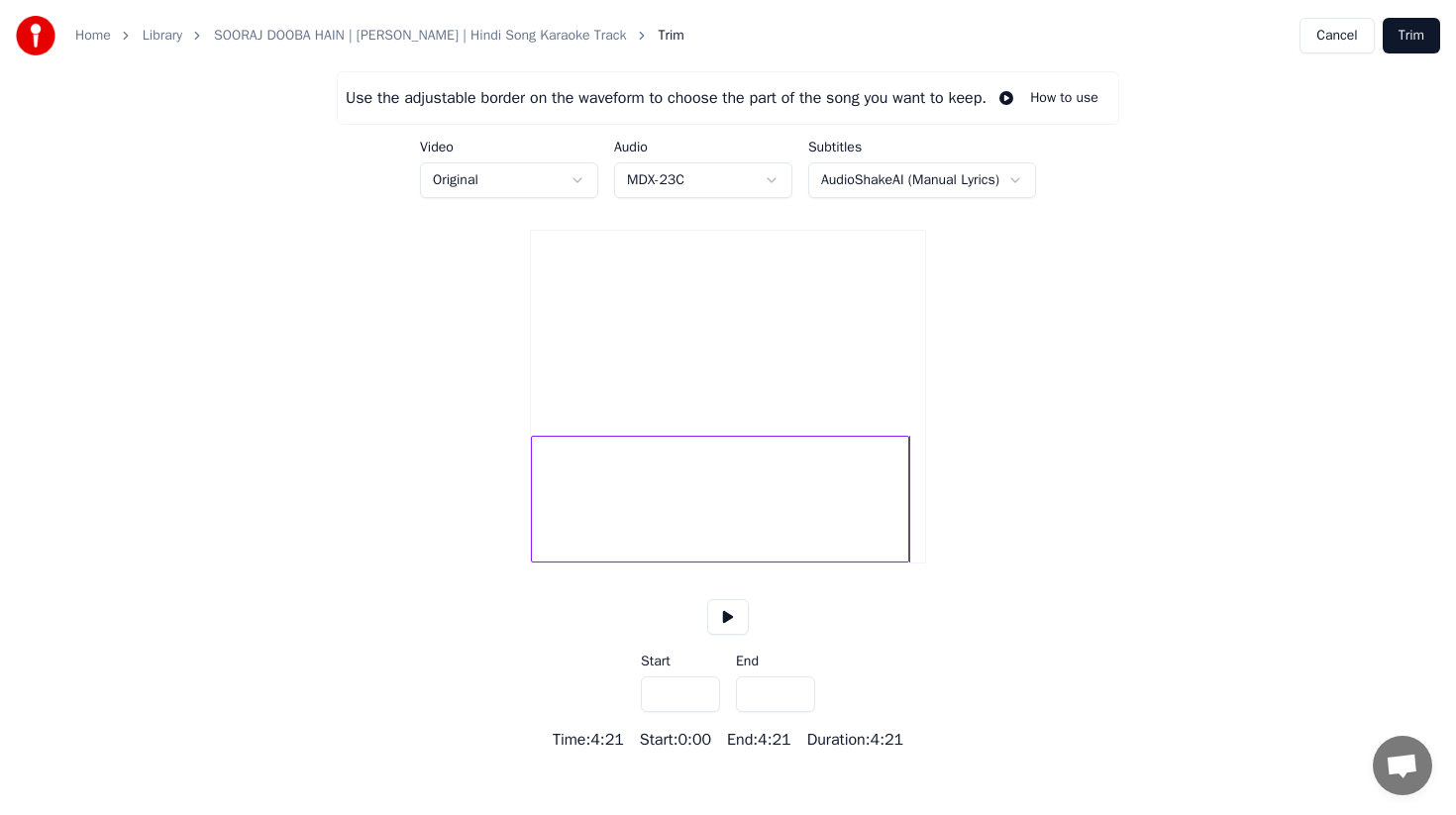 click on "*****" at bounding box center [776, 694] 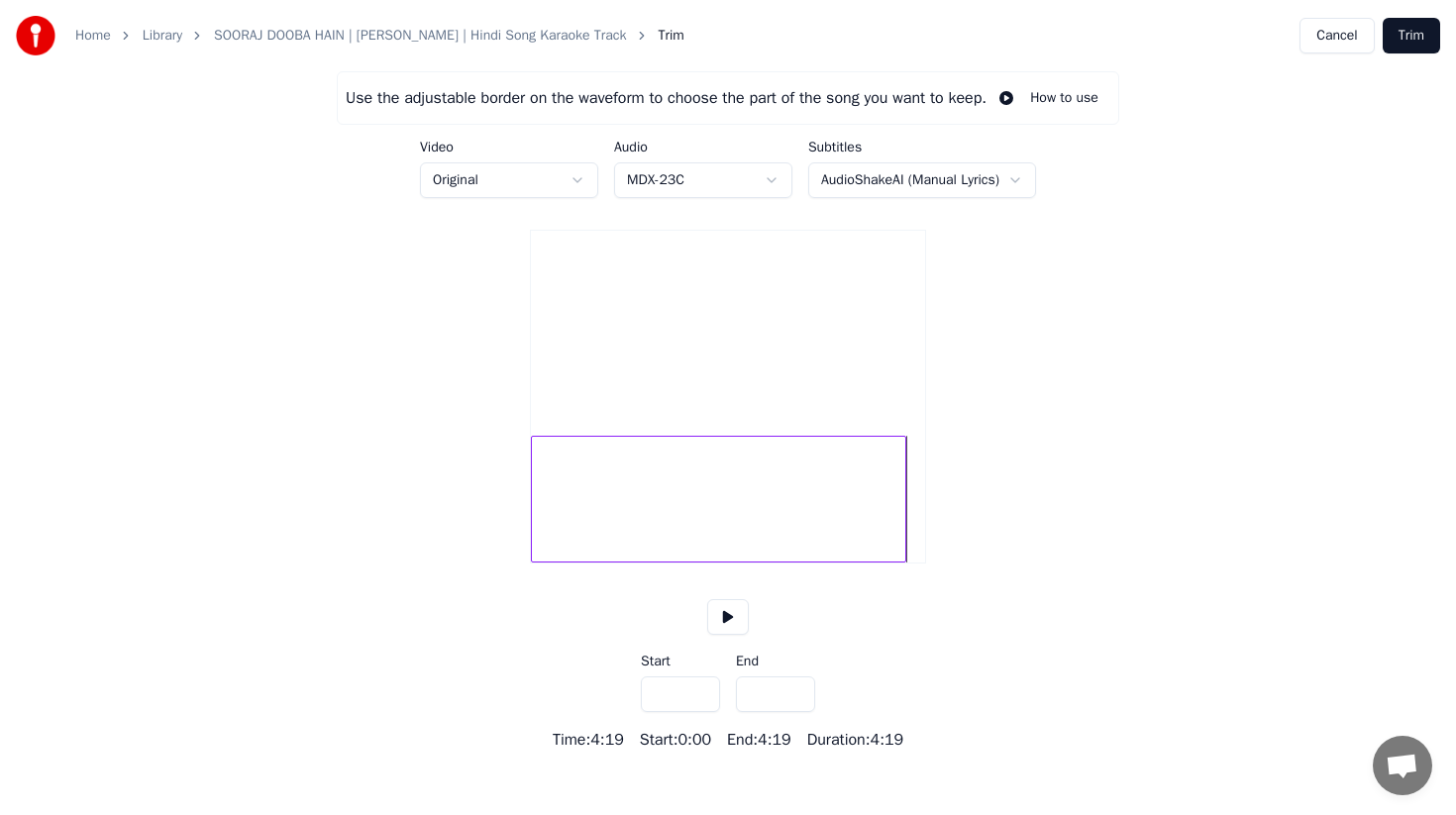 click on "*****" at bounding box center (776, 694) 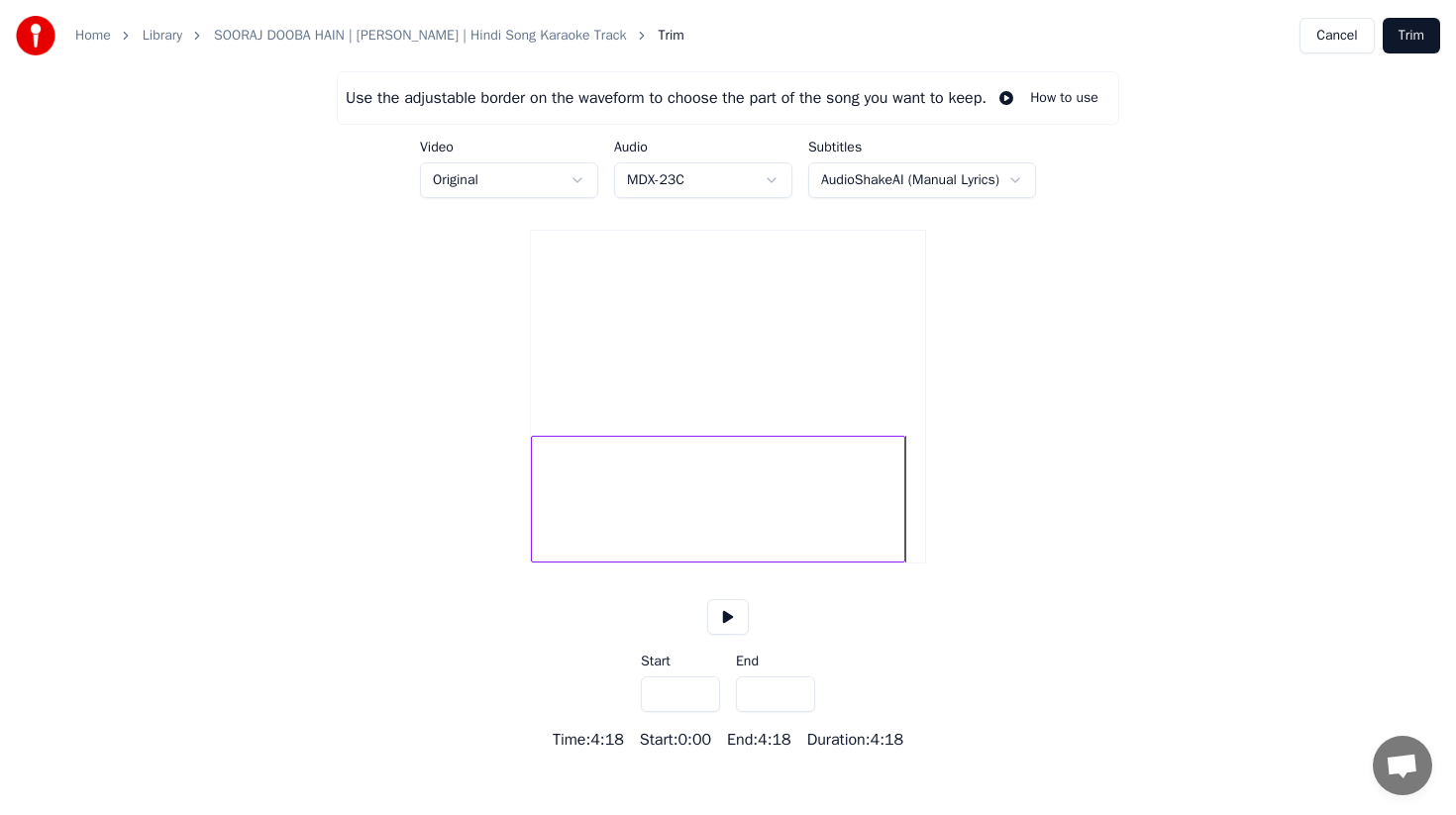 click on "*****" at bounding box center [776, 694] 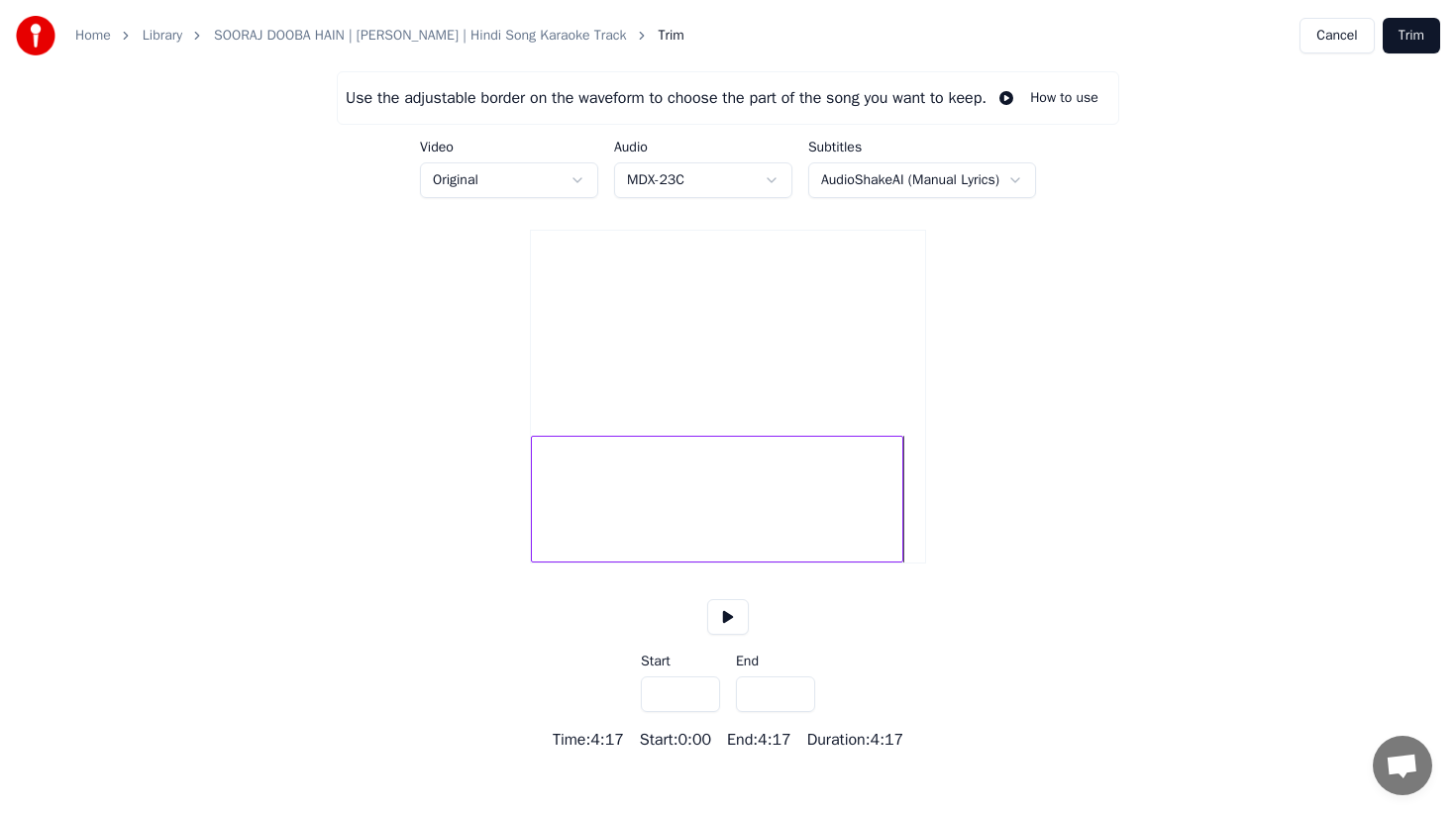 click on "*****" at bounding box center (776, 694) 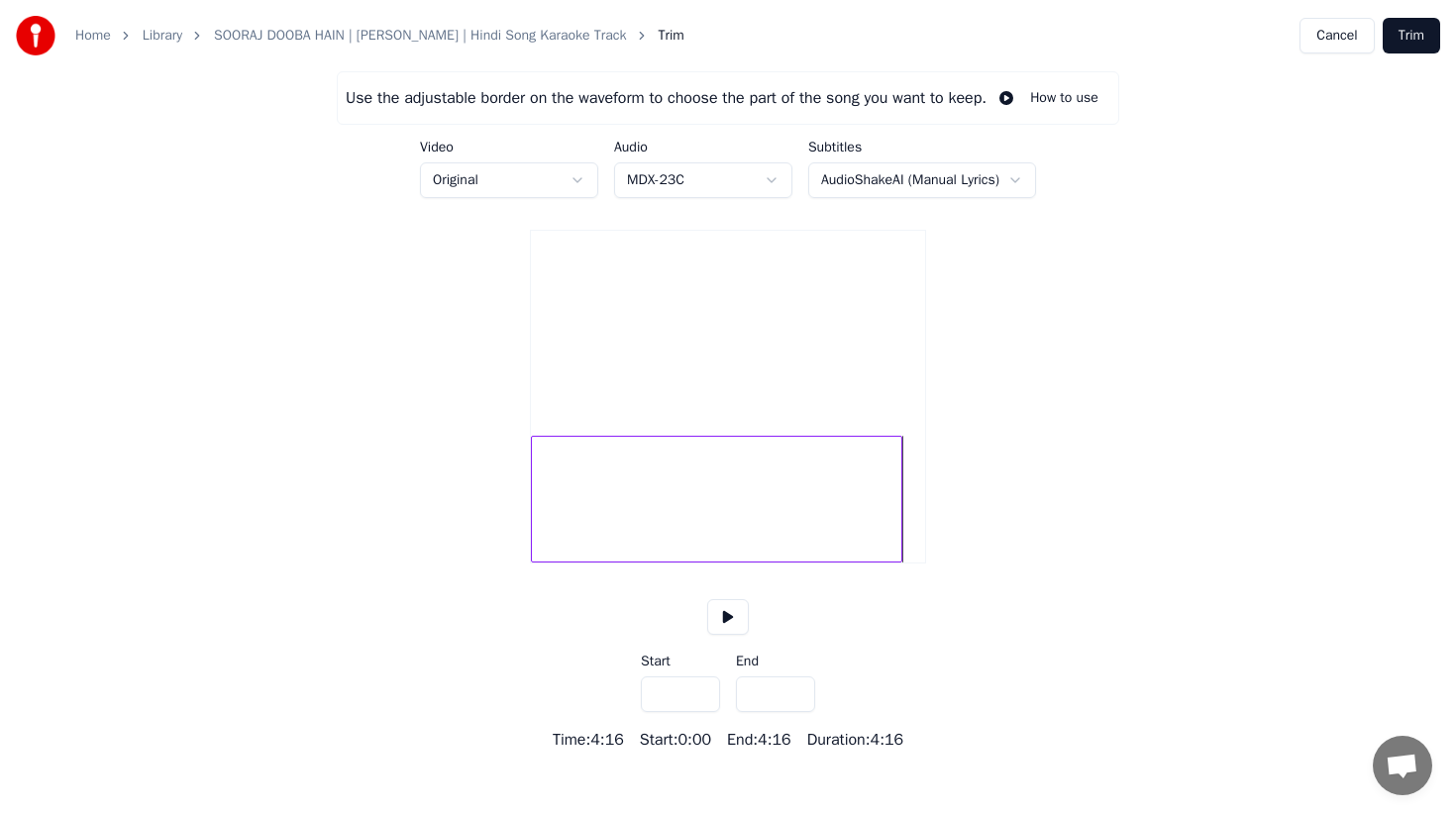 click on "*****" at bounding box center [776, 694] 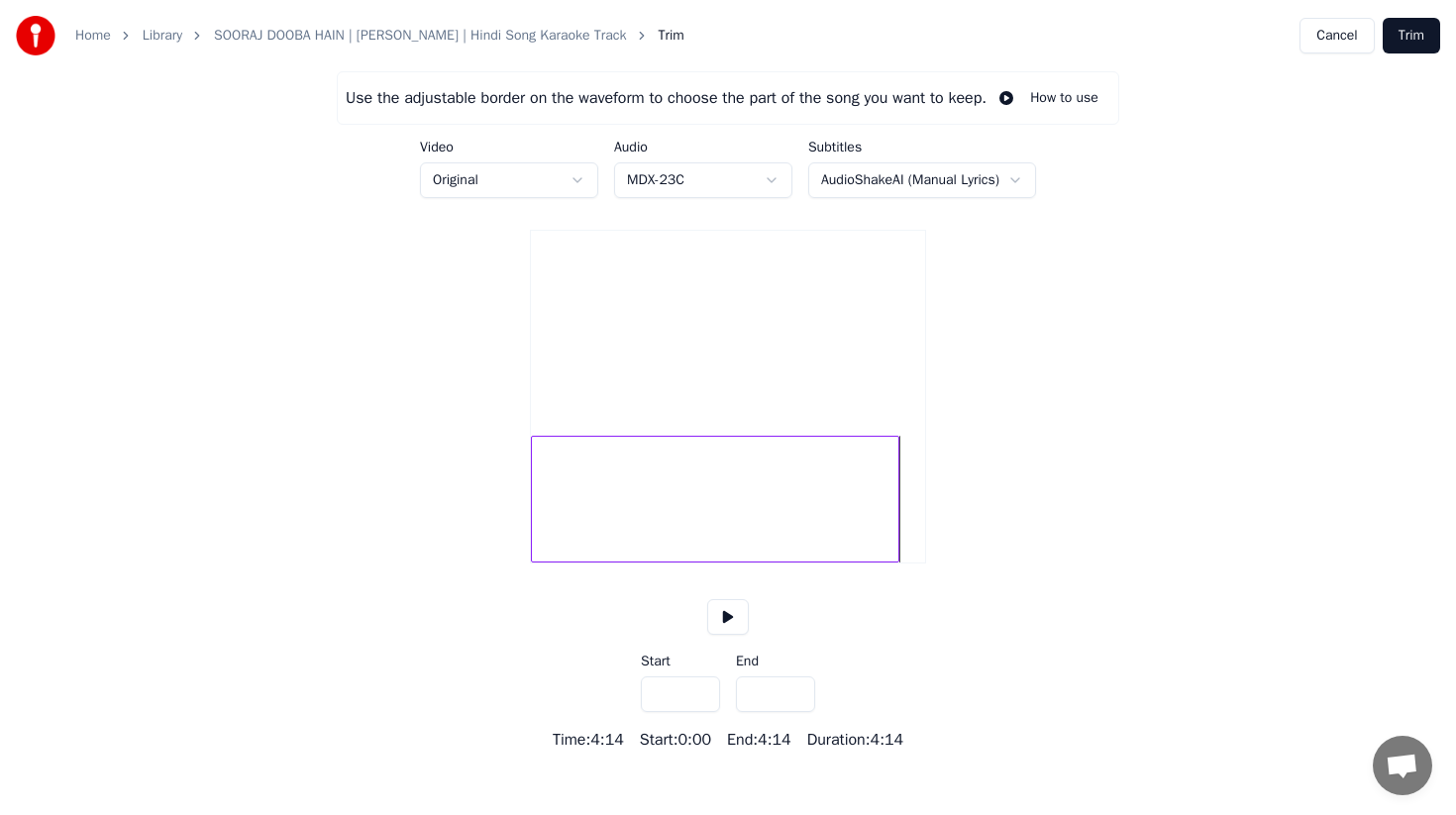 click on "*****" at bounding box center (776, 694) 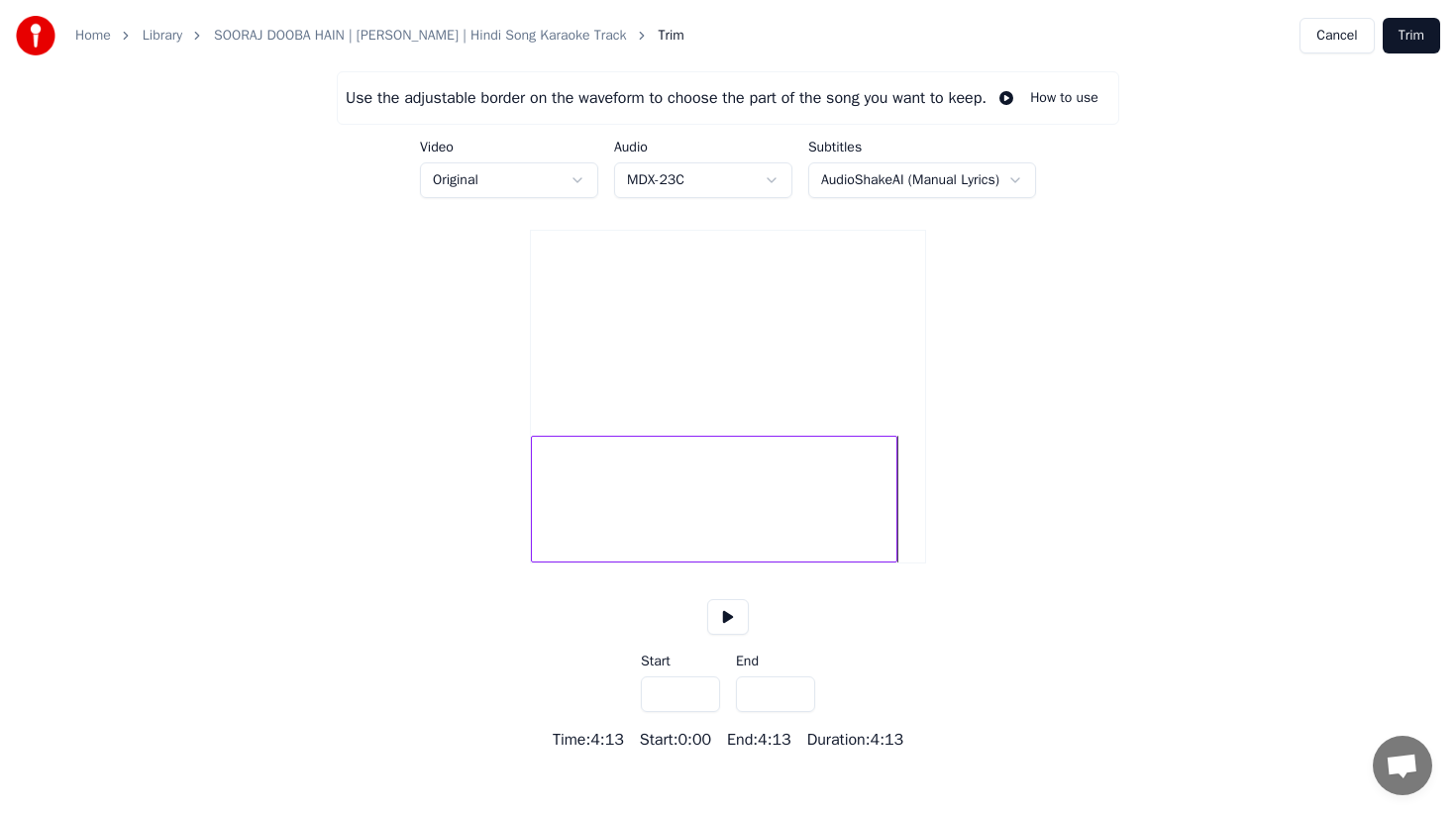 click on "*****" at bounding box center (776, 694) 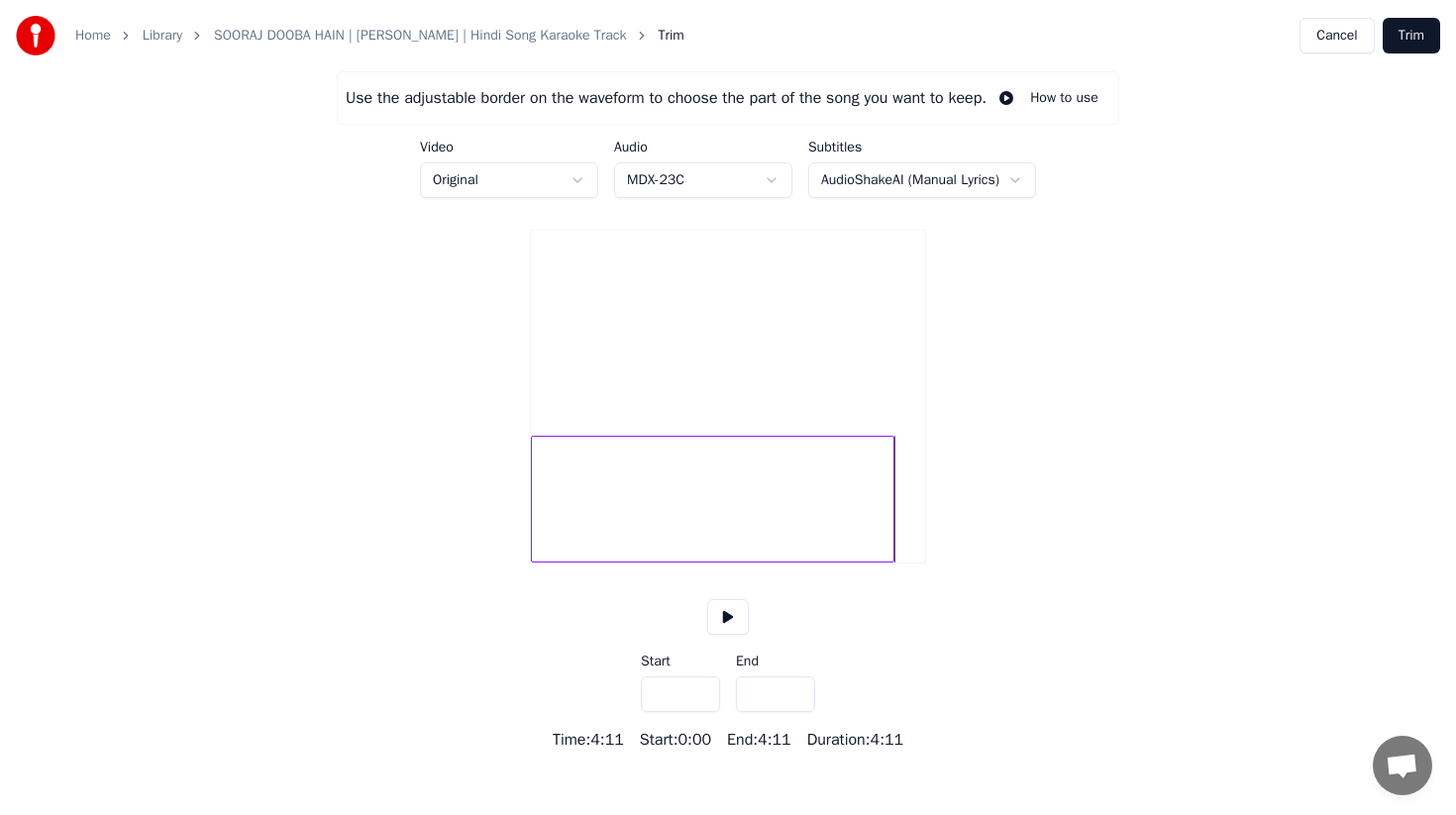 click on "*****" at bounding box center (776, 694) 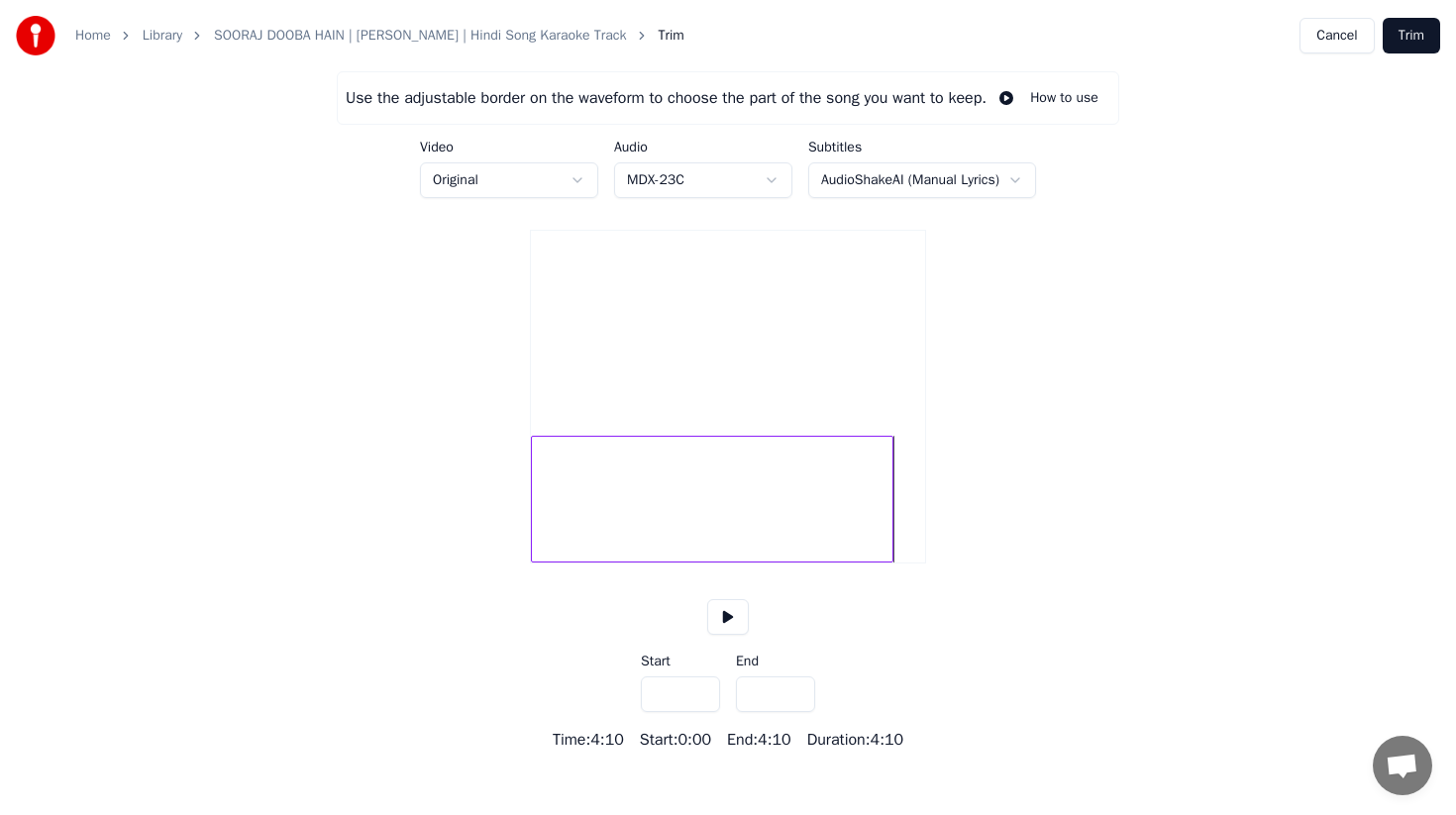 click on "*****" at bounding box center (776, 694) 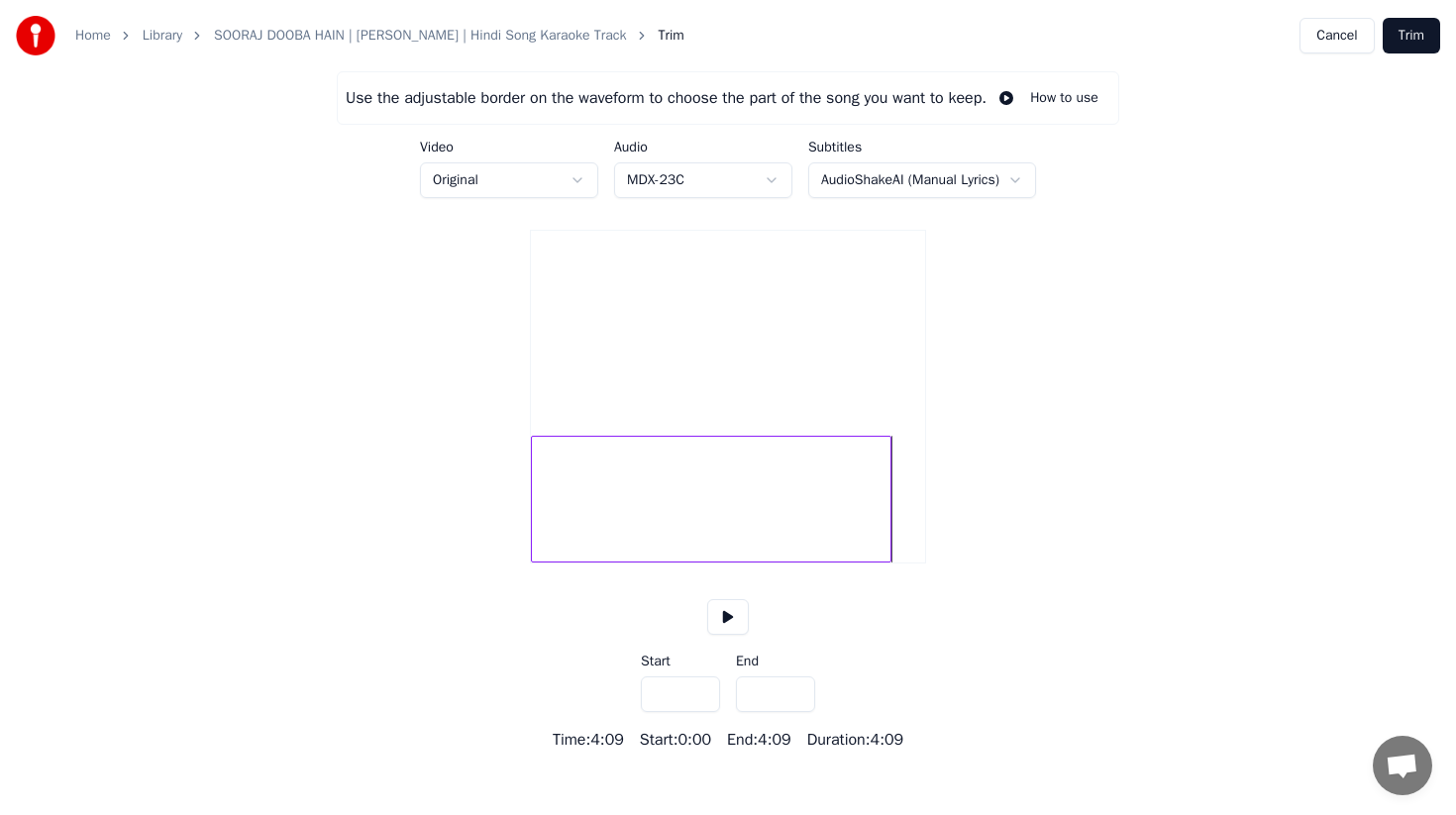 click on "*****" at bounding box center (776, 694) 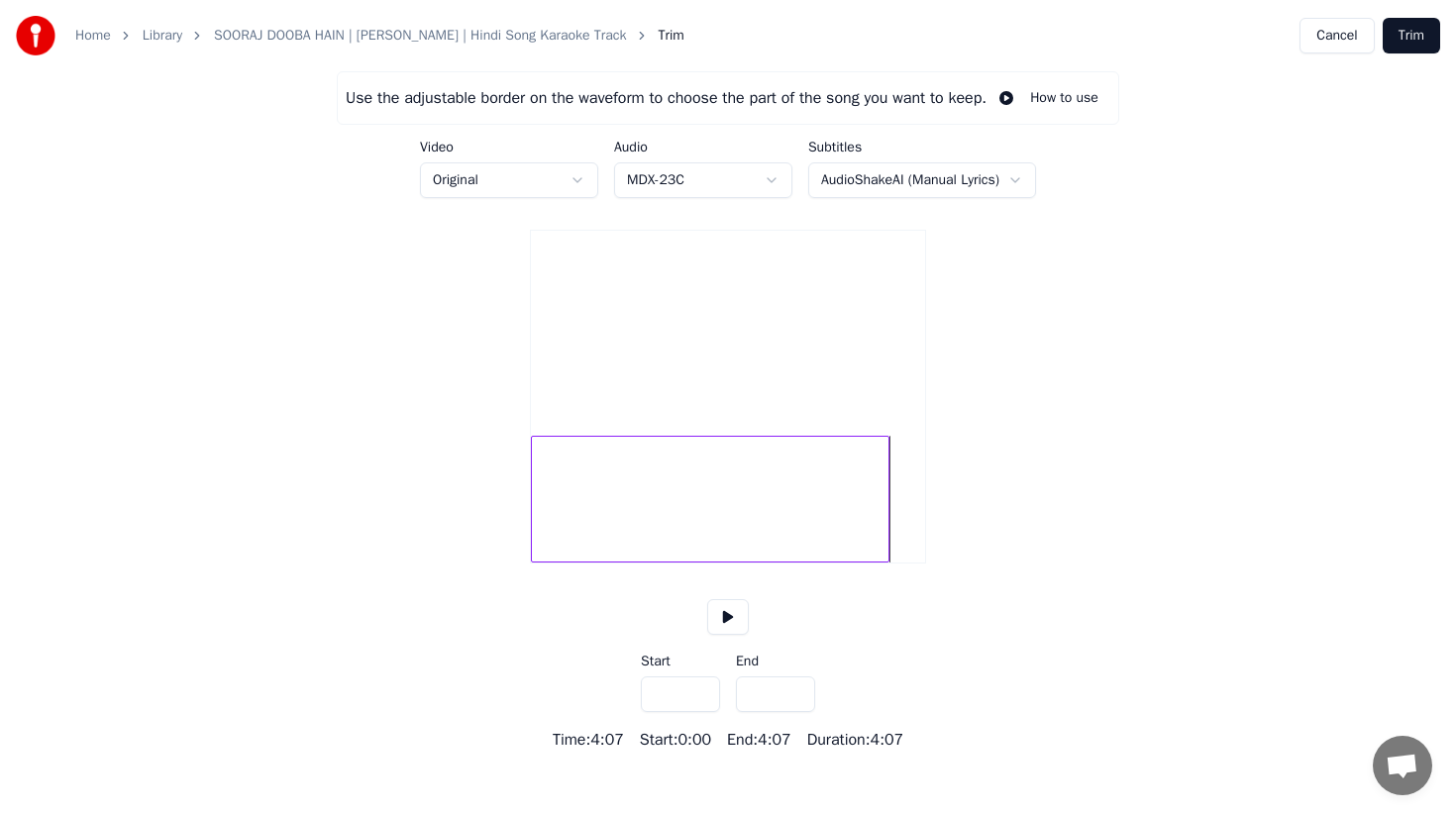 click on "*****" at bounding box center [776, 694] 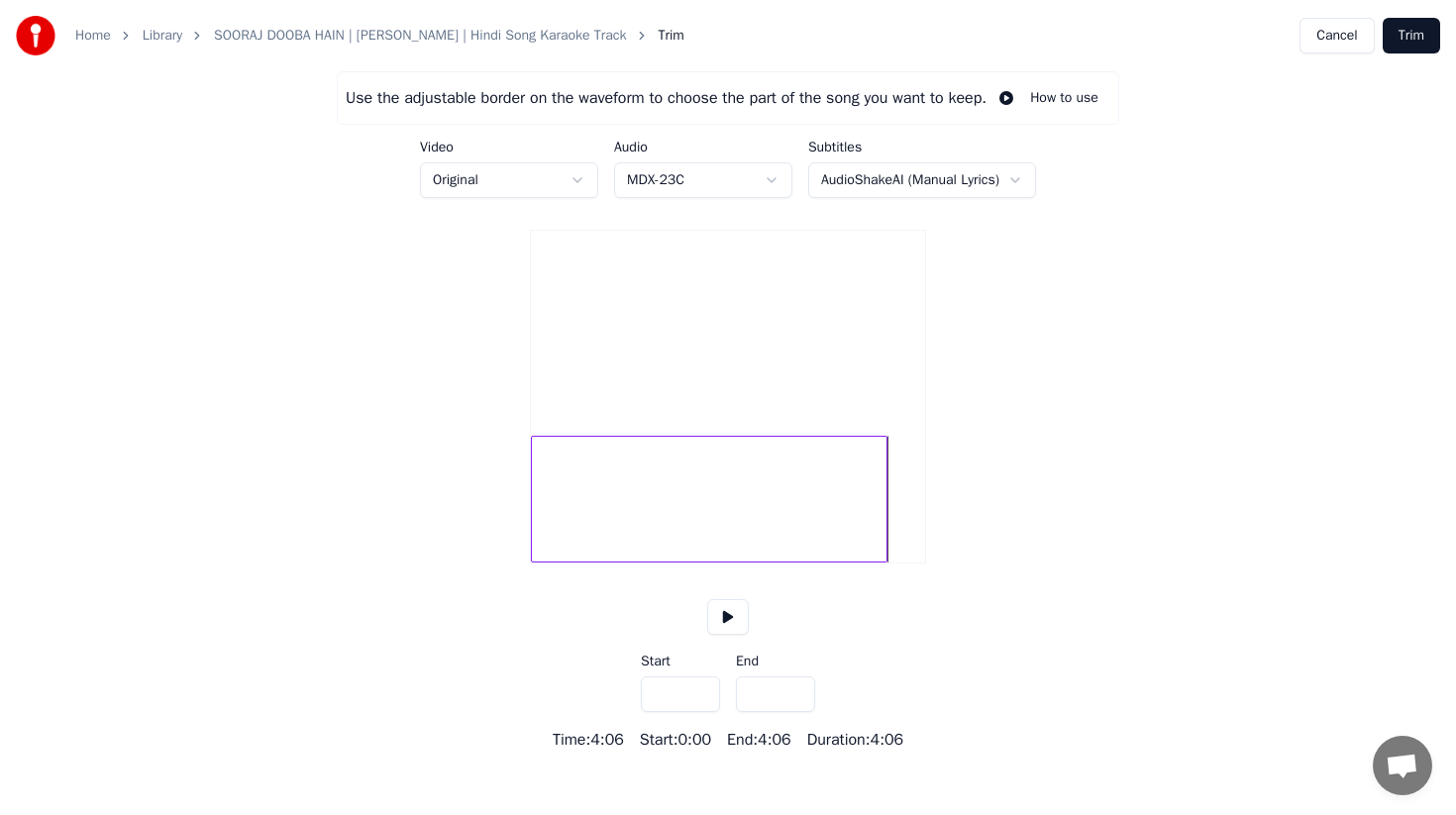 click on "*****" at bounding box center (776, 694) 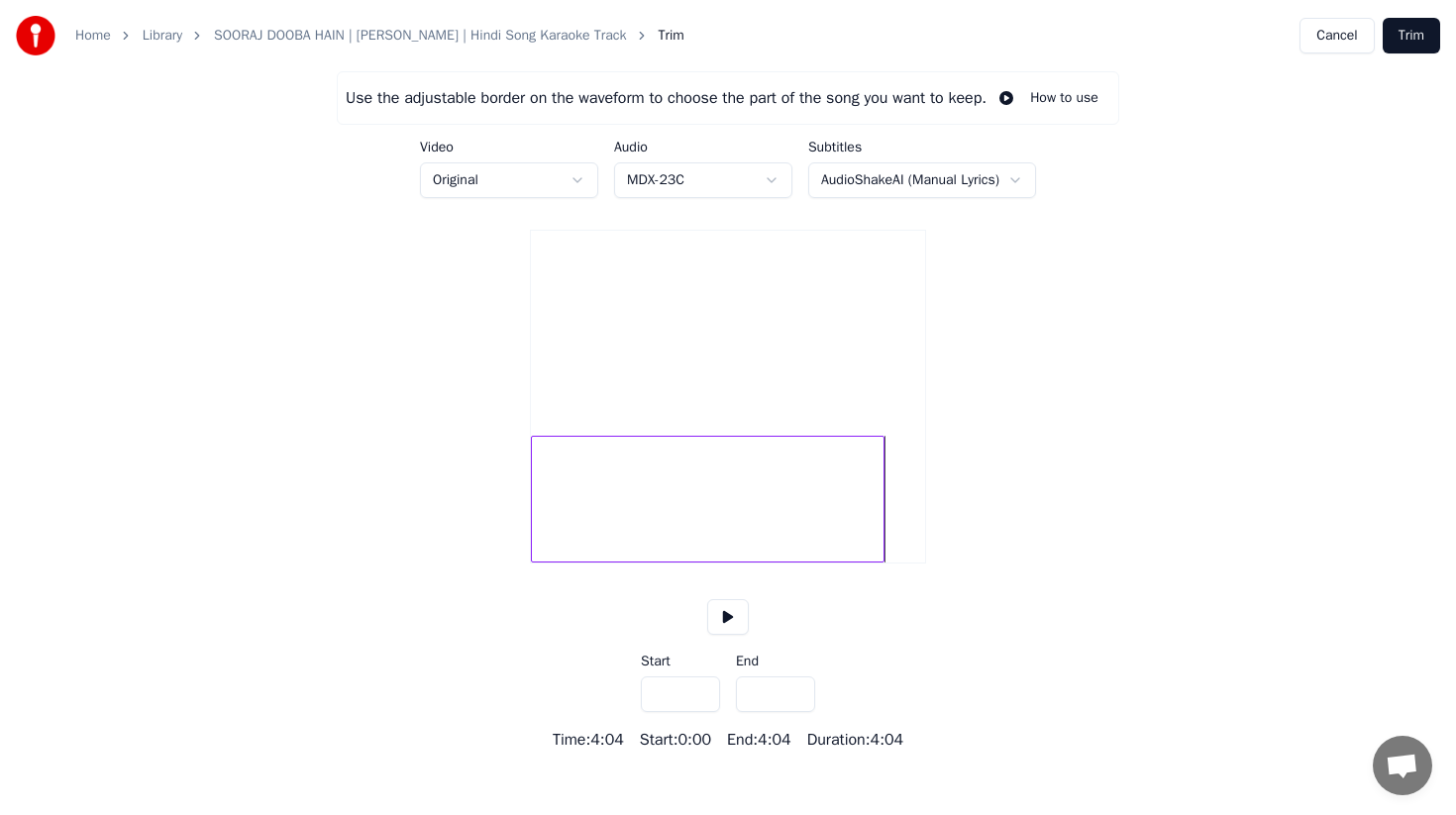 click on "*****" at bounding box center (776, 694) 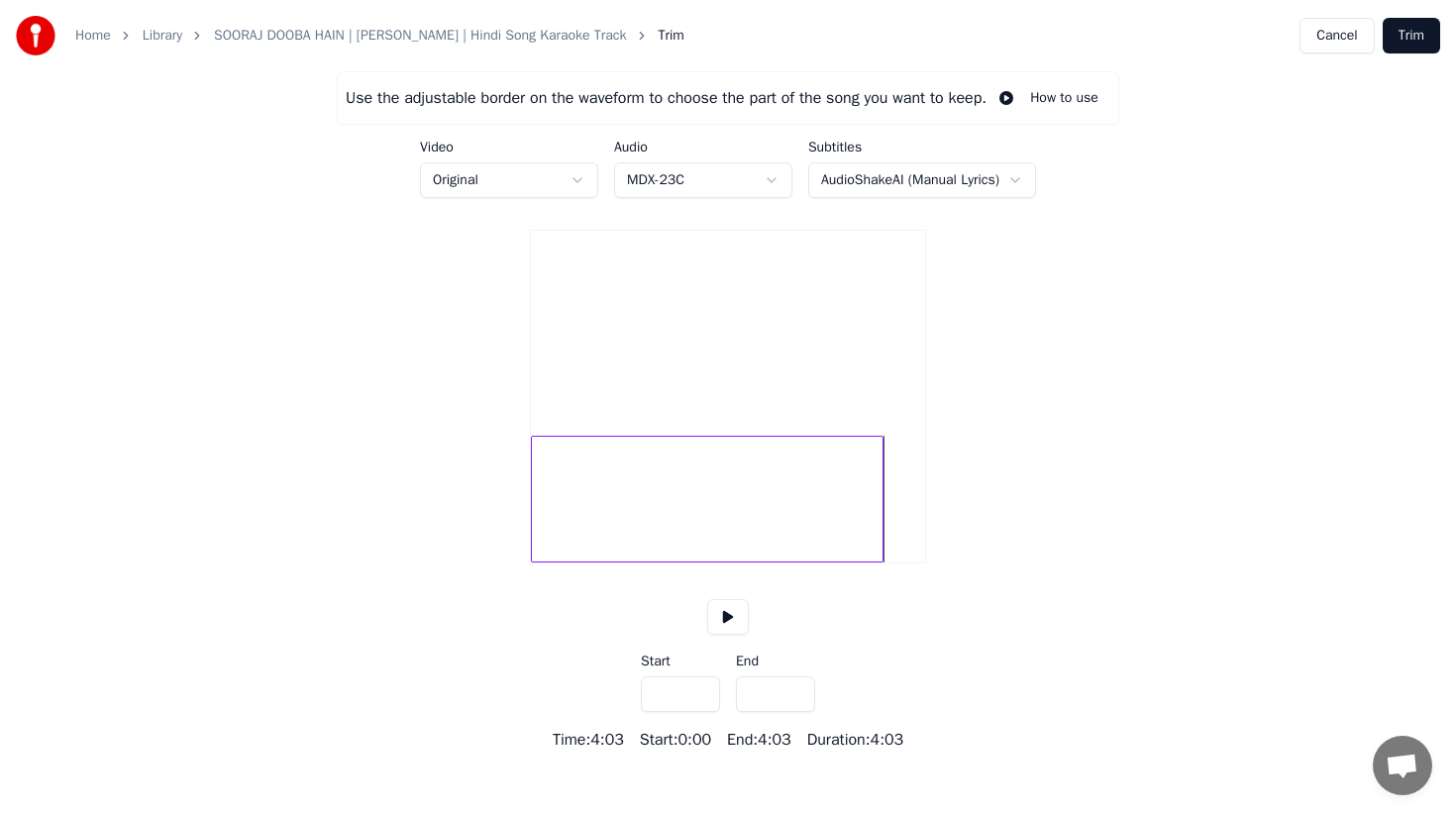 click on "*****" at bounding box center [776, 694] 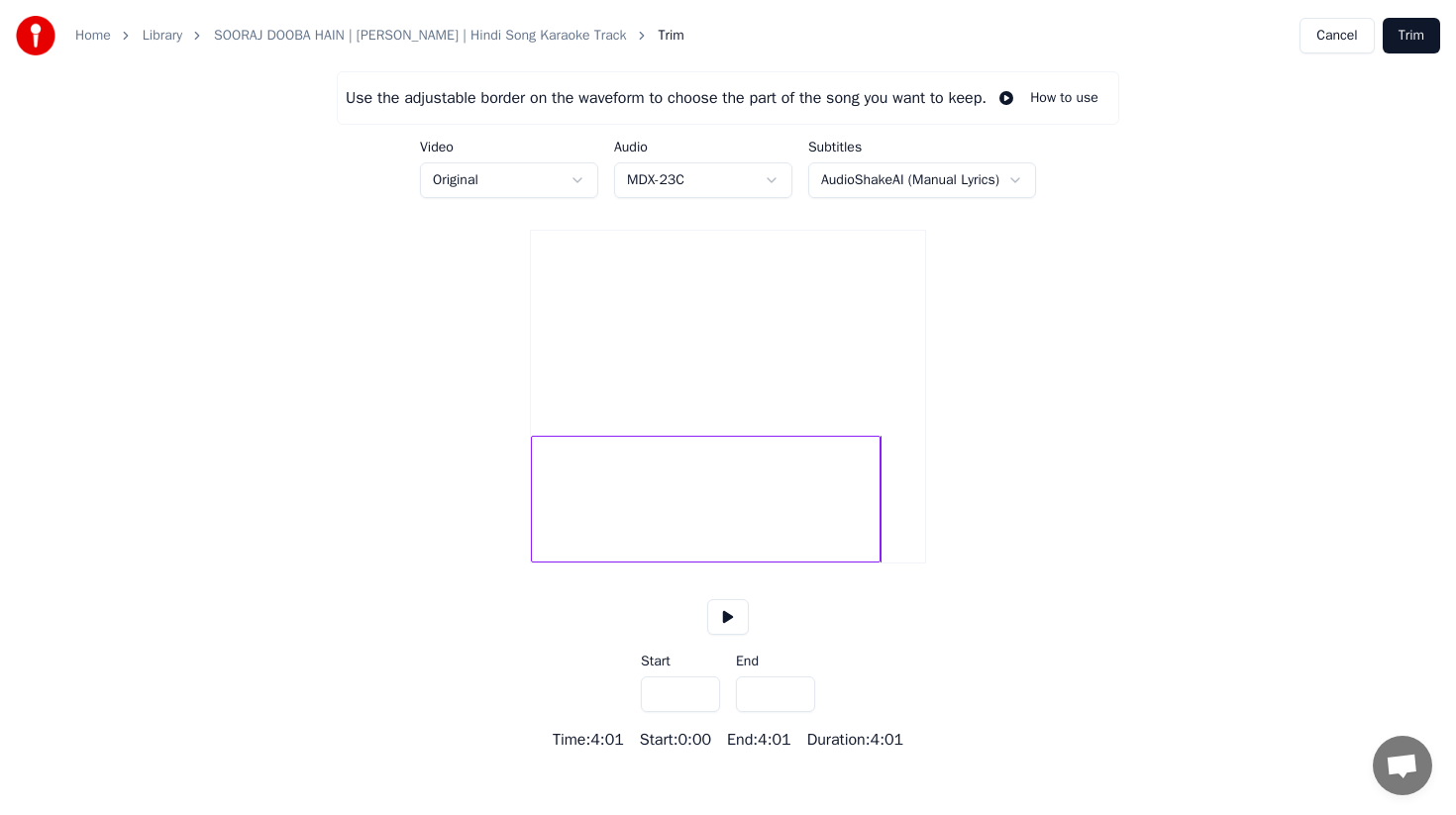 click on "*****" at bounding box center (776, 694) 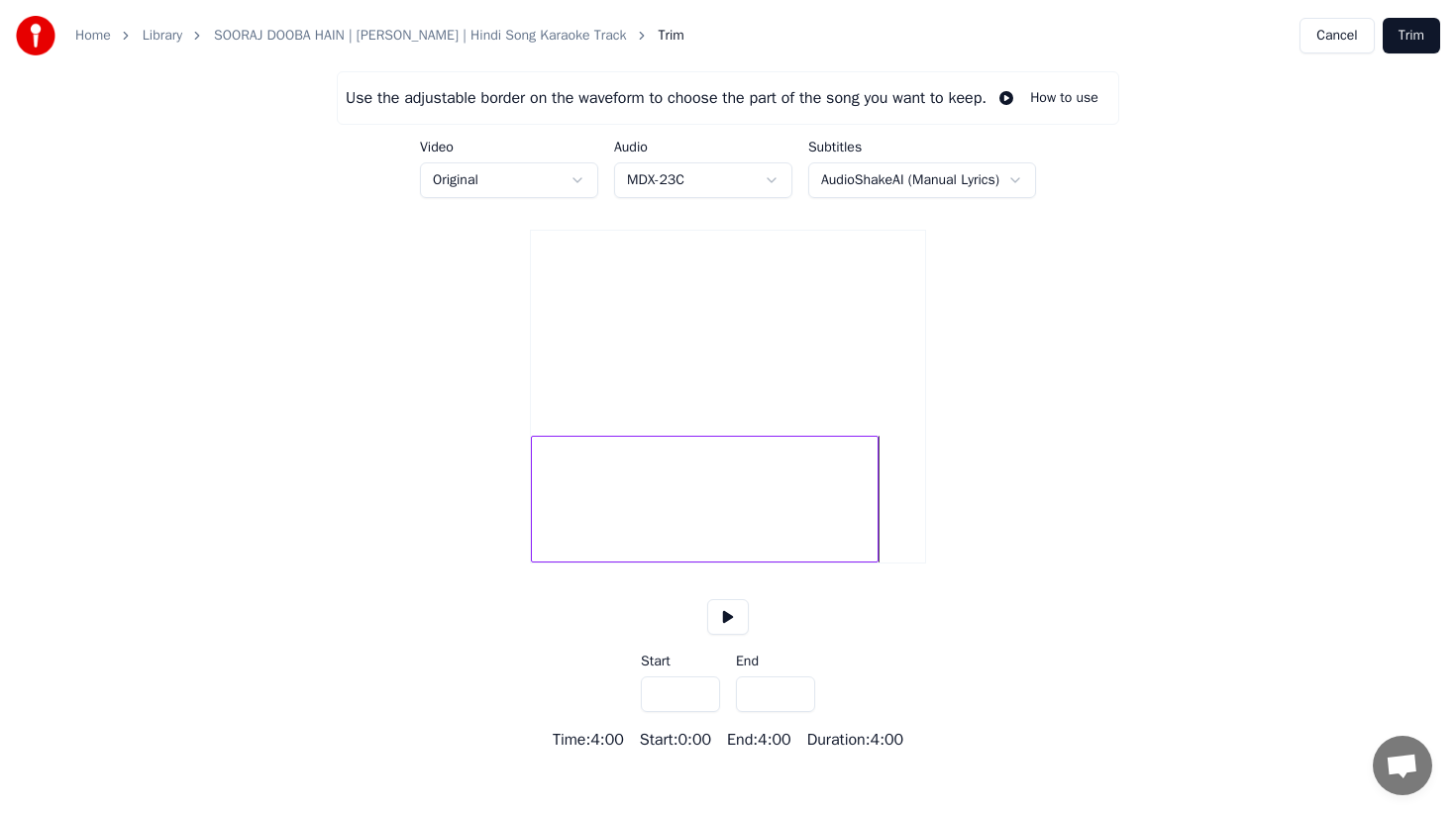 click on "*****" at bounding box center (776, 694) 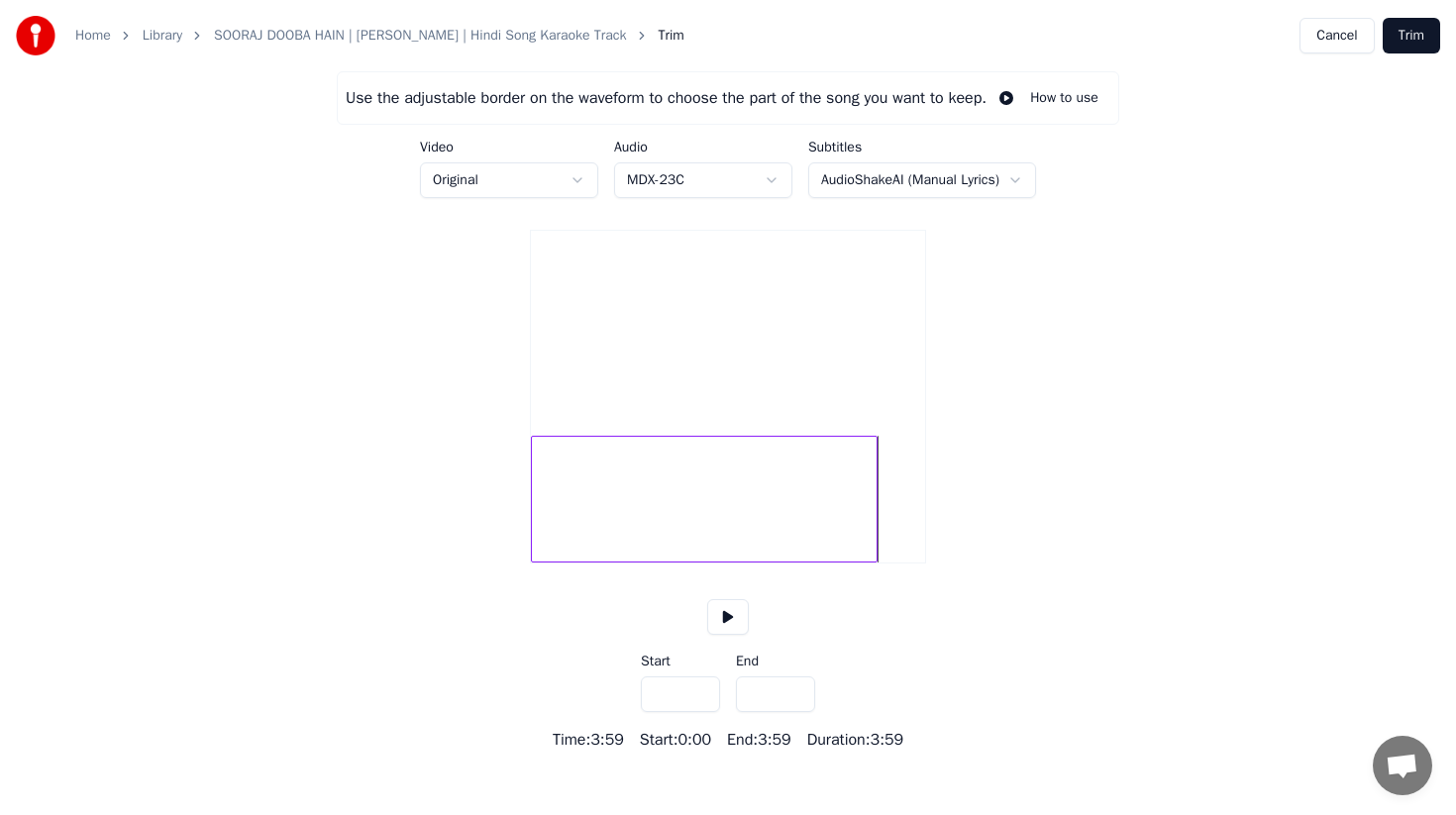 click on "*****" at bounding box center [776, 694] 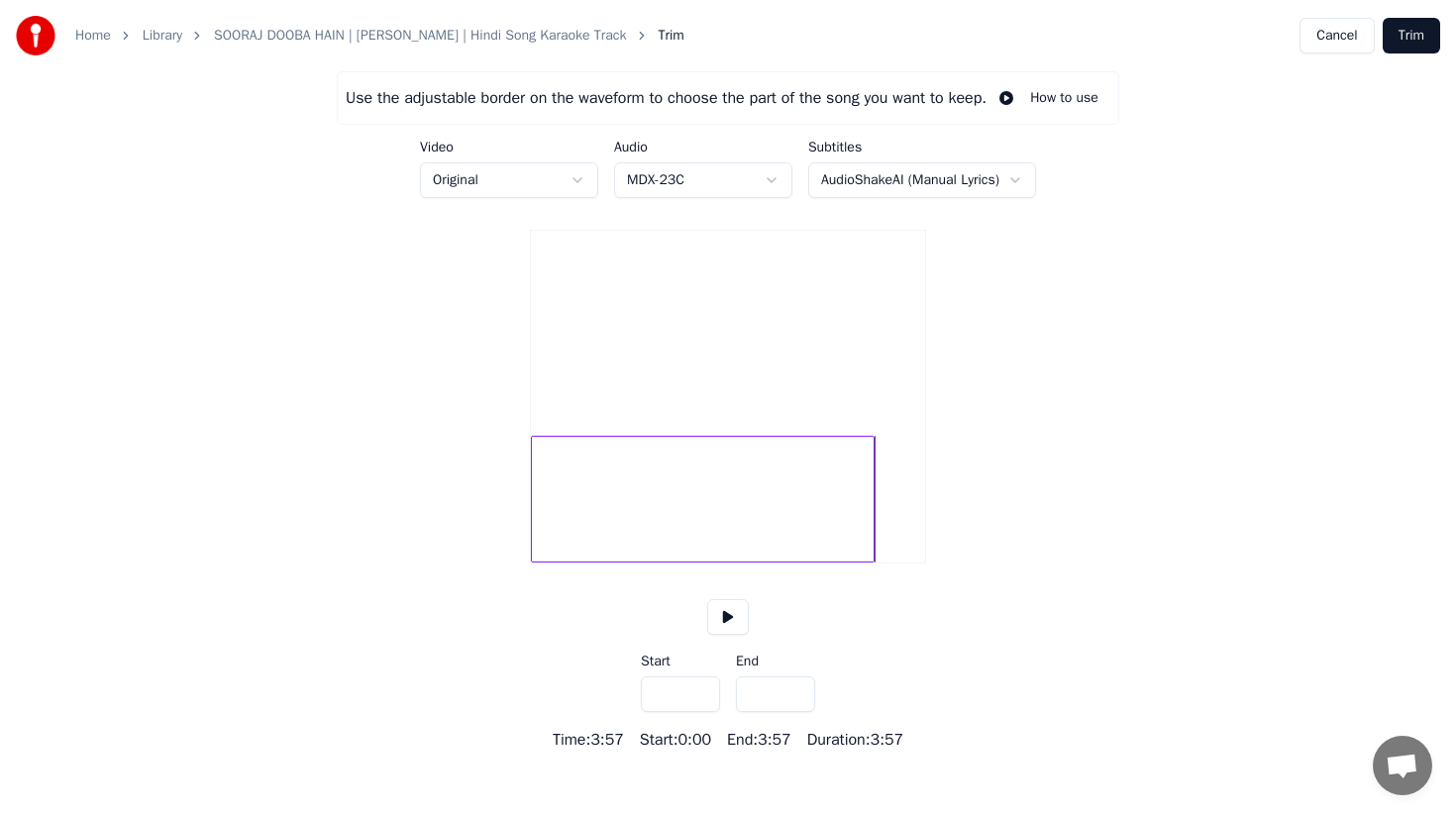click on "*****" at bounding box center [776, 694] 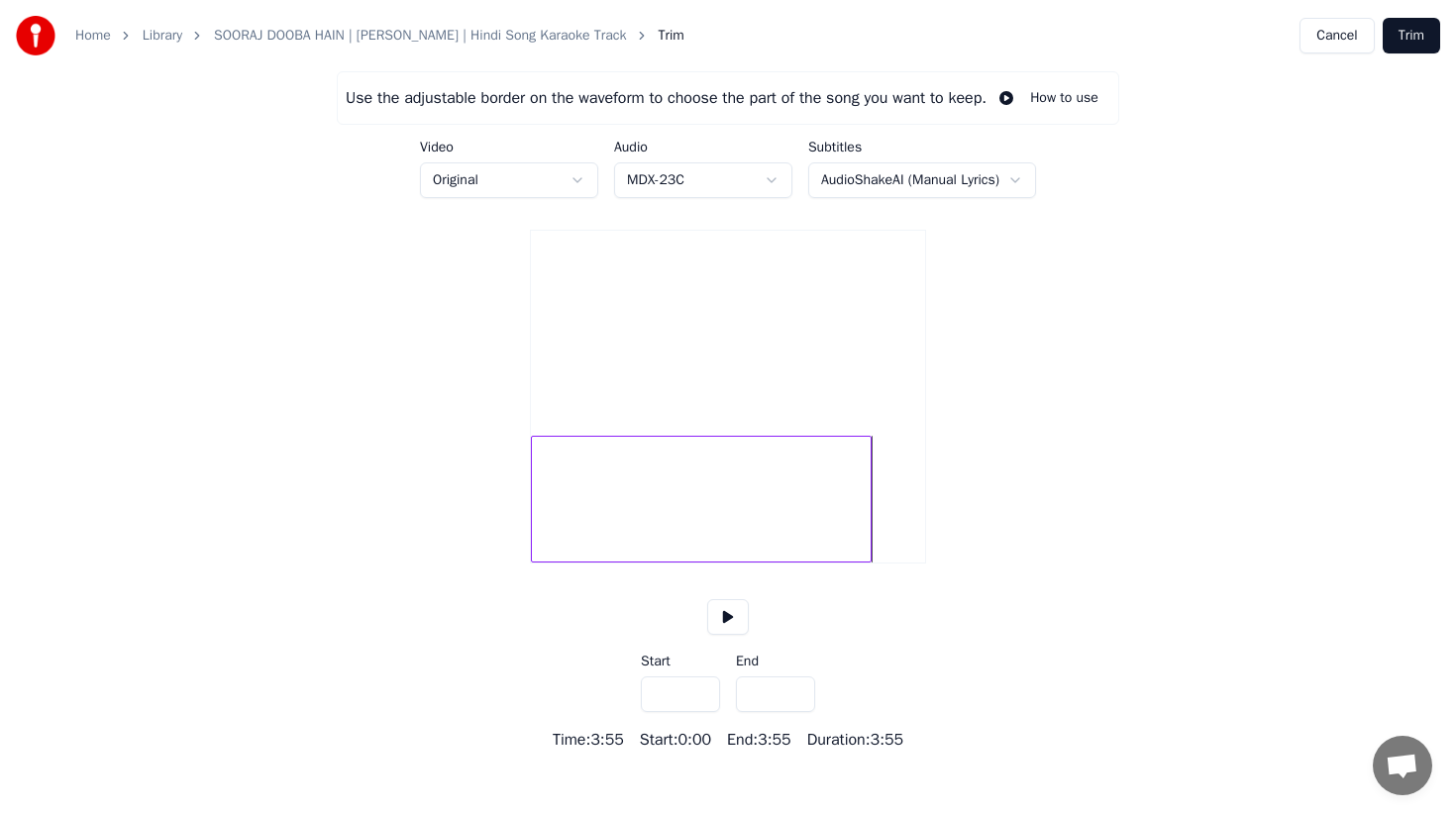 click on "*****" at bounding box center [776, 694] 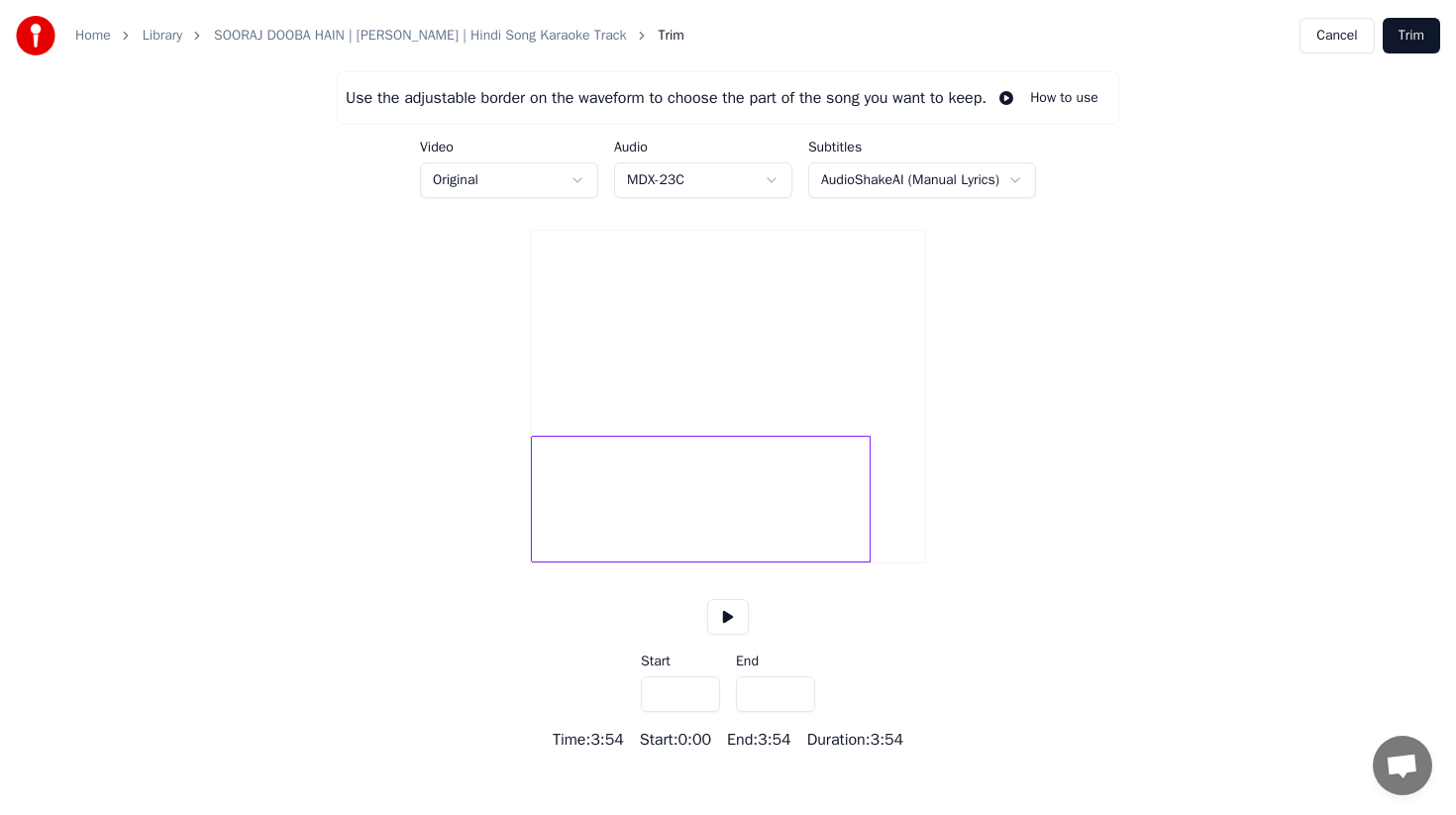 click on "*****" at bounding box center [776, 694] 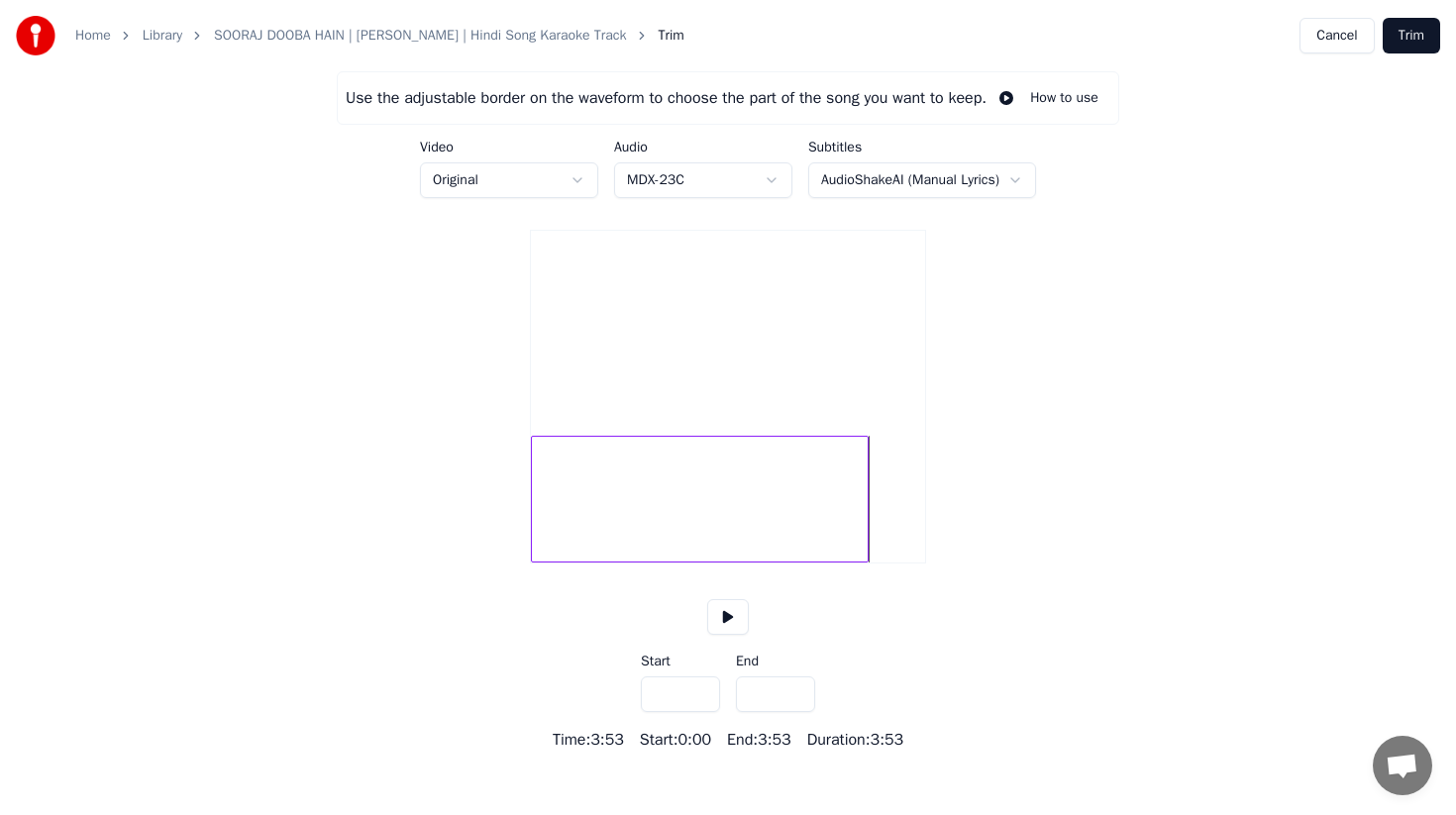click on "*****" at bounding box center (776, 694) 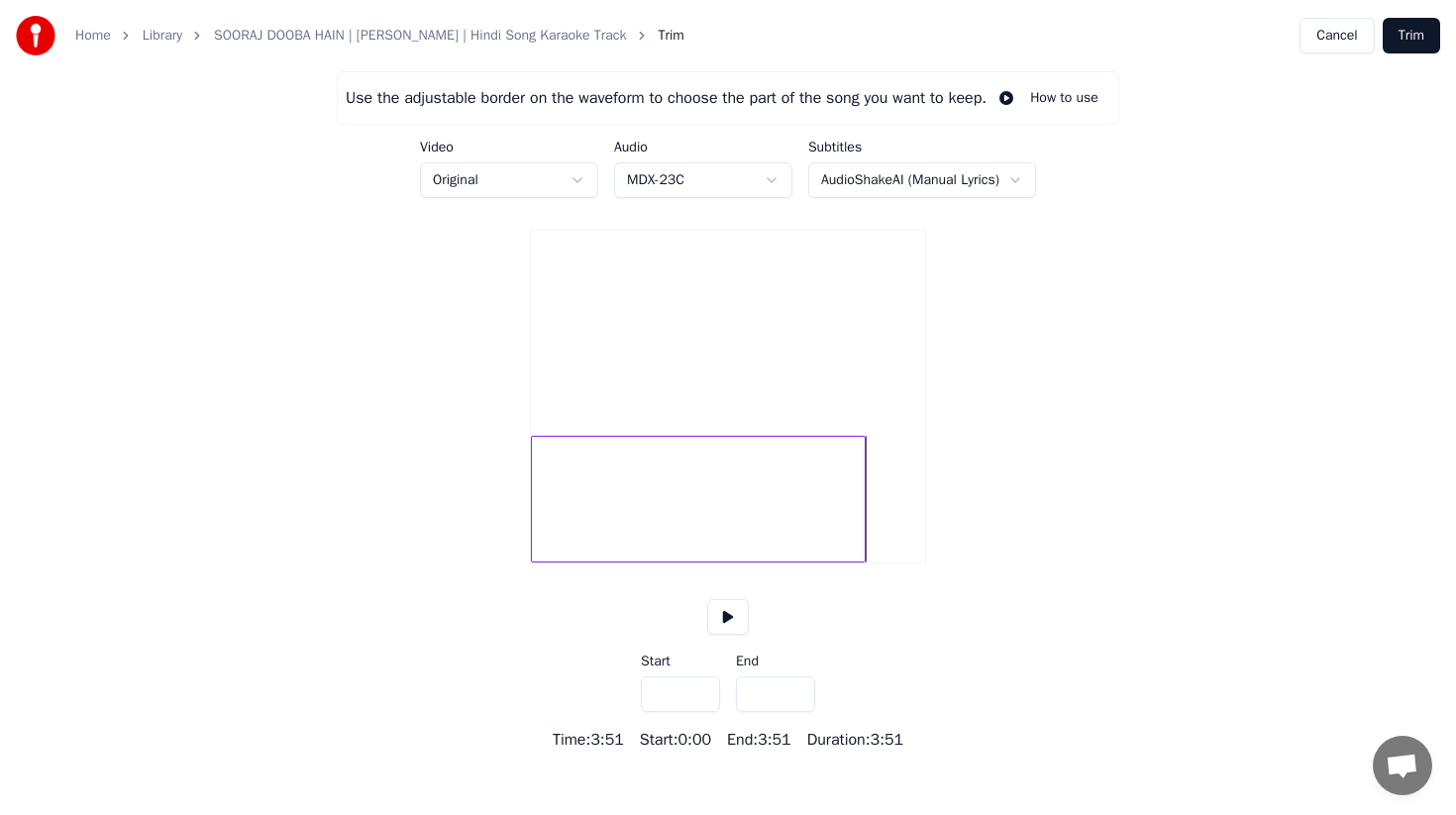 click on "*****" at bounding box center [776, 694] 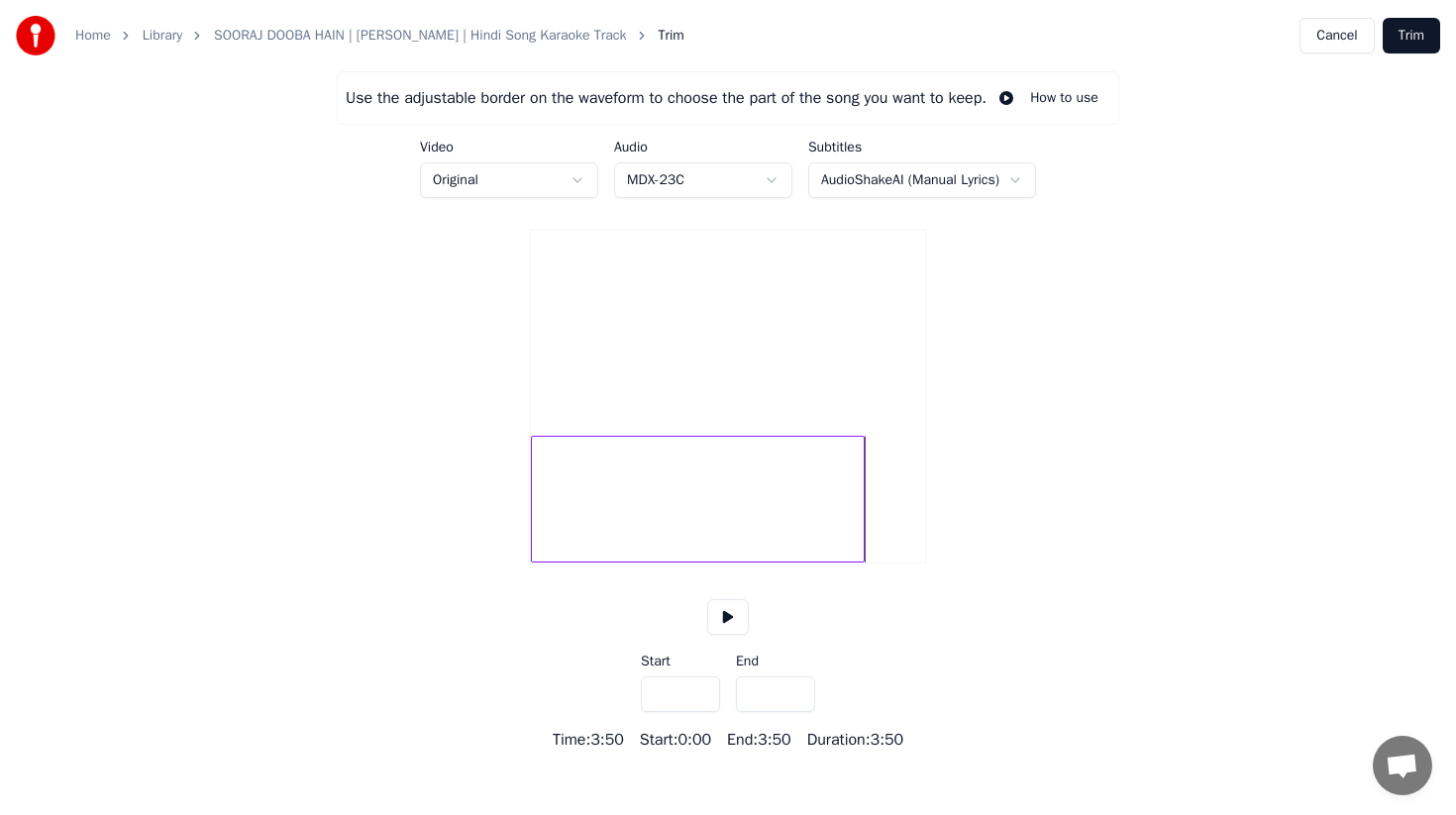 click on "*****" at bounding box center (776, 694) 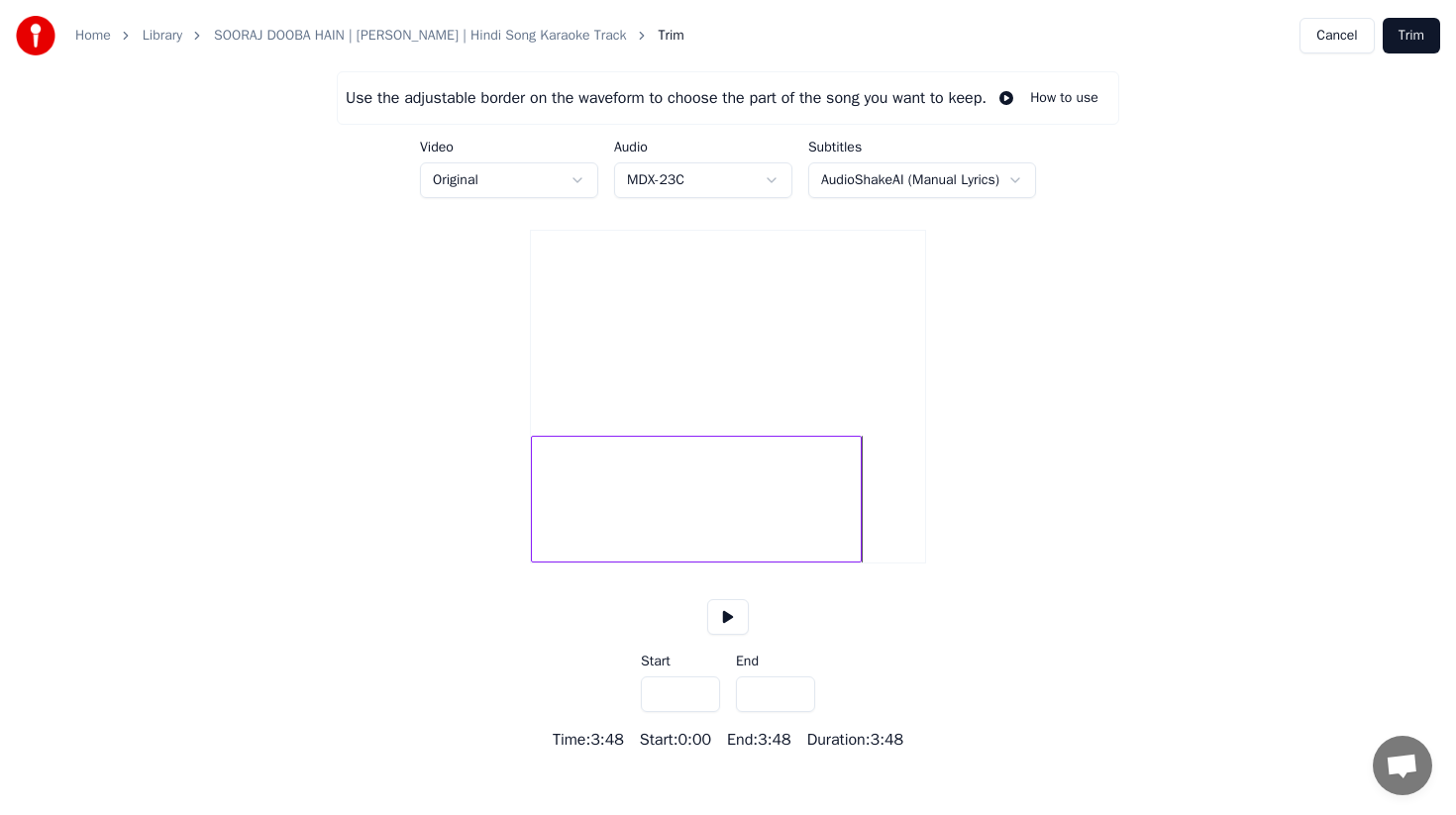 click on "*****" at bounding box center [776, 694] 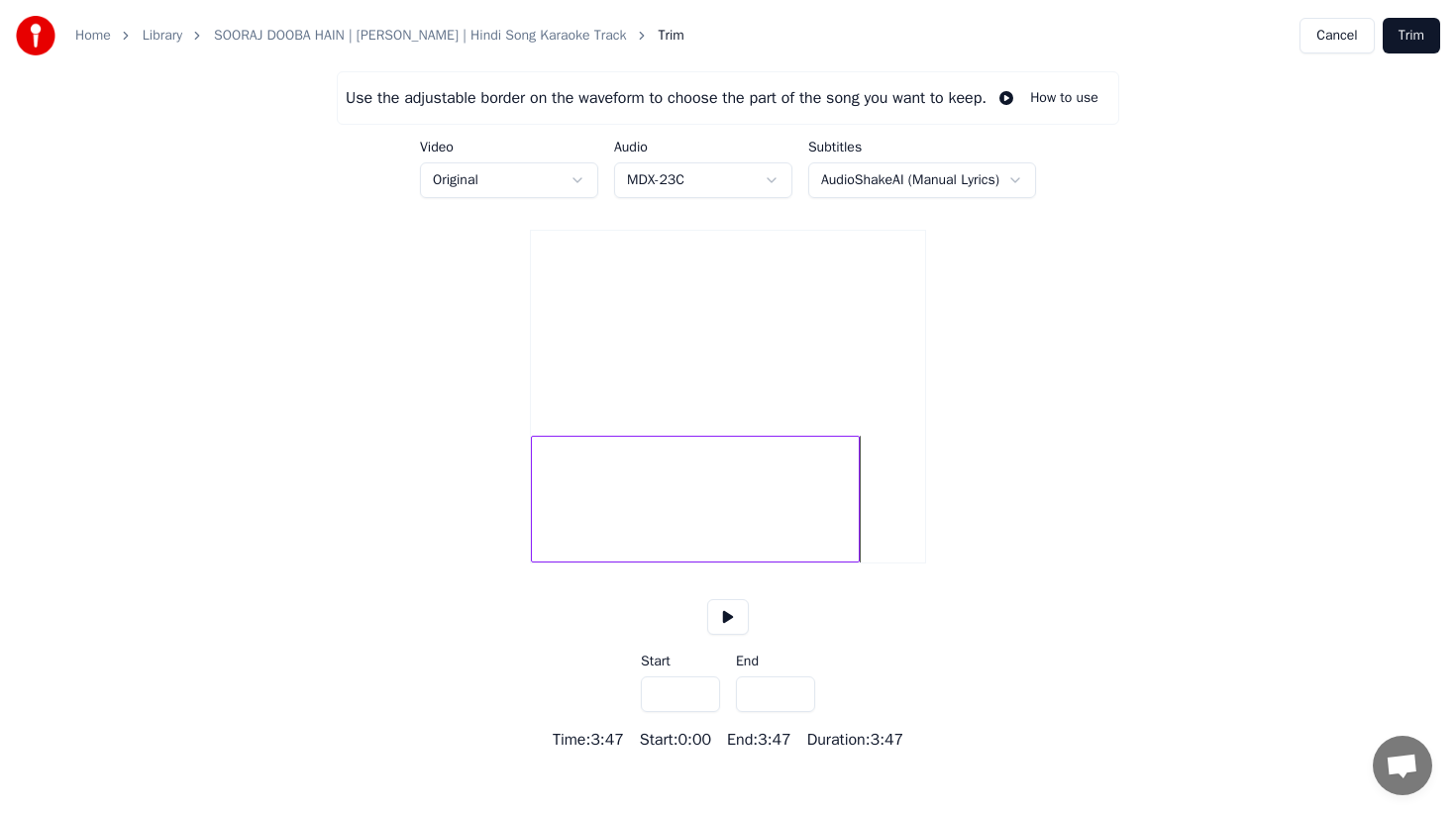 click on "*****" at bounding box center [776, 694] 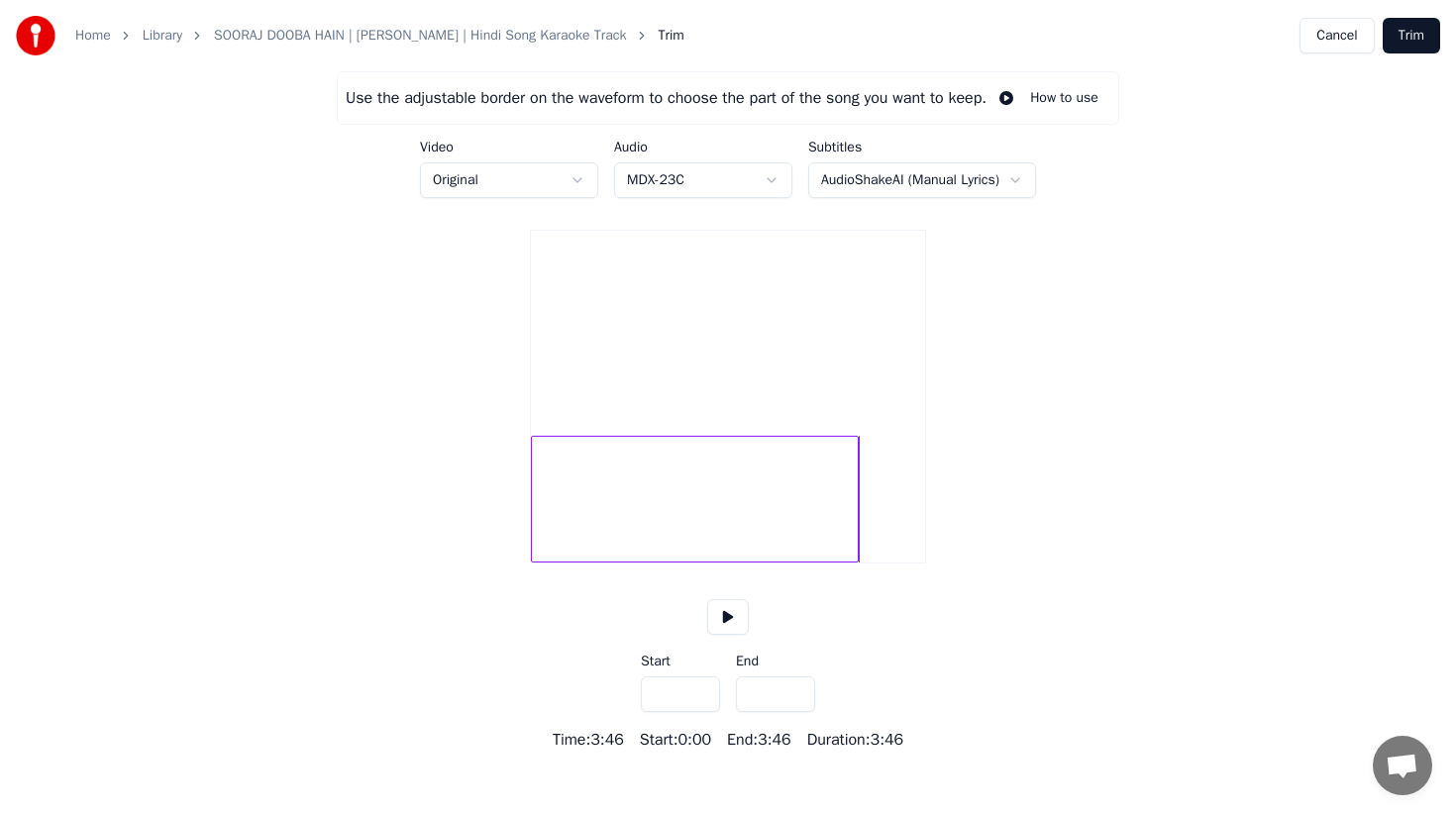 click on "*****" at bounding box center (776, 694) 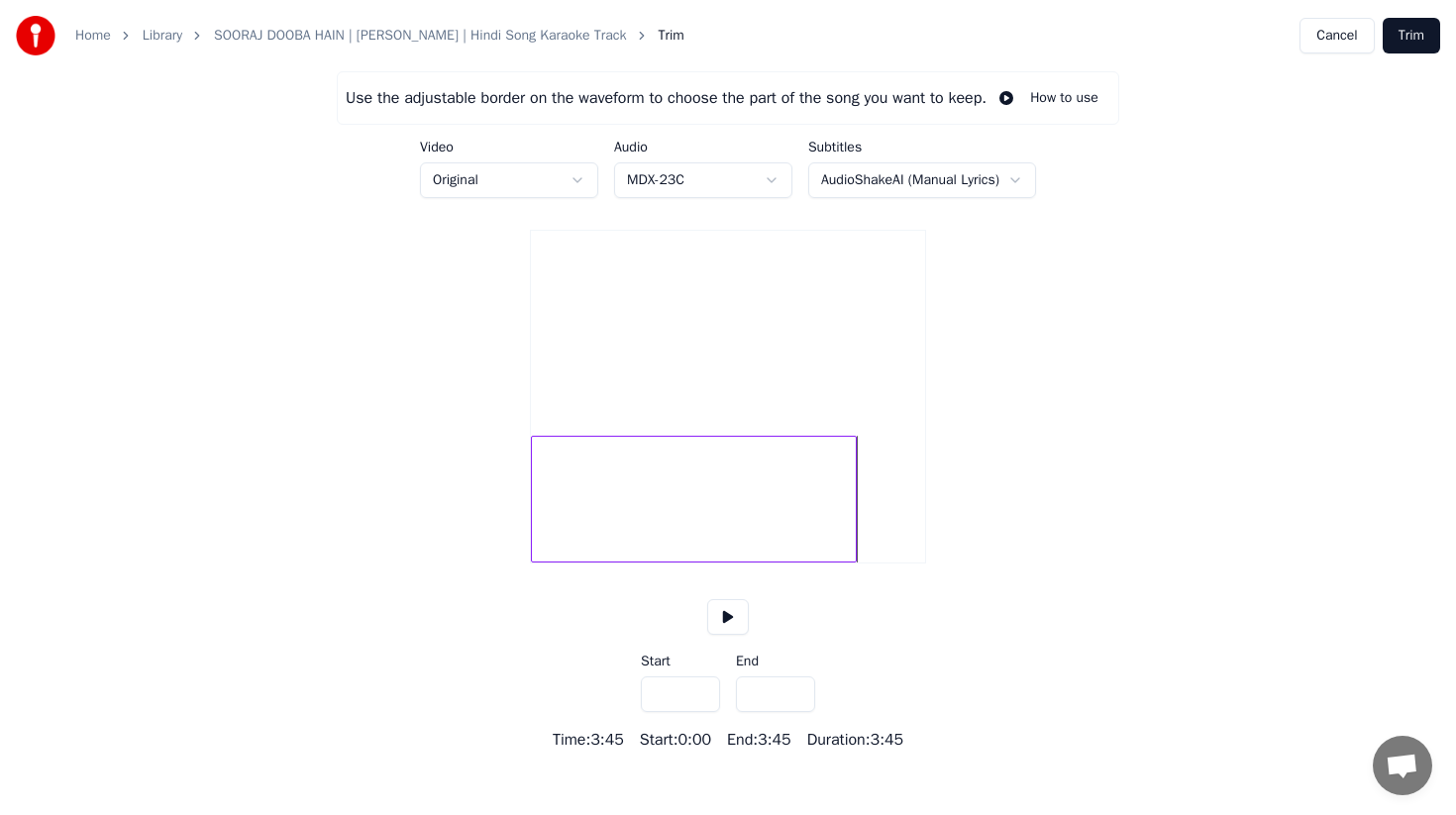 click on "*****" at bounding box center [776, 694] 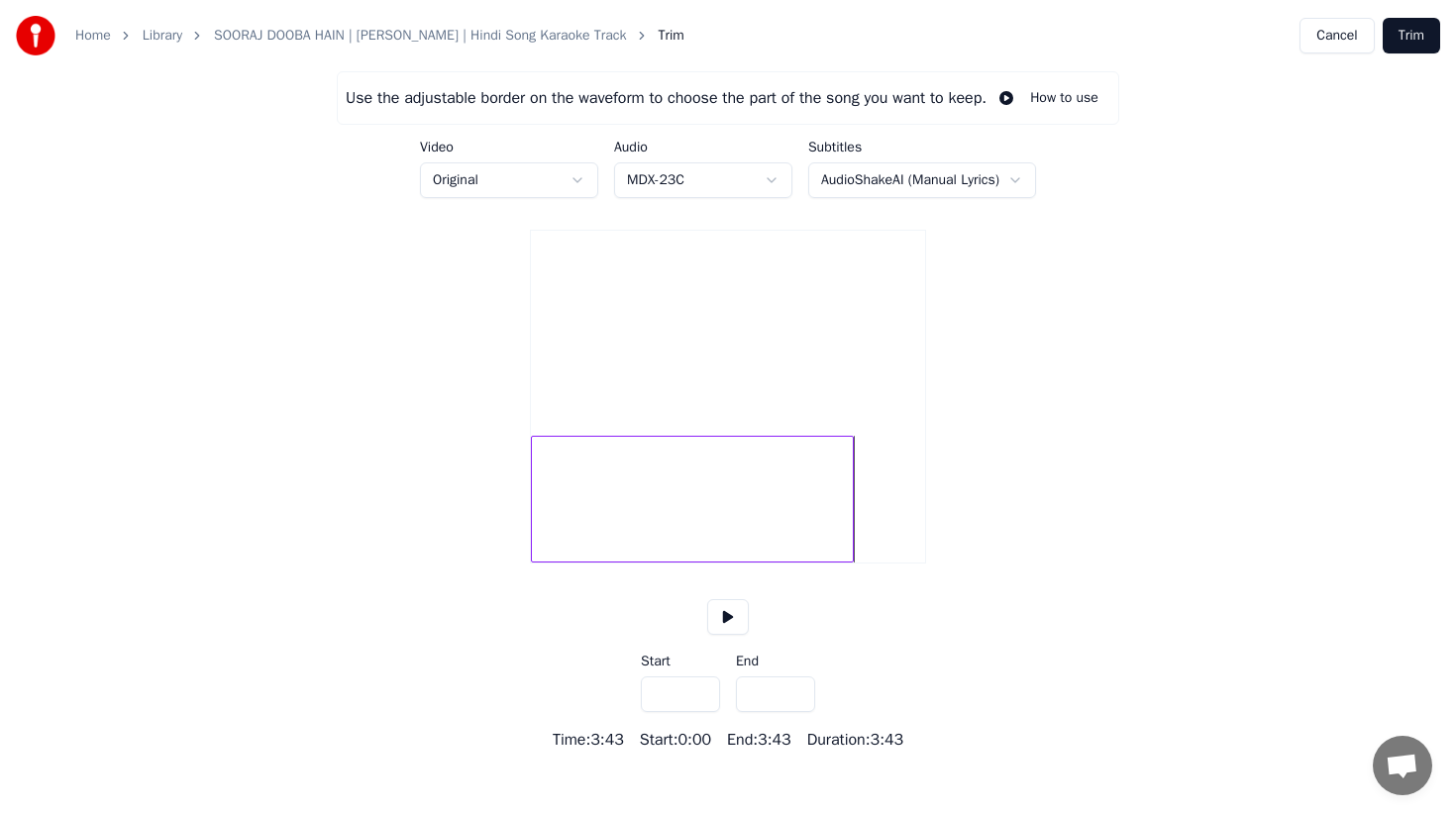 click on "*****" at bounding box center (776, 694) 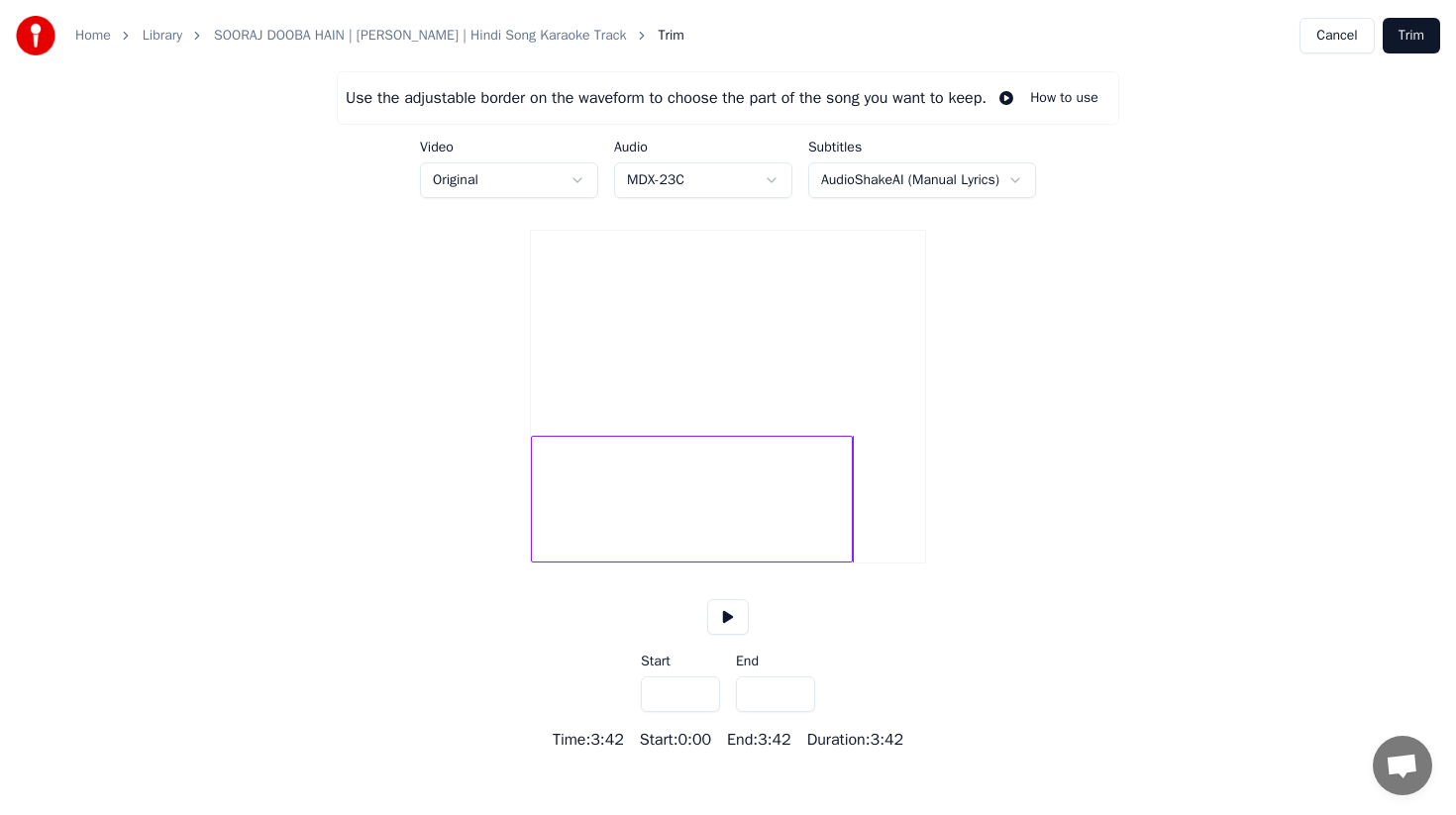 click on "*****" at bounding box center [776, 694] 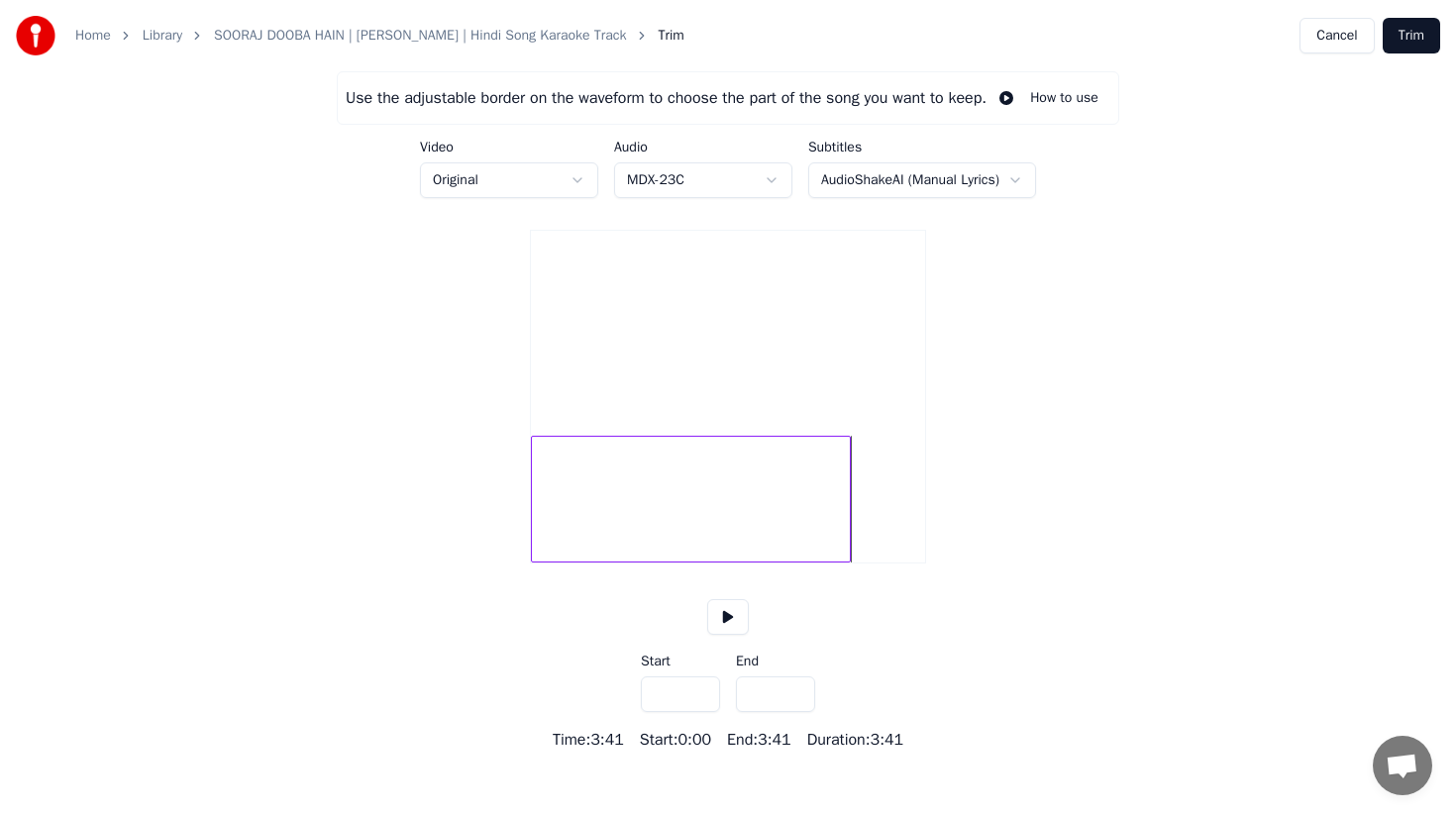 click on "*****" at bounding box center (776, 694) 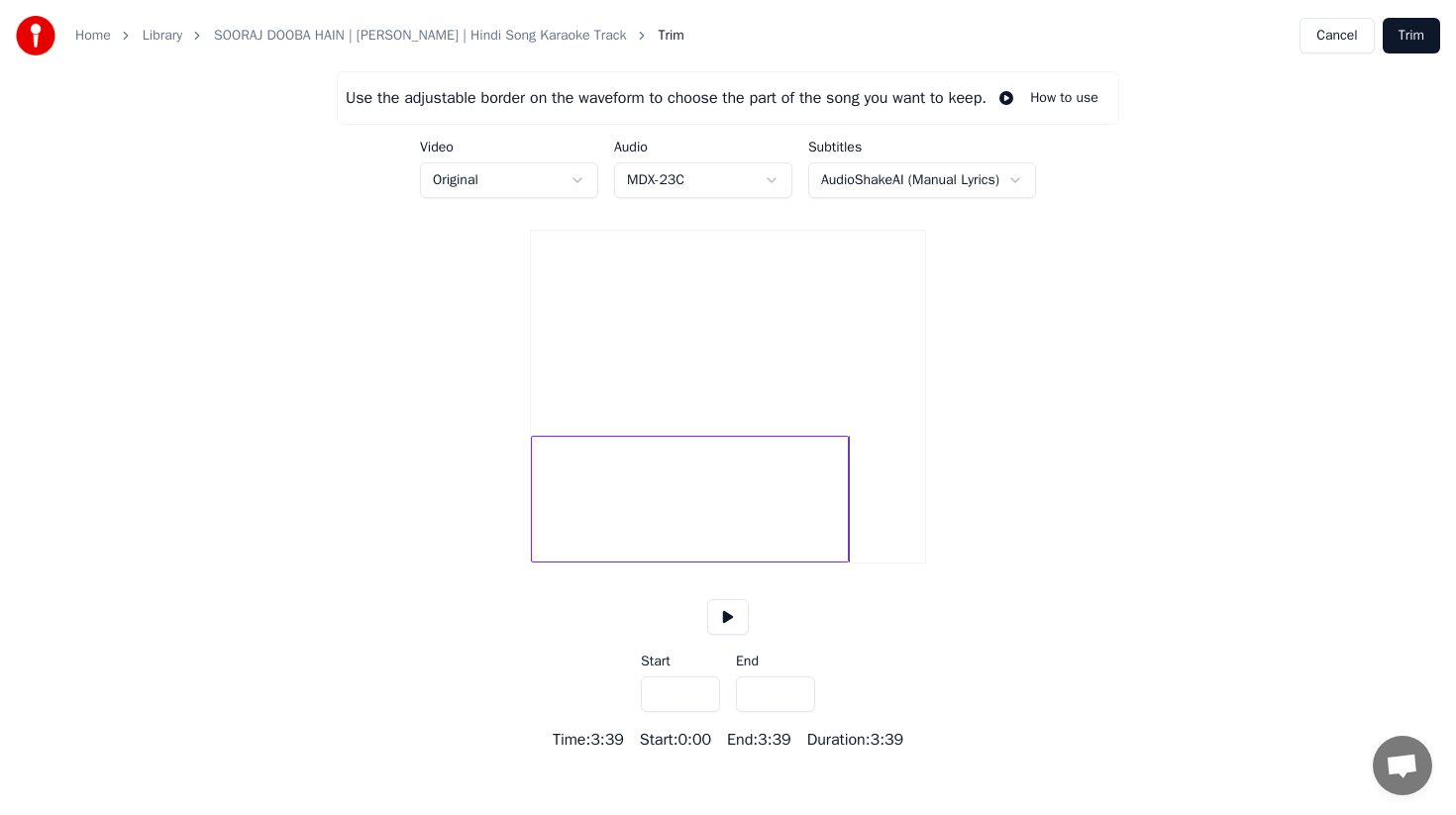 click on "*****" at bounding box center (776, 694) 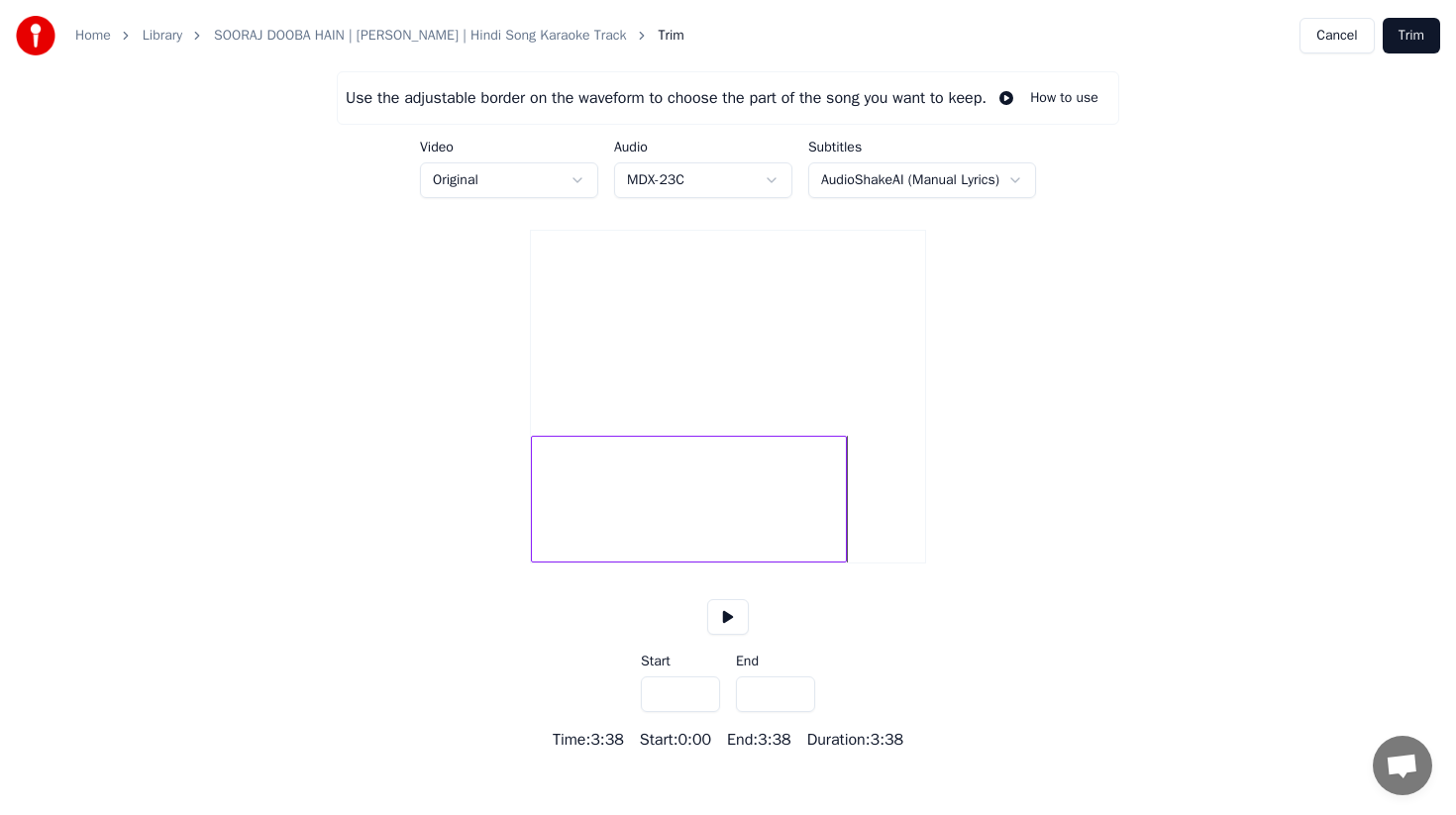 click on "*****" at bounding box center (776, 694) 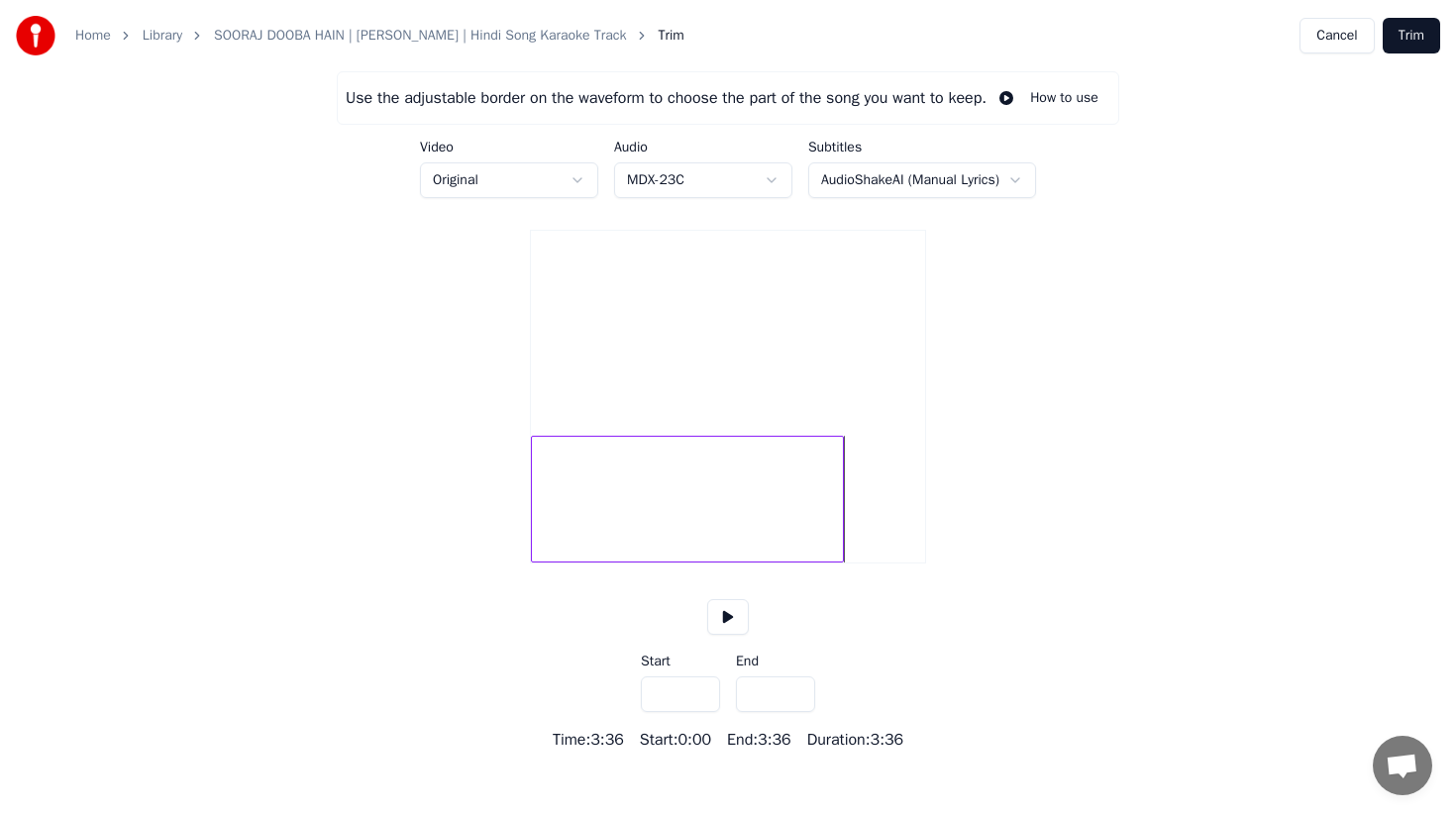 click on "*****" at bounding box center (776, 694) 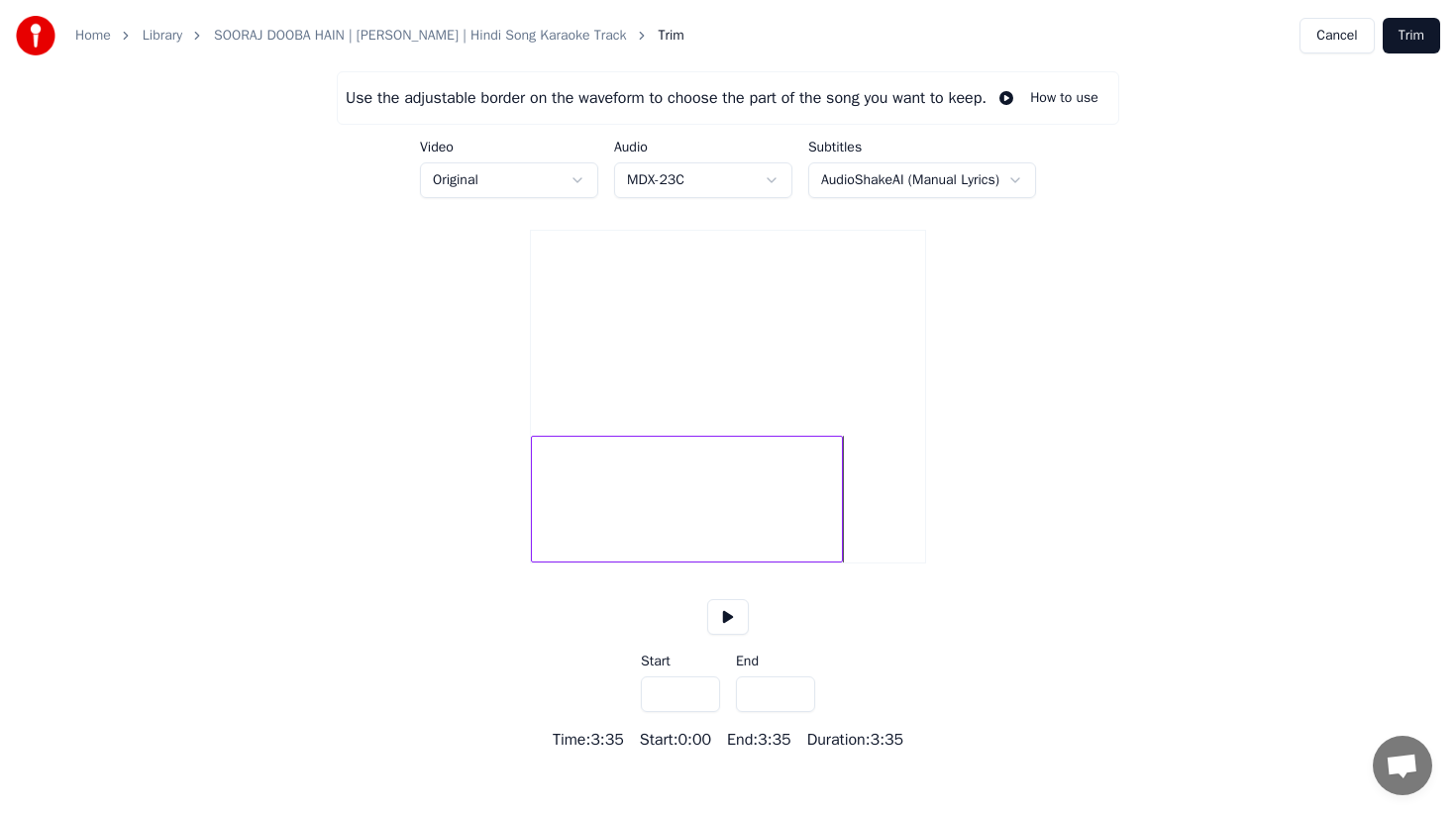 click on "*****" at bounding box center [776, 694] 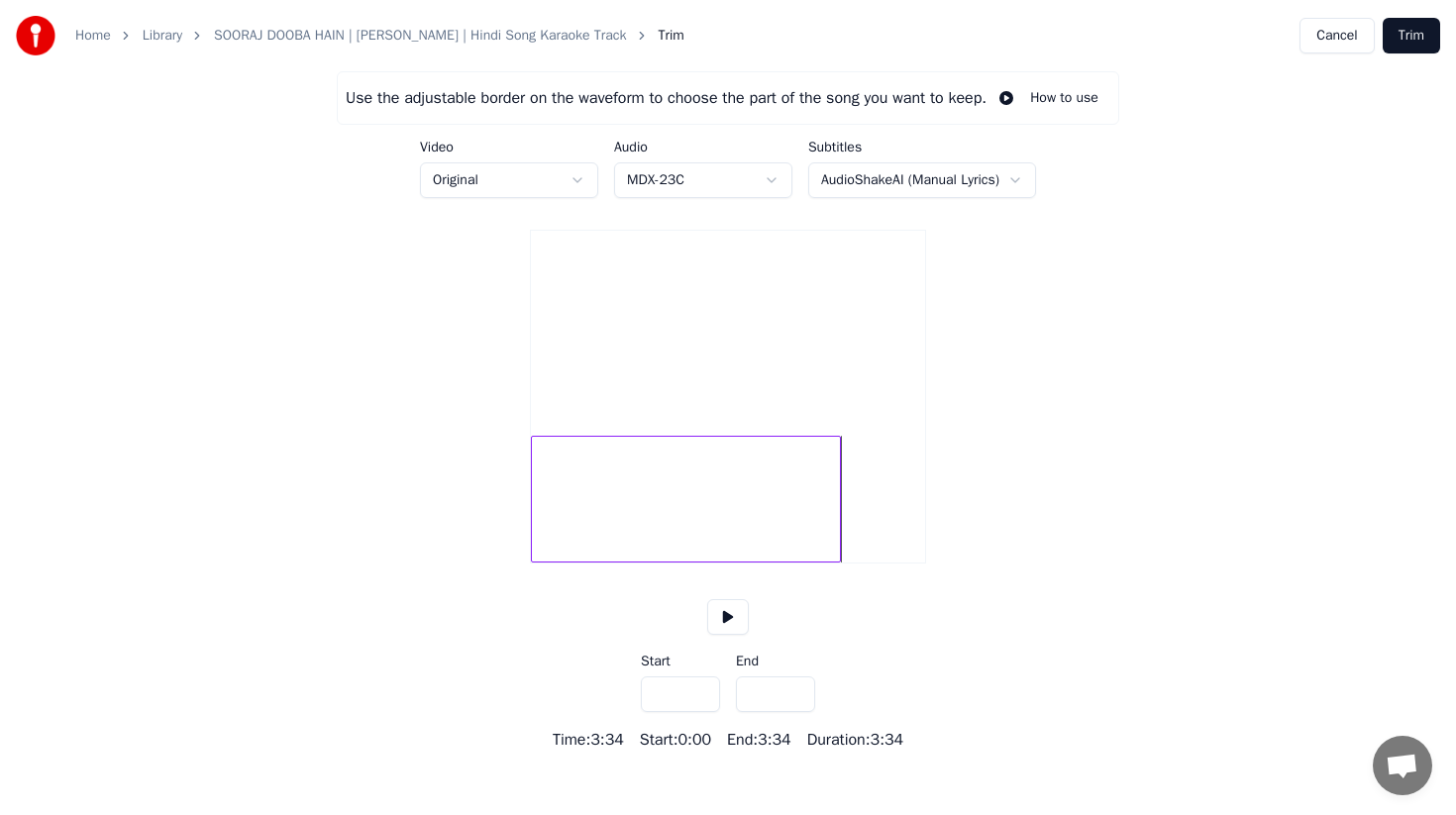 click on "*****" at bounding box center (776, 694) 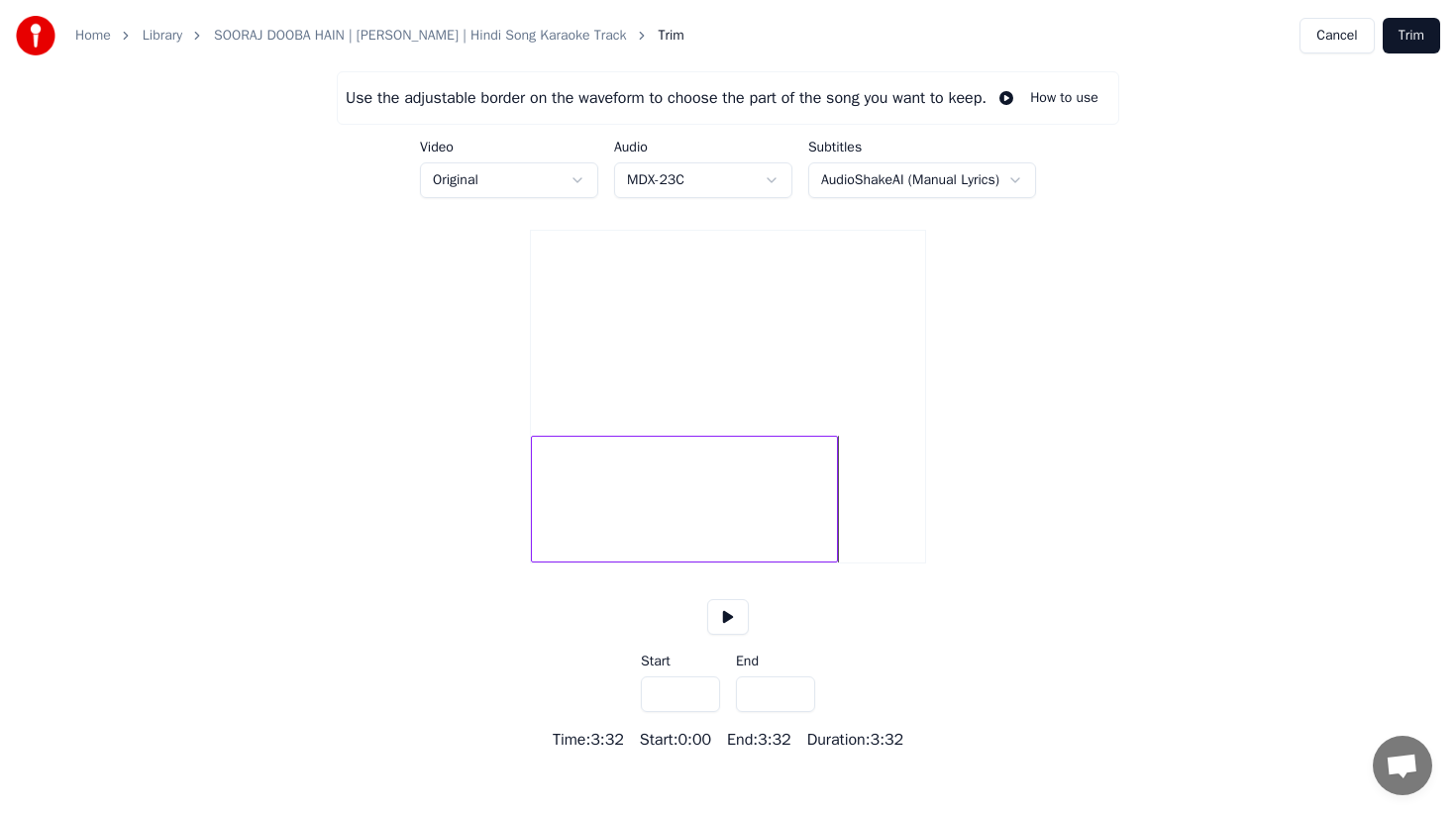click on "*****" at bounding box center [776, 694] 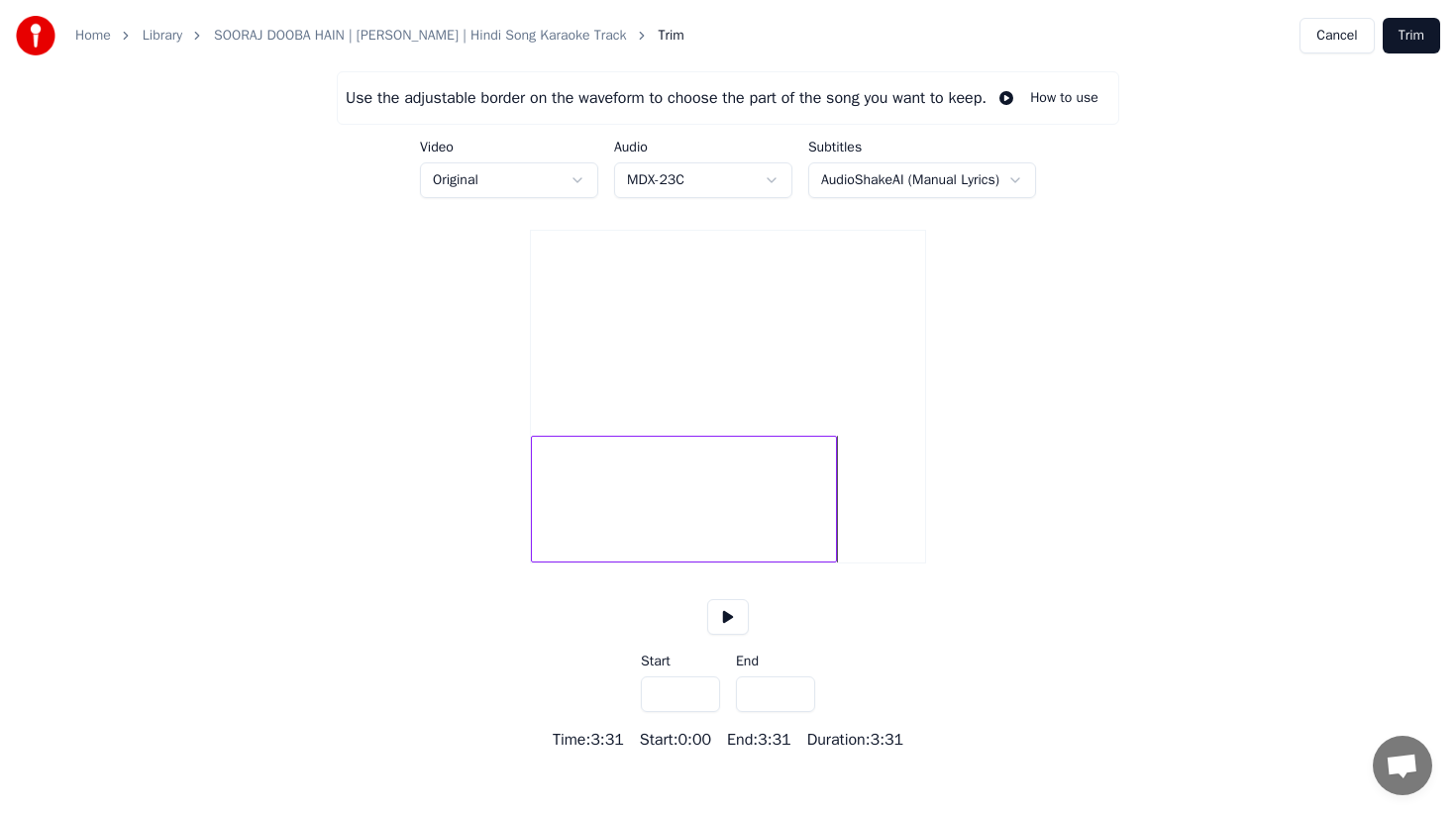 click on "*****" at bounding box center [776, 694] 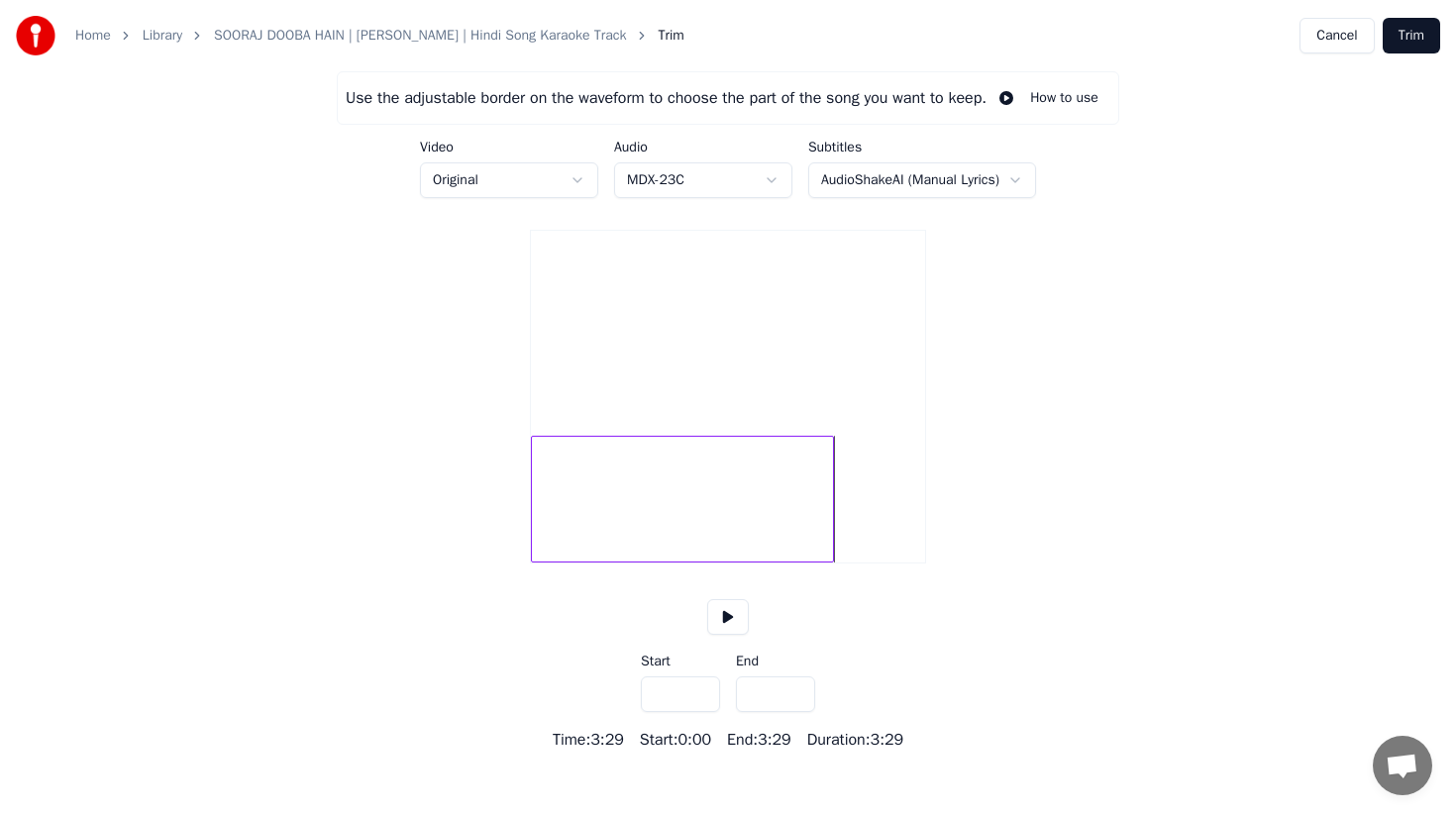 click on "*****" at bounding box center (776, 694) 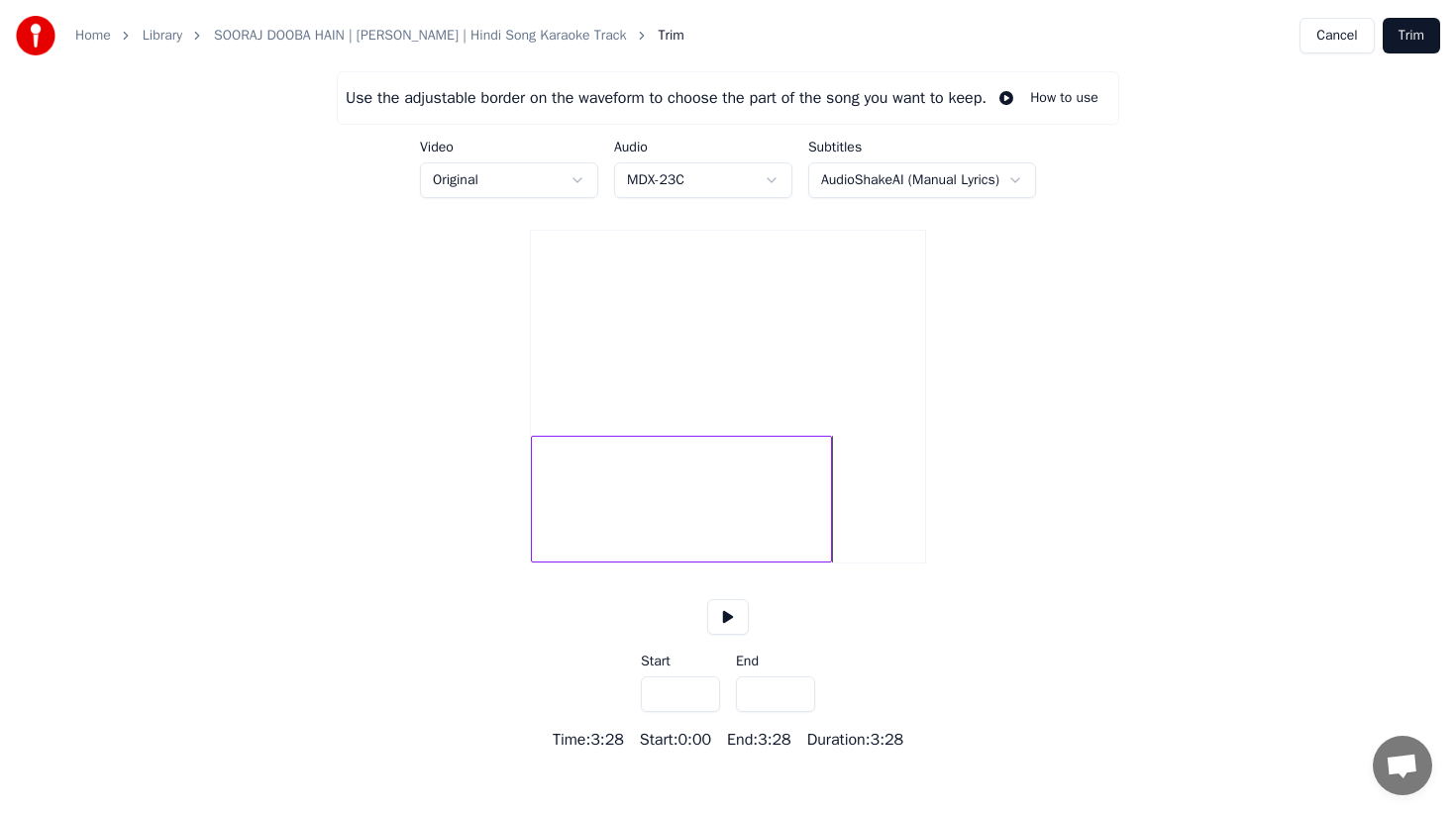 click on "*****" at bounding box center [776, 694] 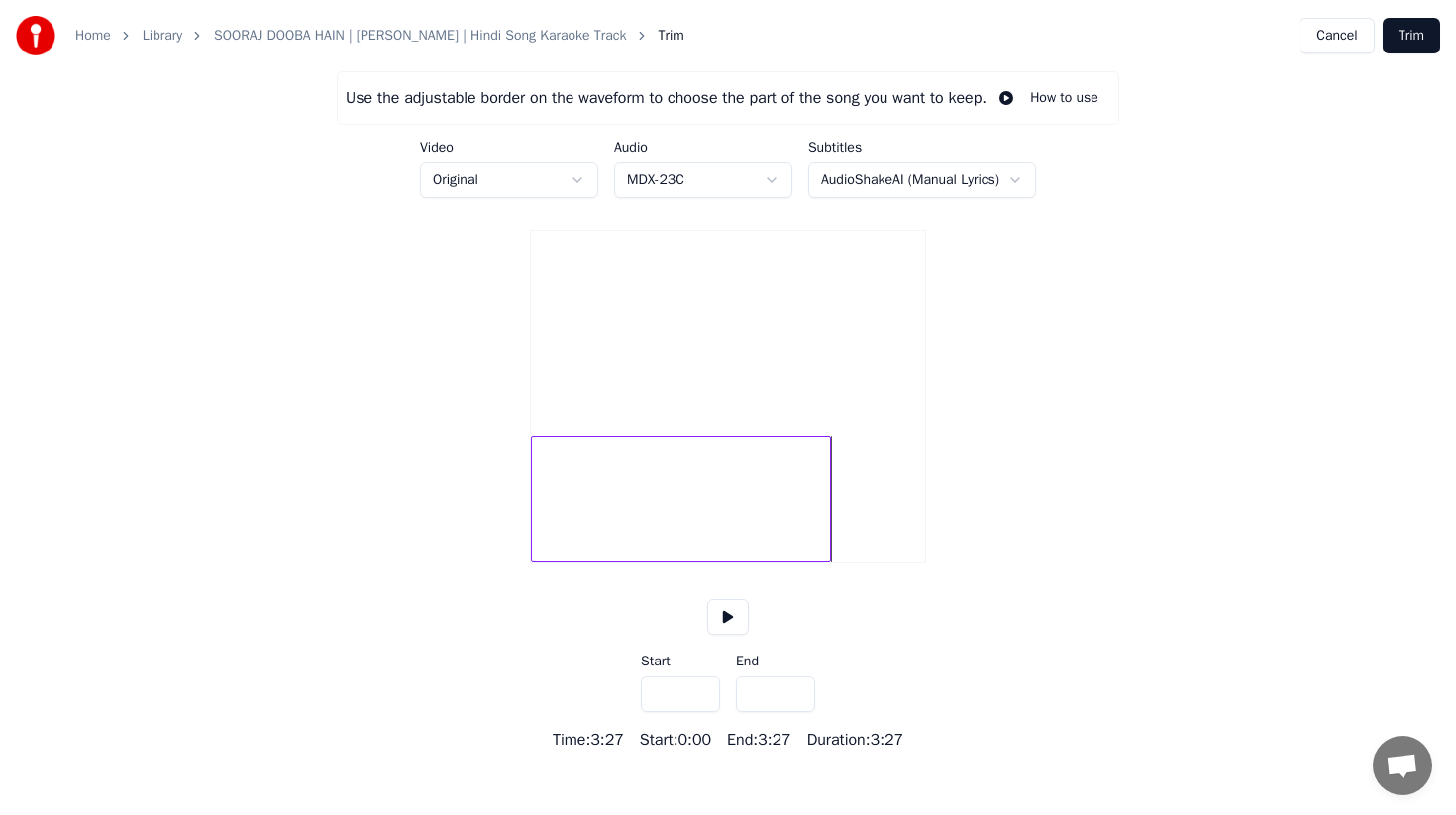 click on "*****" at bounding box center (776, 694) 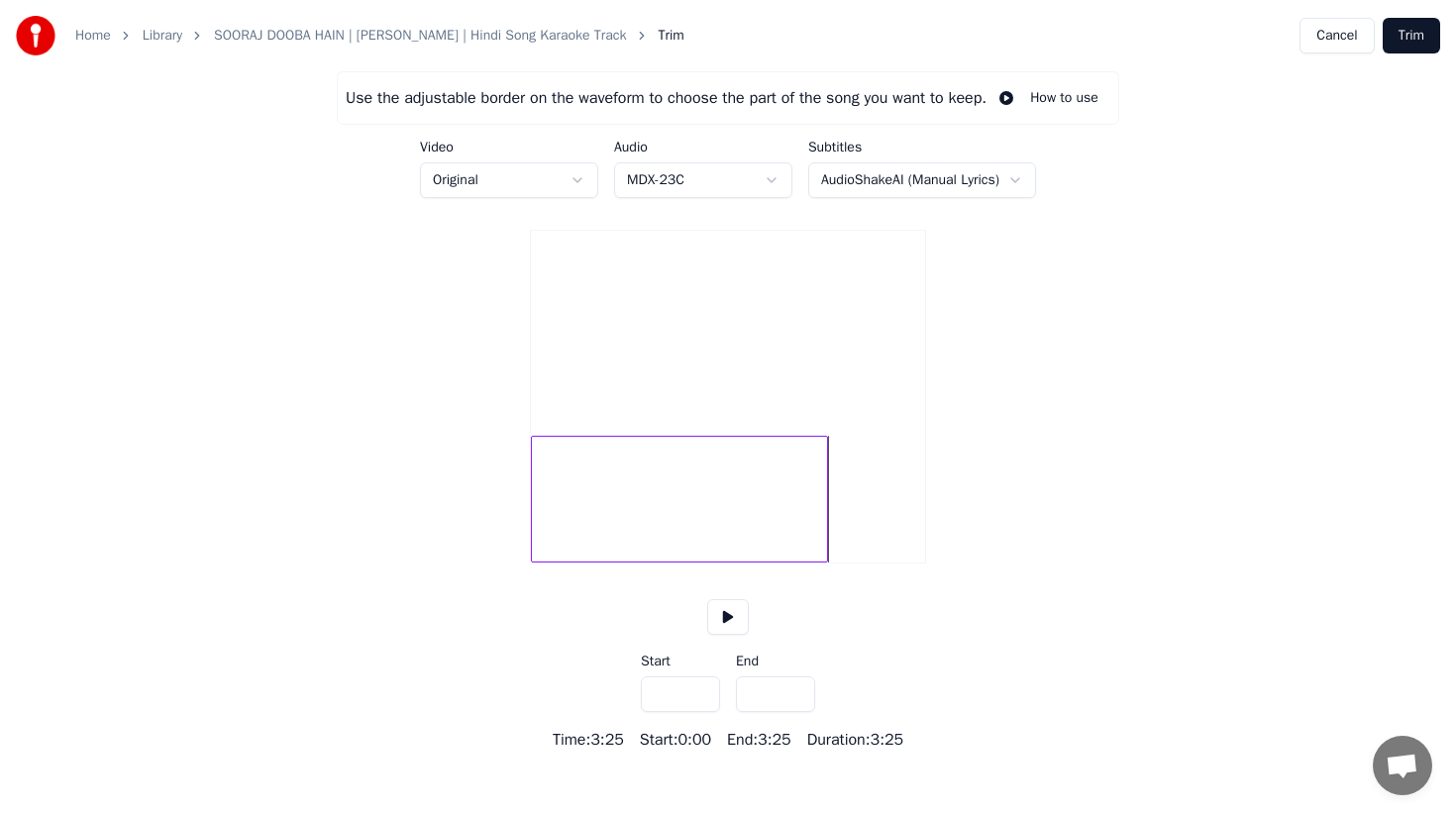 click on "*****" at bounding box center (776, 694) 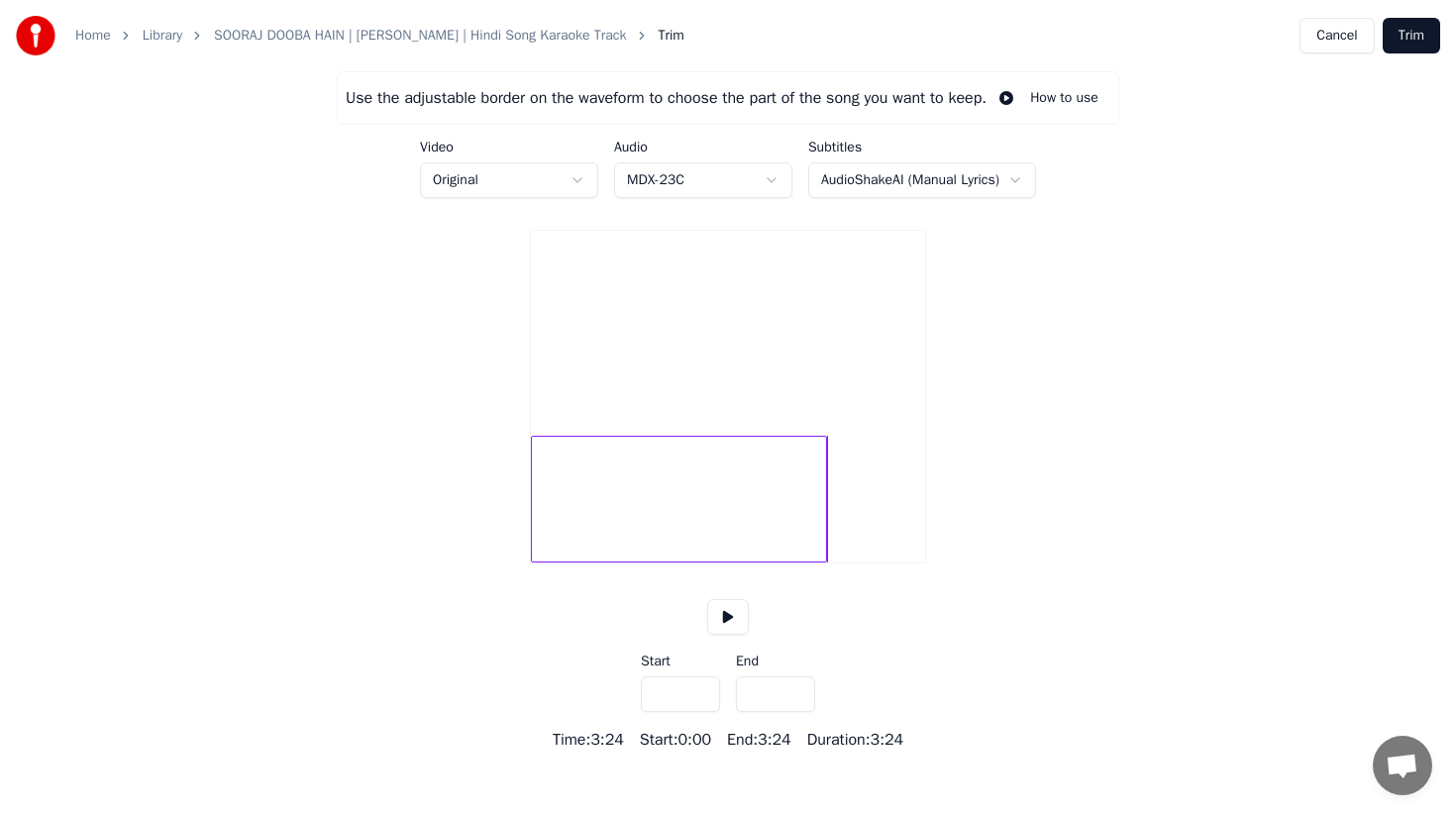click on "*****" at bounding box center (776, 694) 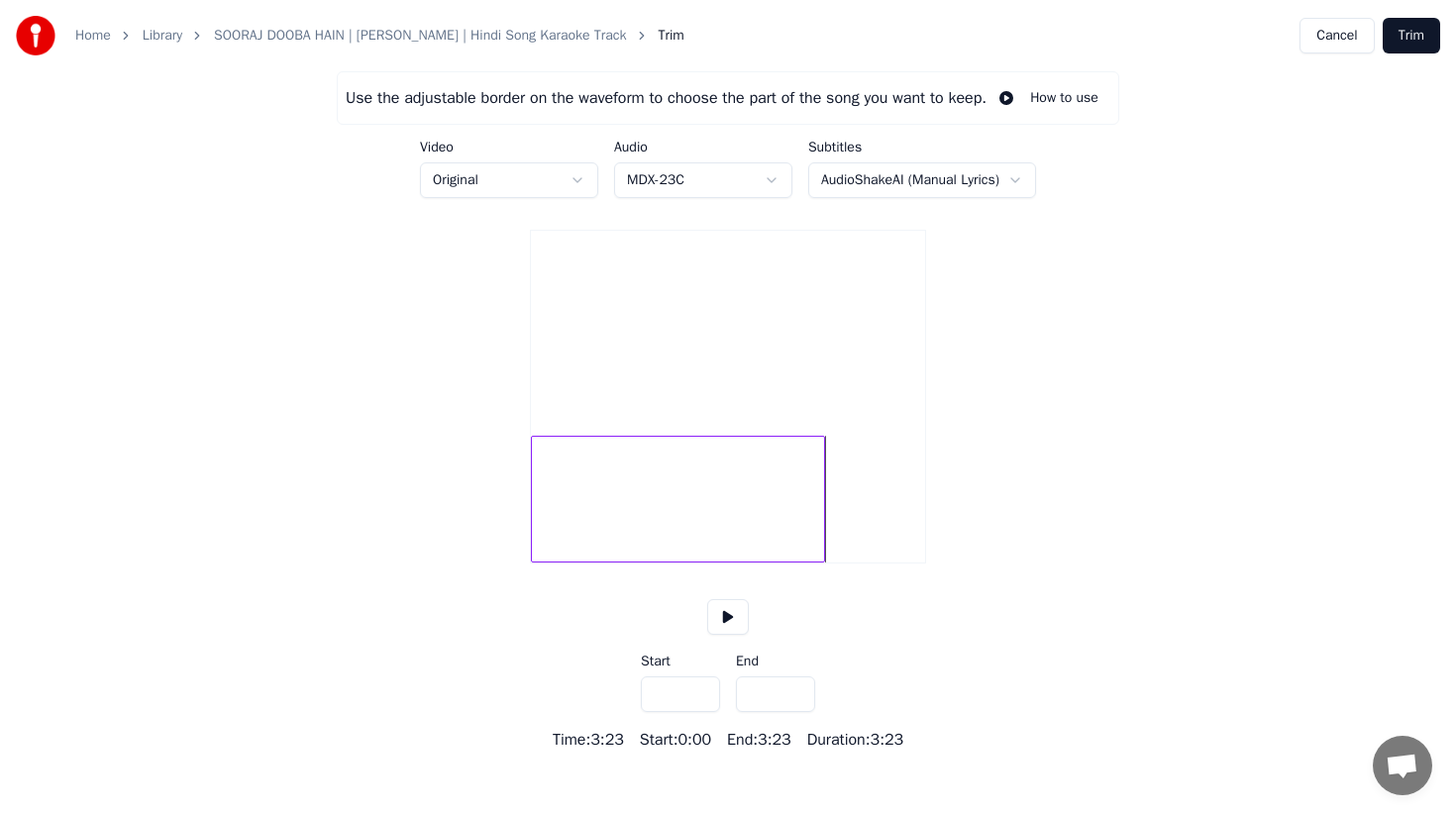 click on "*****" at bounding box center [776, 694] 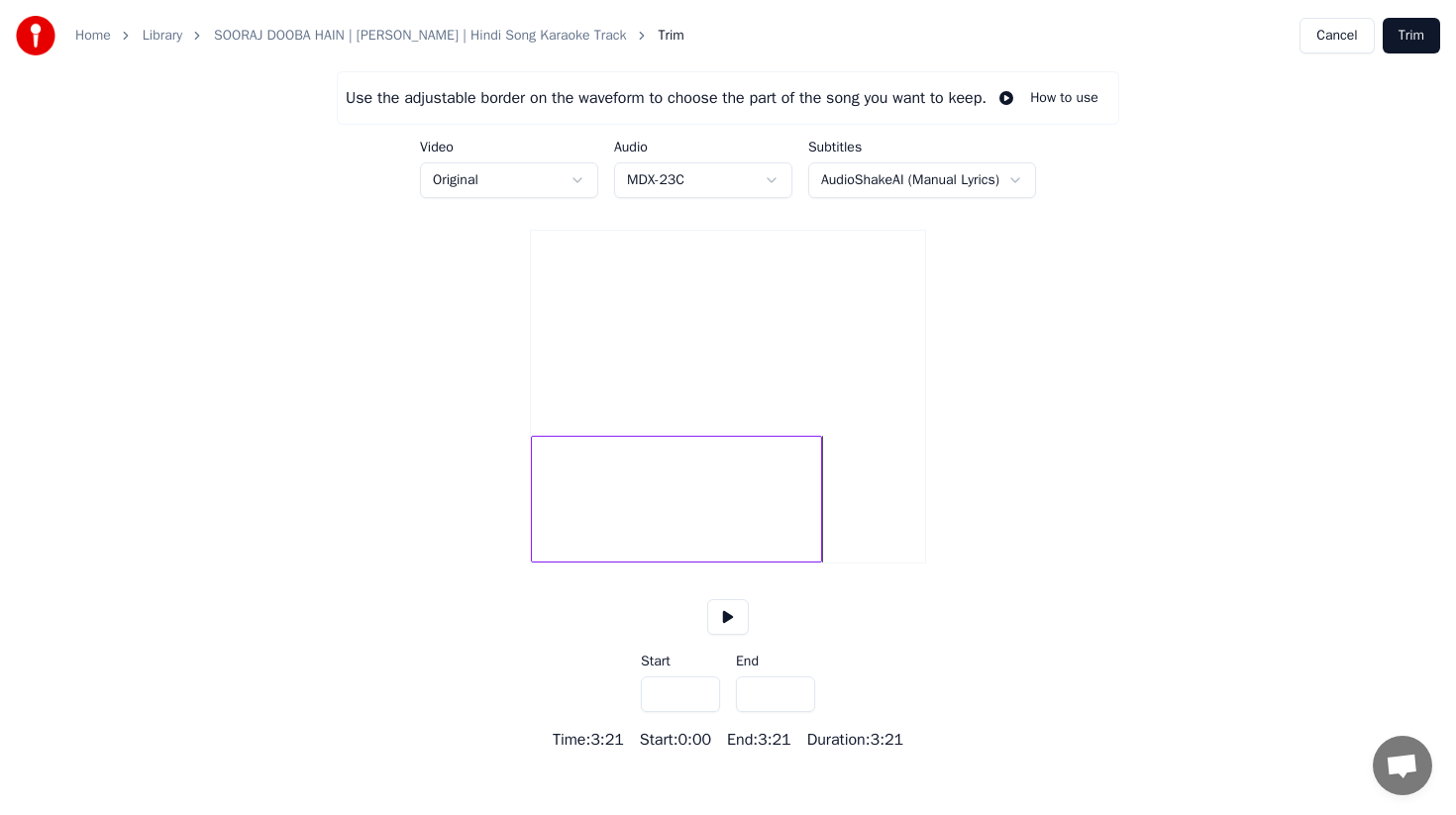click on "*****" at bounding box center (776, 694) 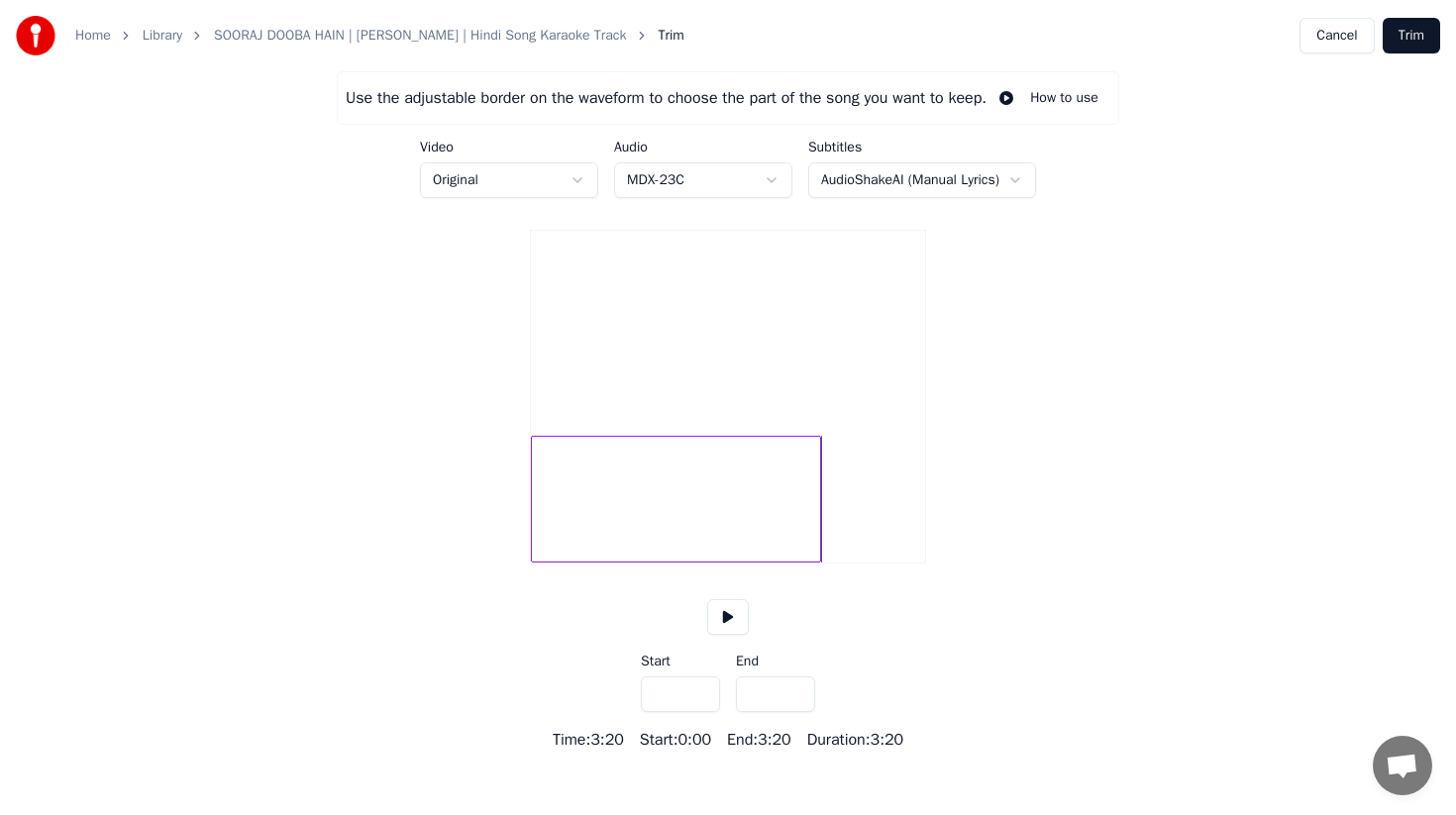 click on "*****" at bounding box center [776, 694] 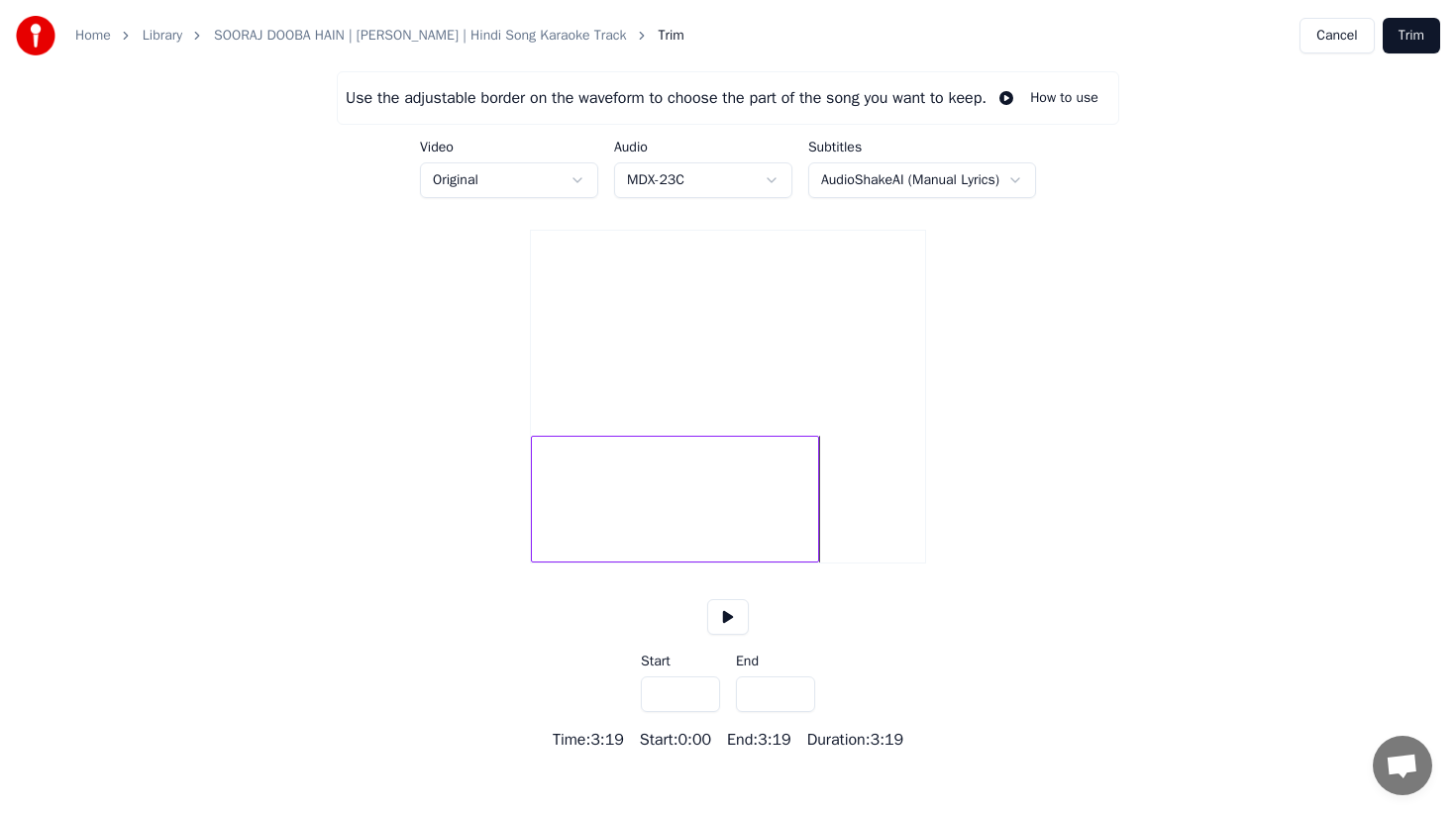click on "*****" at bounding box center (776, 694) 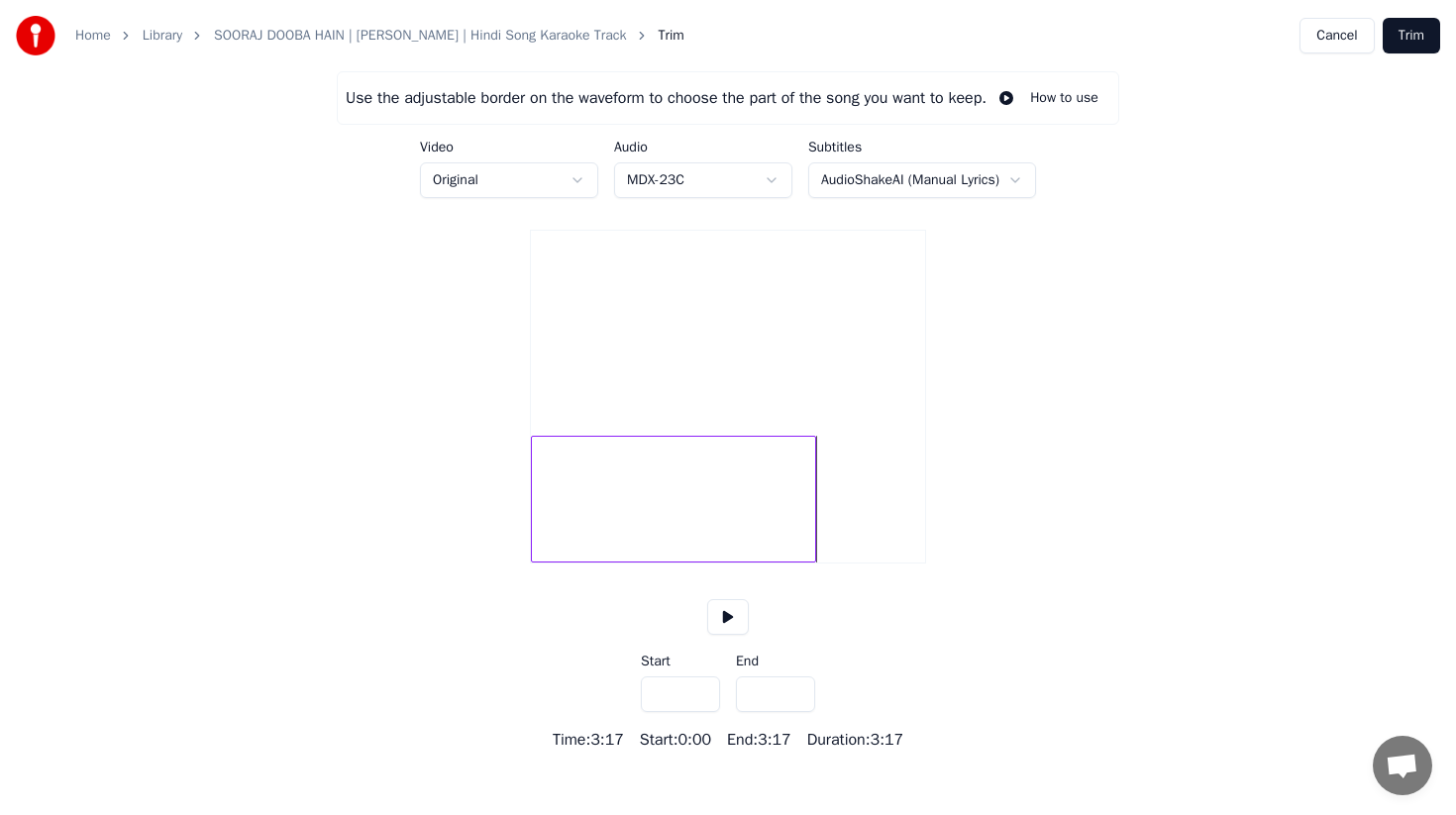 click on "*****" at bounding box center (776, 694) 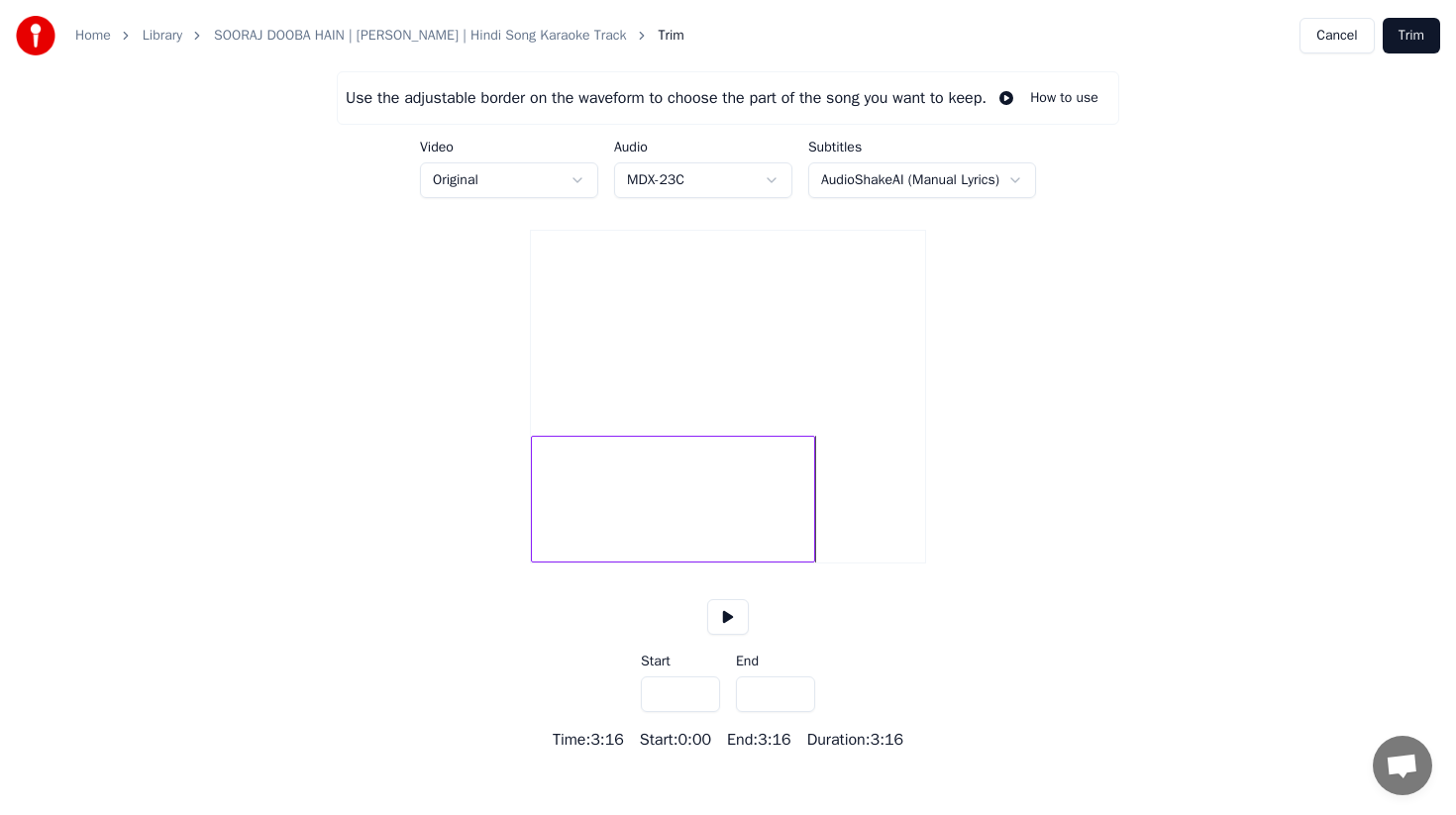 click on "*****" at bounding box center [776, 694] 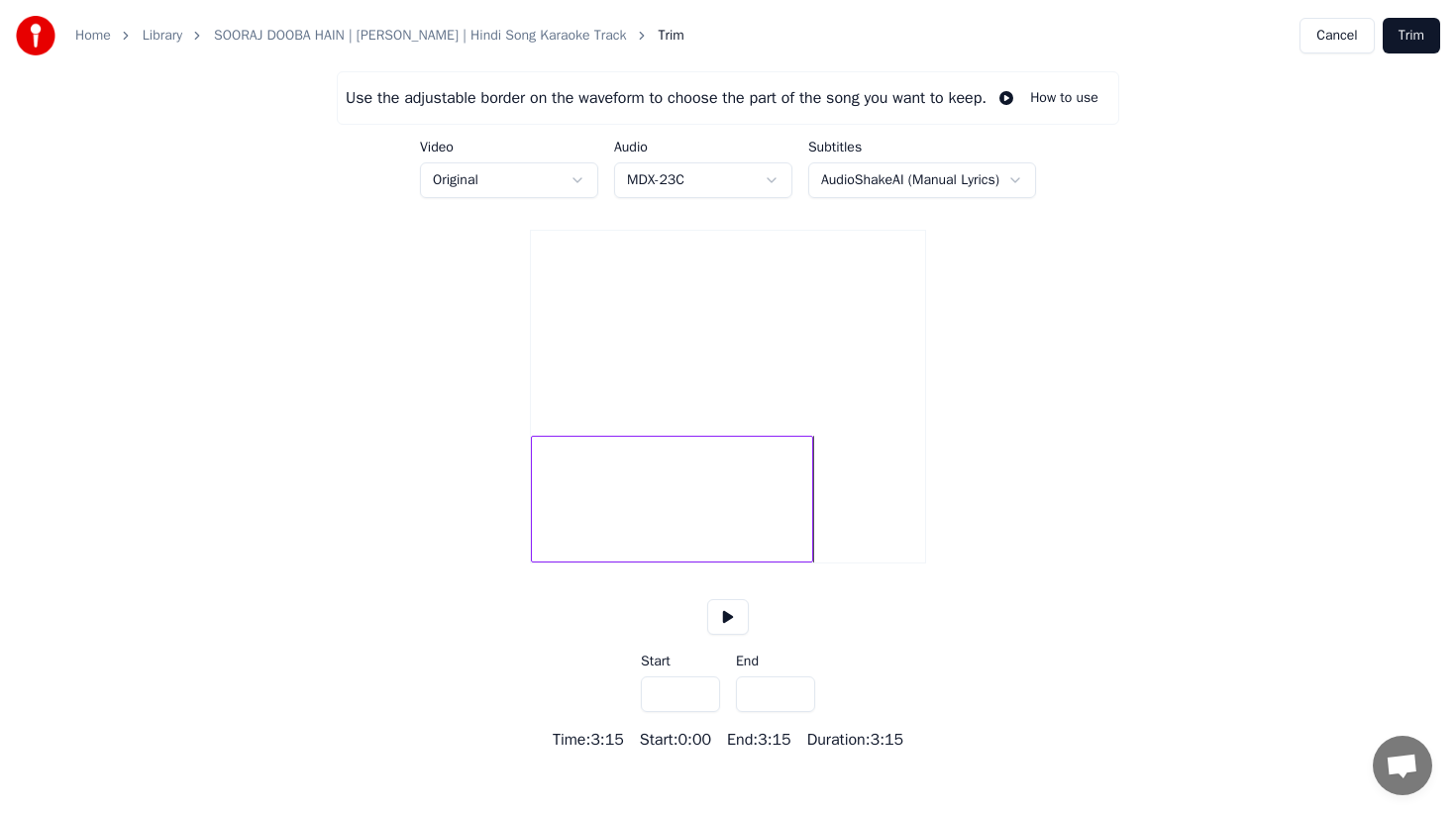 click on "*****" at bounding box center [776, 694] 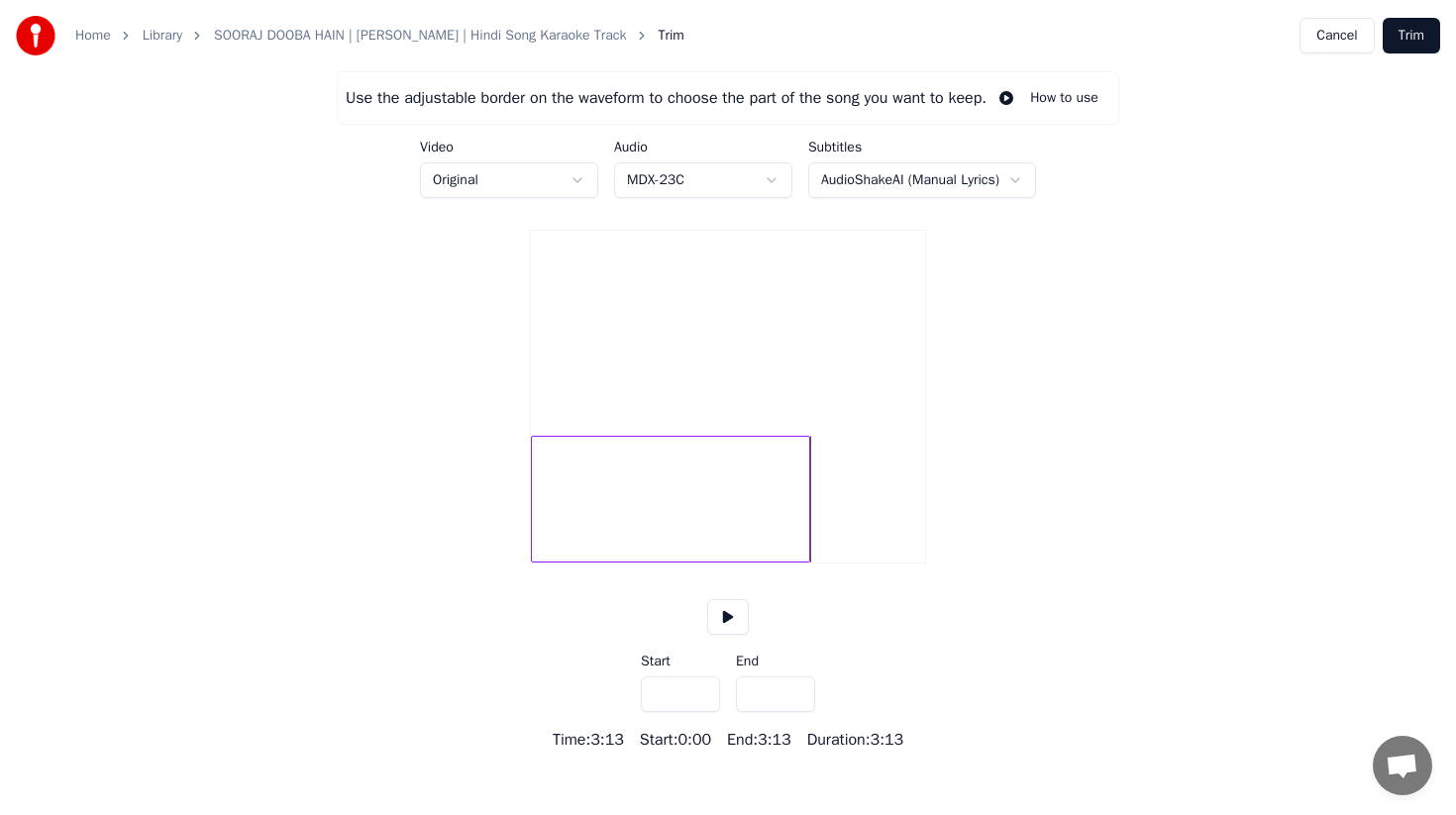 click on "*****" at bounding box center (776, 694) 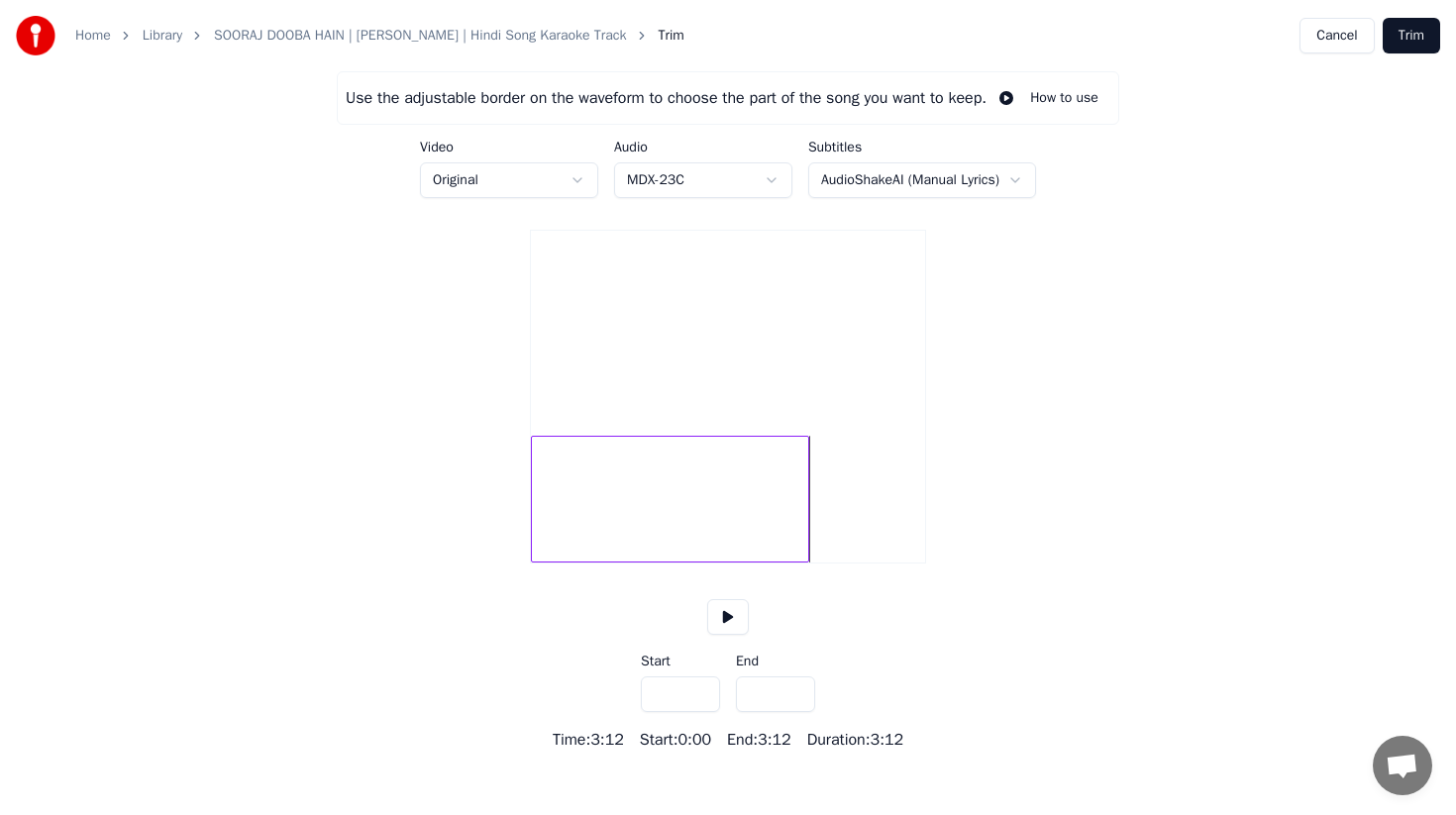 click on "*****" at bounding box center [776, 694] 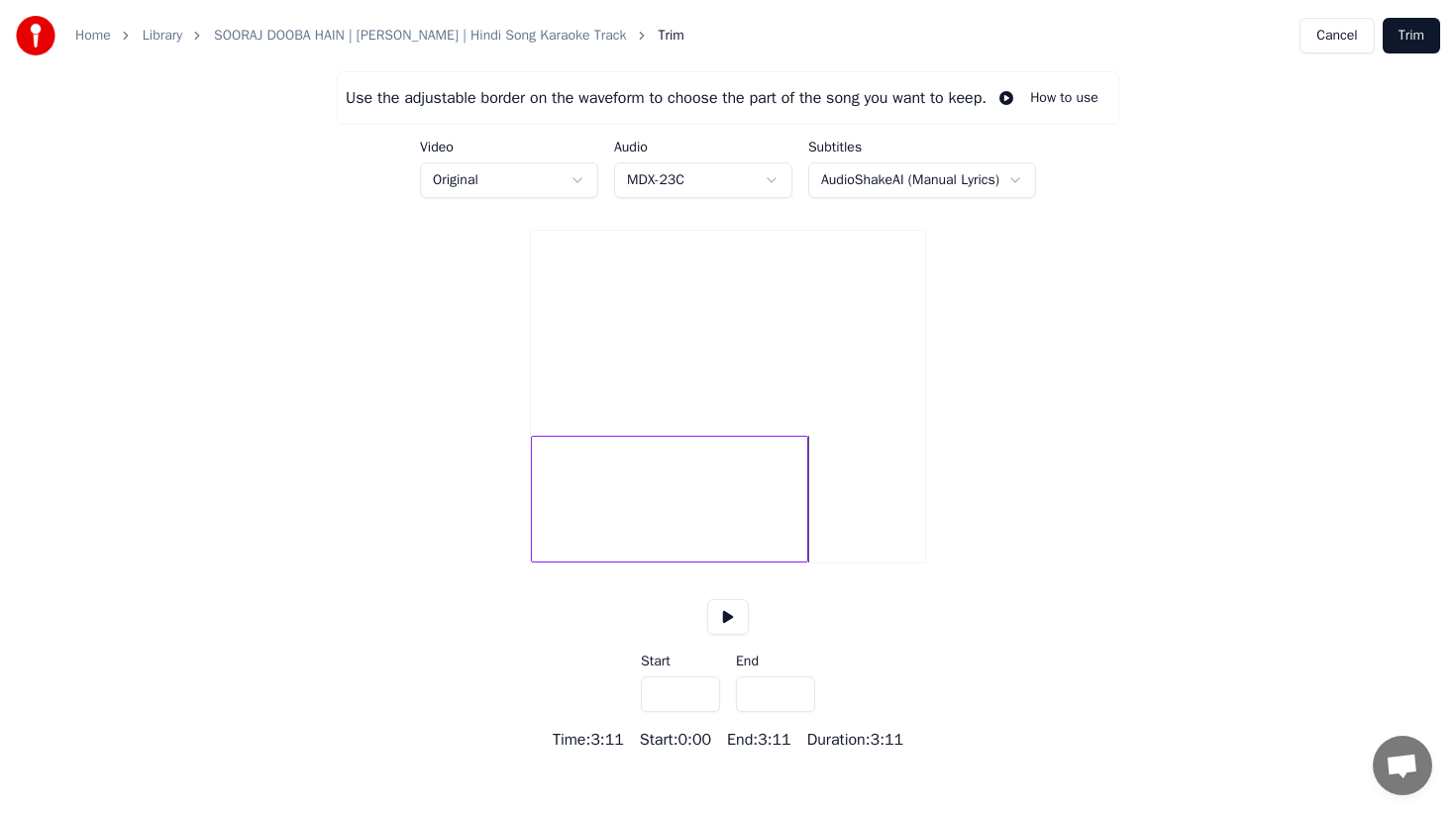 click on "*****" at bounding box center (776, 694) 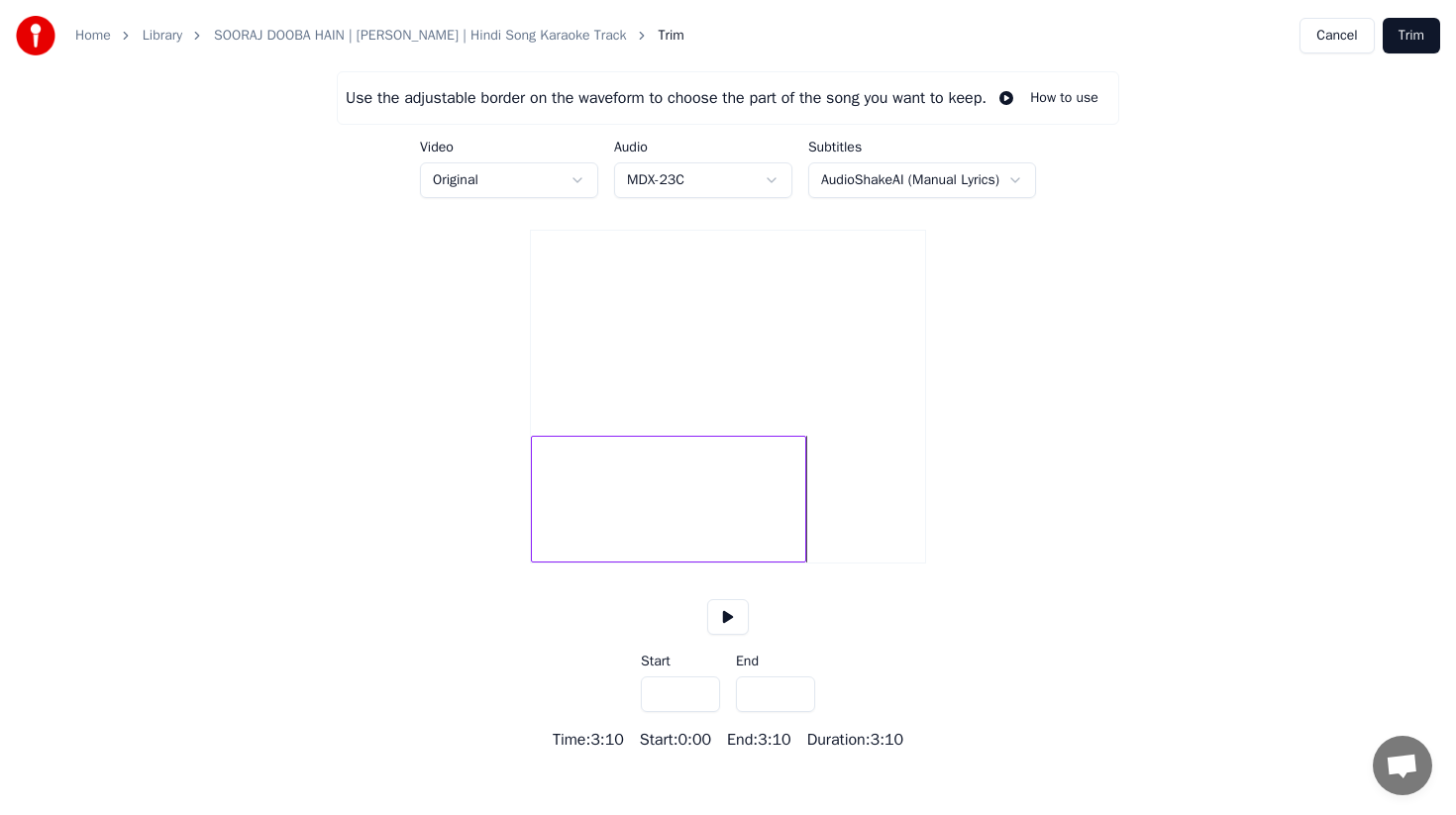click on "*****" at bounding box center (776, 694) 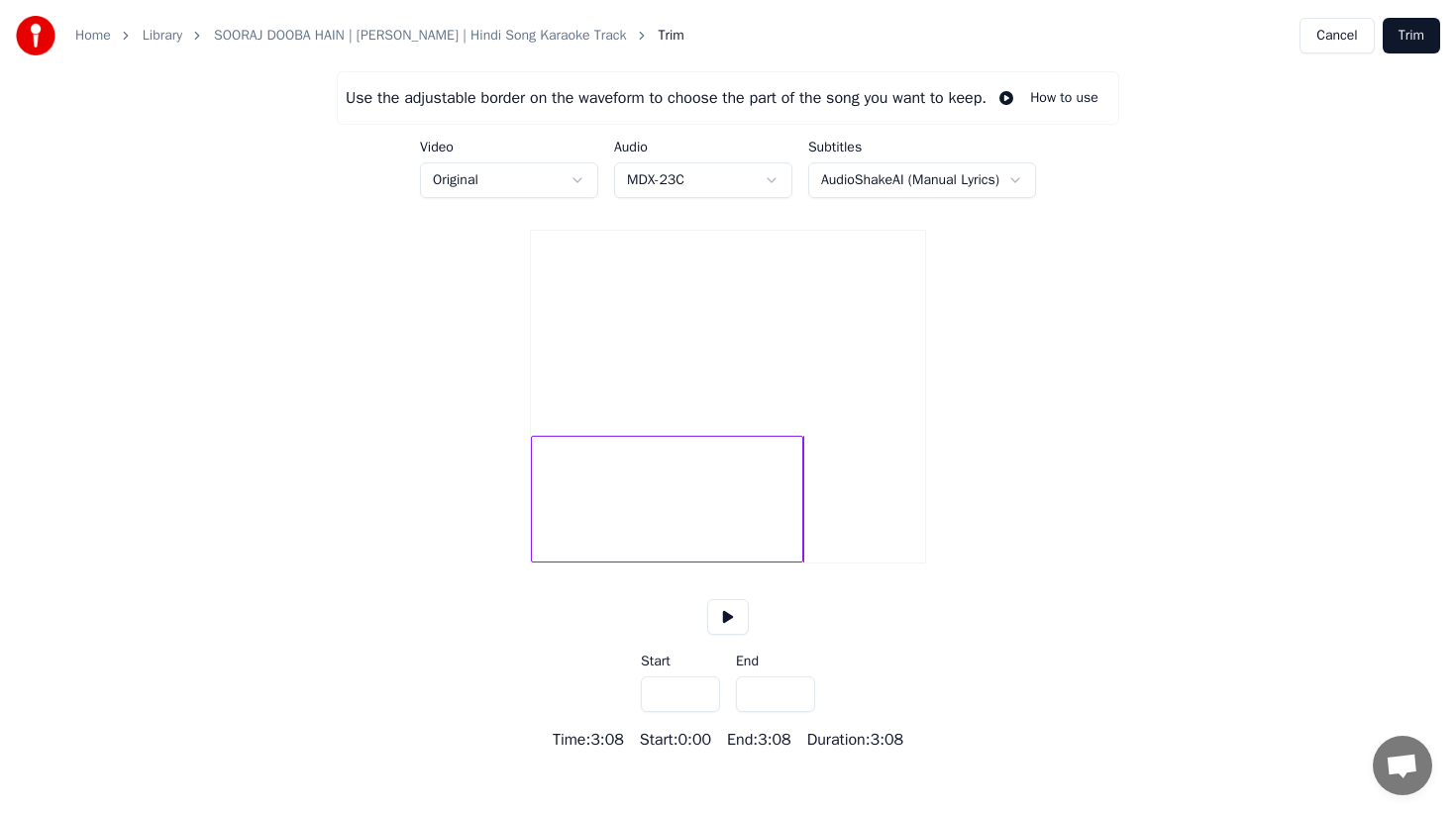 click on "*****" at bounding box center (776, 694) 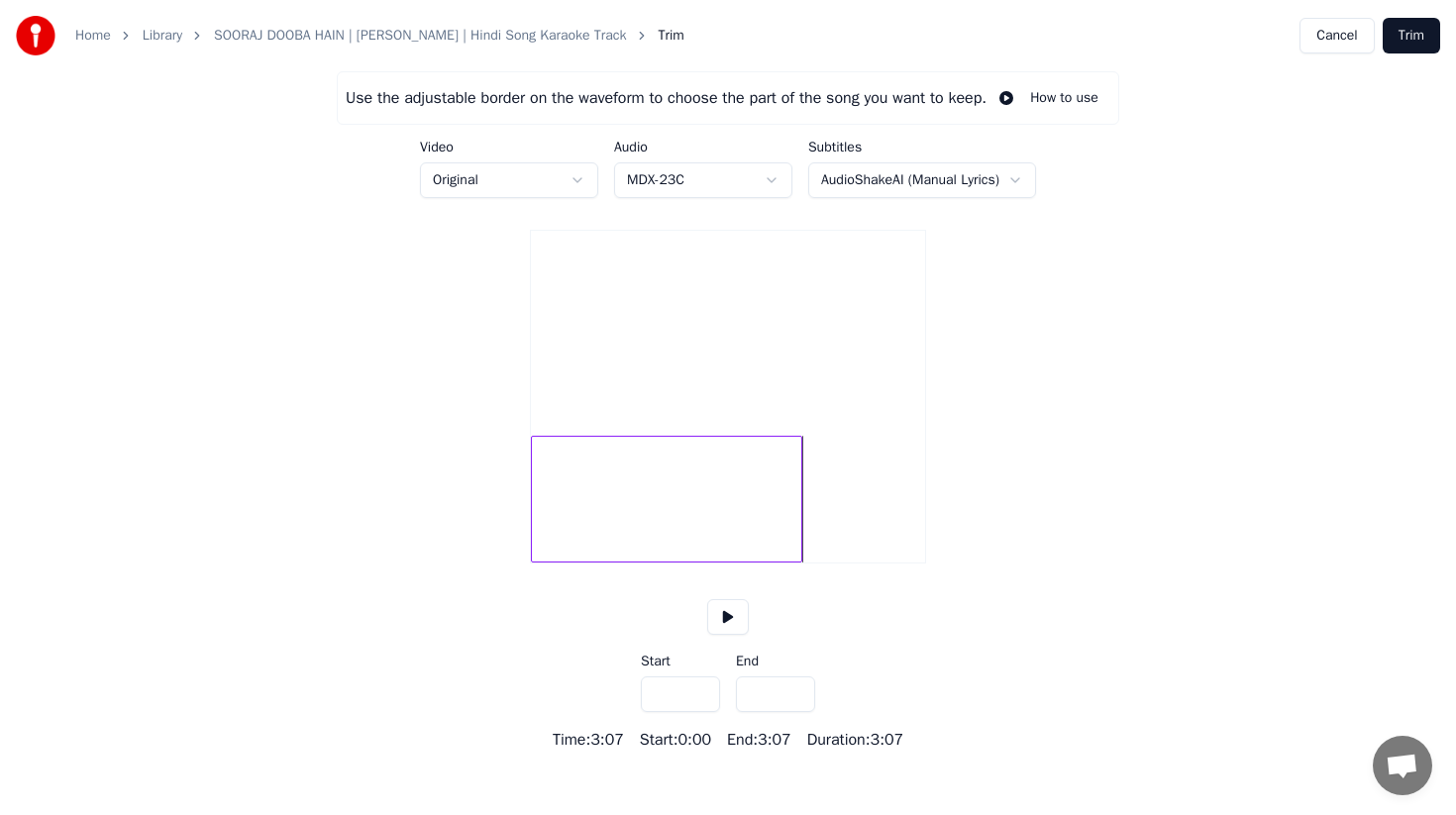 click on "*****" at bounding box center [776, 694] 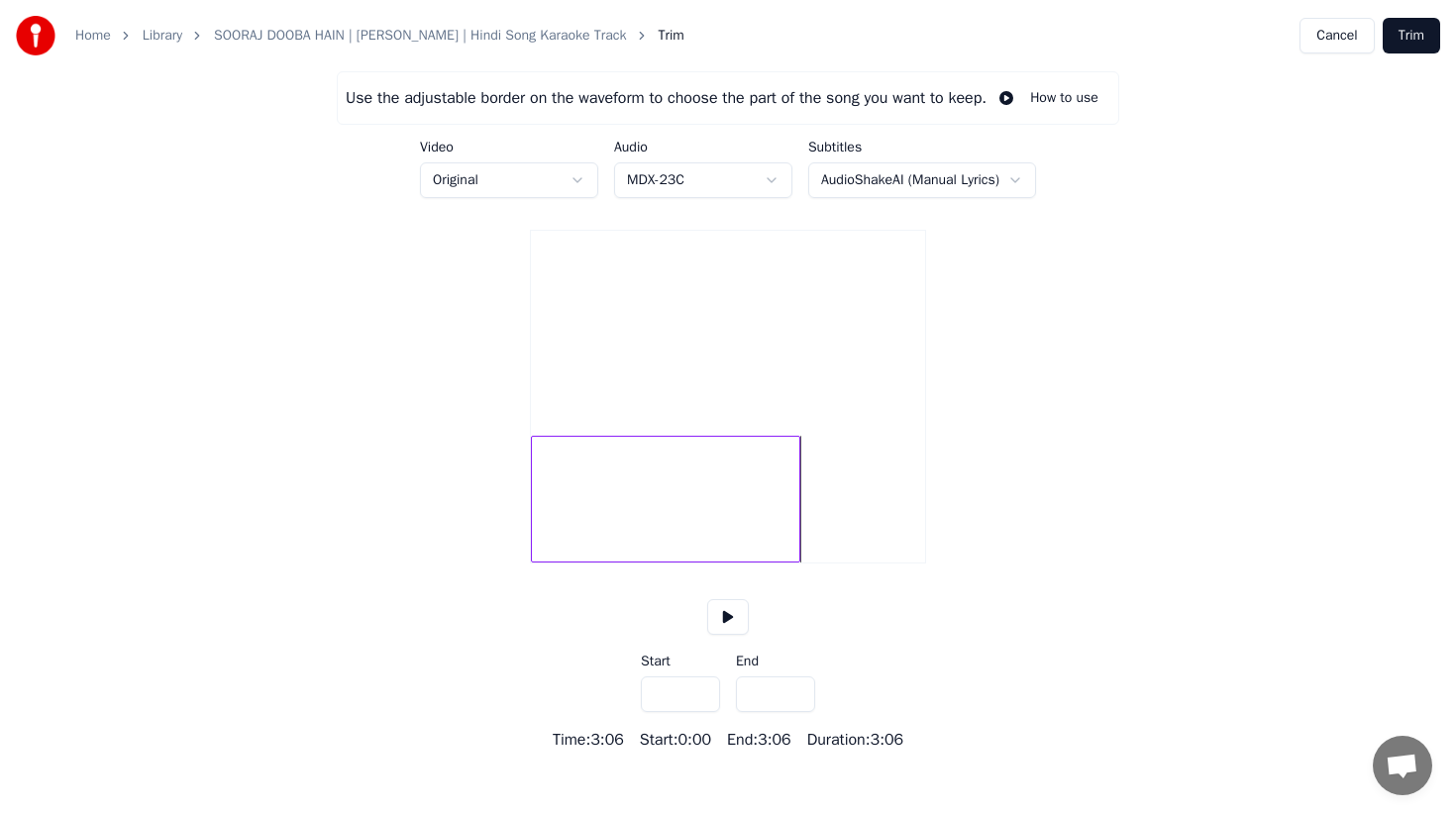 click on "*****" at bounding box center (776, 694) 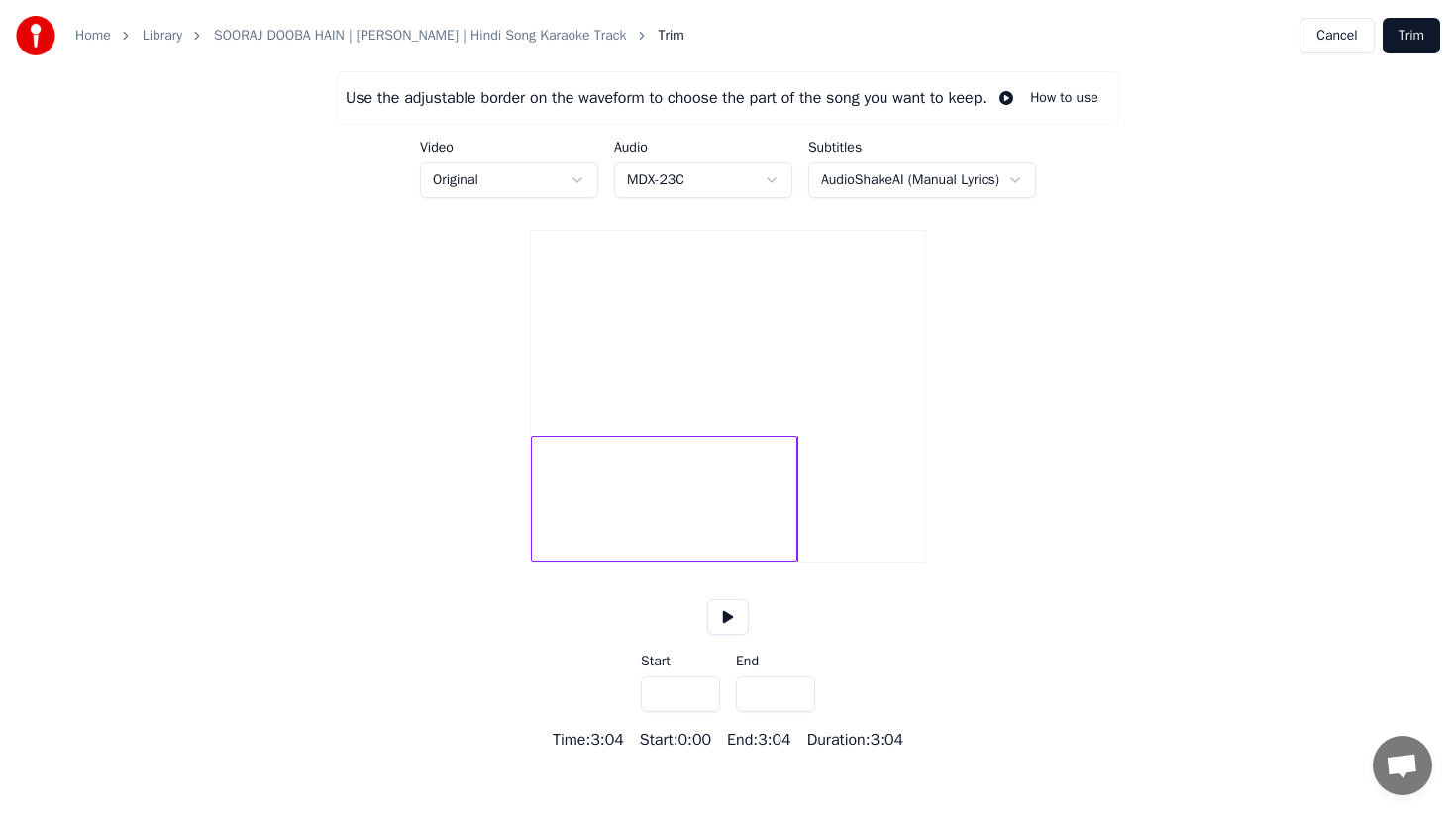 click on "*****" at bounding box center [776, 694] 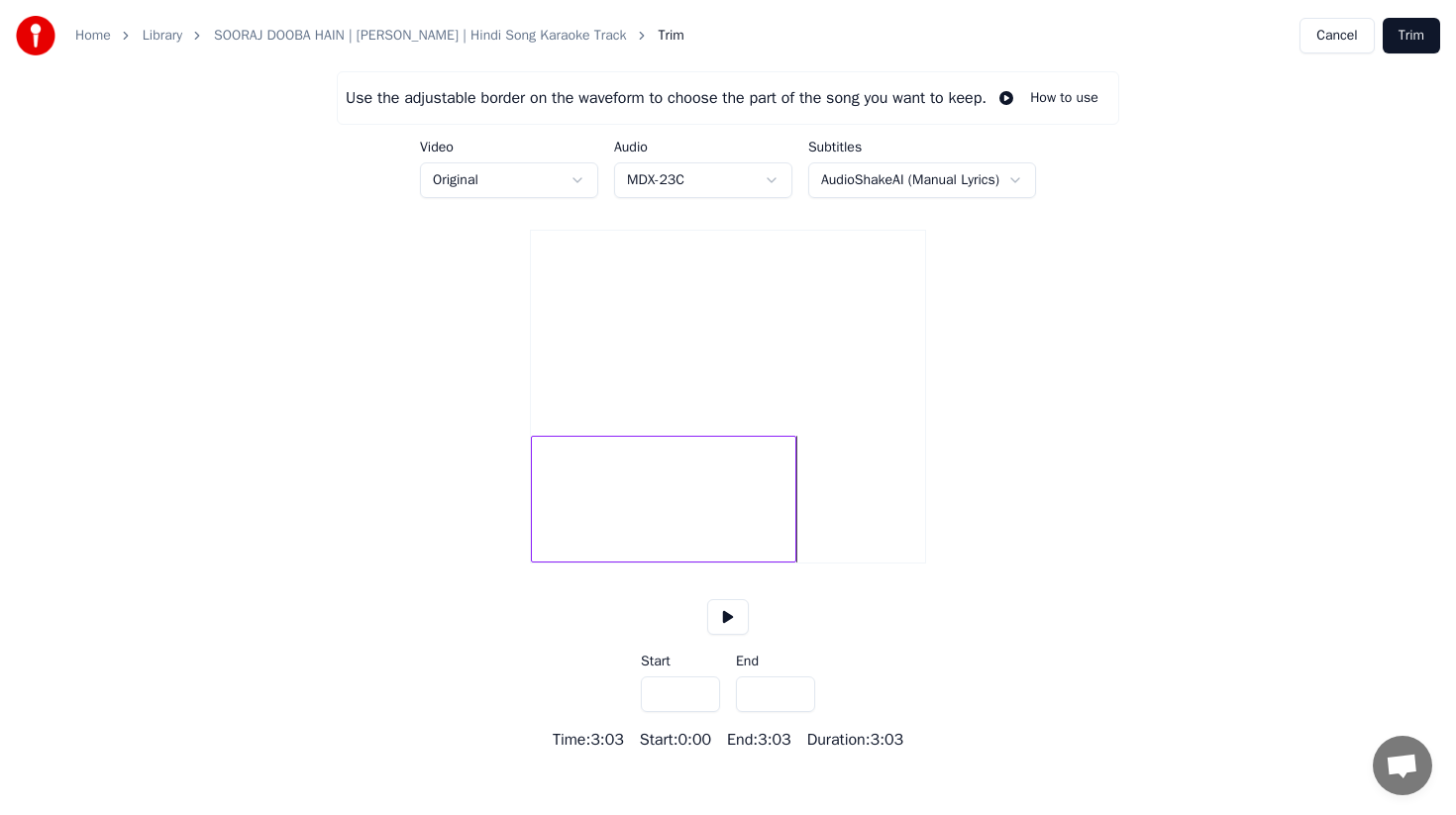 click on "*****" at bounding box center [776, 694] 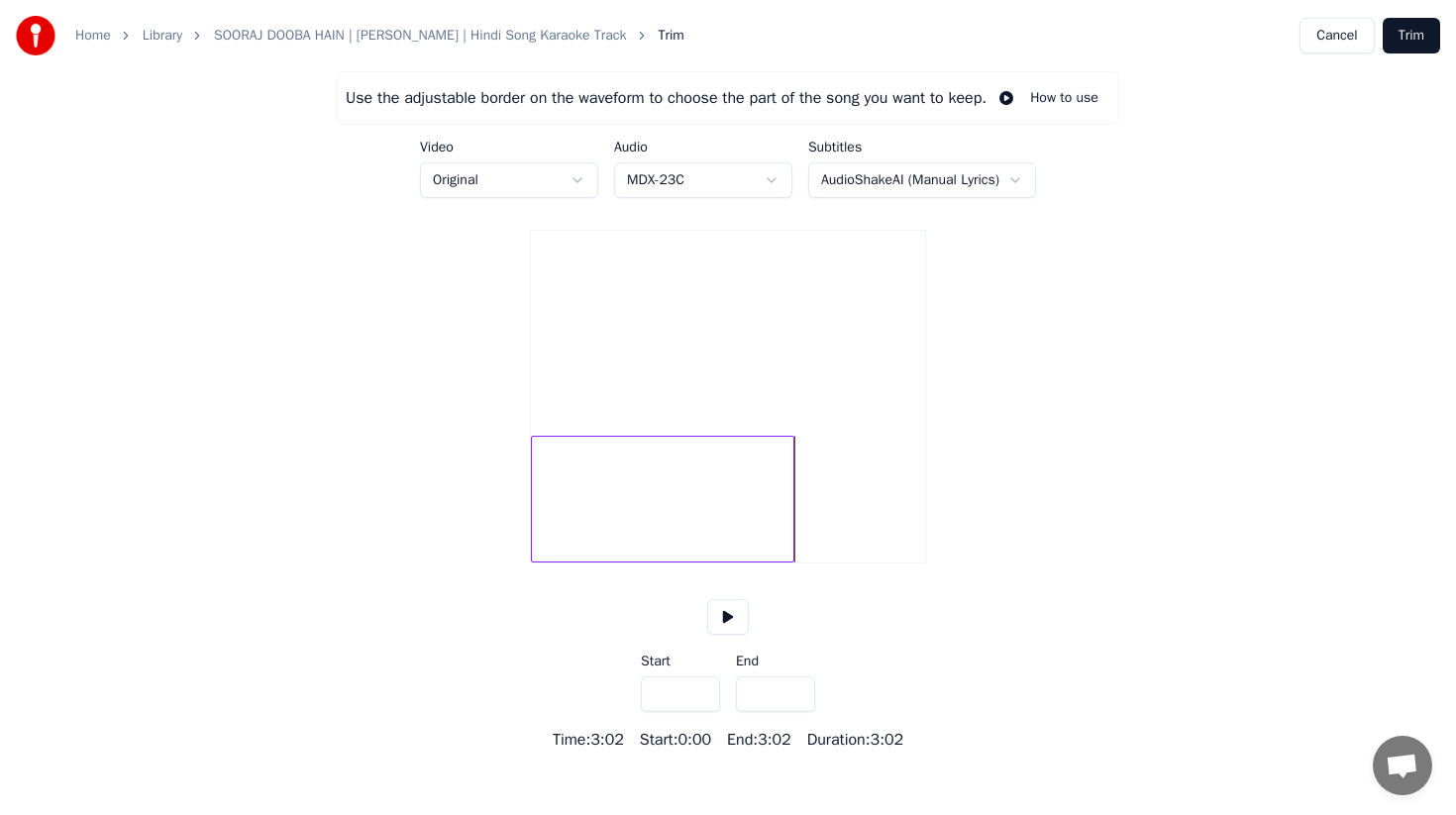 click on "*****" at bounding box center (776, 694) 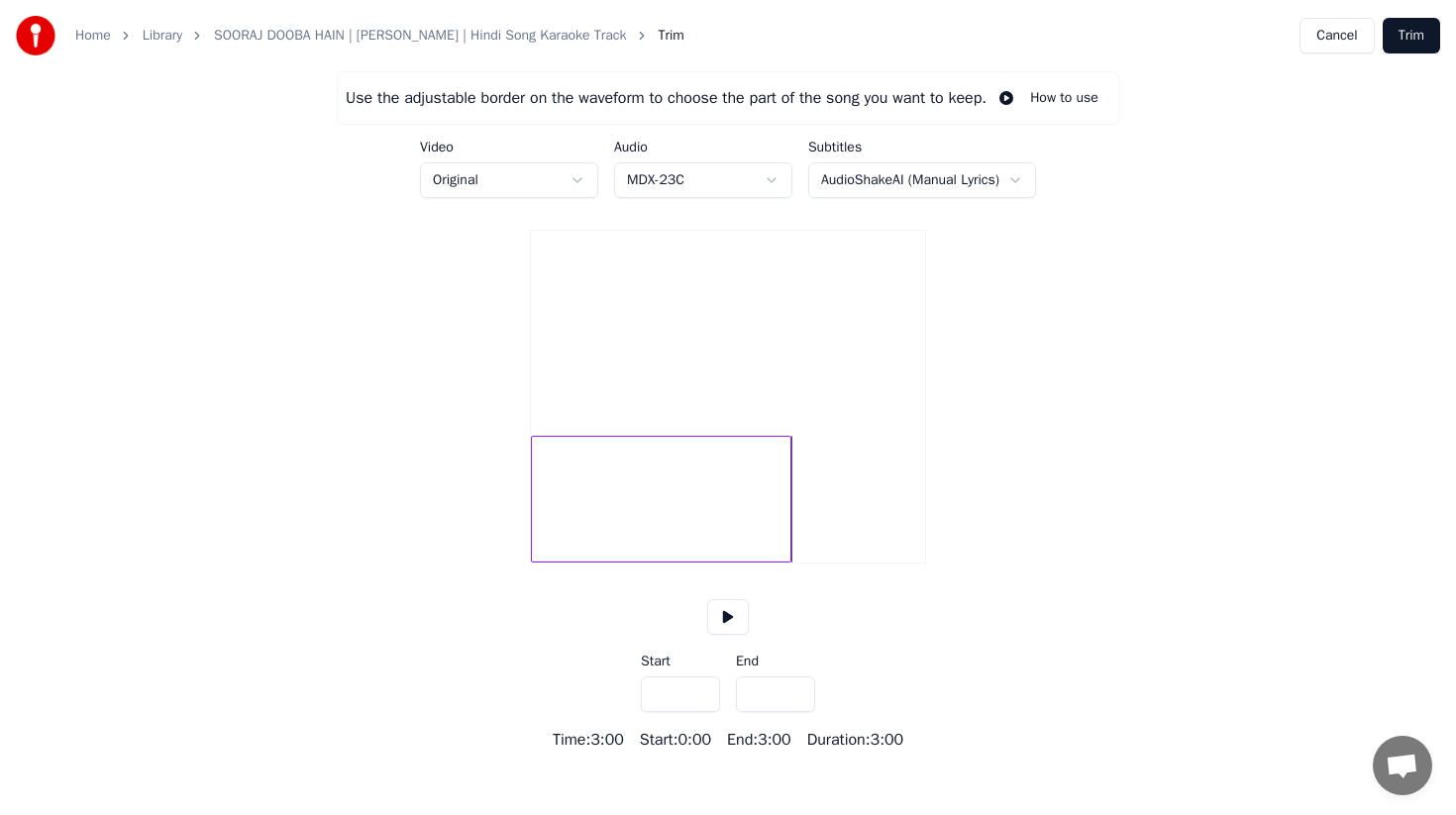 click on "*****" at bounding box center [776, 694] 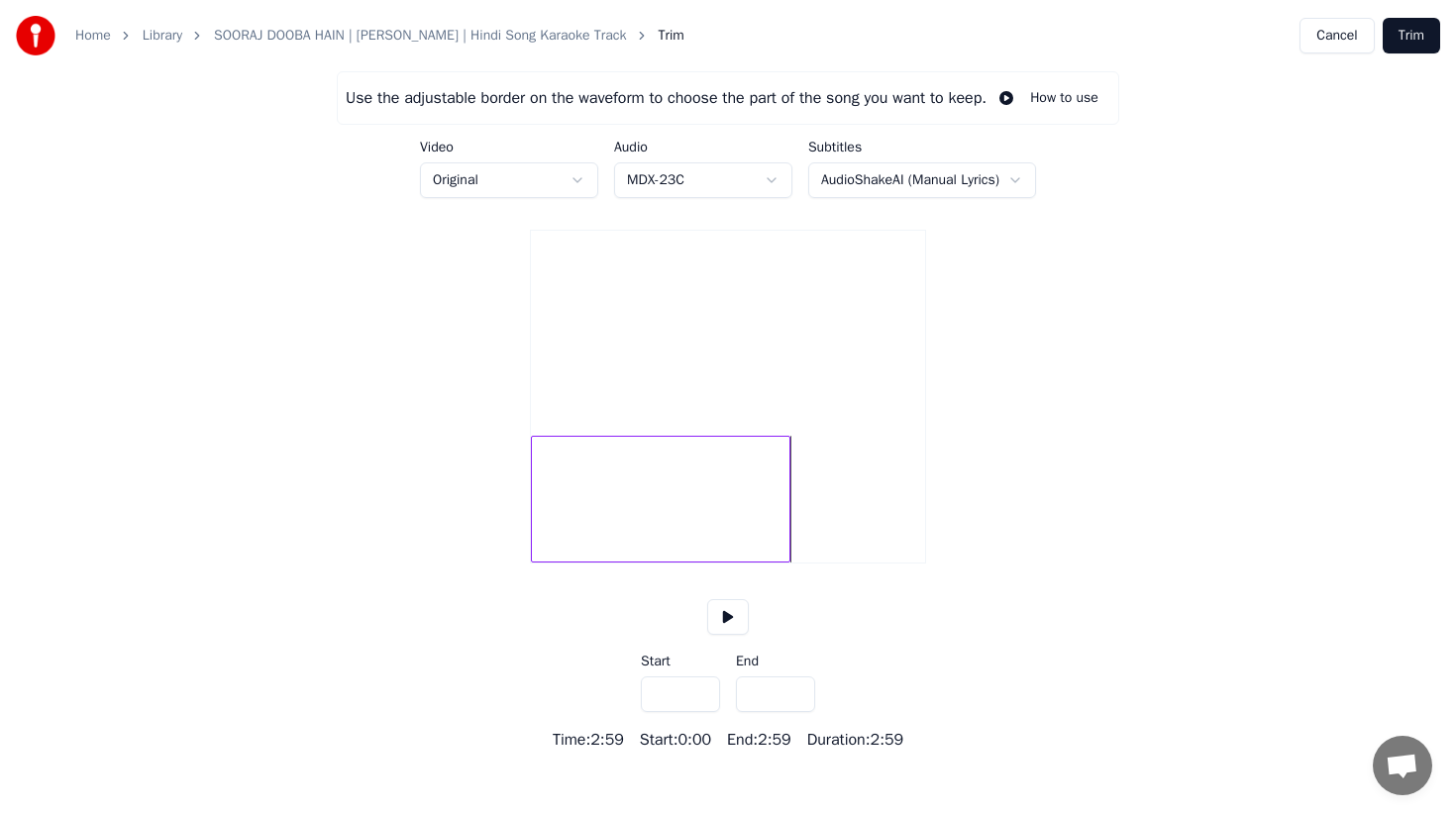 click on "*****" at bounding box center (776, 694) 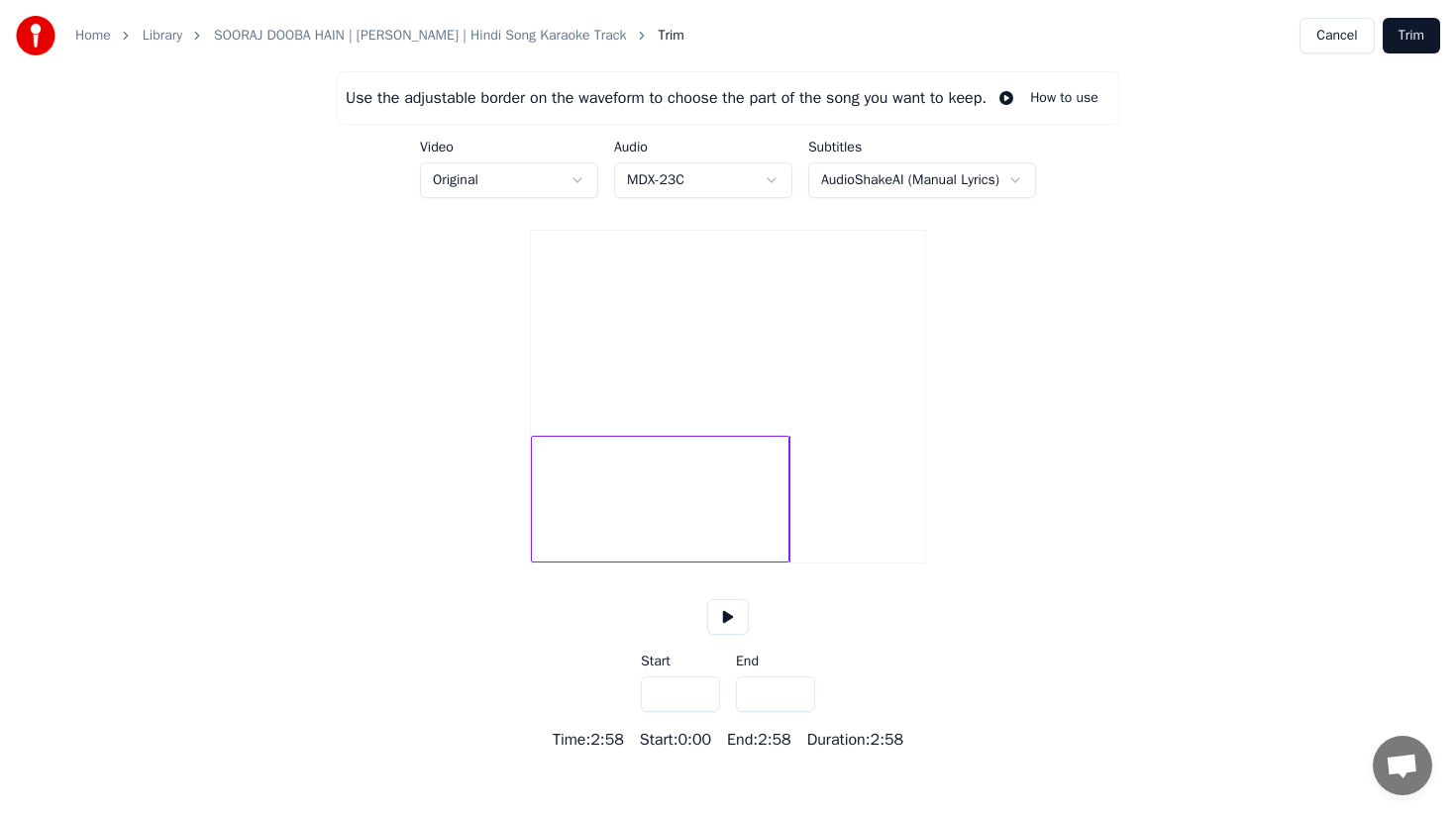 click on "*****" at bounding box center (776, 694) 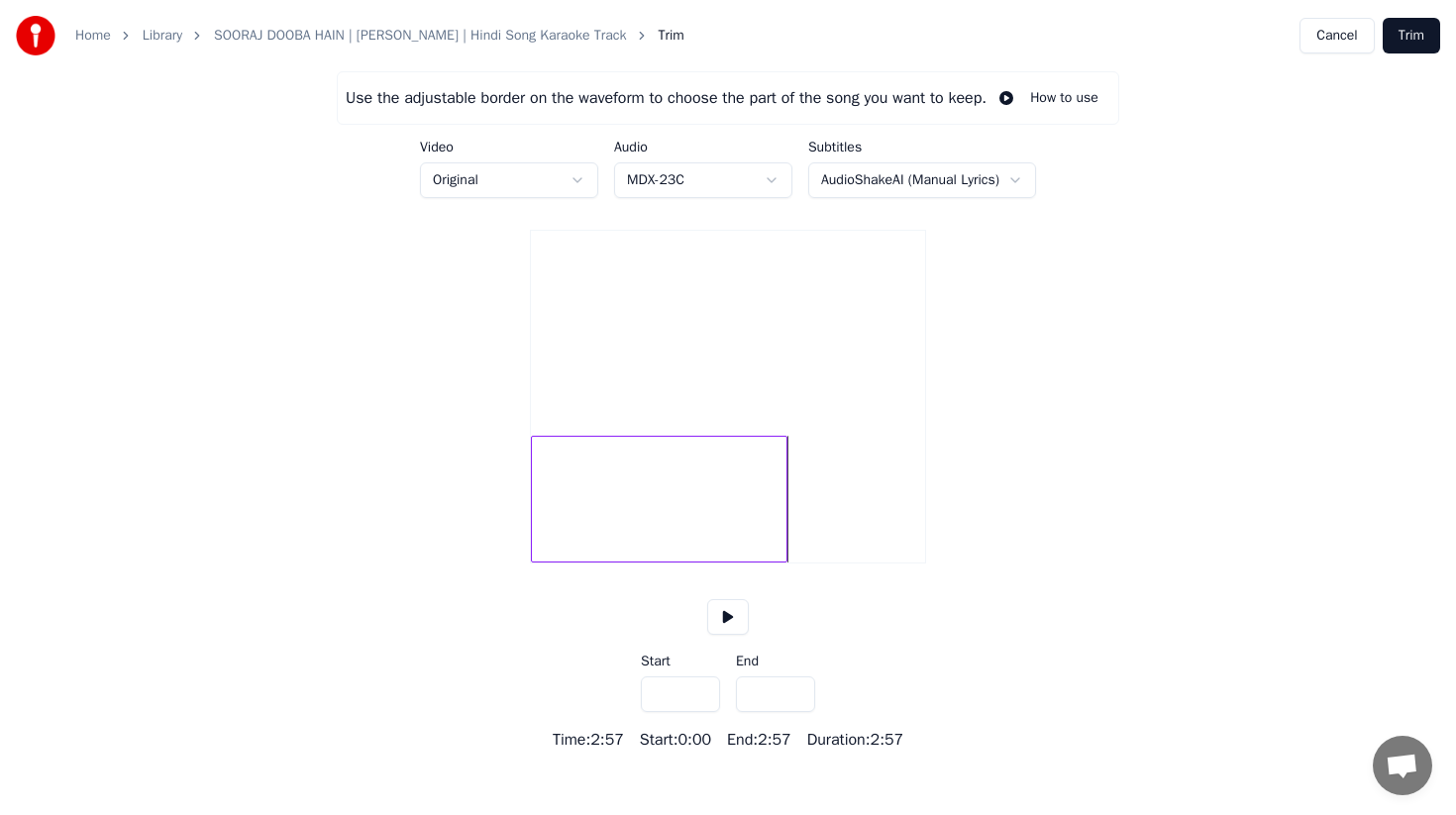 click on "*****" at bounding box center (776, 694) 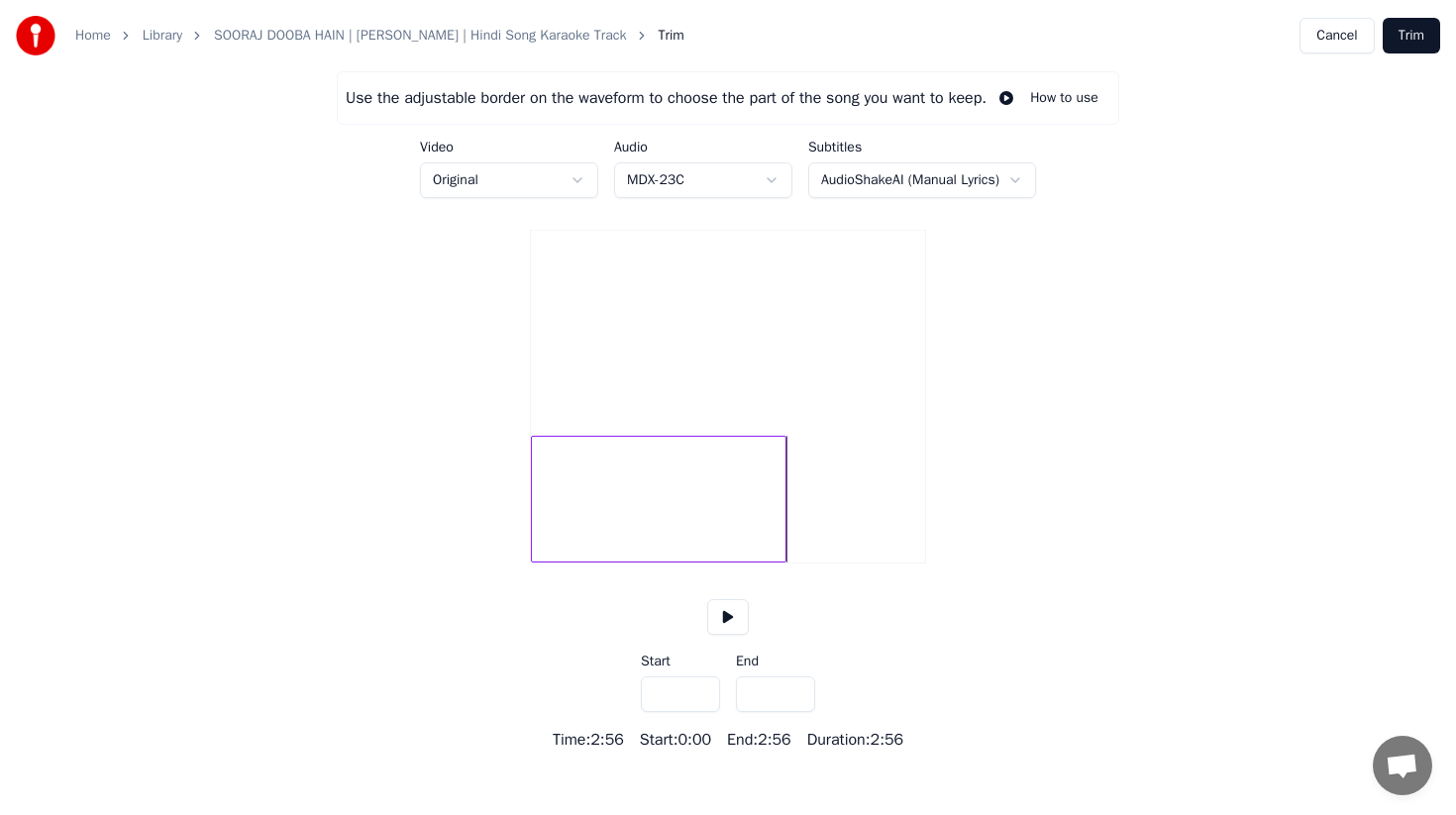 click on "*****" at bounding box center (776, 694) 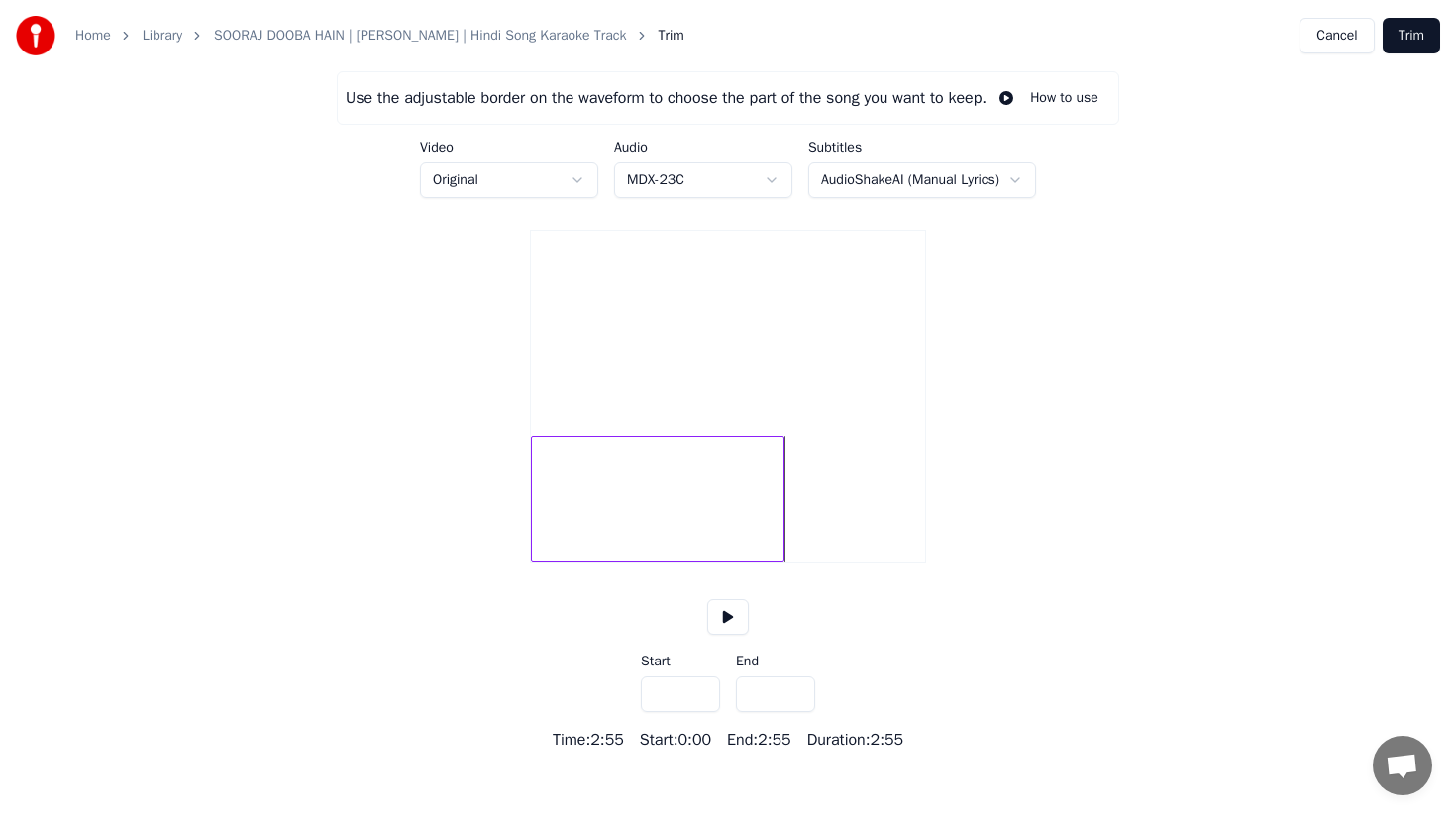 click on "*****" at bounding box center [776, 694] 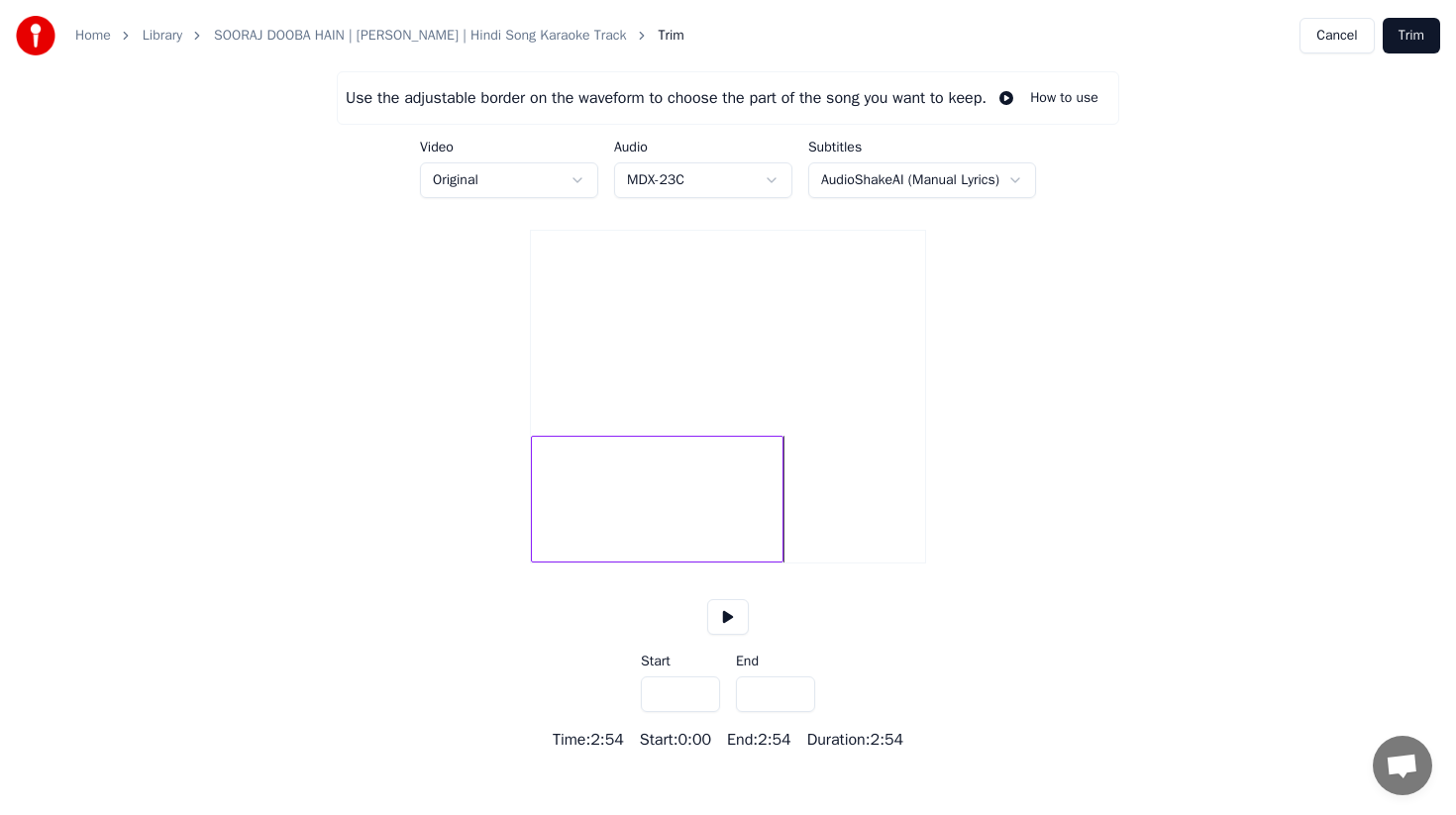 click on "*****" at bounding box center (776, 694) 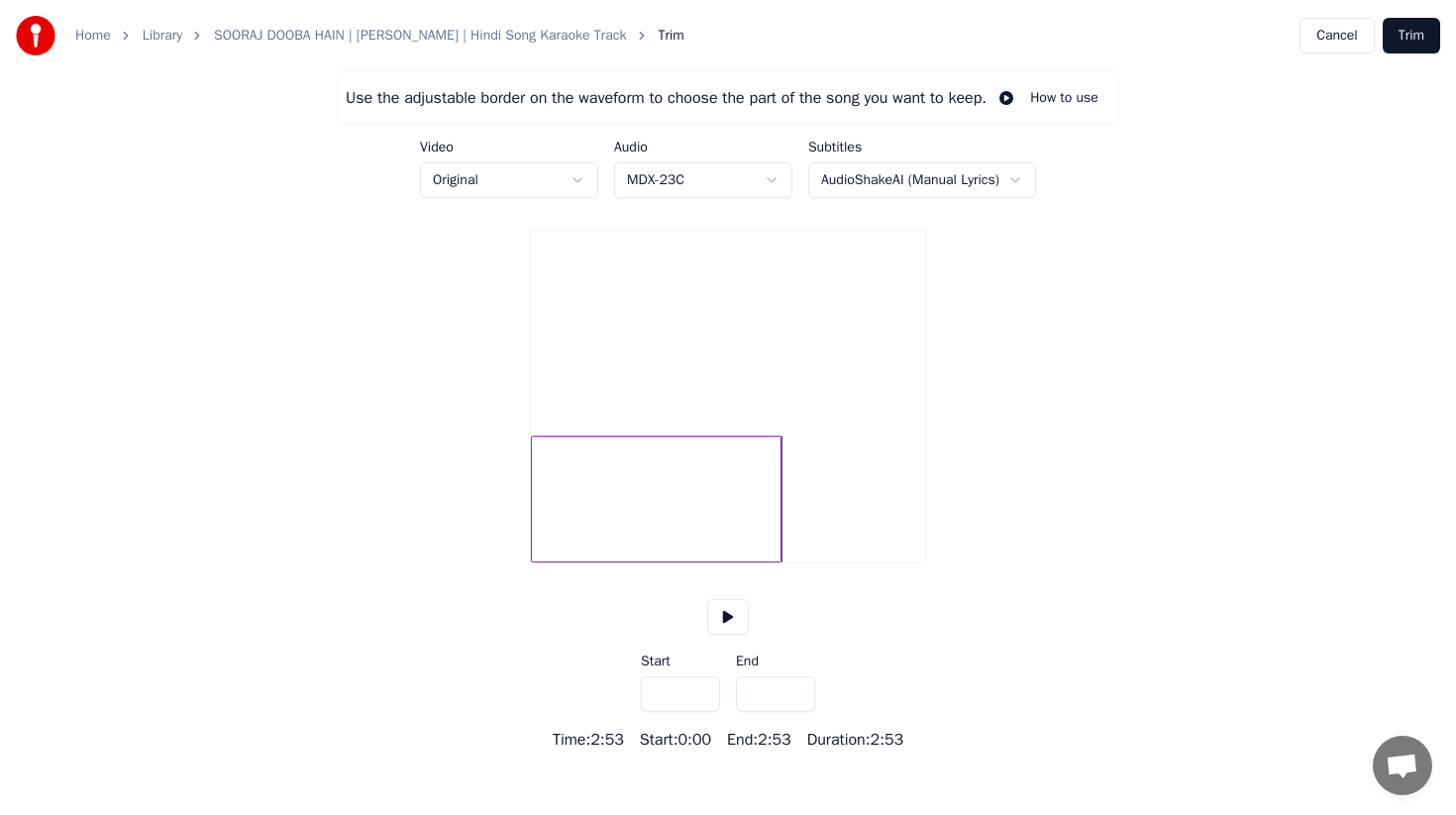 click on "*****" at bounding box center [776, 694] 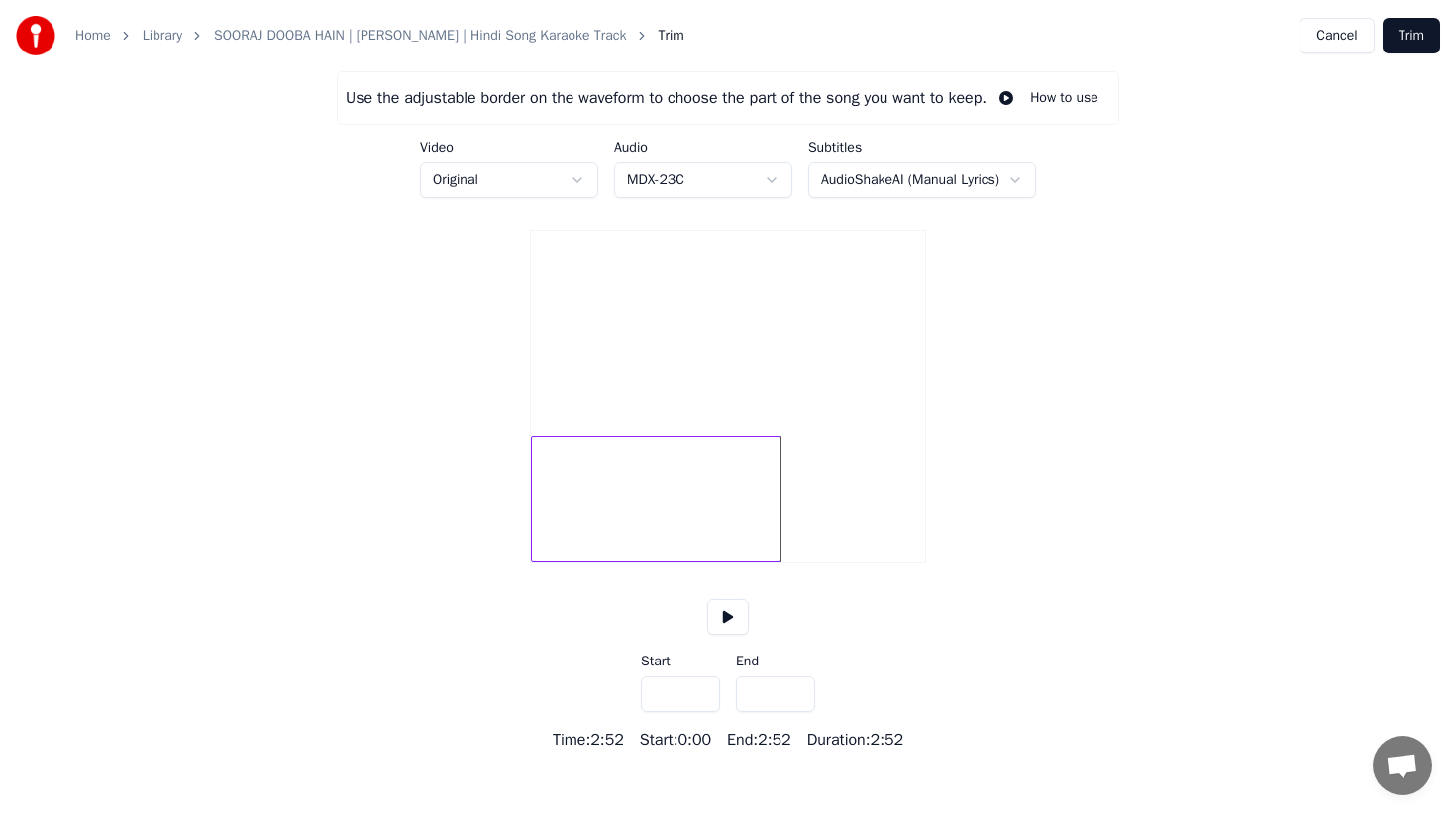 click on "*****" at bounding box center (776, 694) 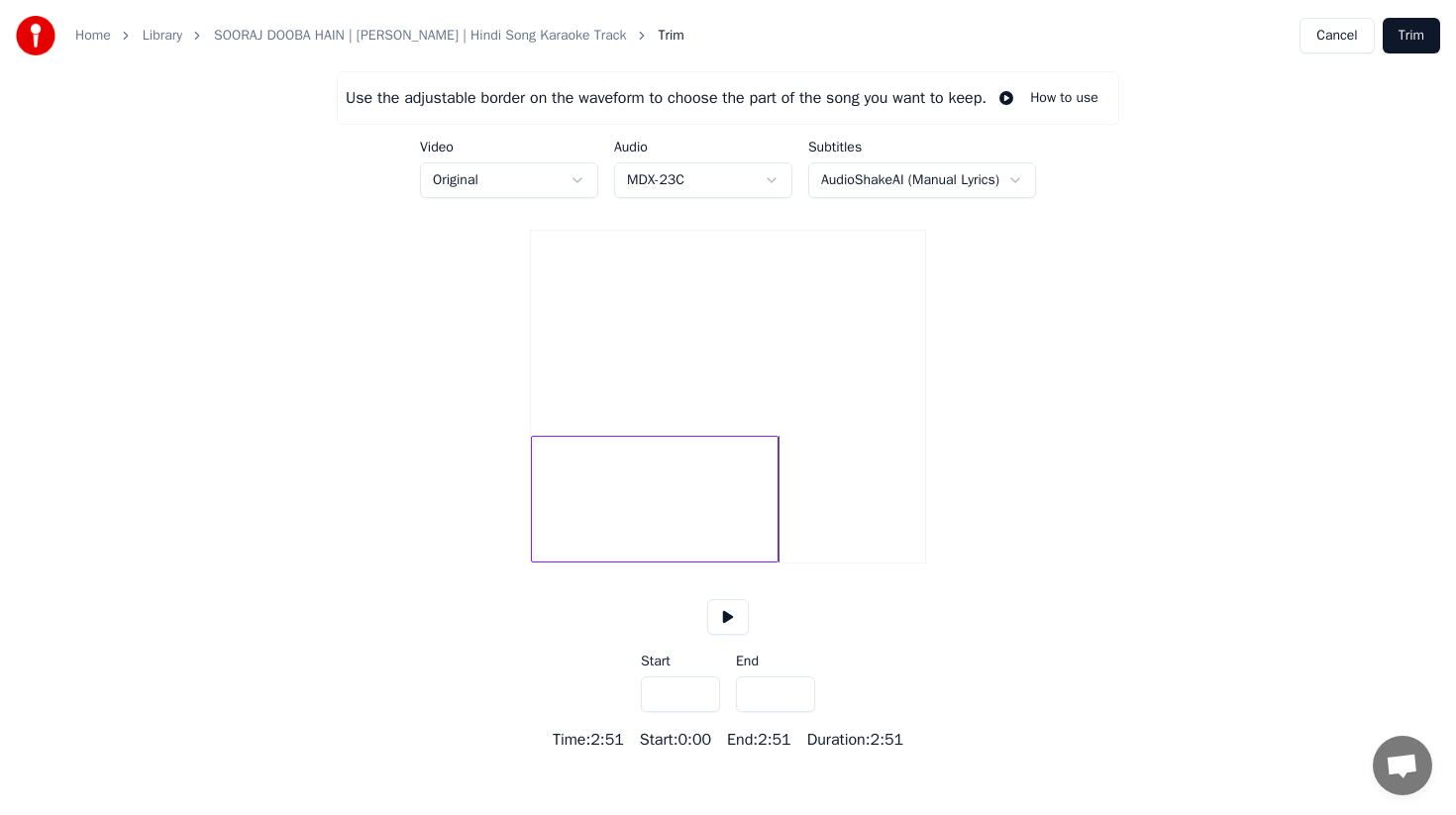click on "*****" at bounding box center (776, 694) 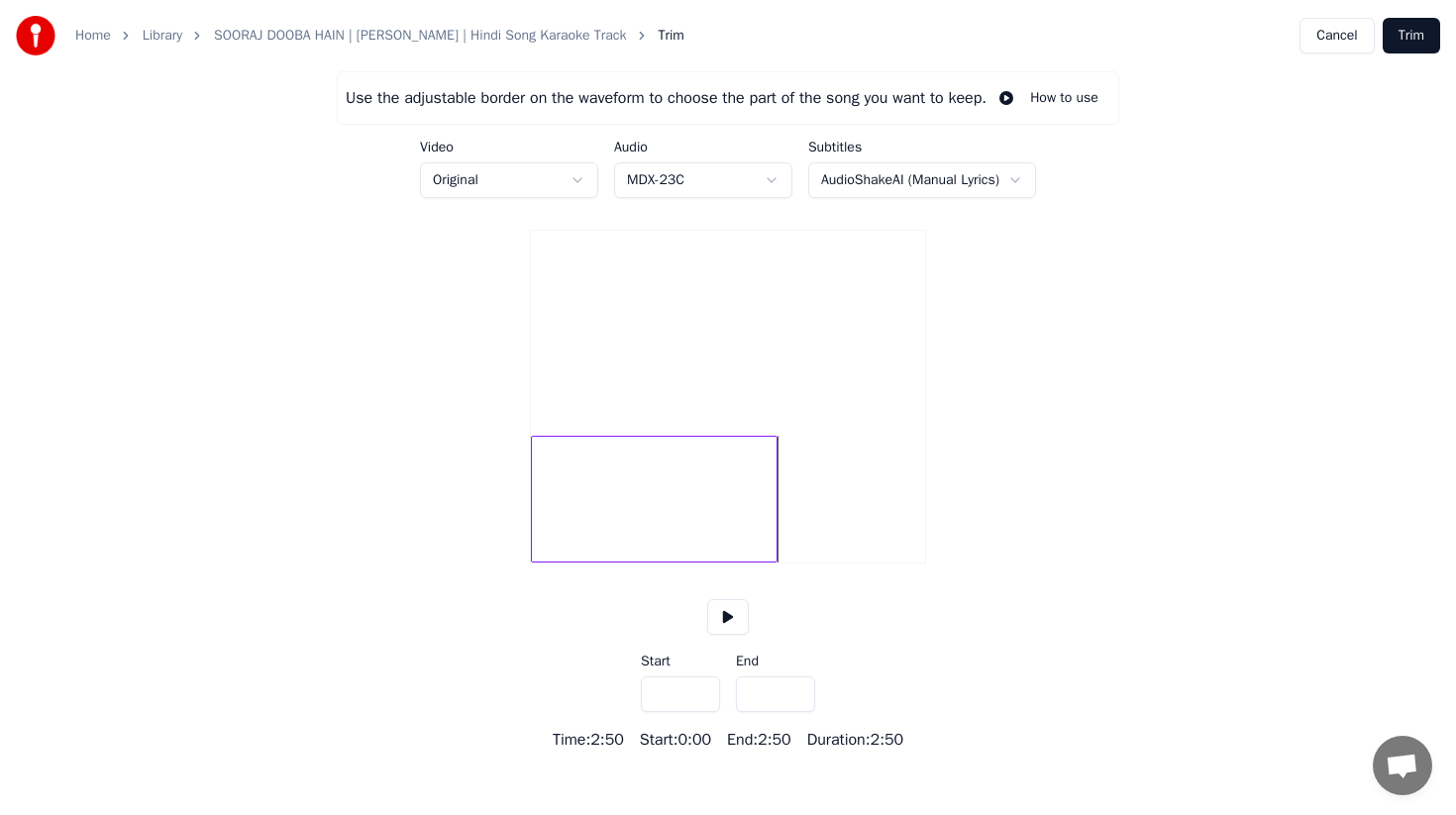 click on "*****" at bounding box center (776, 694) 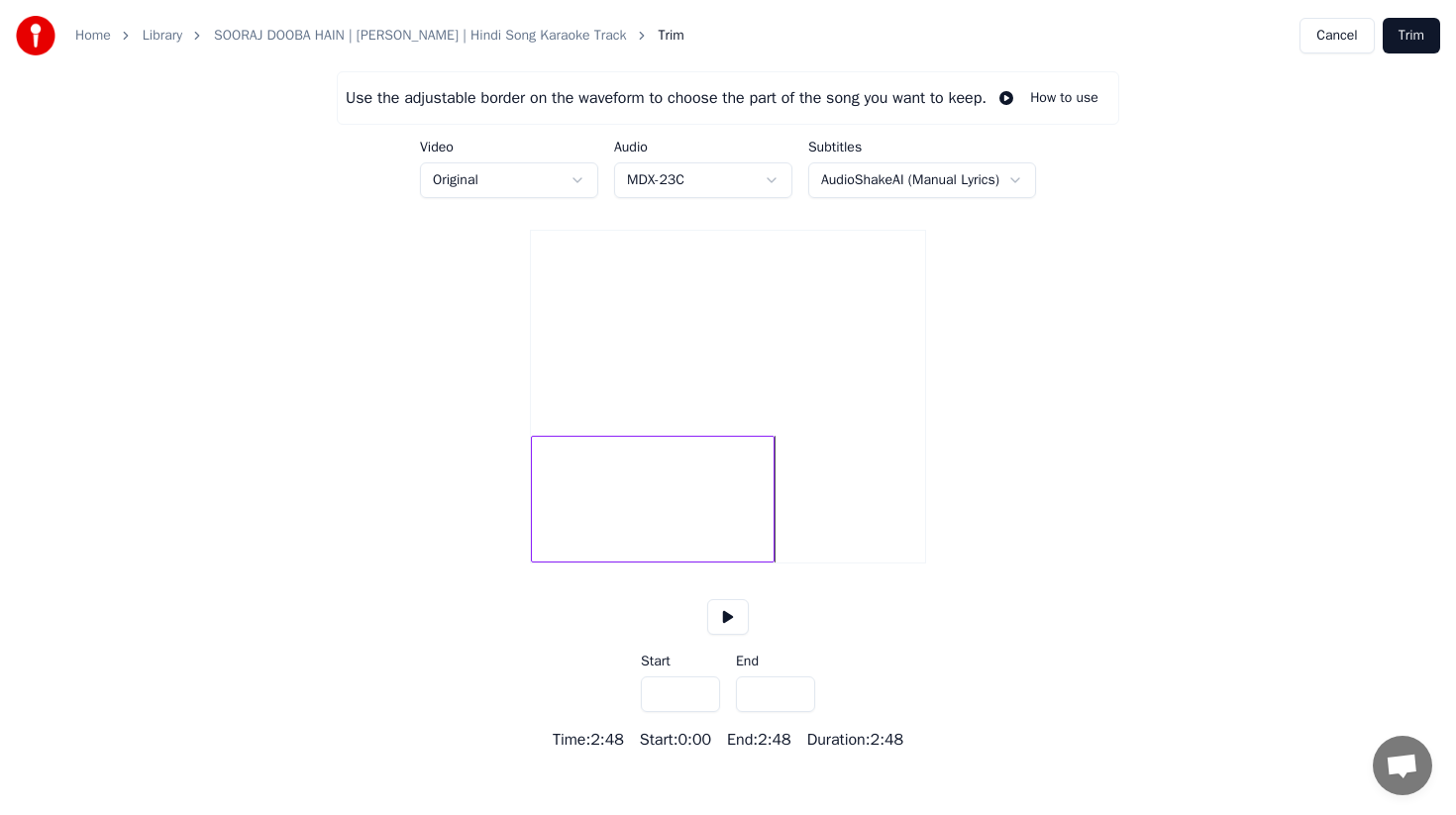 click on "*****" at bounding box center [776, 694] 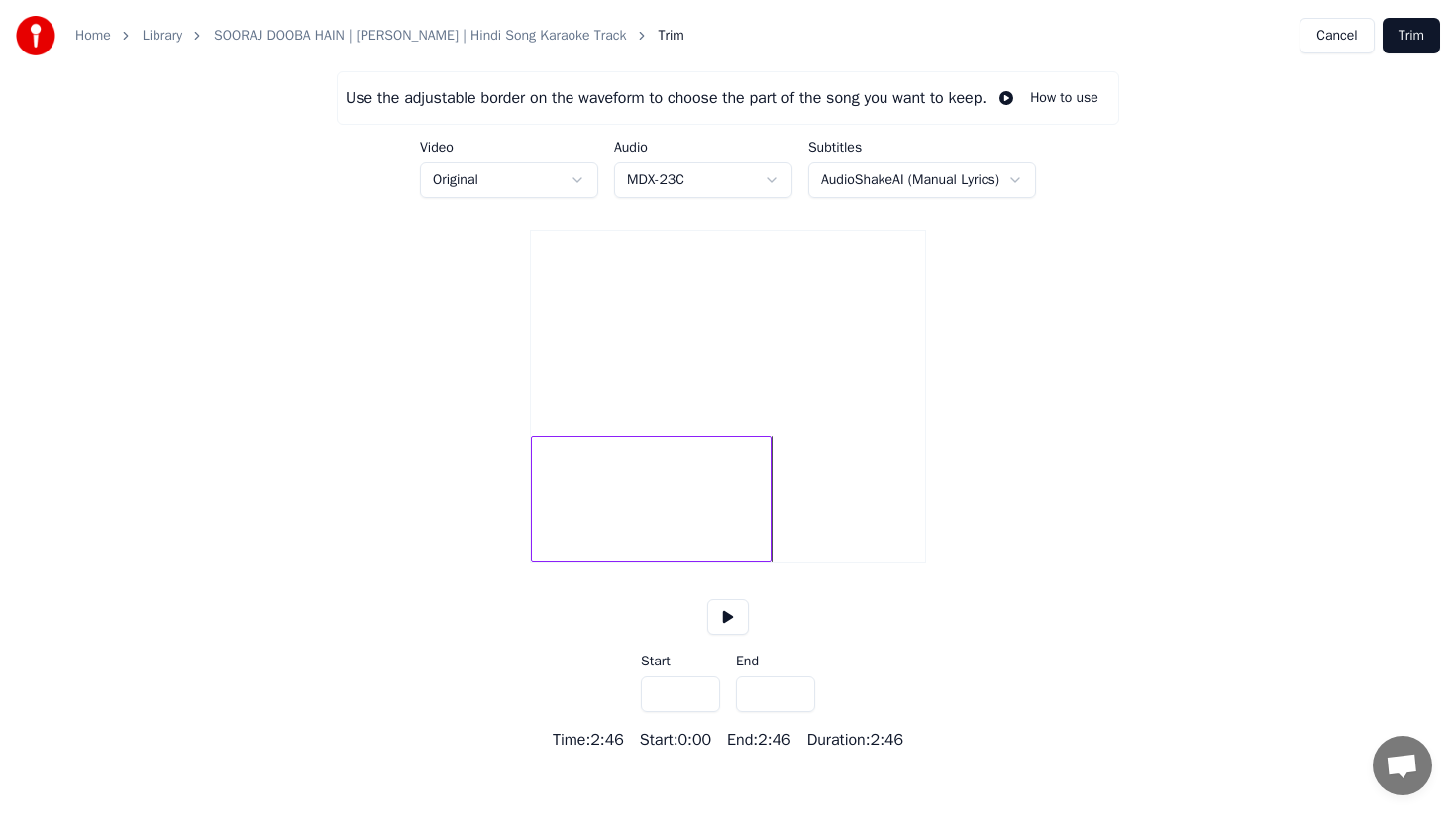 click on "*****" at bounding box center (776, 694) 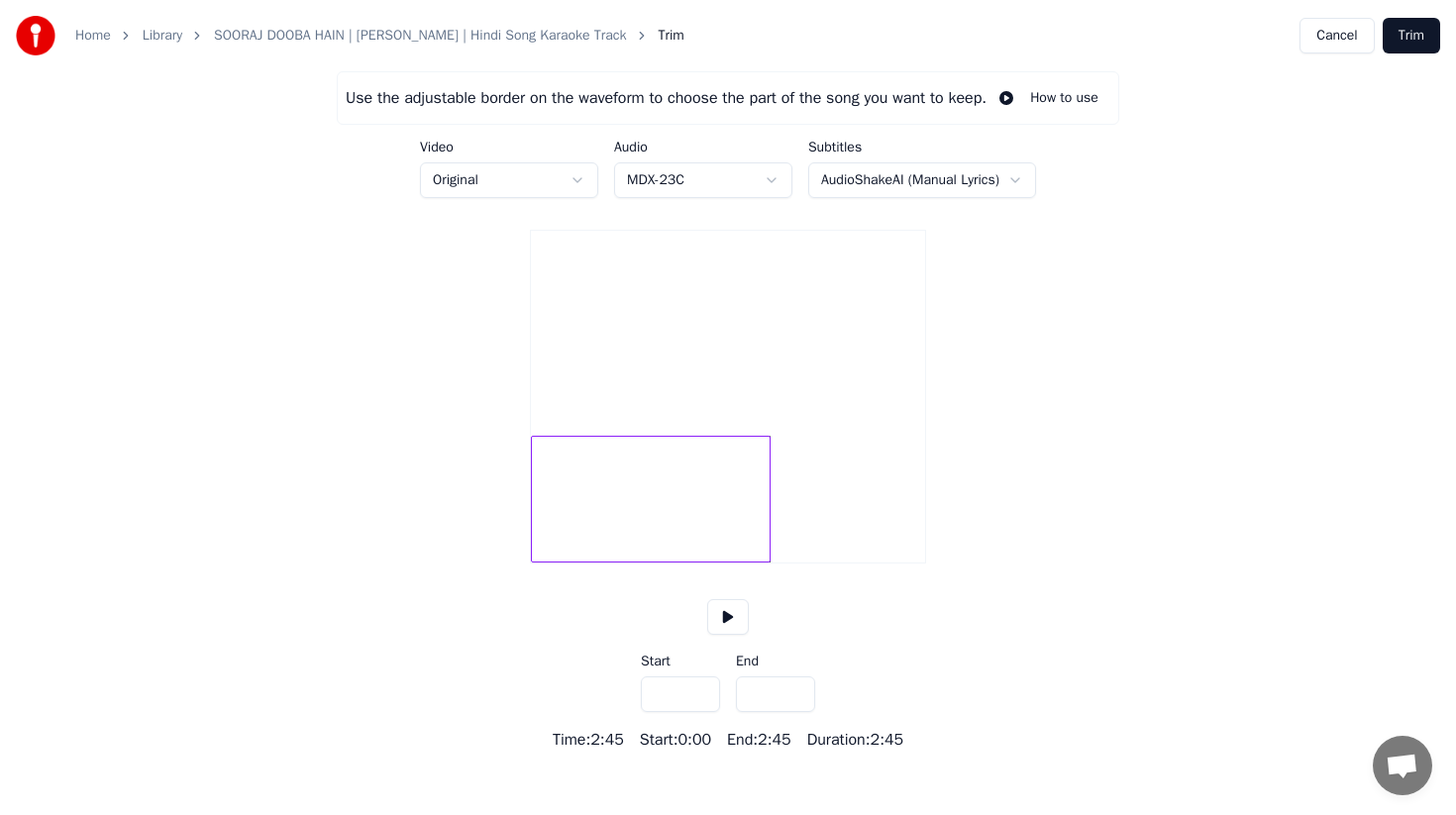 click on "*****" at bounding box center [776, 694] 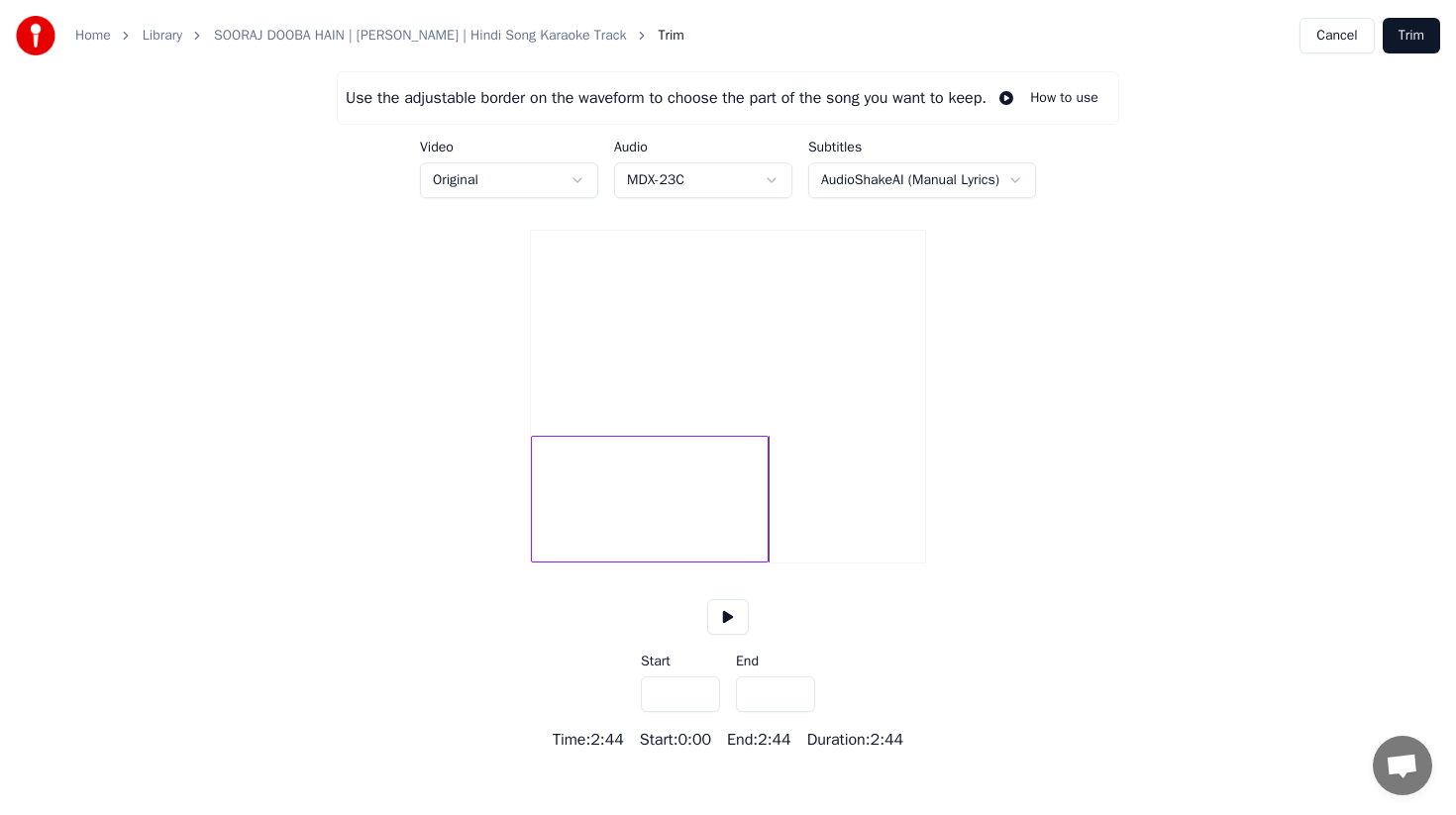 click on "*****" at bounding box center [776, 694] 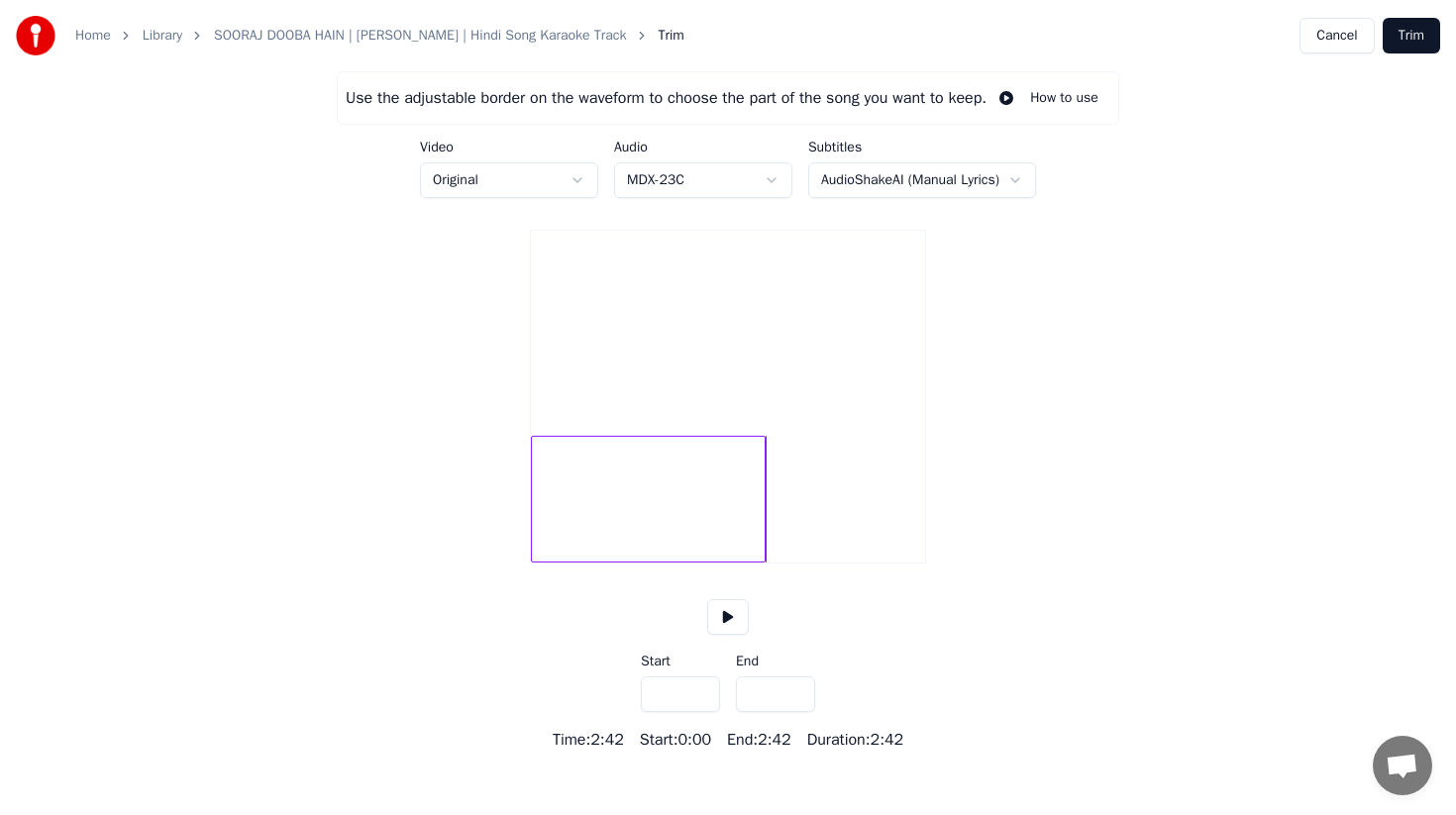 click on "*****" at bounding box center [776, 694] 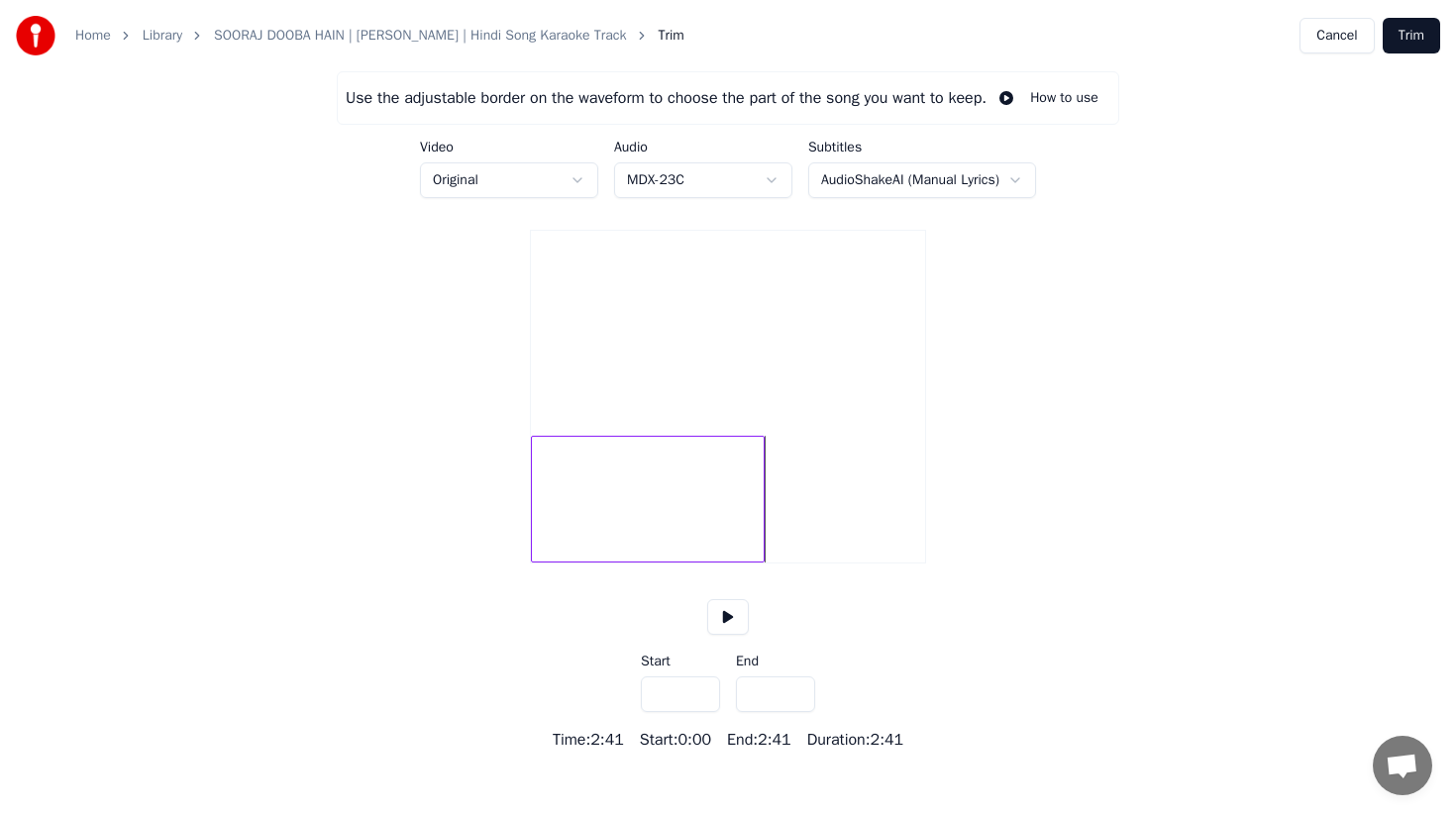 click on "*****" at bounding box center (776, 694) 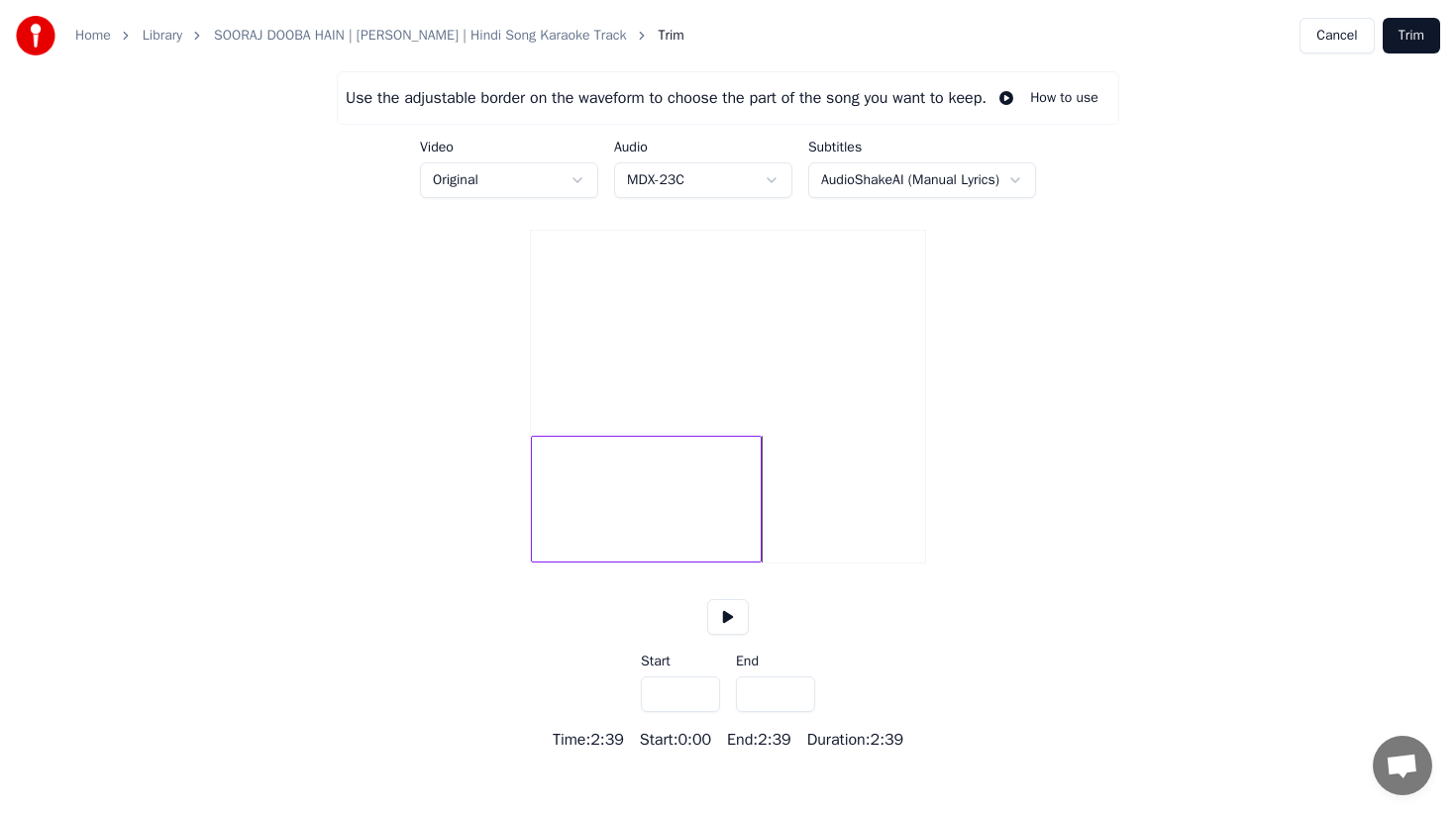 click on "*****" at bounding box center [776, 694] 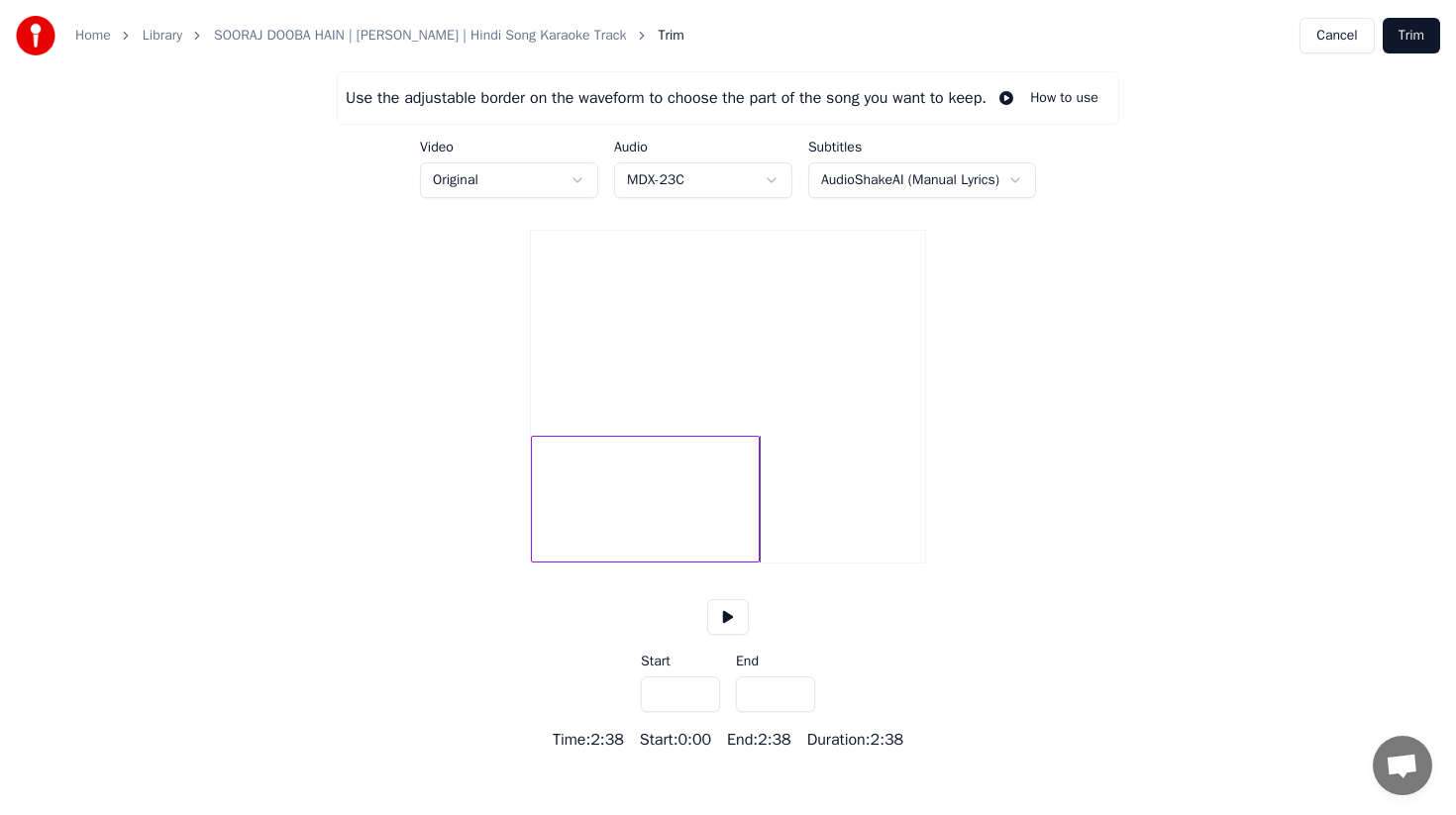 click on "*****" at bounding box center (776, 694) 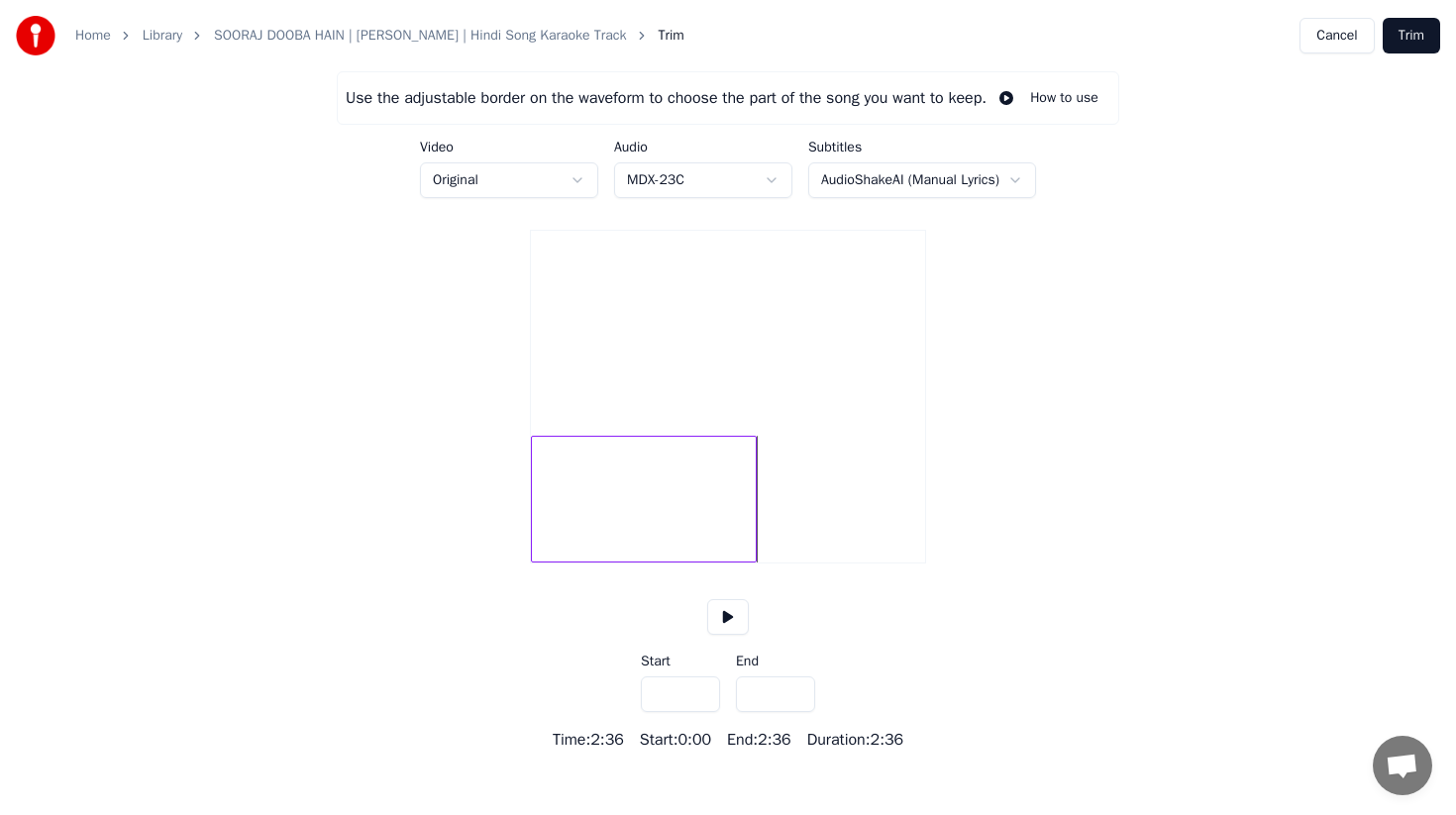 click on "*****" at bounding box center (776, 694) 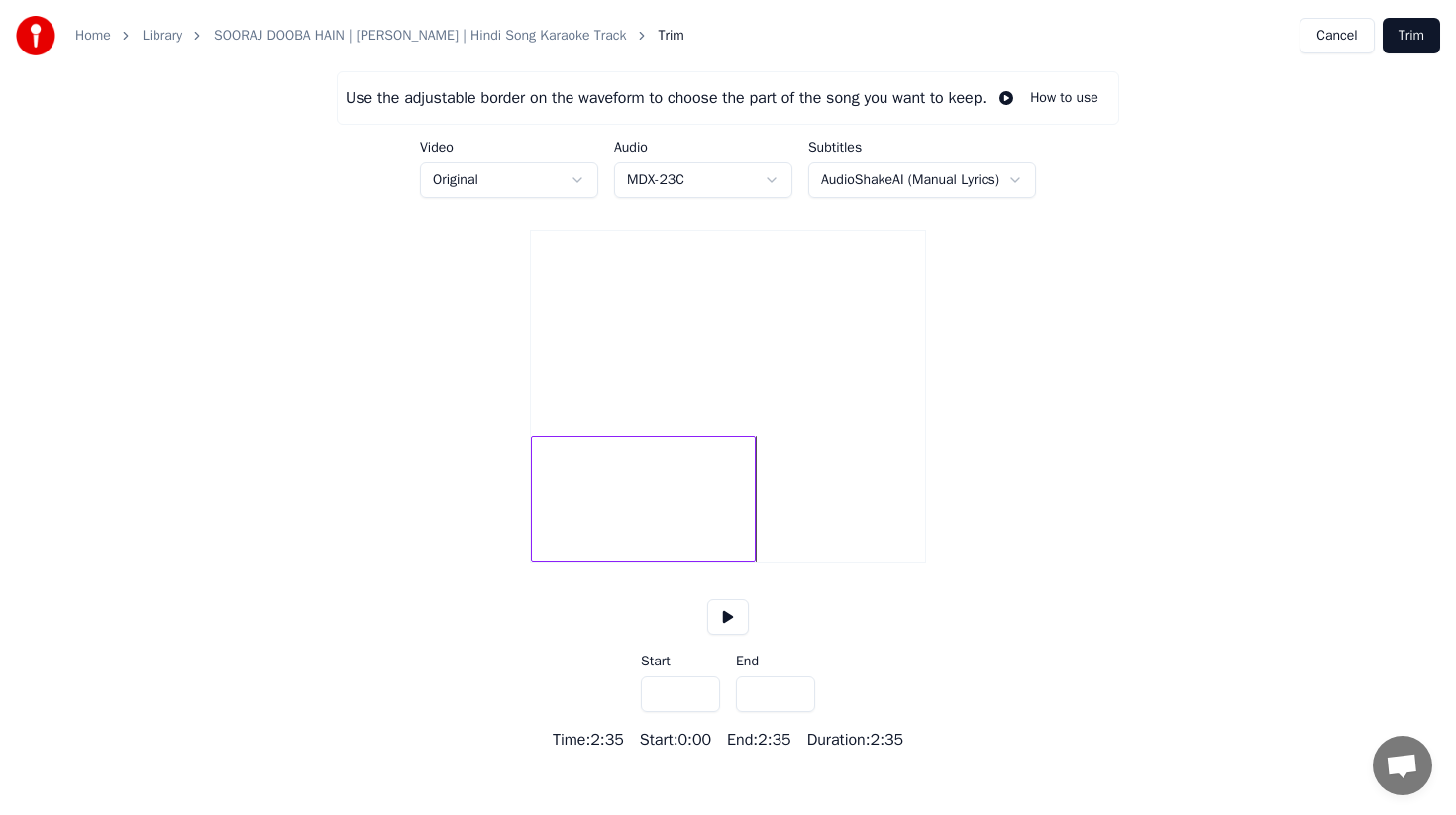 click on "*****" at bounding box center [776, 694] 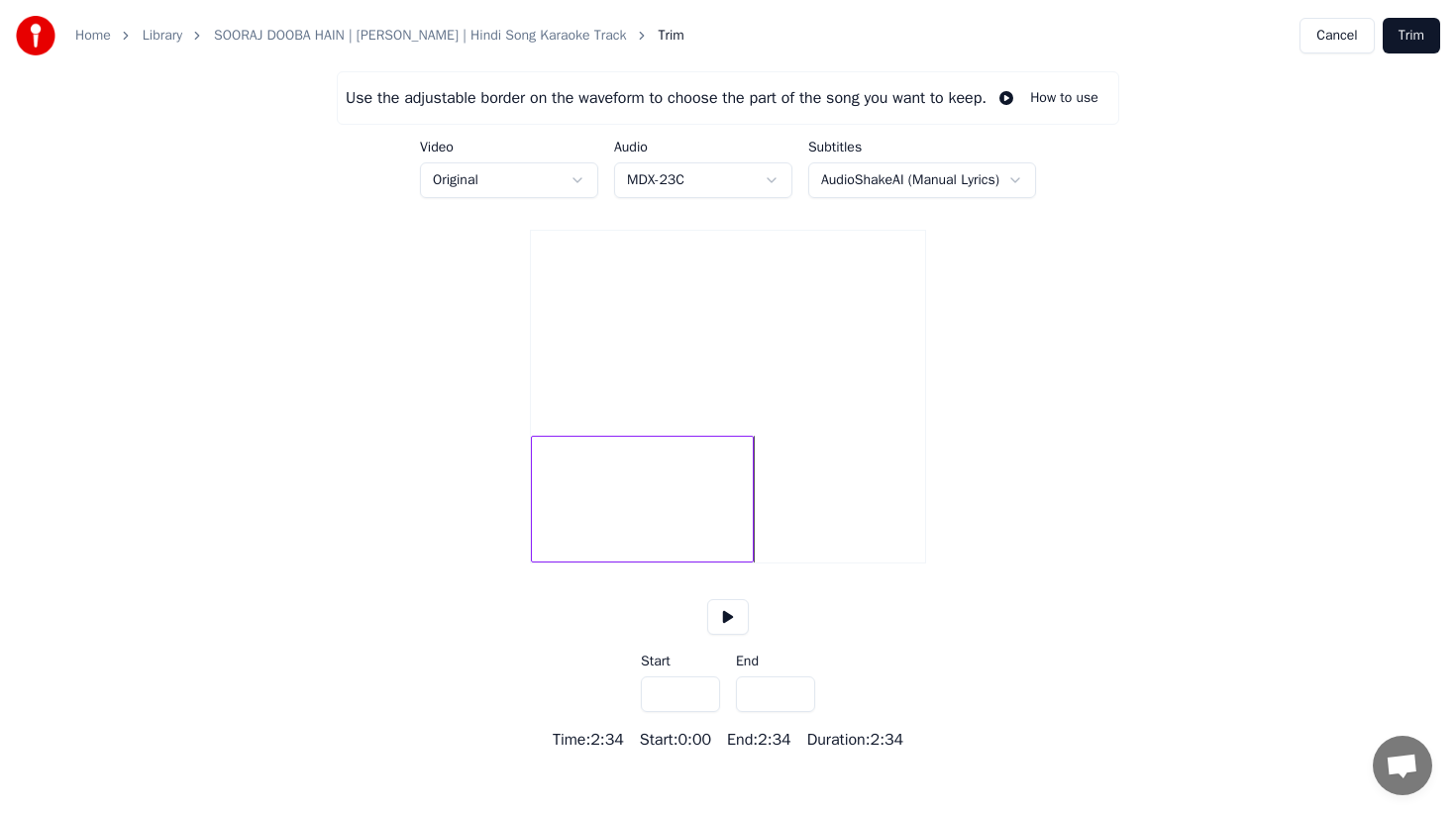 click on "*****" at bounding box center (776, 694) 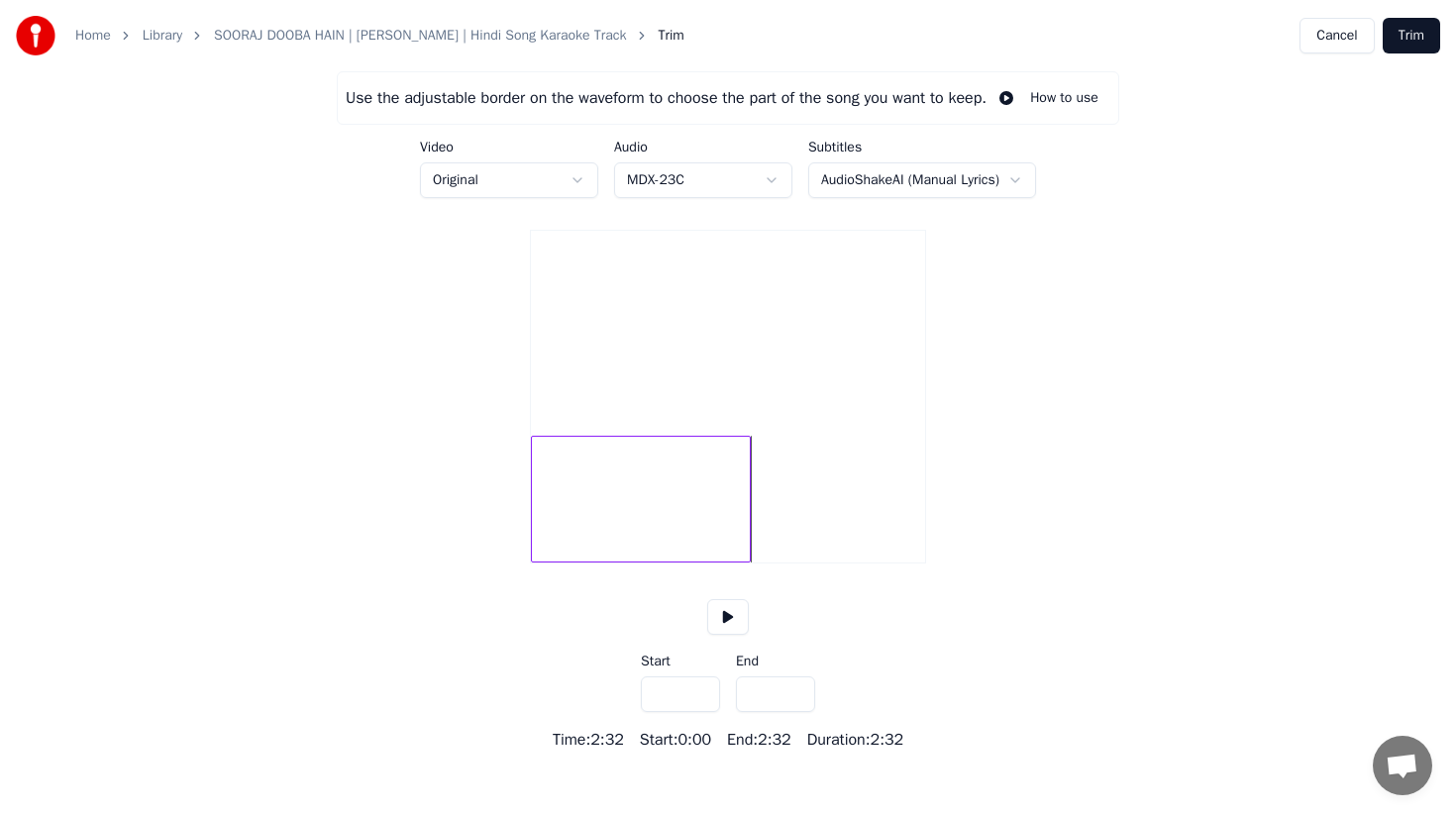 click on "*****" at bounding box center (776, 694) 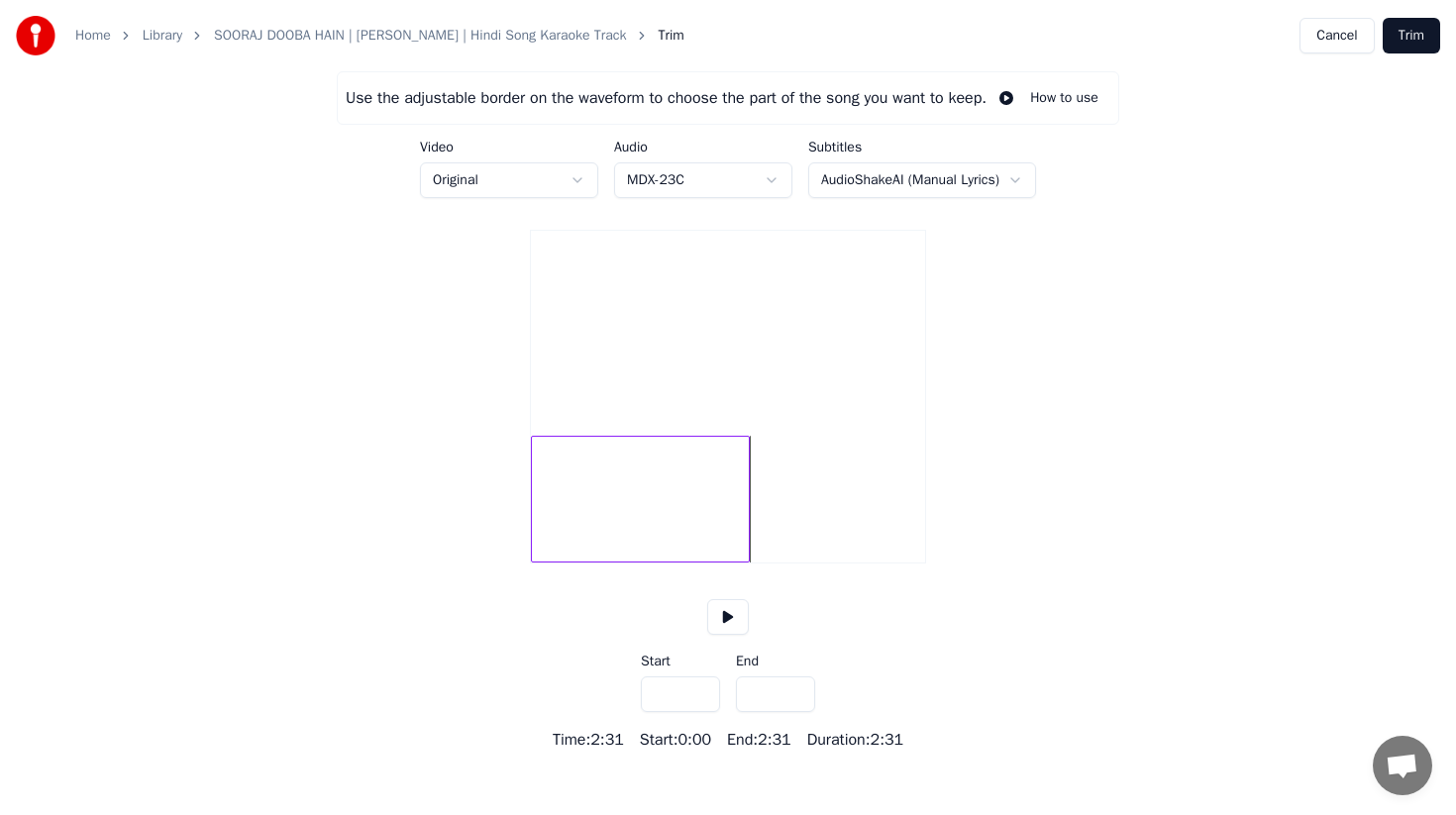click on "*****" at bounding box center (776, 694) 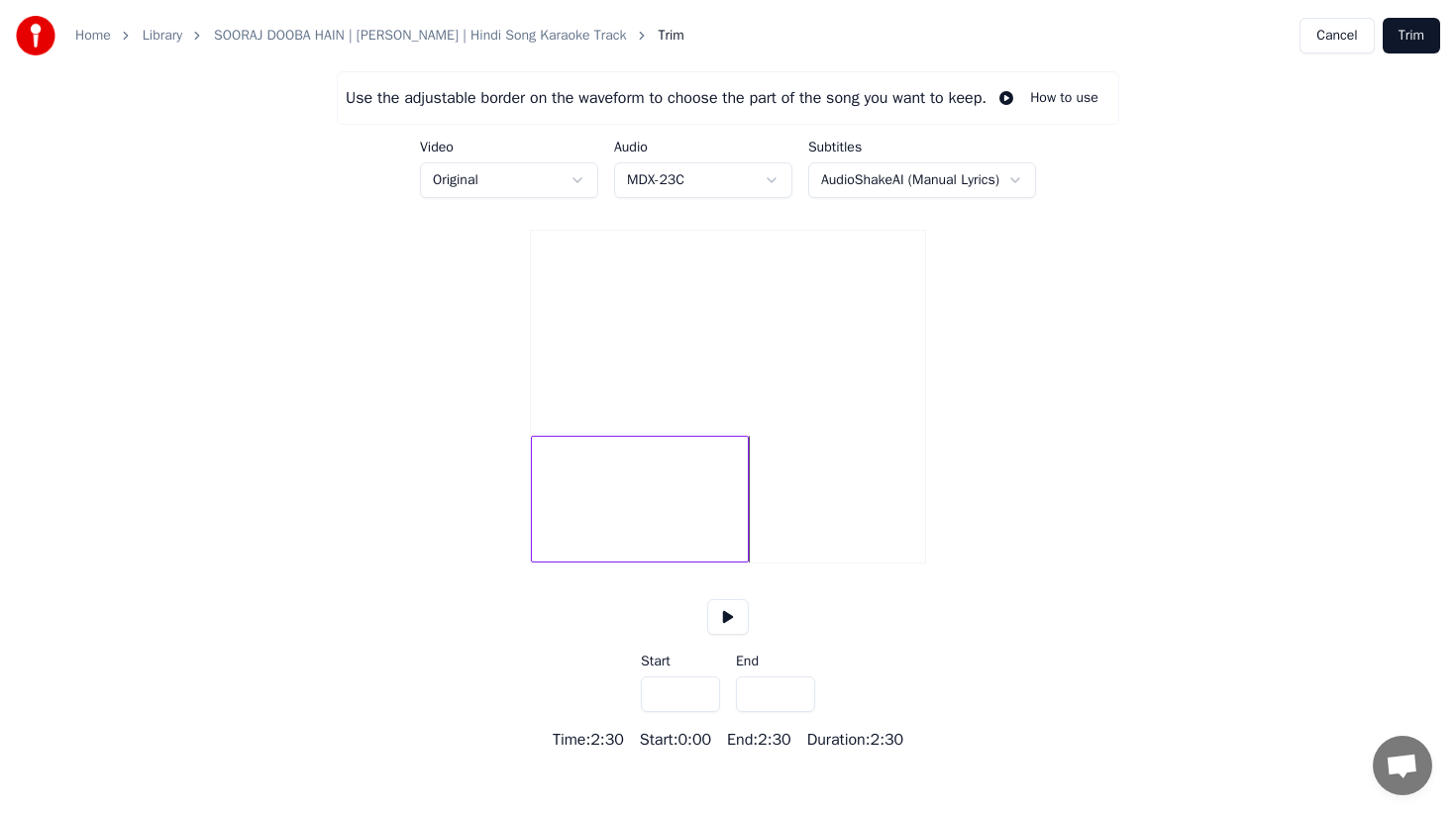 click on "*****" at bounding box center (776, 694) 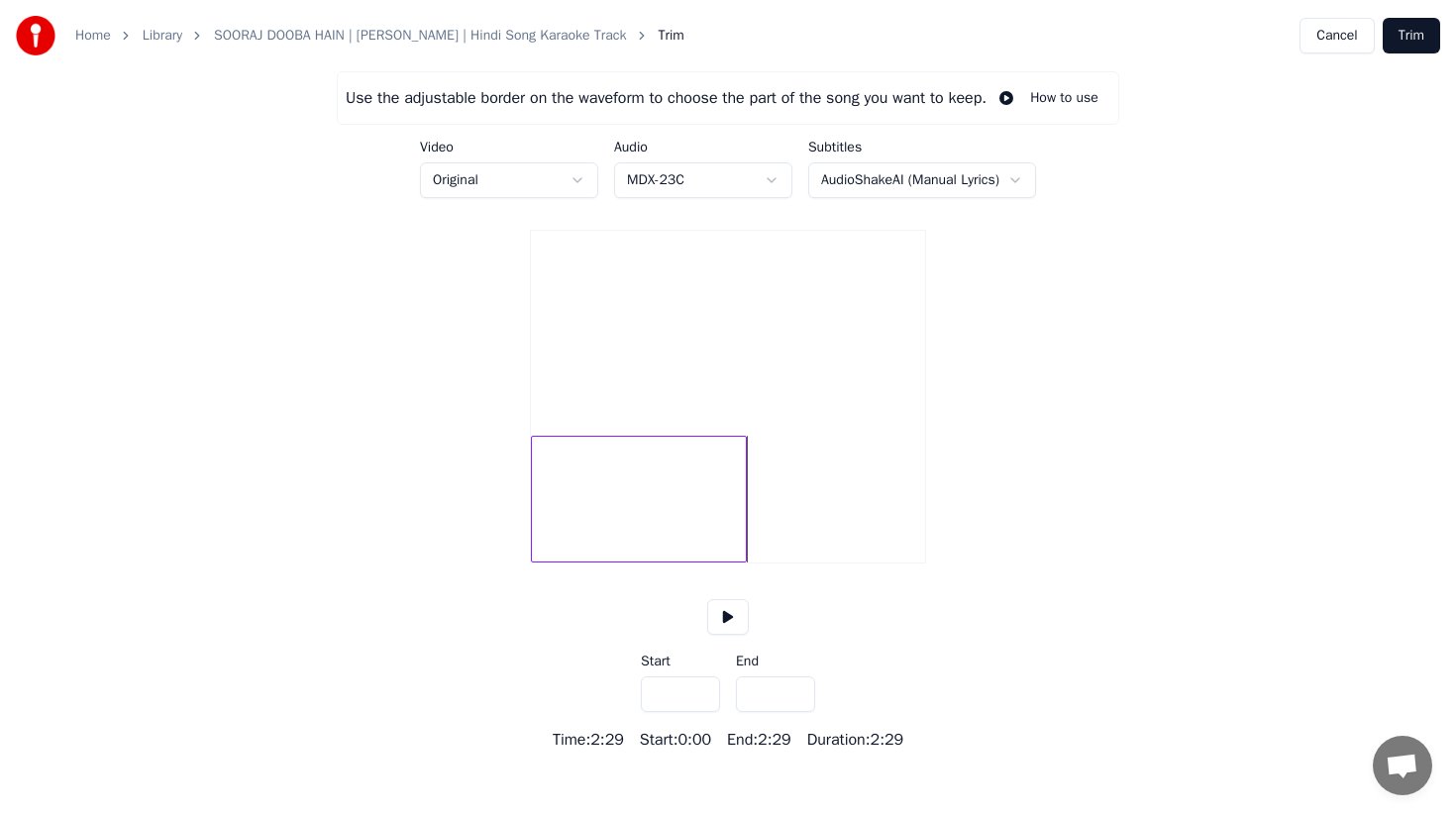click on "*****" at bounding box center (776, 694) 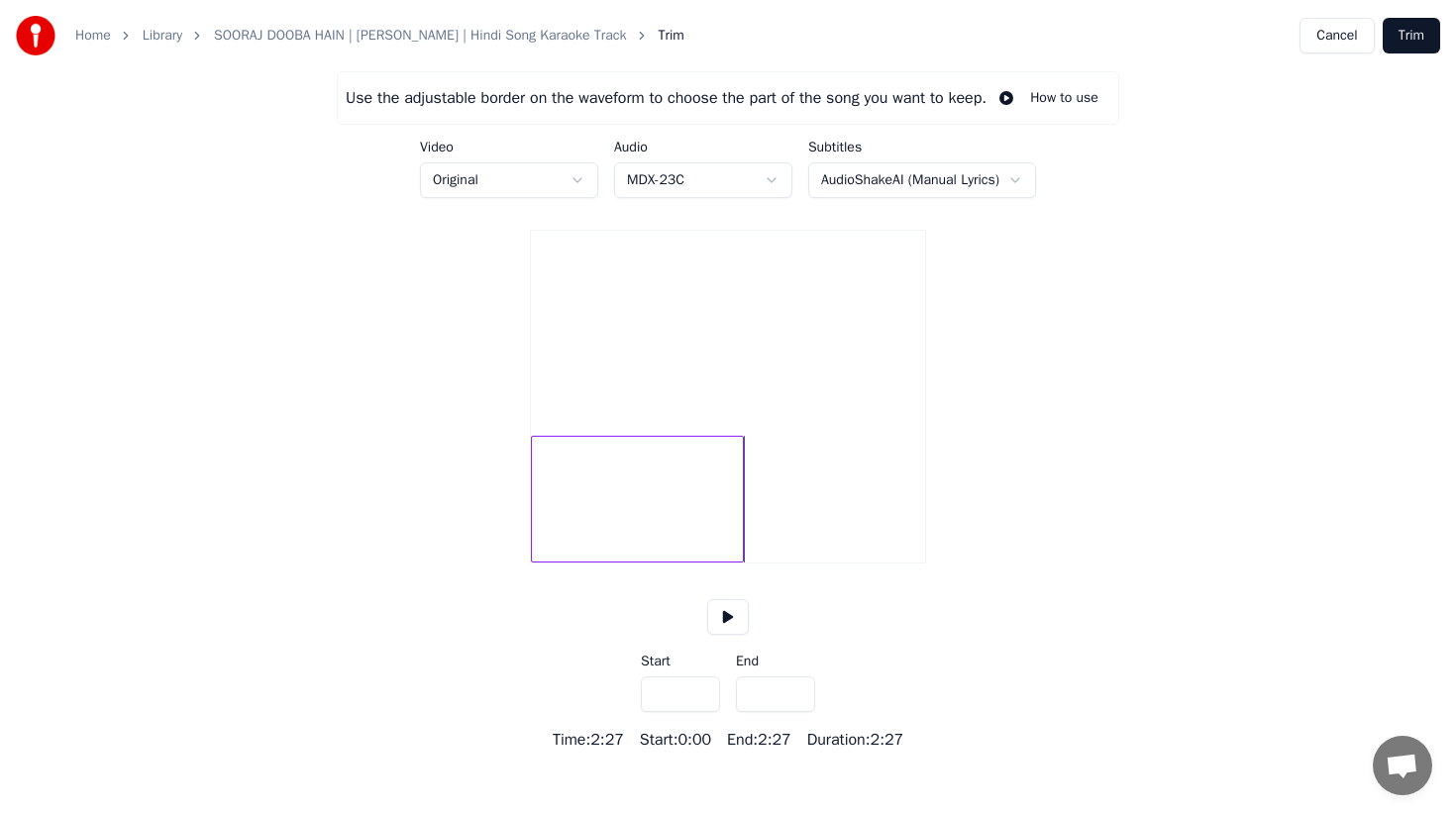 click on "*****" at bounding box center (776, 694) 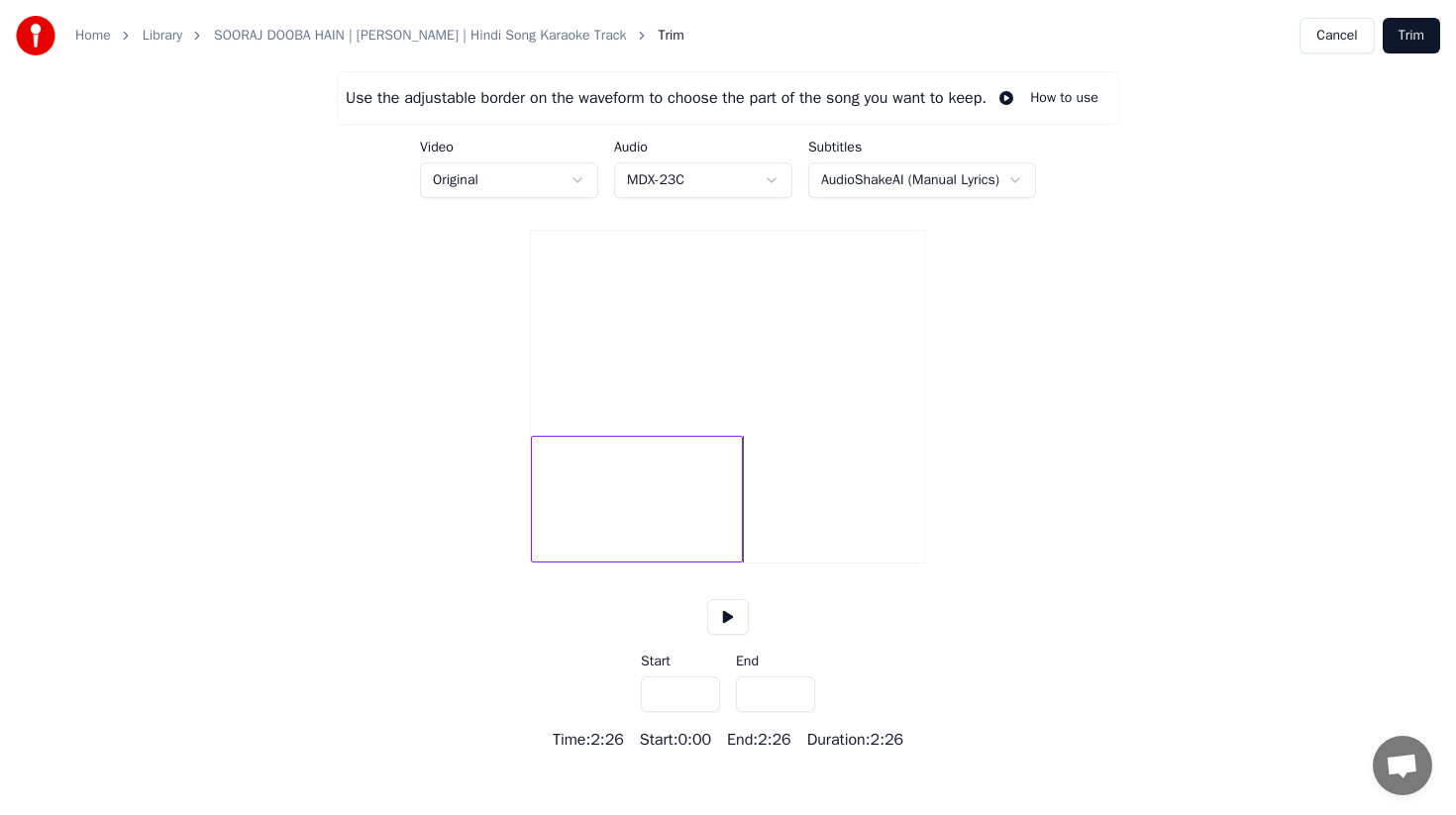 click on "*****" at bounding box center [776, 694] 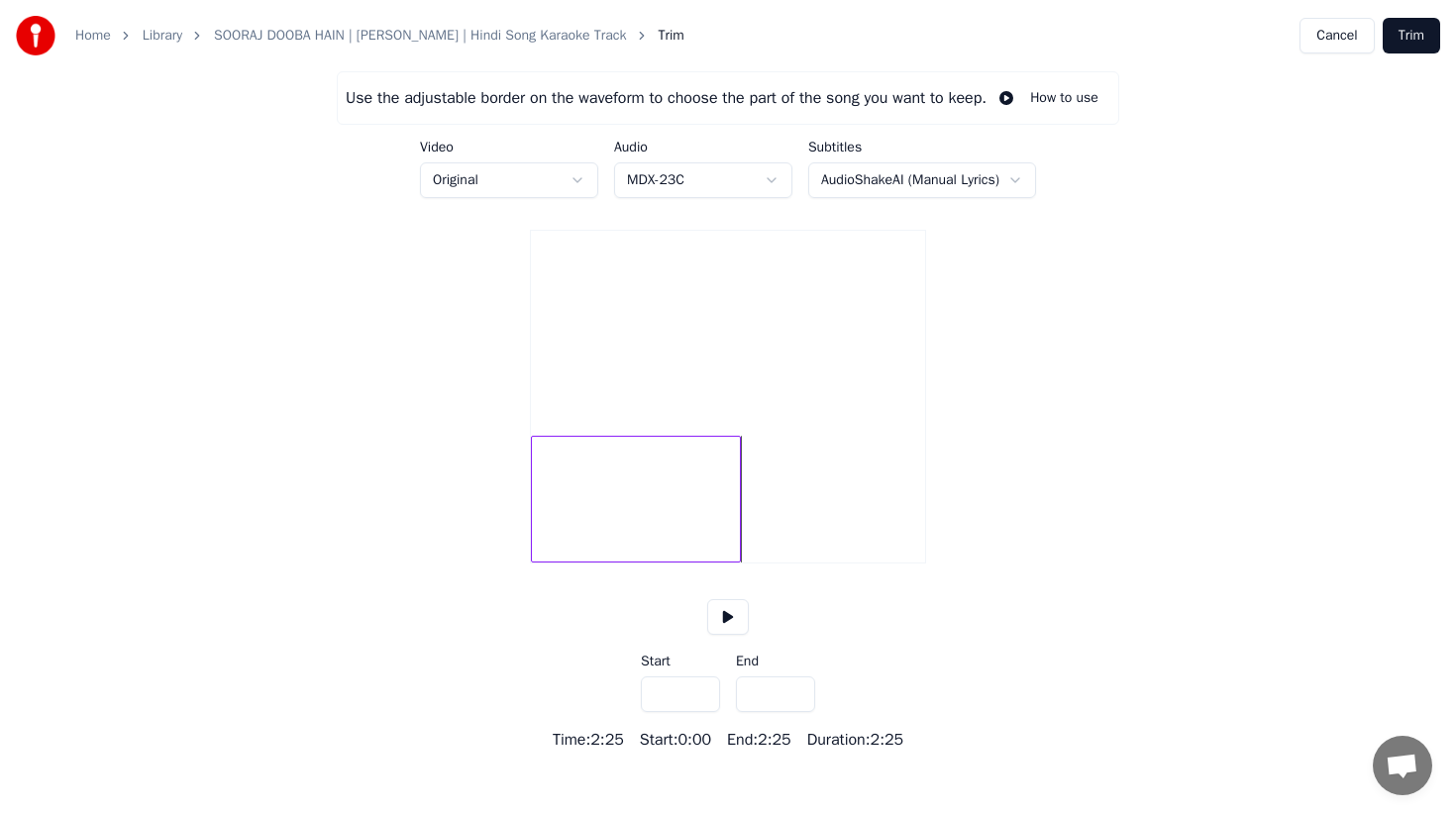 click on "*****" at bounding box center (776, 694) 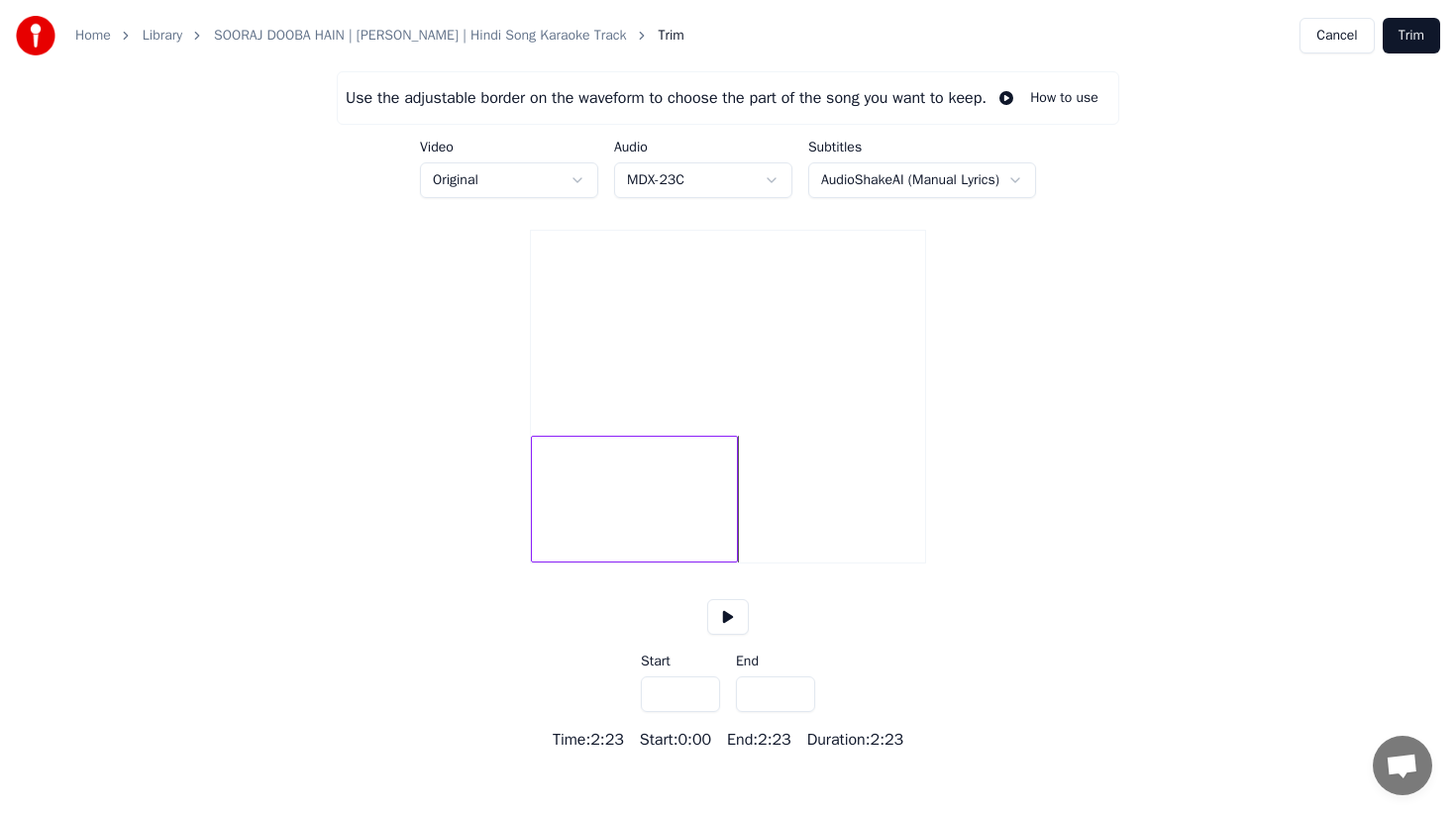 click on "*****" at bounding box center (776, 694) 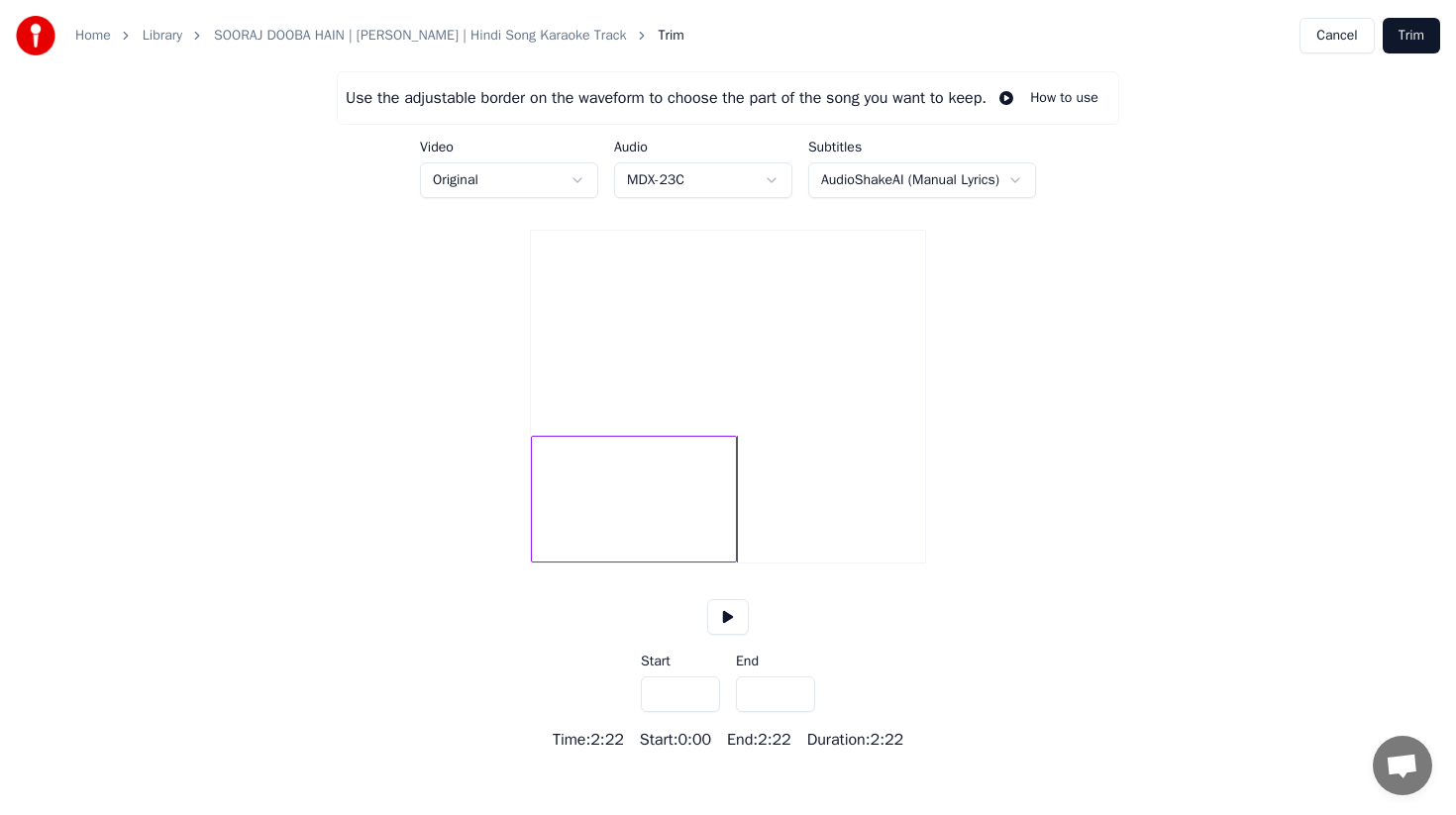 click on "*****" at bounding box center (776, 694) 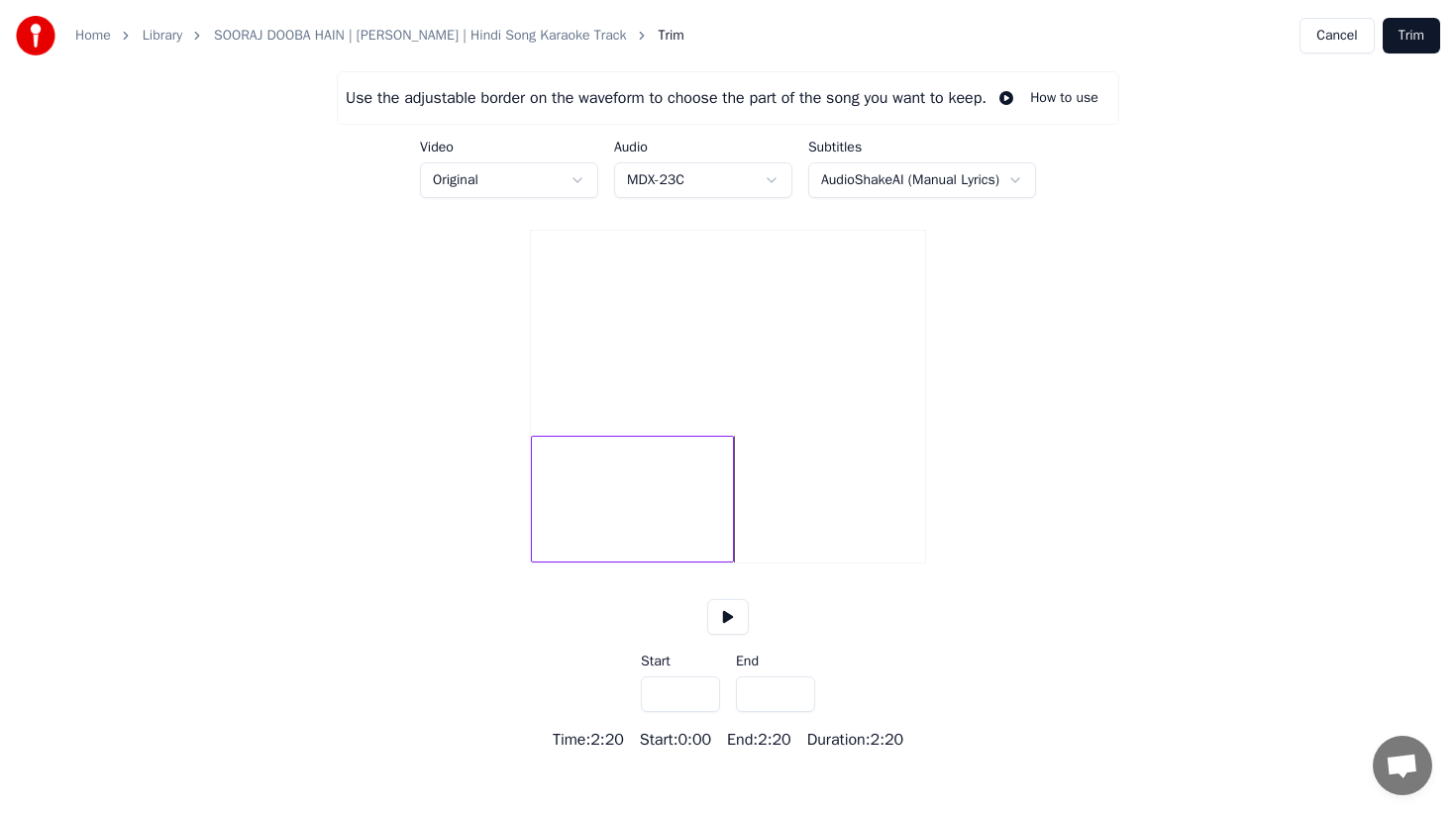 click on "*****" at bounding box center [776, 694] 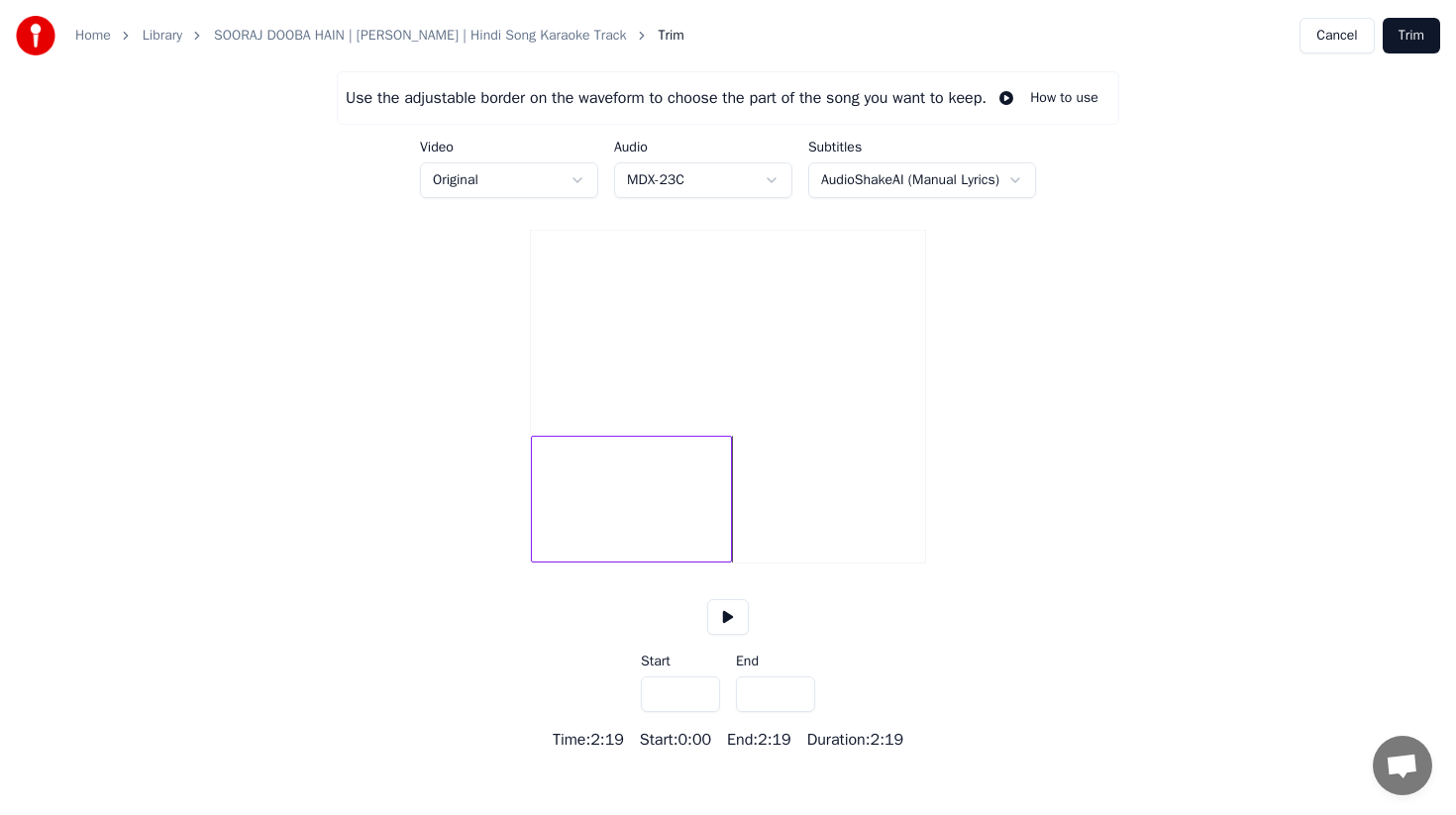 click on "*****" at bounding box center [776, 694] 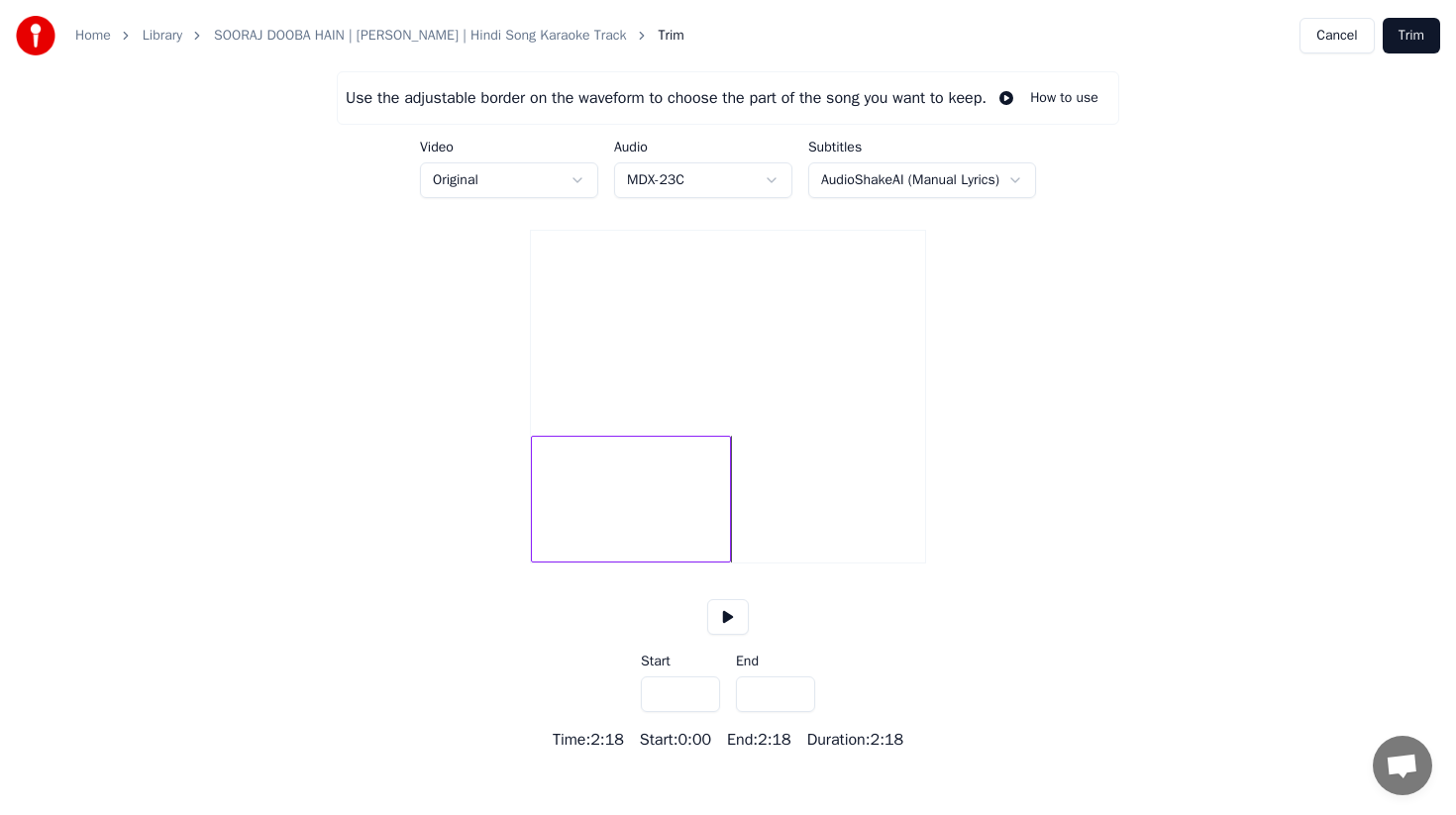 click on "*****" at bounding box center [776, 694] 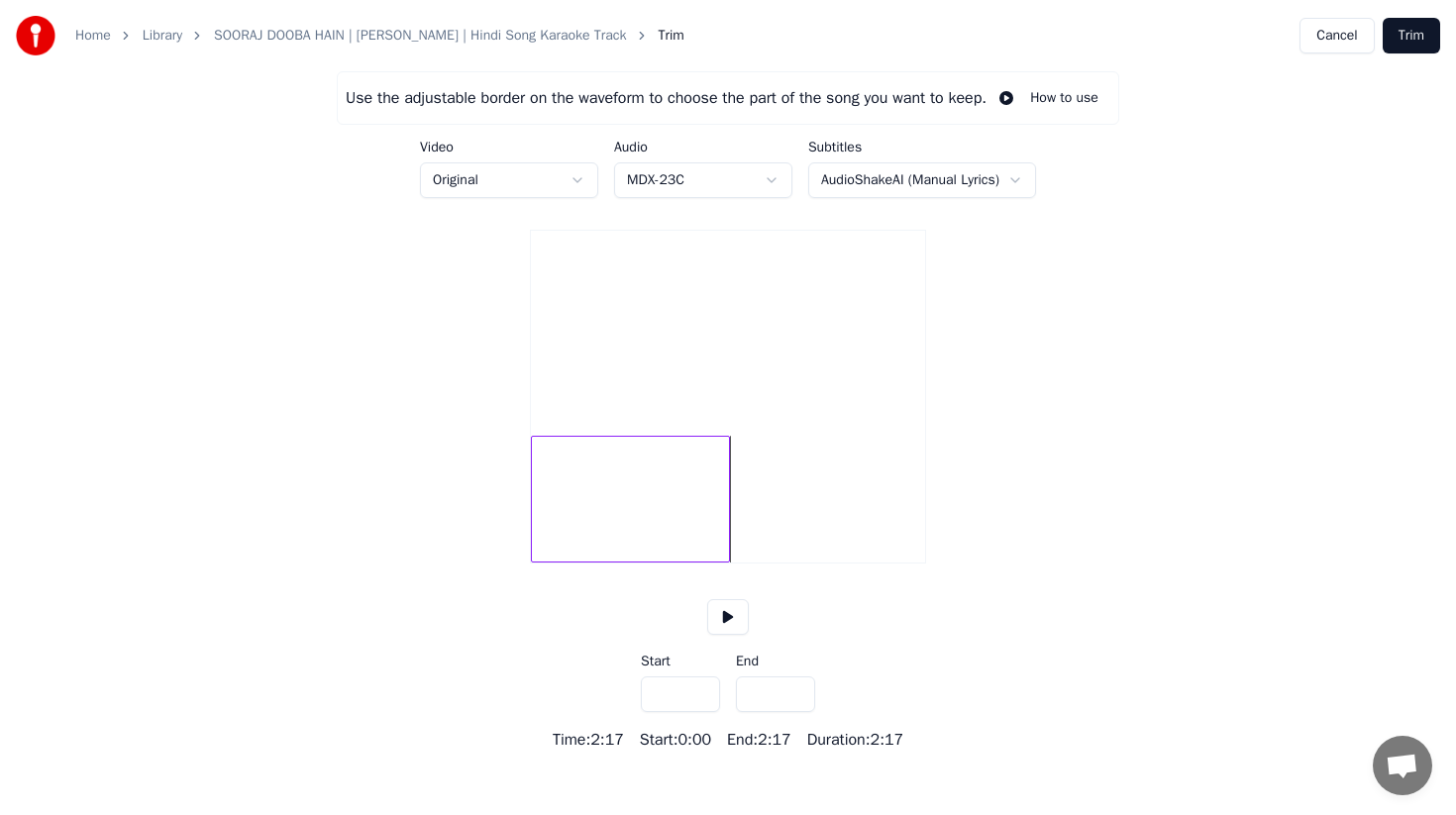 click on "*****" at bounding box center [776, 694] 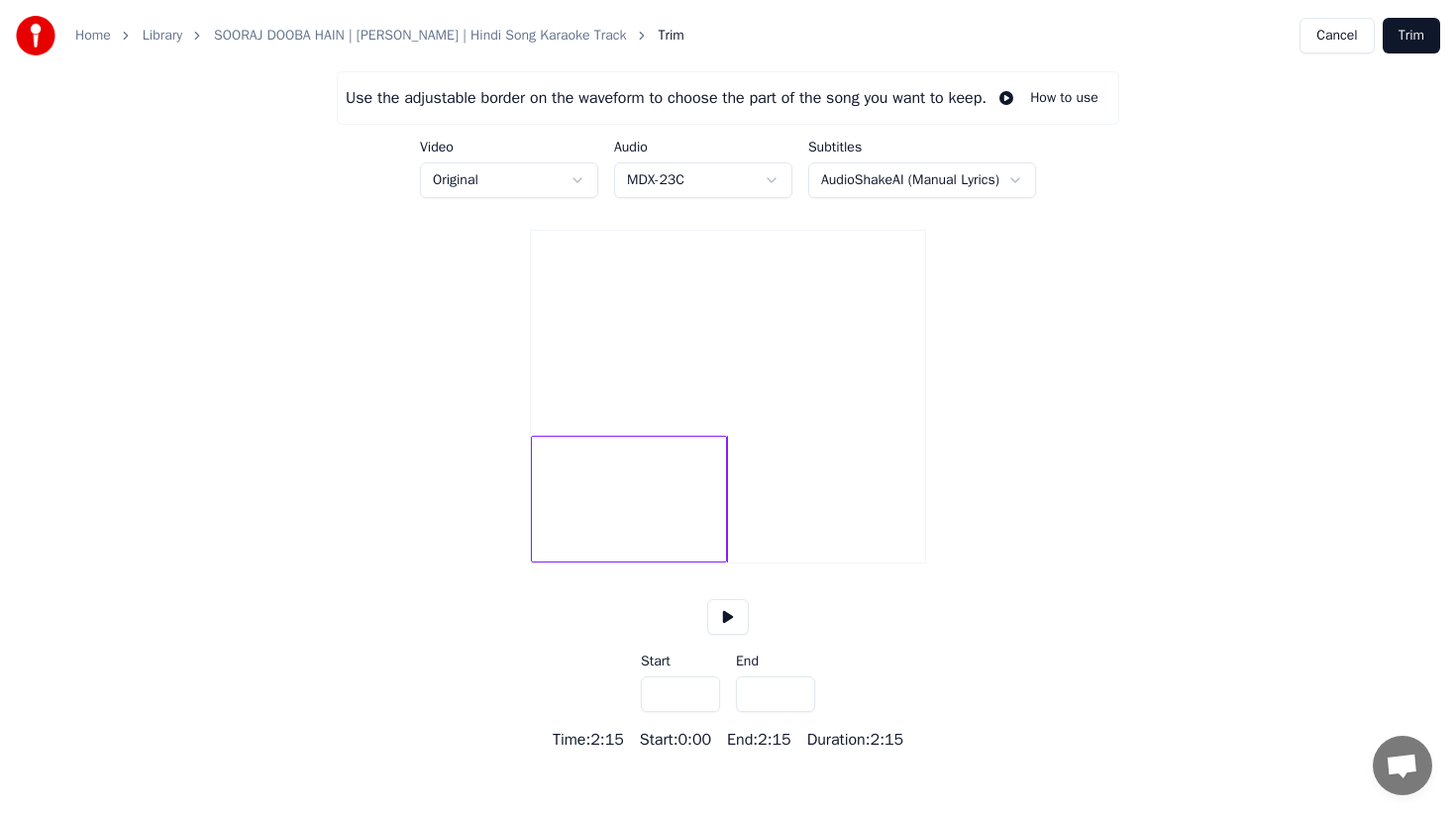 click on "*****" at bounding box center (776, 694) 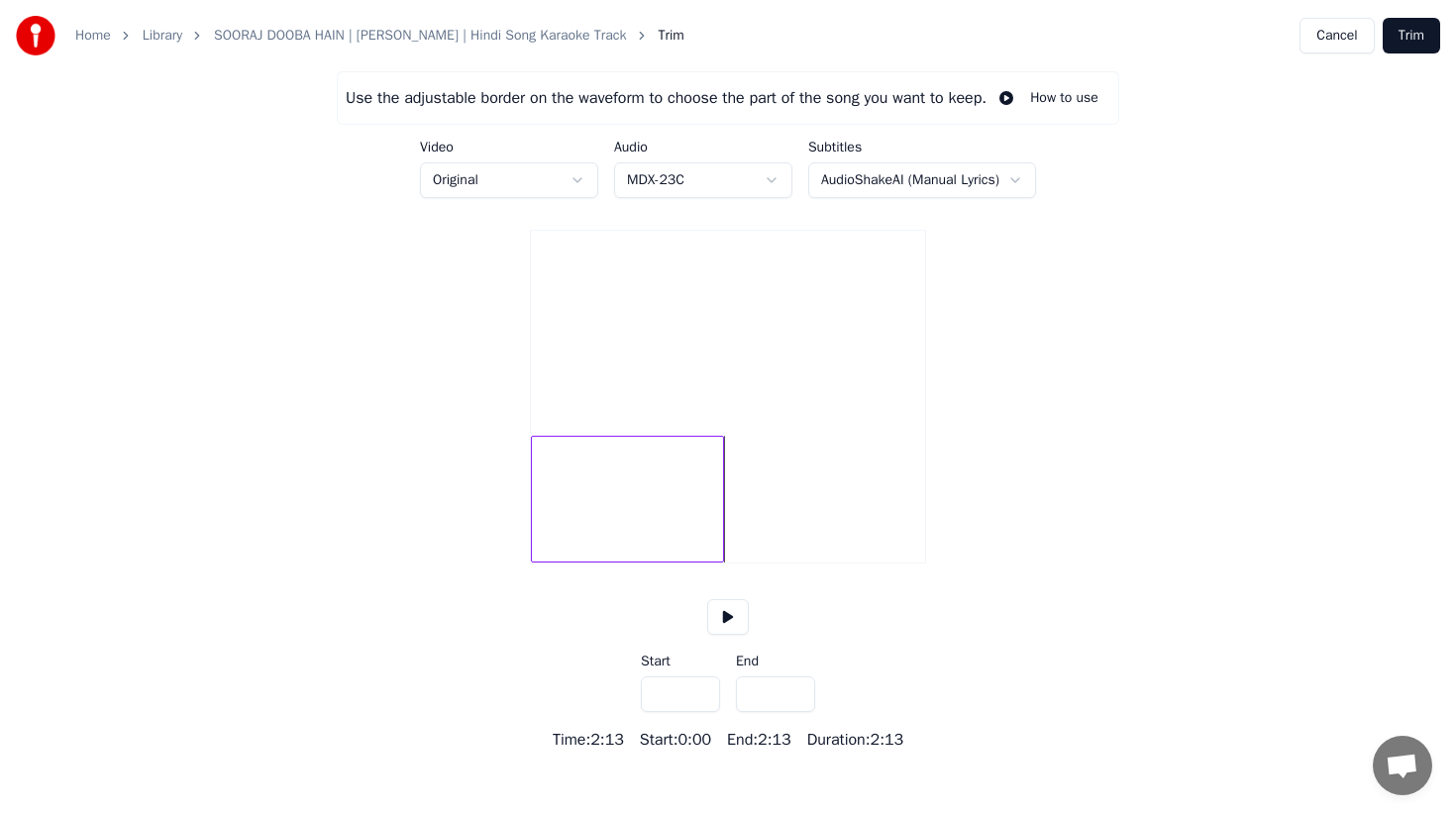 click on "*****" at bounding box center (776, 694) 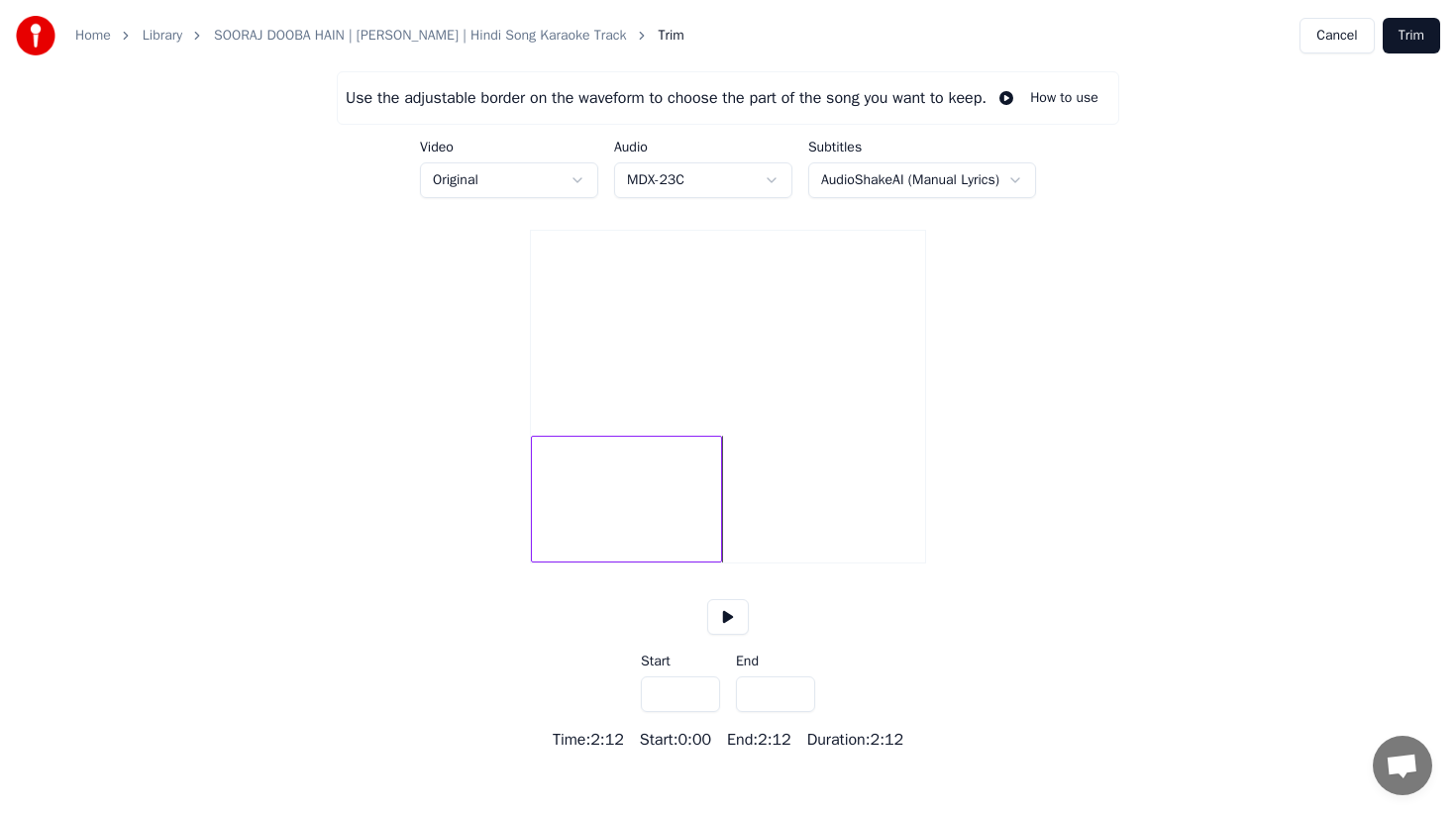 click on "*****" at bounding box center (776, 694) 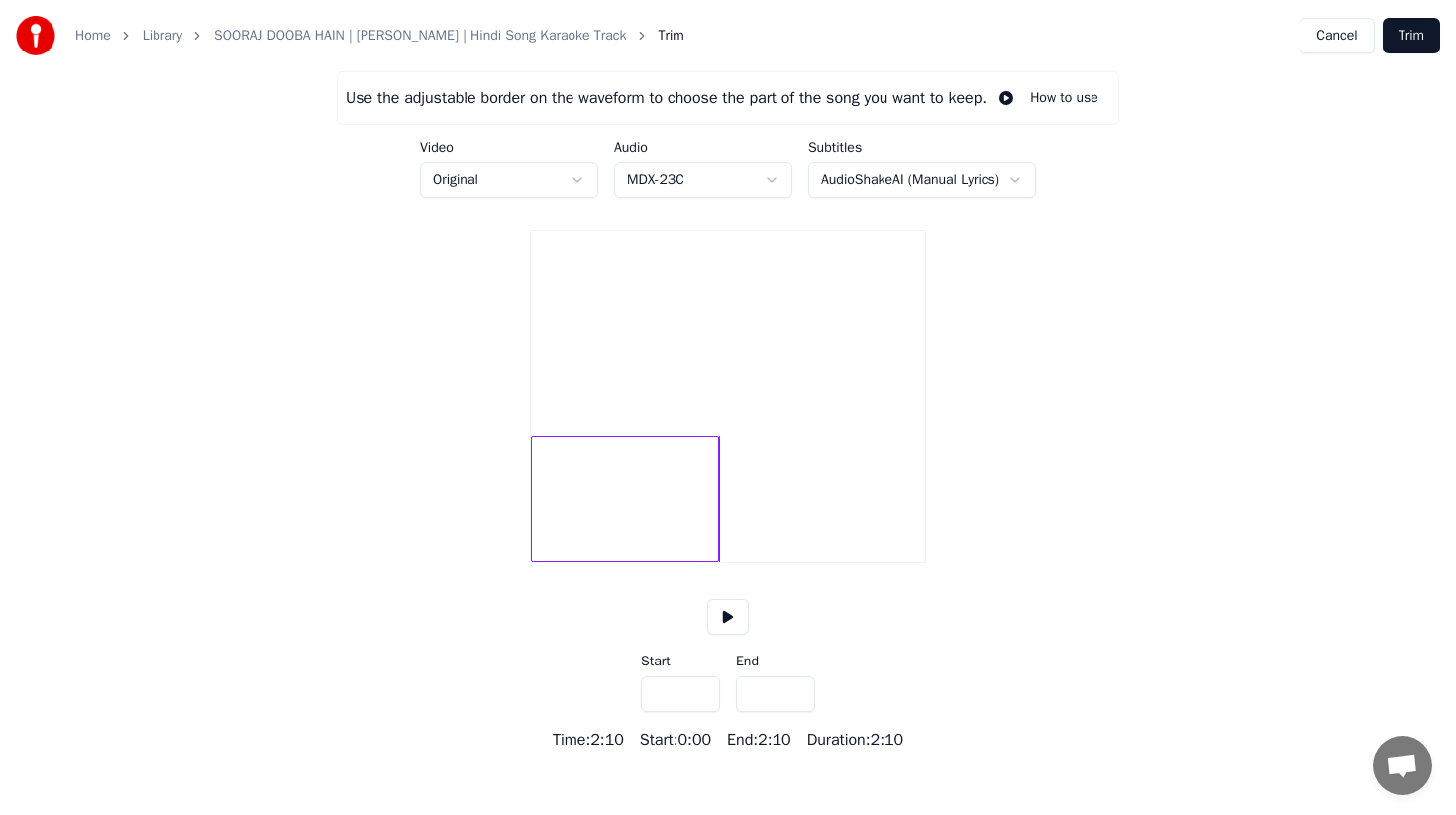 click on "*****" at bounding box center (776, 694) 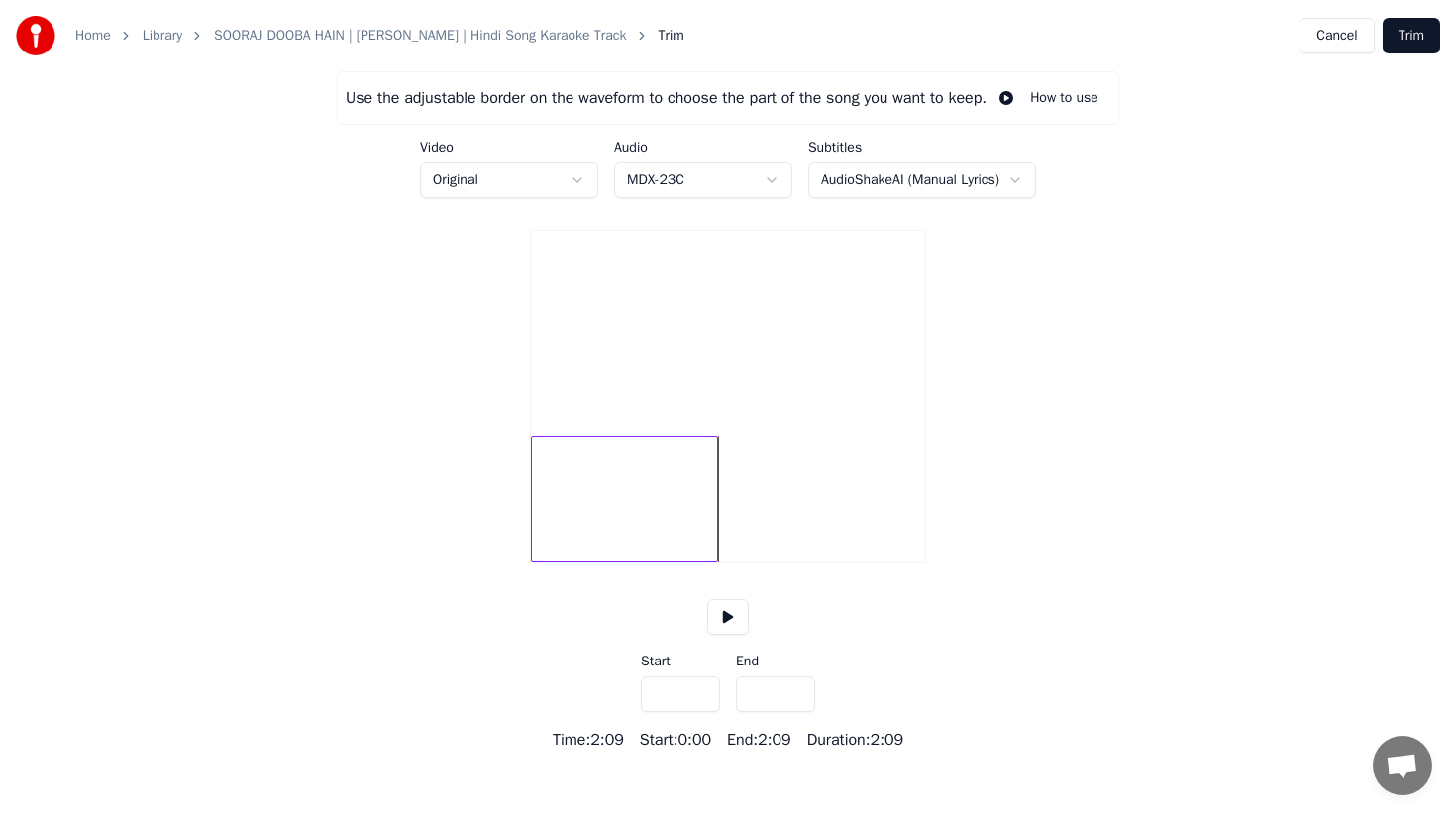 click on "*****" at bounding box center [776, 694] 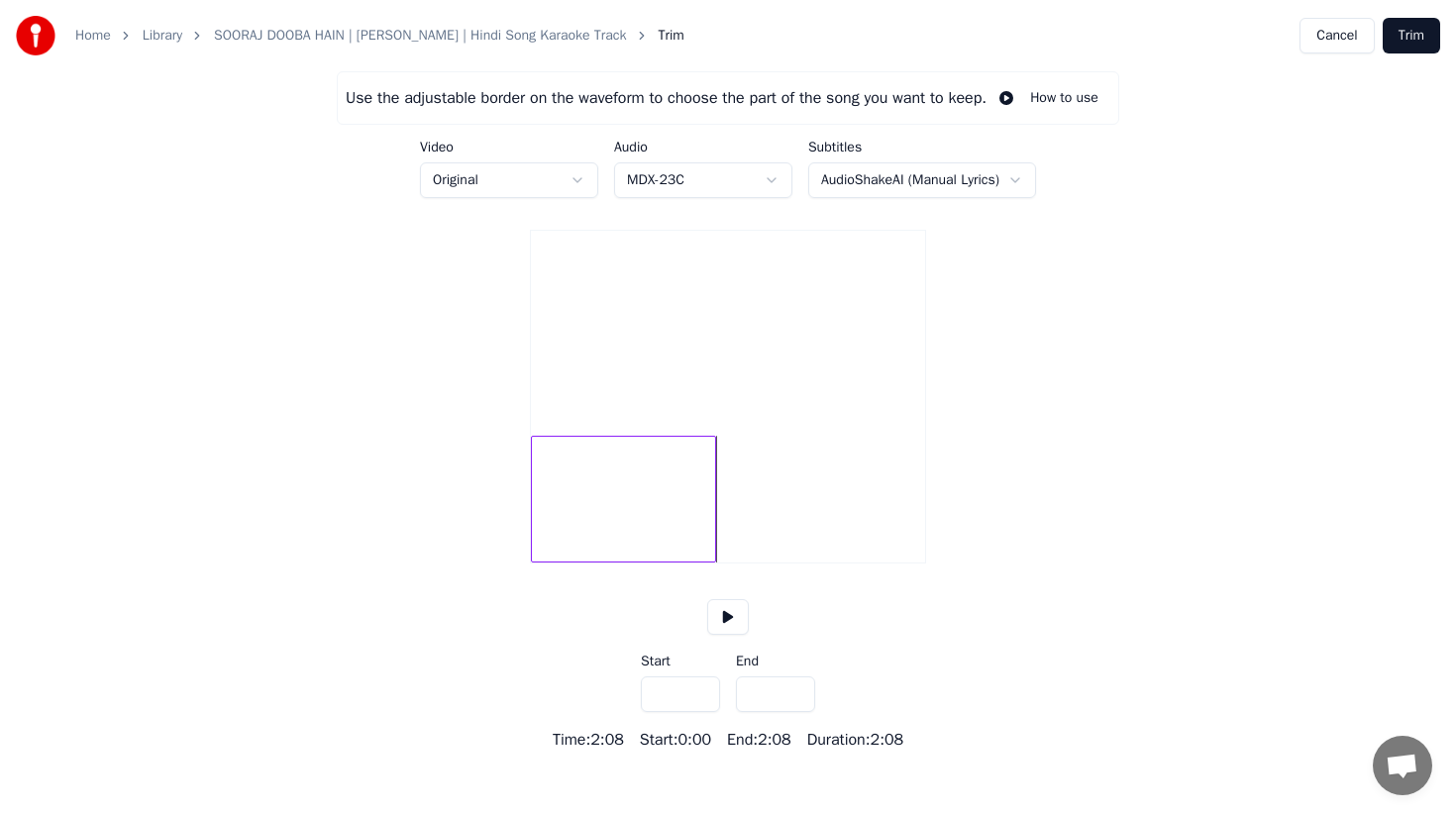click on "*****" at bounding box center (776, 694) 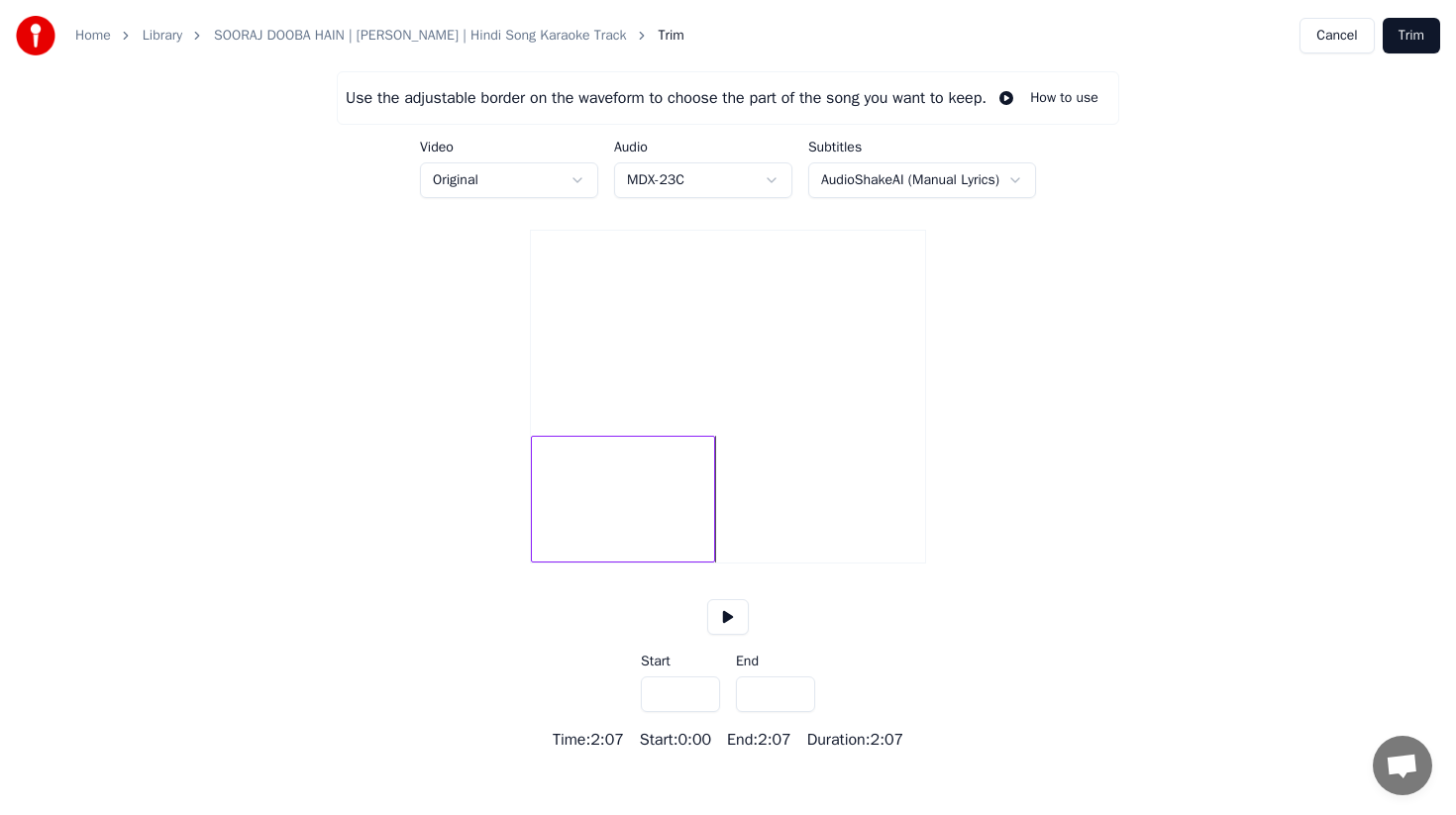 click on "*****" at bounding box center [776, 694] 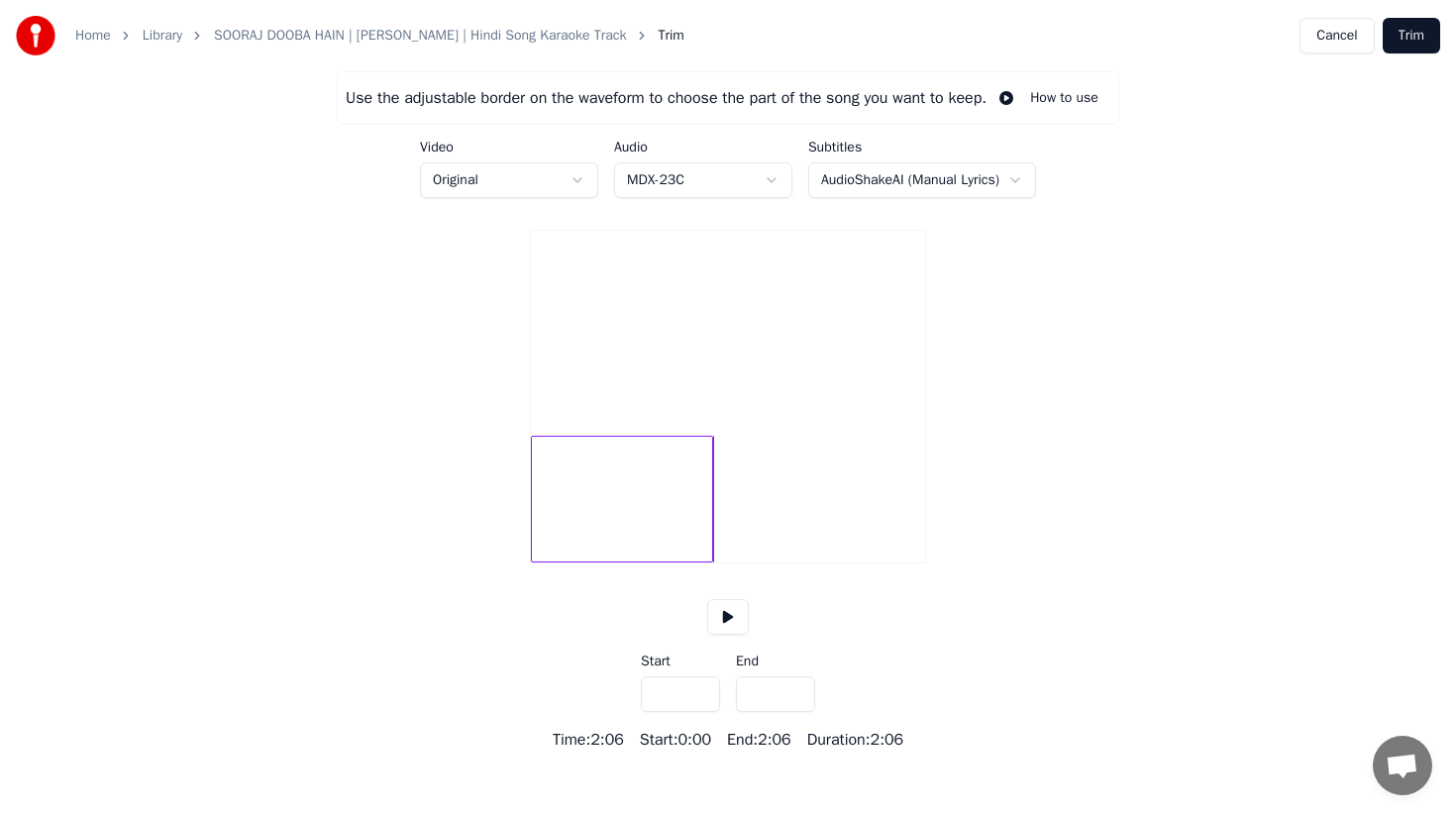 click on "*****" at bounding box center (776, 694) 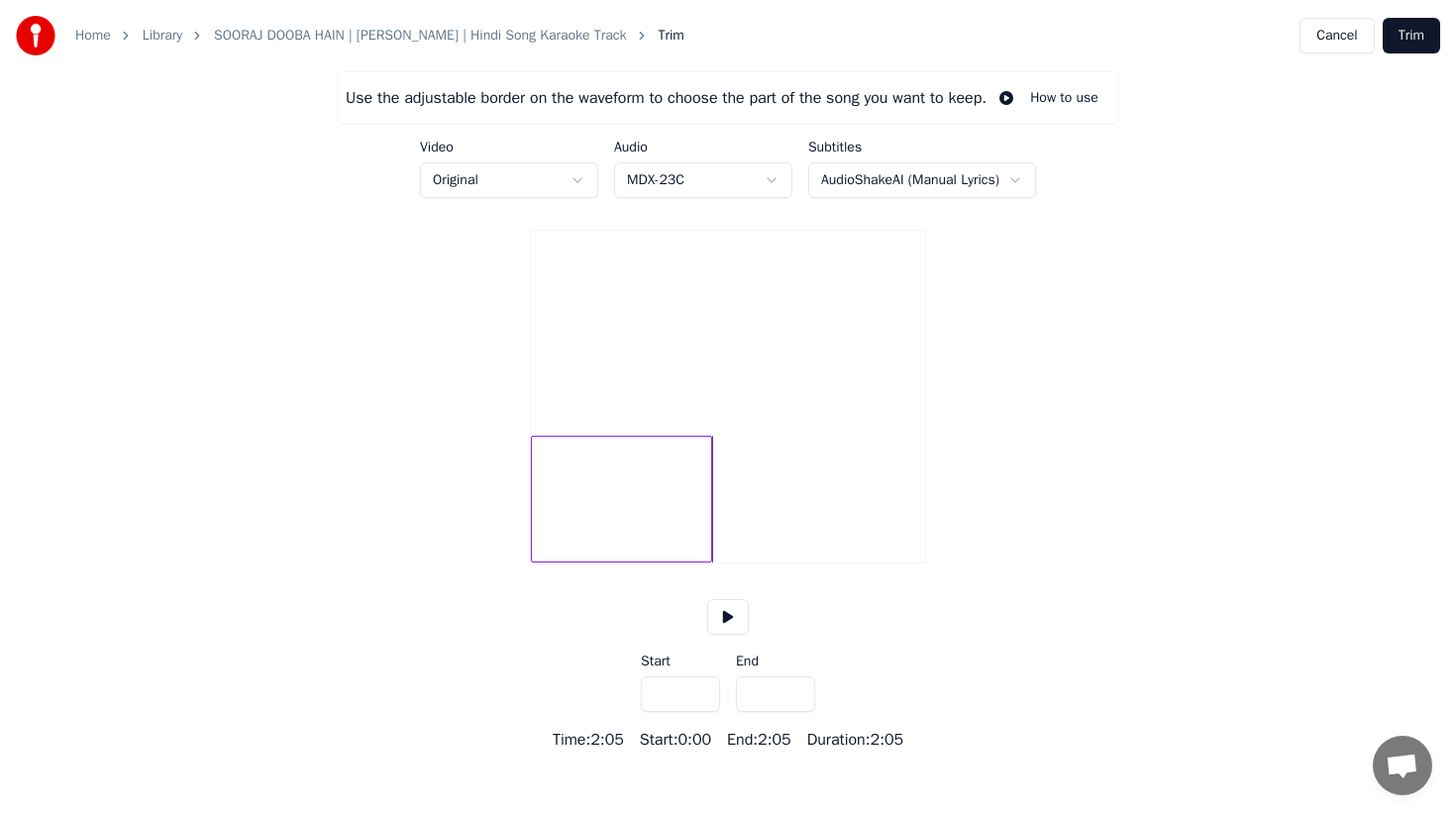 click on "*****" at bounding box center [776, 694] 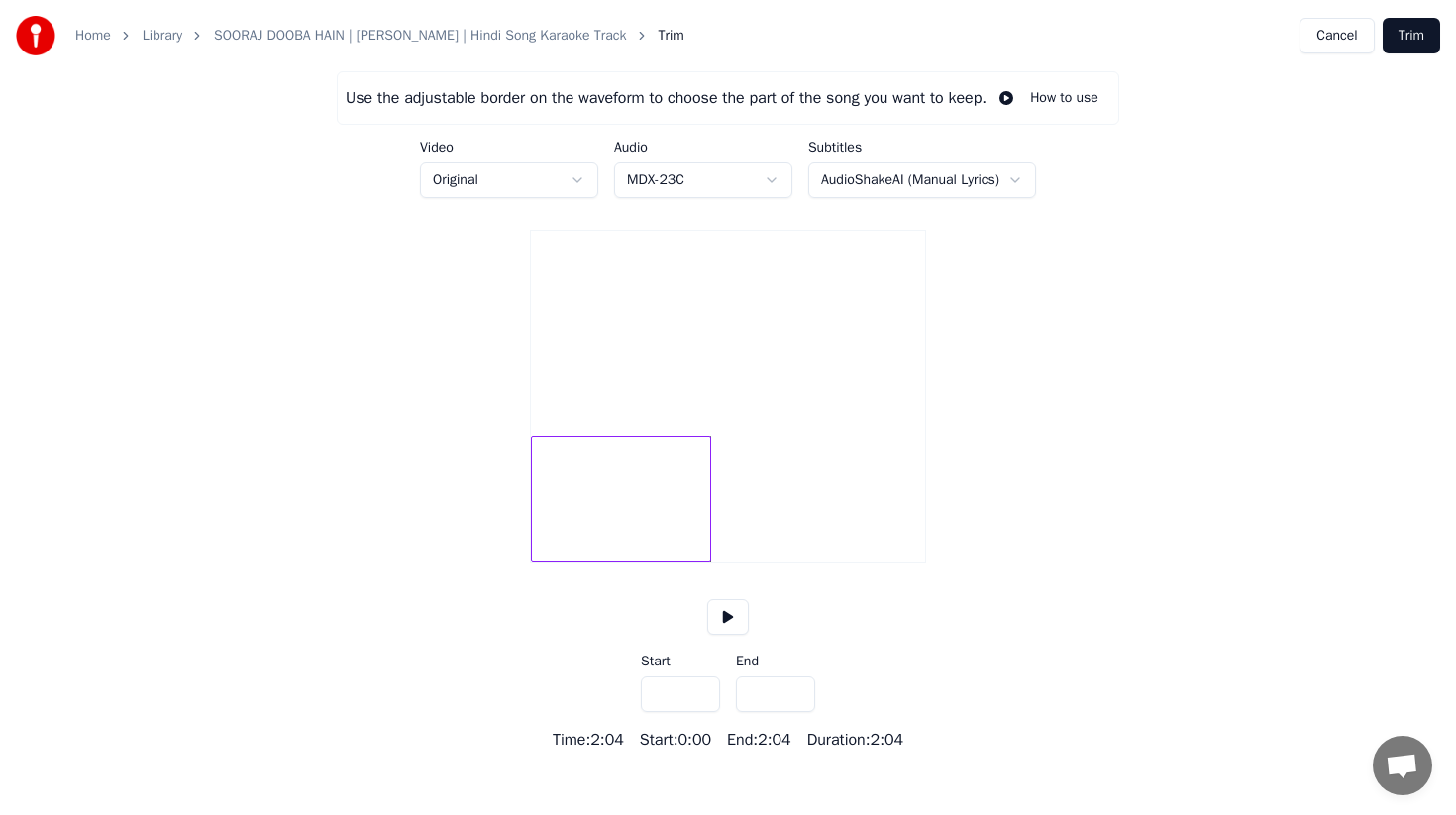 click on "*****" at bounding box center (776, 694) 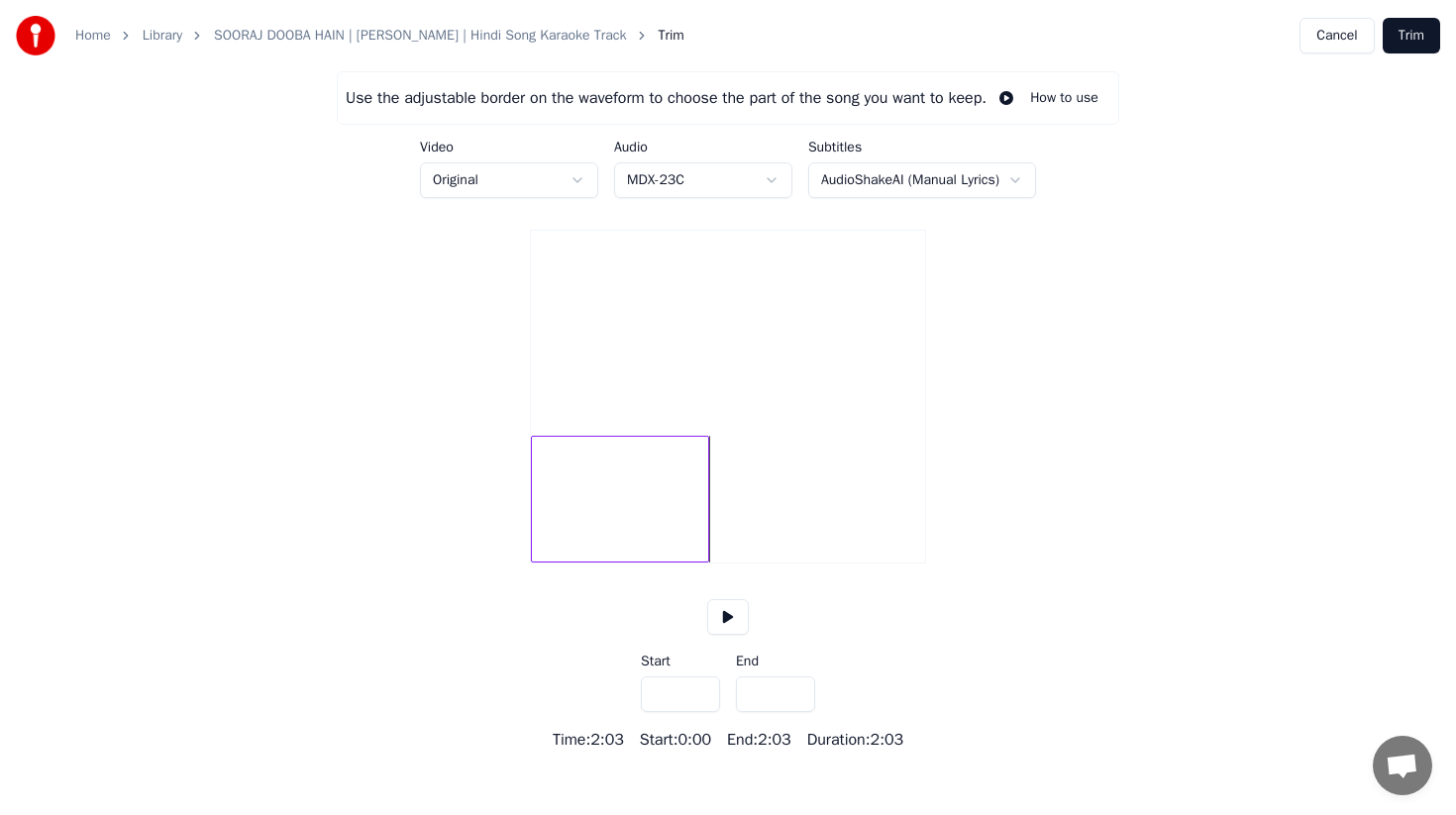 click on "*****" at bounding box center (776, 694) 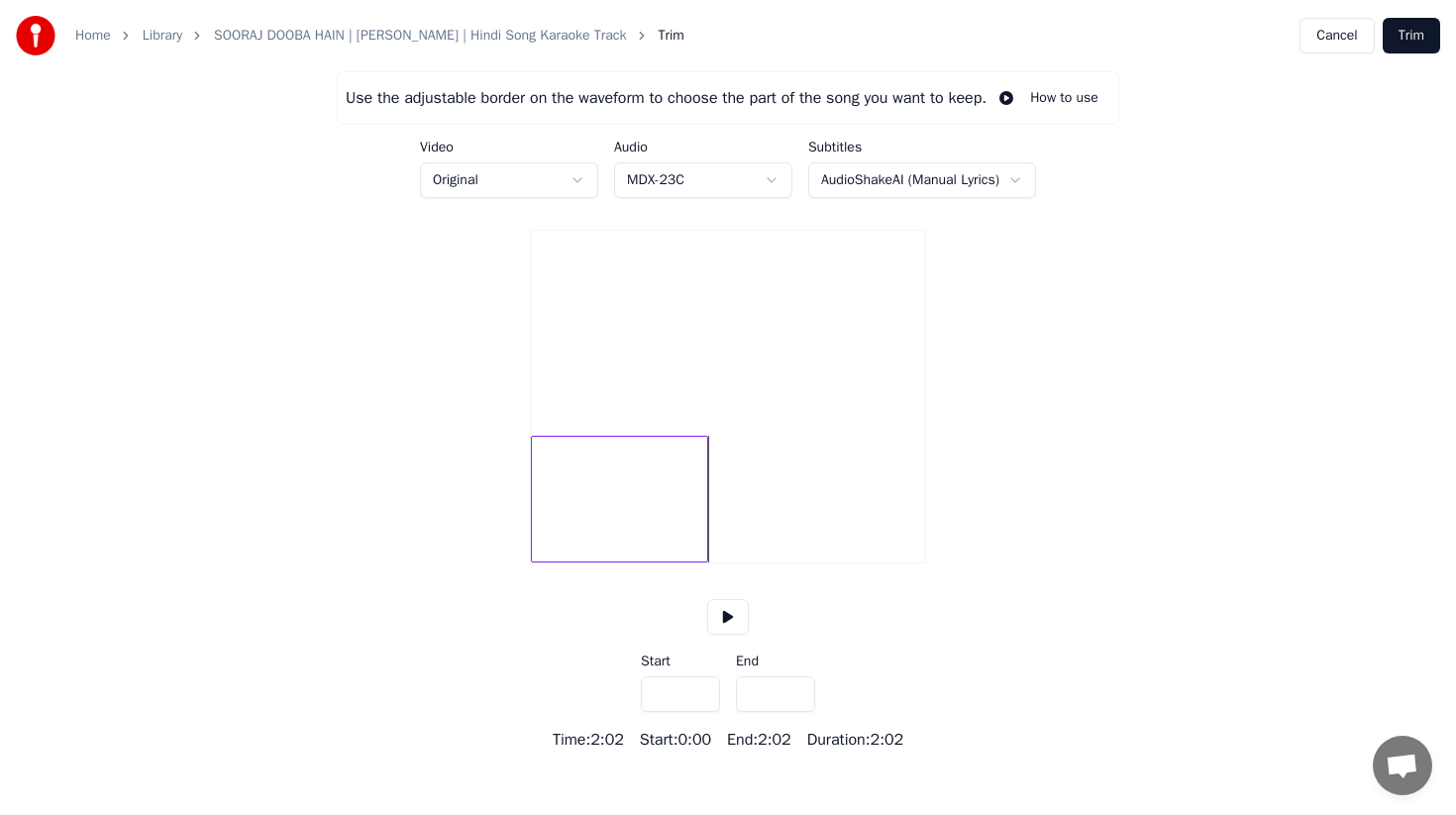 click on "*****" at bounding box center (776, 694) 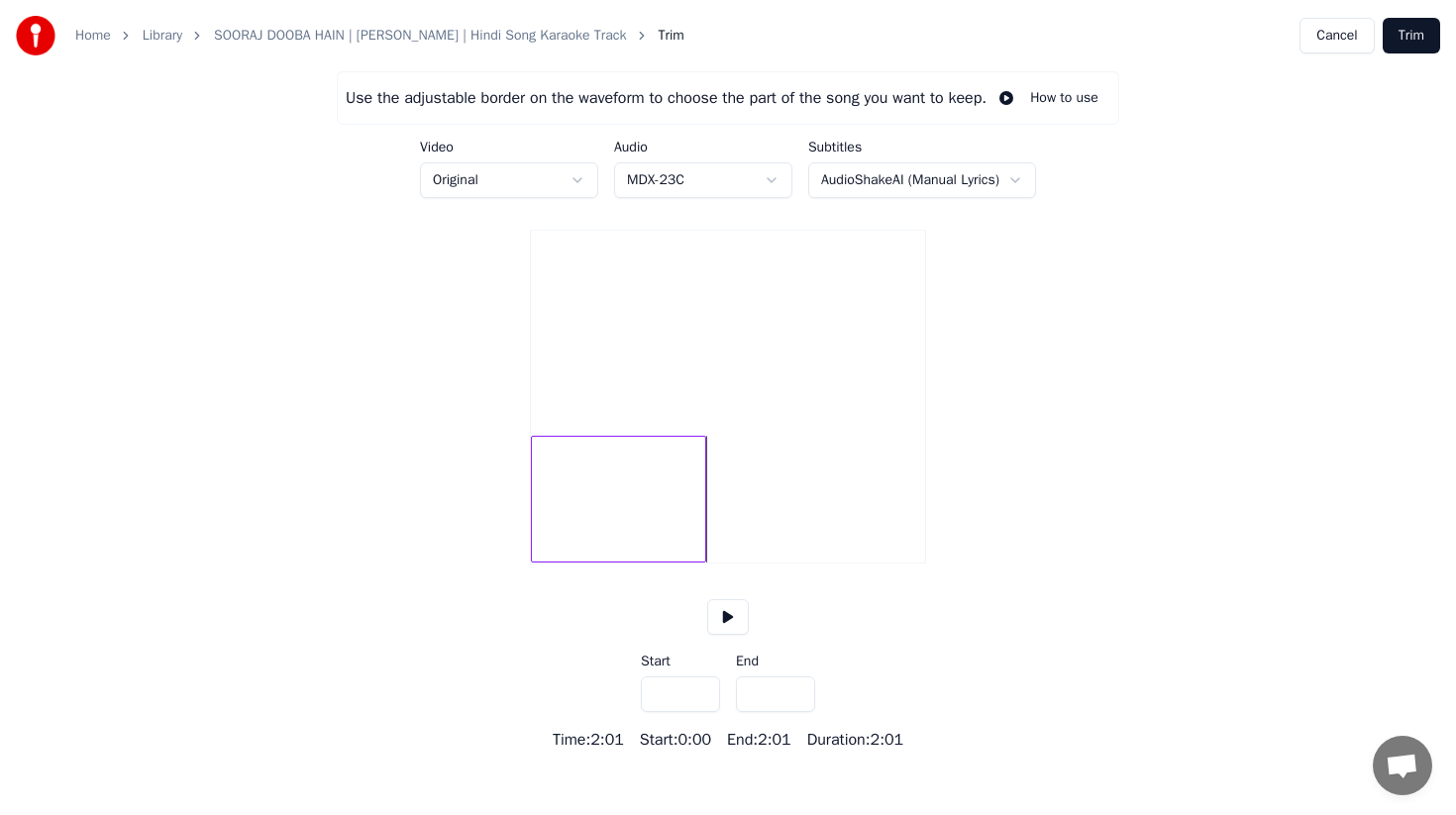 click on "*****" at bounding box center (776, 694) 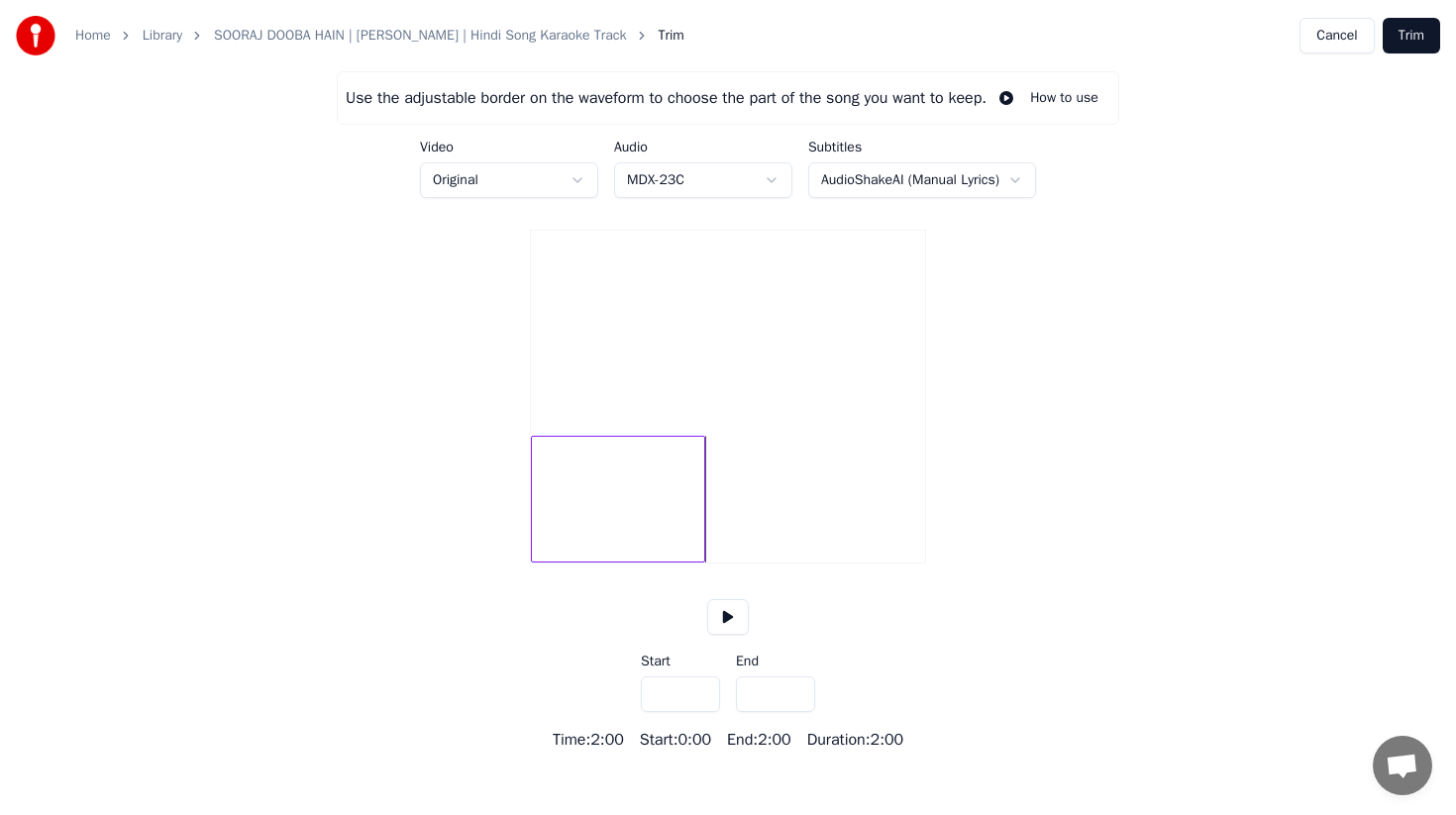 click at bounding box center [728, 617] 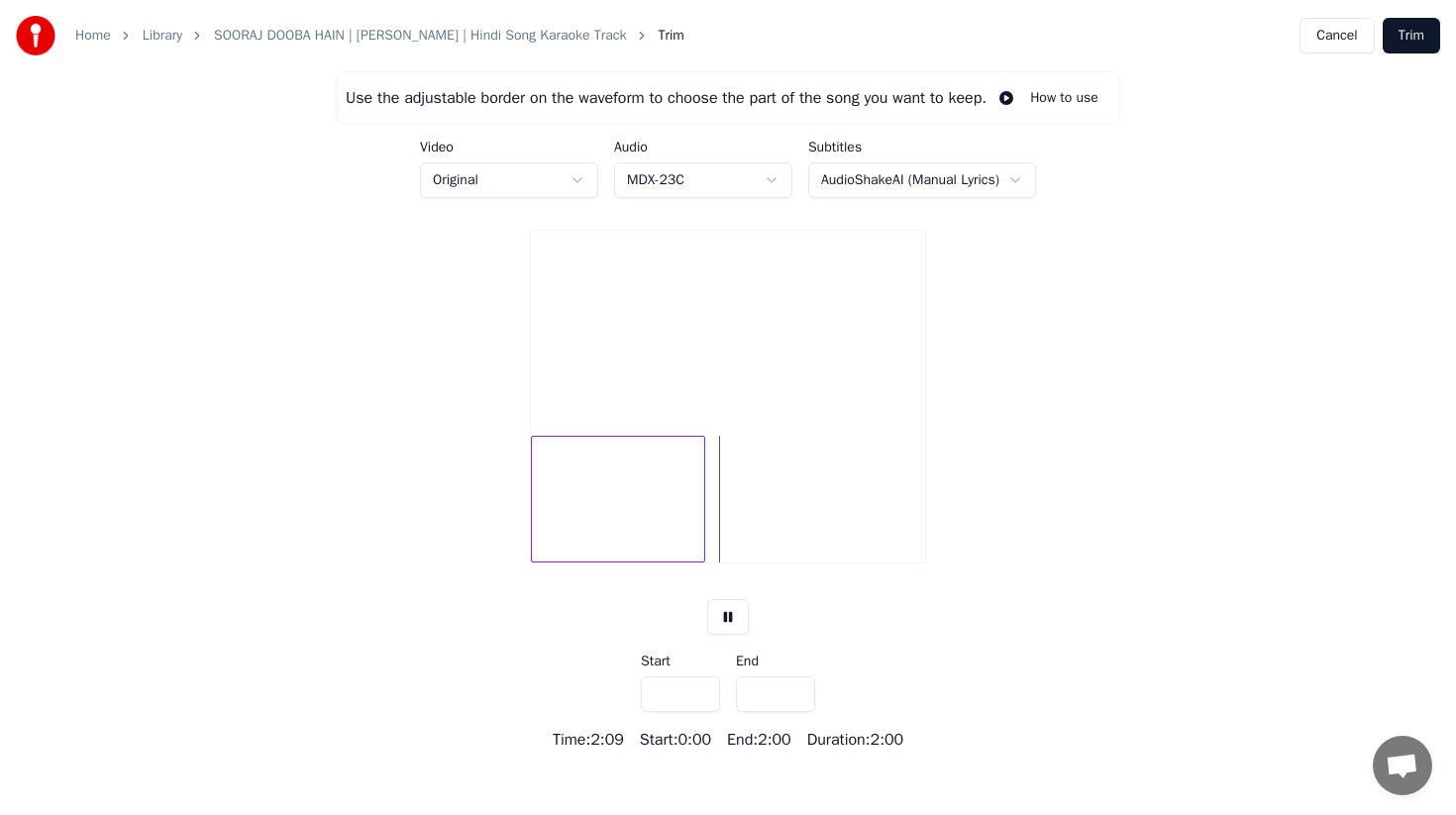 drag, startPoint x: 705, startPoint y: 582, endPoint x: 618, endPoint y: 575, distance: 87.28115 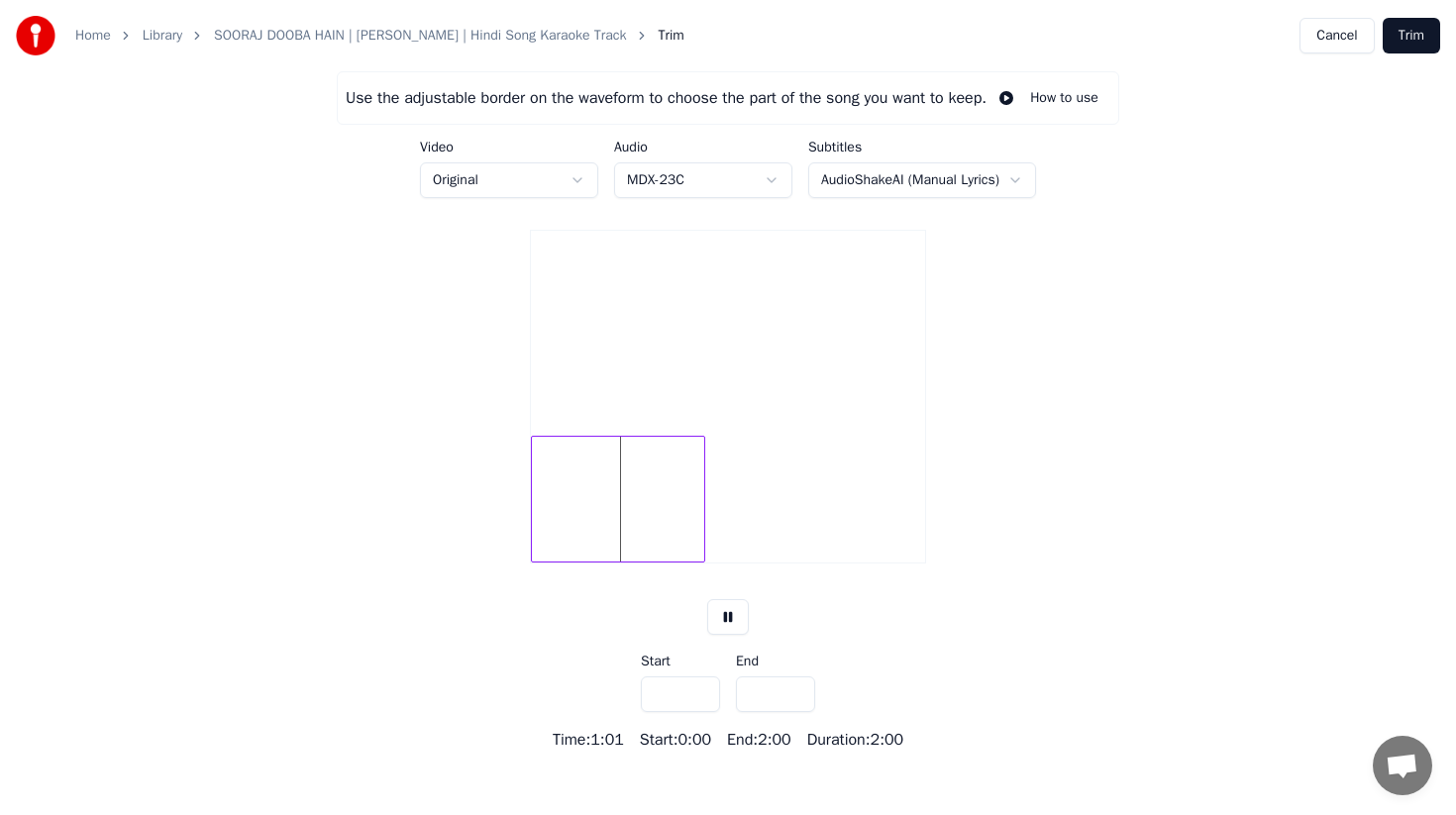 click on "Use the adjustable border on the waveform to choose the part of the song you want to keep. How to use Video Original Audio MDX-23C Subtitles AudioShakeAI (Manual Lyrics) Start *** End ***** Time :  1:01 Start :  0:00 End :  2:00 Duration :  2:00" at bounding box center [728, 411] 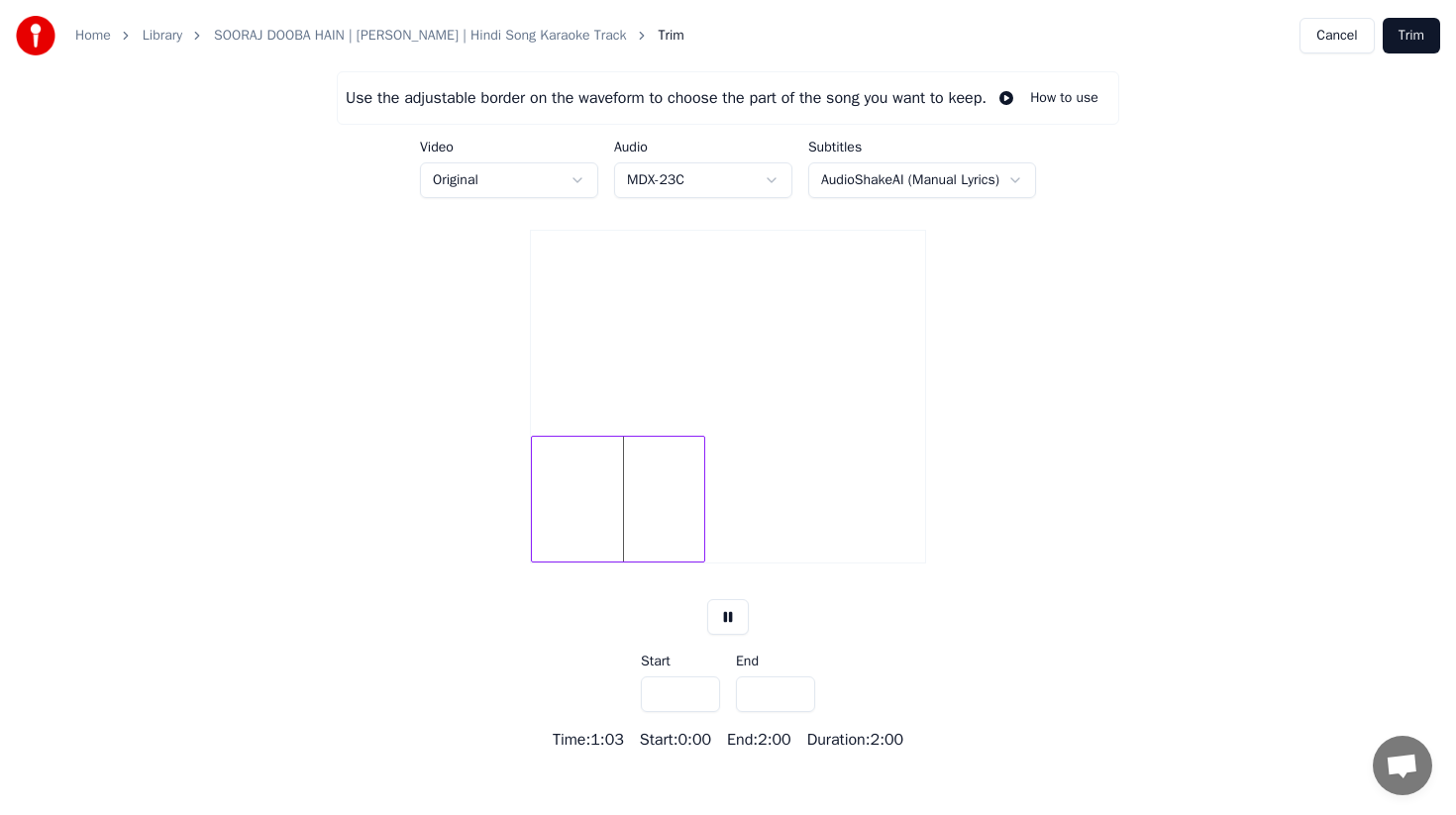 click at bounding box center (618, 499) 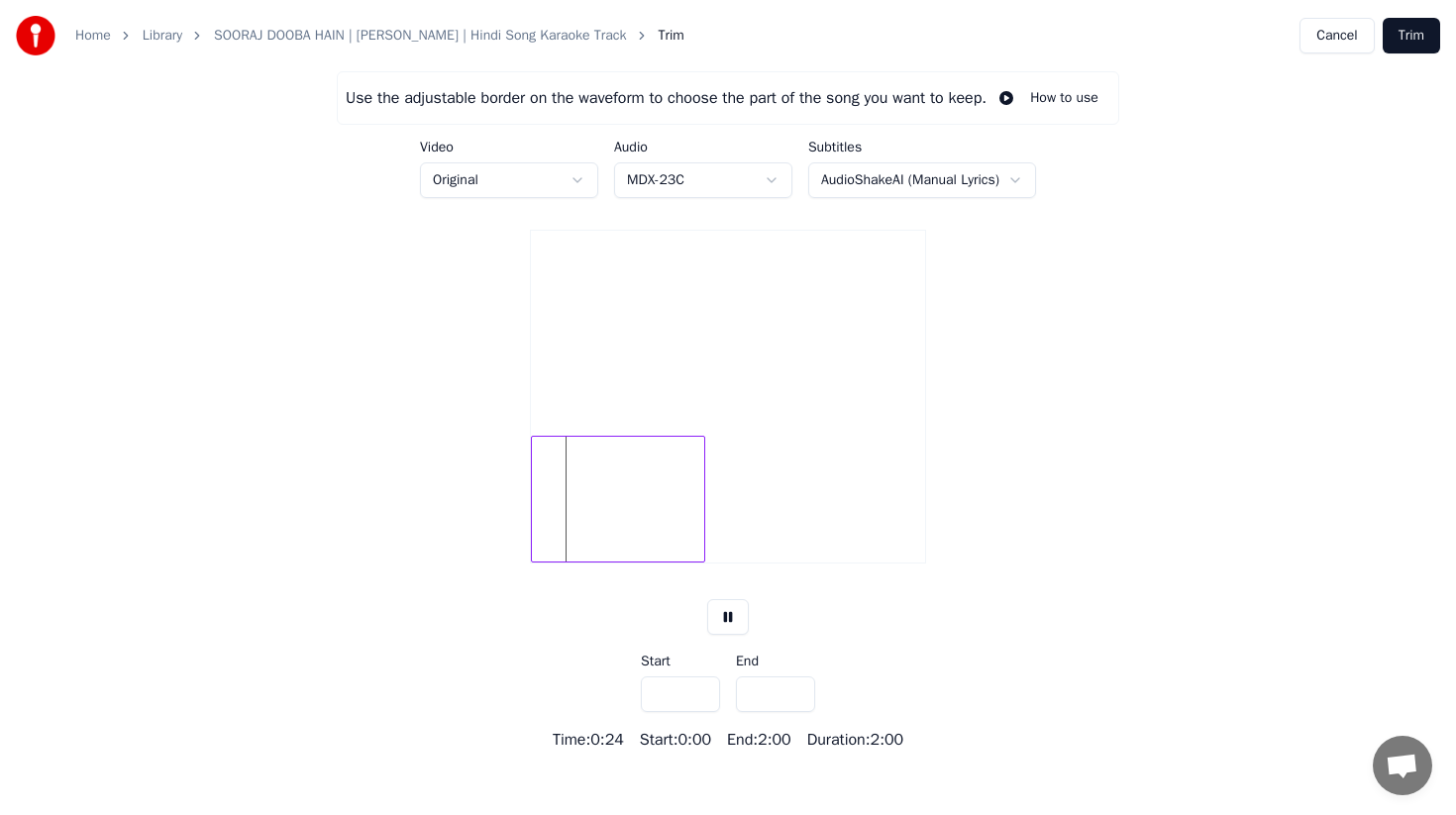 click at bounding box center (618, 499) 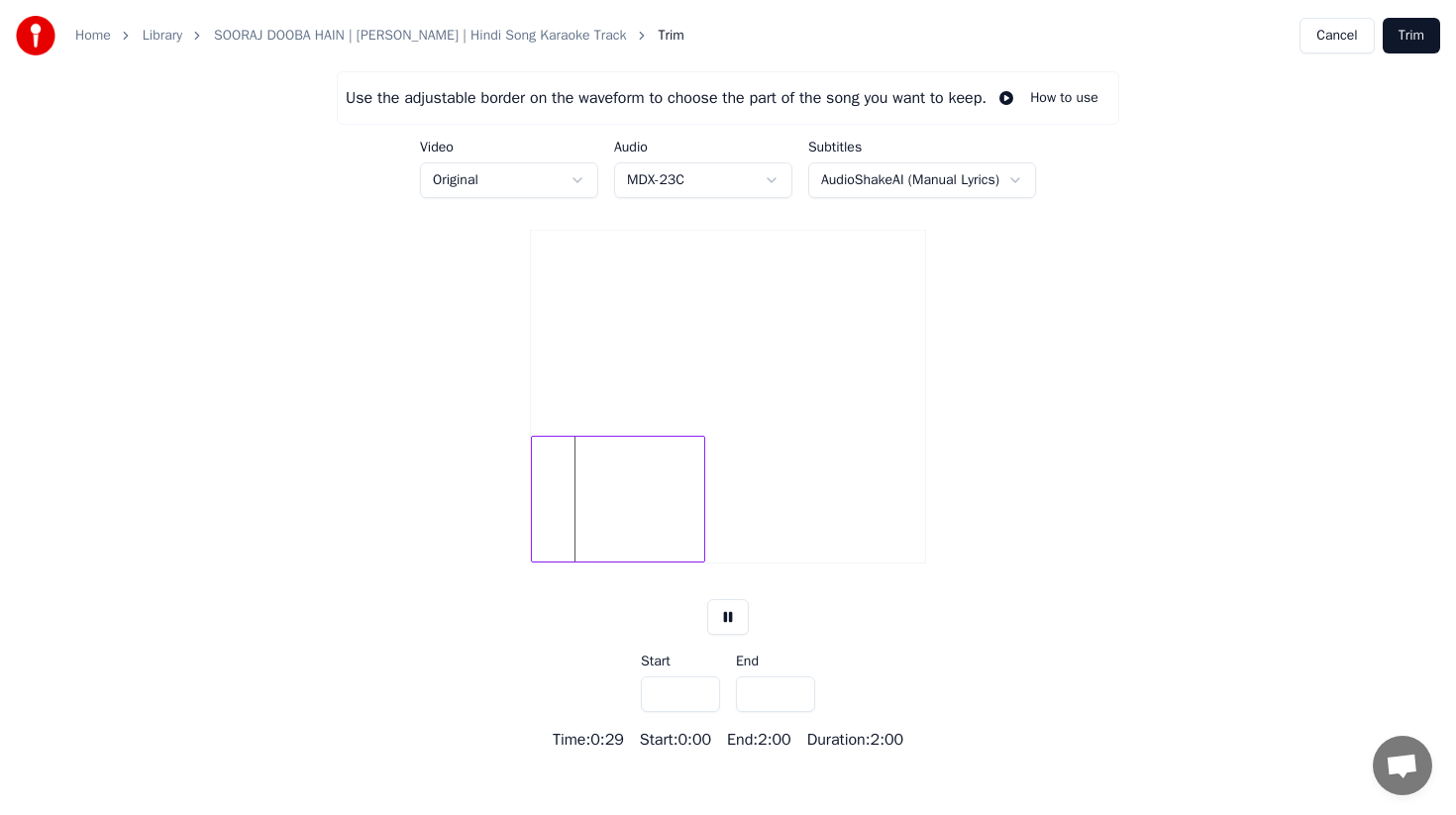 click on "***" at bounding box center [680, 694] 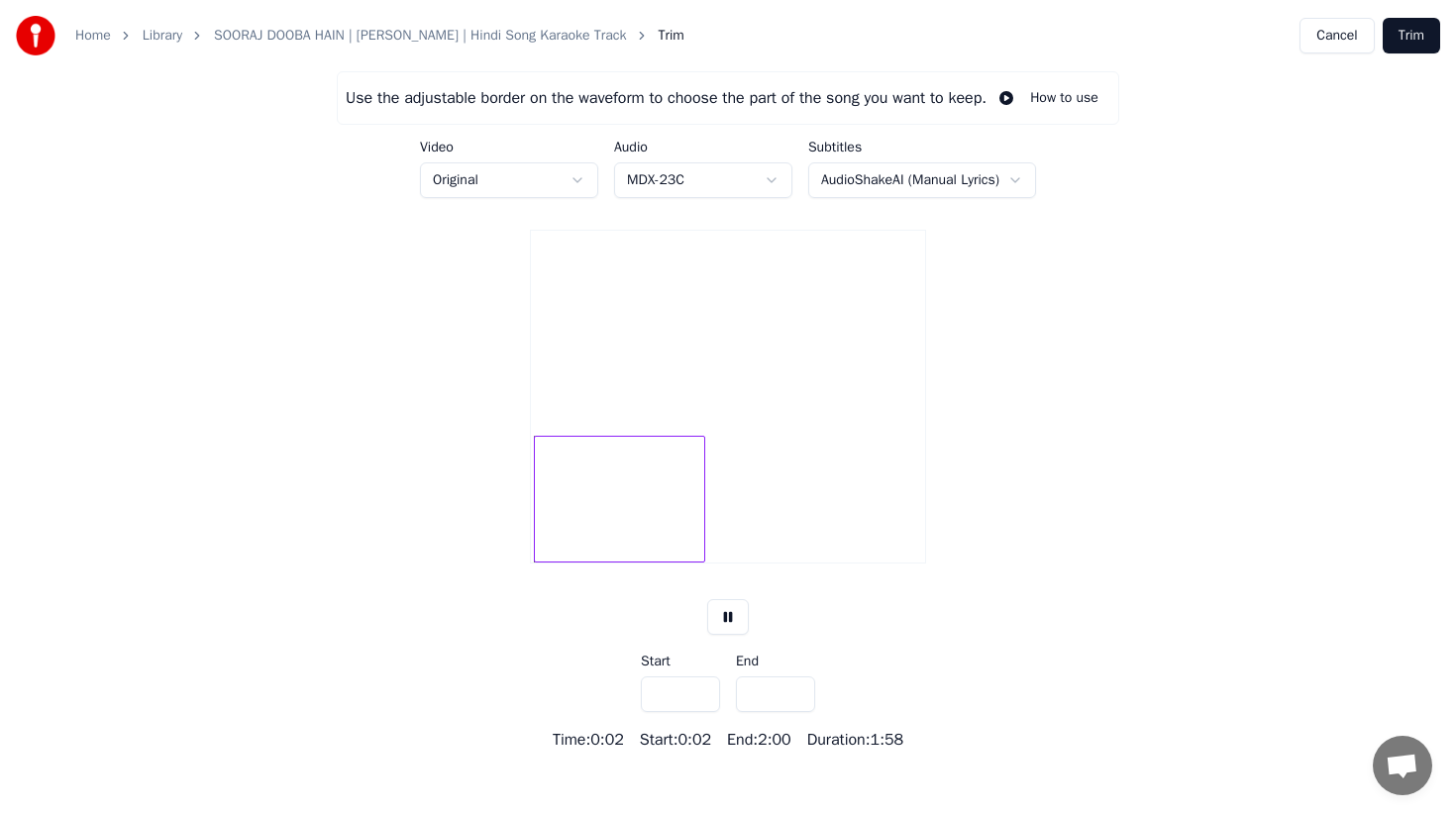 click on "***" at bounding box center [680, 694] 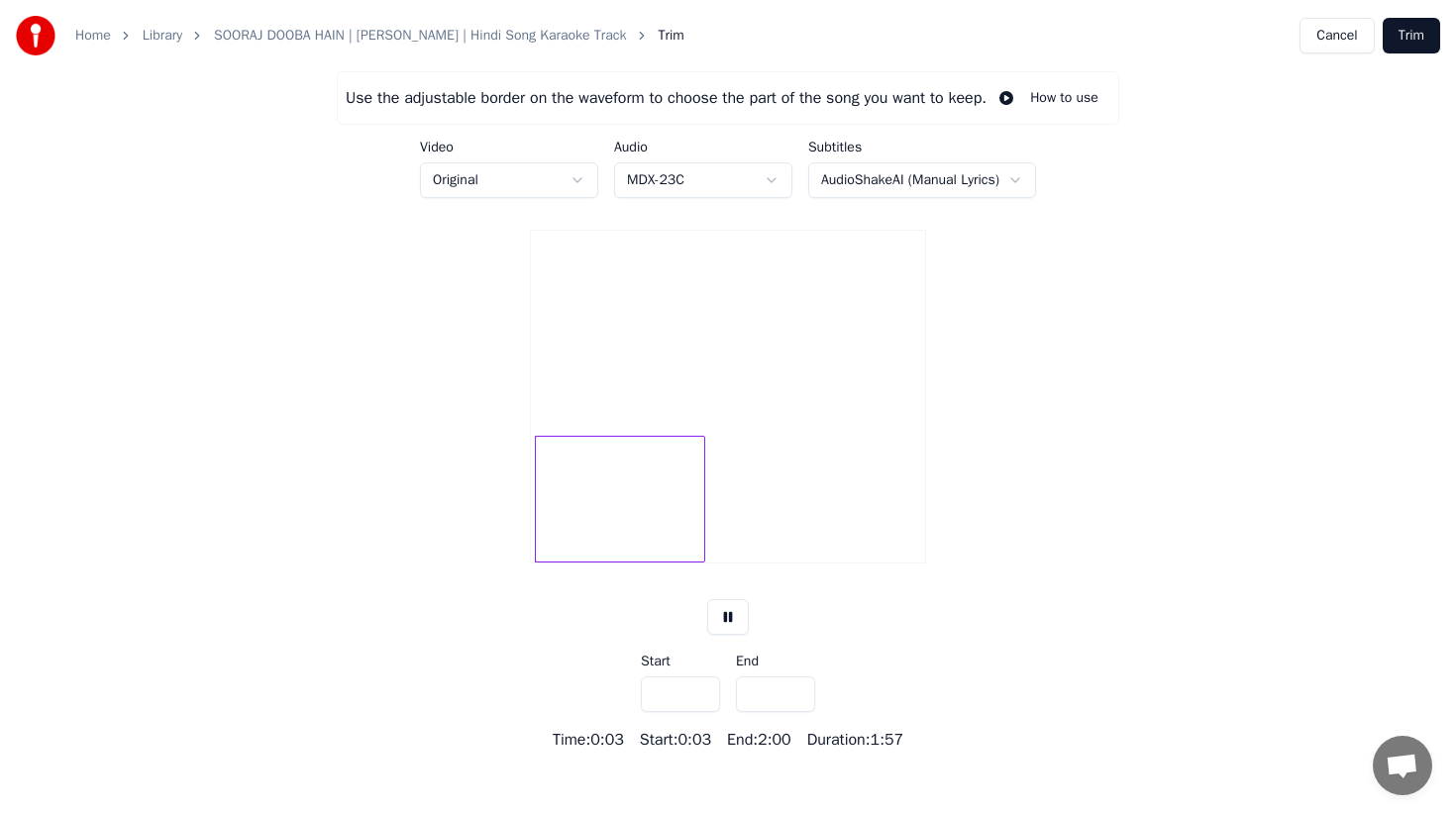click on "***" at bounding box center (680, 694) 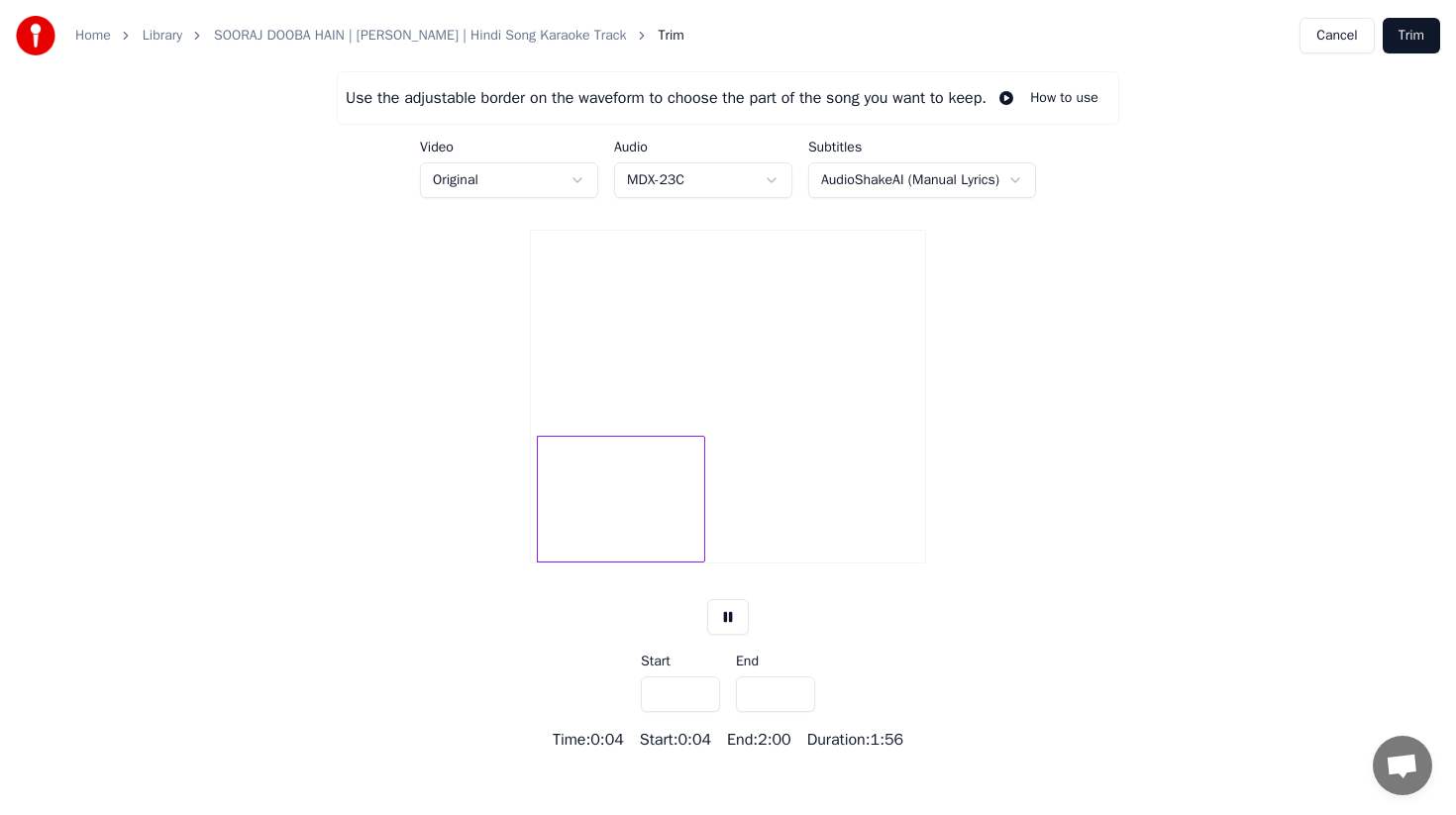 click on "***" at bounding box center [680, 694] 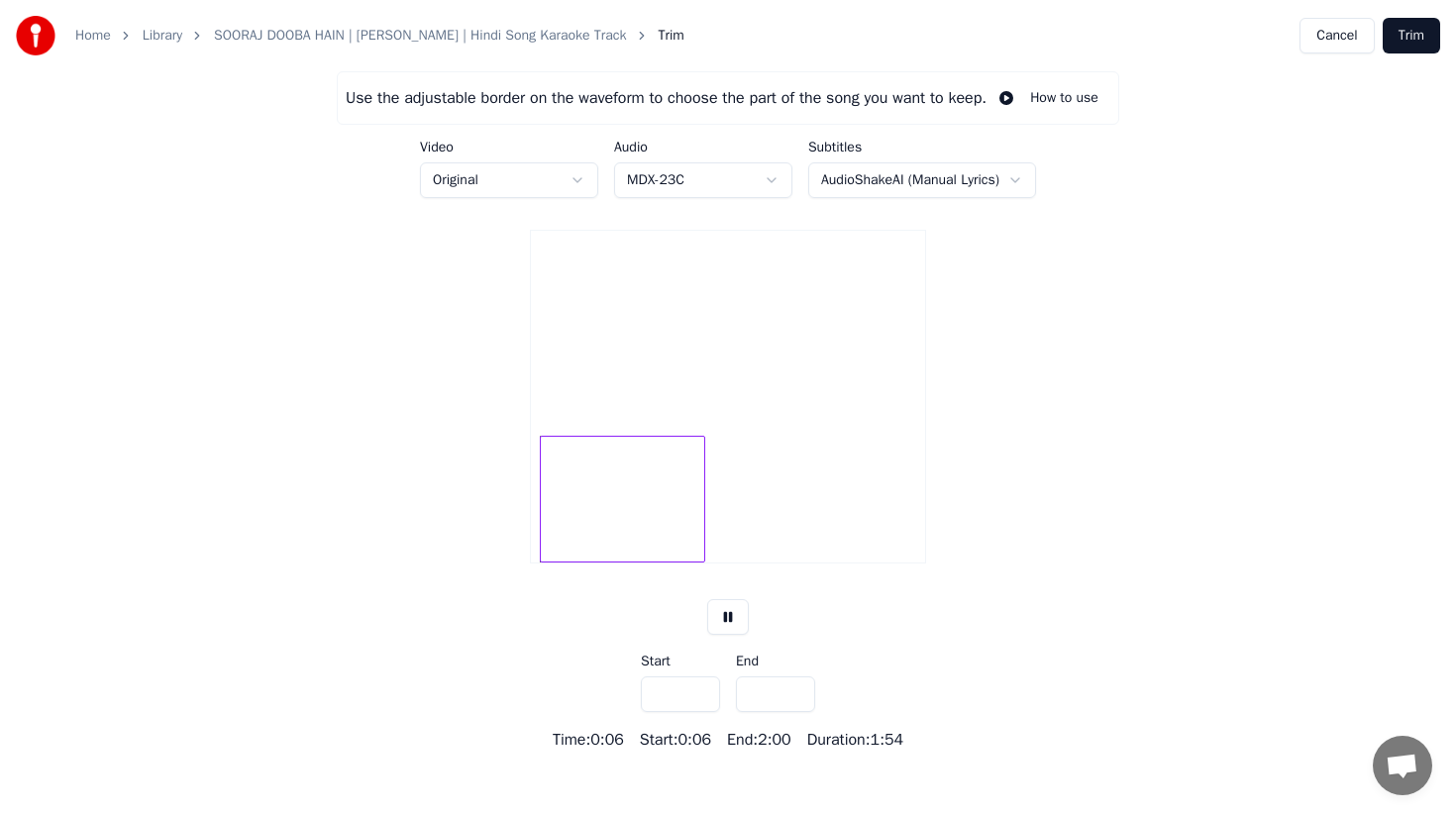 click on "***" at bounding box center (680, 694) 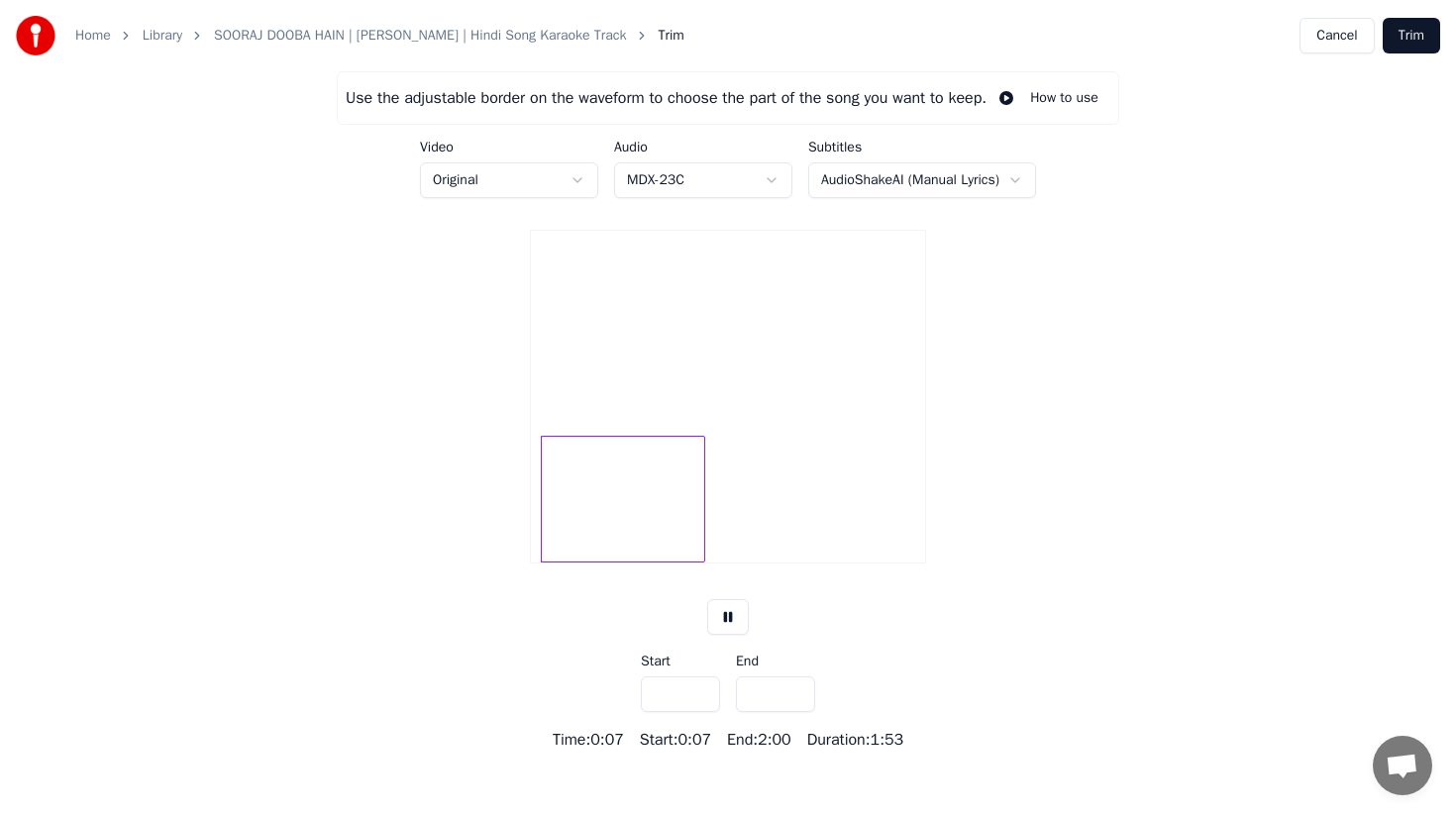 click on "***" at bounding box center [680, 694] 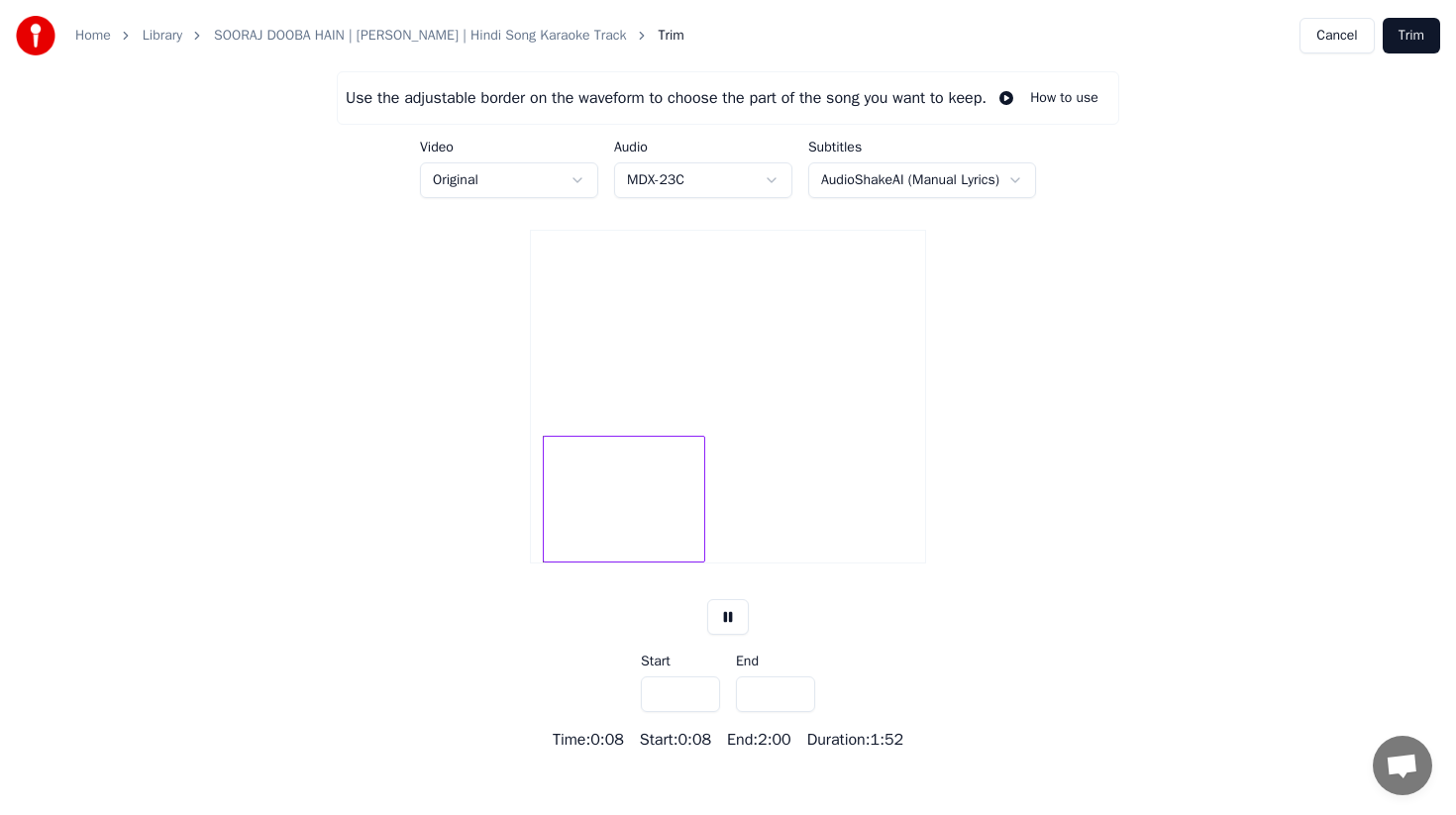 click on "***" at bounding box center (680, 694) 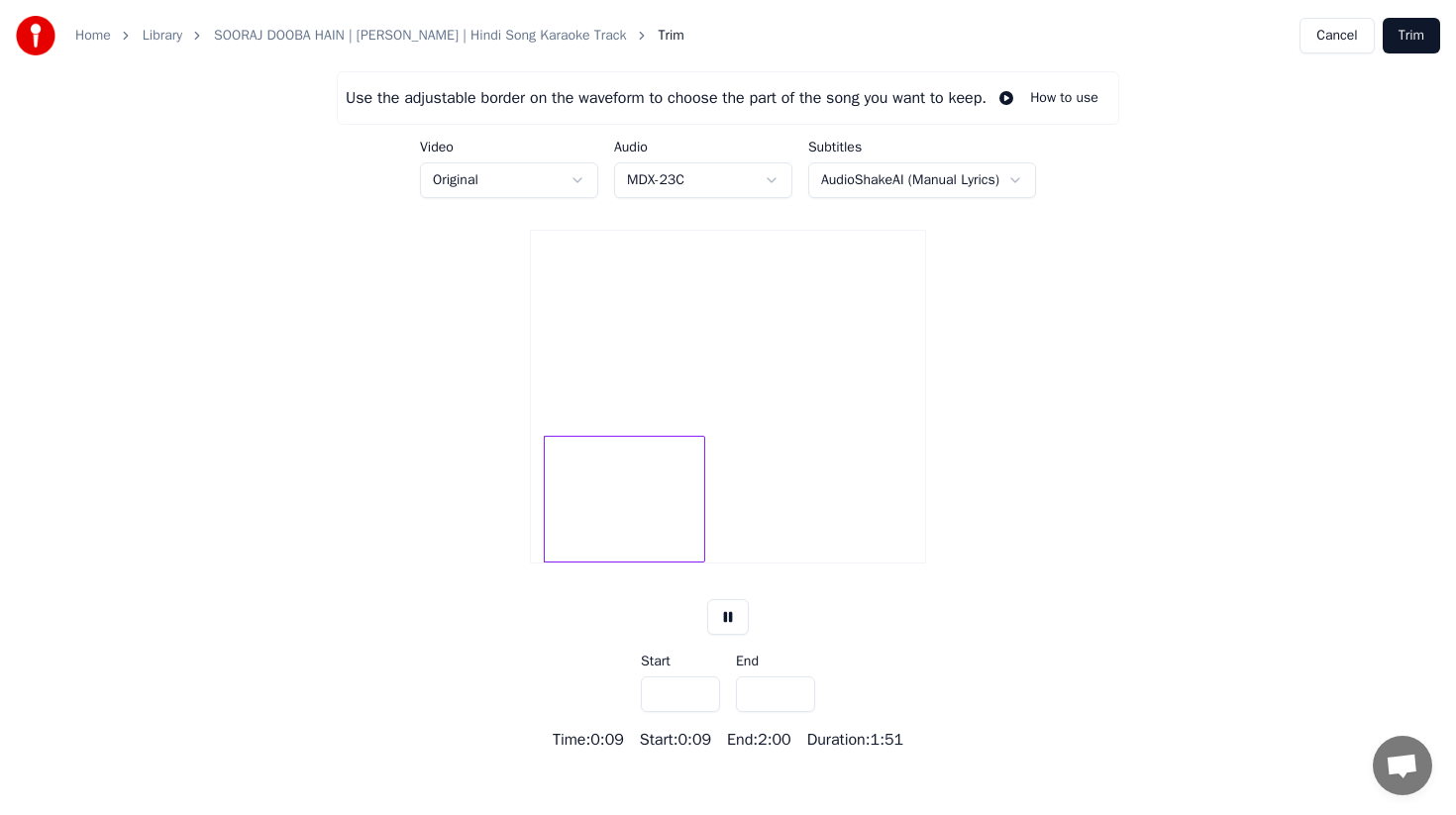 click on "***" at bounding box center (680, 694) 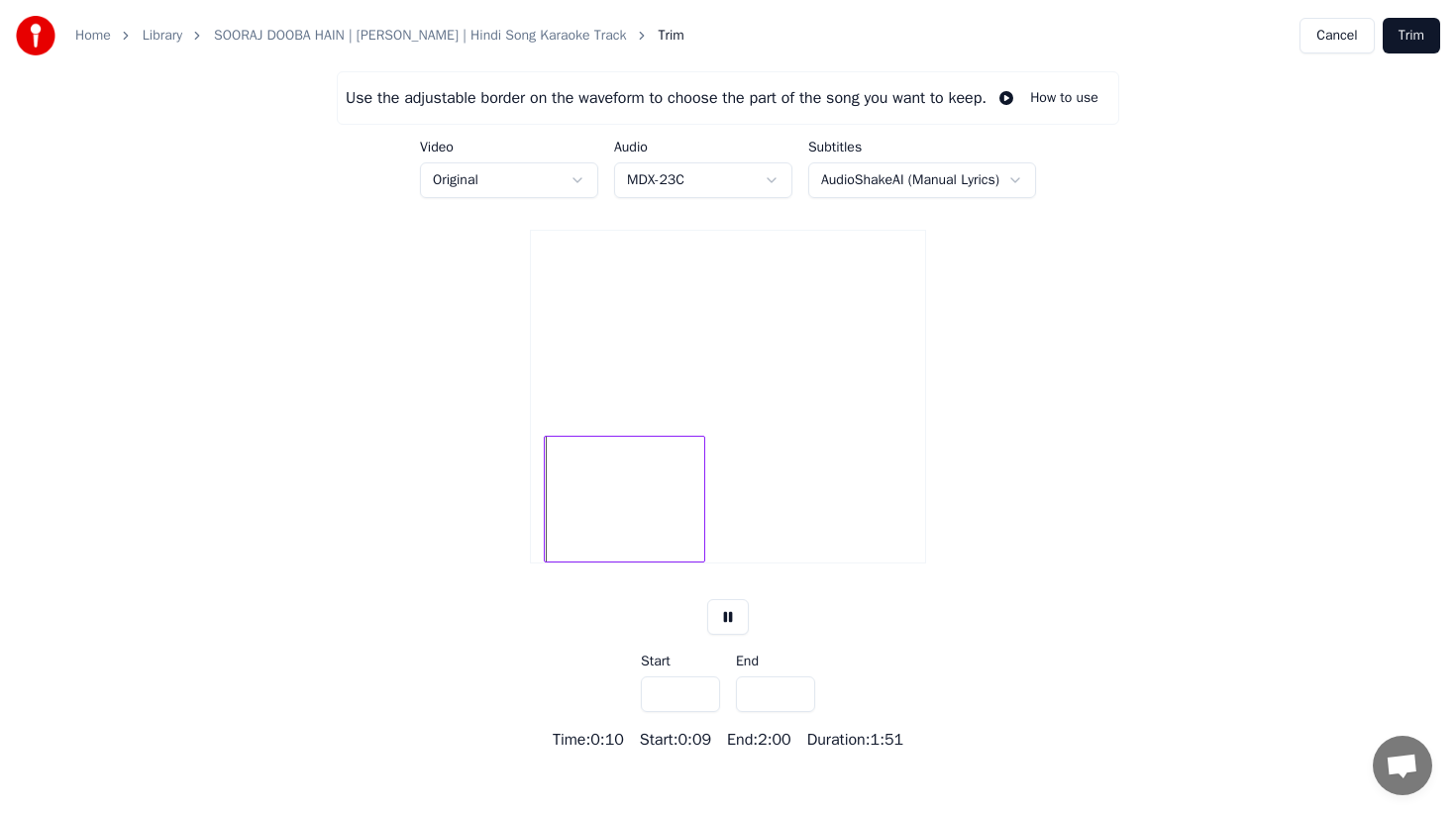 click on "****" at bounding box center [680, 694] 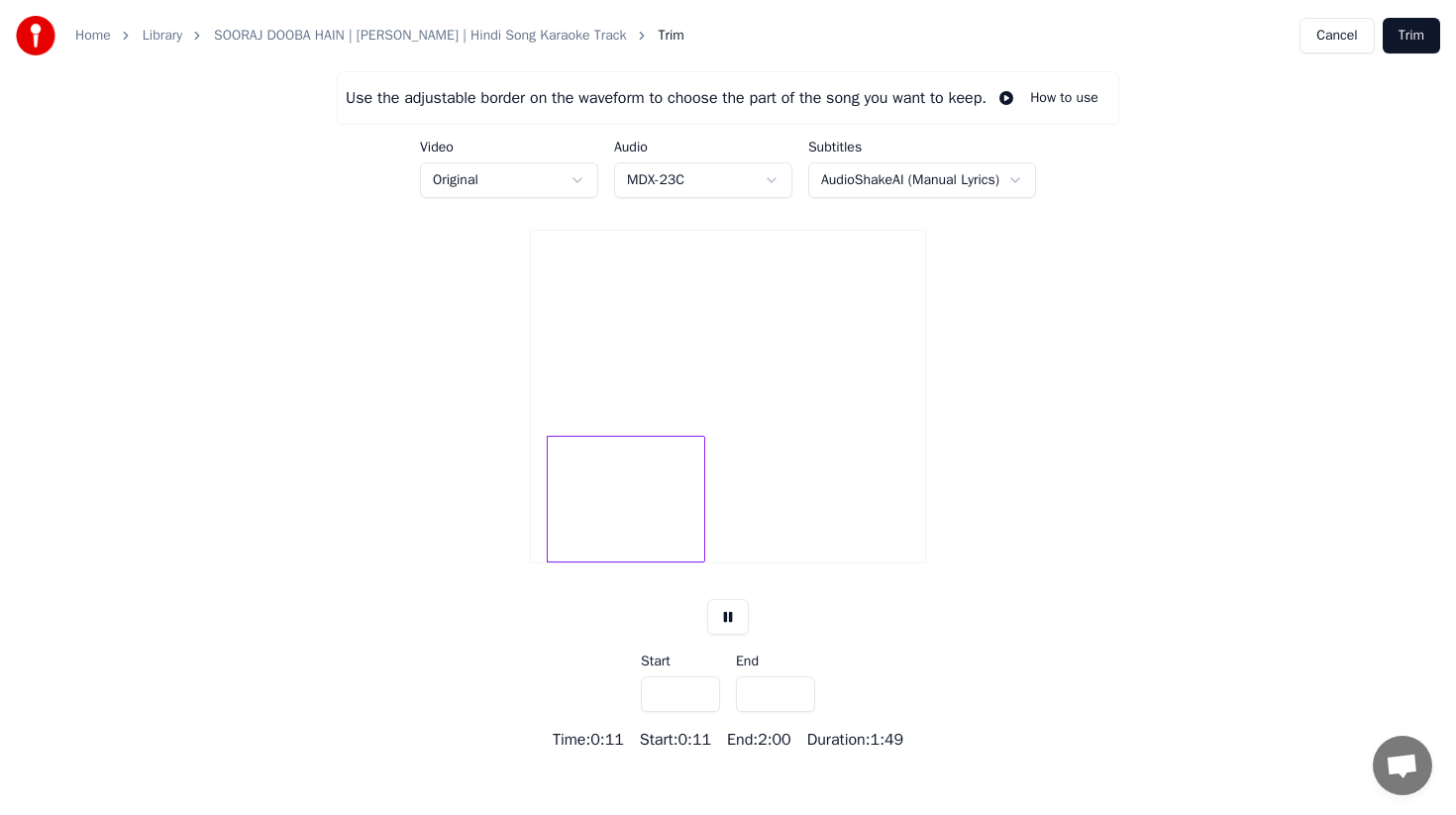 click on "****" at bounding box center [680, 694] 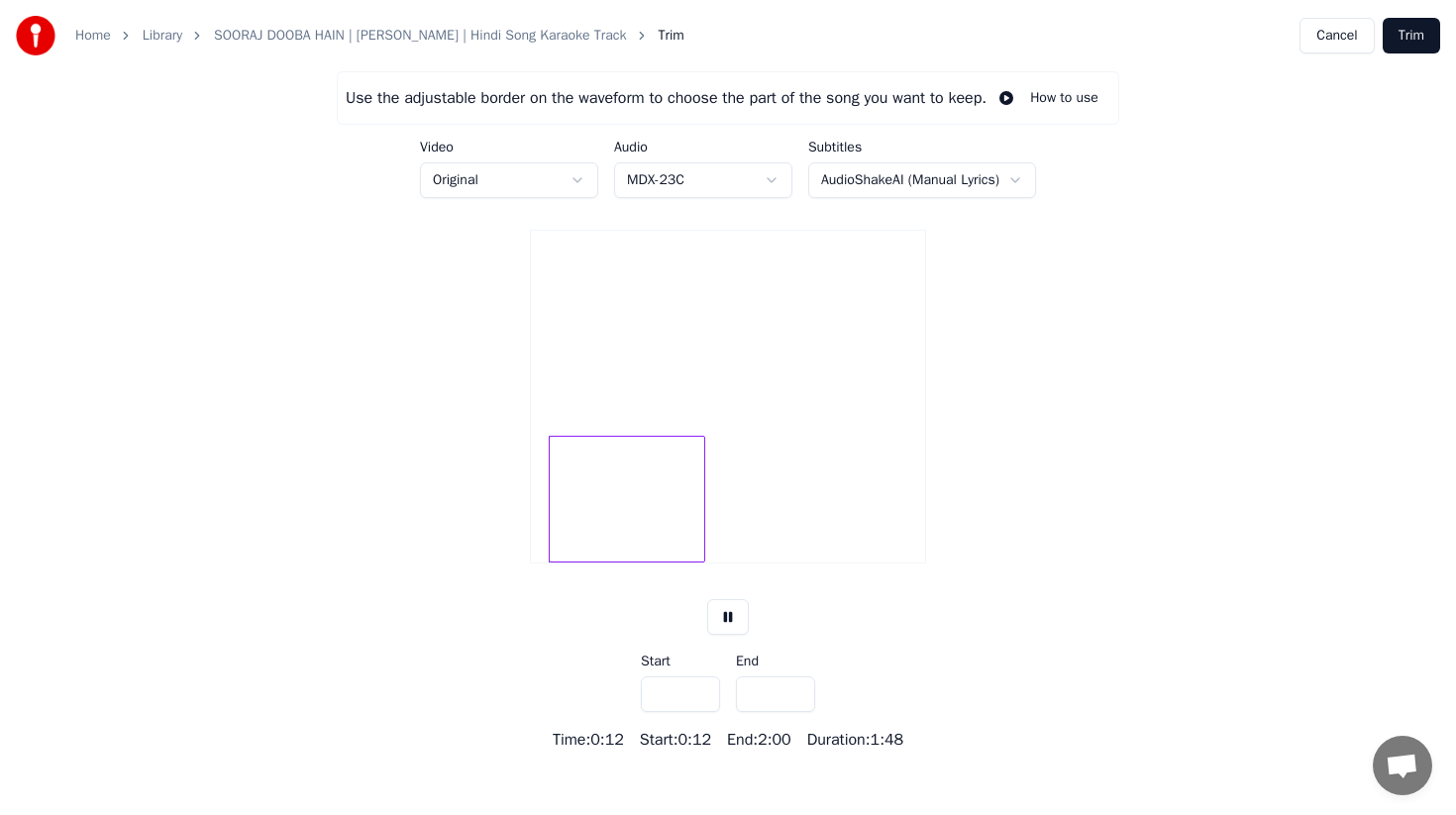 click on "****" at bounding box center (680, 694) 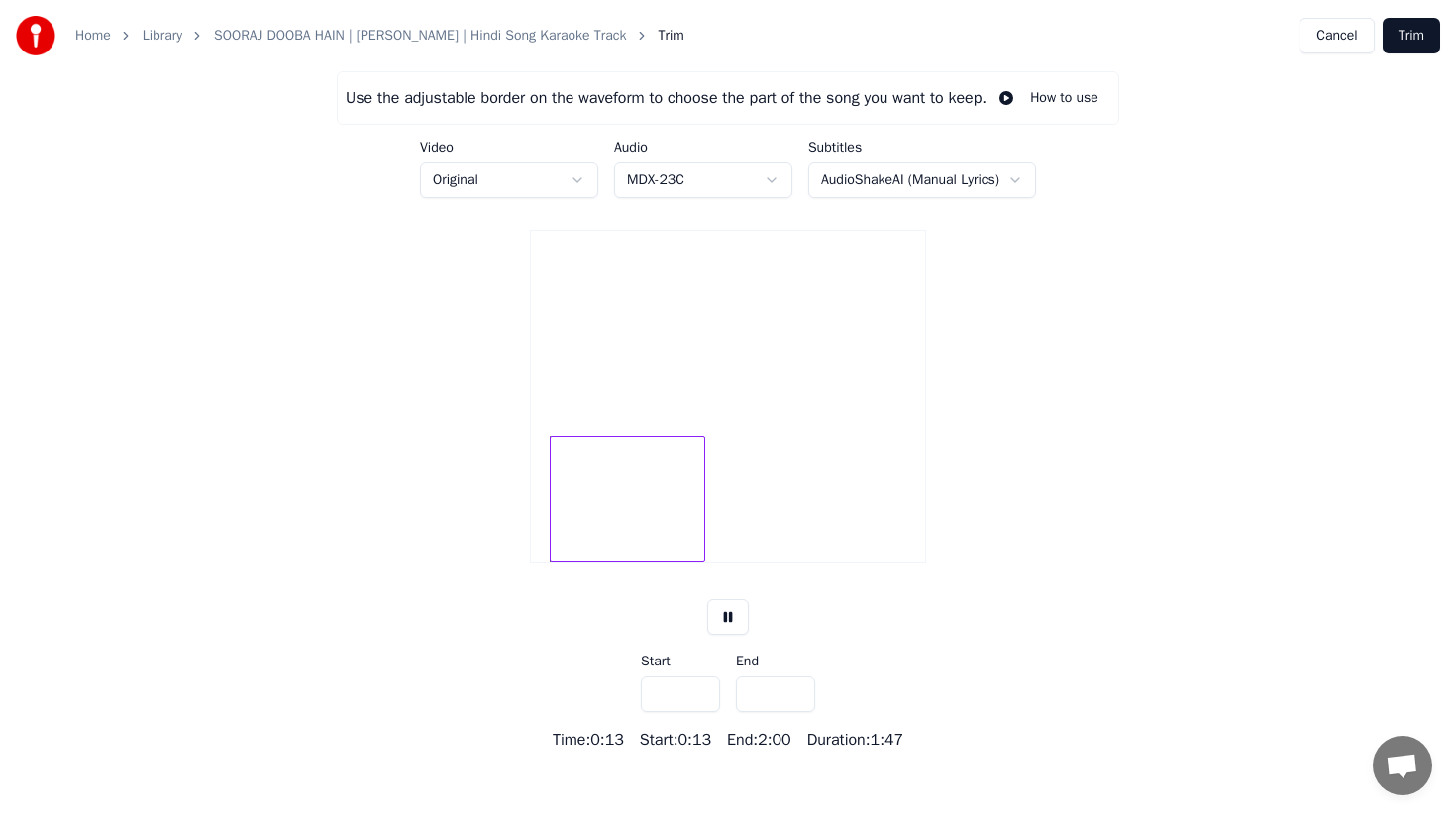 click on "****" at bounding box center [680, 694] 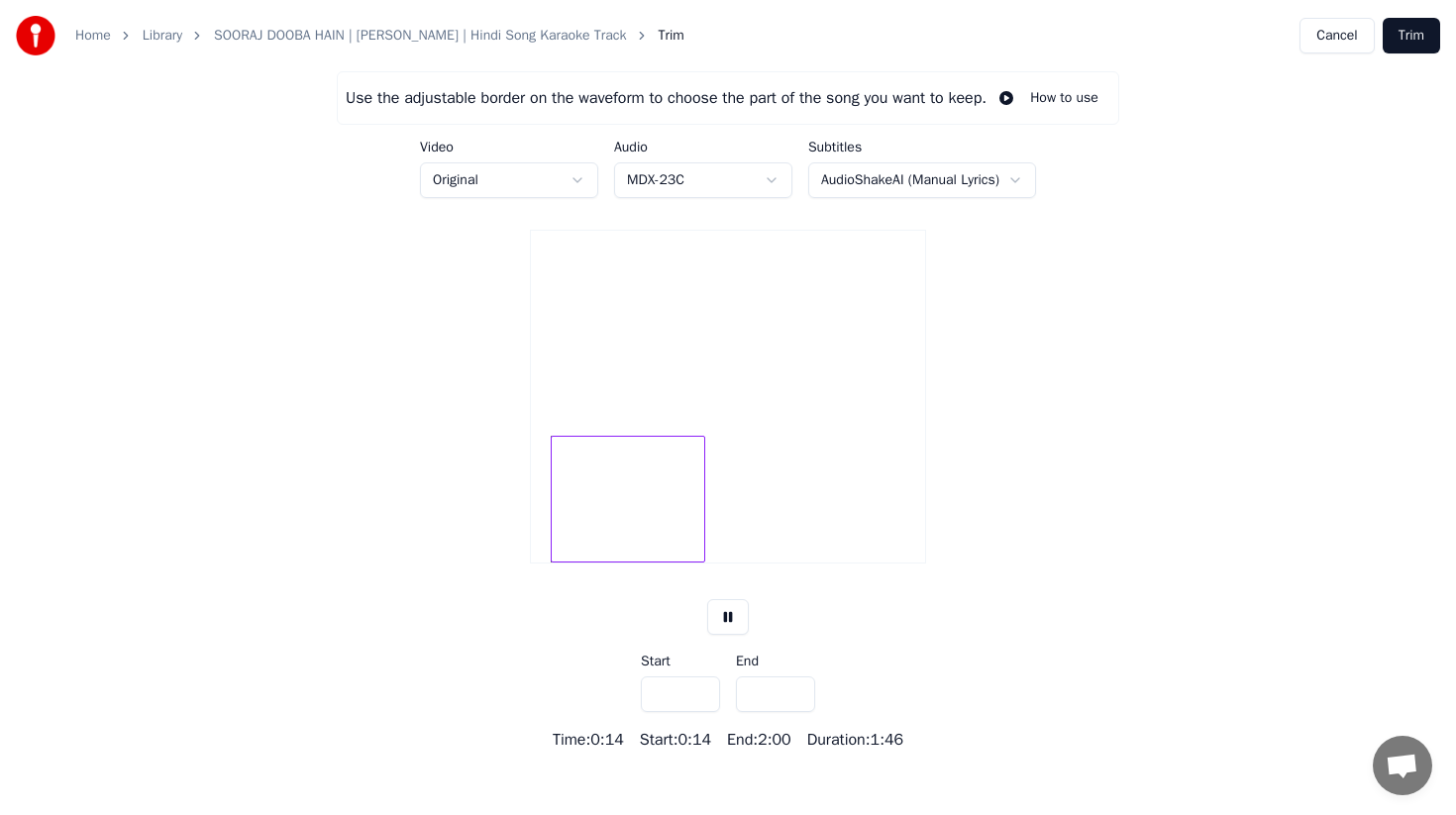 click on "****" at bounding box center [680, 694] 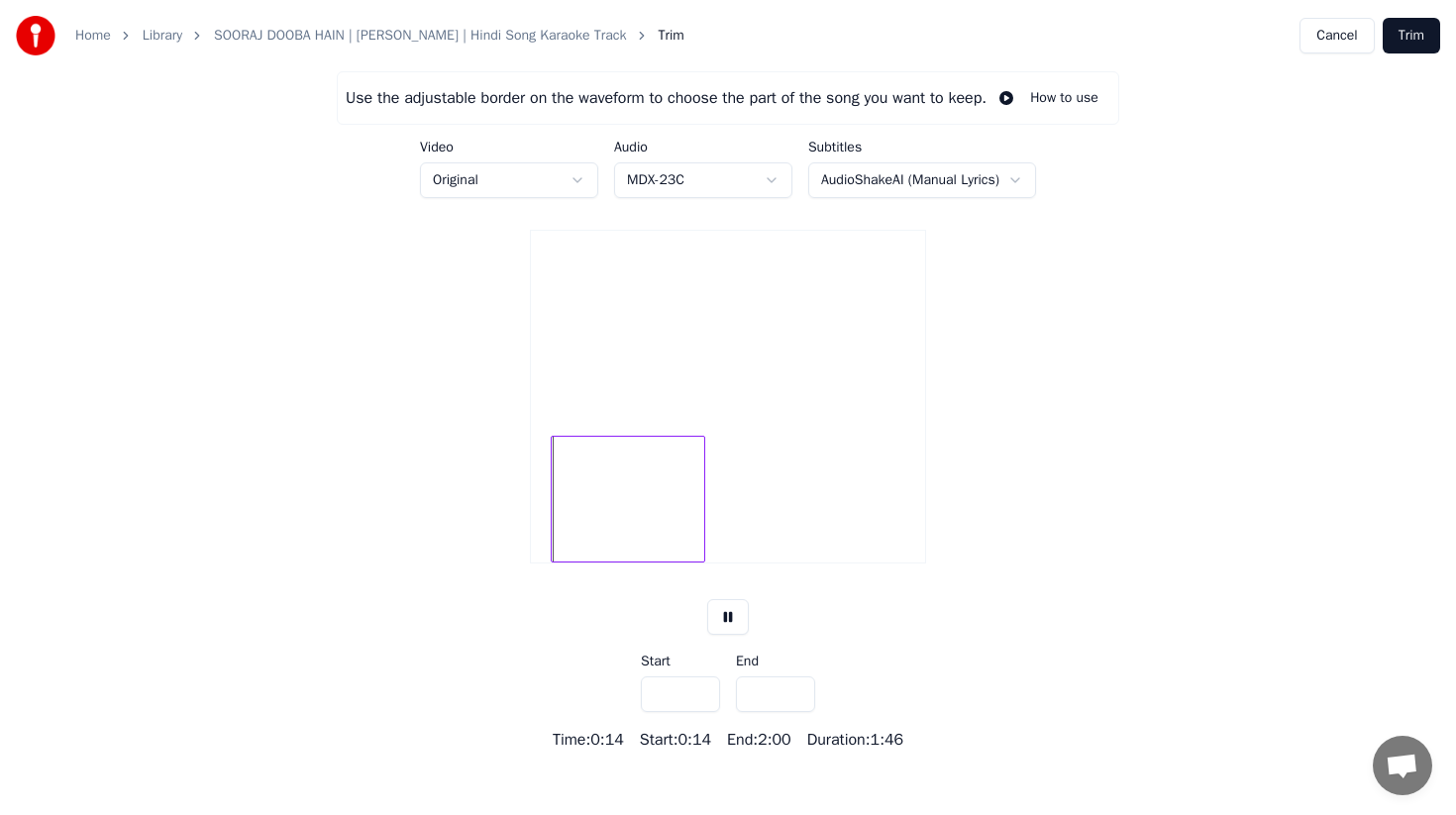 click on "****" at bounding box center (680, 694) 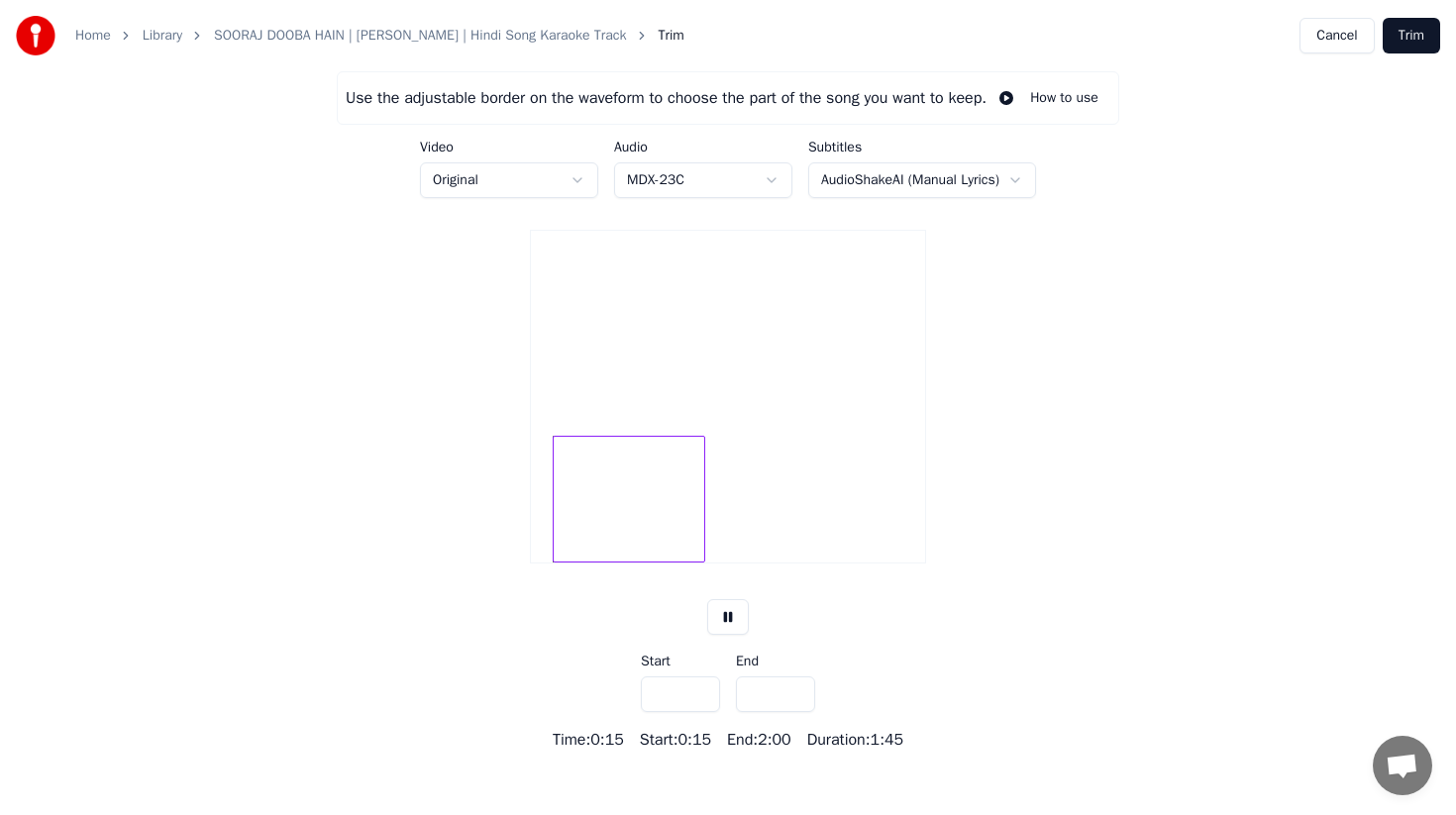 click on "****" at bounding box center (680, 694) 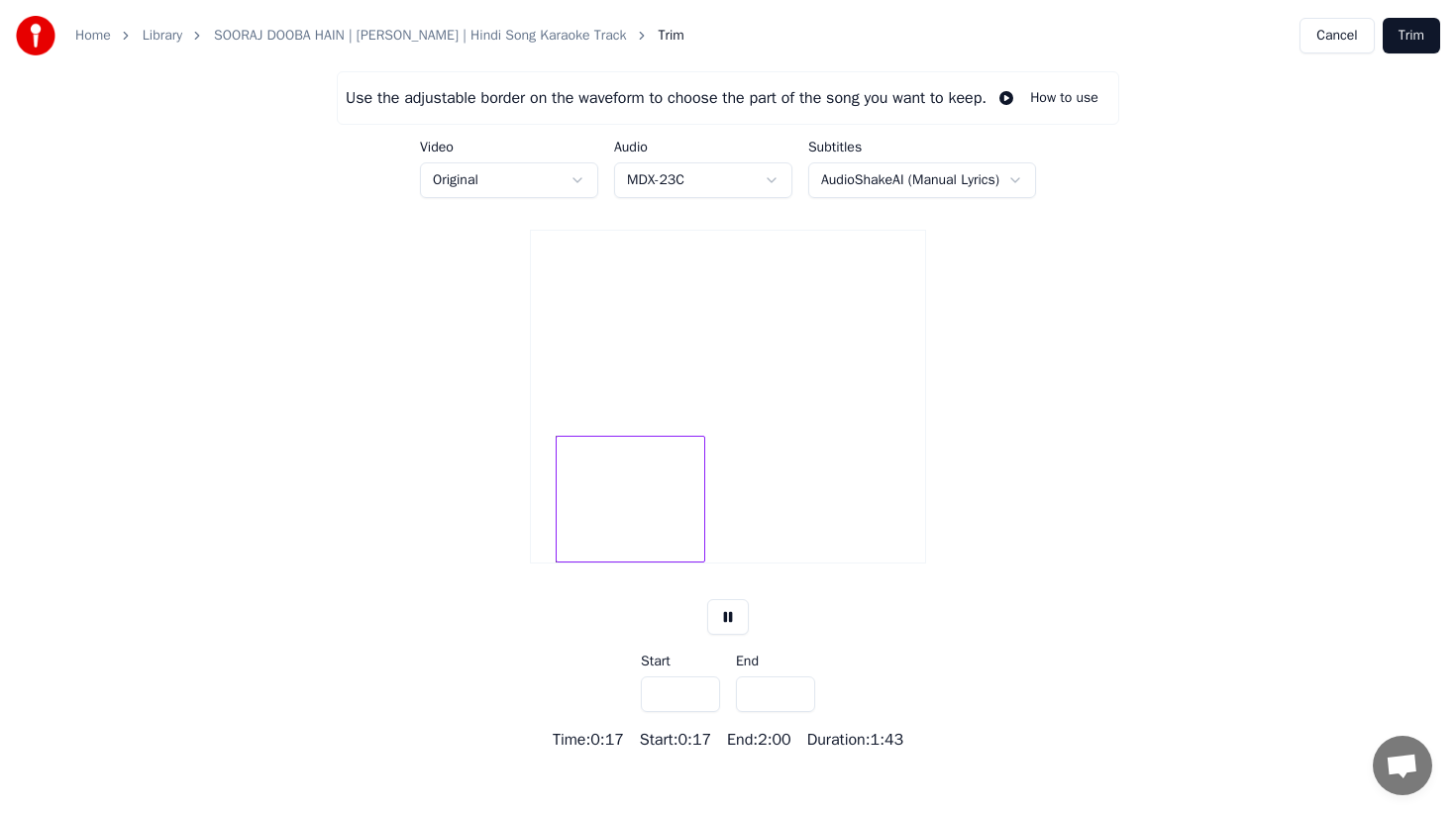 click on "****" at bounding box center [680, 694] 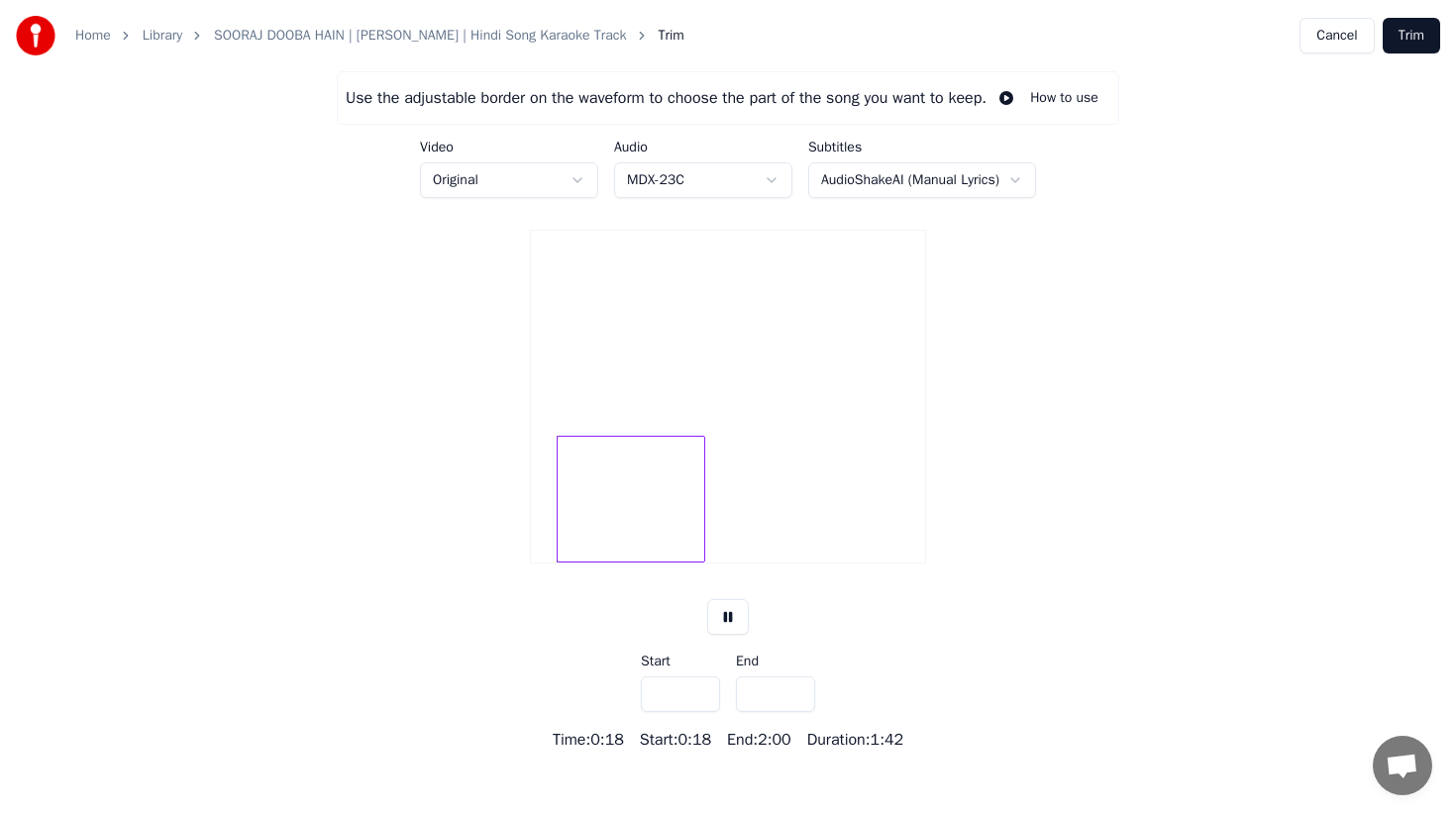click on "****" at bounding box center (680, 694) 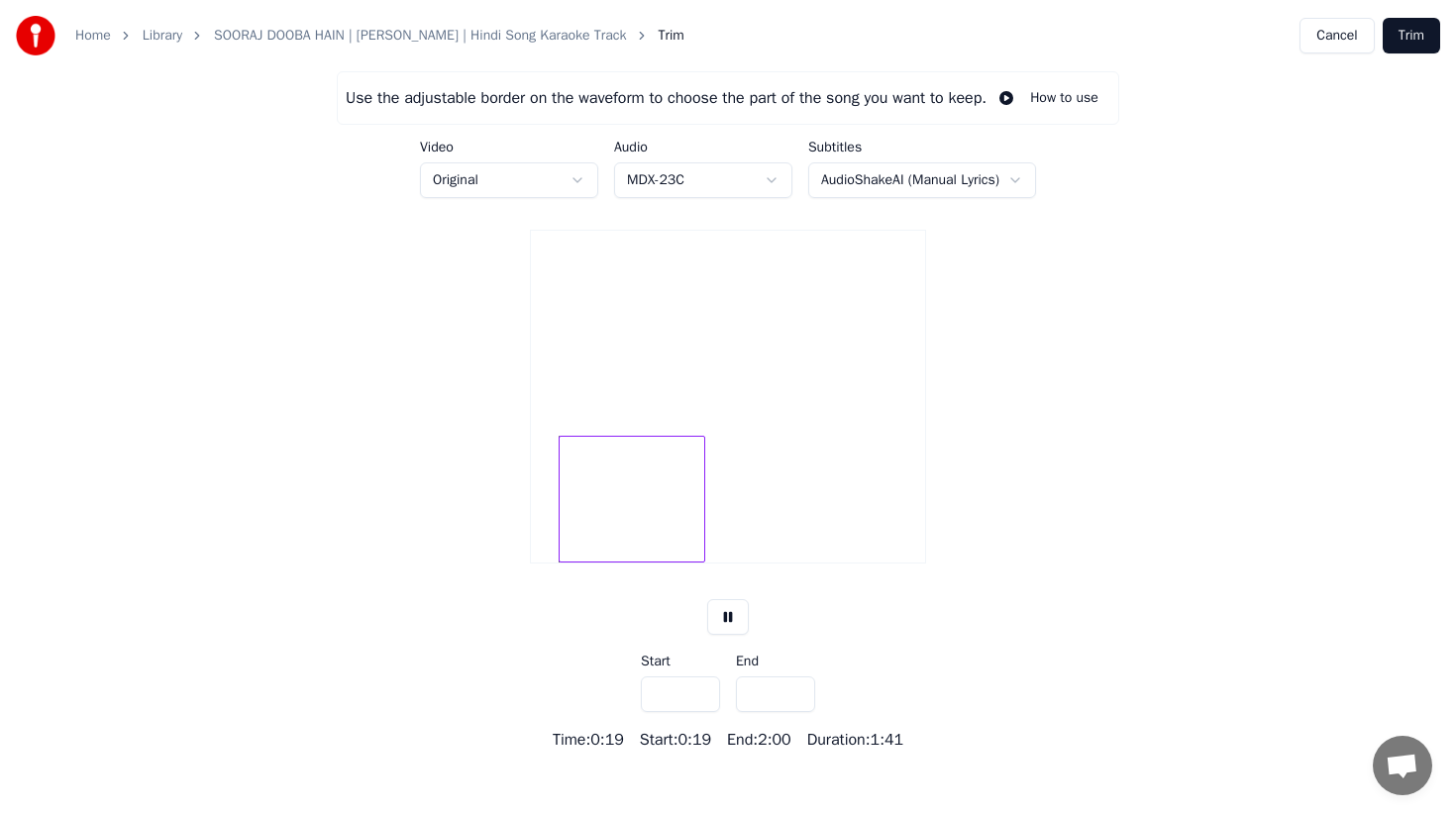 click on "****" at bounding box center (680, 694) 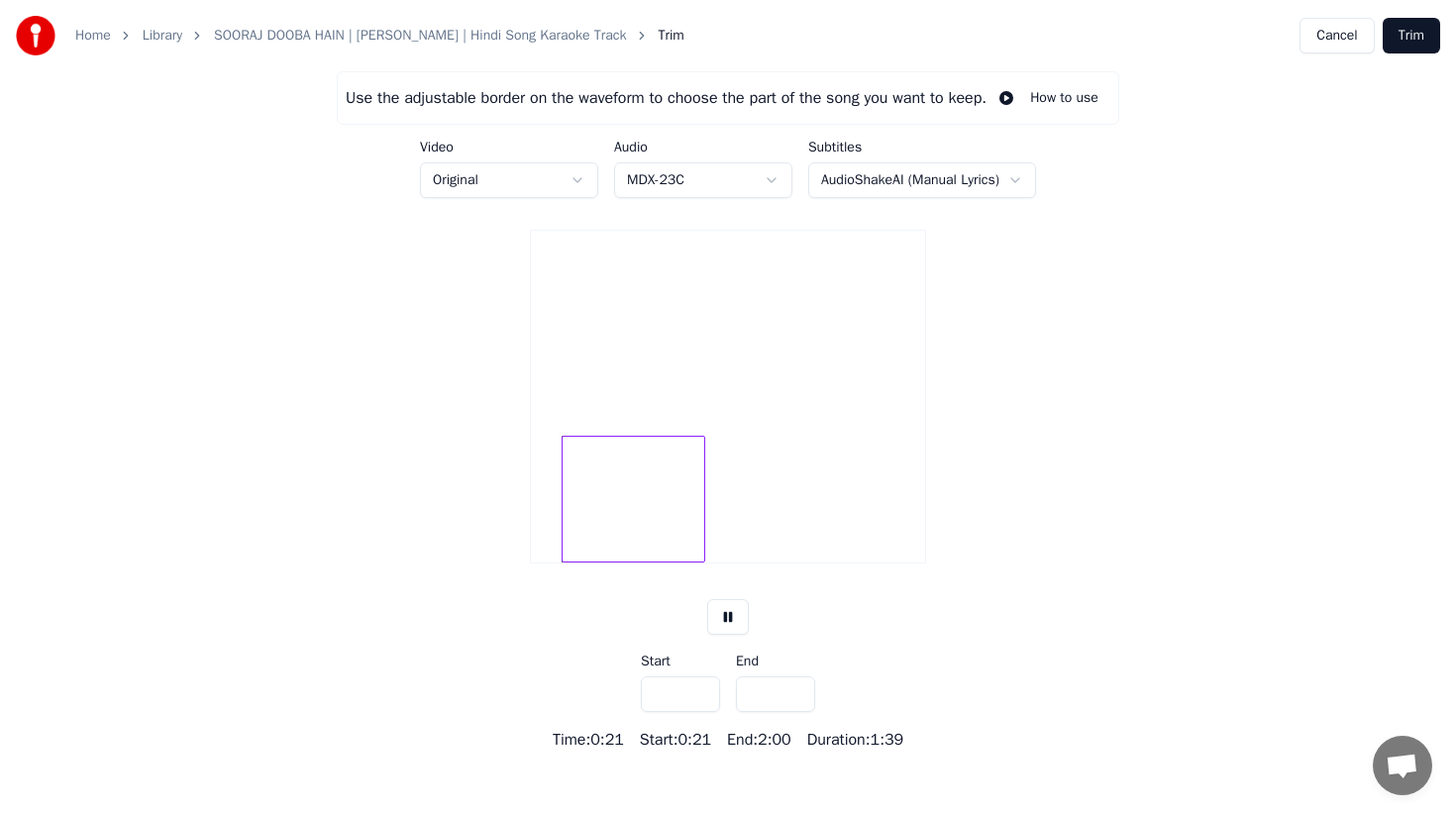 click on "****" at bounding box center (680, 694) 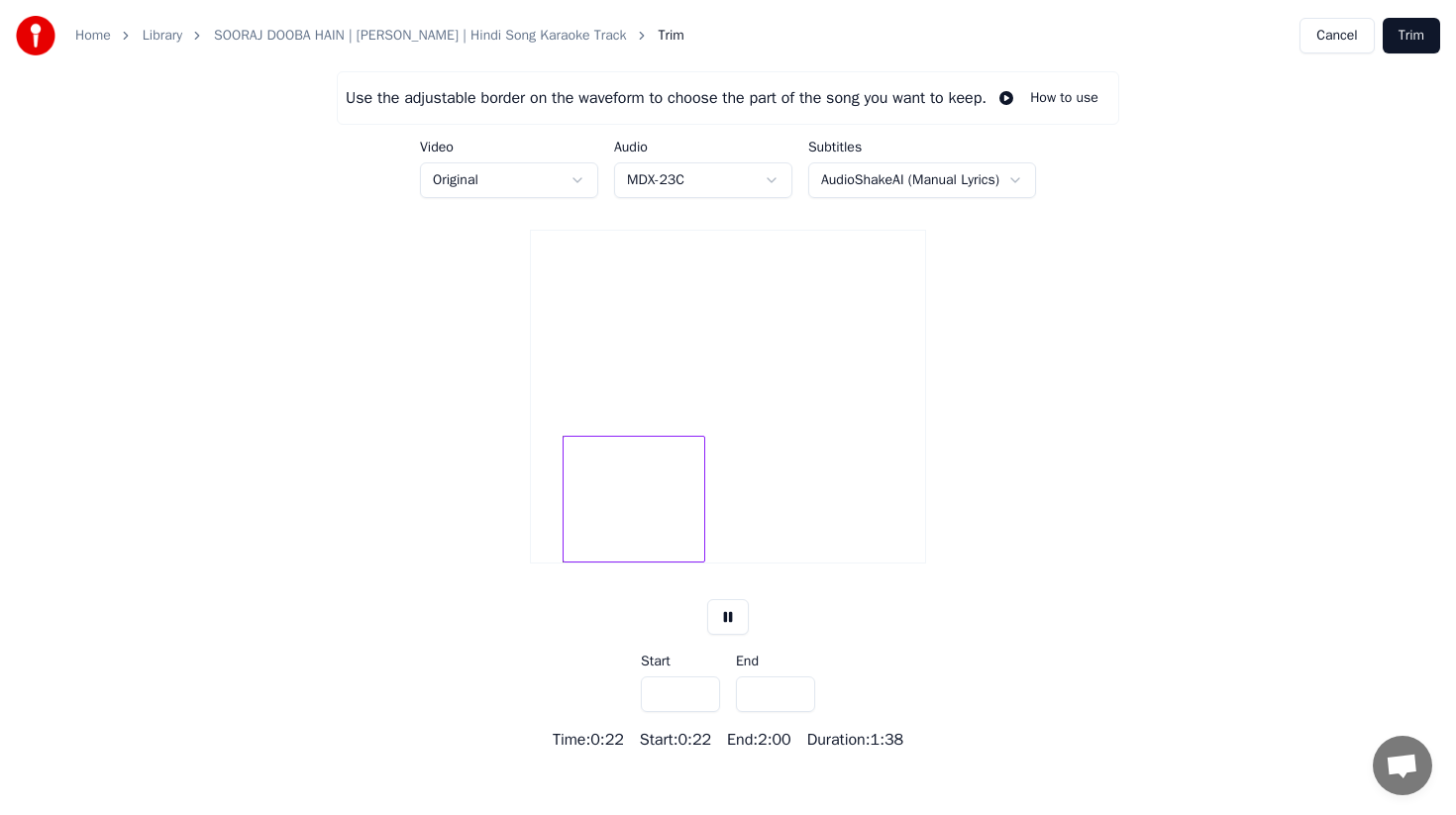 click on "****" at bounding box center [680, 694] 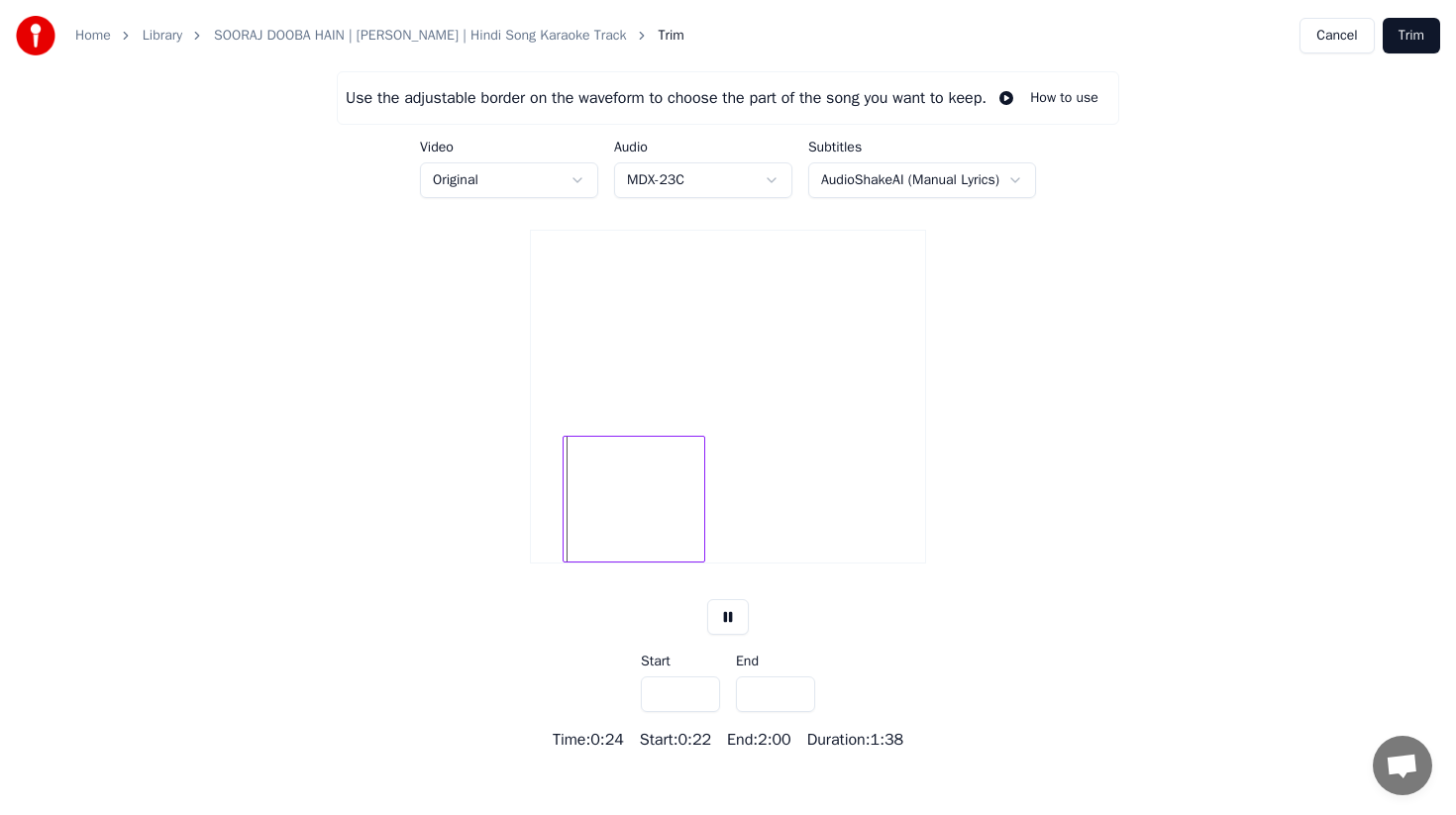 click on "****" at bounding box center (680, 694) 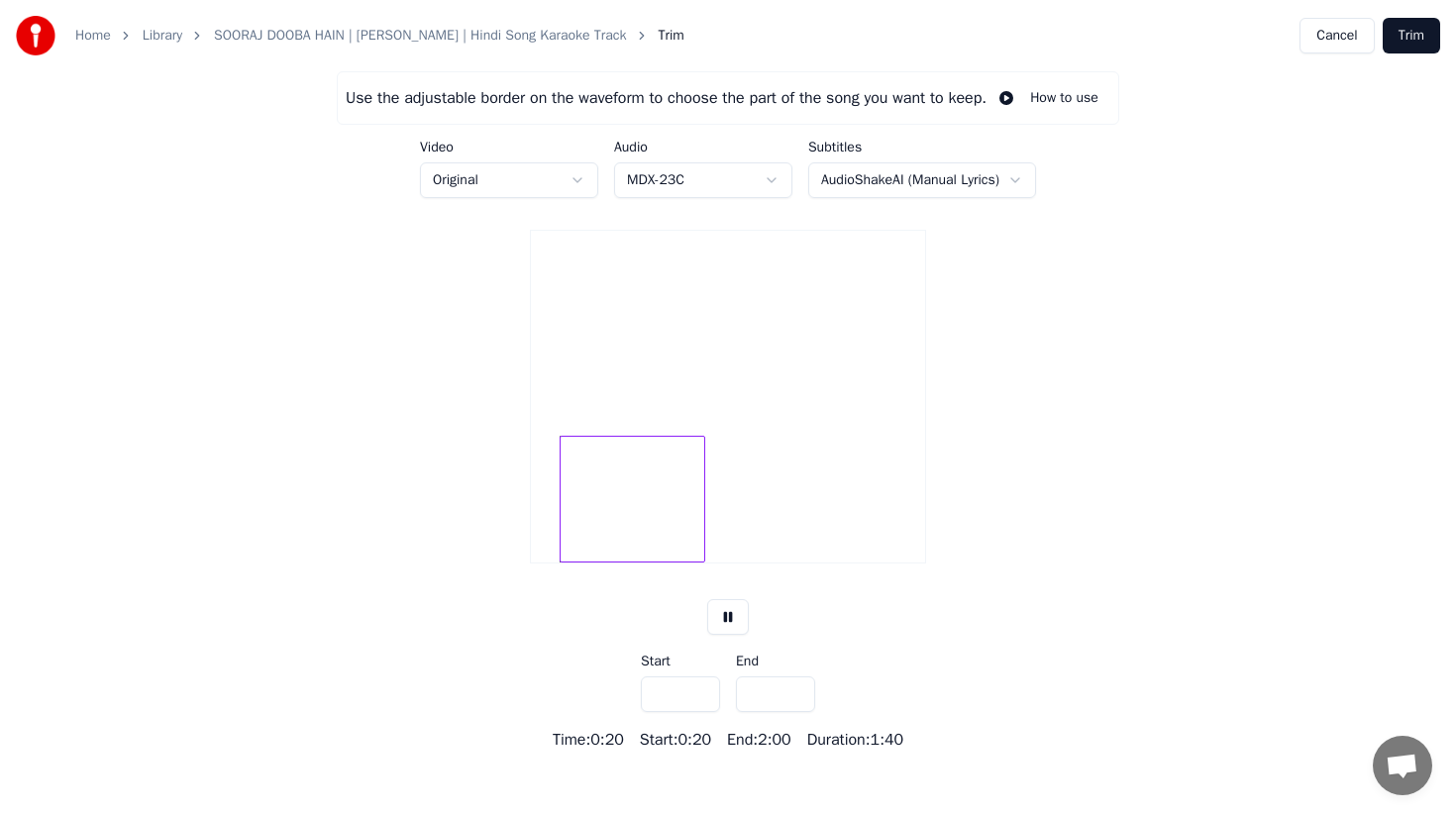 type on "****" 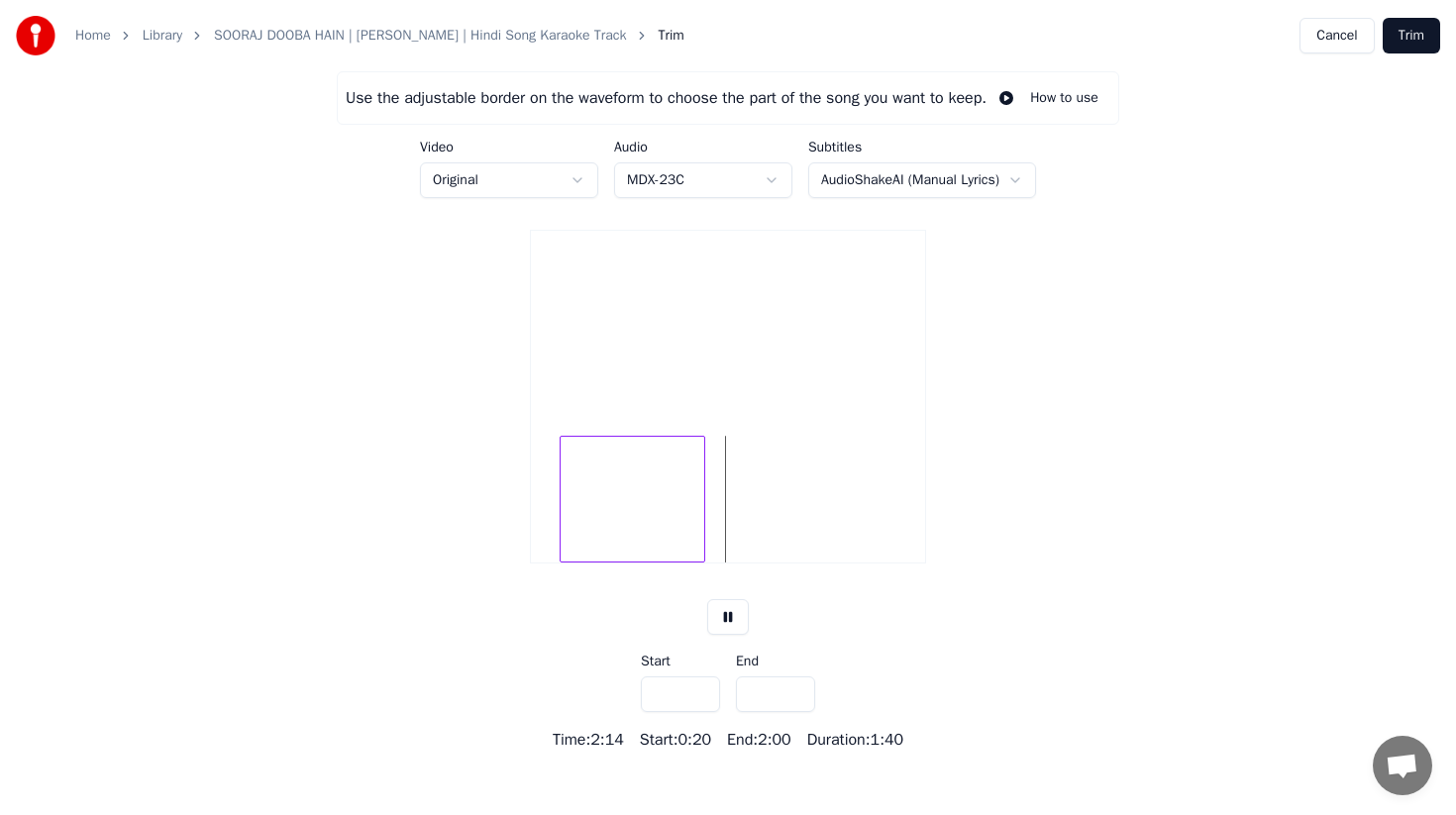 click on "Home" at bounding box center [93, 36] 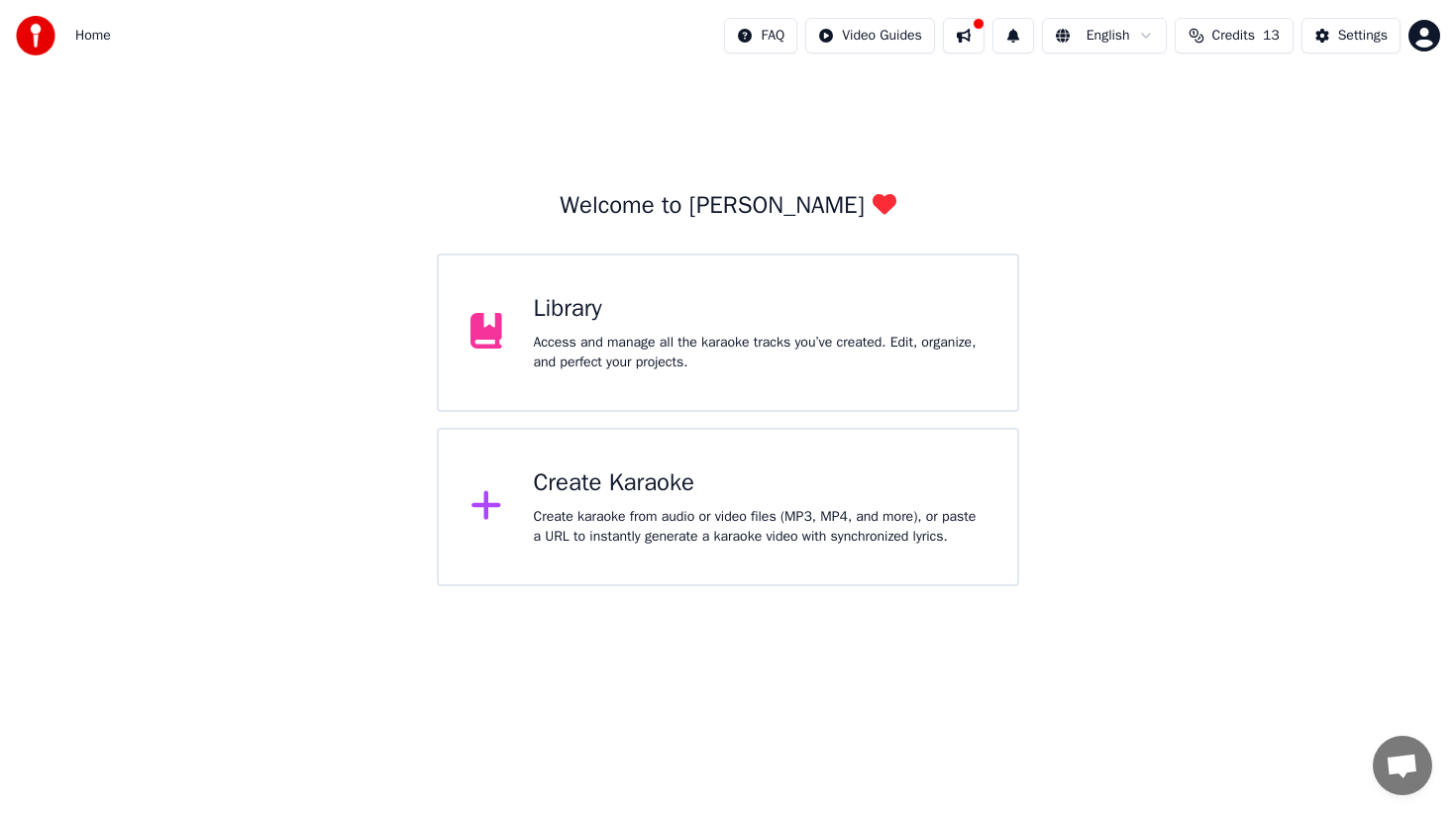 click on "Create karaoke from audio or video files (MP3, MP4, and more), or paste a URL to instantly generate a karaoke video with synchronized lyrics." at bounding box center (760, 527) 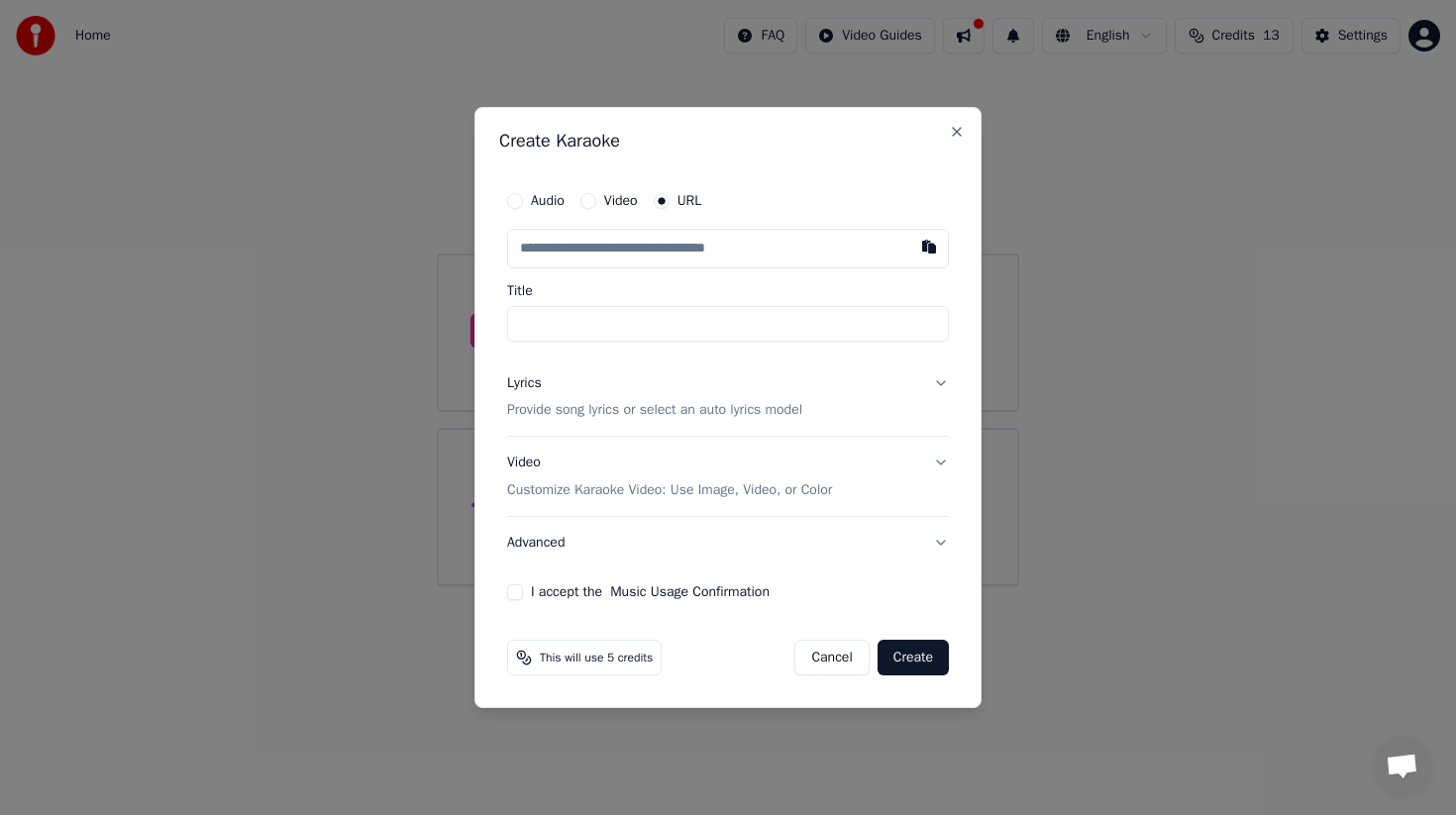 click at bounding box center [728, 249] 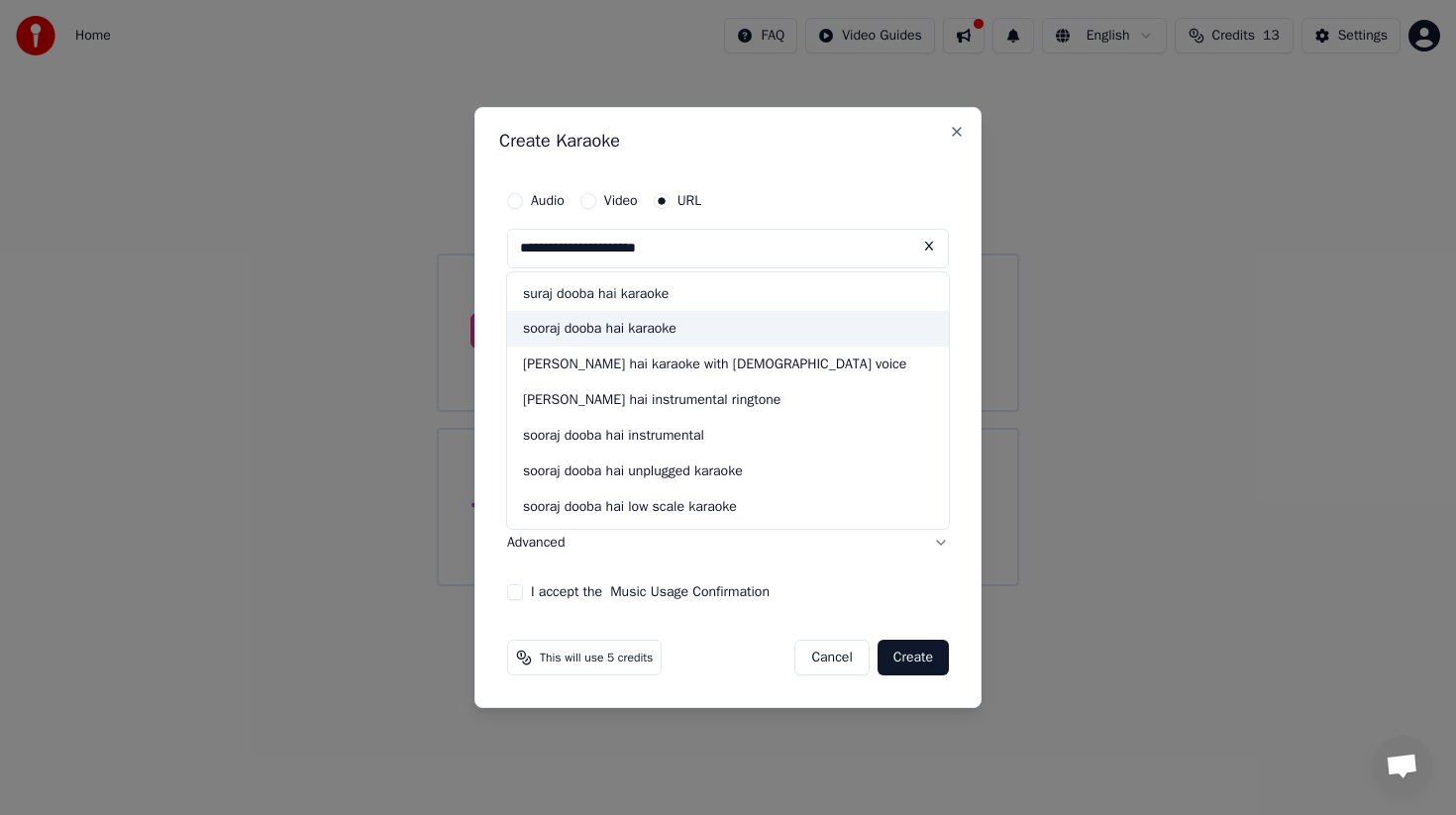 click on "sooraj dooba hai karaoke" at bounding box center [728, 330] 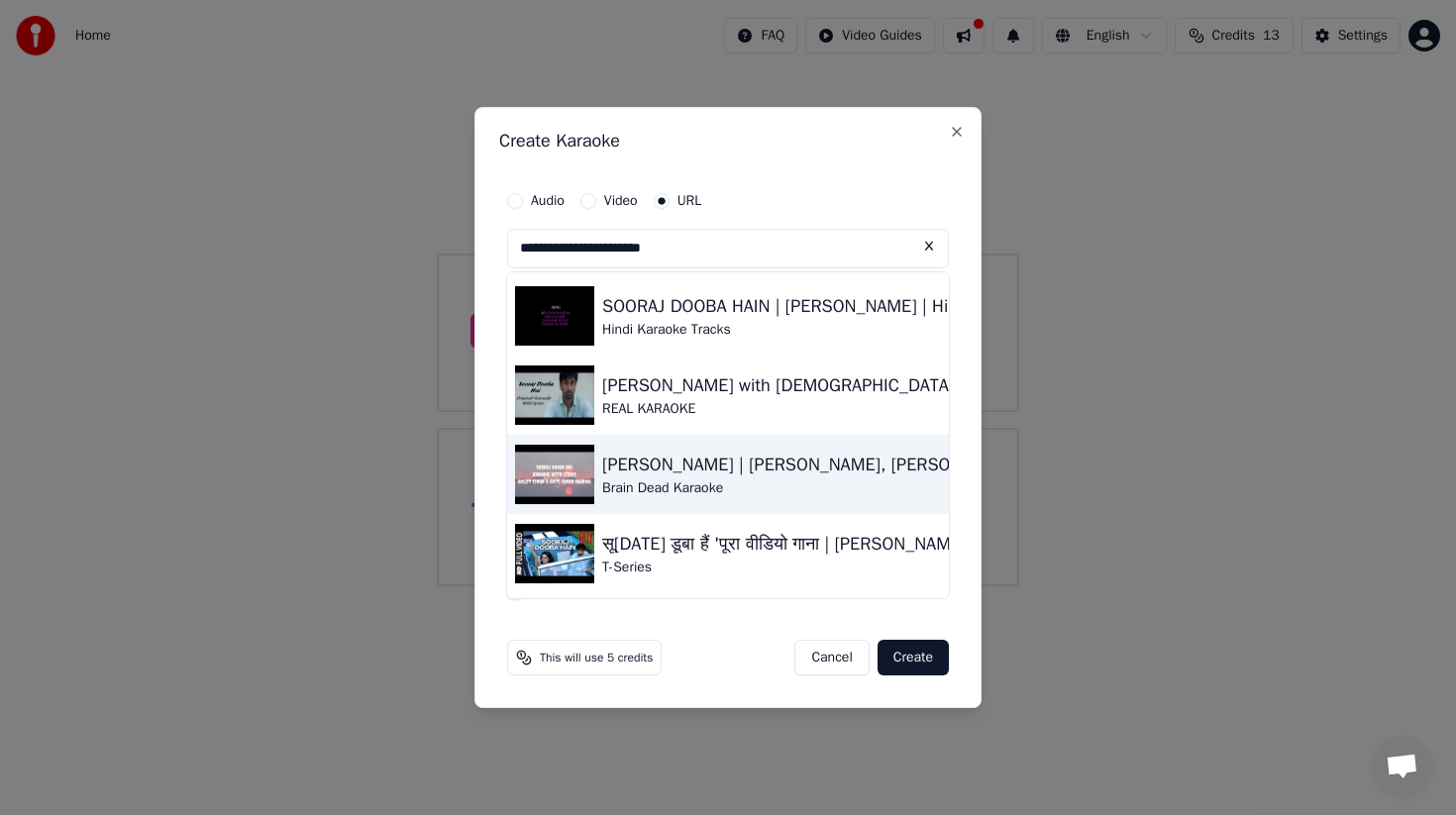 click on "[PERSON_NAME] | [PERSON_NAME], [PERSON_NAME]" at bounding box center [812, 464] 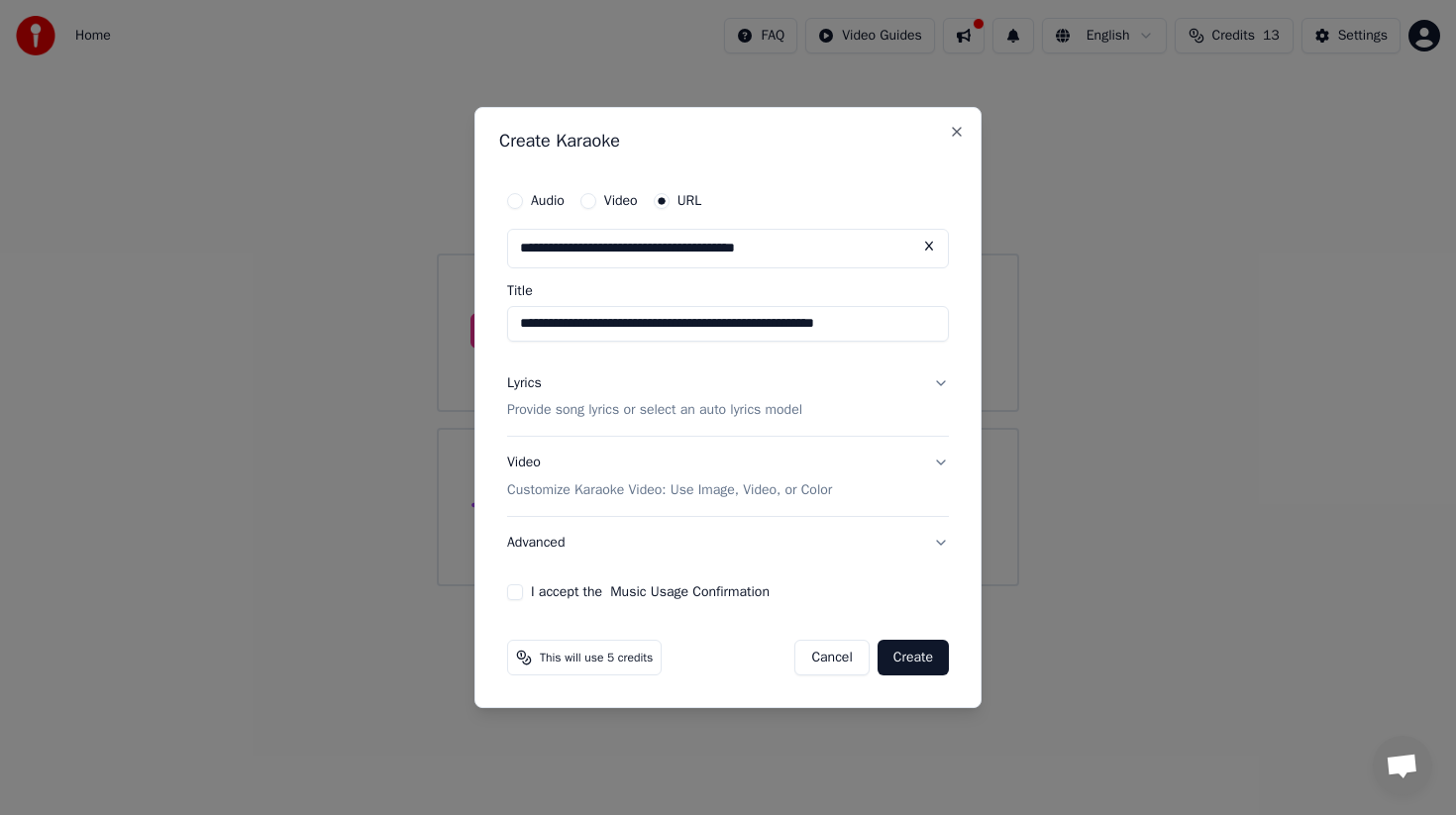 click on "Lyrics Provide song lyrics or select an auto lyrics model" at bounding box center [728, 397] 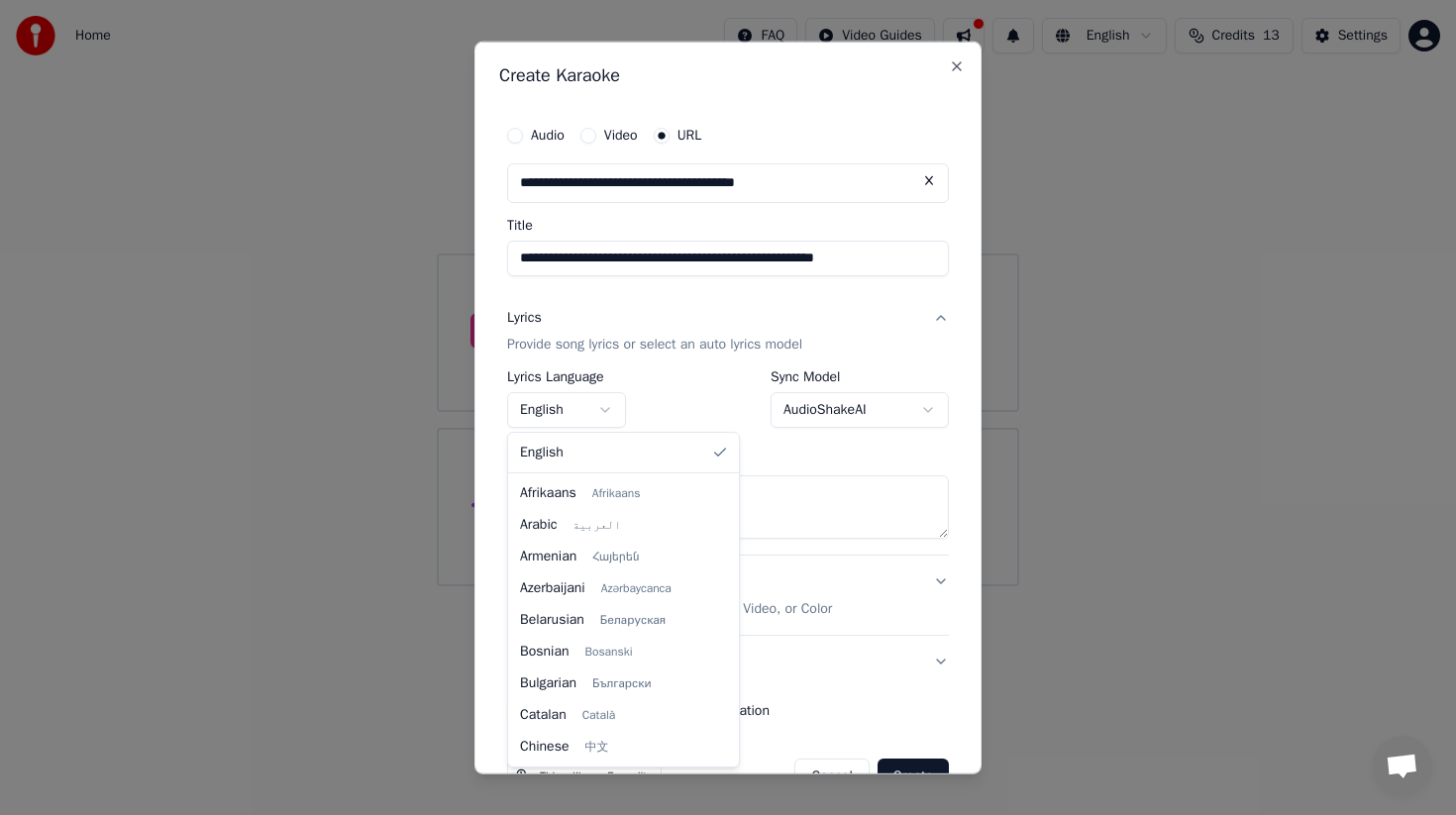 click on "**********" at bounding box center [728, 293] 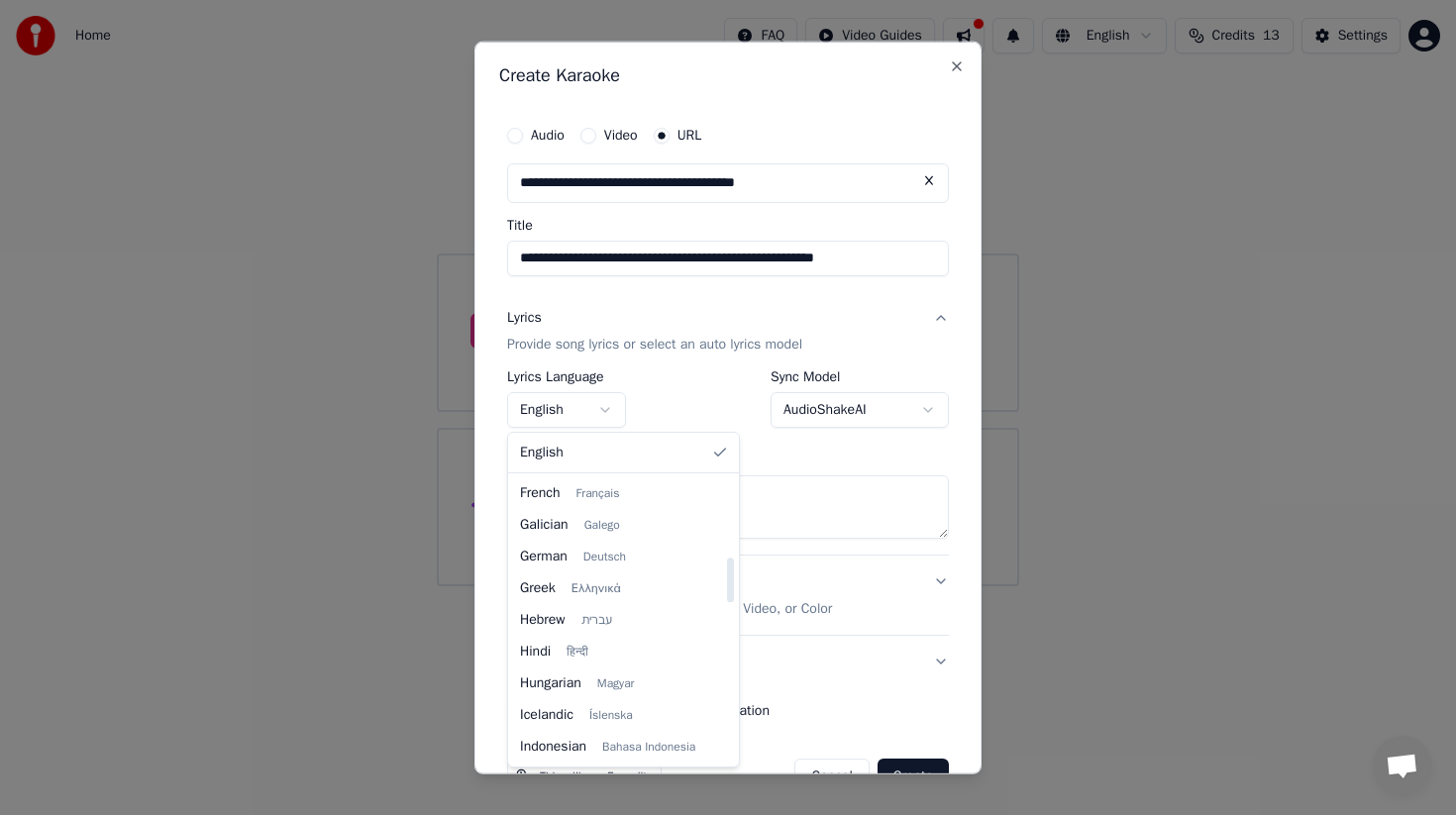 select on "**" 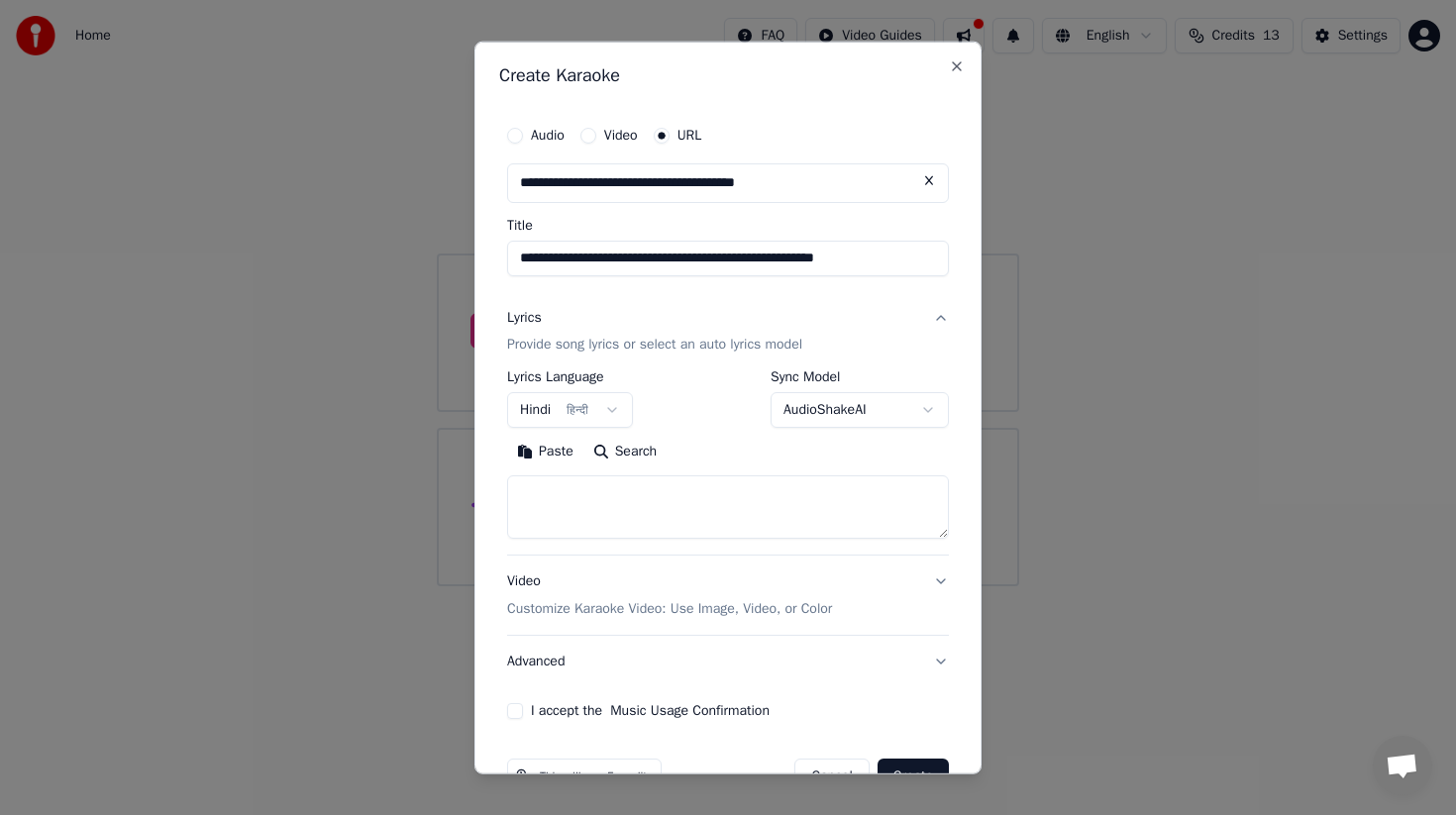click on "**********" at bounding box center (728, 293) 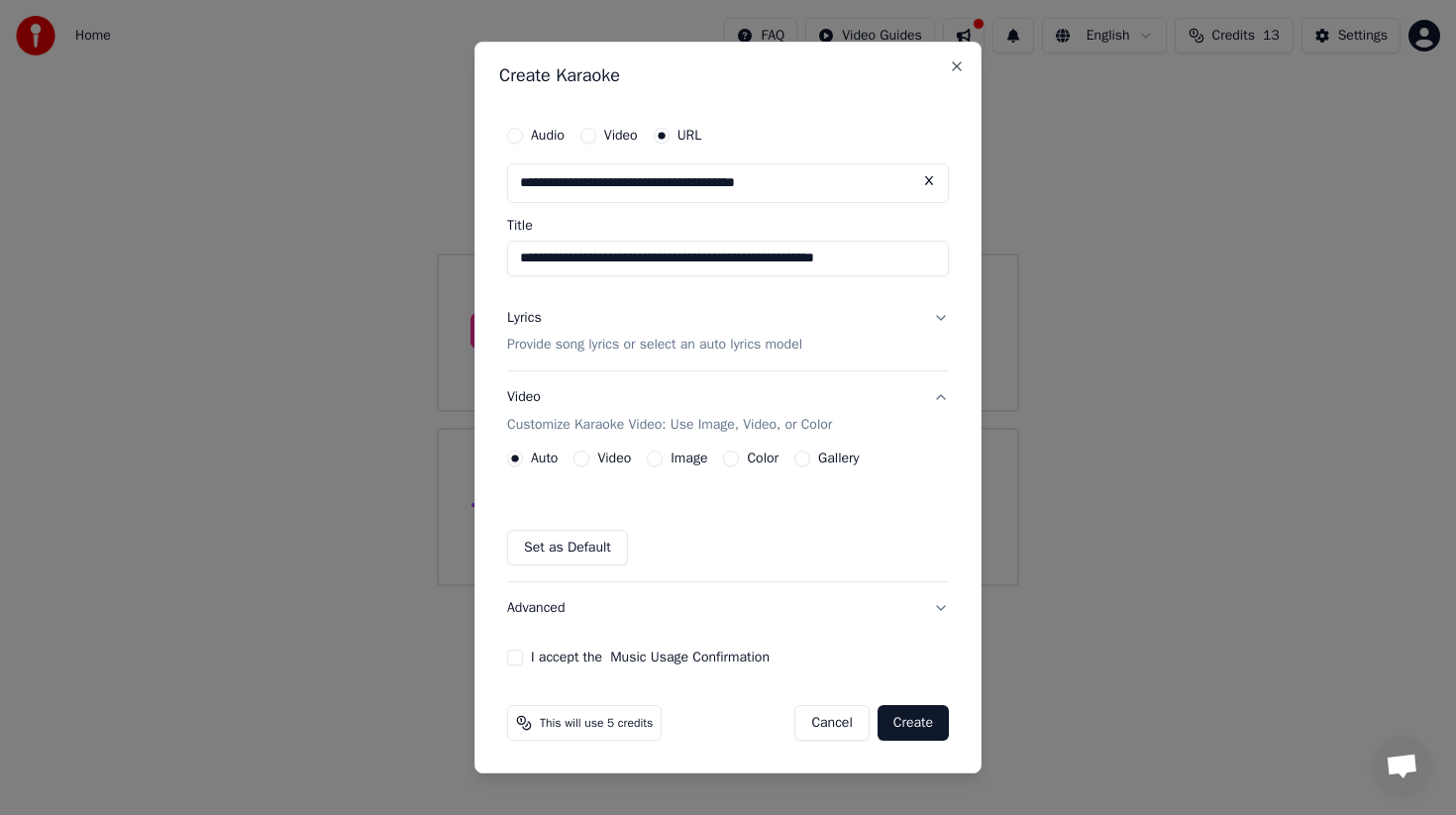 click on "Set as Default" at bounding box center (728, 548) 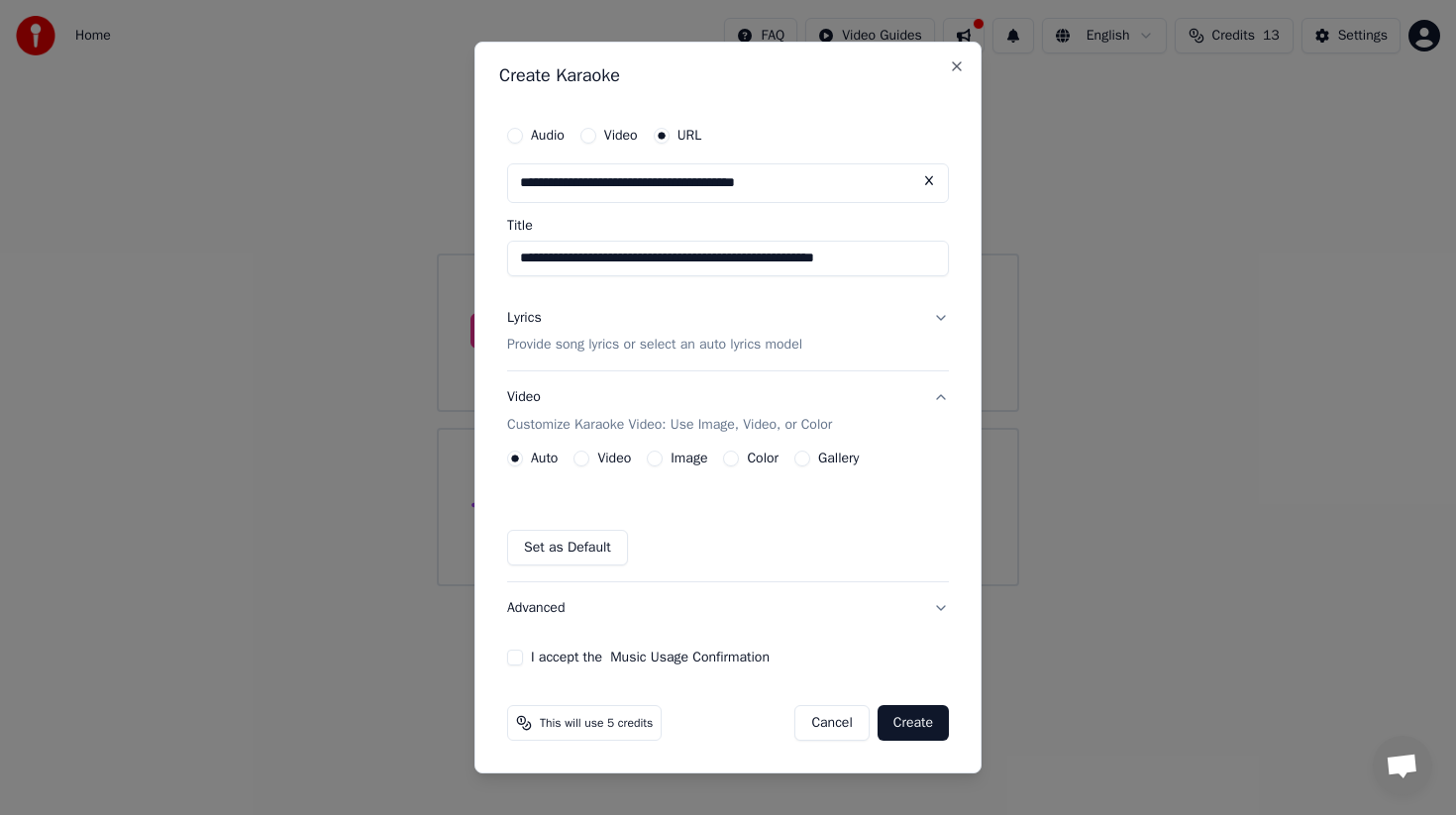 click on "I accept the   Music Usage Confirmation" at bounding box center (515, 658) 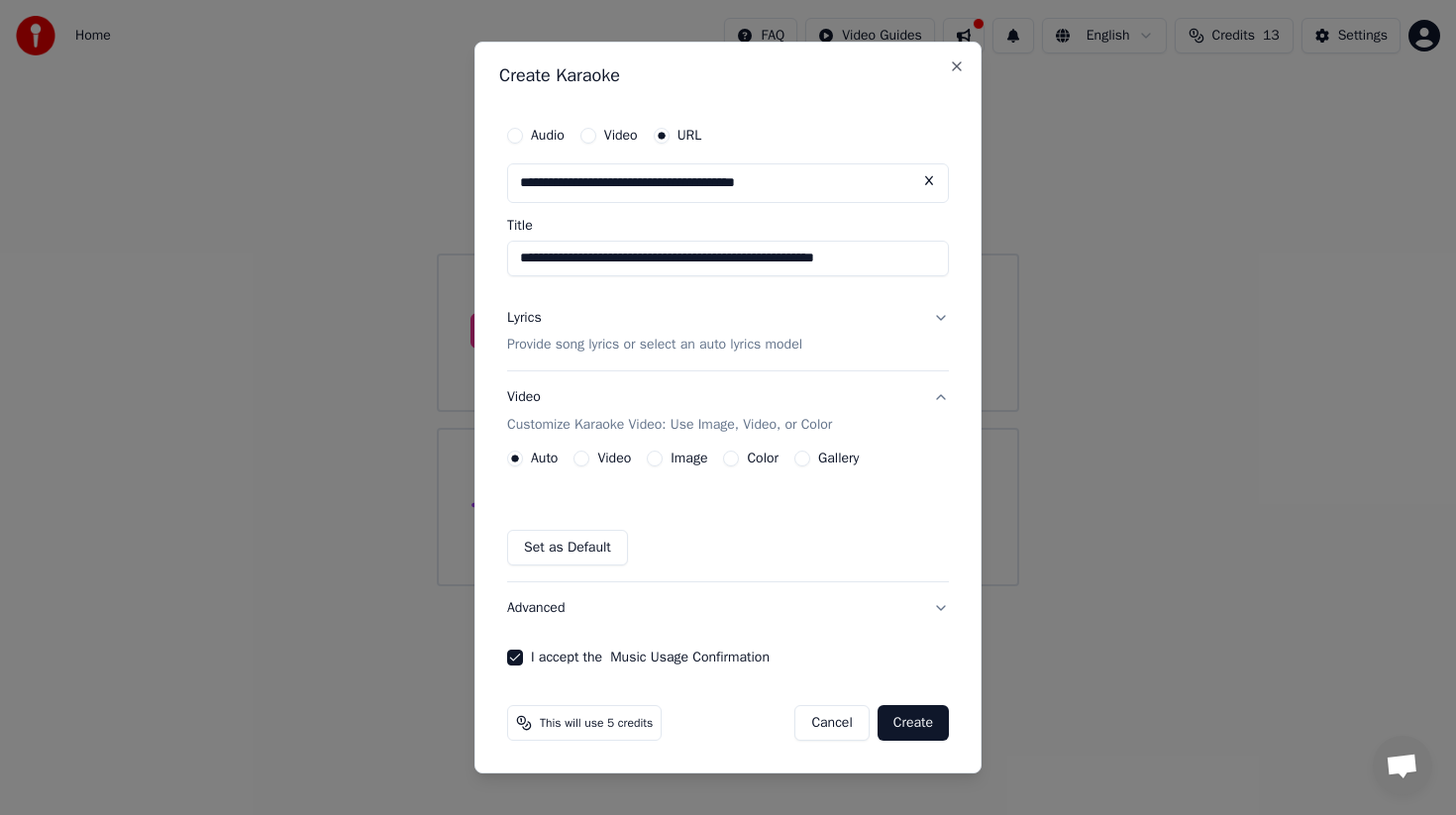 click on "Create" at bounding box center [913, 723] 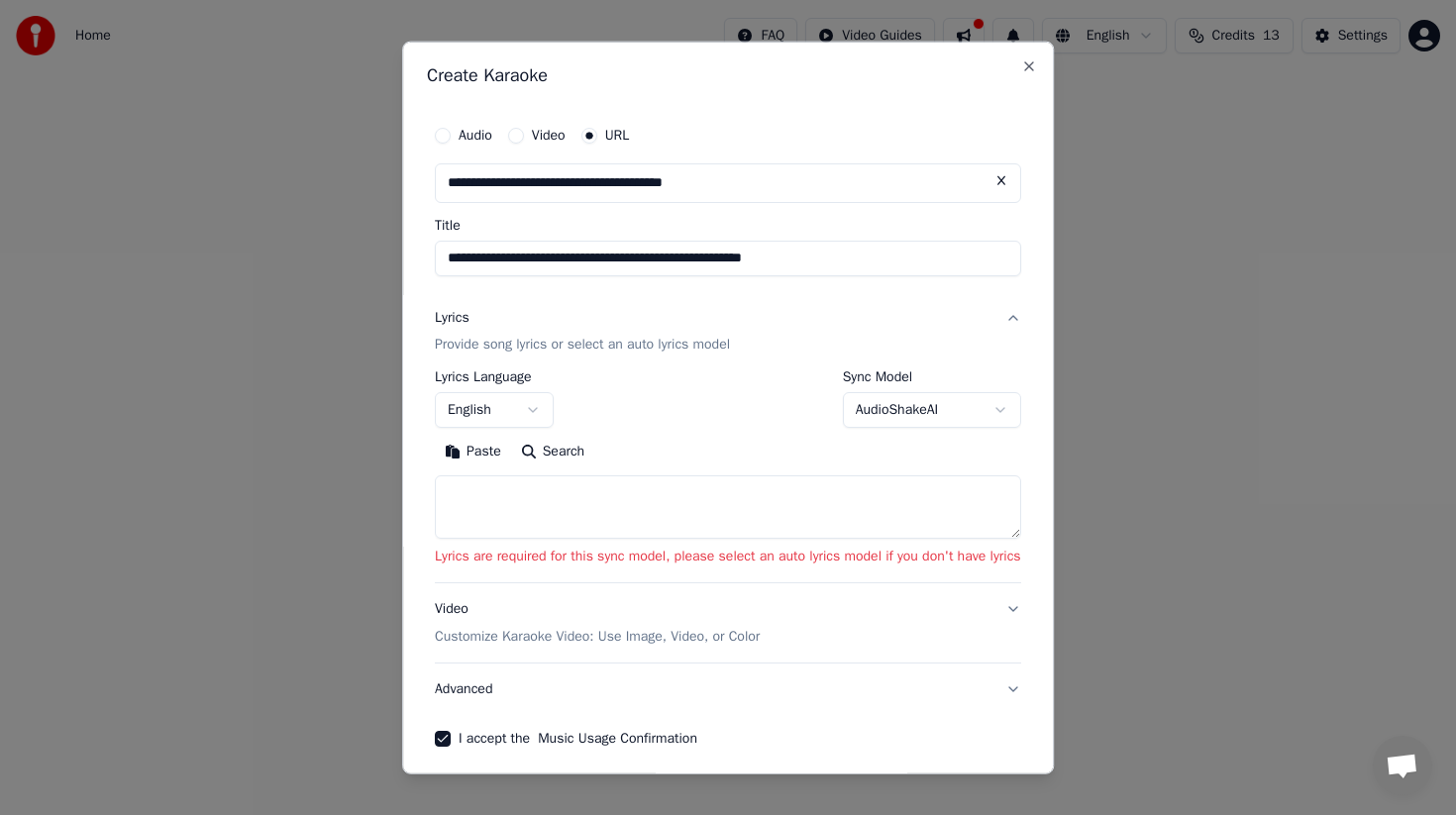 click on "**********" at bounding box center (728, 293) 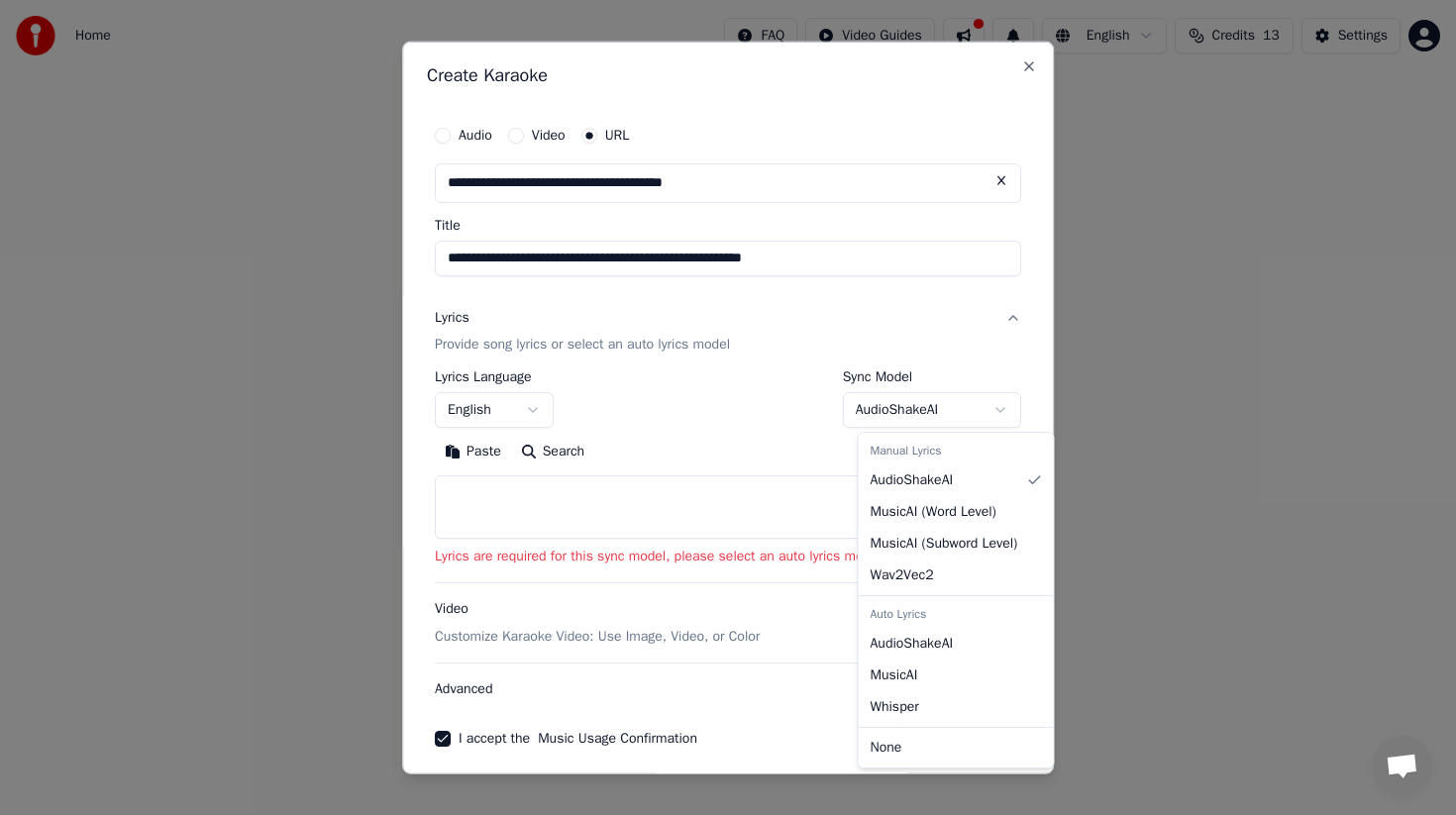 select on "**********" 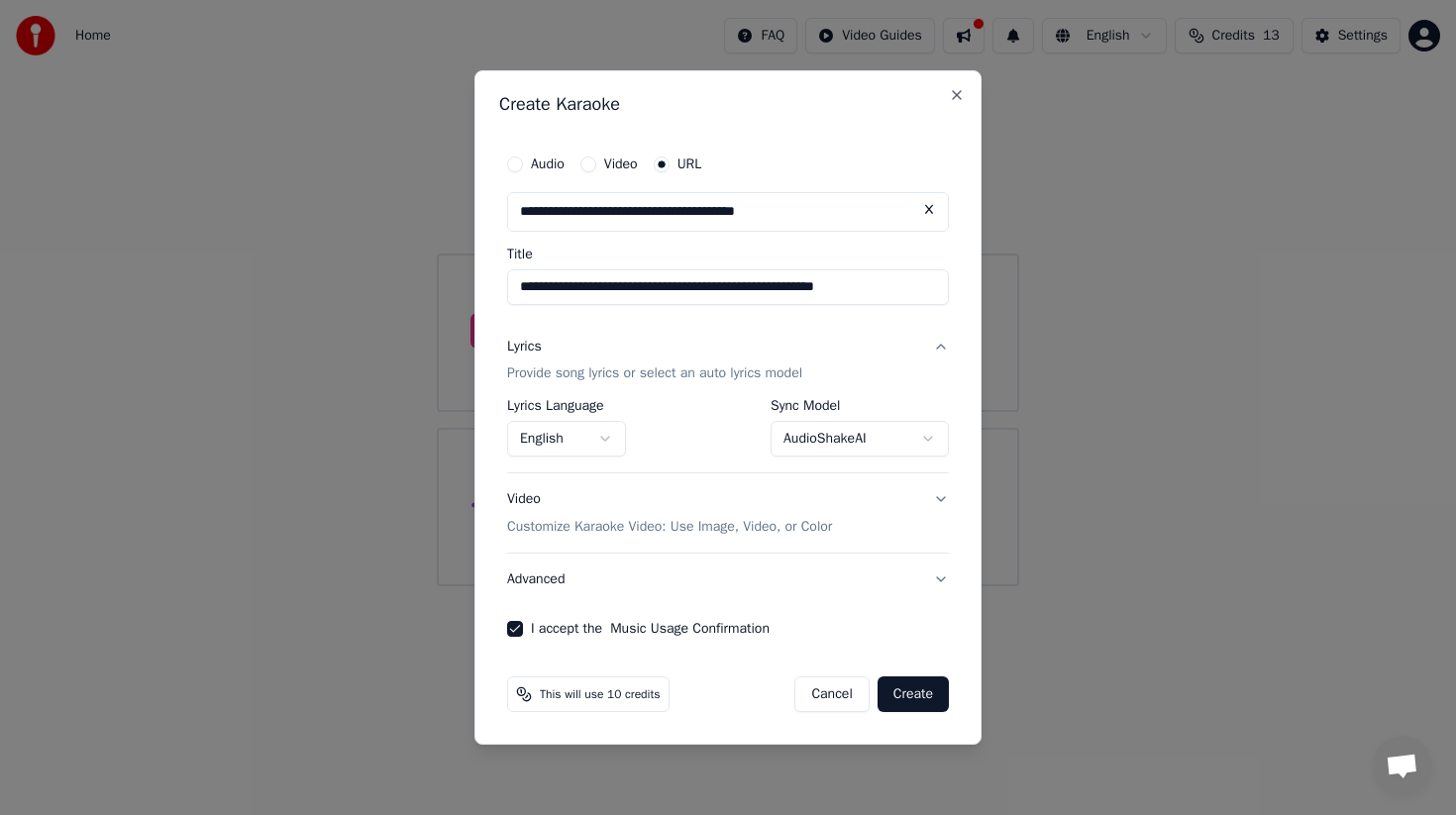 click on "Create" at bounding box center (913, 694) 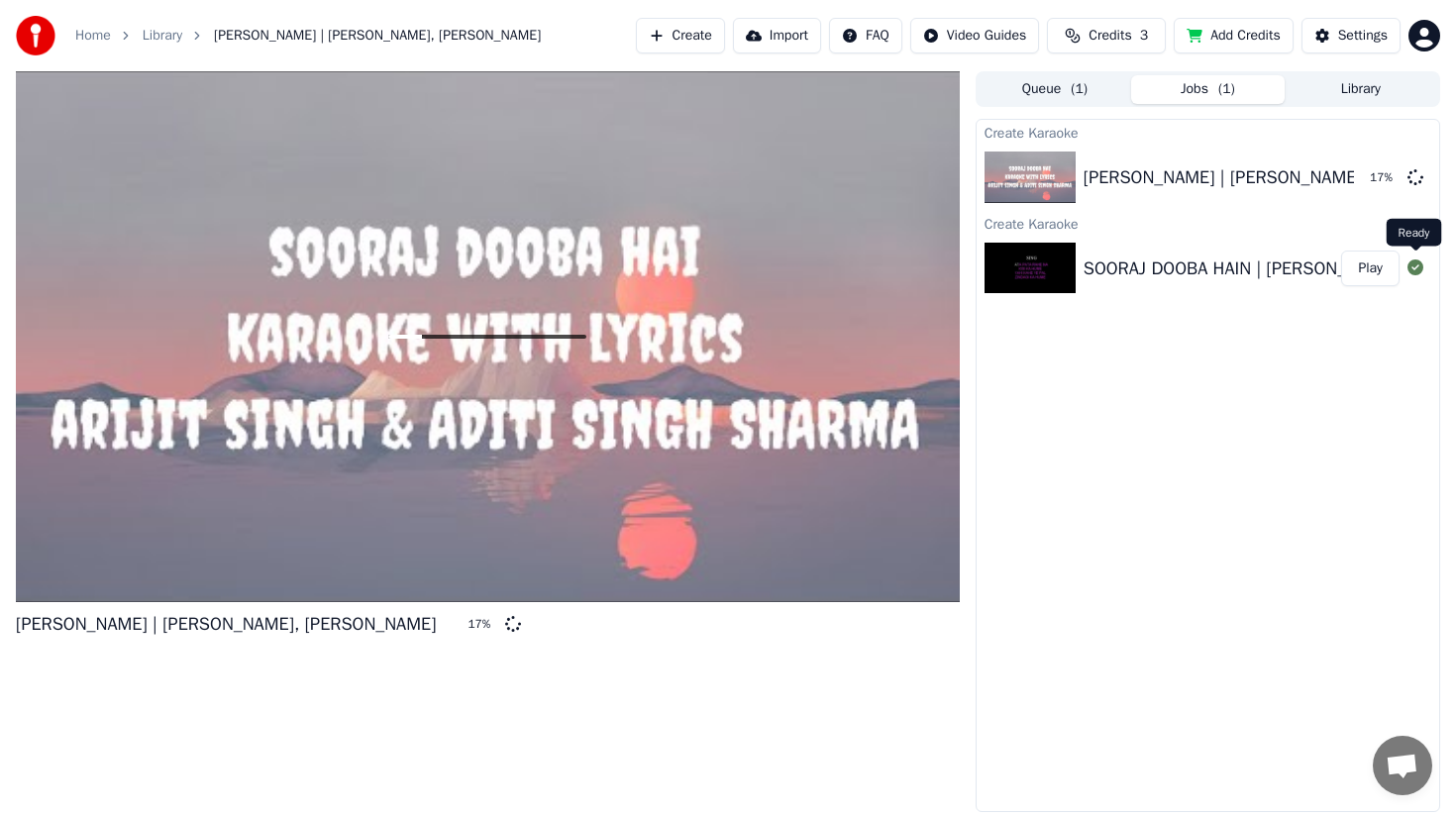 click 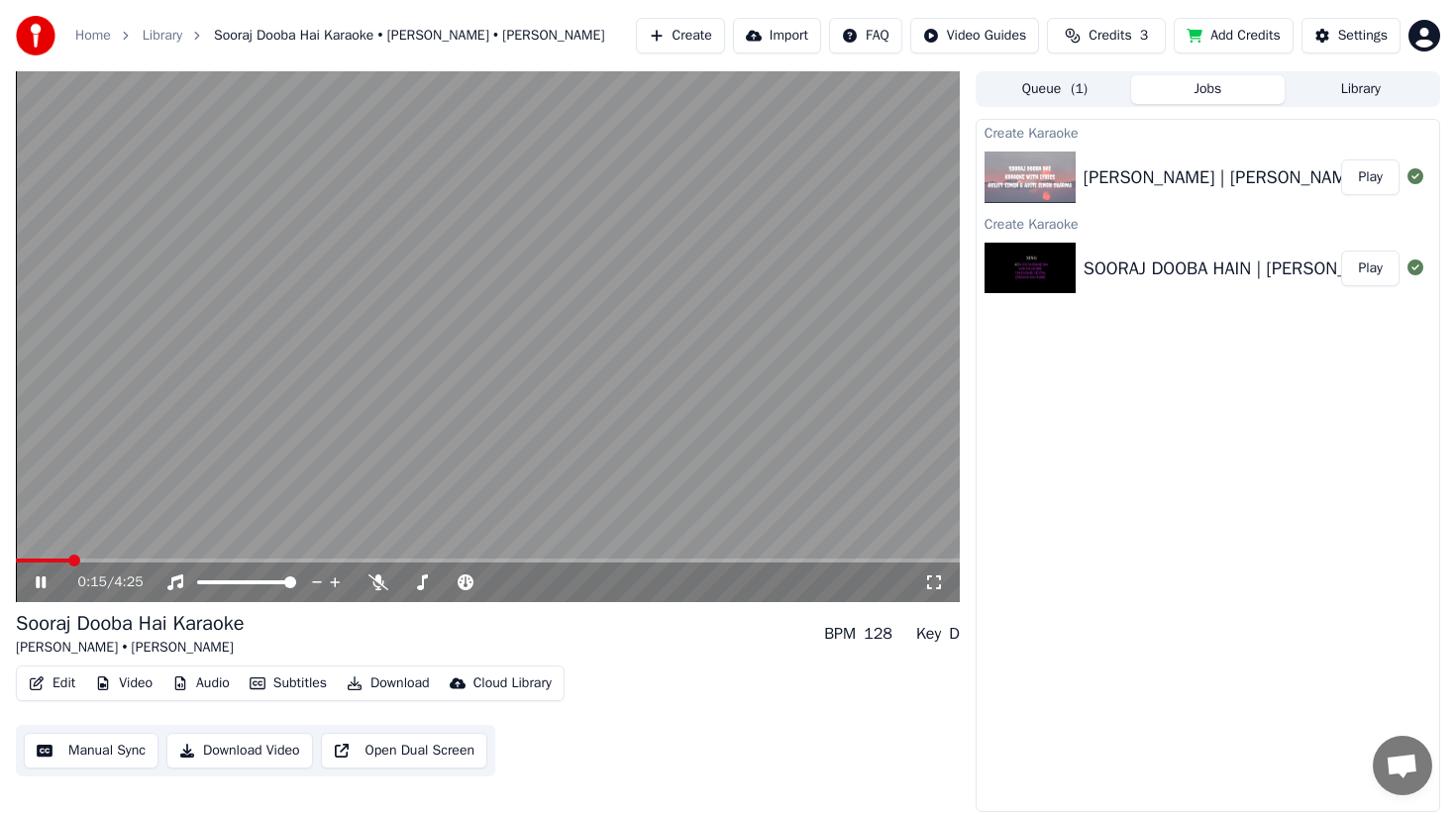 click at bounding box center [487, 560] 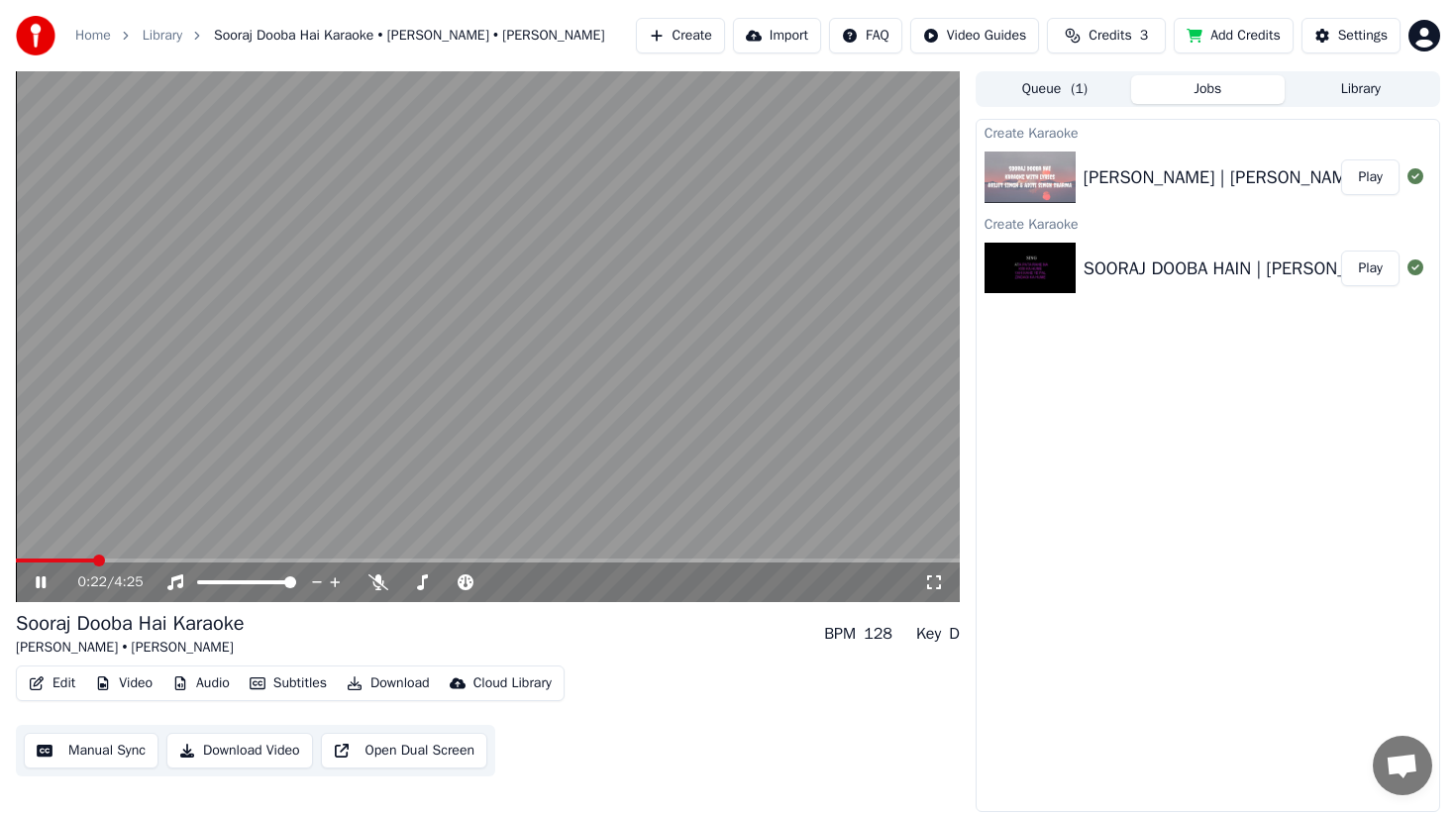 click at bounding box center [487, 560] 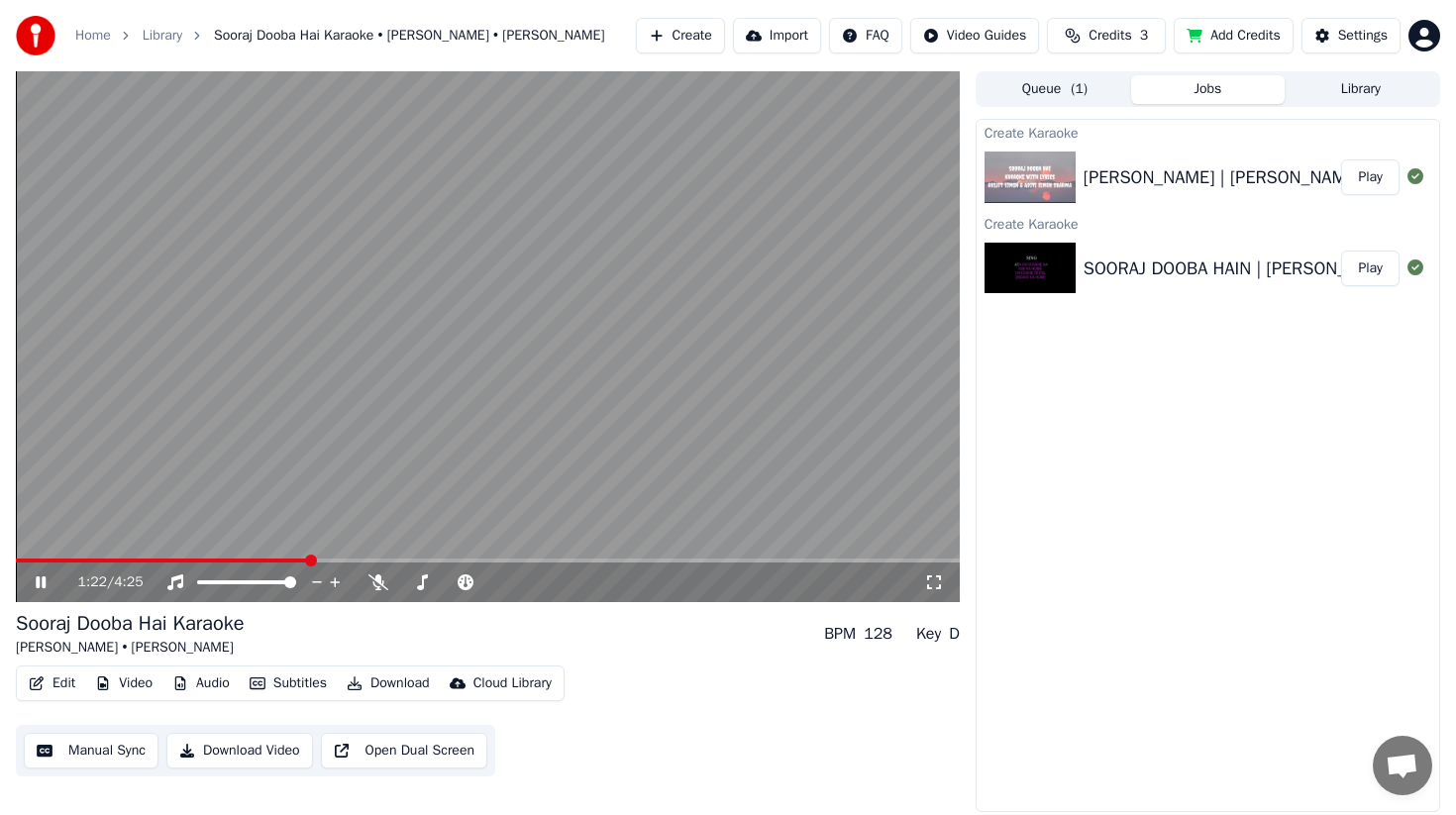 click at bounding box center [162, 560] 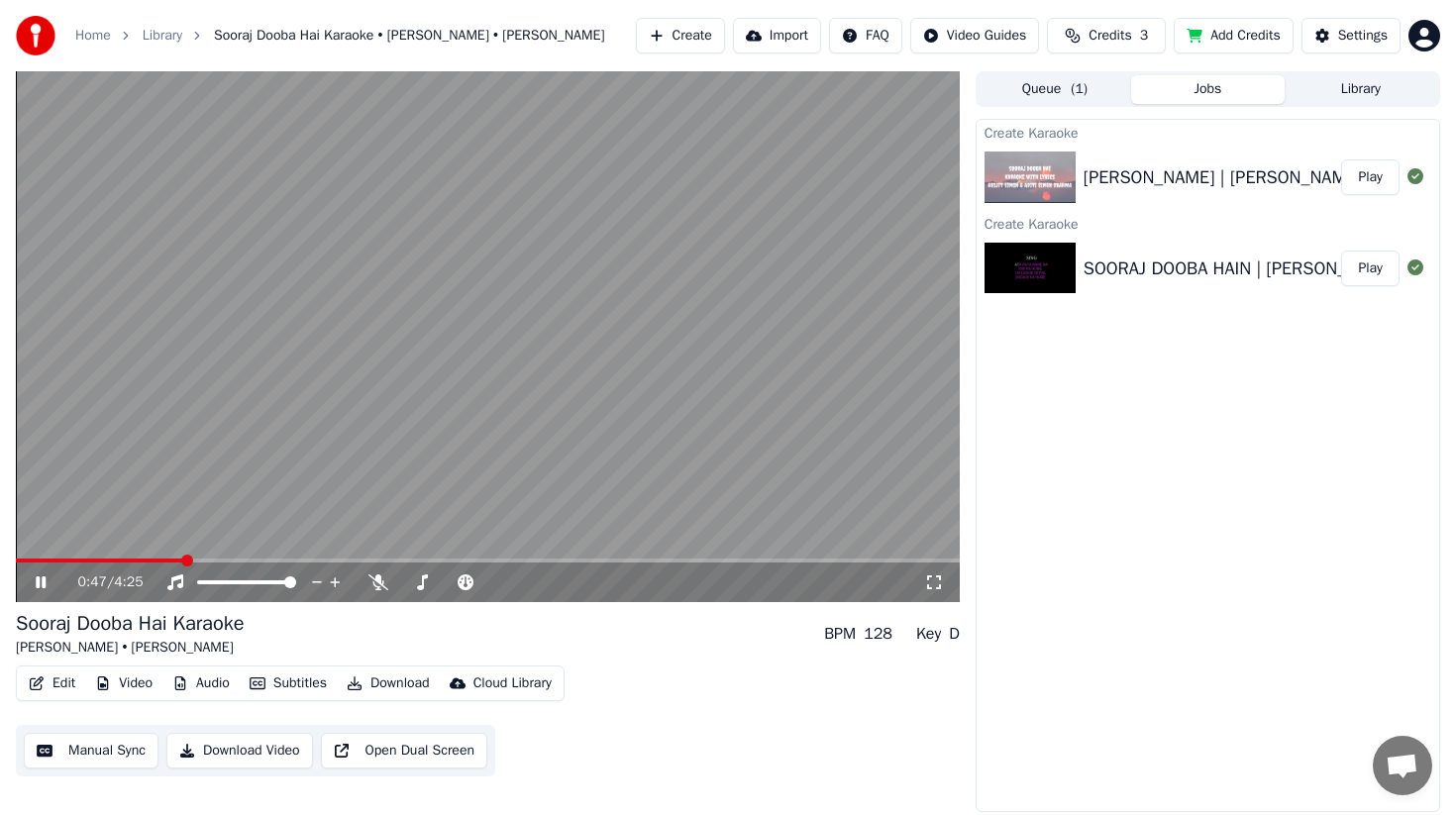 click at bounding box center [99, 560] 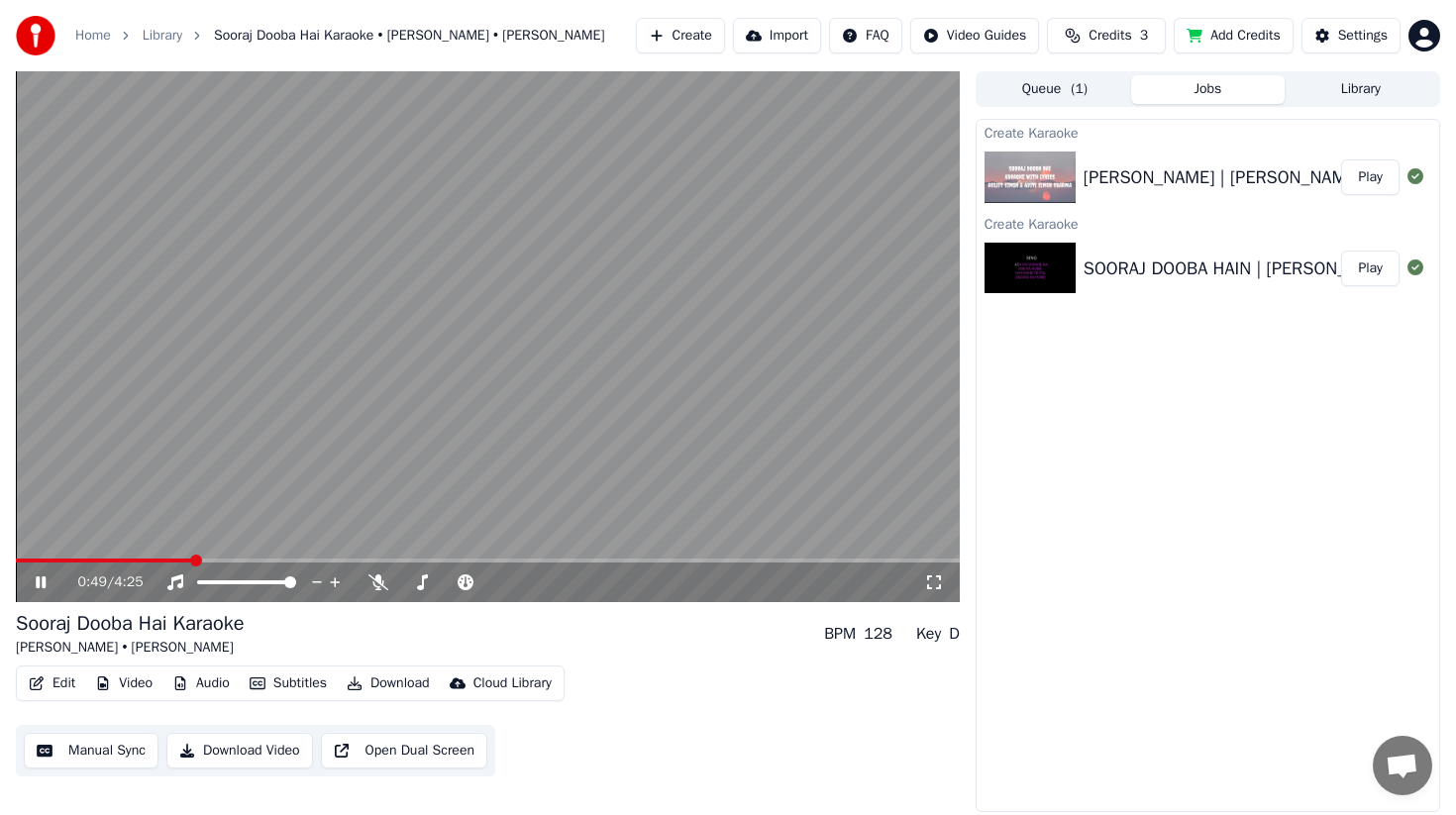 click on "SOORAJ DOOBA HAIN | [PERSON_NAME] | Hindi Song Karaoke Track" at bounding box center [1348, 268] 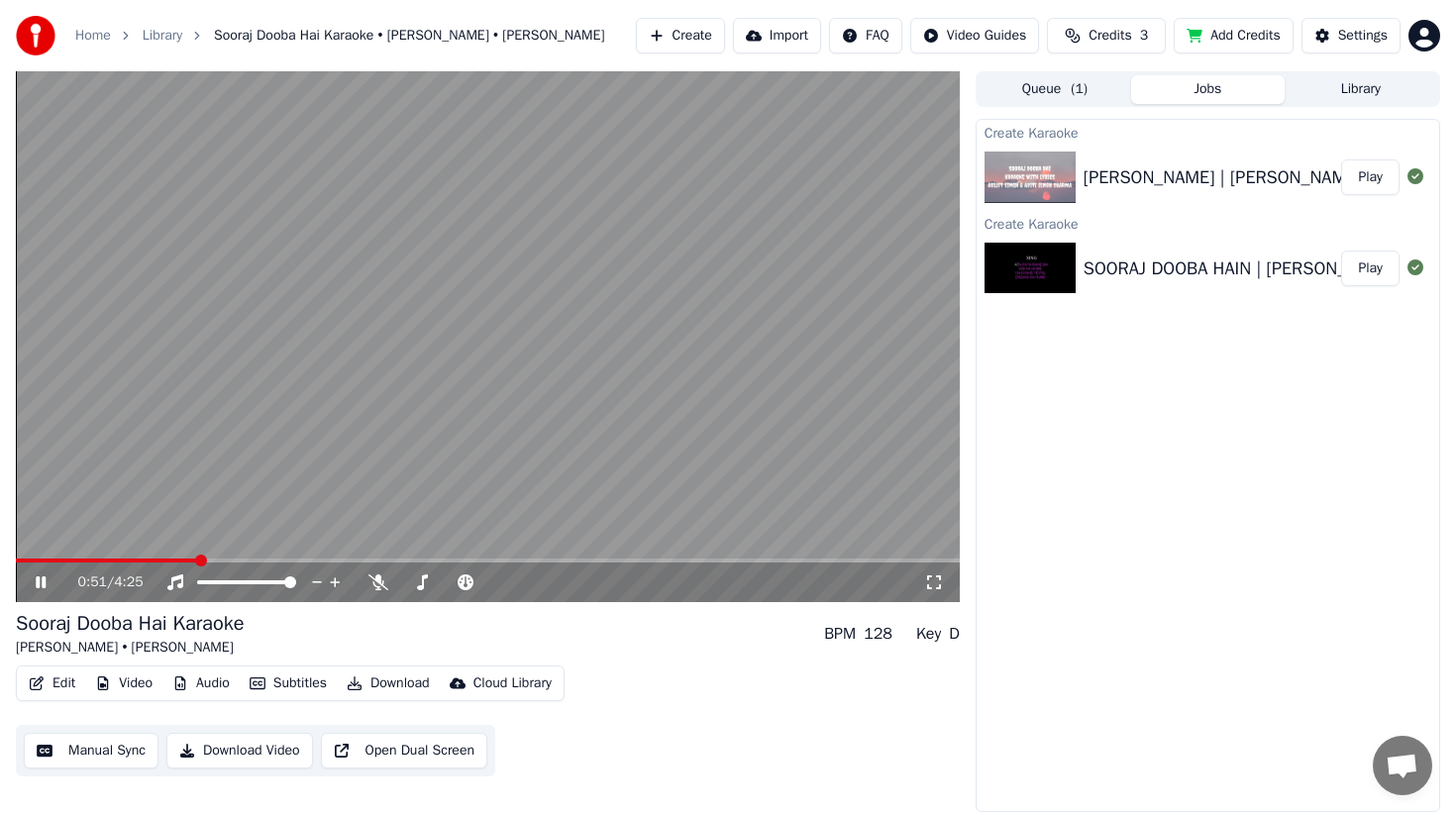 click on "SOORAJ DOOBA HAIN | [PERSON_NAME] | Hindi Song Karaoke Track" at bounding box center (1348, 268) 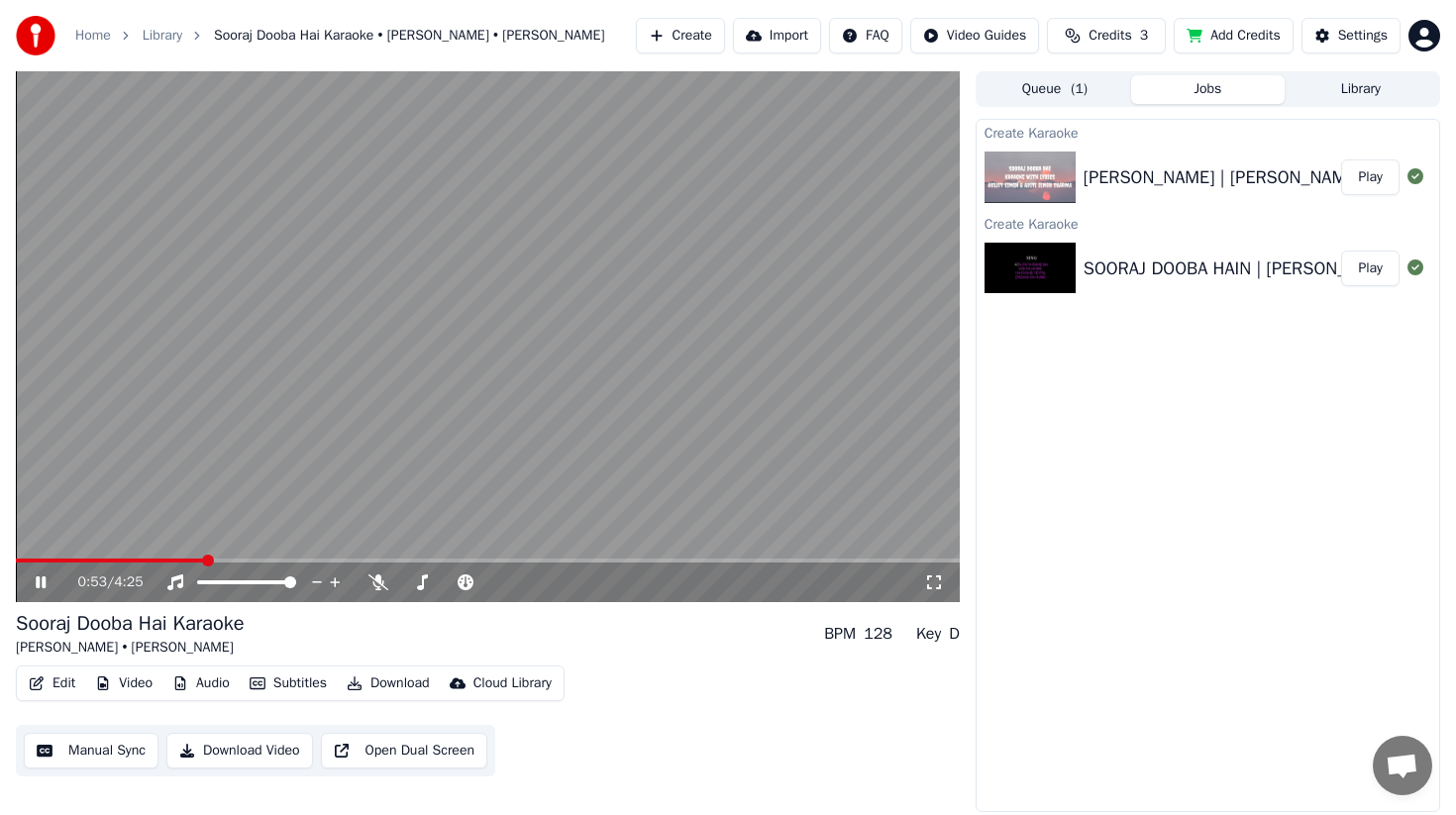 click 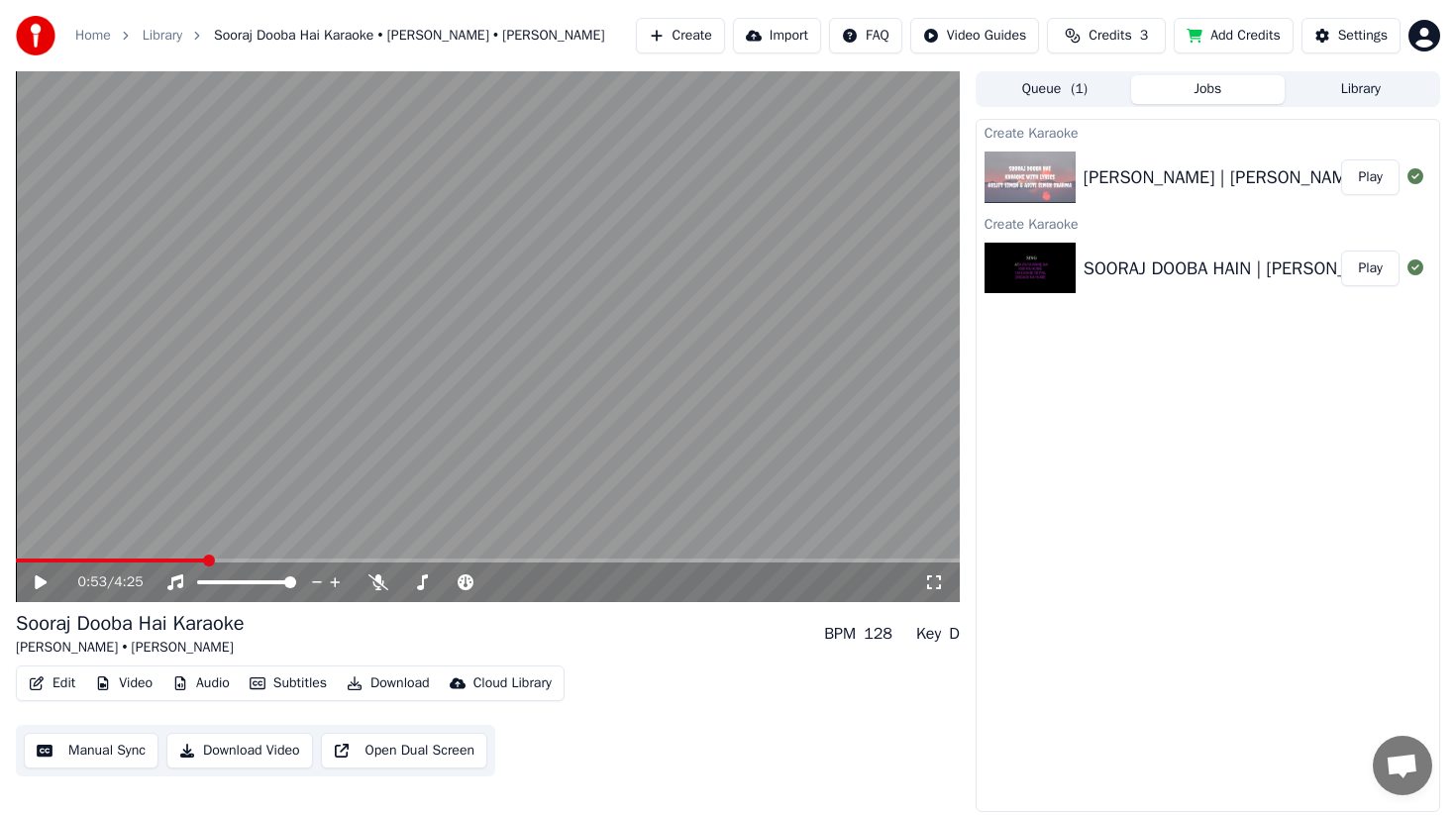 click on "SOORAJ DOOBA HAIN | [PERSON_NAME] | Hindi Song Karaoke Track" at bounding box center [1348, 268] 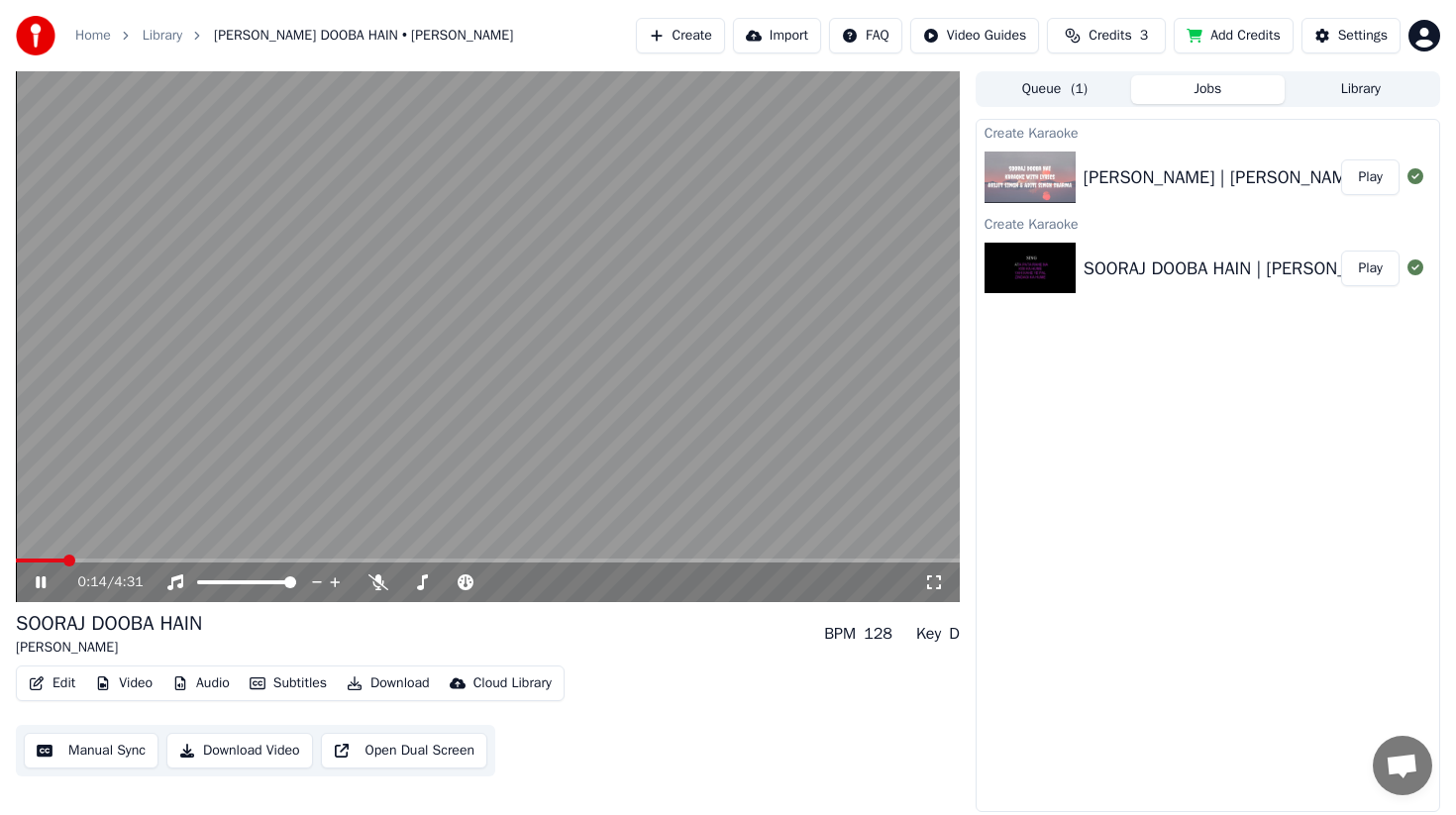 click at bounding box center [487, 560] 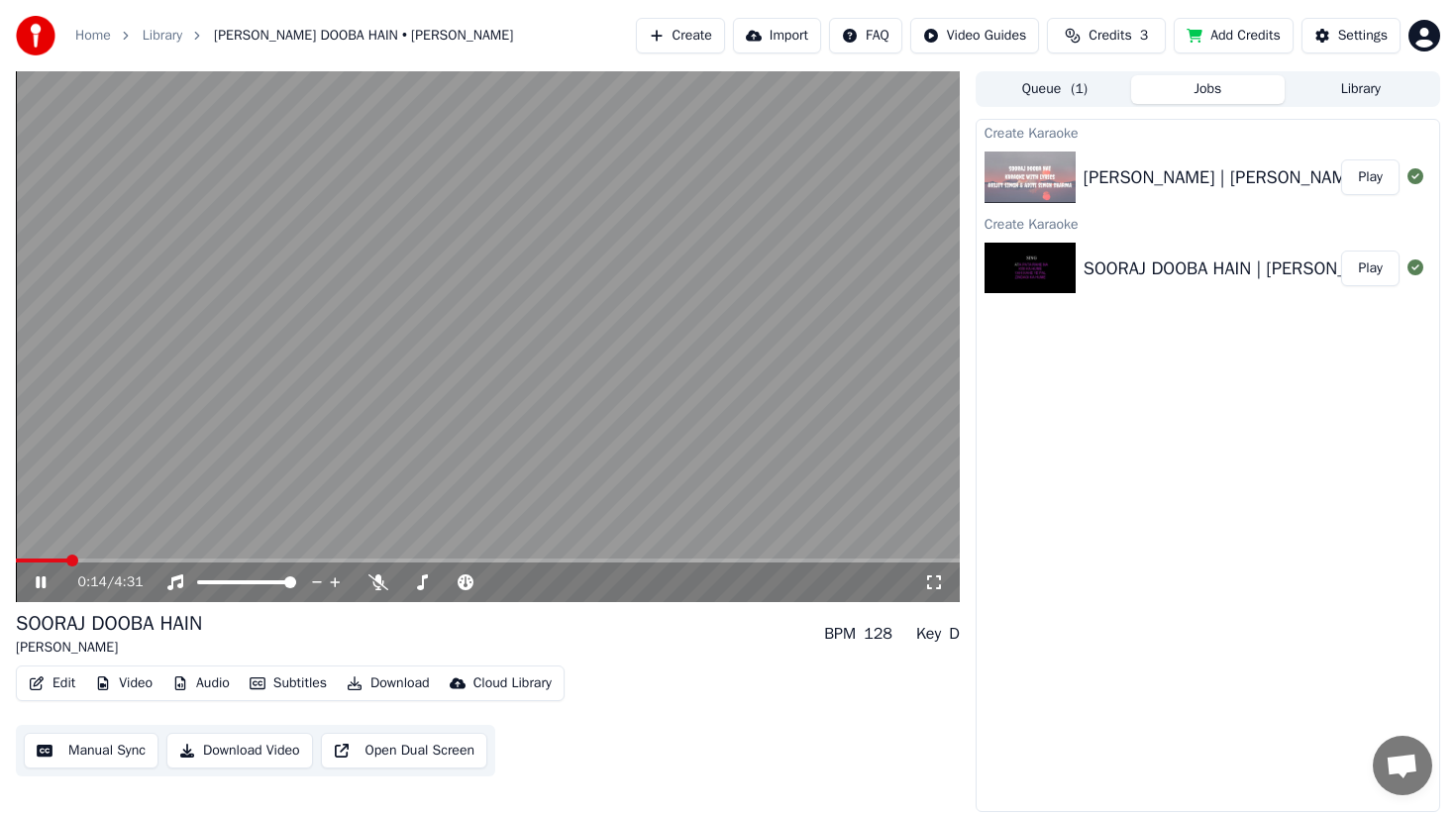 click at bounding box center [487, 560] 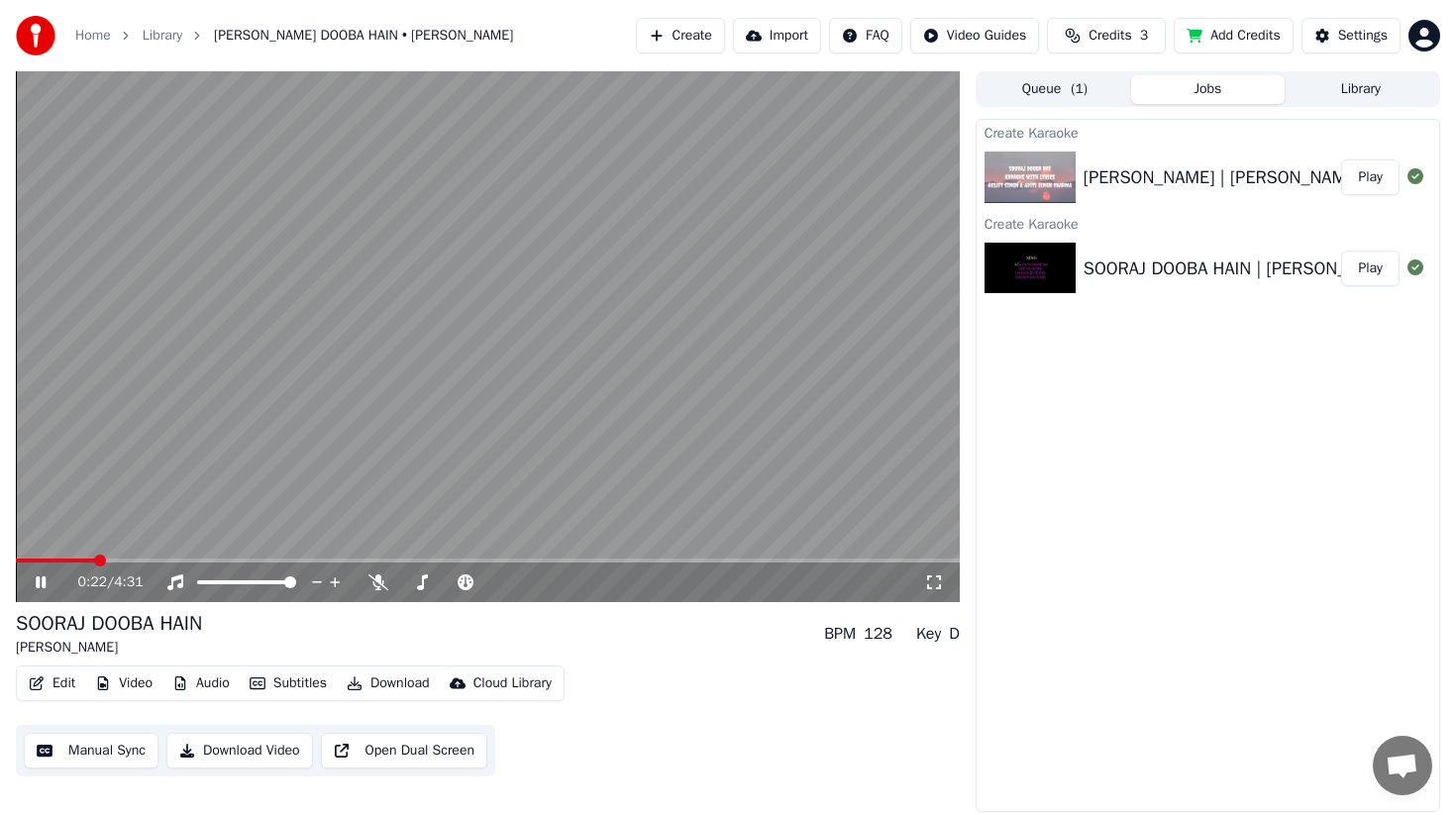 click at bounding box center [487, 560] 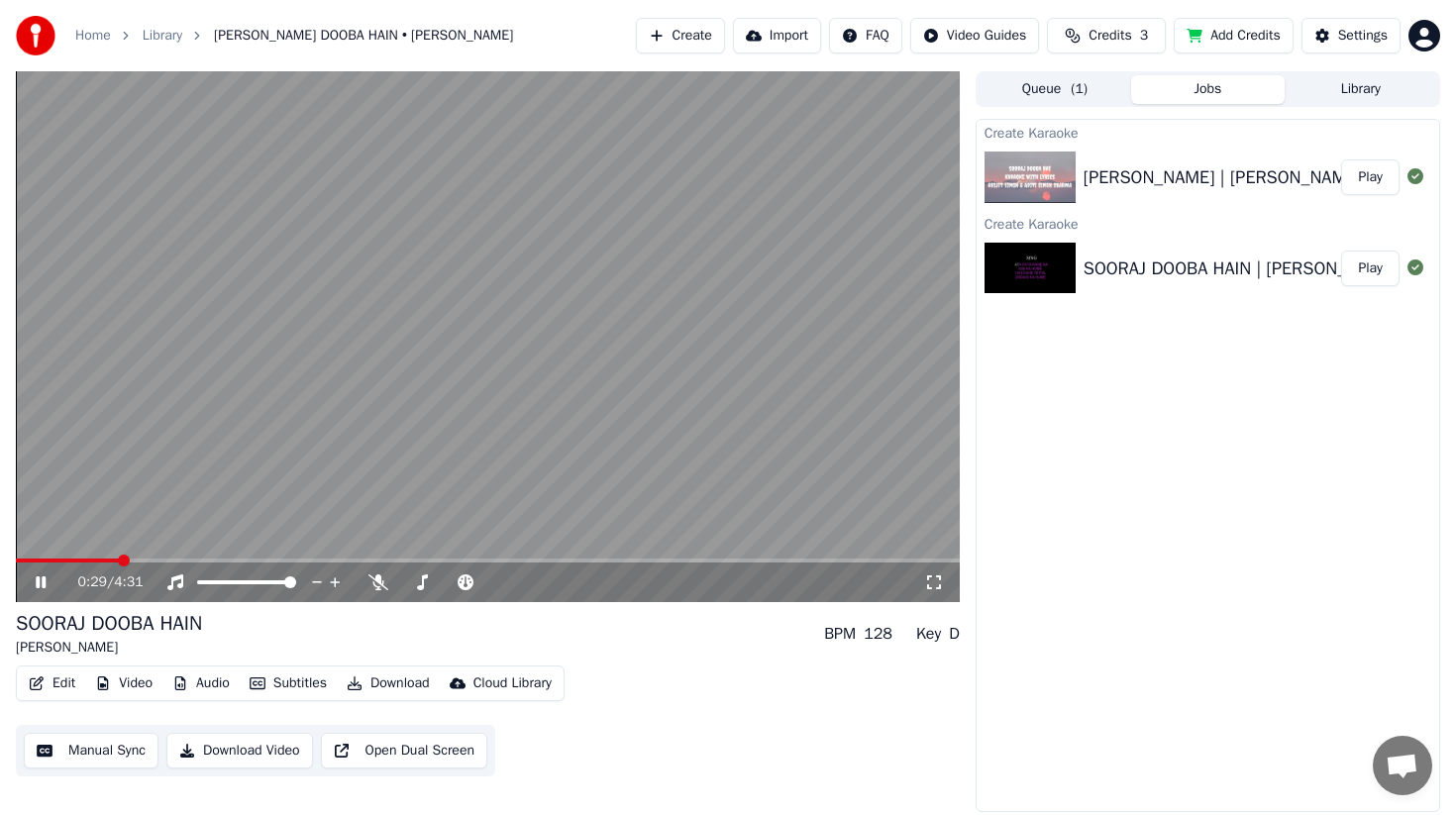 click at bounding box center (487, 337) 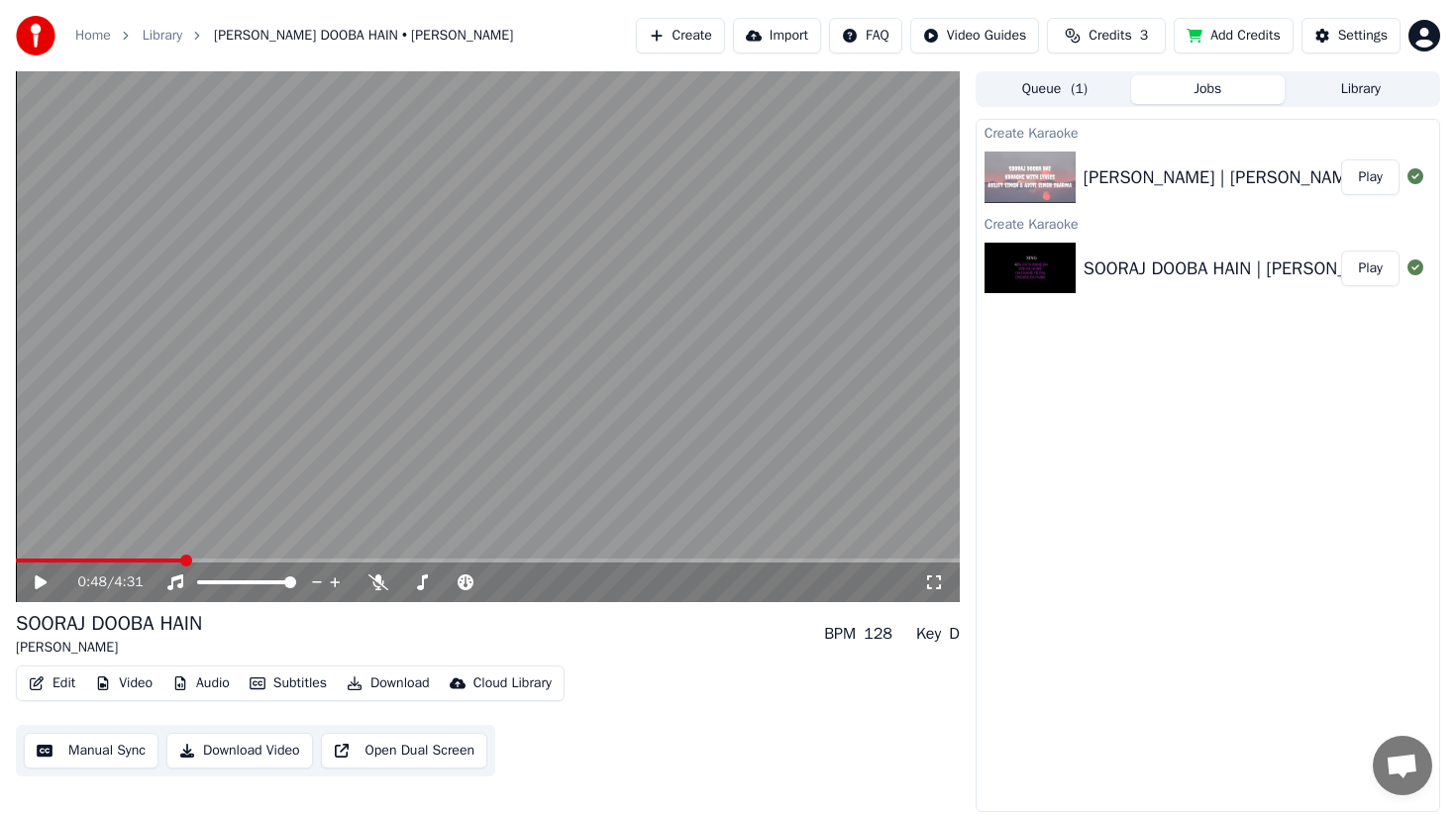 click at bounding box center [487, 560] 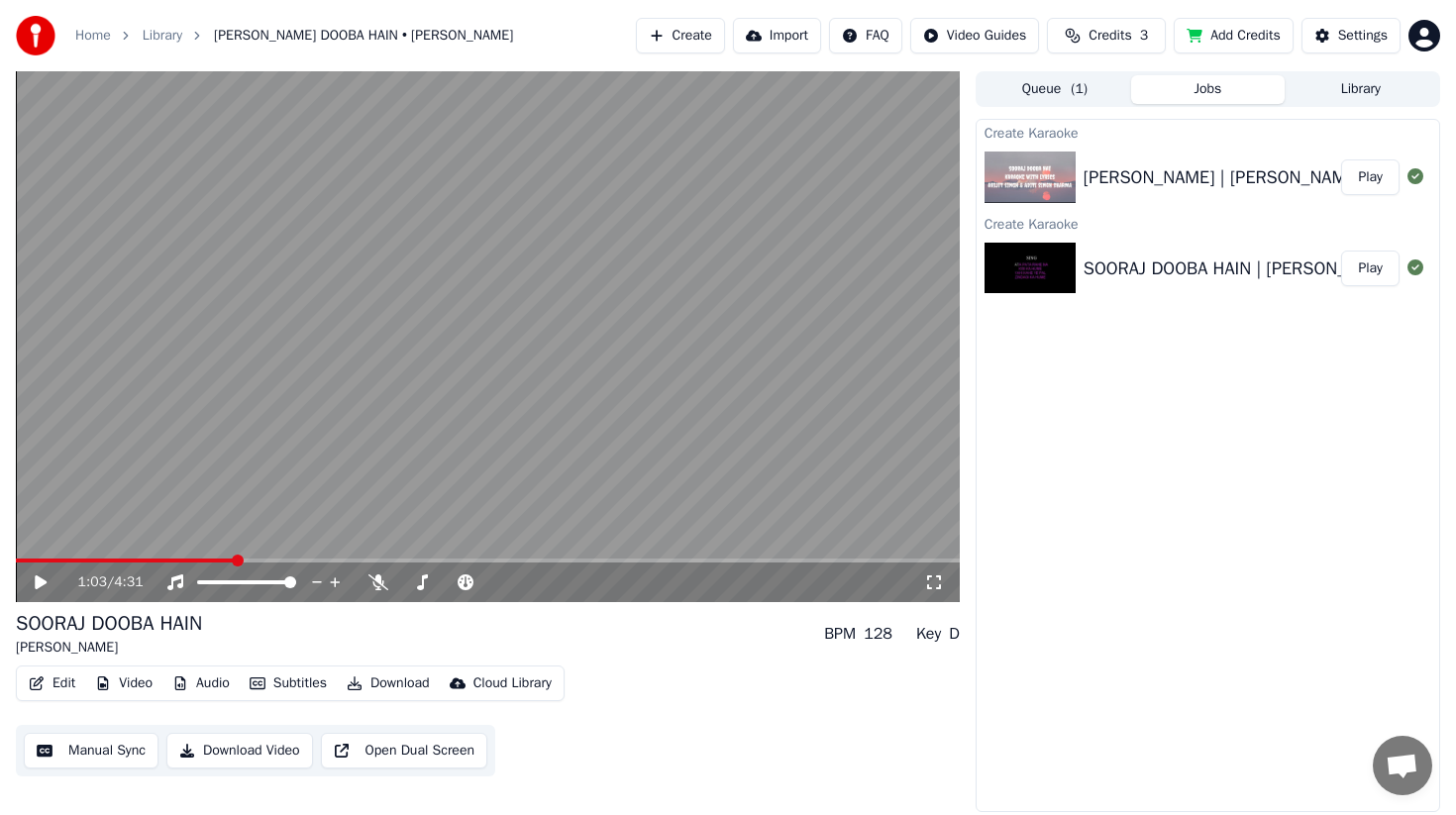 click at bounding box center [487, 560] 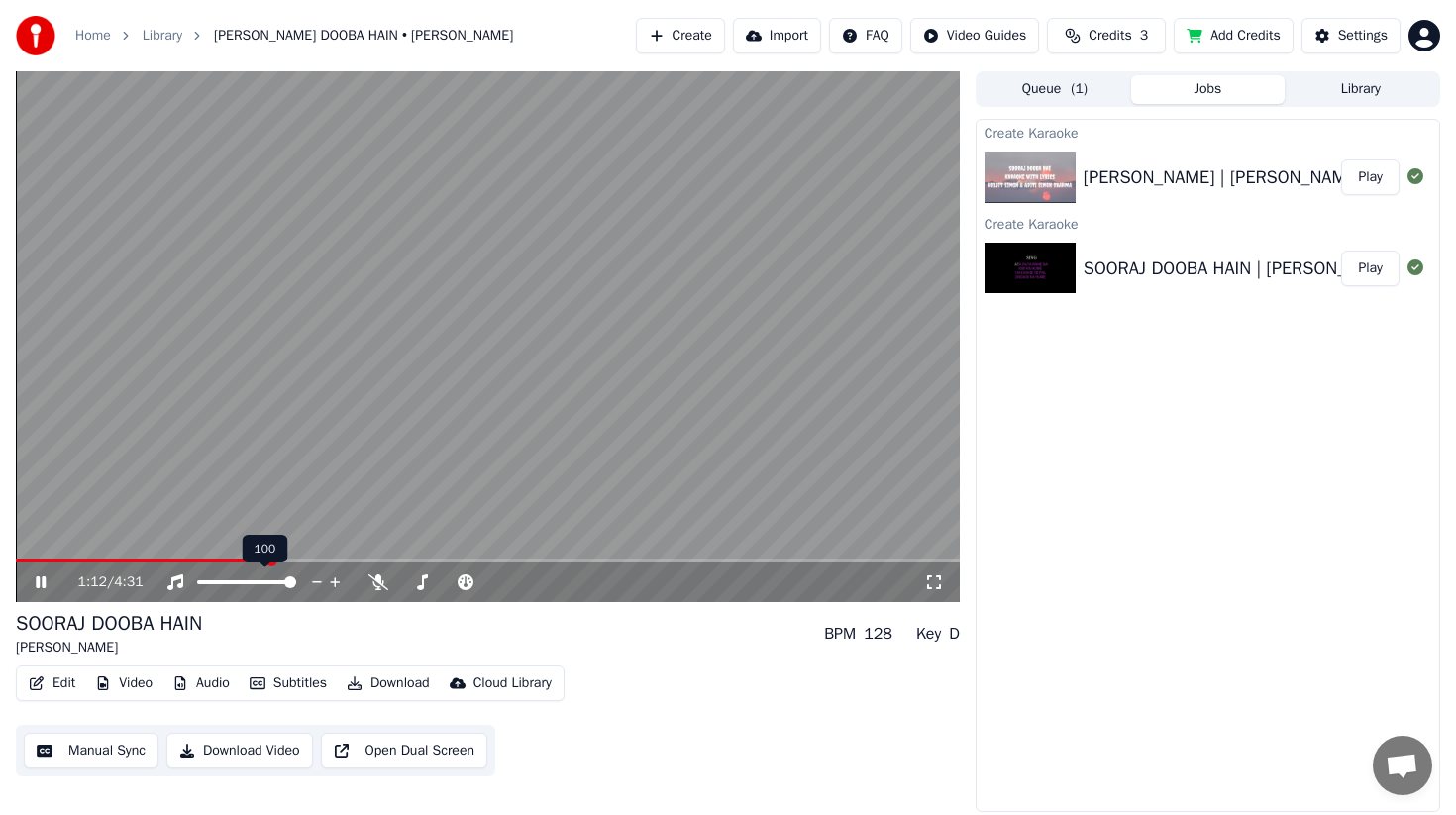 click 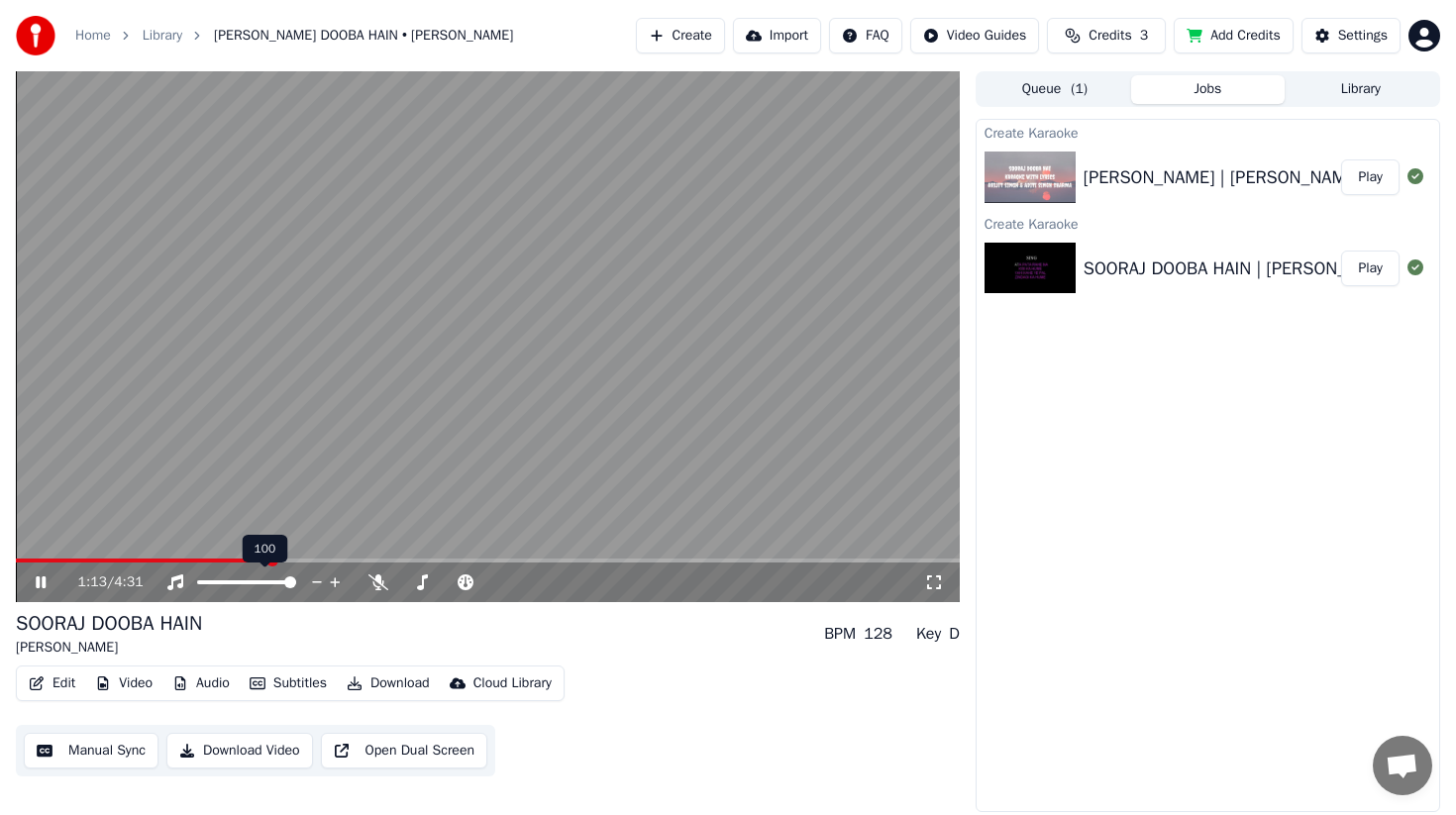 click 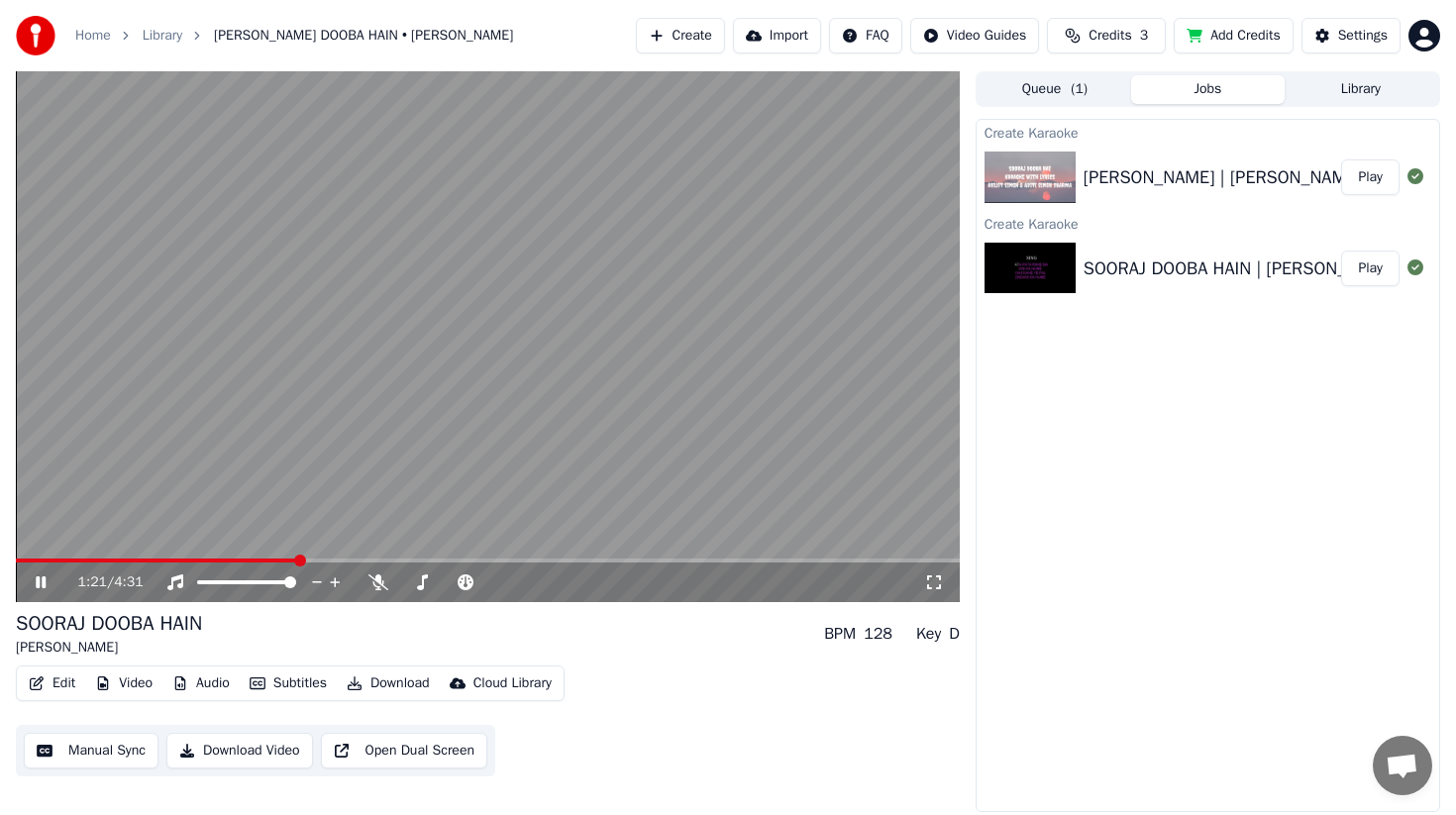 click 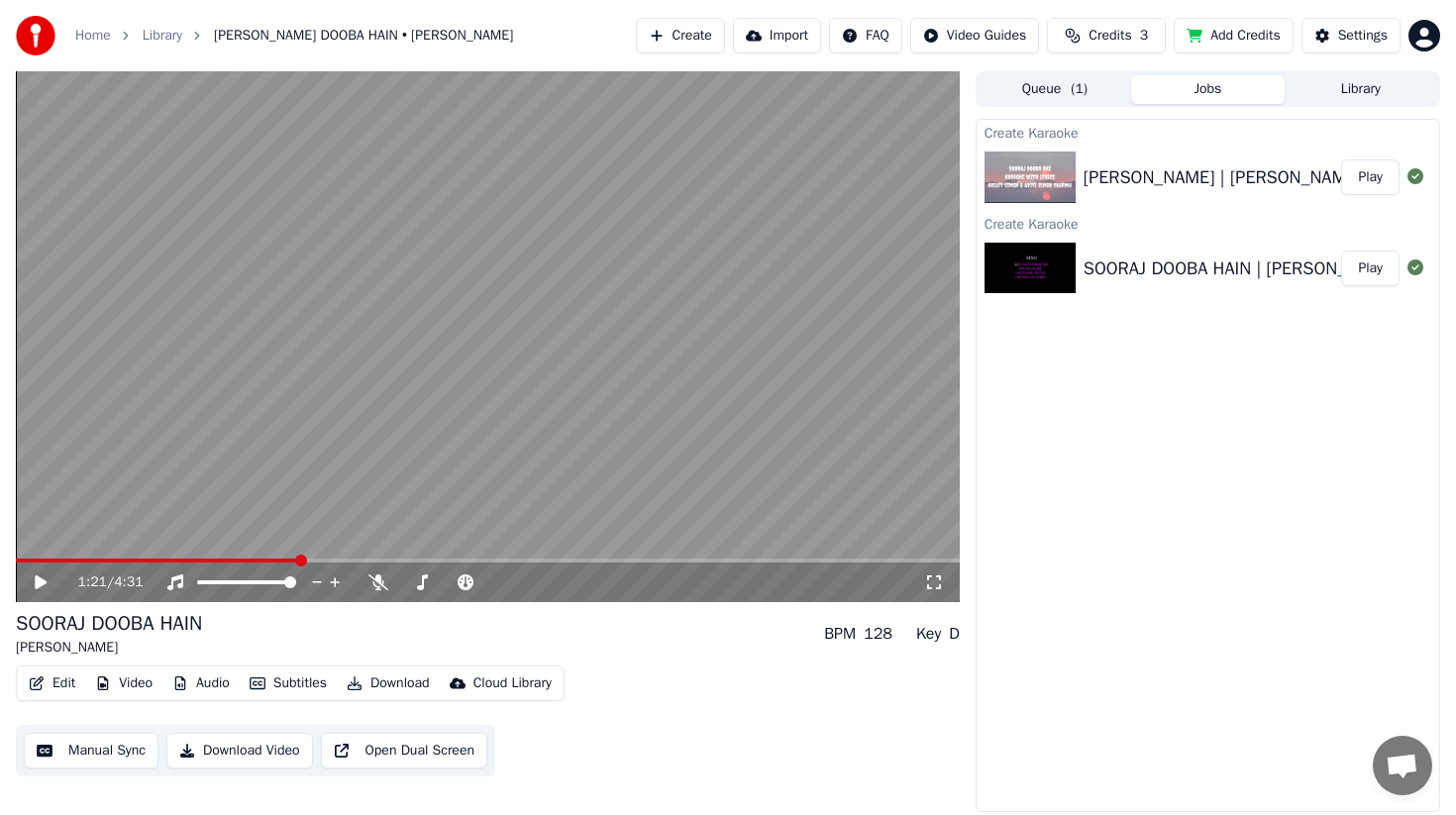 click 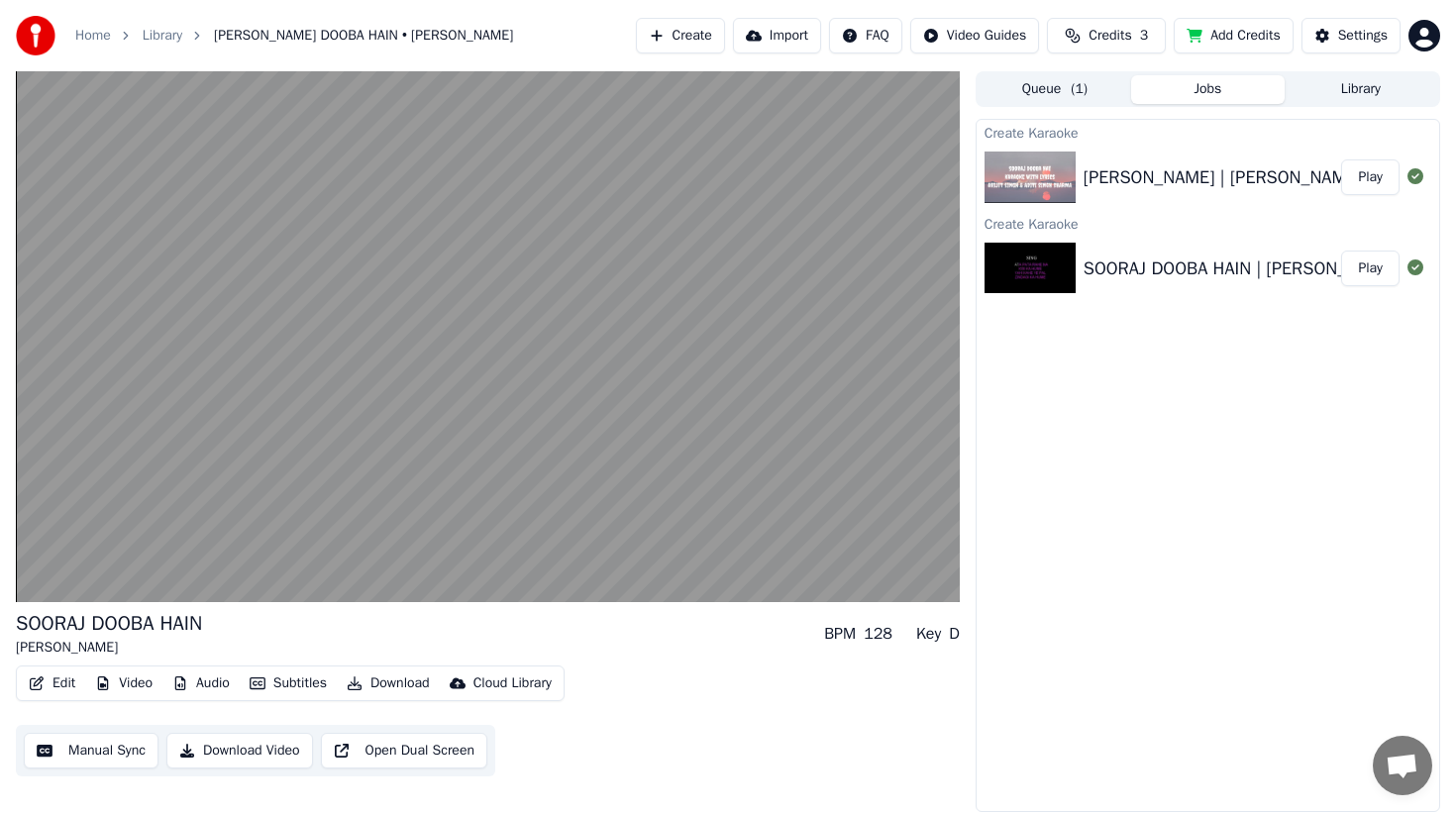 click on "Edit" at bounding box center [52, 683] 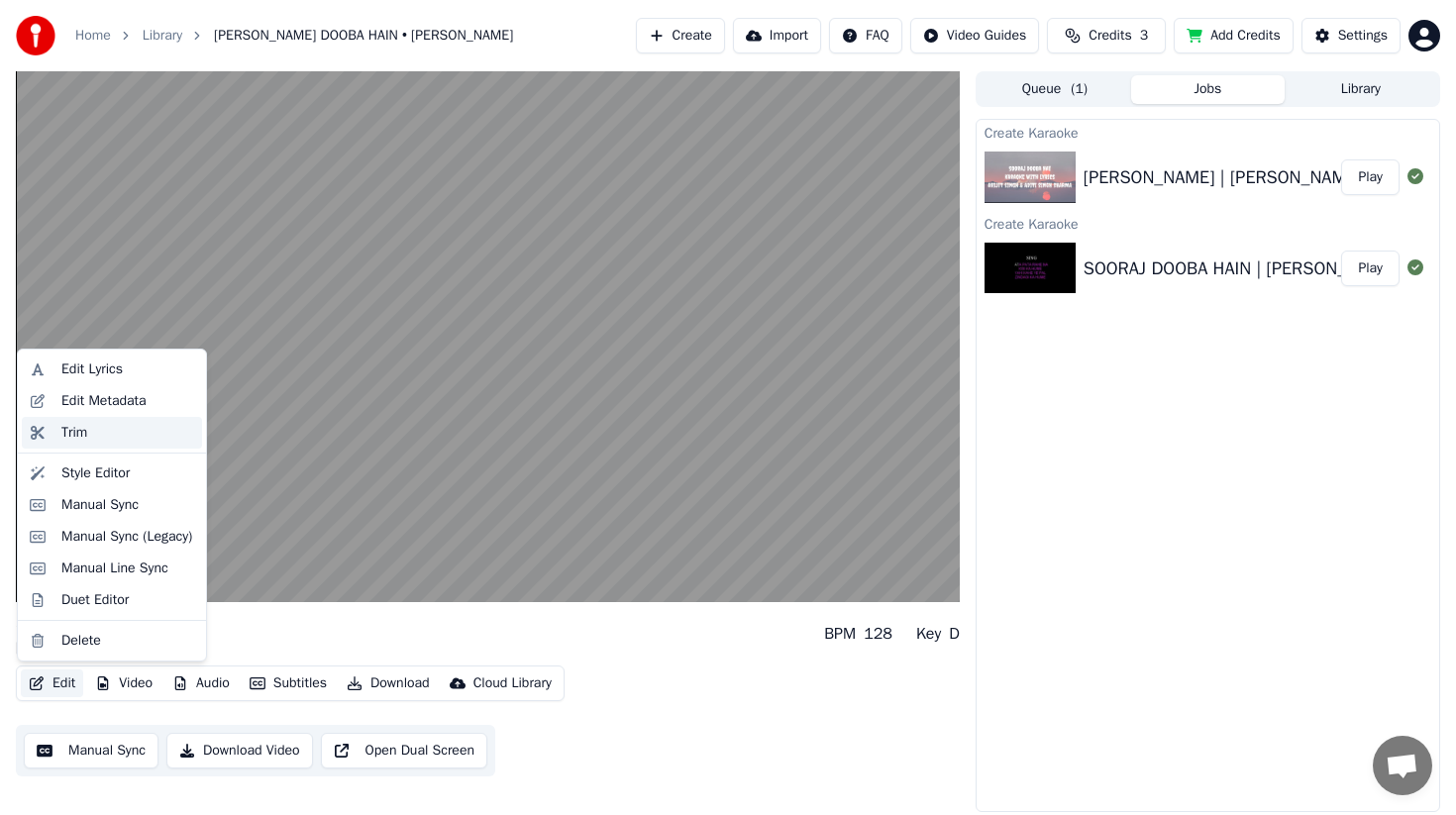 click on "Trim" at bounding box center (112, 433) 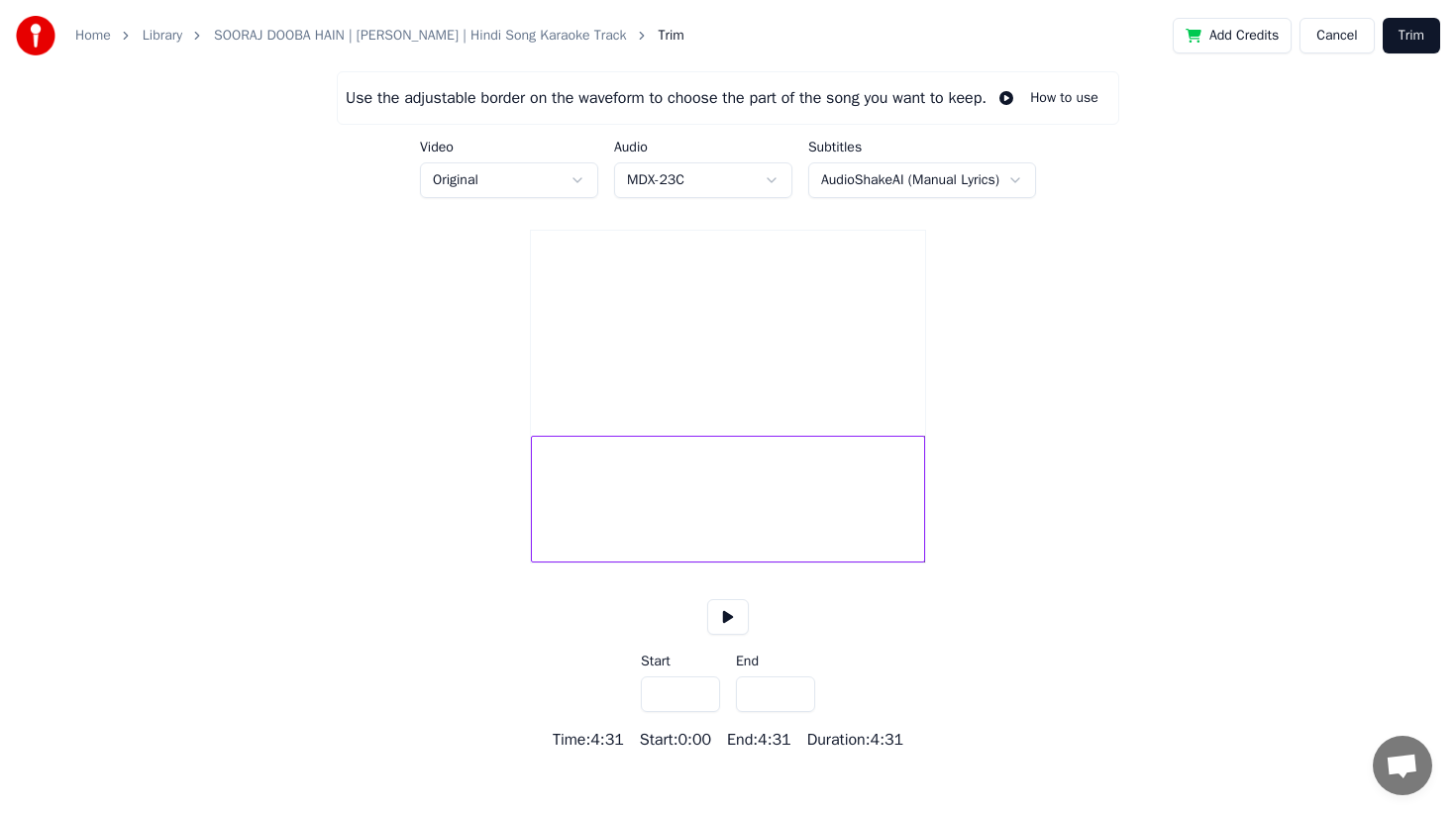 click on "Home Library SOORAJ DOOBA HAIN | [PERSON_NAME] | Hindi Song Karaoke Track Trim Add Credits Cancel Trim Use the adjustable border on the waveform to choose the part of the song you want to keep. How to use Video Original Audio MDX-23C Subtitles AudioShakeAI (Manual Lyrics) Start *** End ***** Time :  4:31 Start :  0:00 End :  4:31 Duration :  4:31" at bounding box center [728, 375] 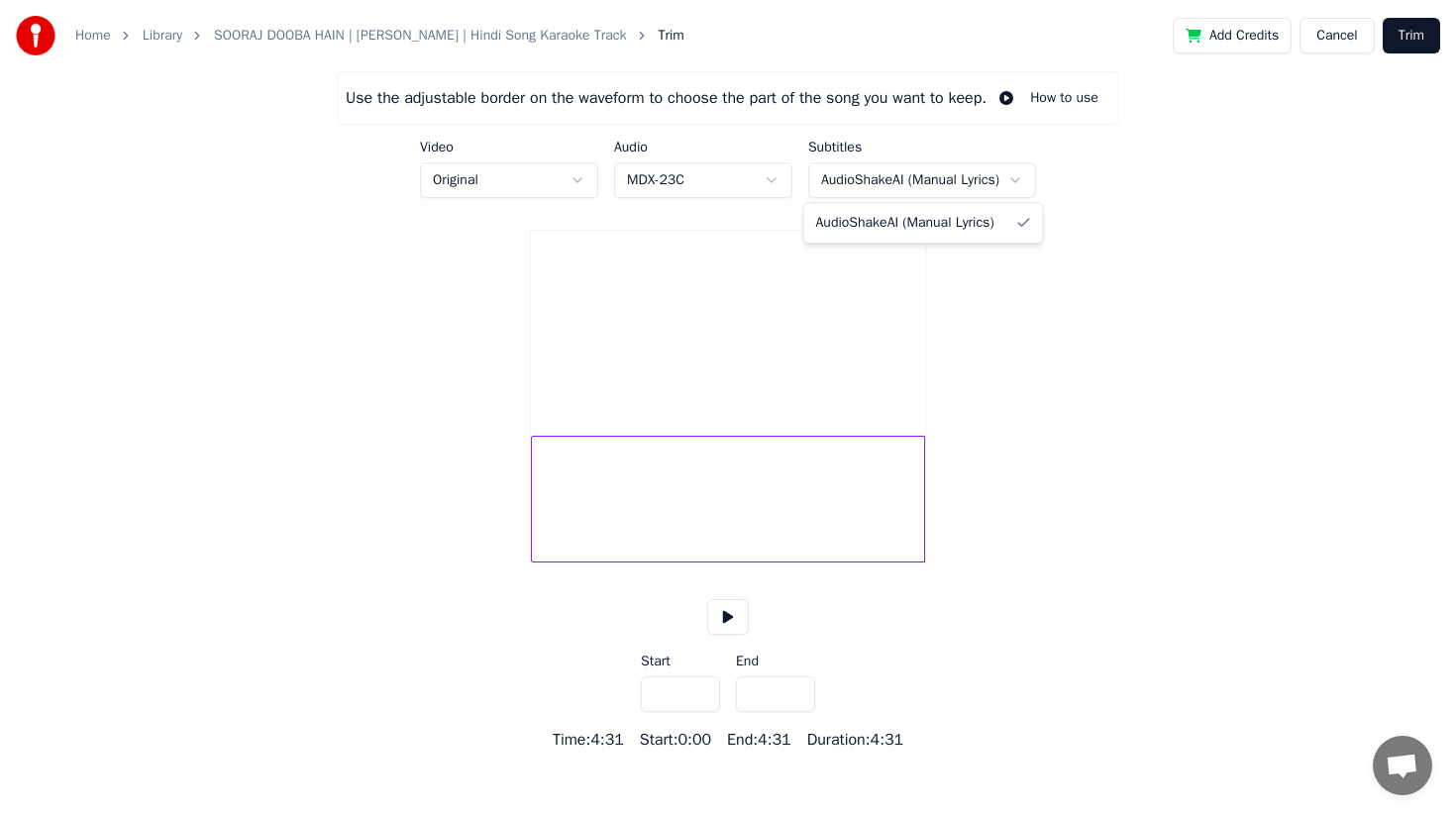 click on "Home Library SOORAJ DOOBA HAIN | [PERSON_NAME] | Hindi Song Karaoke Track Trim Add Credits Cancel Trim Use the adjustable border on the waveform to choose the part of the song you want to keep. How to use Video Original Audio MDX-23C Subtitles AudioShakeAI (Manual Lyrics) Start *** End ***** Time :  4:31 Start :  0:00 End :  4:31 Duration :  4:31
AudioShakeAI (Manual Lyrics)" at bounding box center [728, 375] 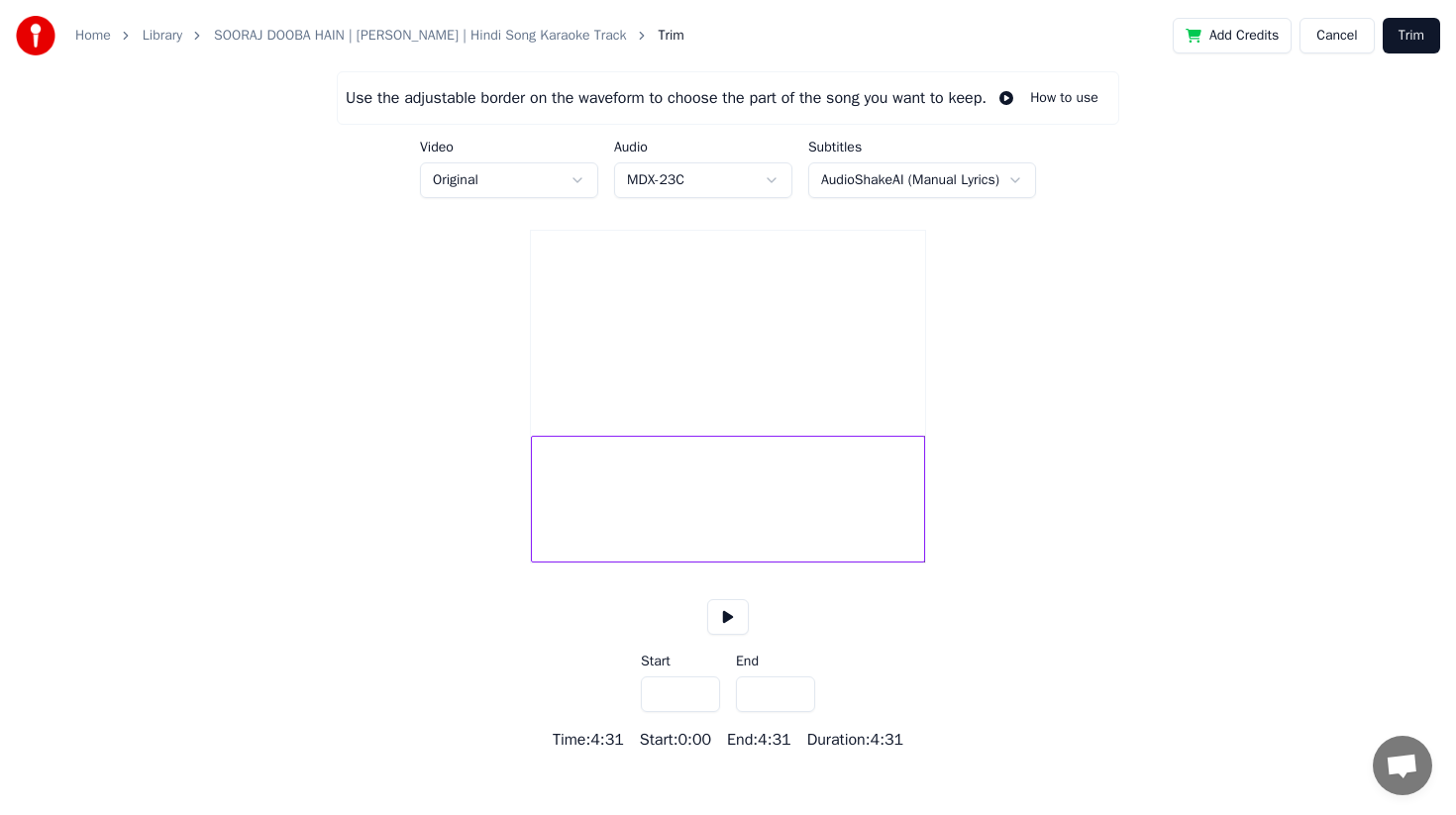 click on "Home Library SOORAJ DOOBA HAIN | [PERSON_NAME] | Hindi Song Karaoke Track Trim Add Credits Cancel Trim Use the adjustable border on the waveform to choose the part of the song you want to keep. How to use Video Original Audio MDX-23C Subtitles AudioShakeAI (Manual Lyrics) Start *** End ***** Time :  4:31 Start :  0:00 End :  4:31 Duration :  4:31" at bounding box center (728, 375) 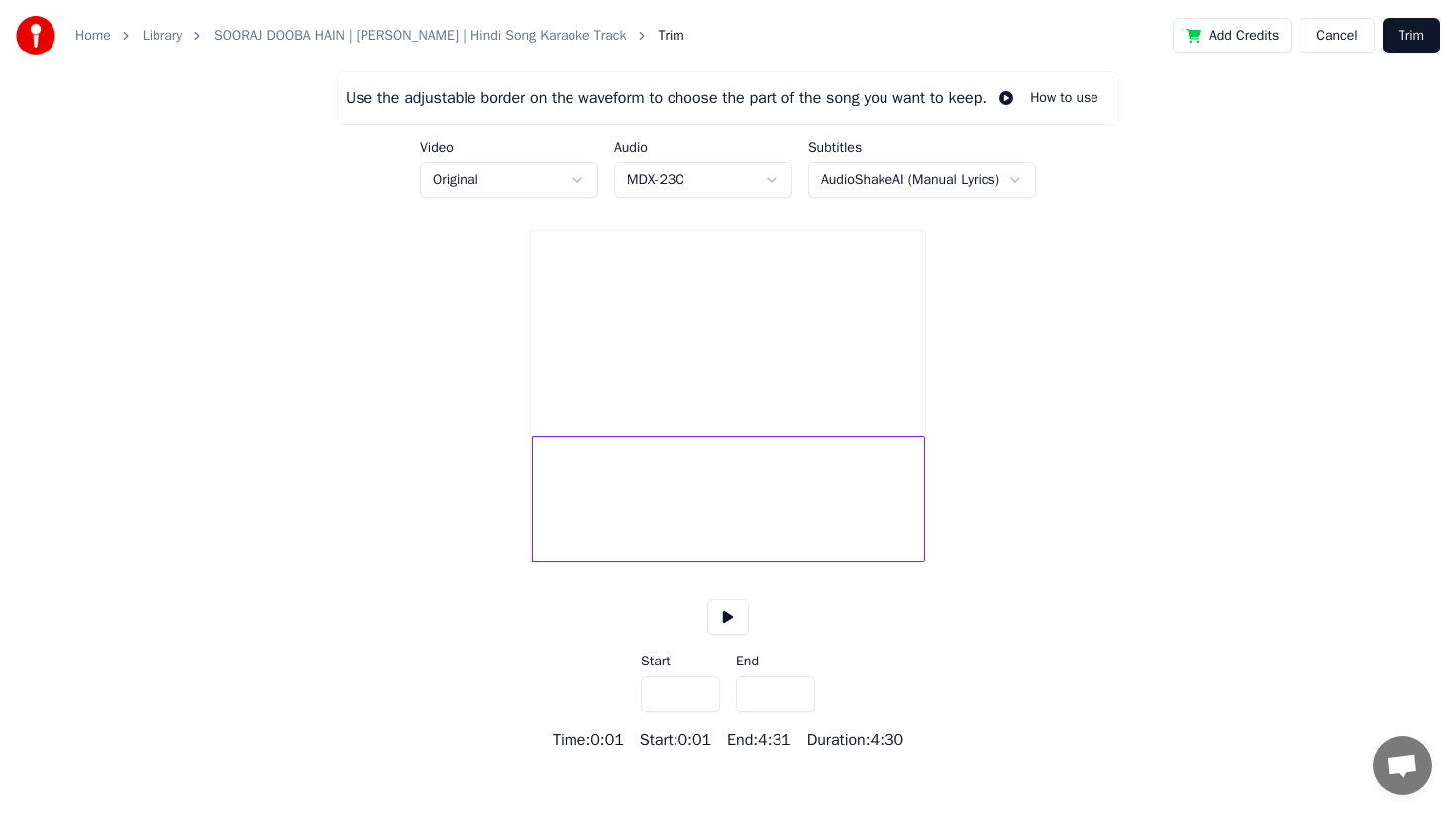 click on "***" at bounding box center (680, 694) 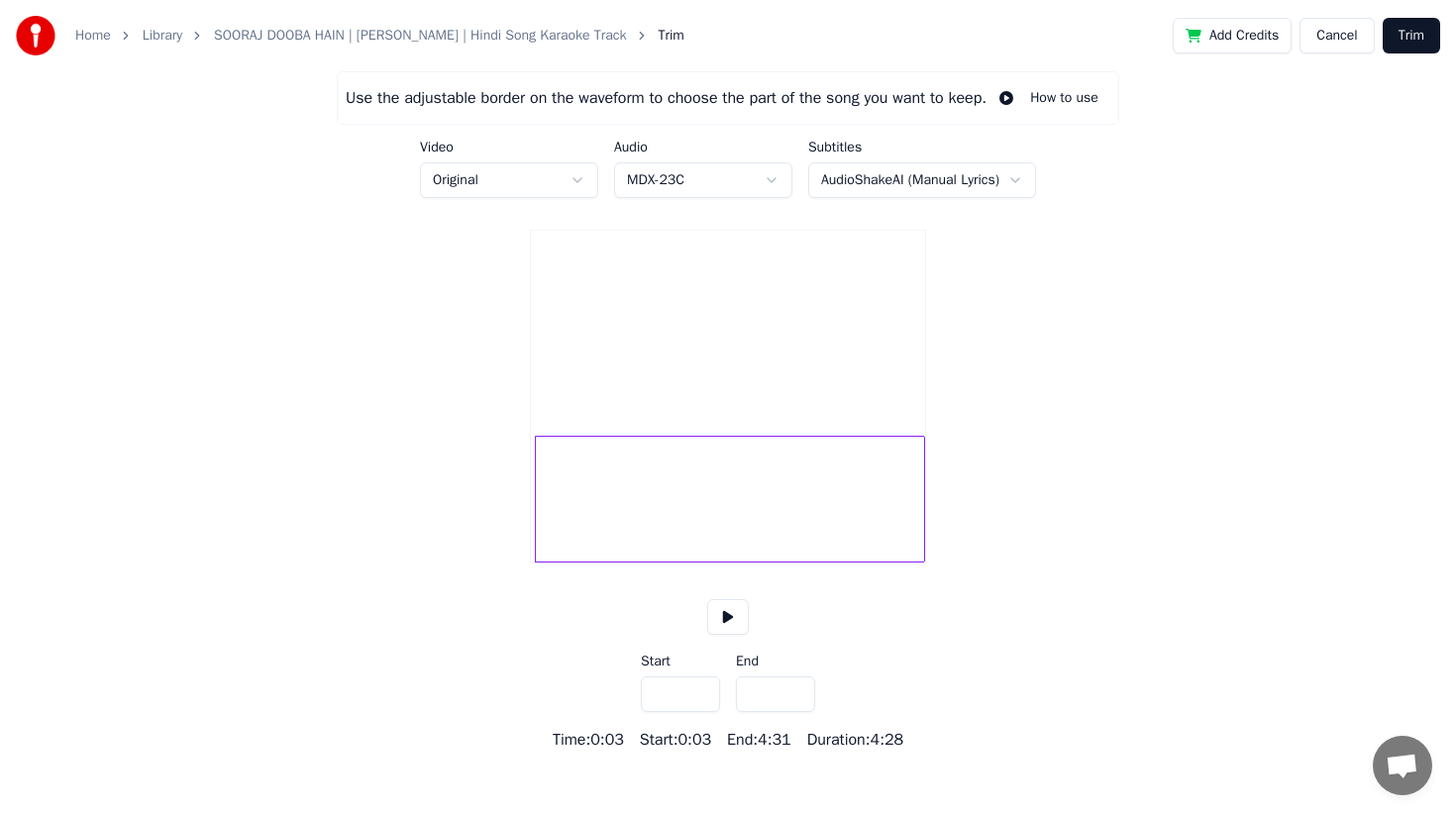 click on "***" at bounding box center (680, 694) 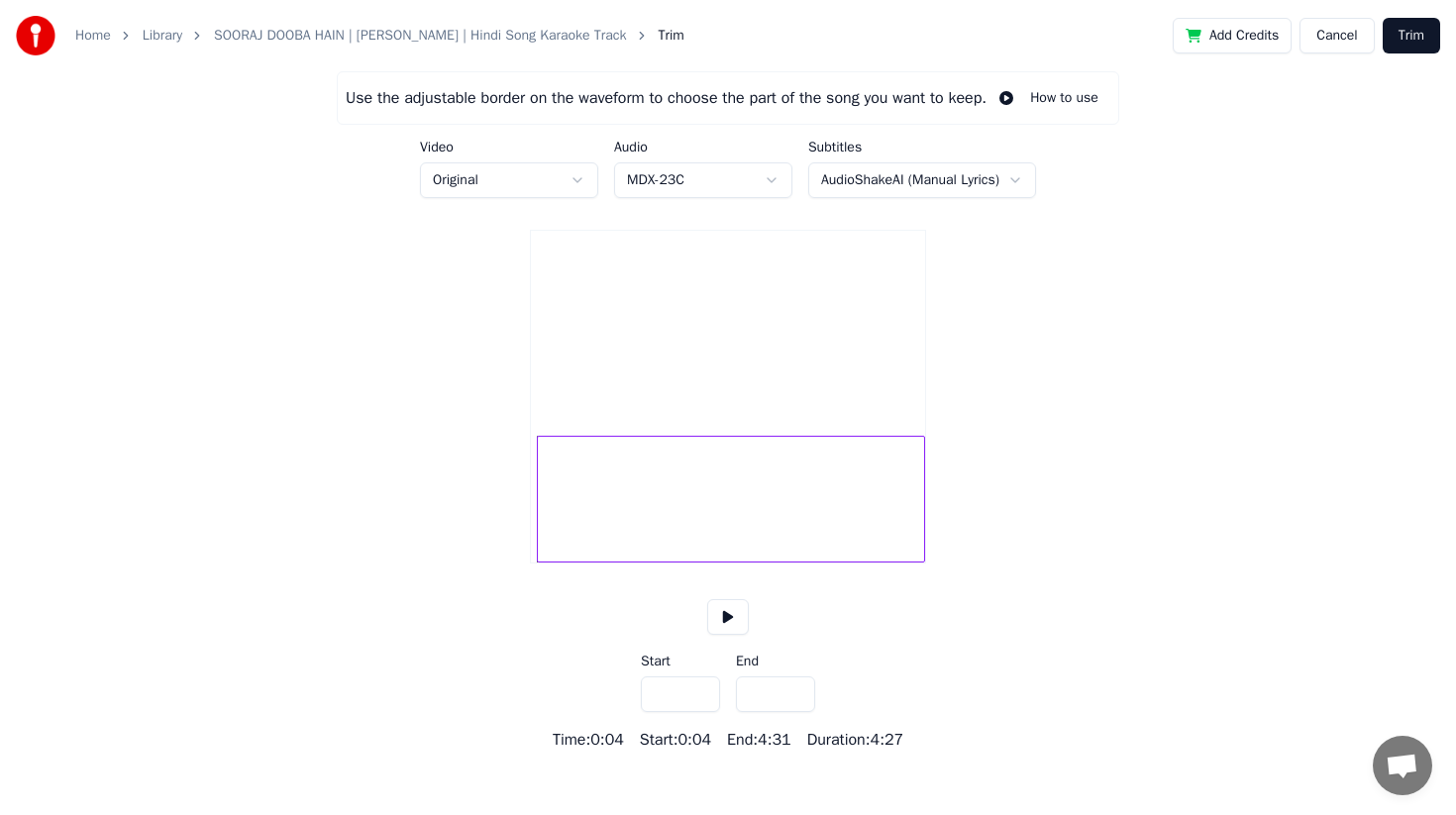 click on "***" at bounding box center (680, 694) 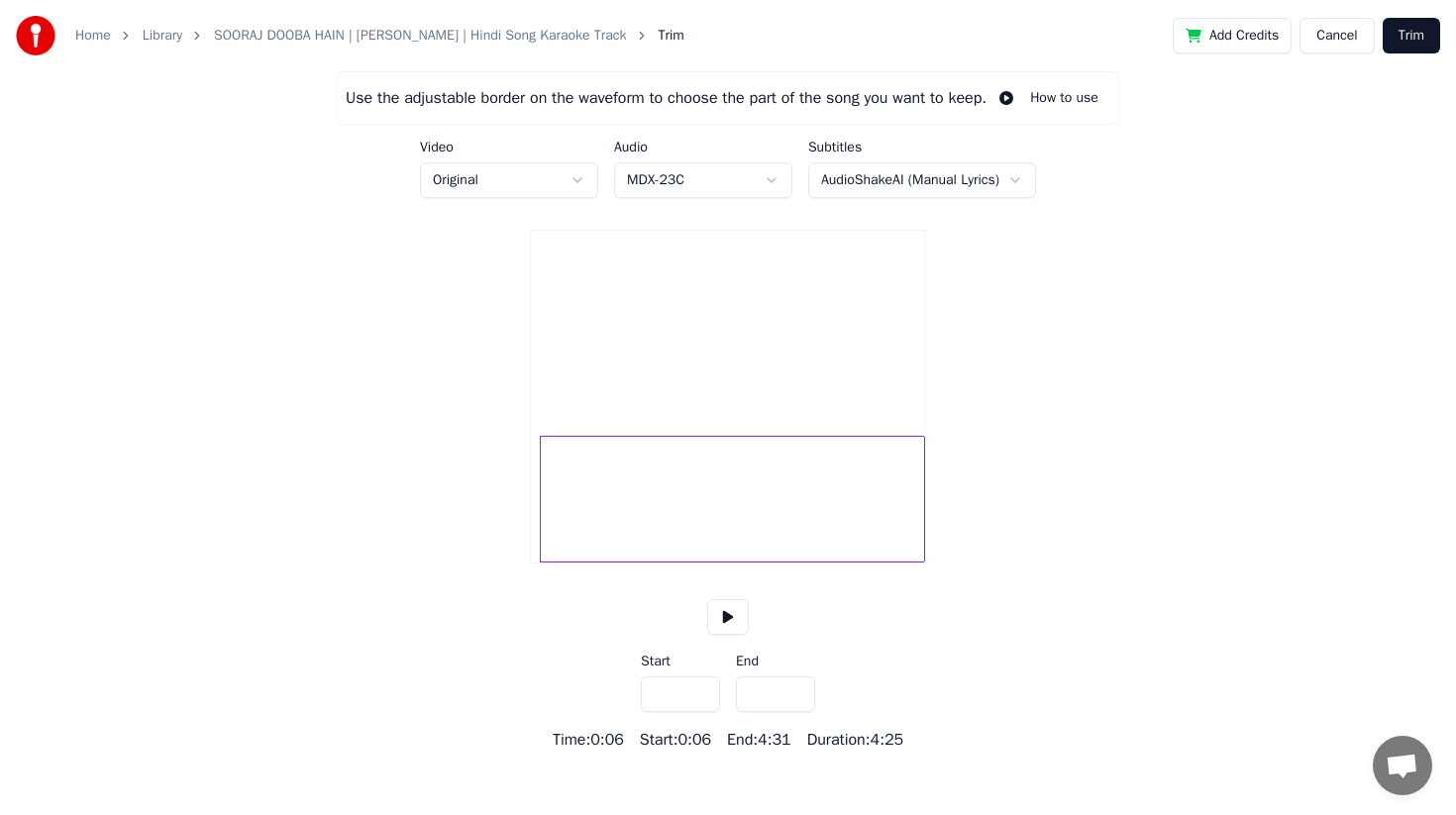 click on "***" at bounding box center [680, 694] 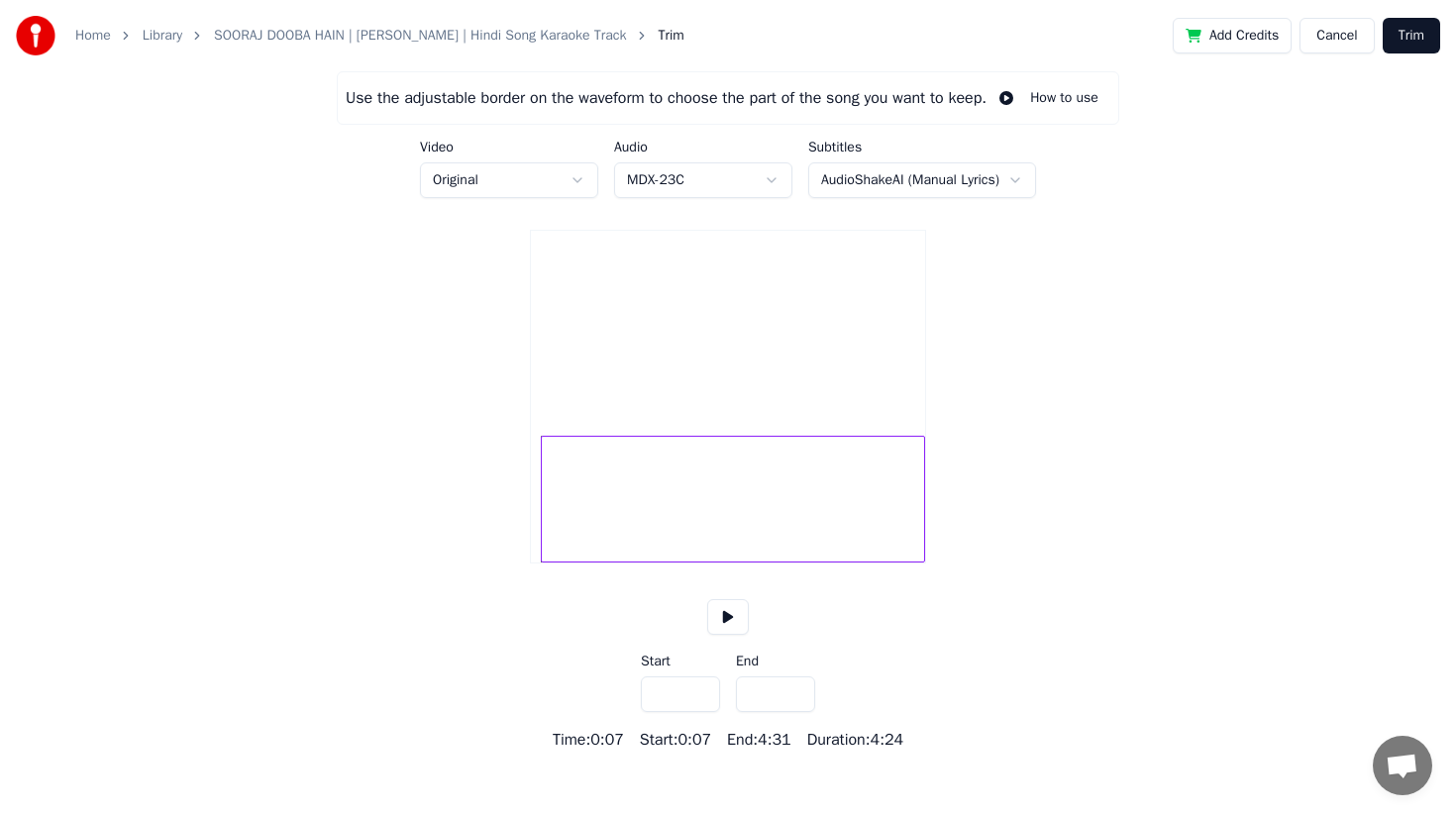 click on "***" at bounding box center [680, 694] 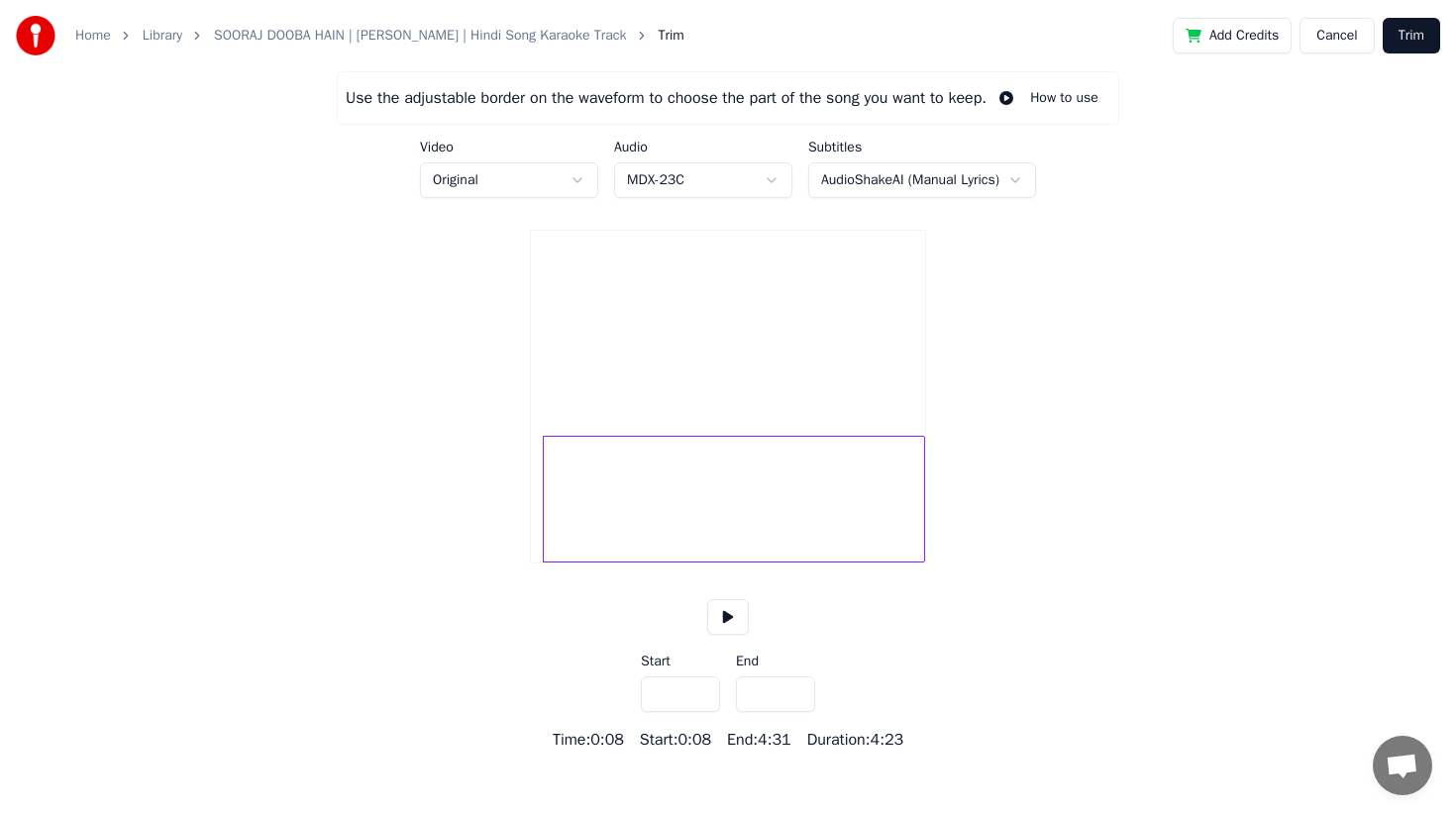 click on "***" at bounding box center (680, 694) 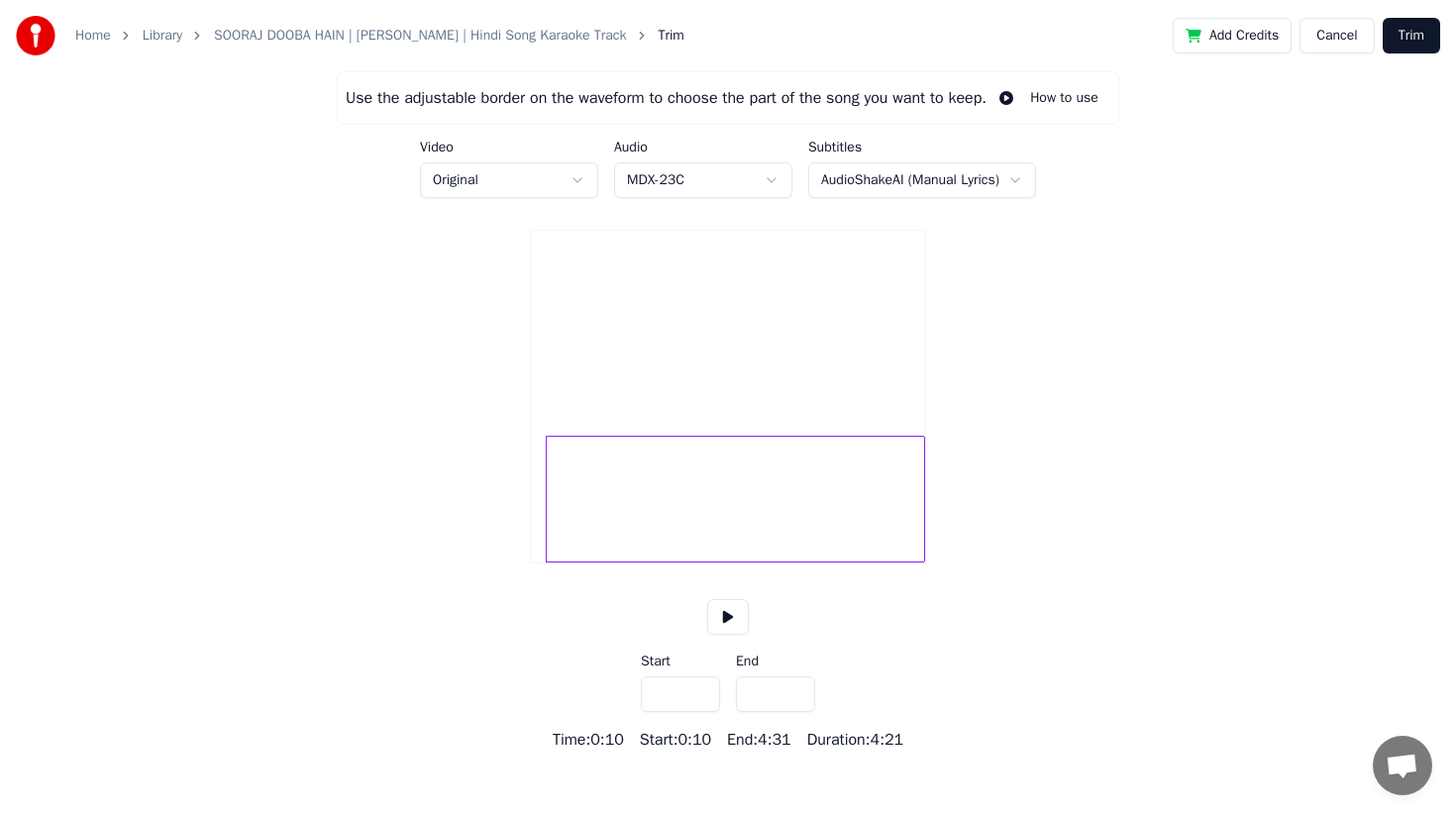 click on "****" at bounding box center [680, 694] 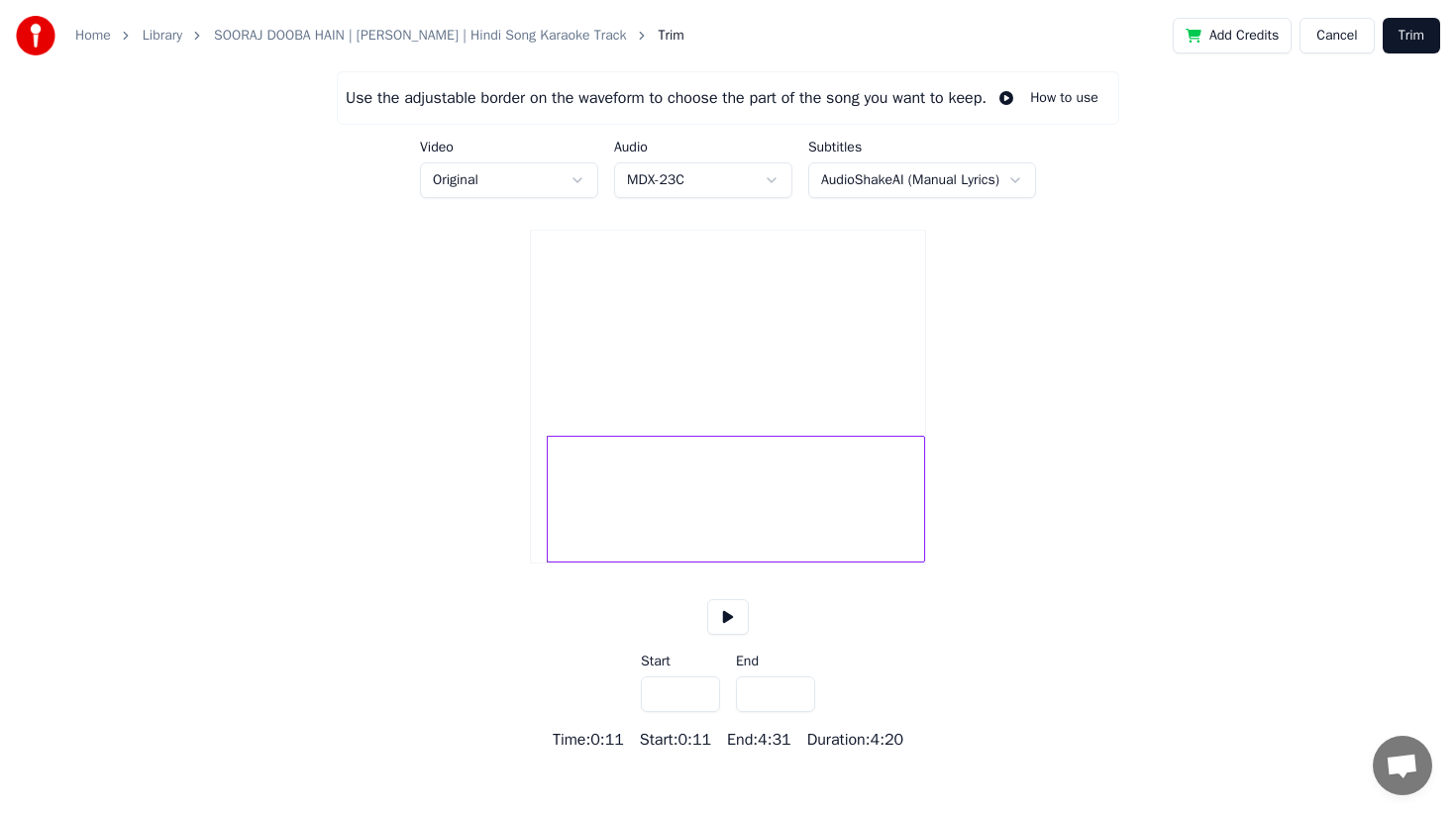 click on "****" at bounding box center [680, 694] 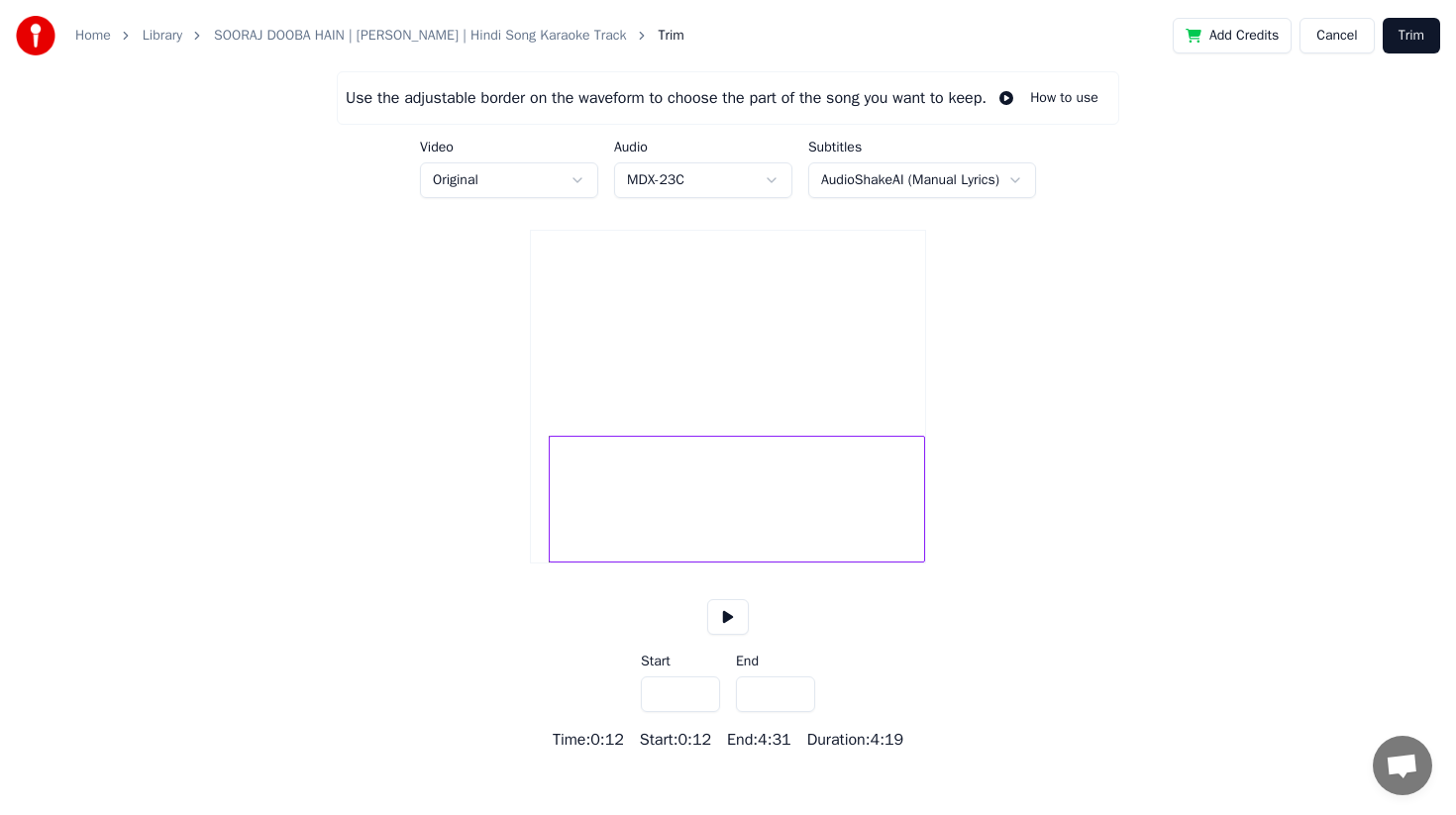 click on "****" at bounding box center (680, 694) 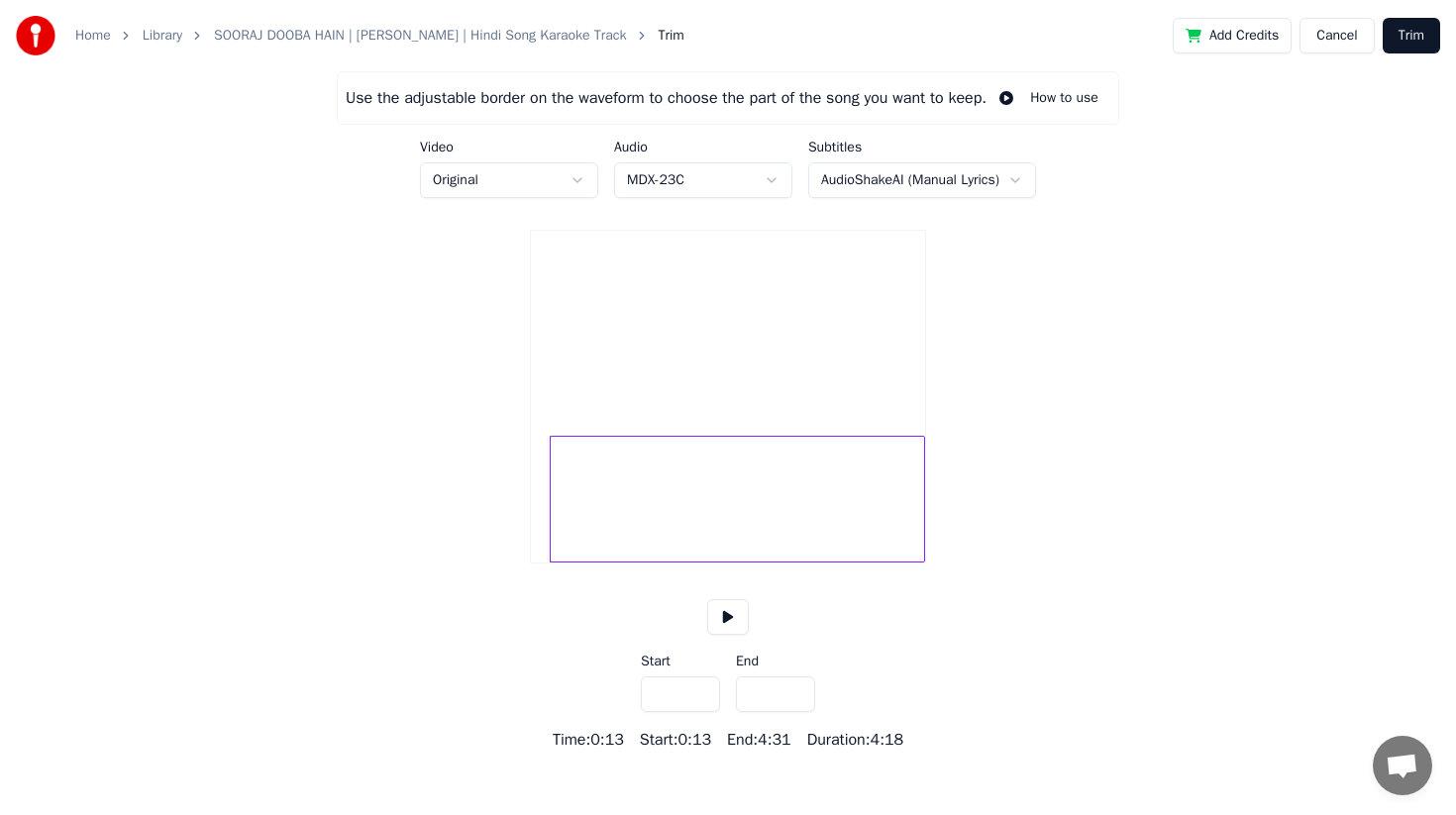 click on "****" at bounding box center (680, 694) 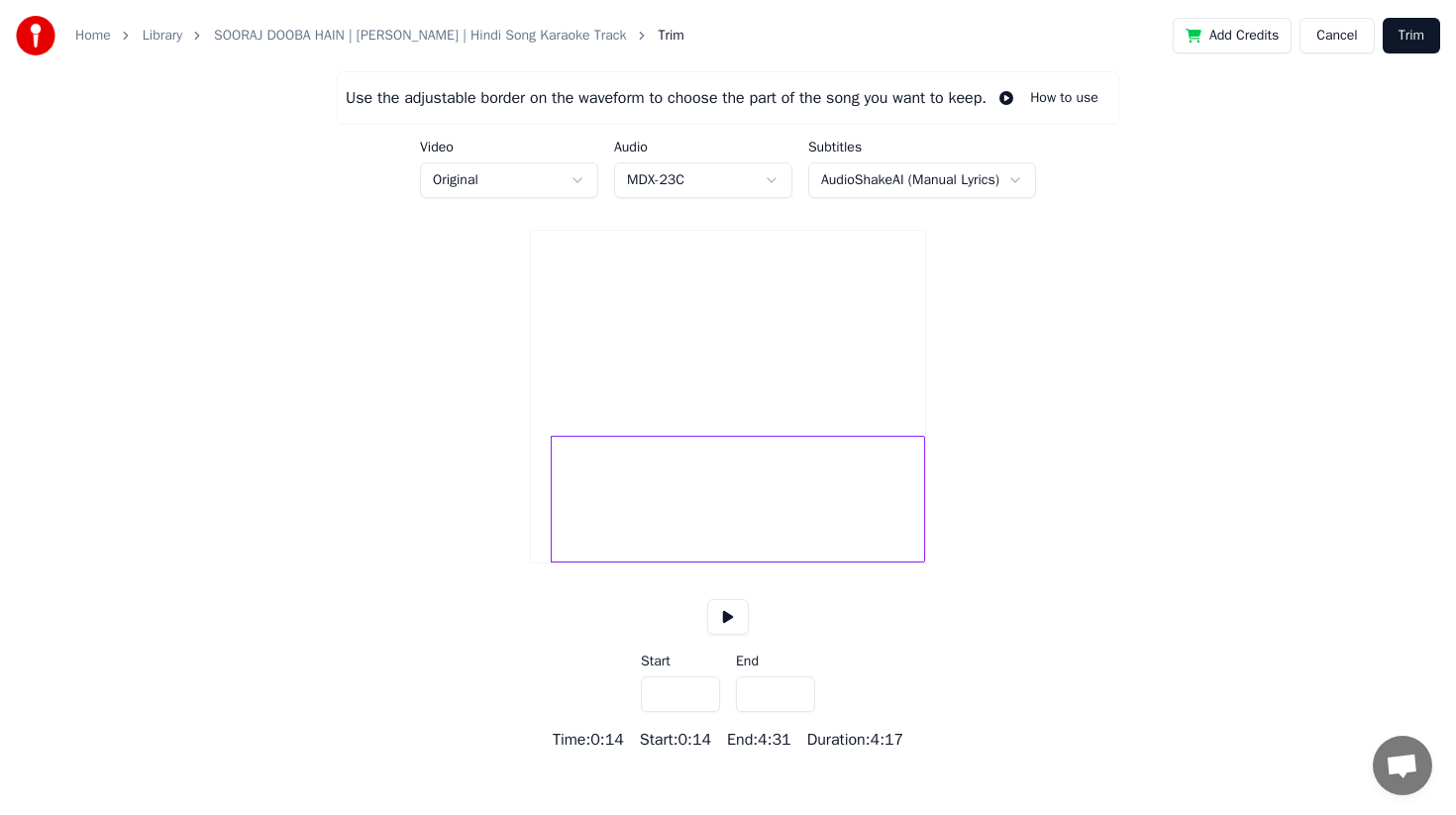 click on "****" at bounding box center [680, 694] 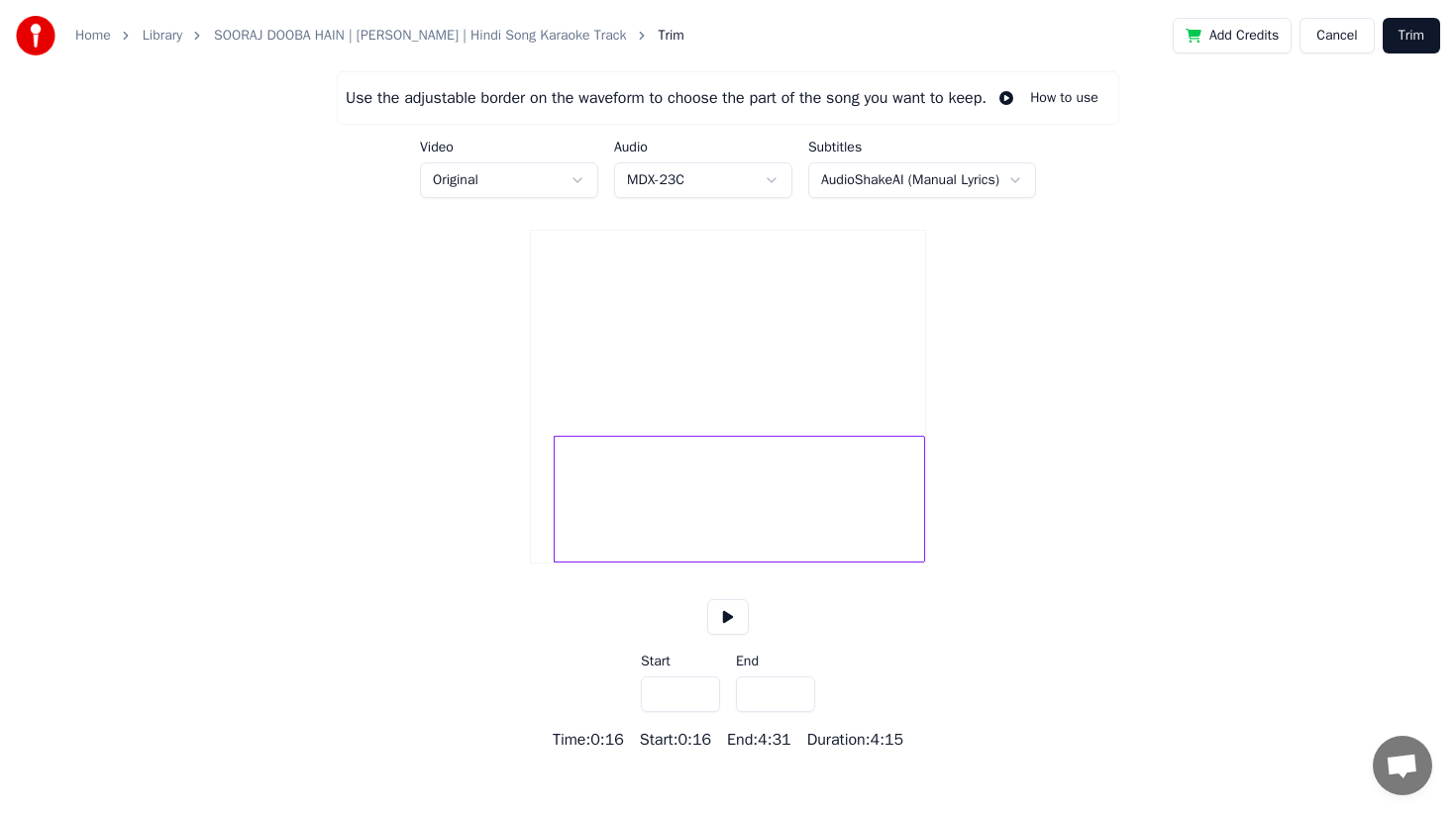 click on "****" at bounding box center [680, 694] 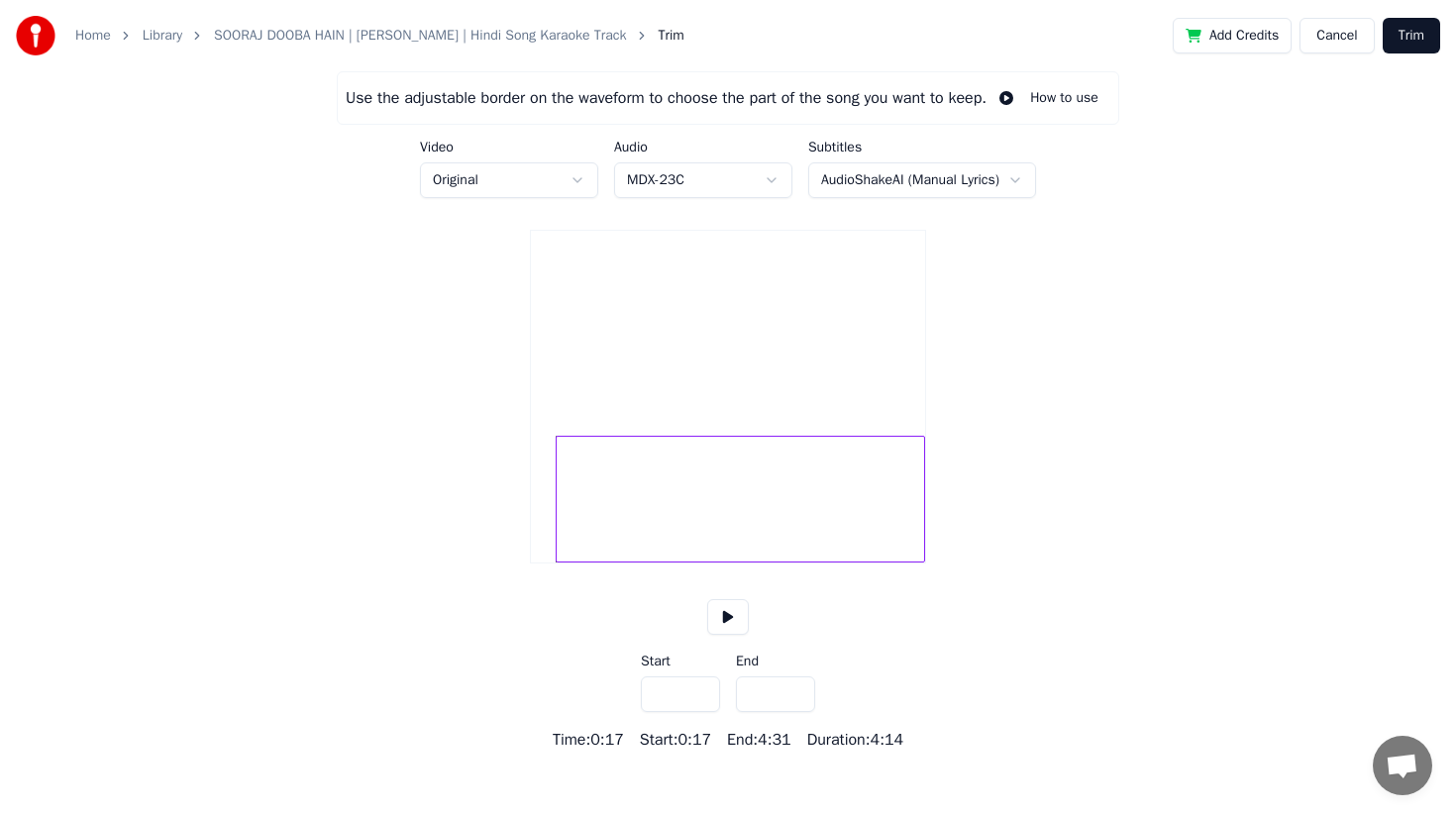 click on "****" at bounding box center (680, 694) 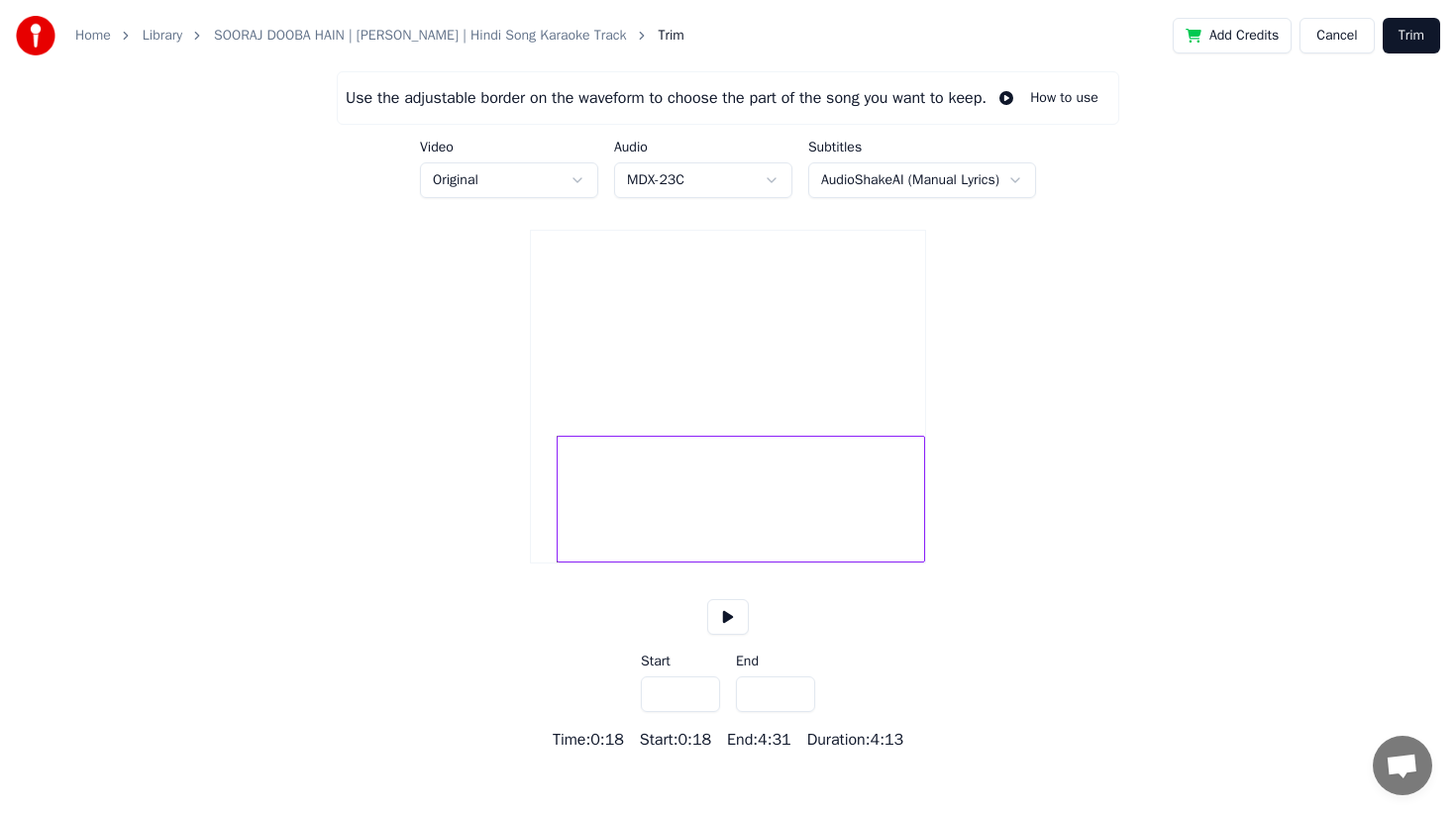 click on "****" at bounding box center [680, 694] 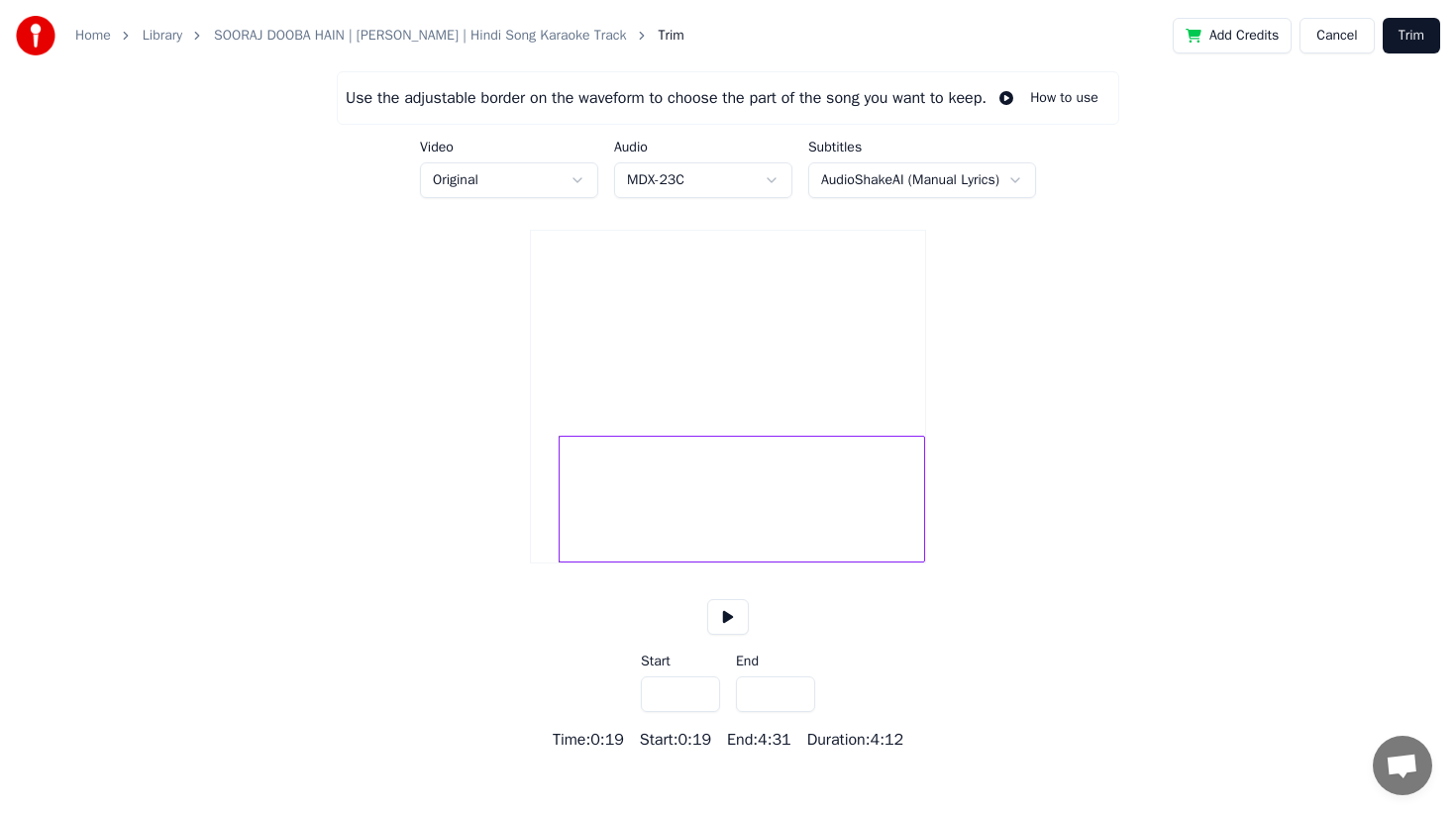 click on "****" at bounding box center (680, 694) 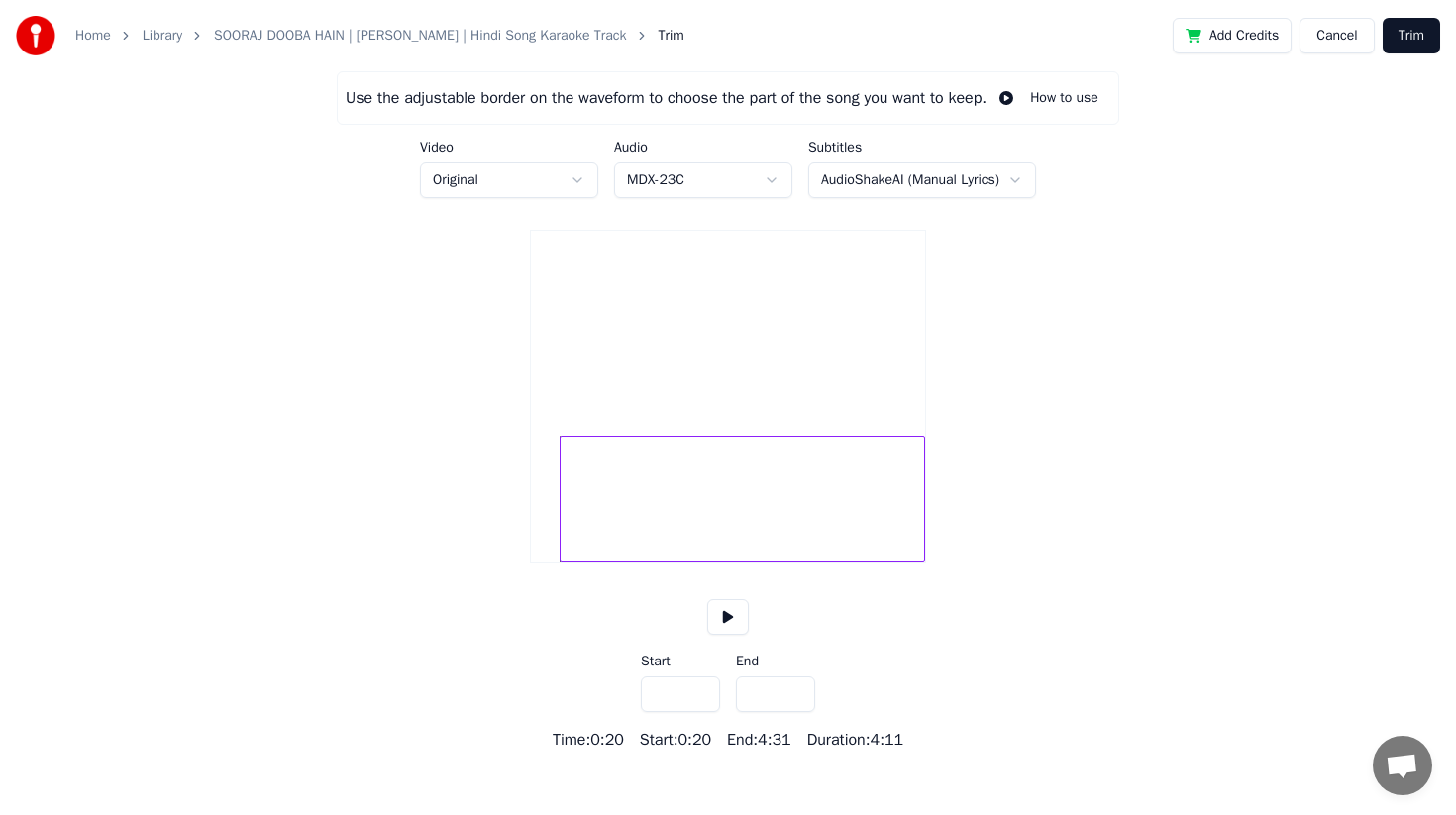 type on "****" 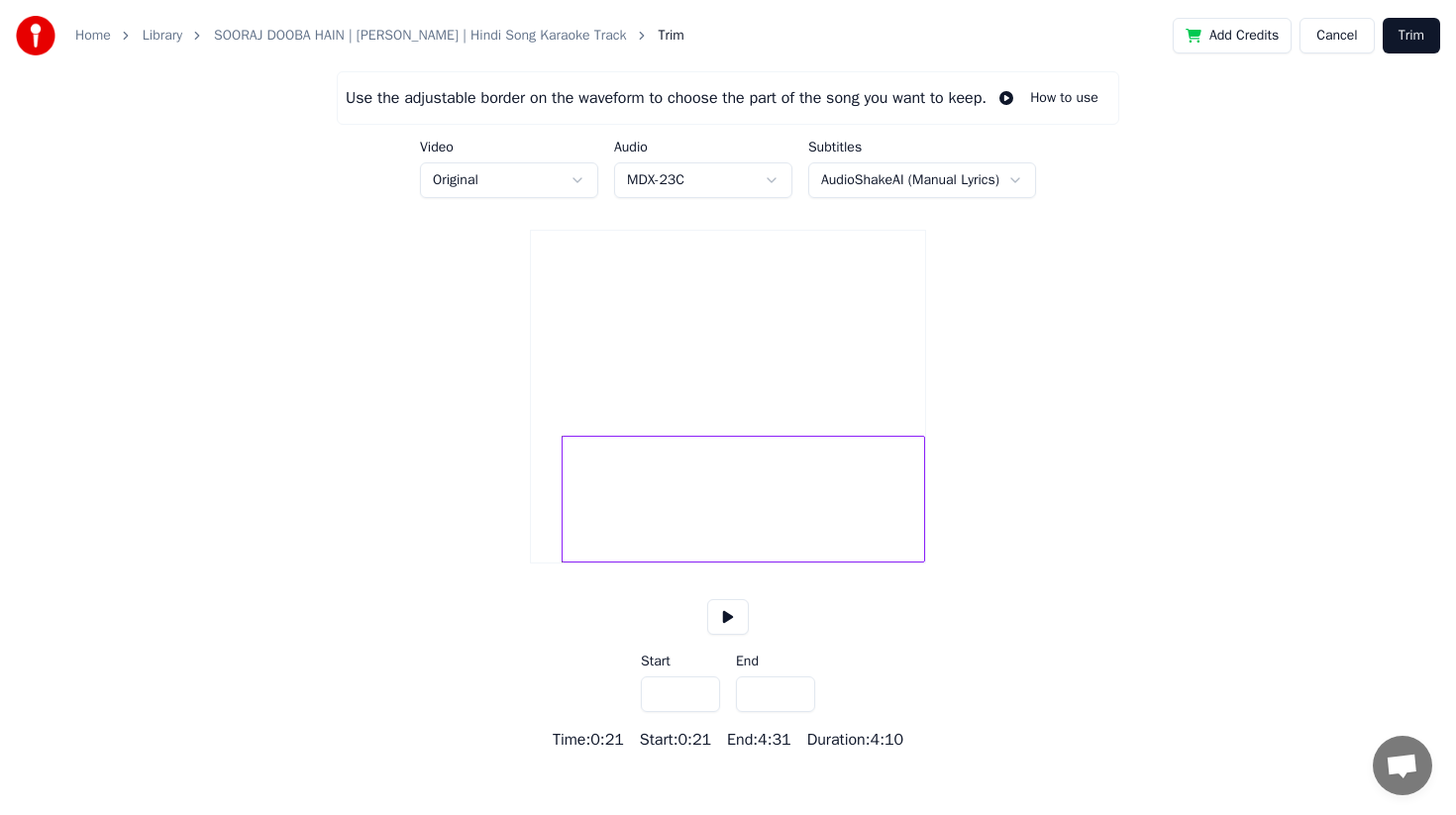click at bounding box center [728, 617] 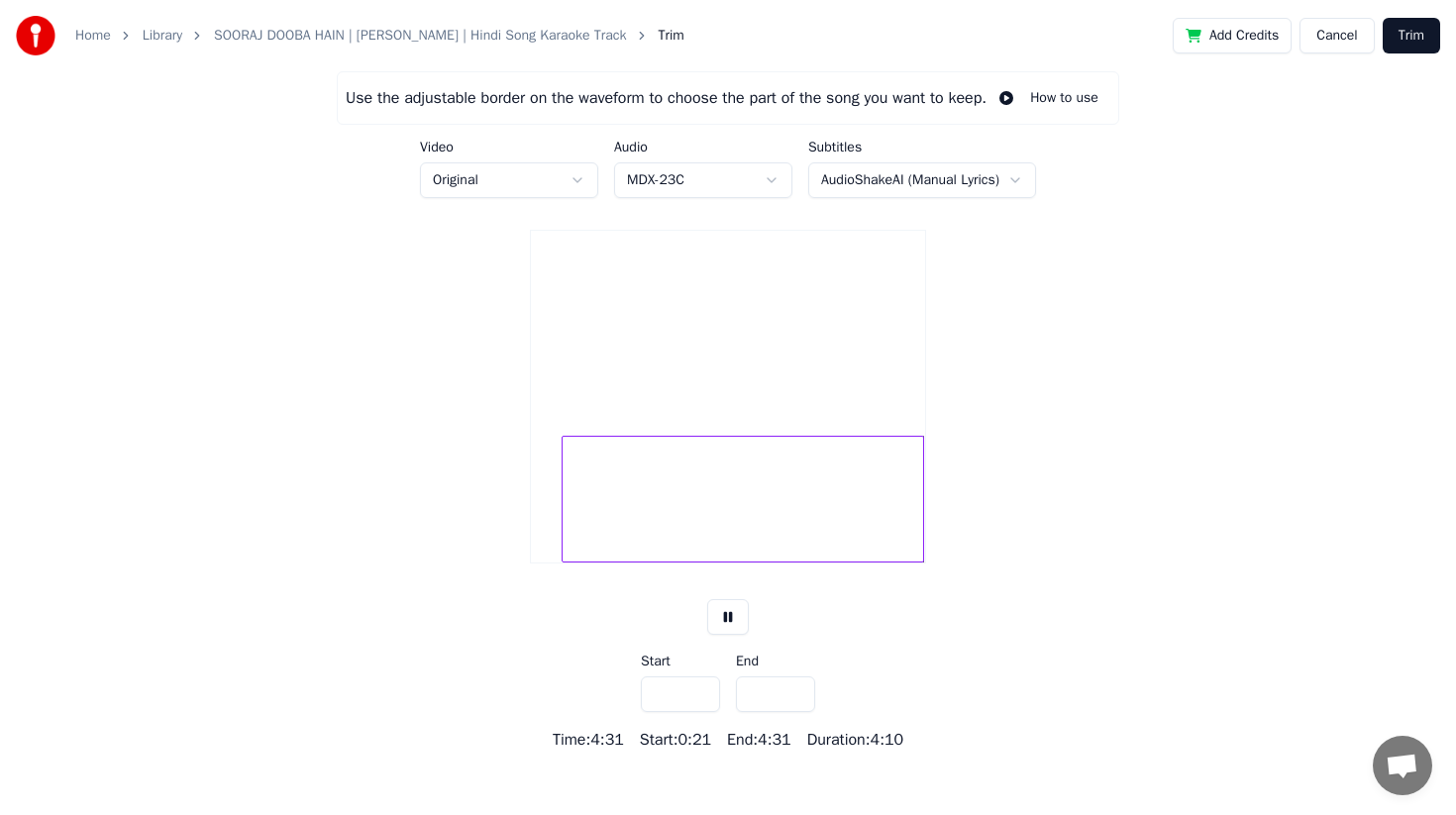 click on "*****" at bounding box center (776, 694) 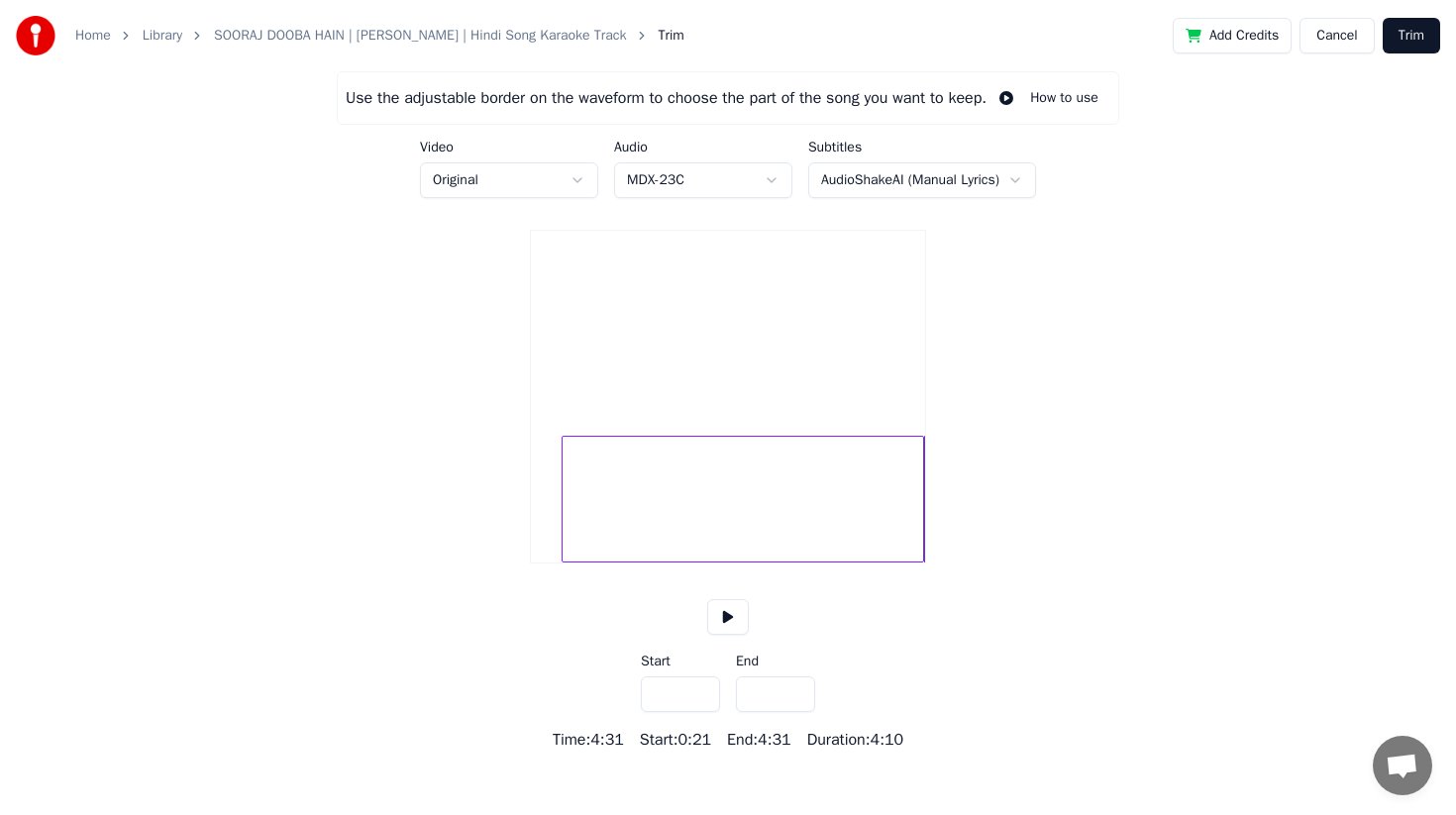 click on "*****" at bounding box center (776, 694) 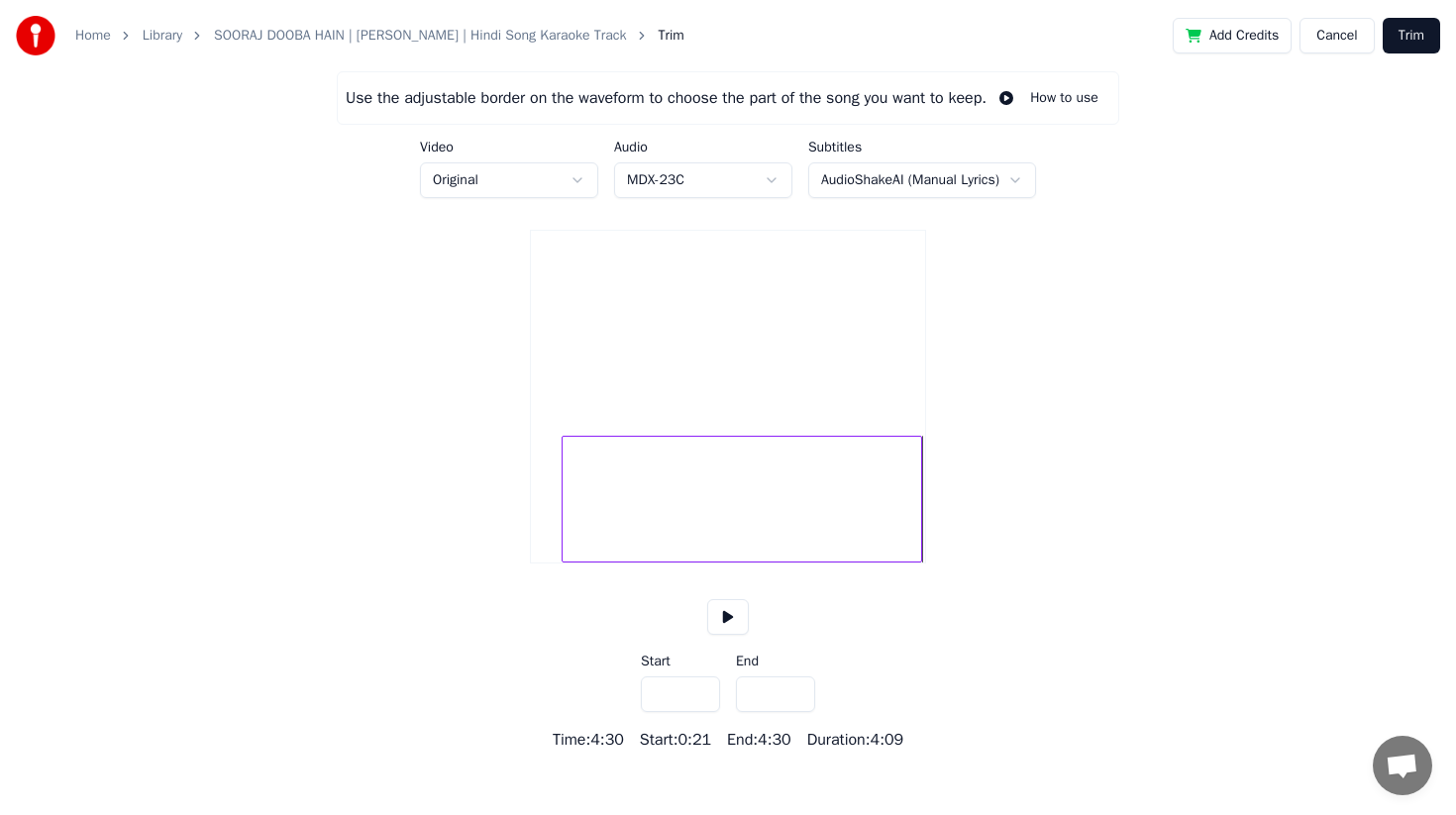 click on "*****" at bounding box center [776, 694] 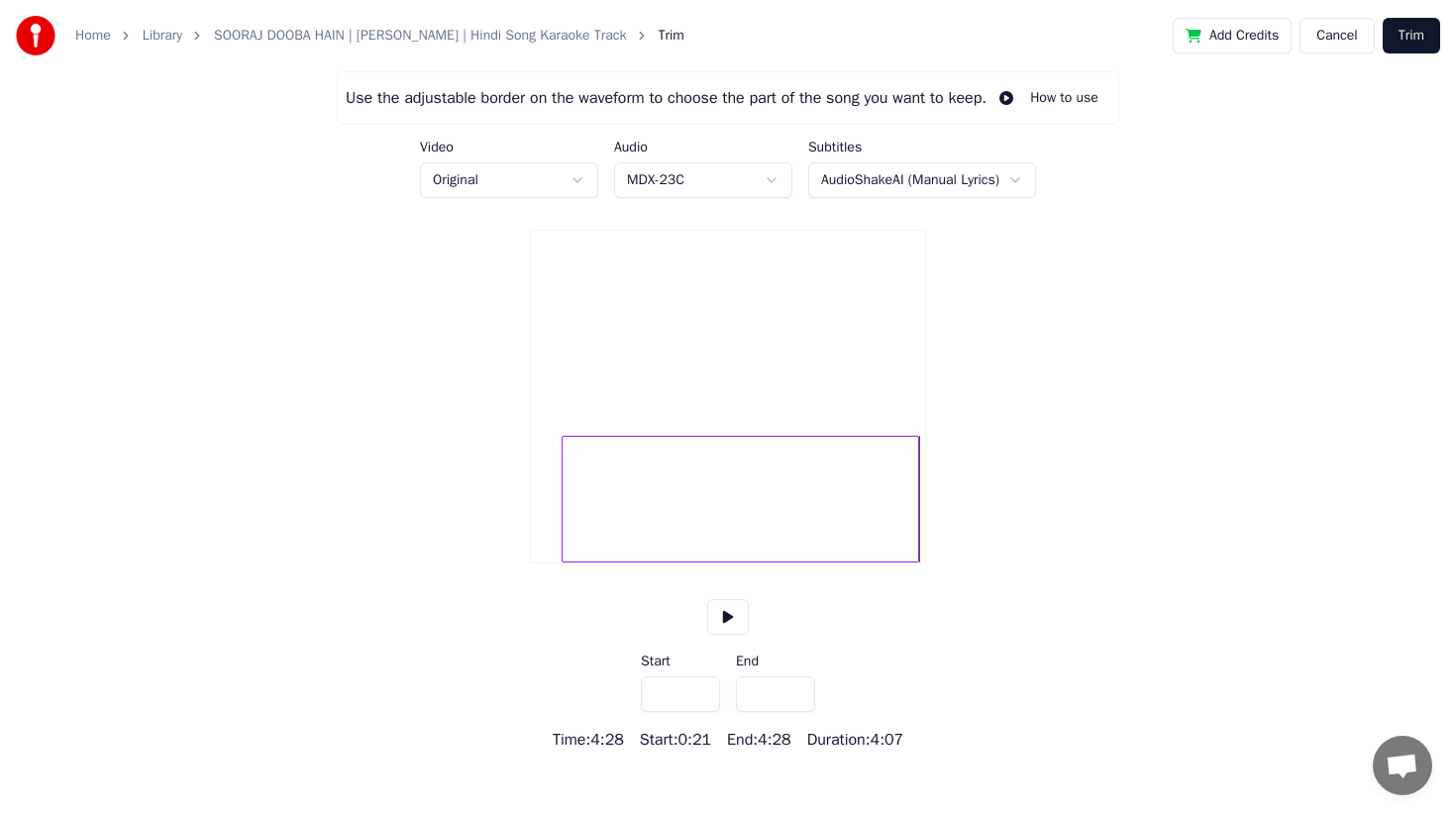 click on "*****" at bounding box center [776, 694] 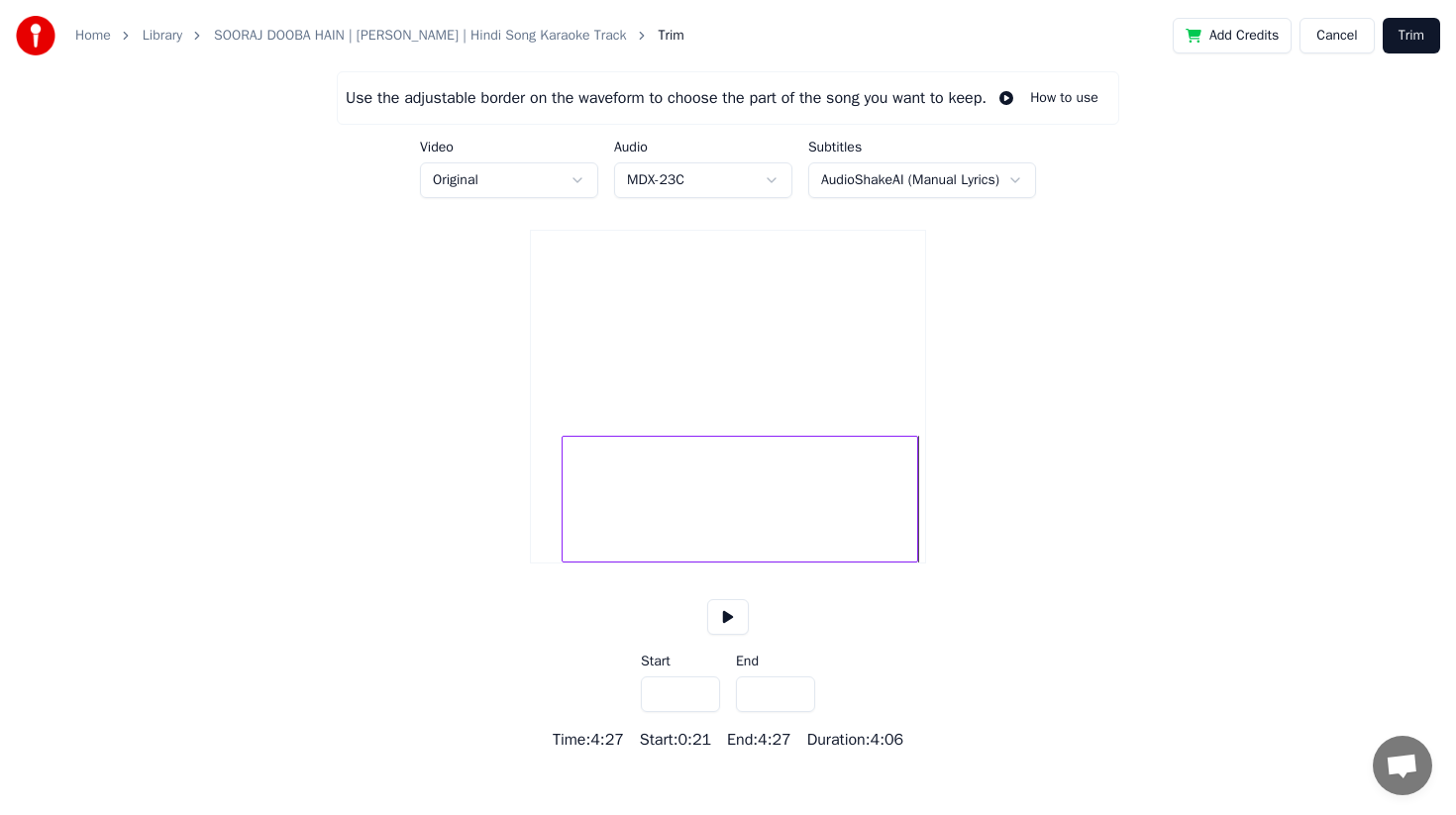 click on "*****" at bounding box center (776, 694) 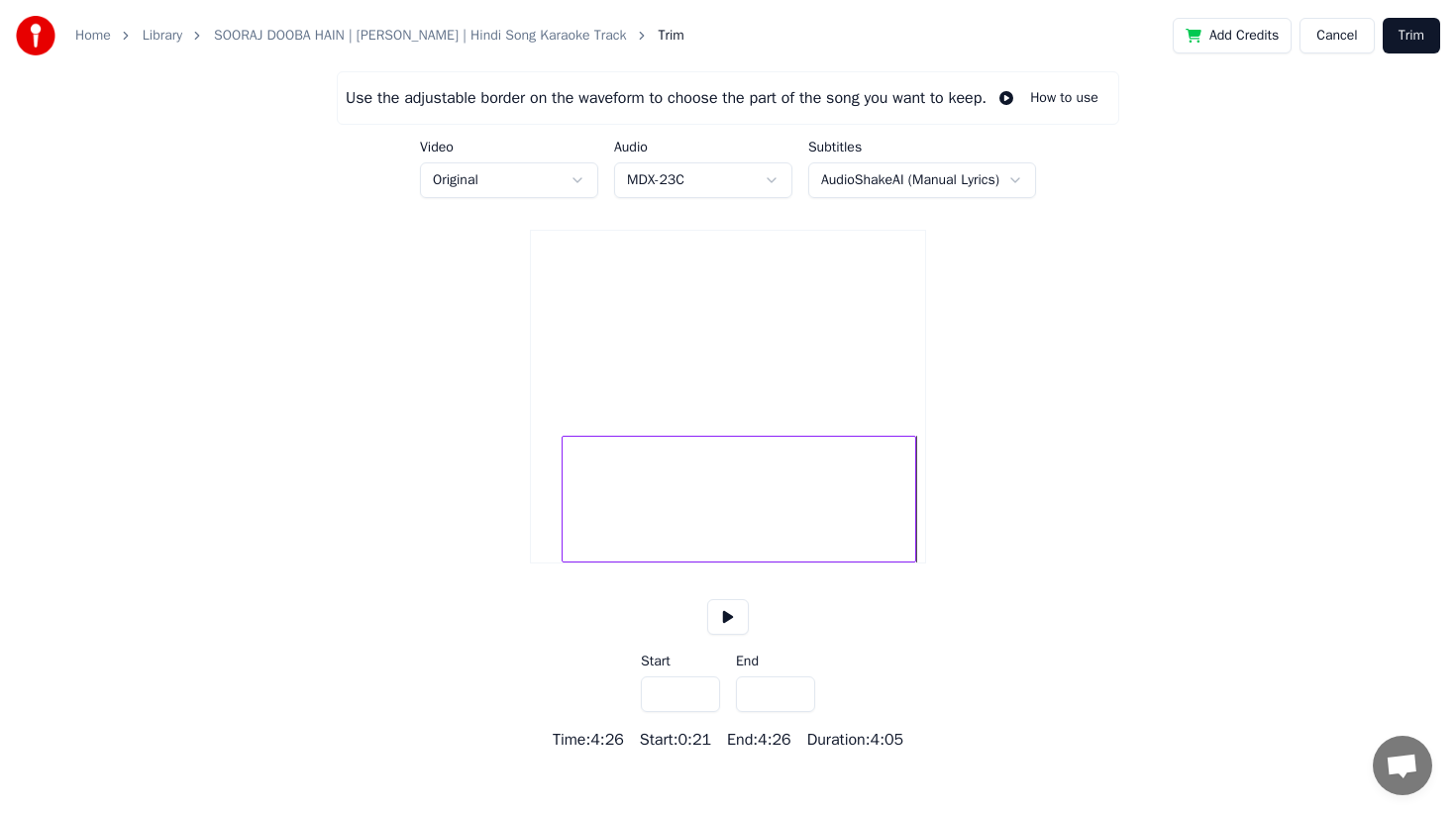 click on "*****" at bounding box center [776, 694] 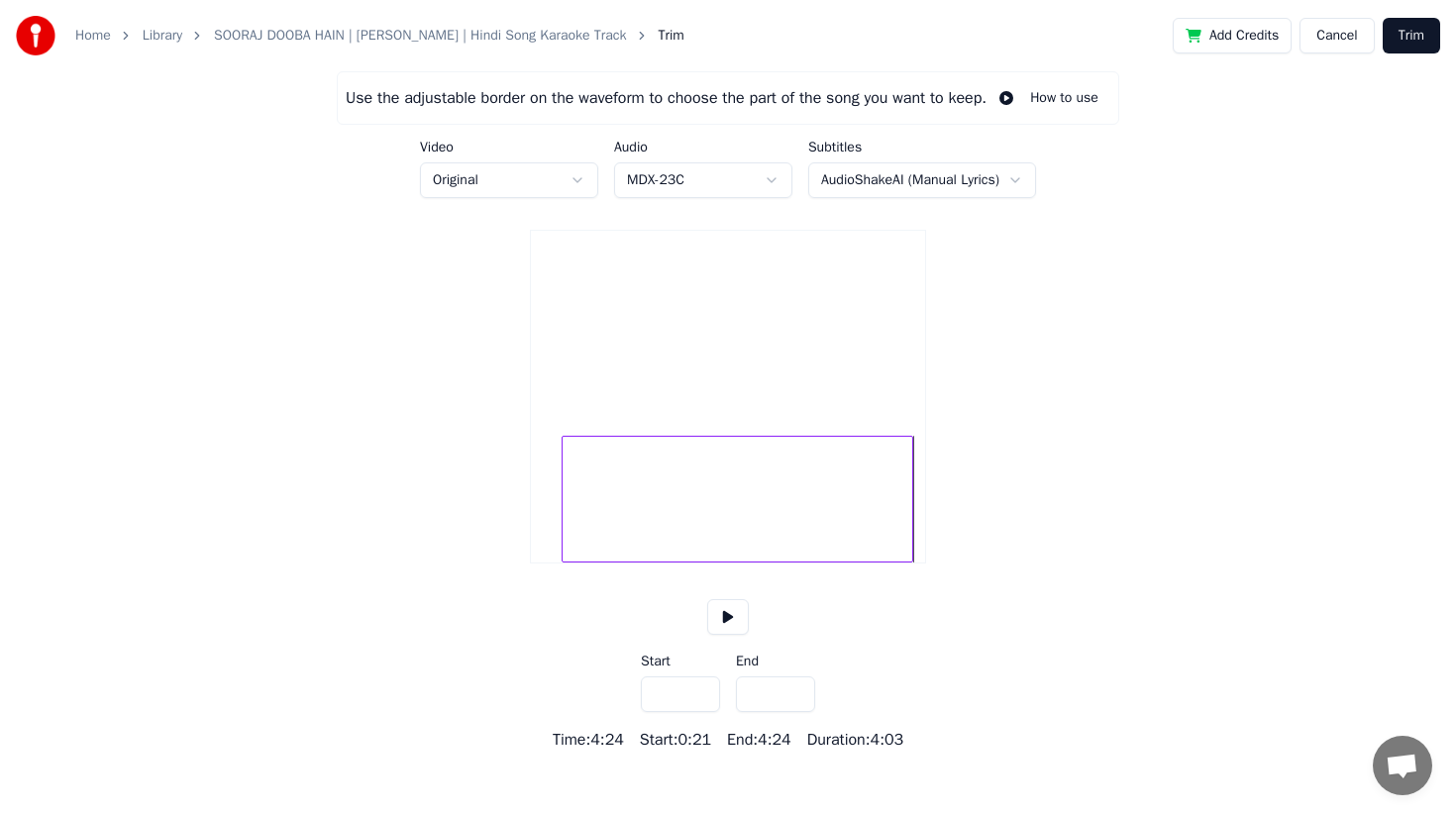 click on "*****" at bounding box center (776, 694) 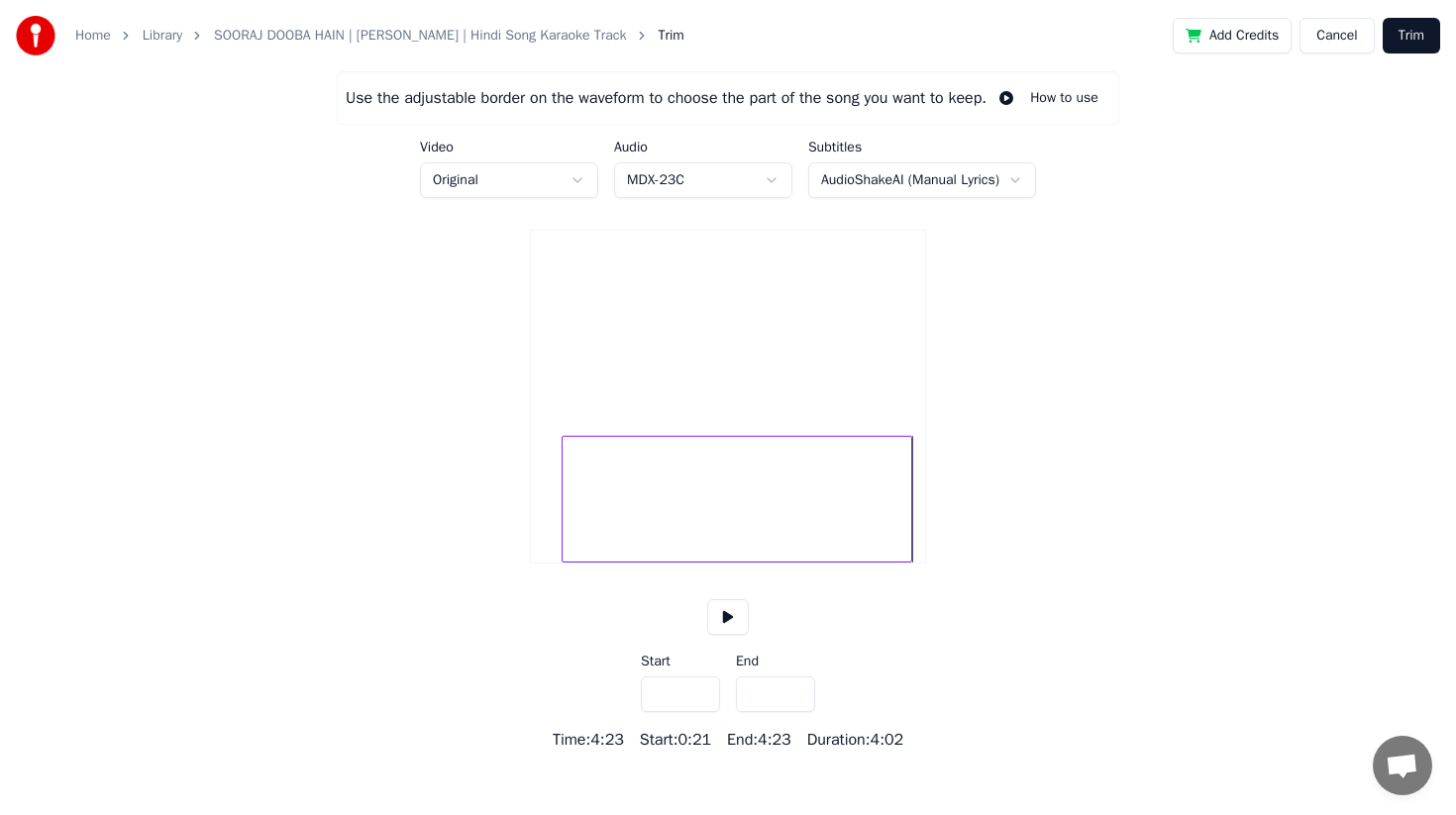 click on "*****" at bounding box center [776, 694] 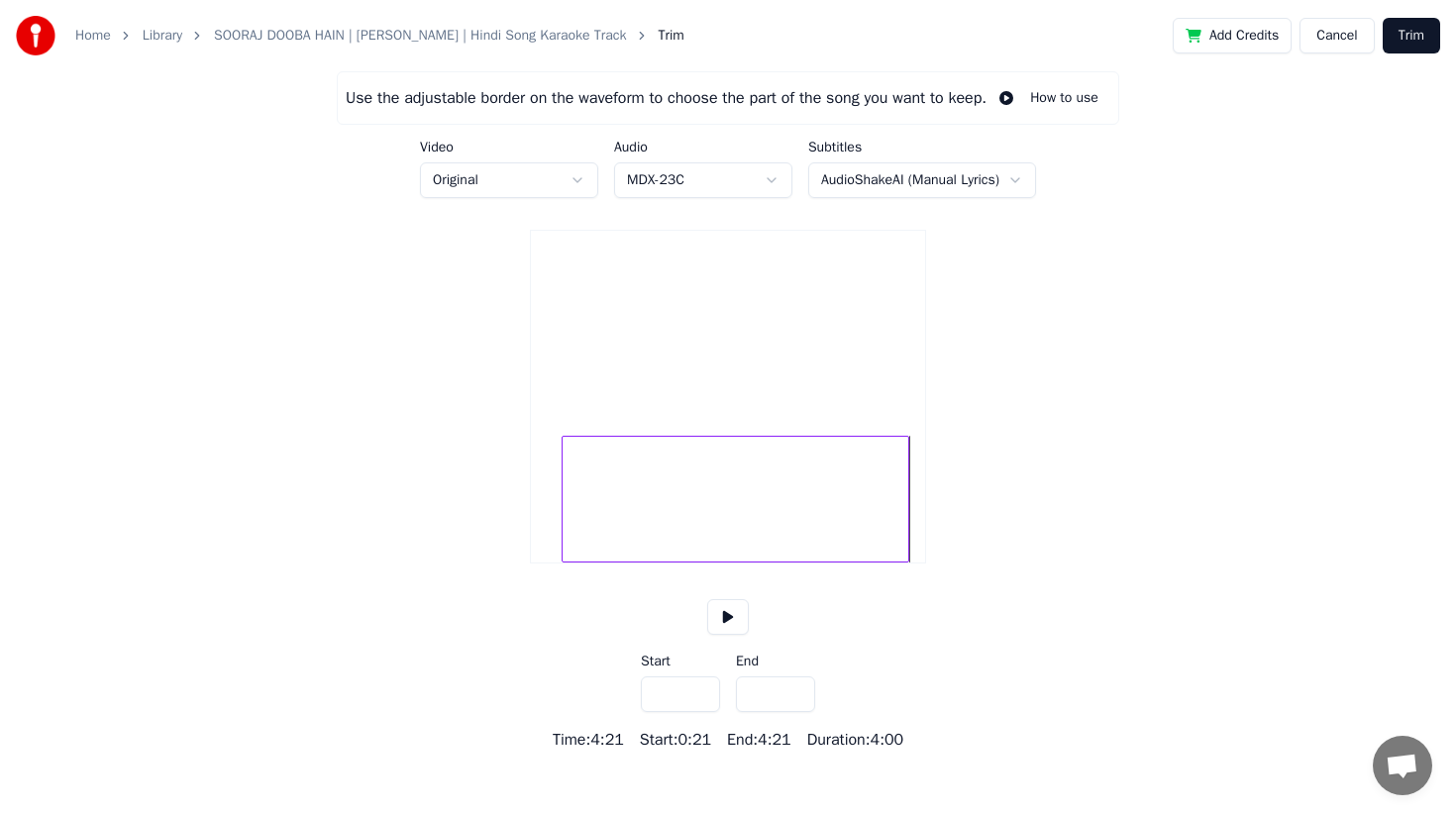 click on "*****" at bounding box center (776, 694) 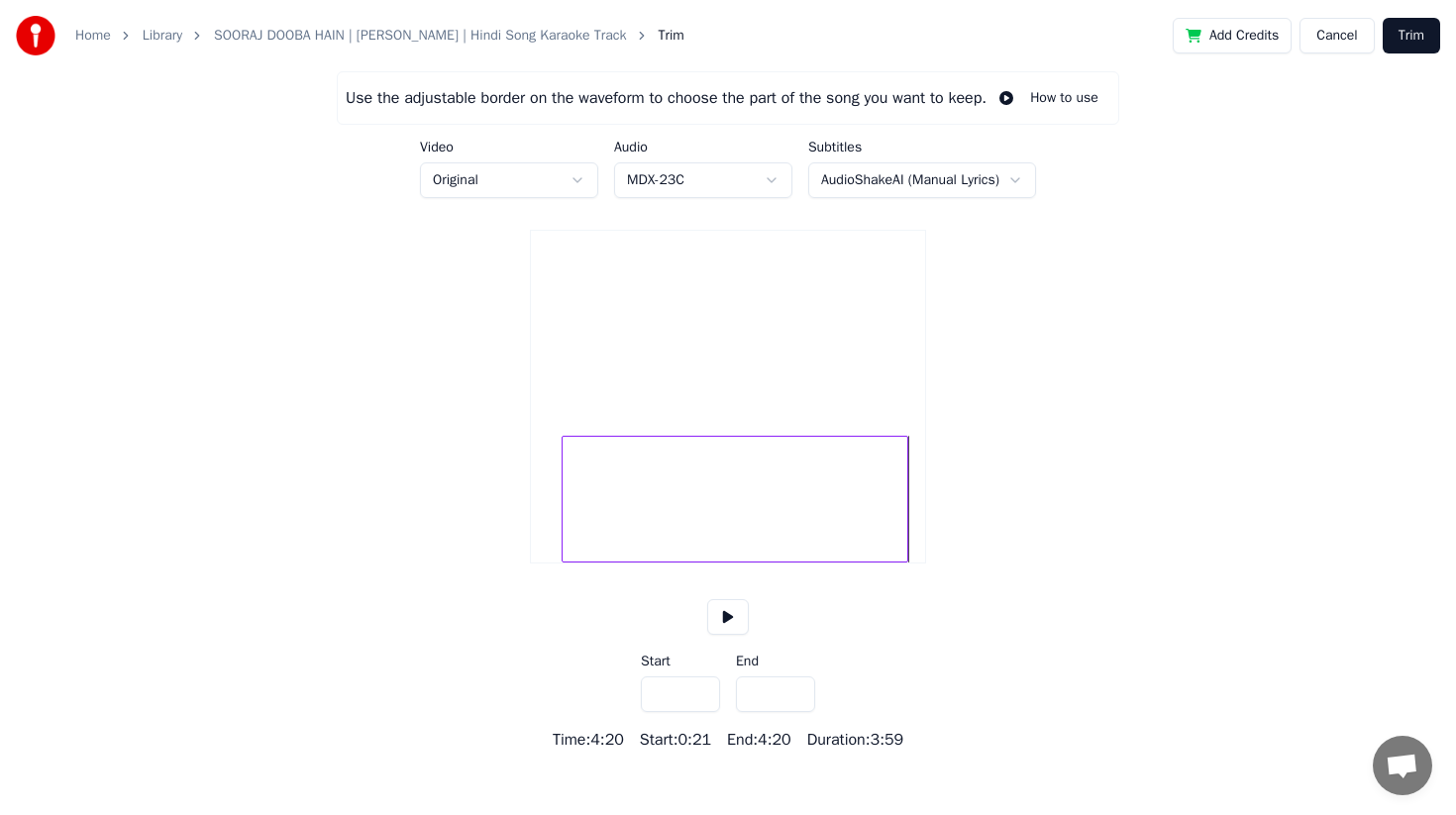 click on "*****" at bounding box center [776, 694] 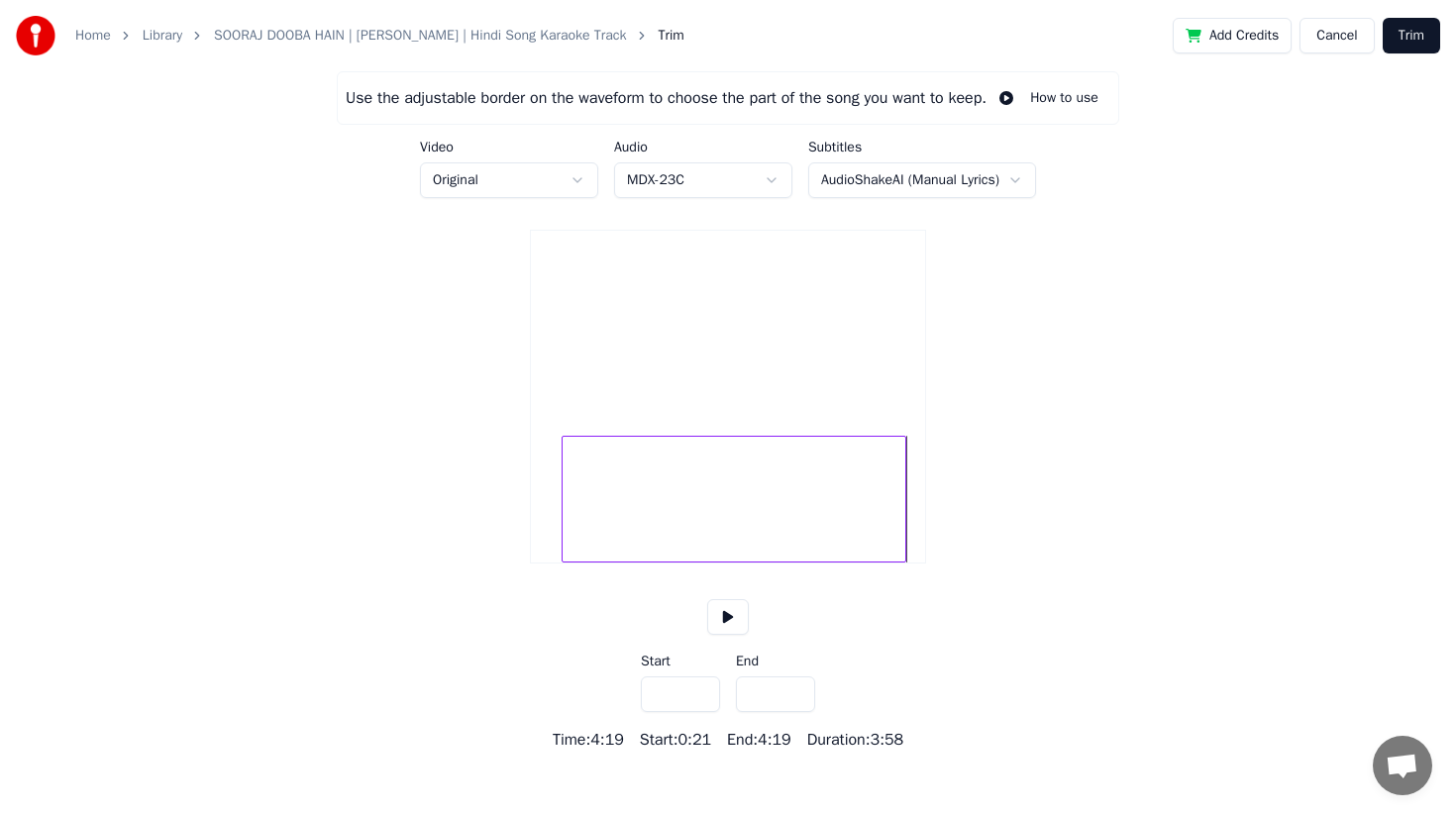click on "*****" at bounding box center [776, 694] 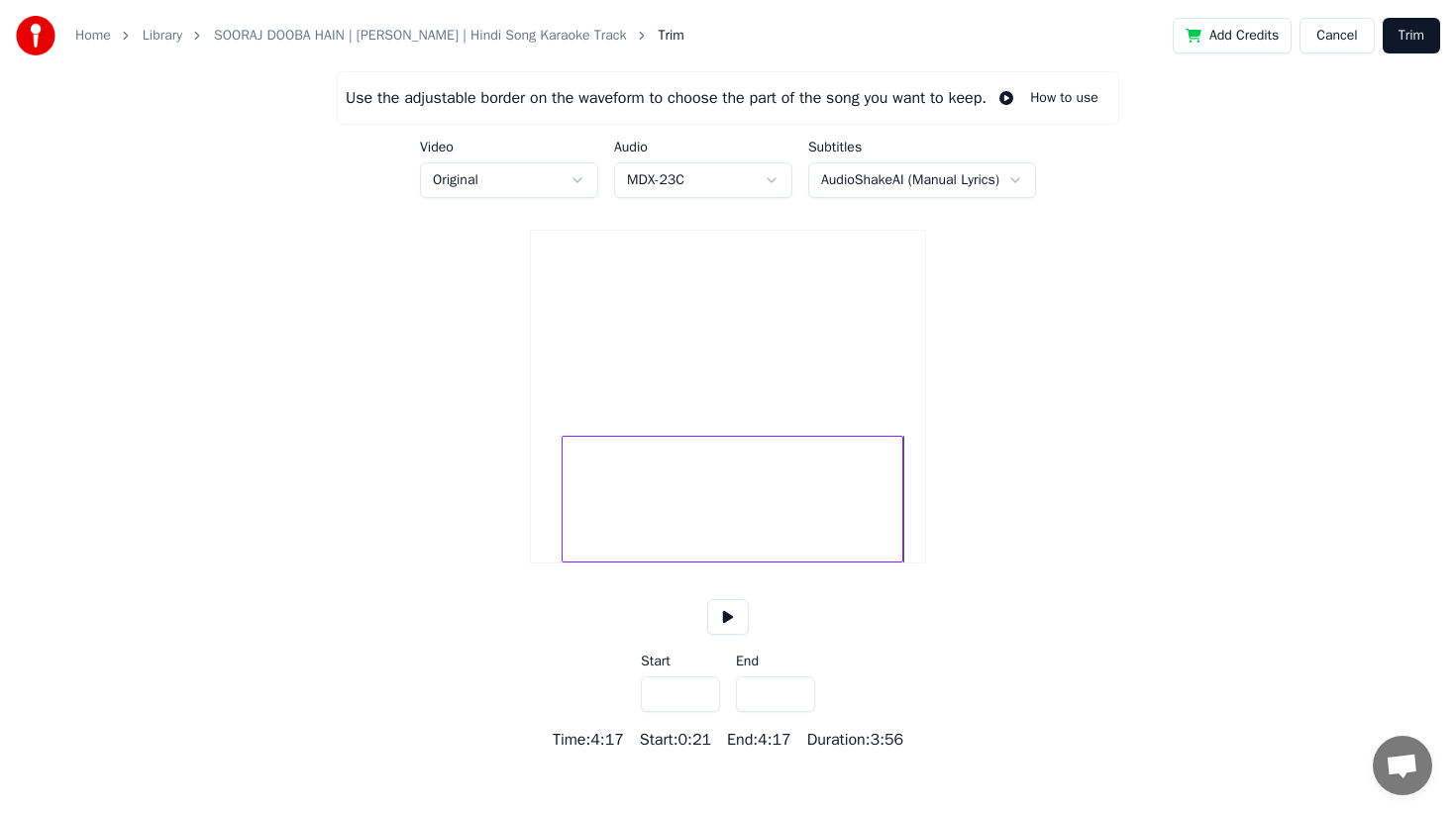 click on "*****" at bounding box center (776, 694) 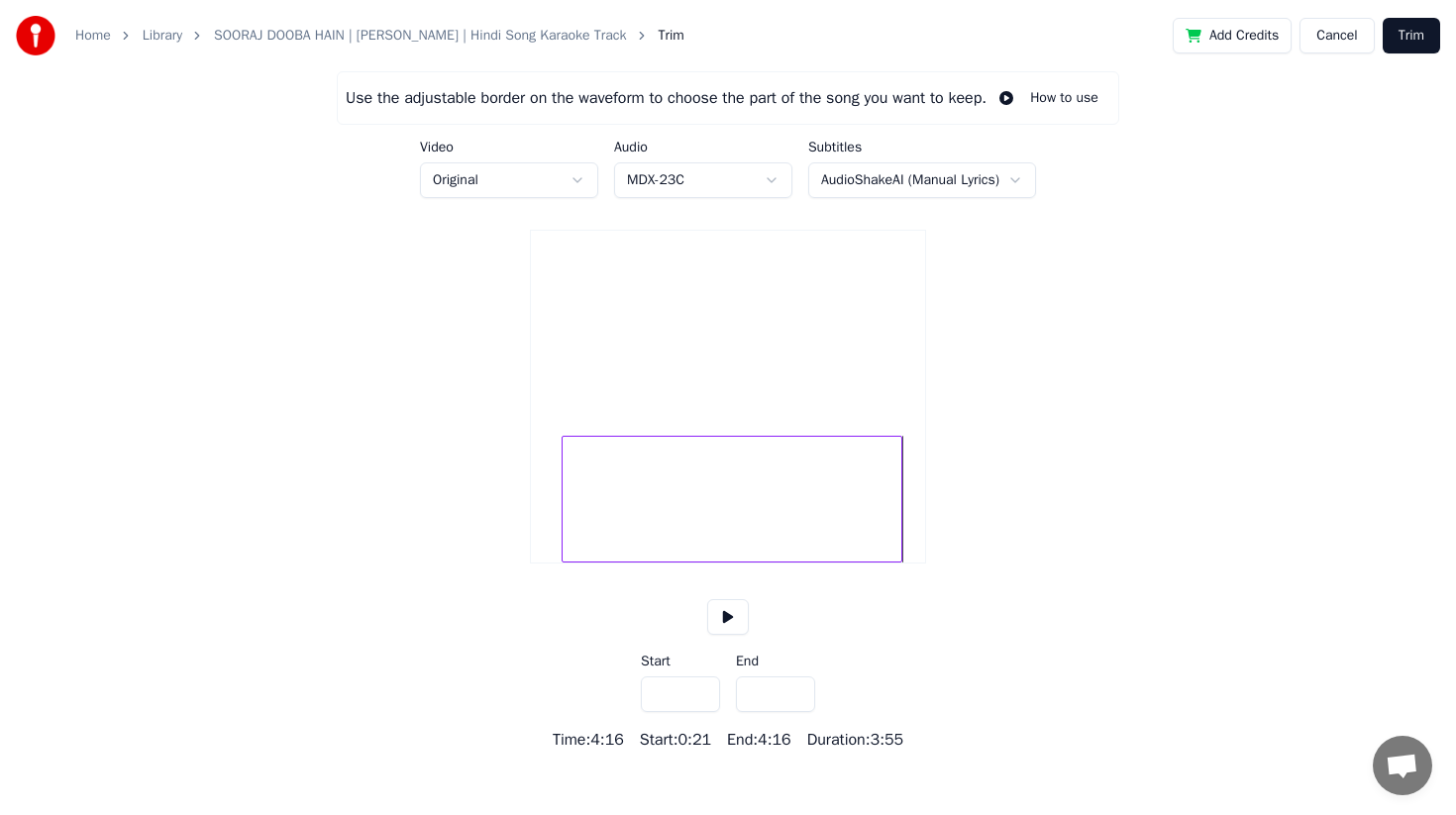 click on "*****" at bounding box center (776, 694) 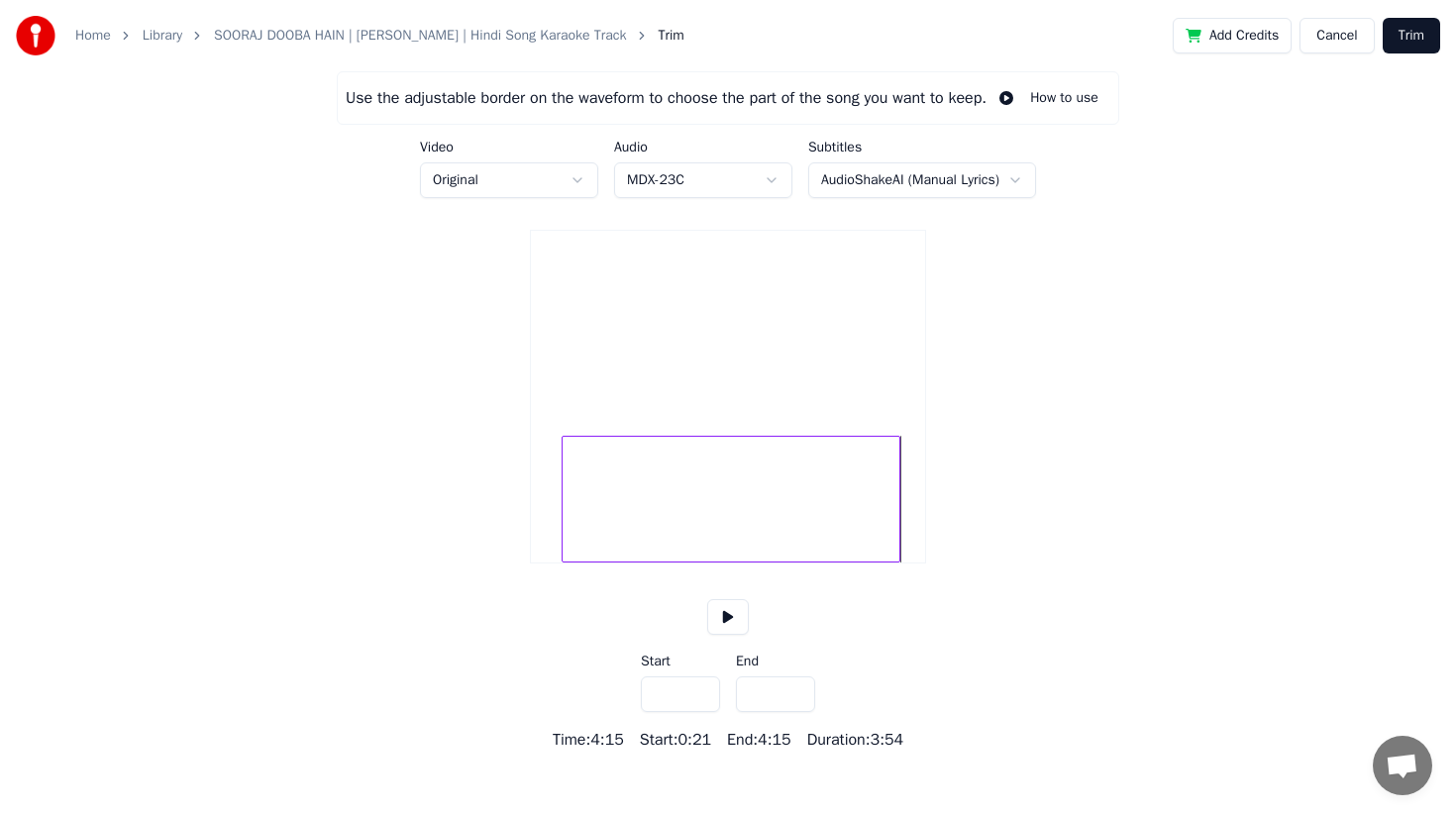 click on "*****" at bounding box center (776, 694) 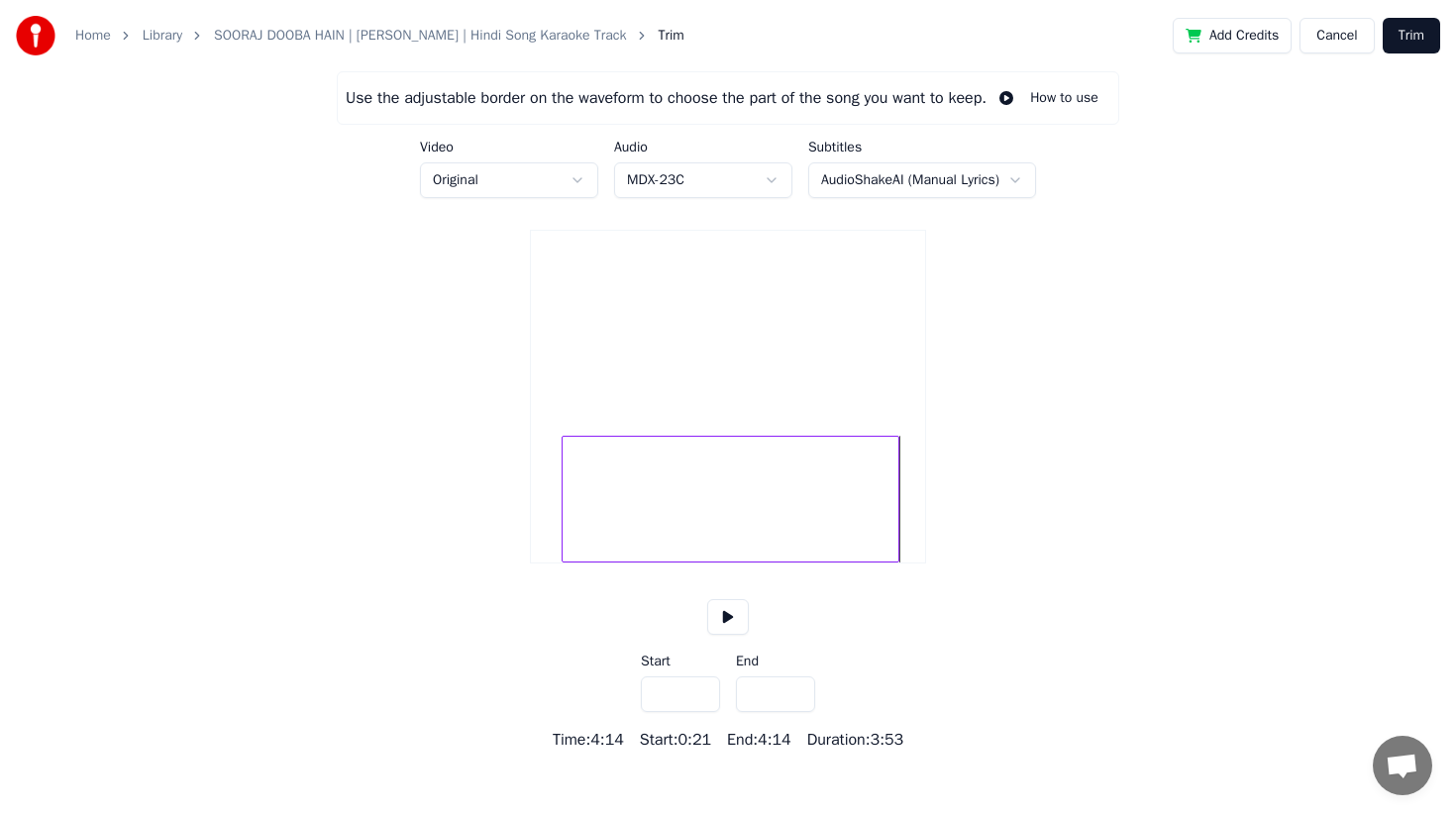 click on "*****" at bounding box center [776, 694] 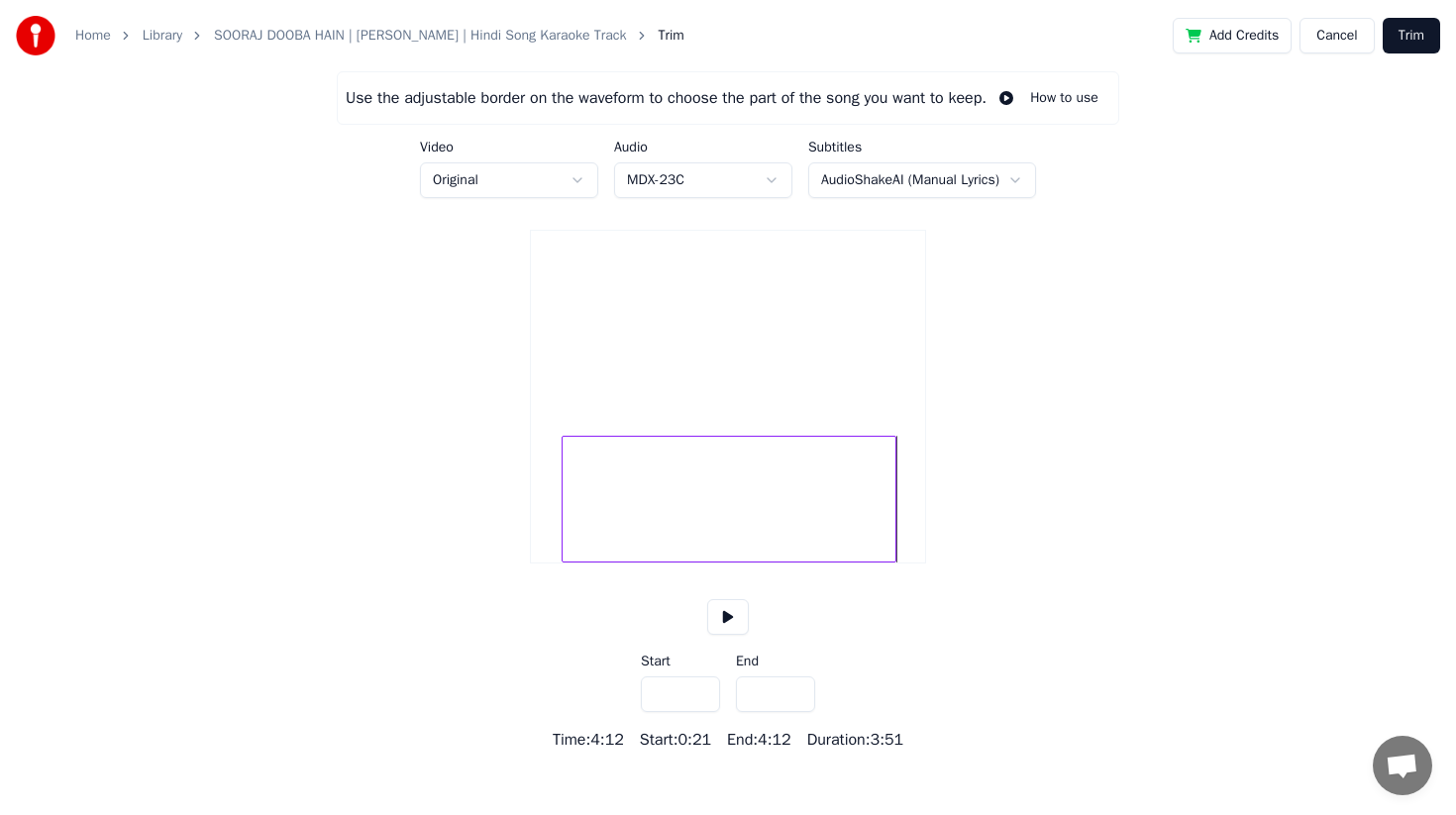 click on "*****" at bounding box center [776, 694] 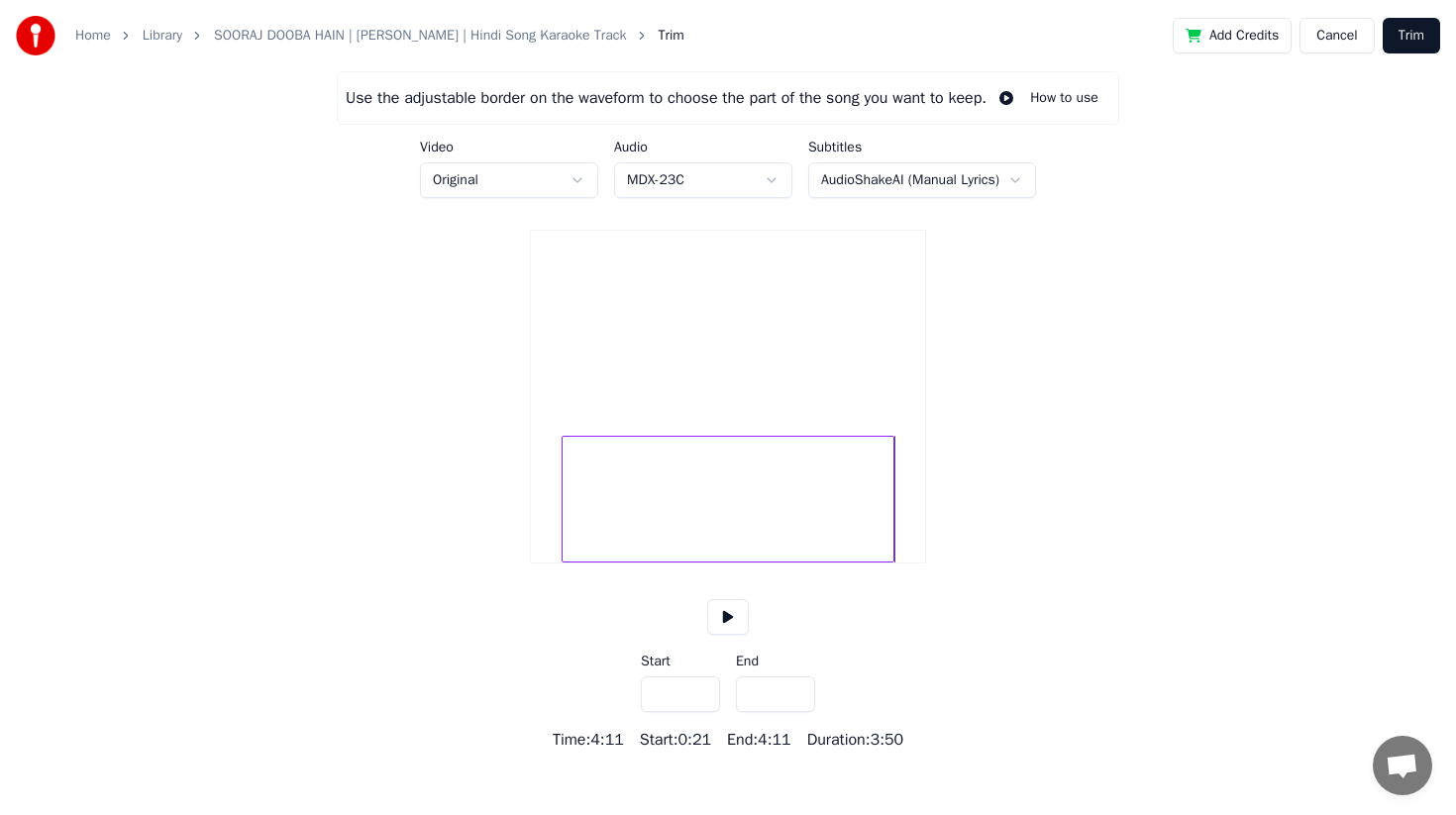 click on "*****" at bounding box center (776, 694) 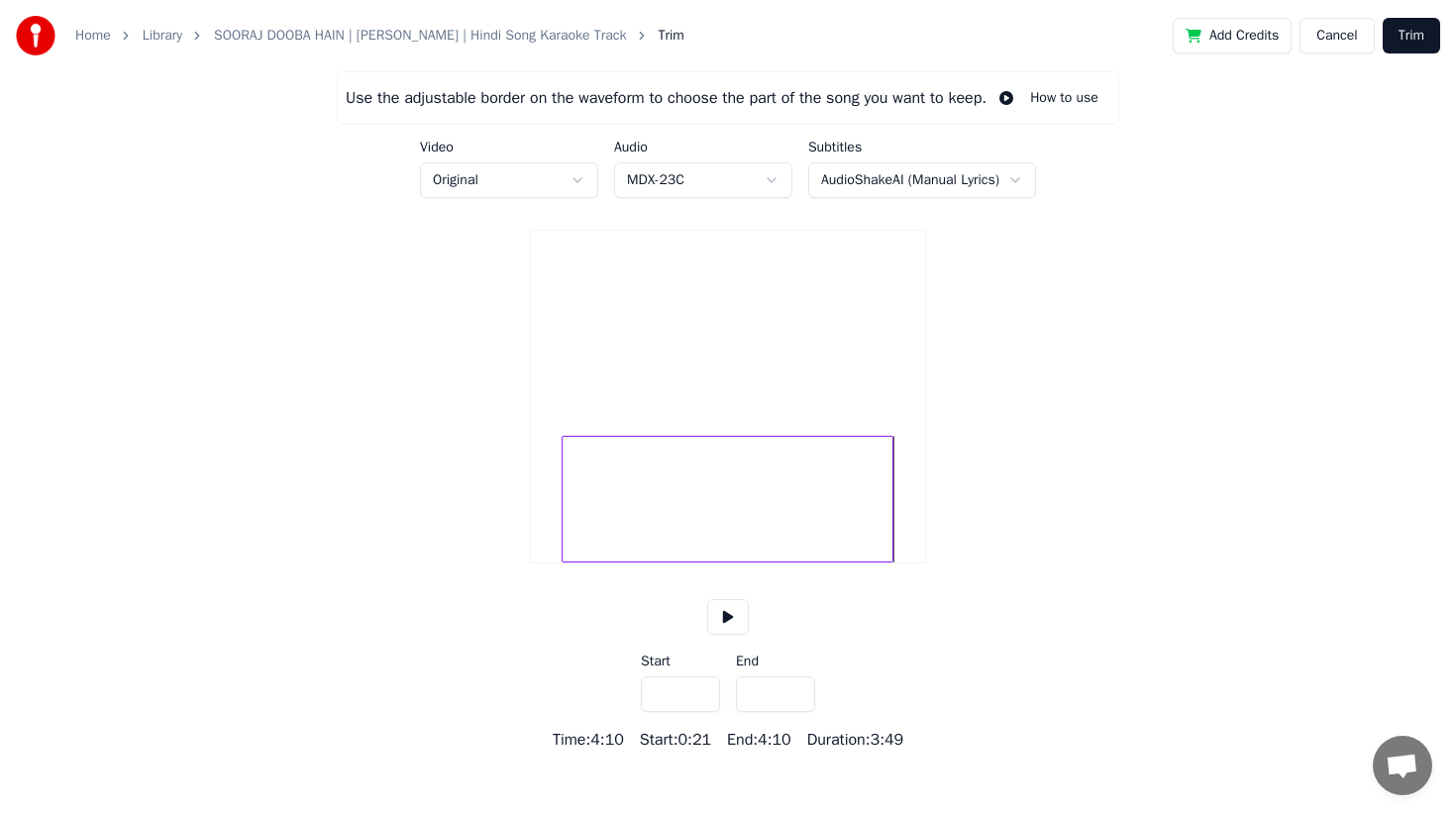 click on "*****" at bounding box center (776, 694) 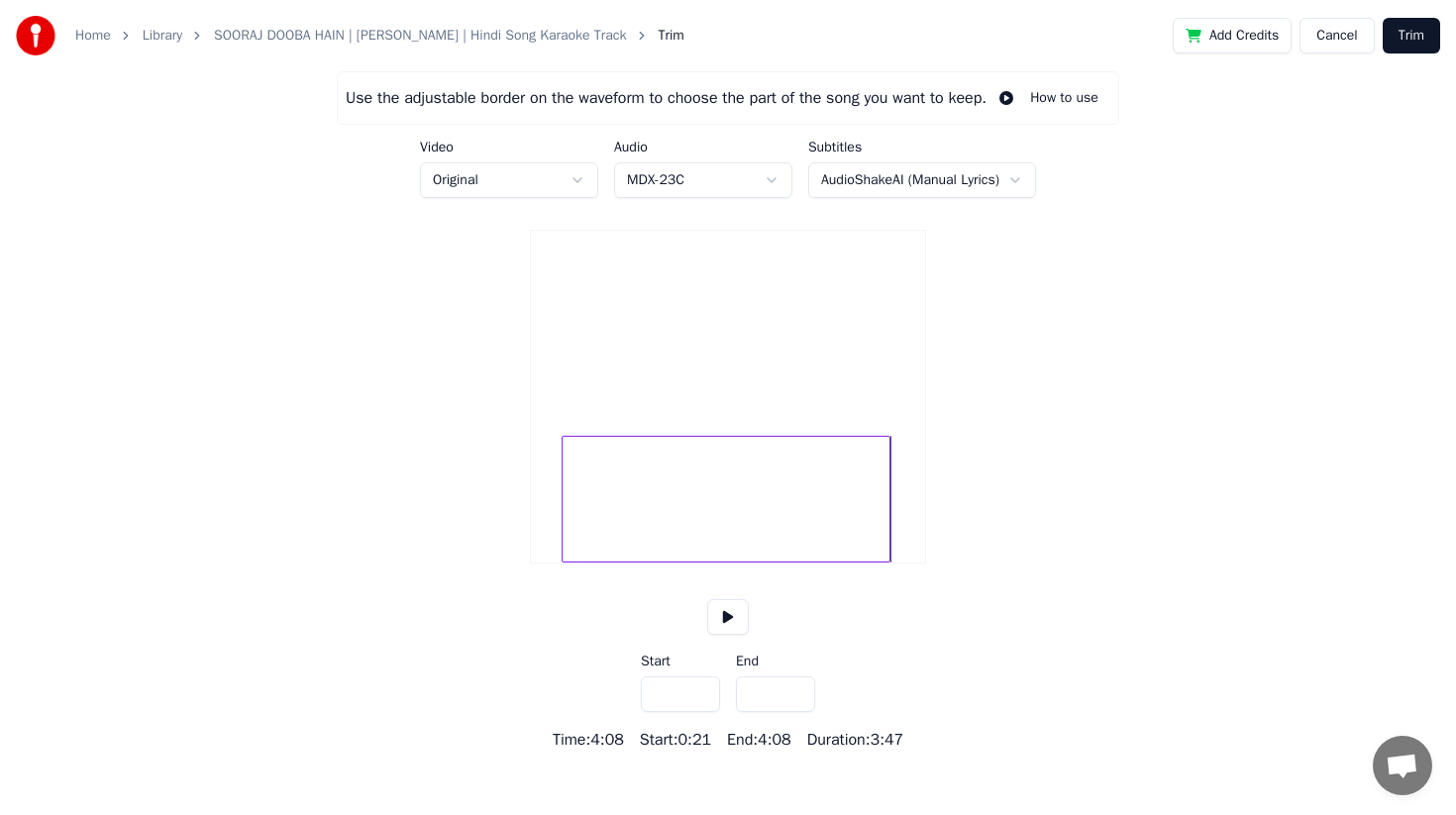 click on "*****" at bounding box center (776, 694) 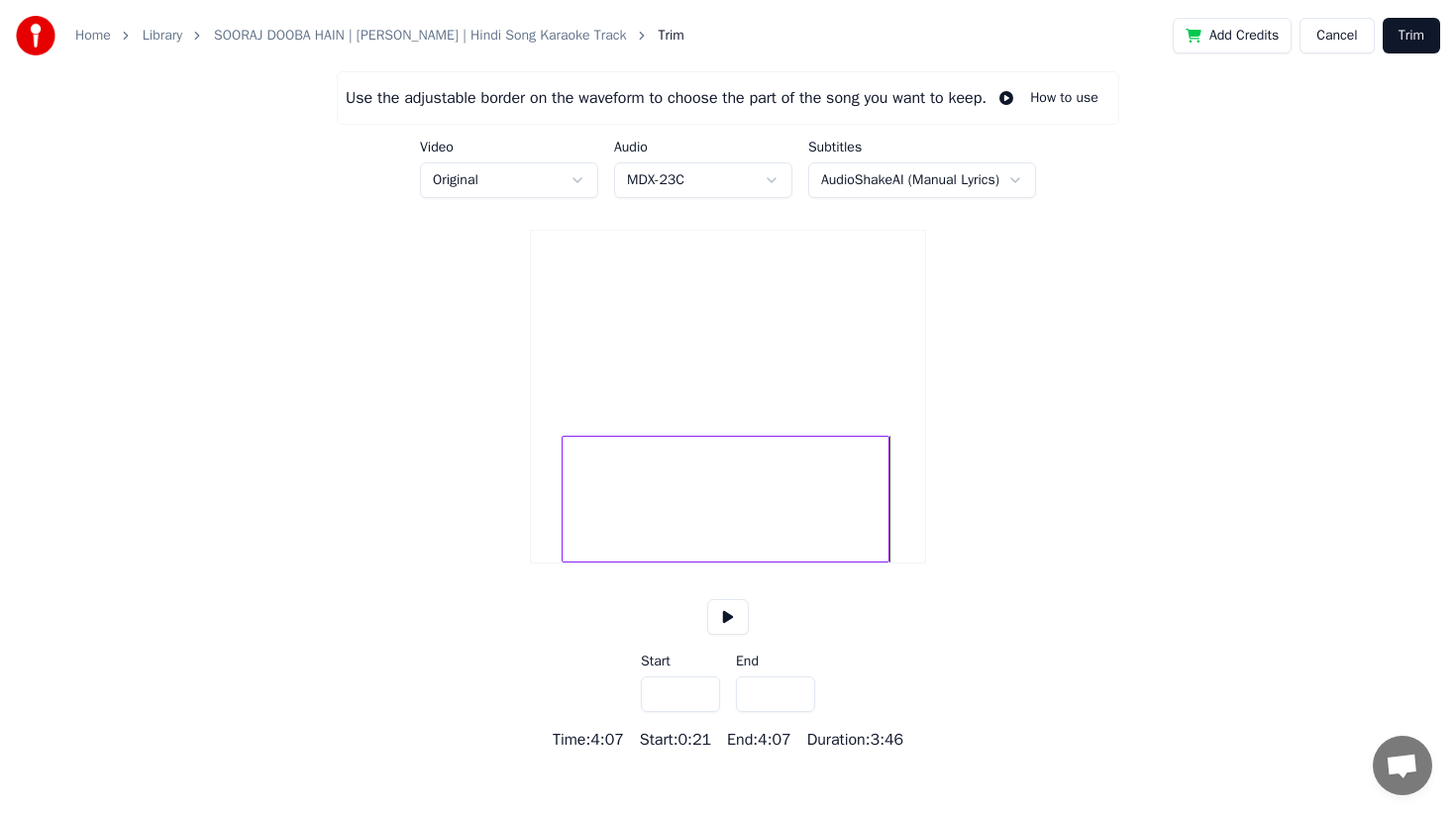 click on "*****" at bounding box center (776, 694) 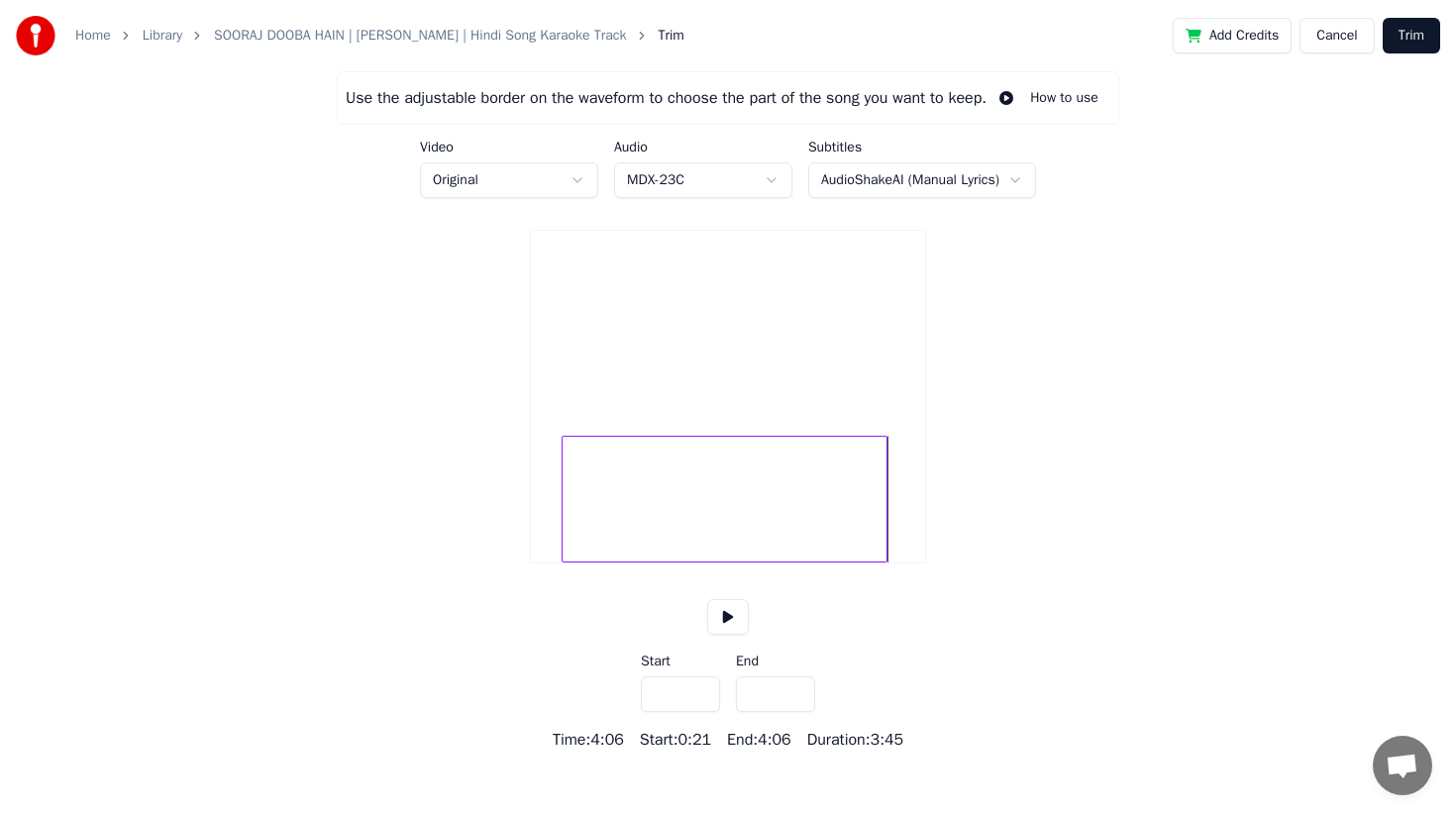click on "*****" at bounding box center (776, 694) 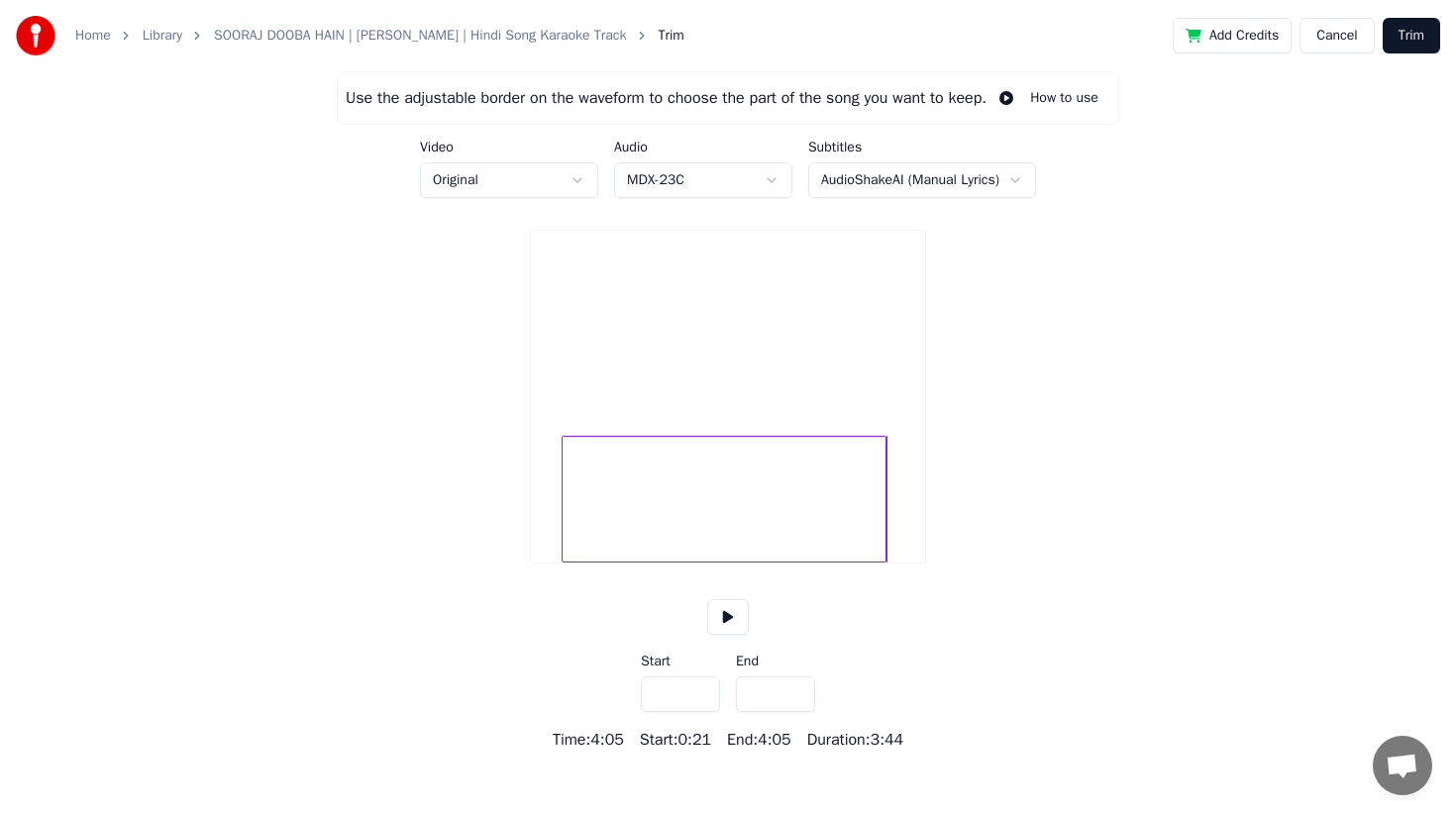 click on "*****" at bounding box center (776, 694) 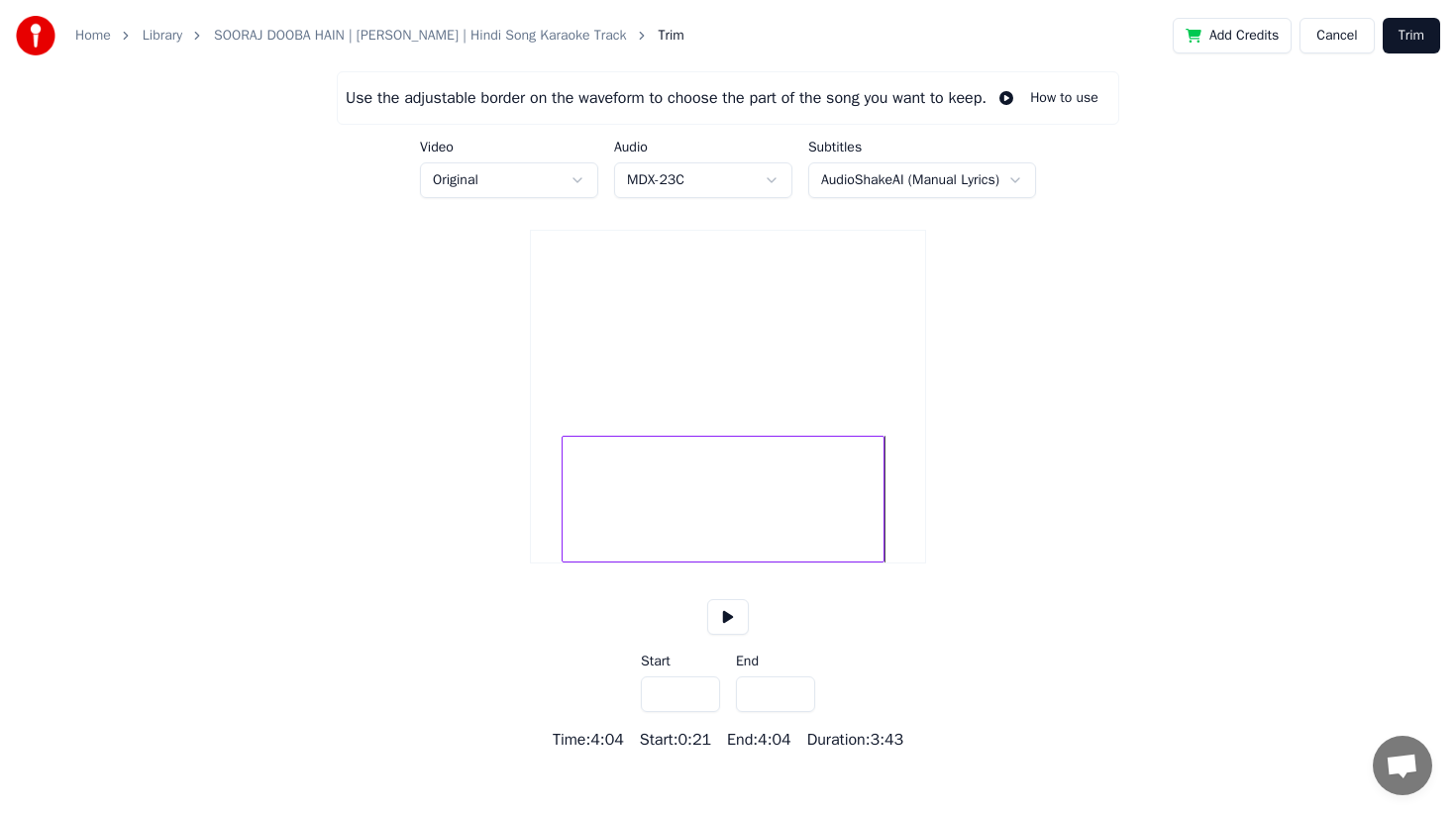 click on "*****" at bounding box center [776, 694] 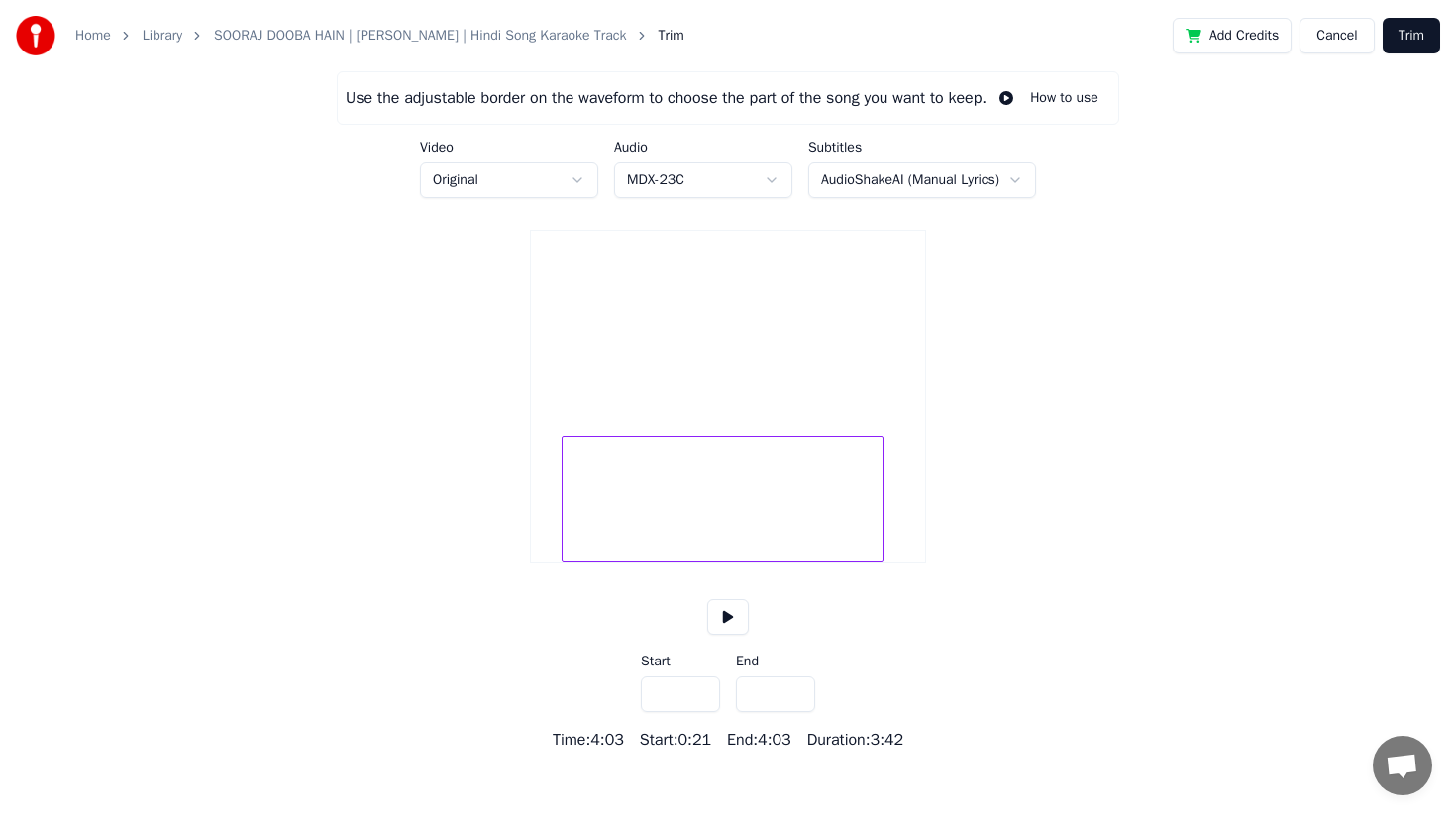 click on "*****" at bounding box center (776, 694) 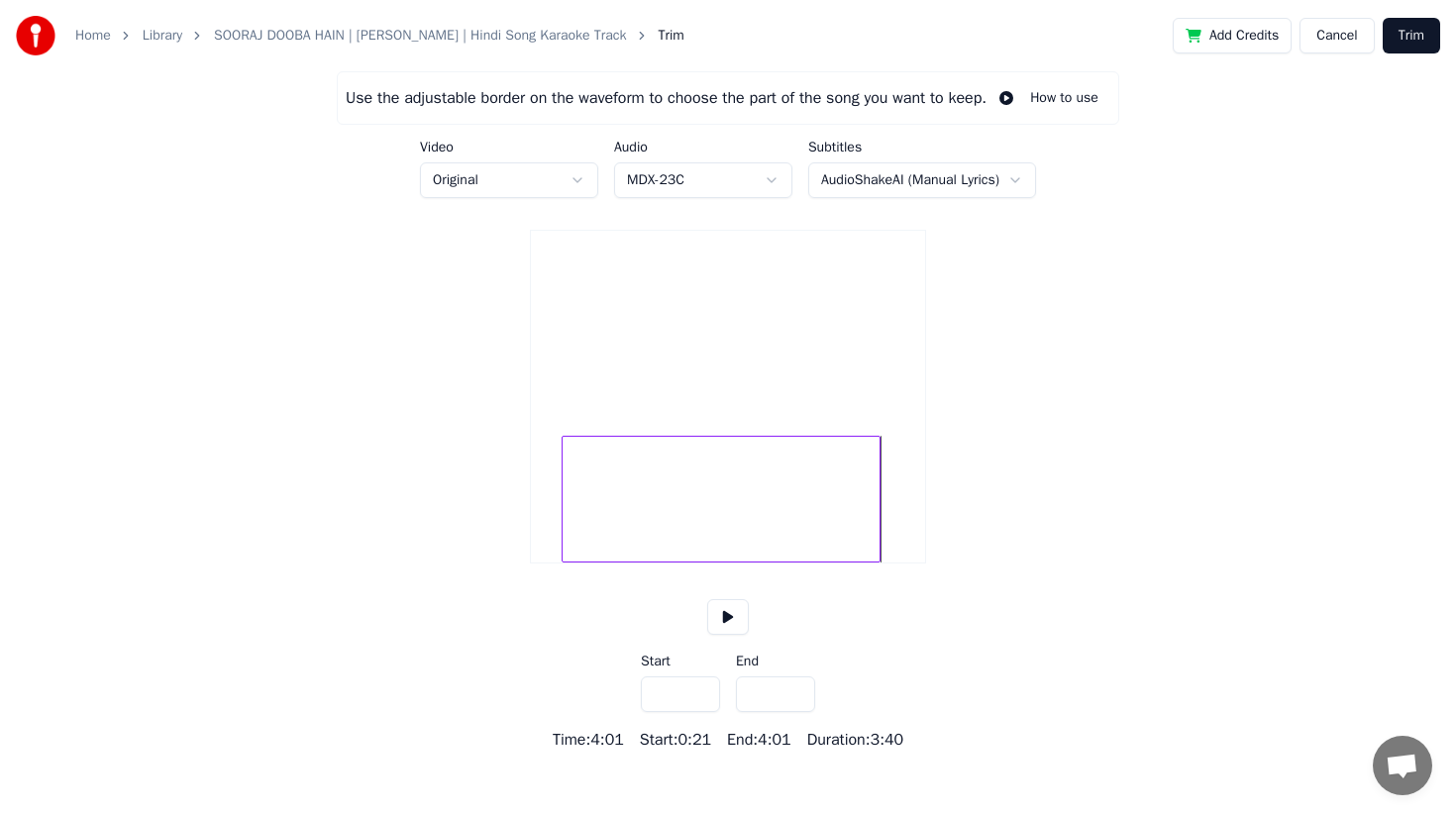 click on "*****" at bounding box center (776, 694) 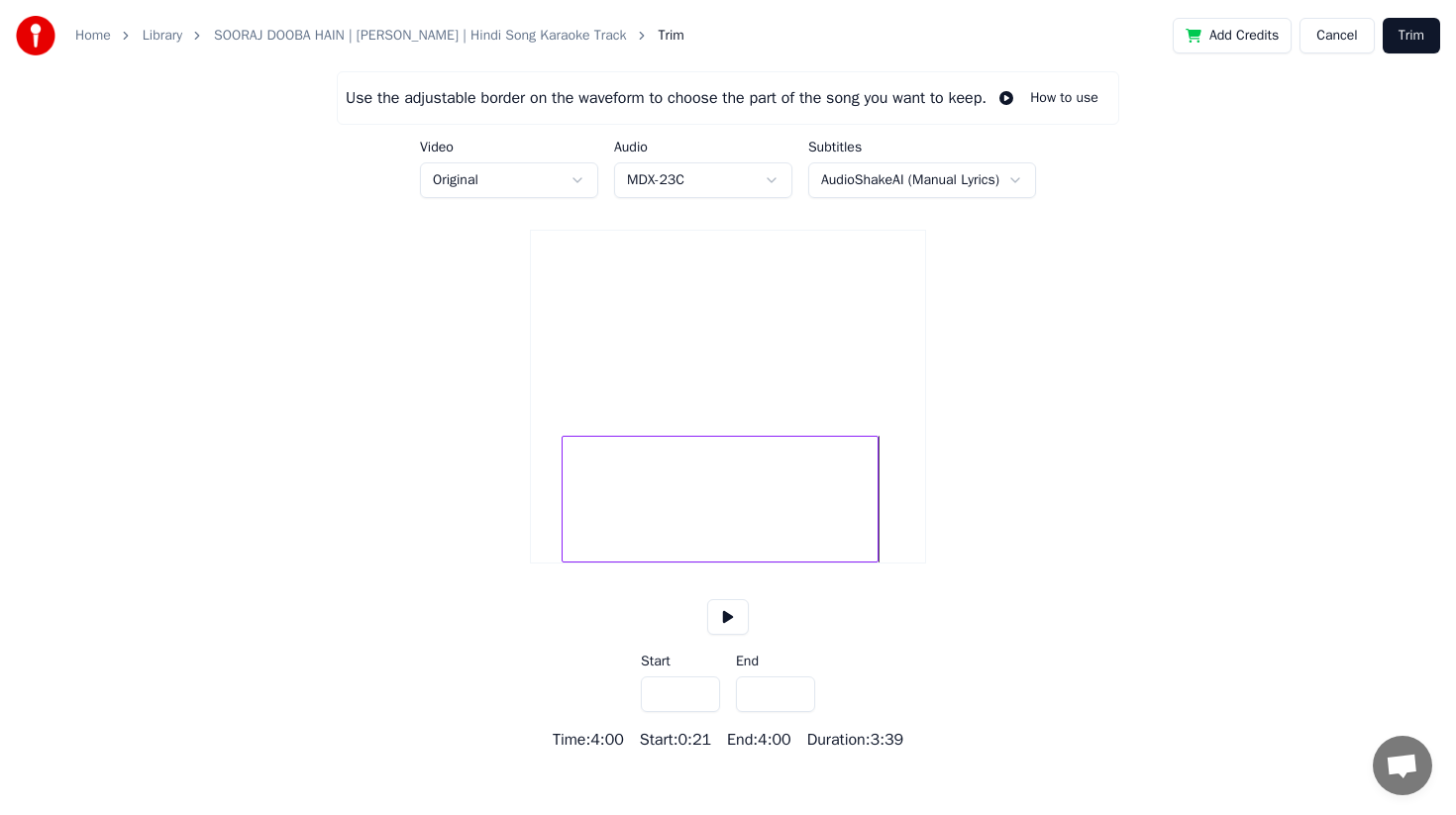 click on "*****" at bounding box center [776, 694] 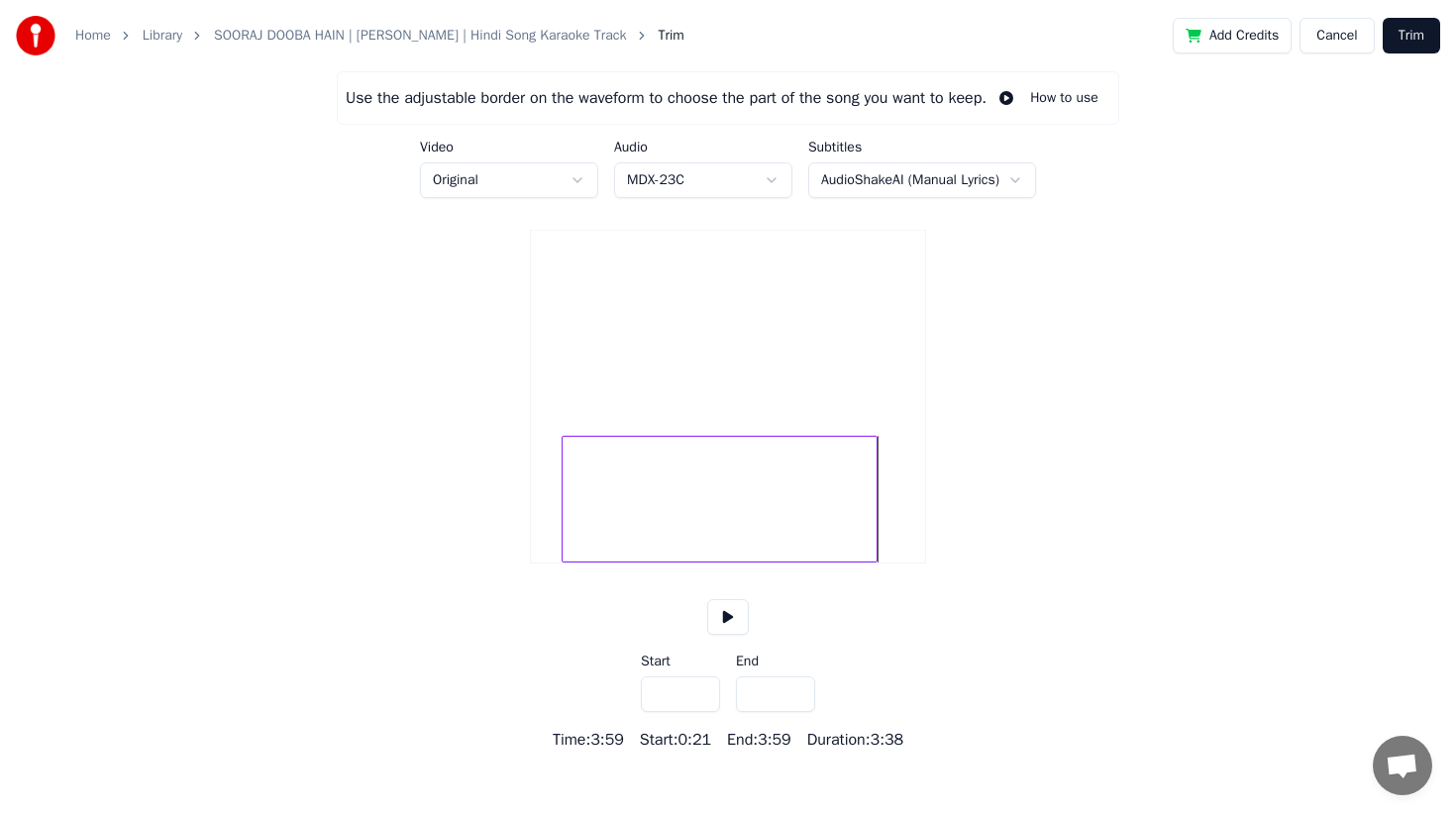 click on "*****" at bounding box center [776, 694] 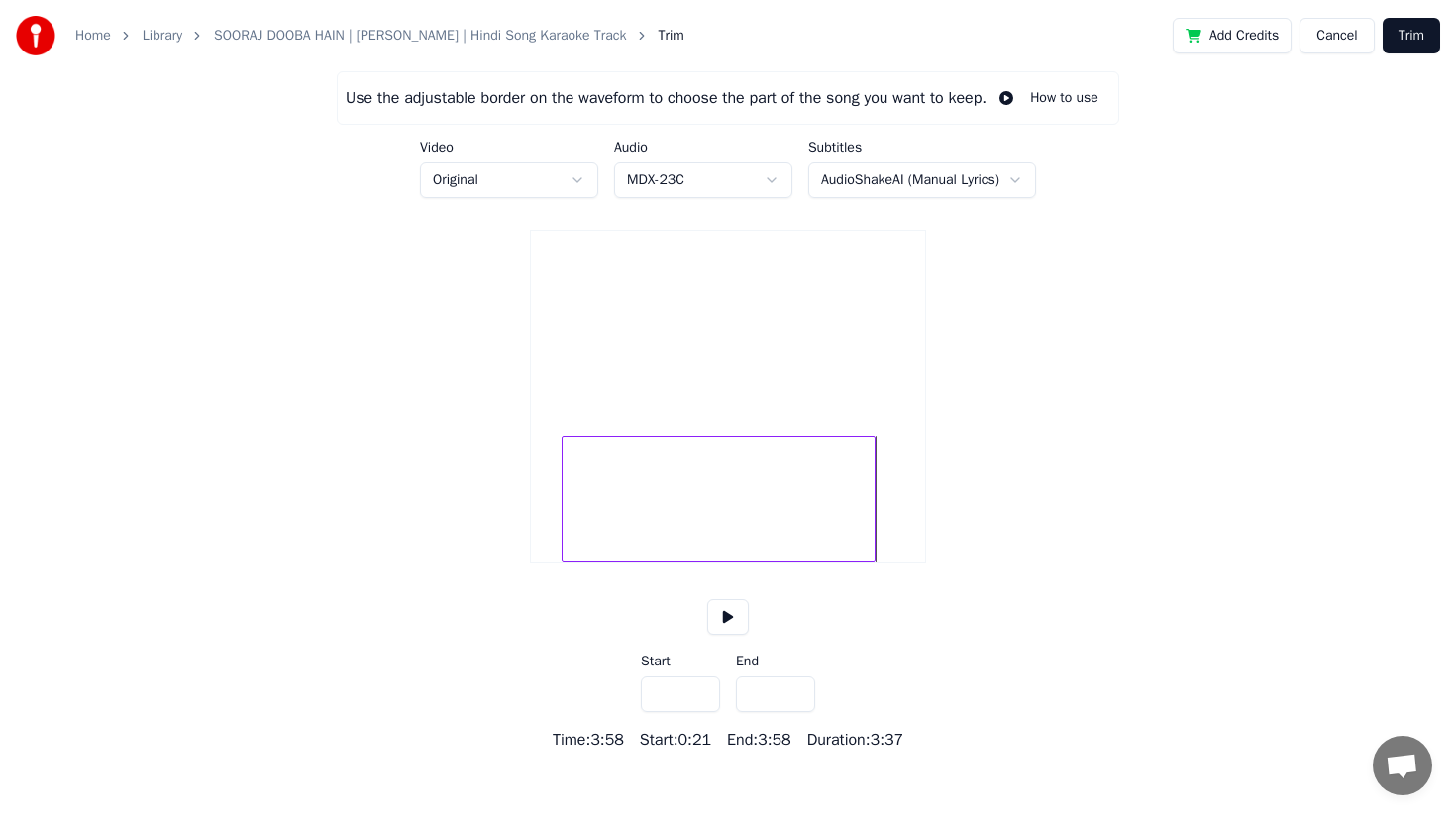 click on "*****" at bounding box center [776, 694] 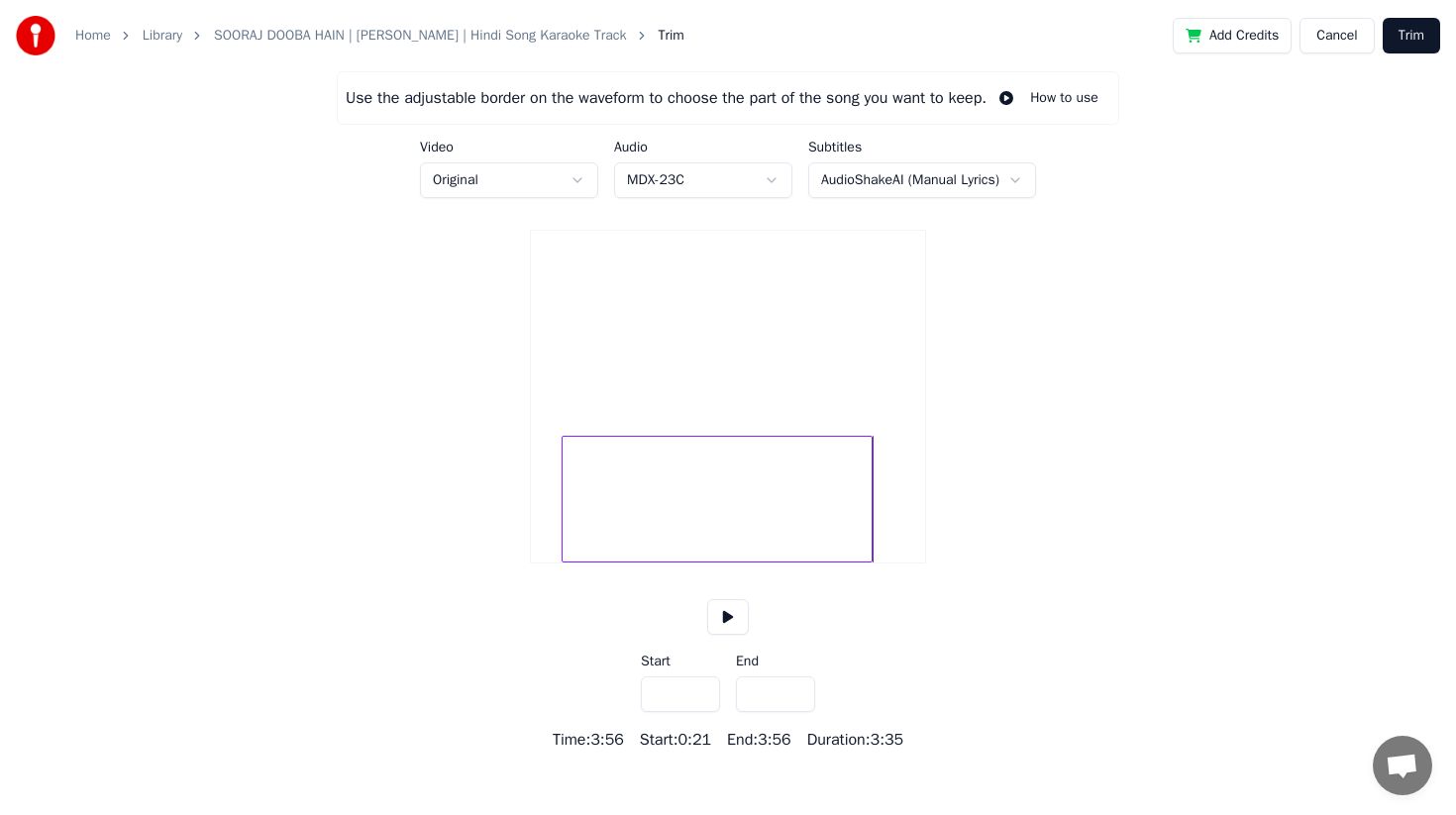 click on "*****" at bounding box center (776, 694) 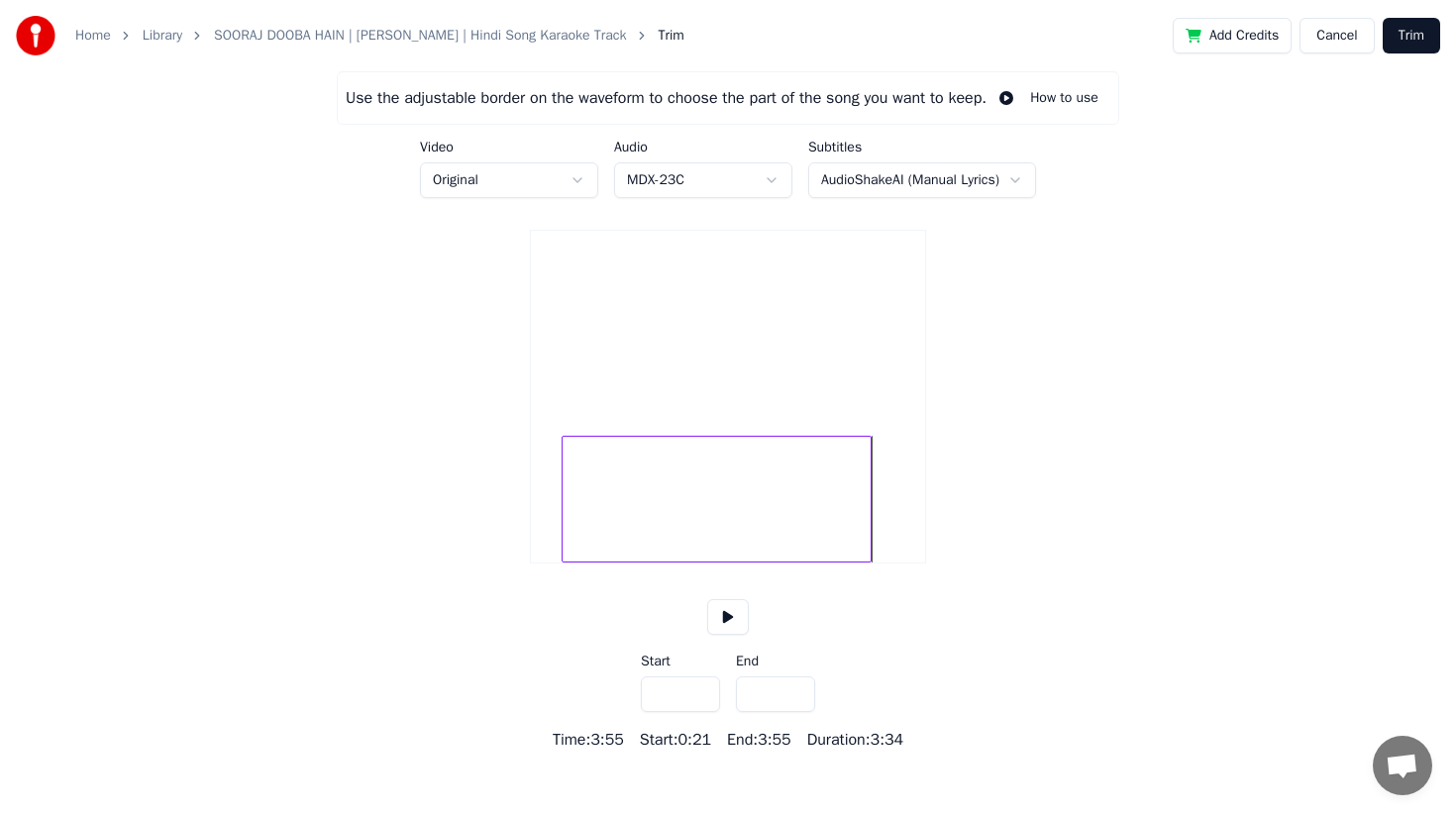 click on "*****" at bounding box center [776, 694] 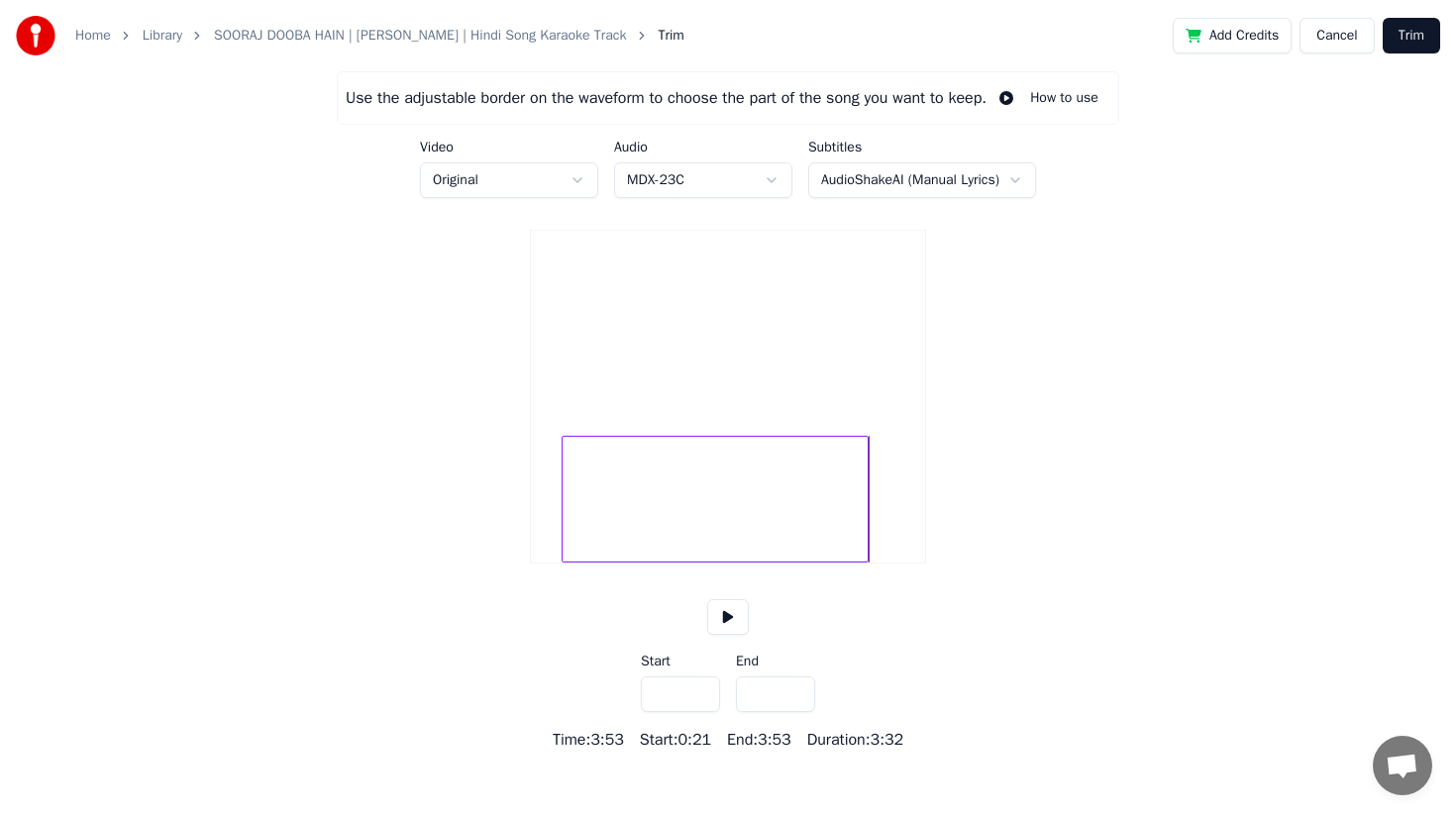 click on "*****" at bounding box center (776, 694) 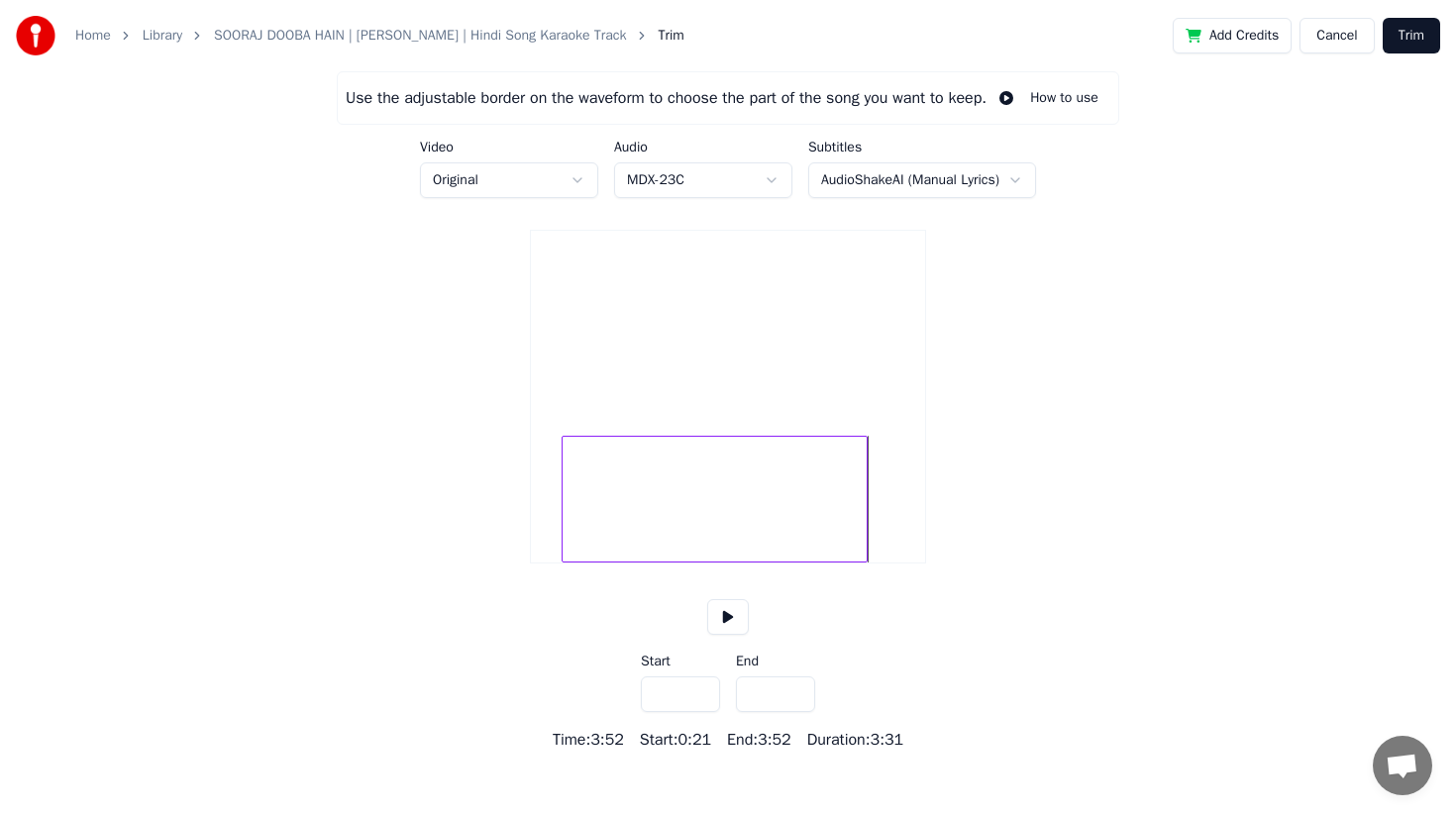 click on "*****" at bounding box center (776, 694) 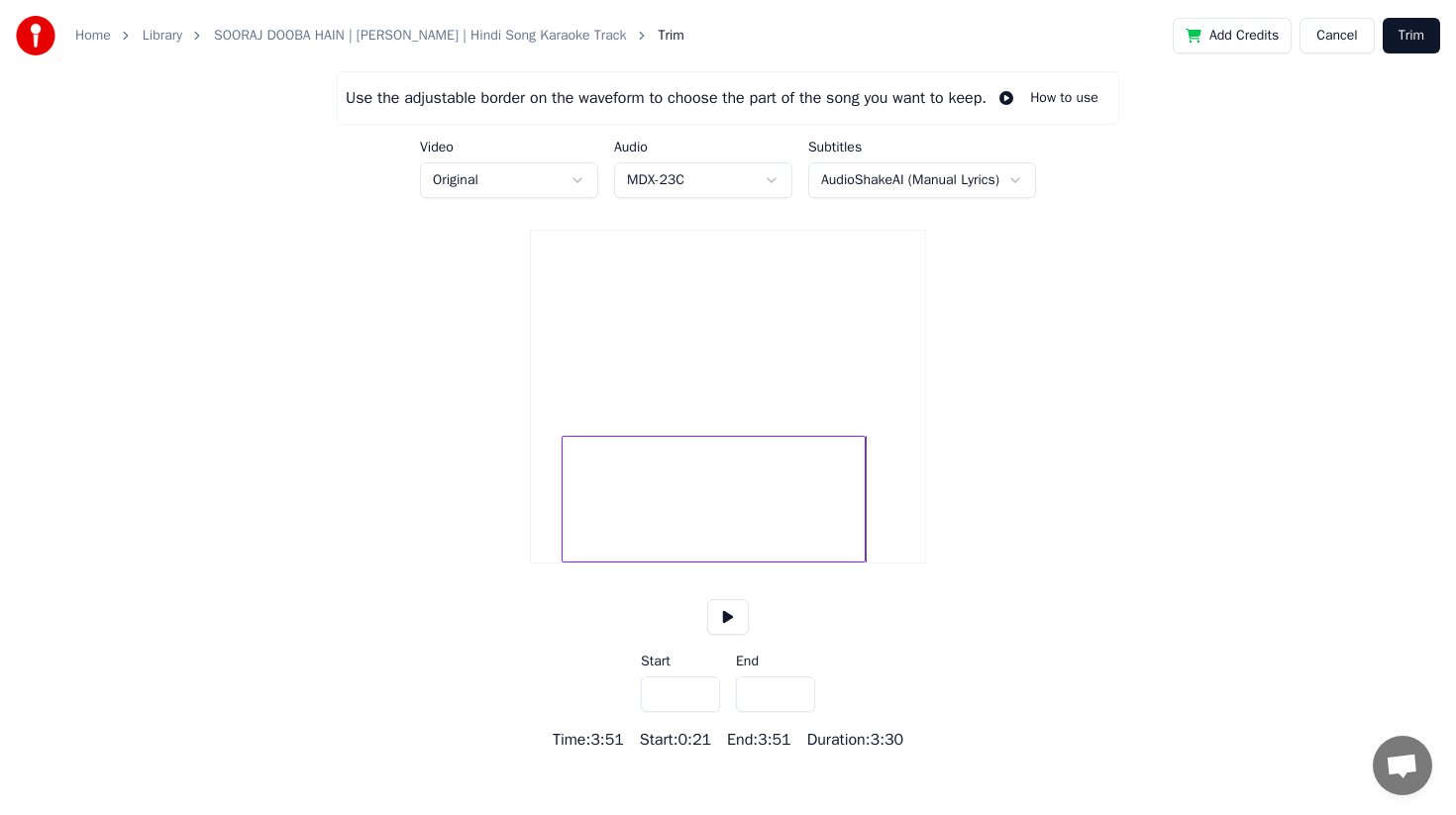 click on "*****" at bounding box center [776, 694] 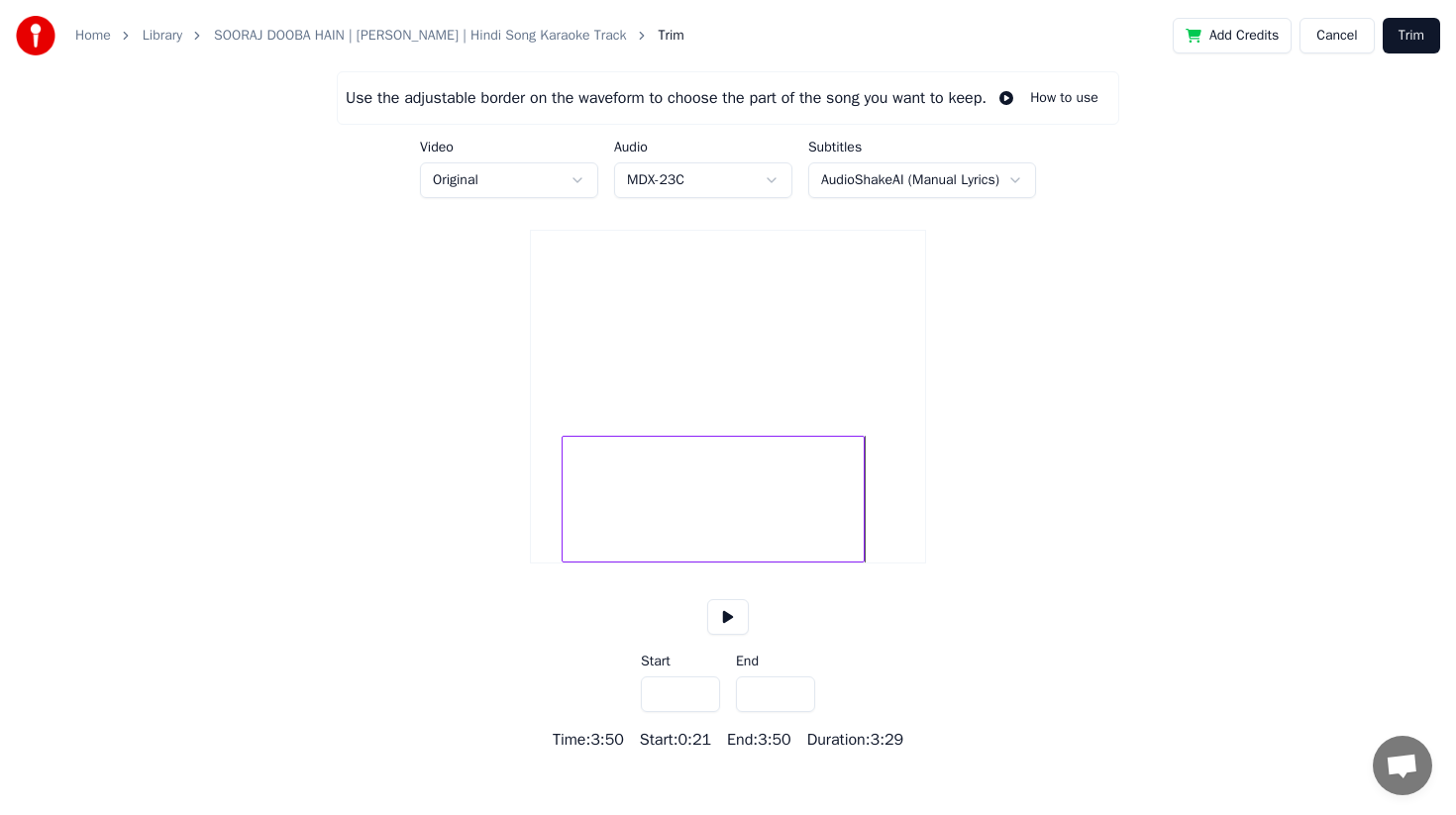 click on "*****" at bounding box center (776, 694) 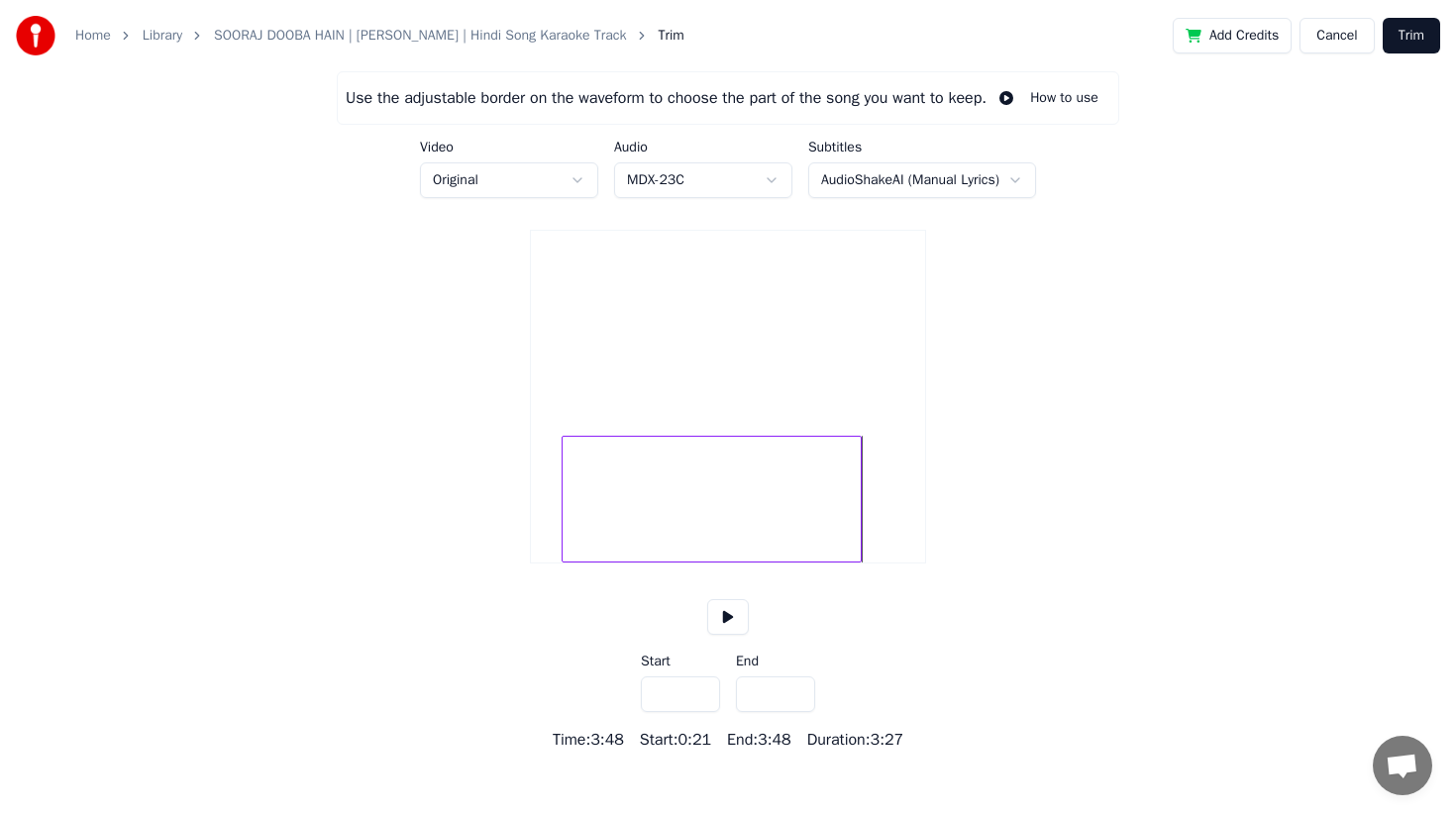 click on "*****" at bounding box center (776, 694) 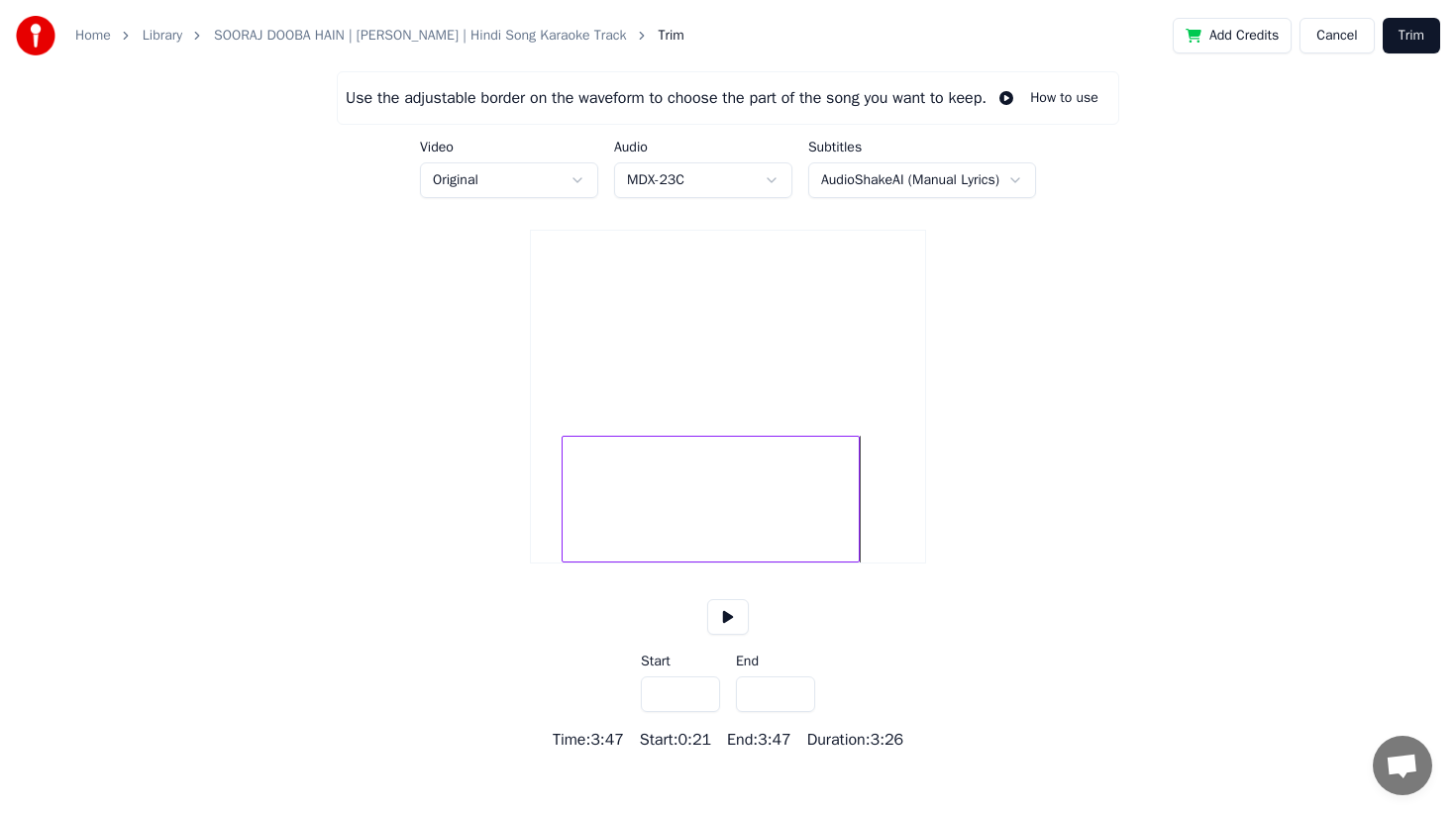 click on "*****" at bounding box center (776, 694) 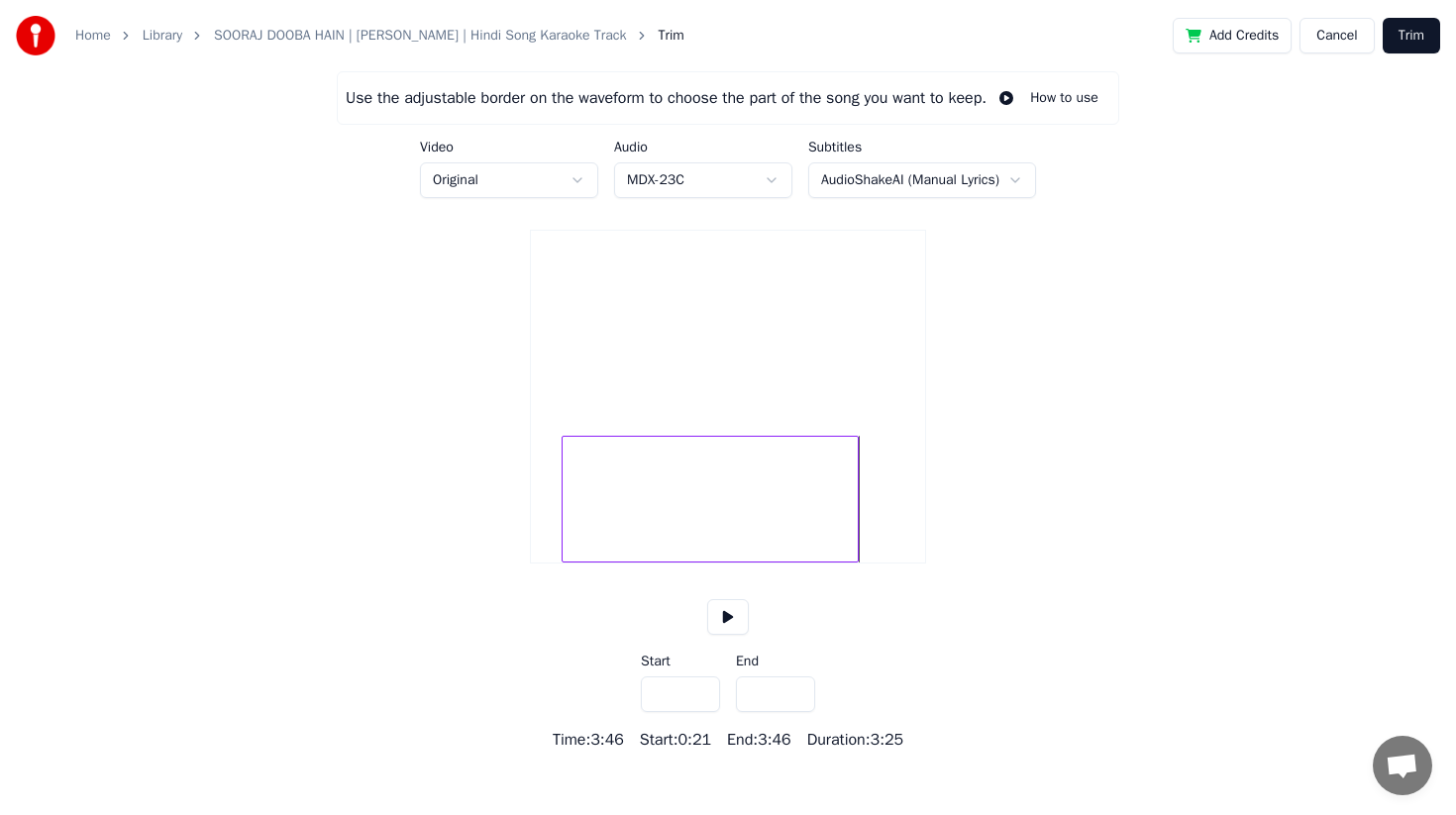 click on "*****" at bounding box center (776, 694) 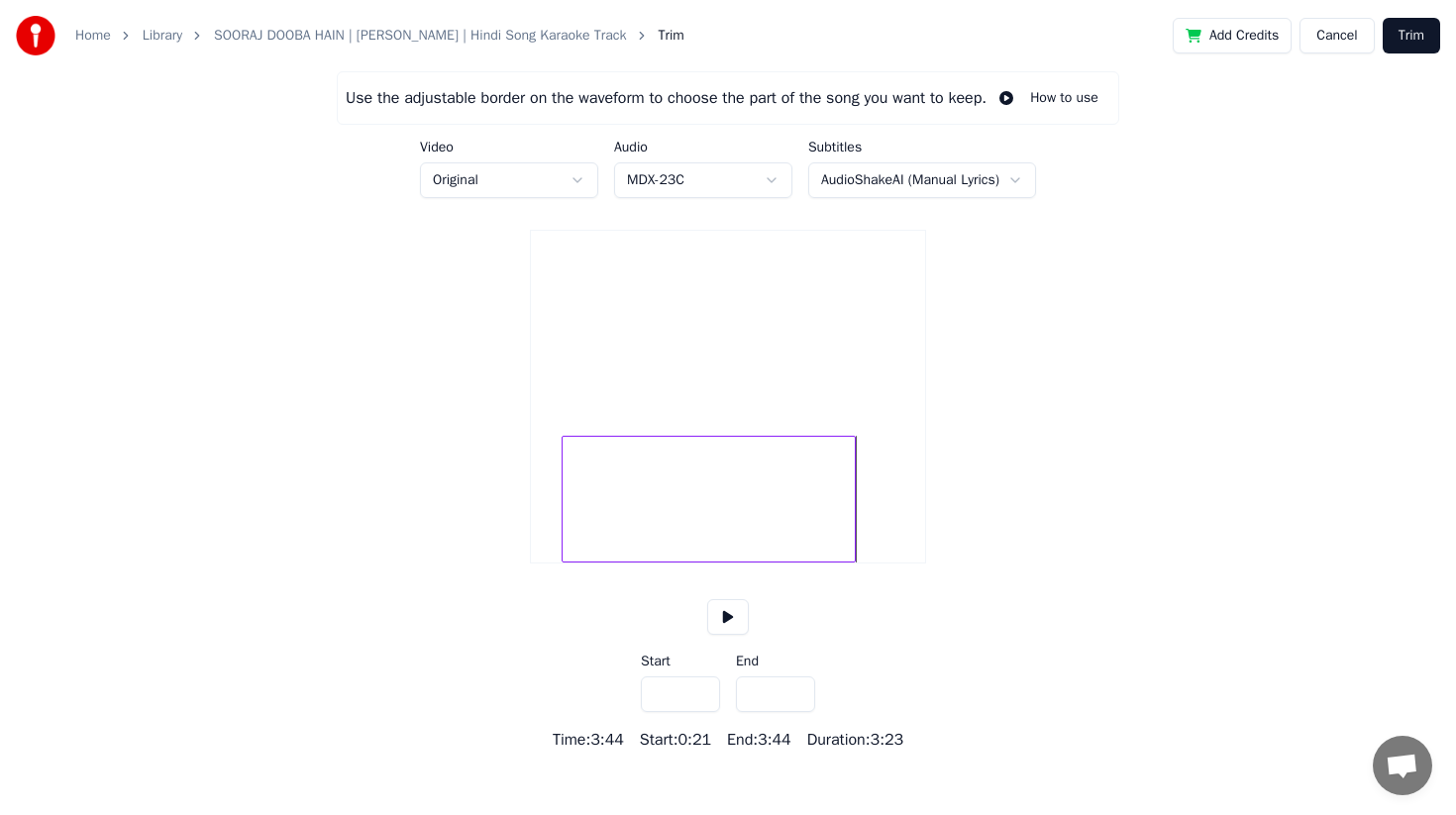click on "*****" at bounding box center [776, 694] 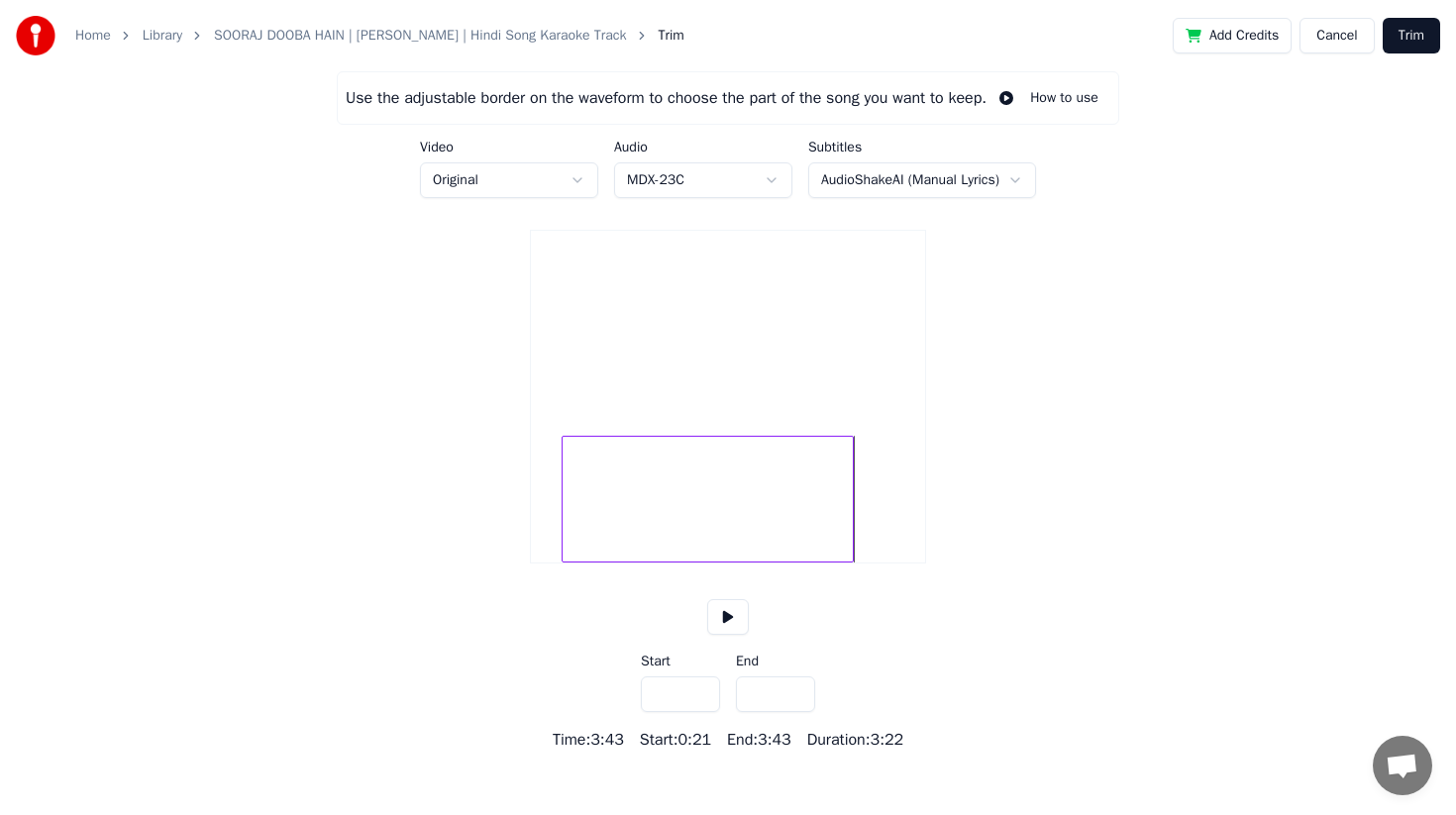 click on "*****" at bounding box center (776, 694) 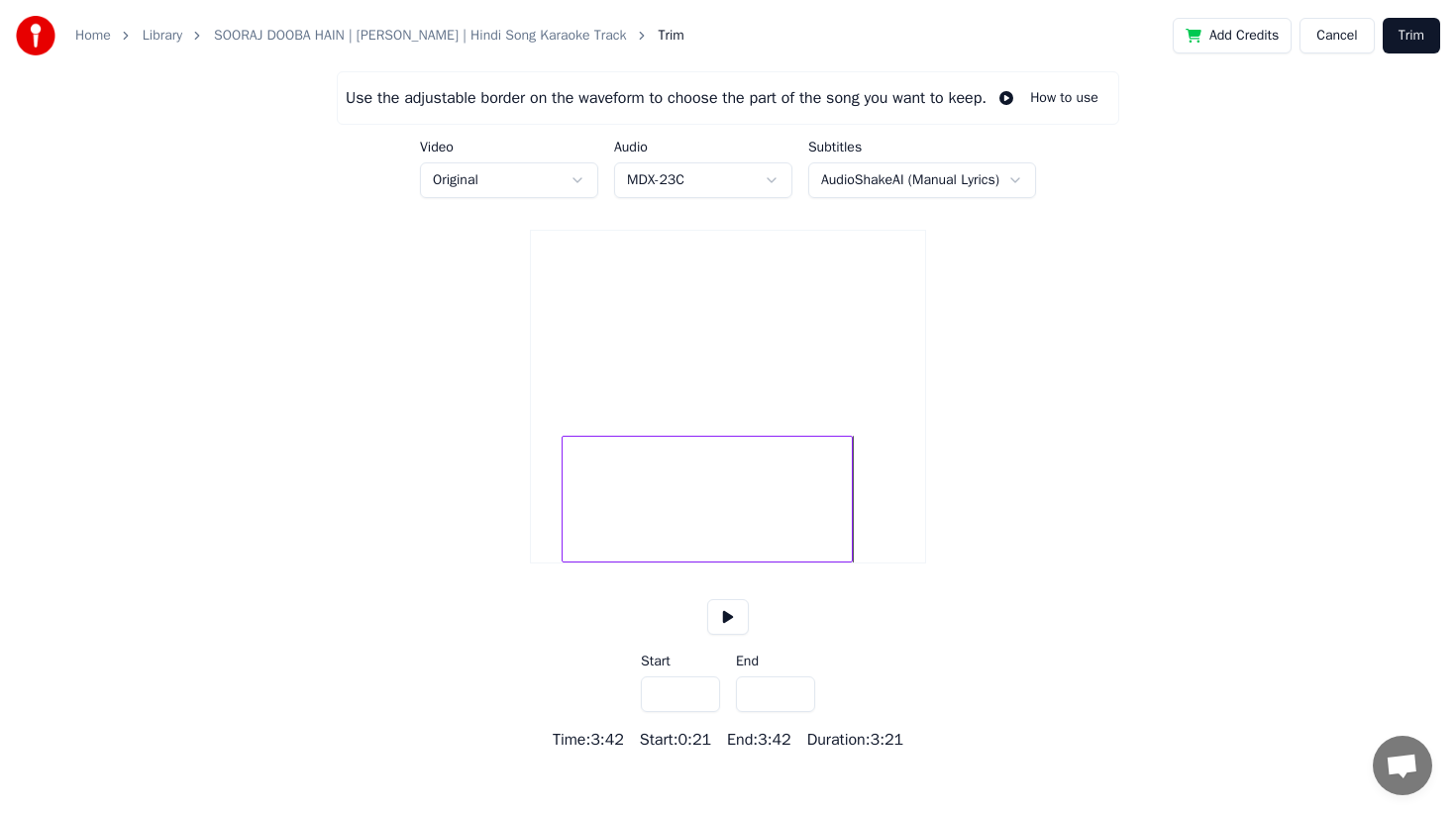 click on "*****" at bounding box center [776, 694] 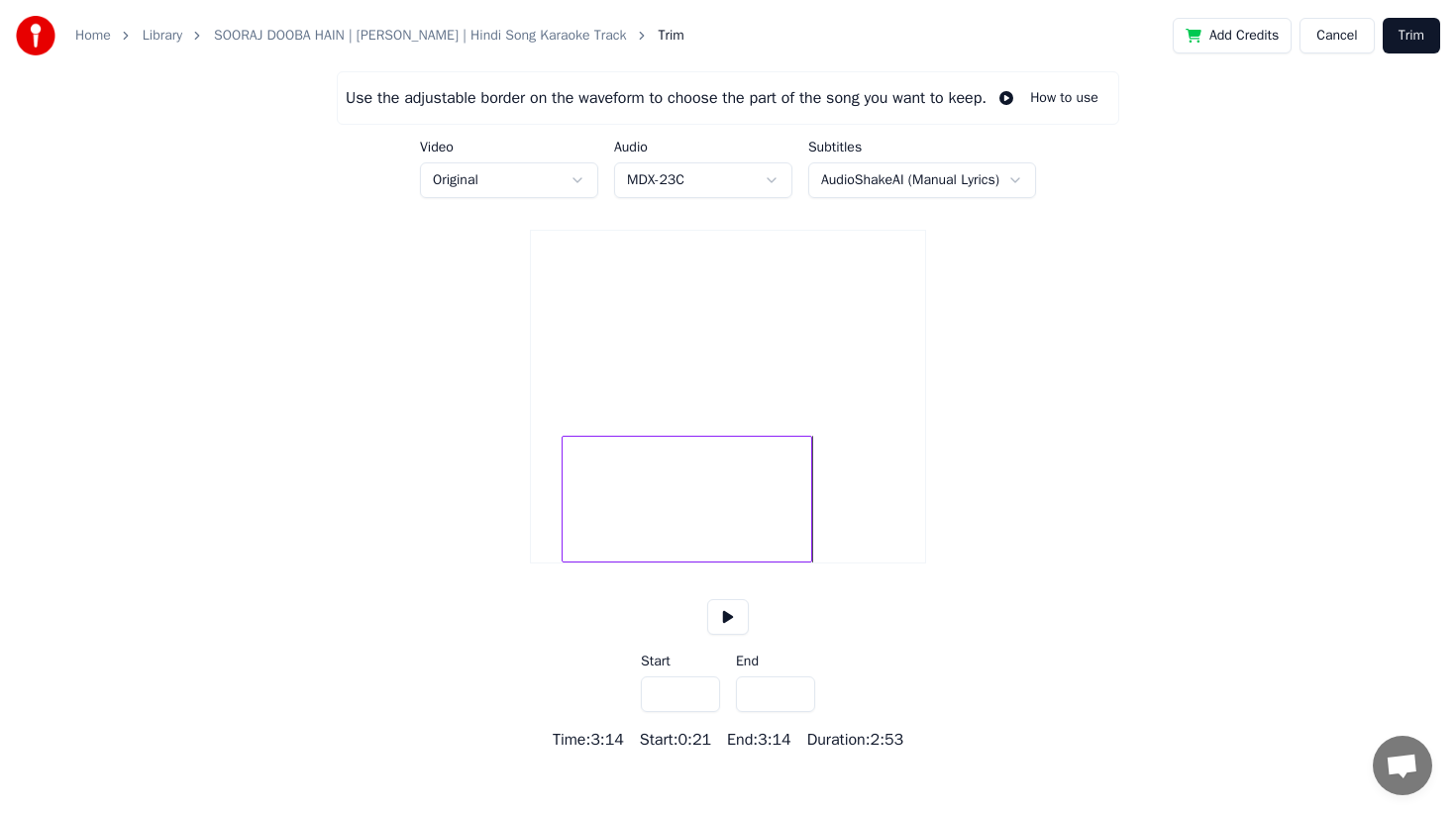click on "*****" at bounding box center [776, 694] 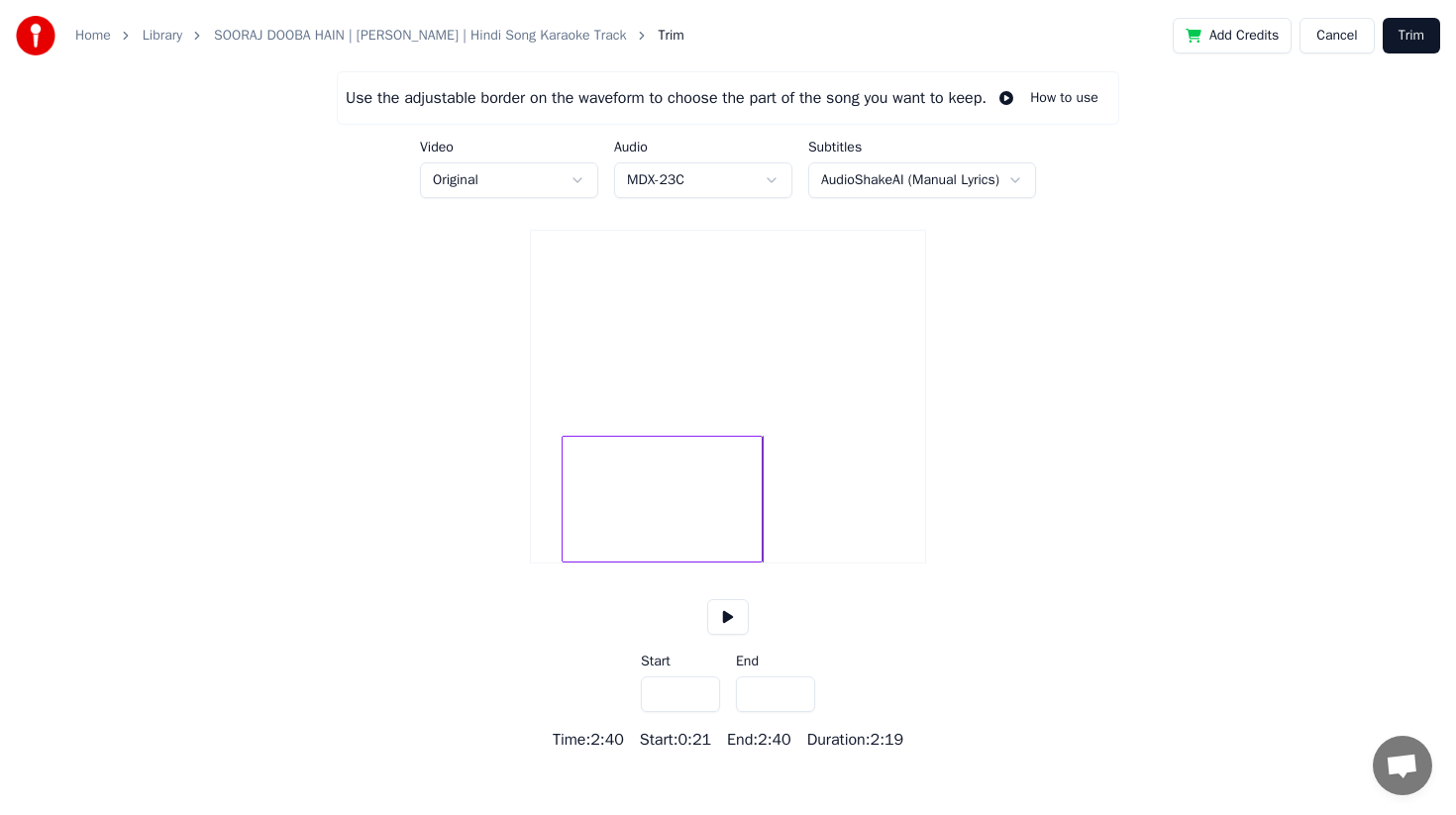 click on "*****" at bounding box center [776, 694] 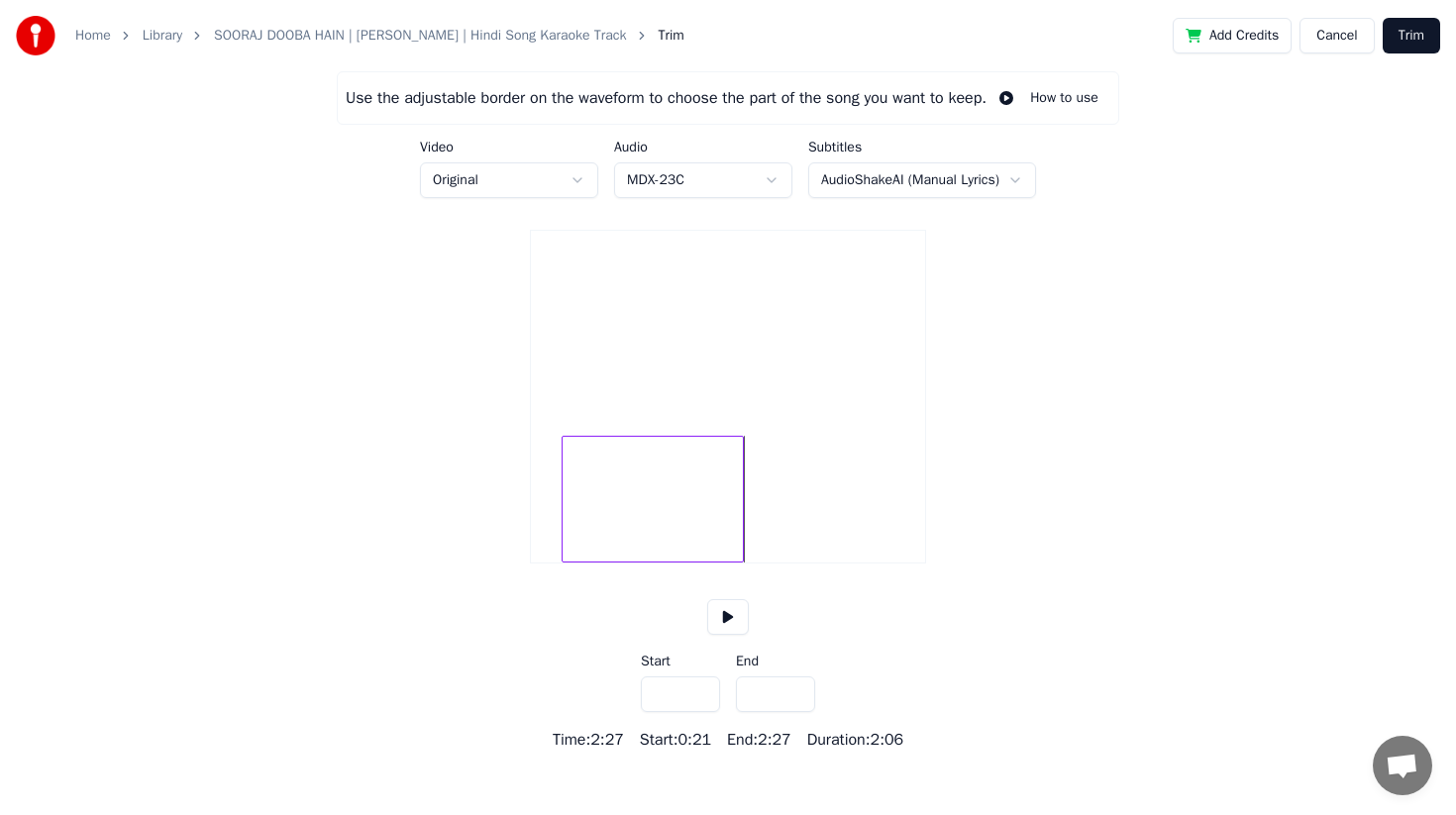 click on "*****" at bounding box center (776, 694) 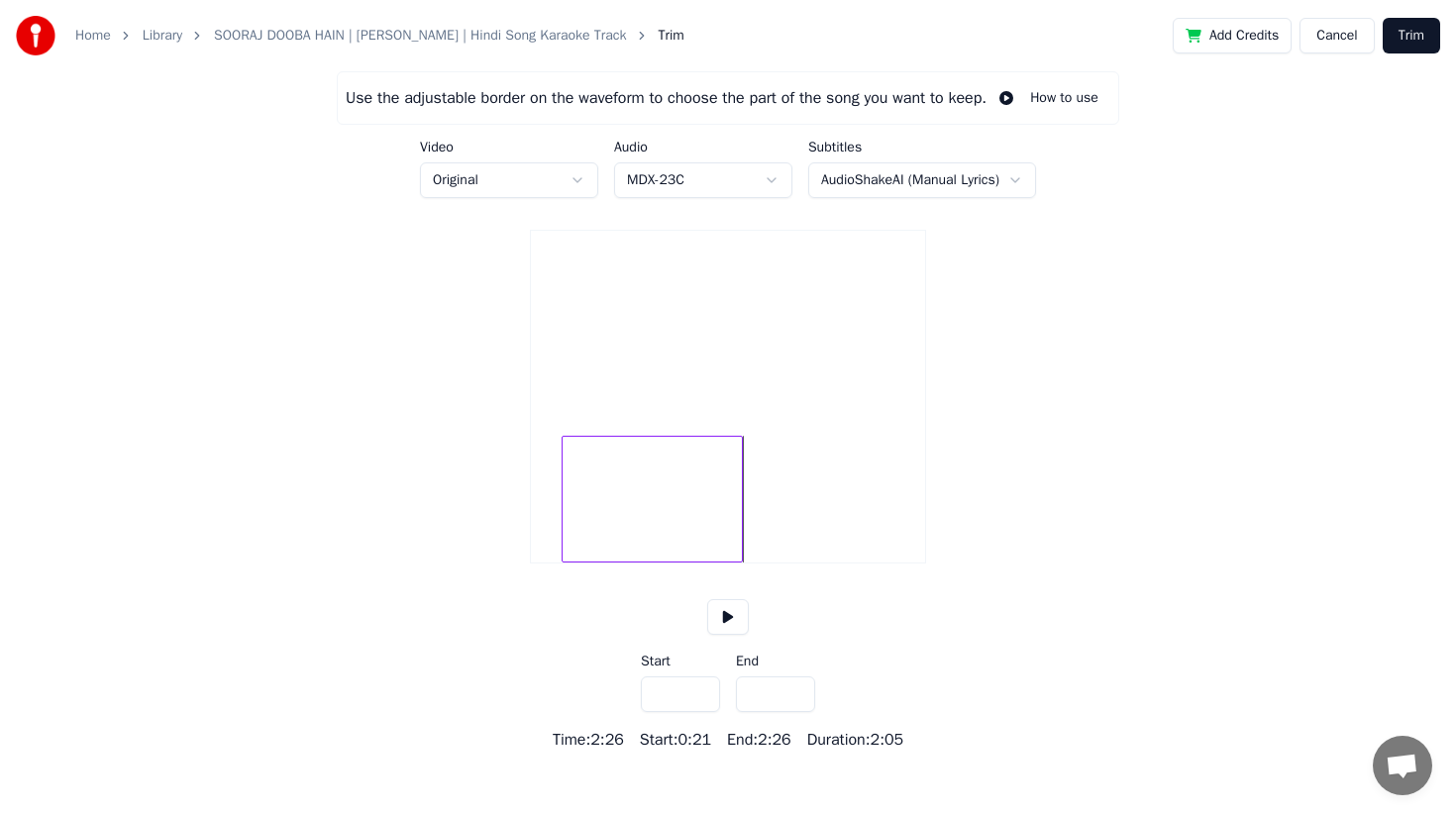 click on "*****" at bounding box center (776, 694) 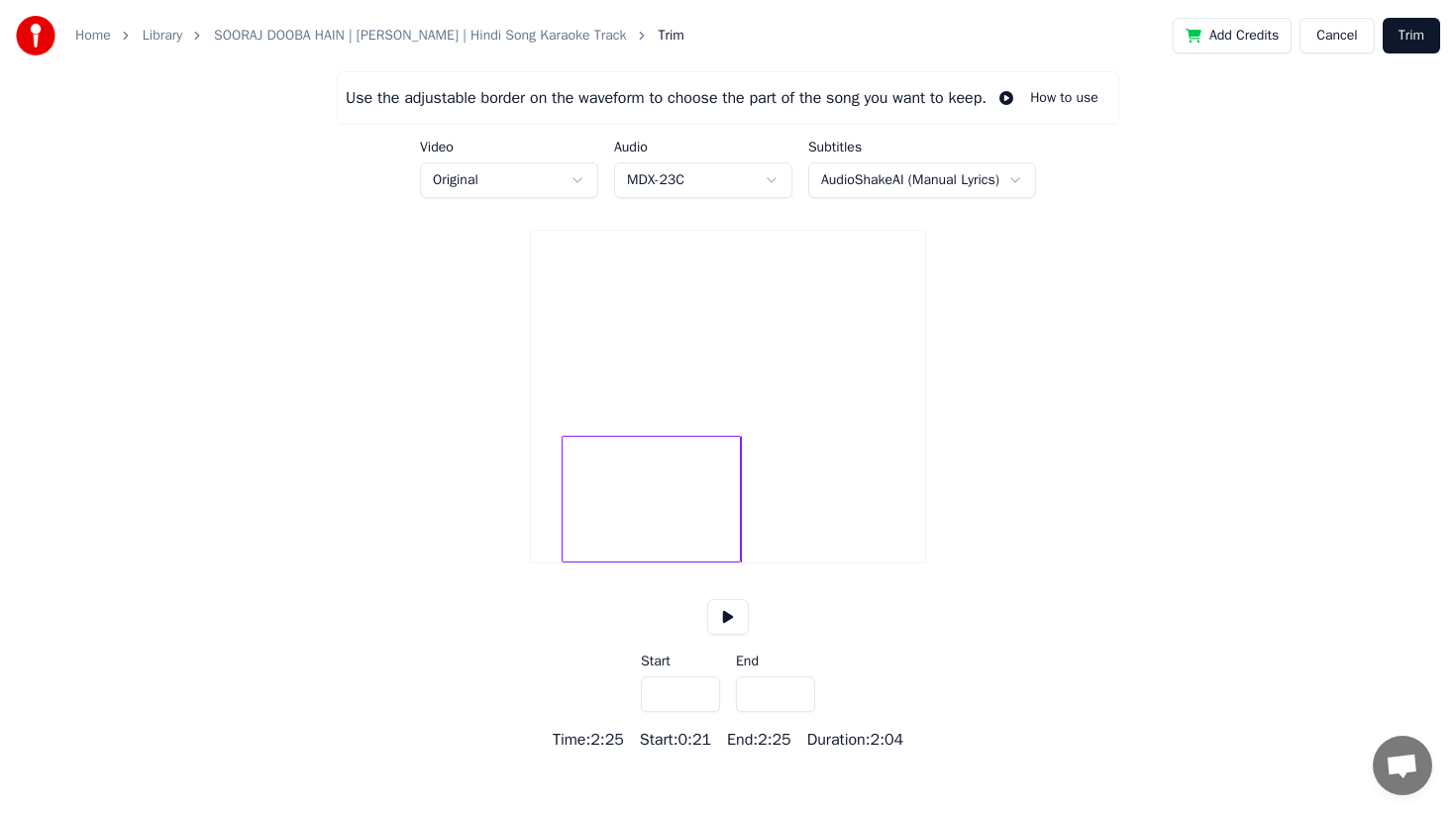 click on "*****" at bounding box center [776, 694] 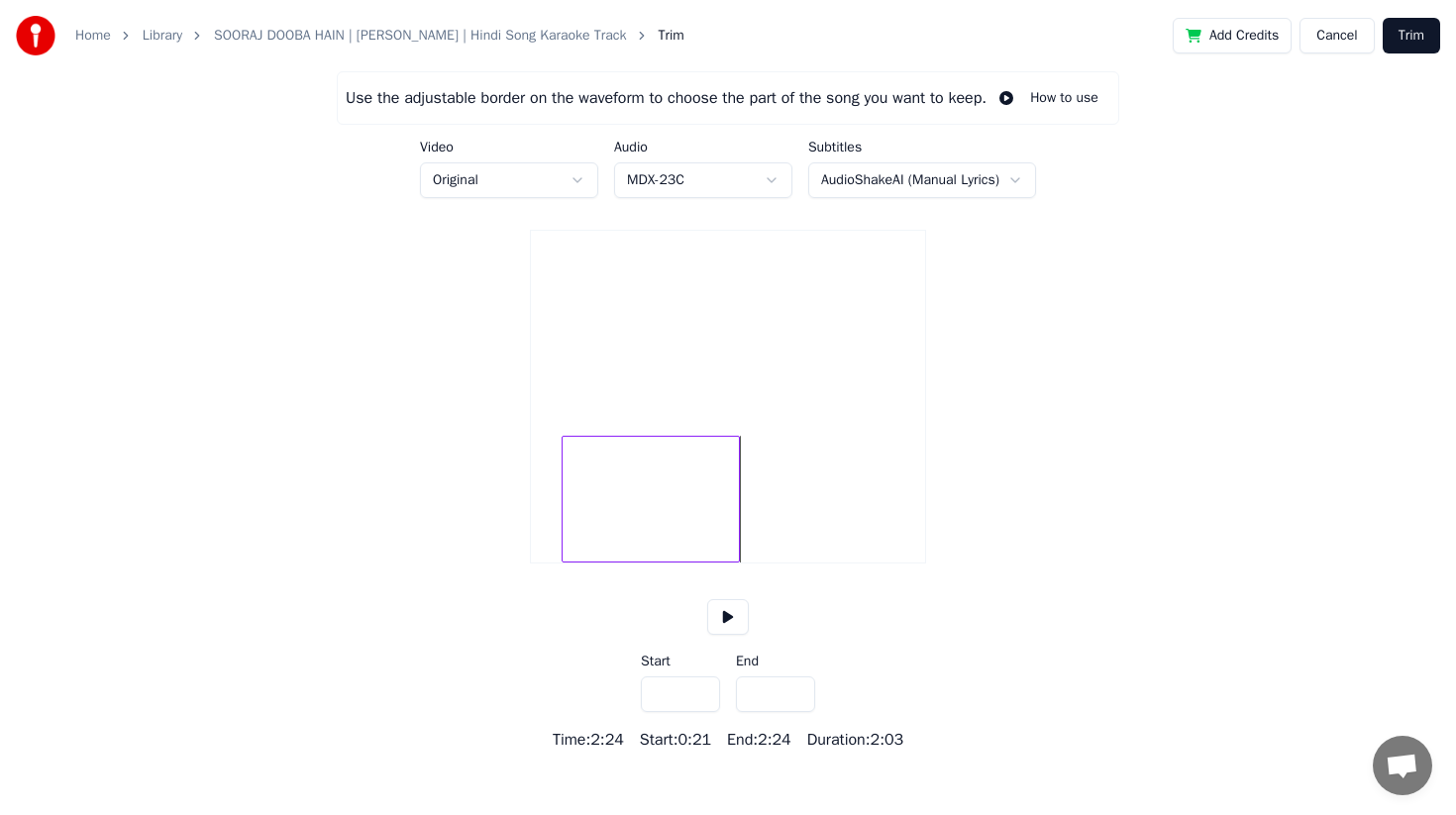 click on "*****" at bounding box center (776, 694) 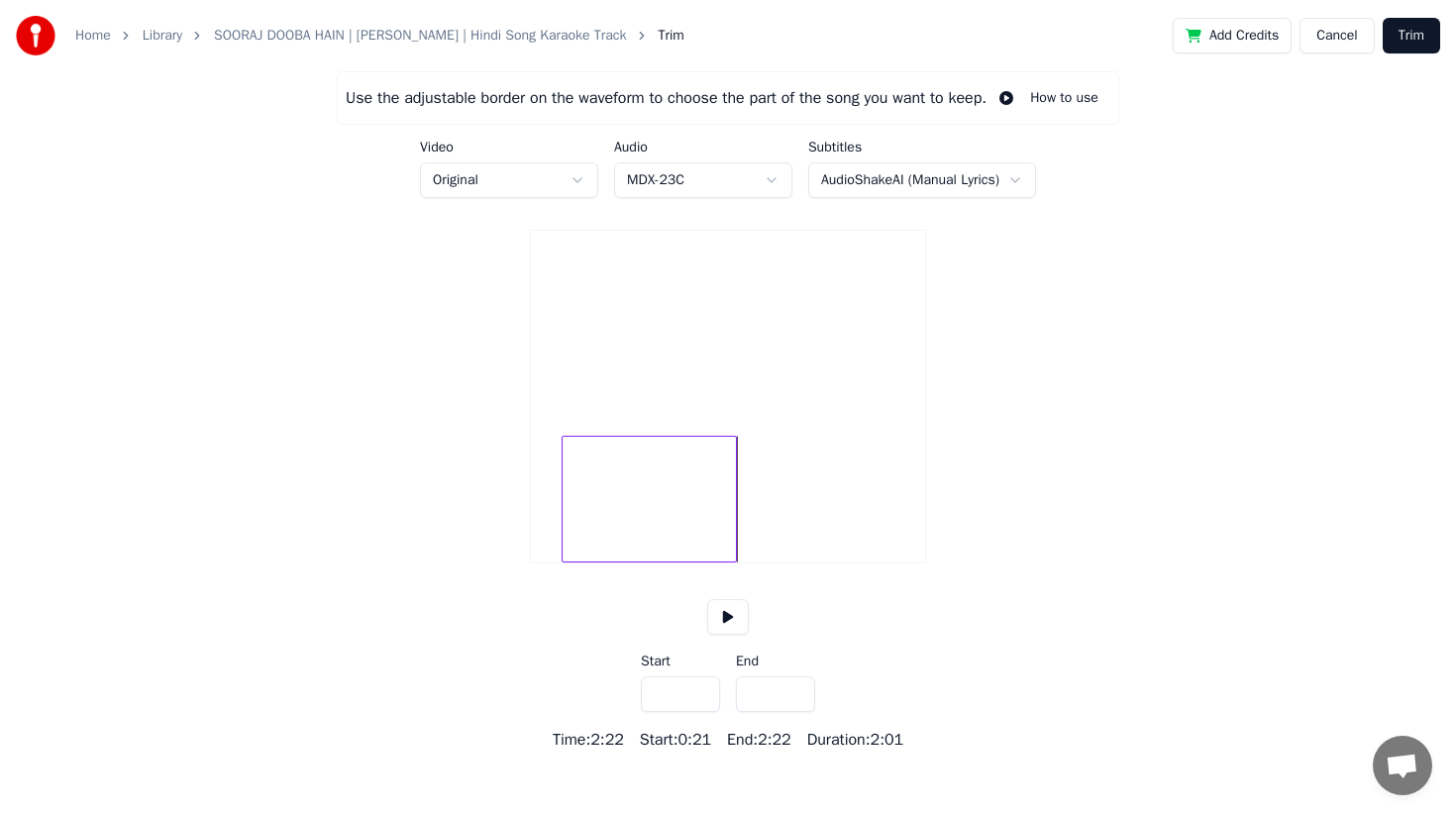 click on "*****" at bounding box center (776, 694) 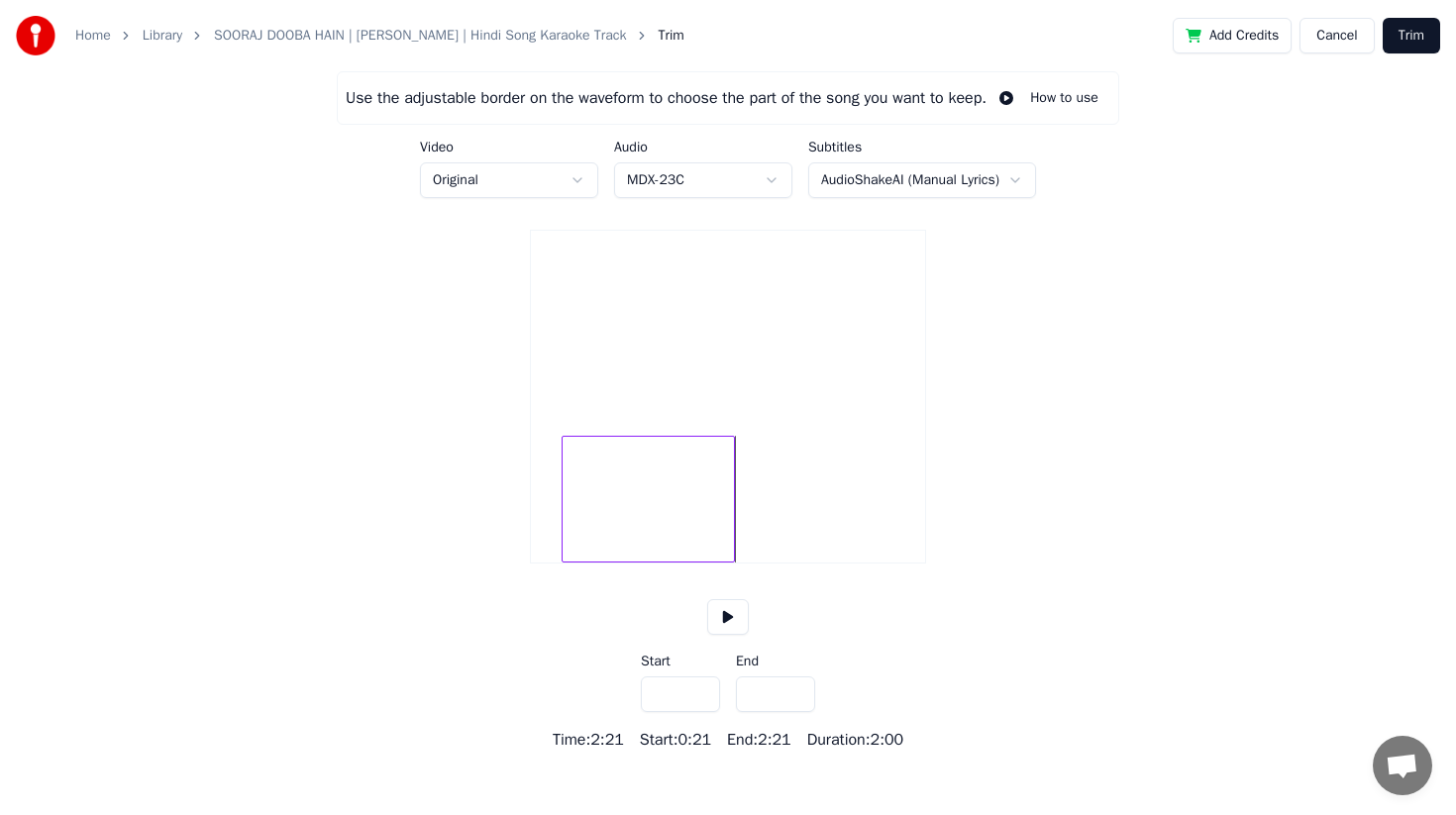 click on "*****" at bounding box center (776, 694) 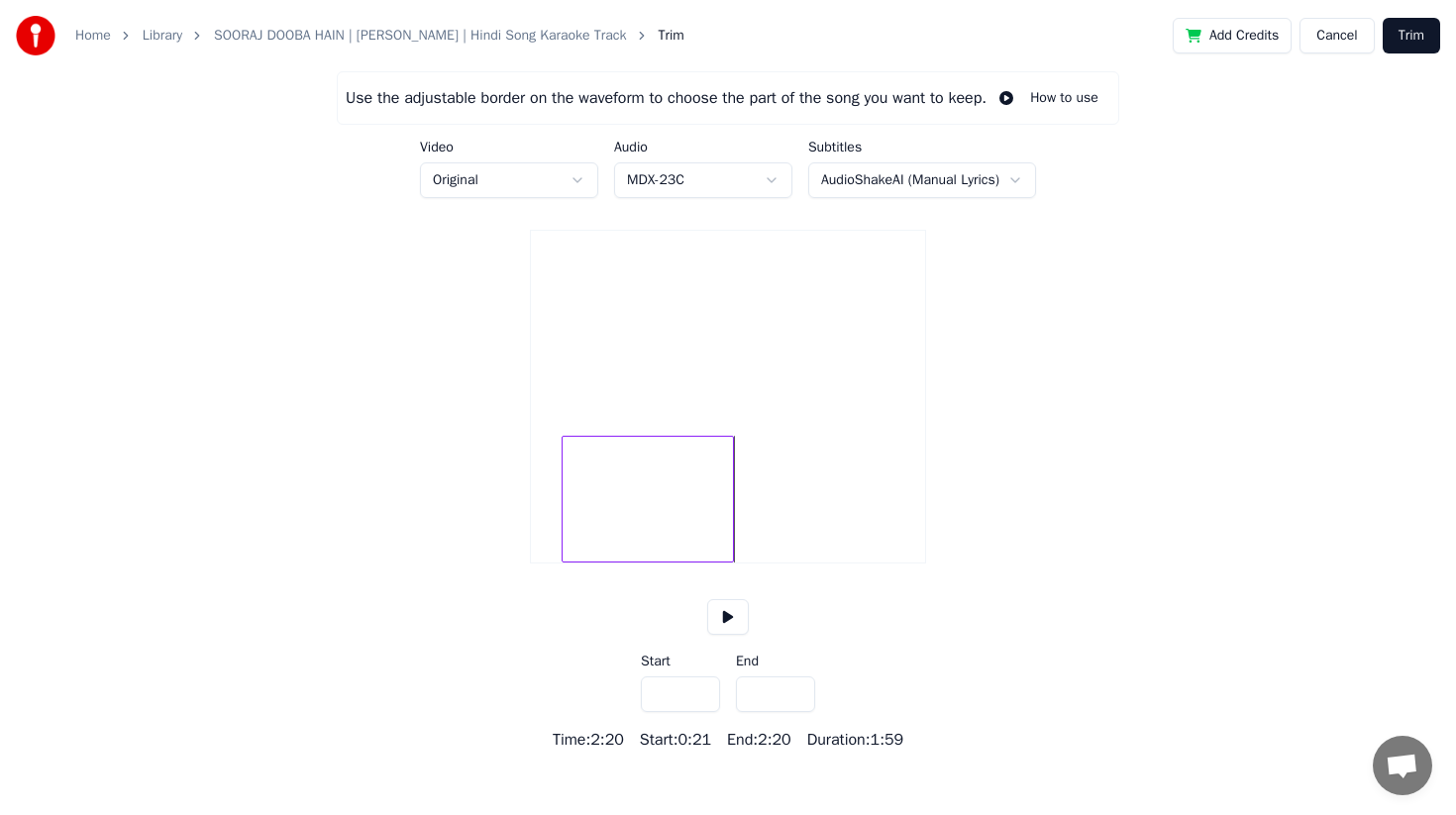 click on "*****" at bounding box center [776, 694] 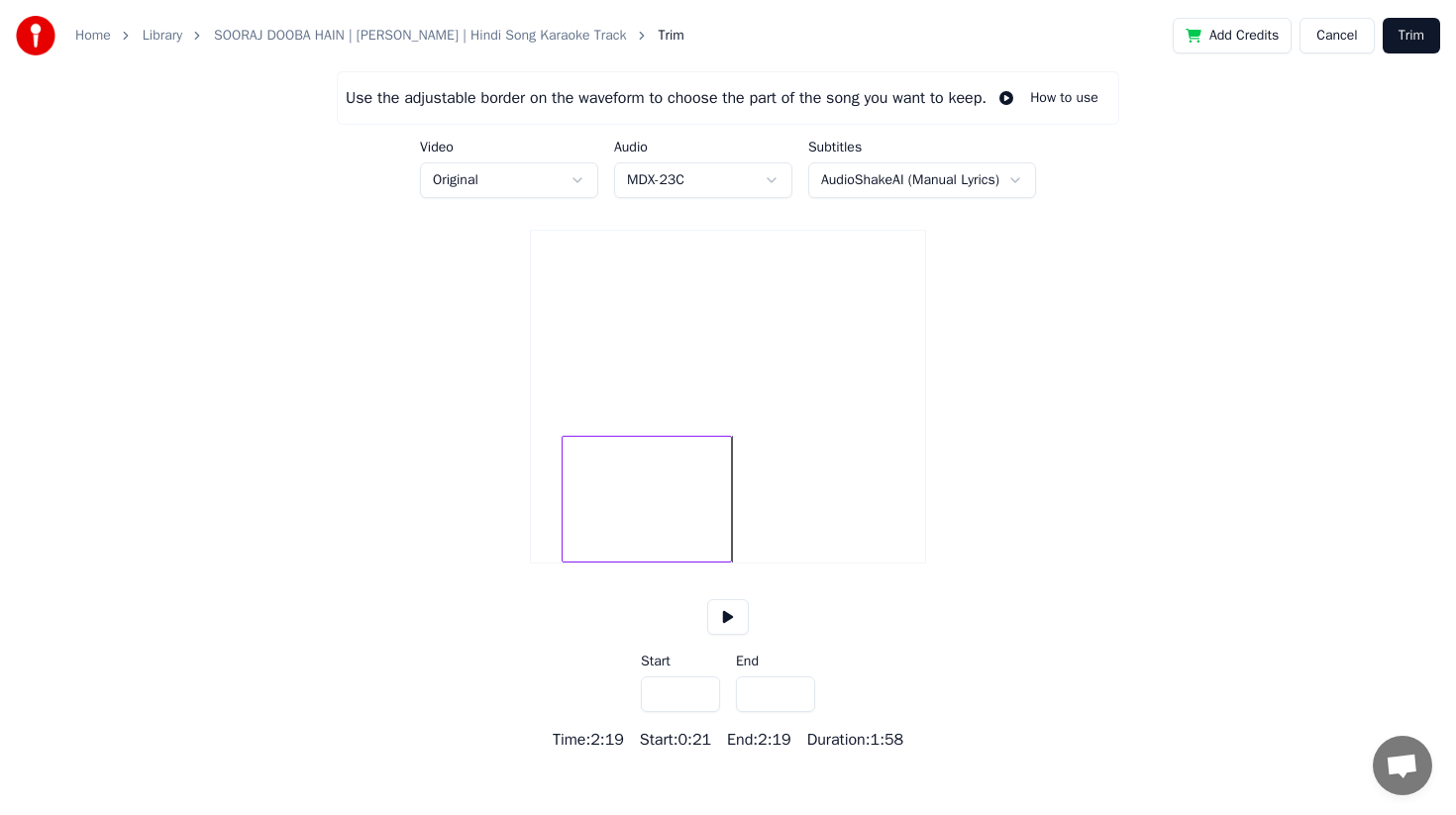 click on "*****" at bounding box center [776, 694] 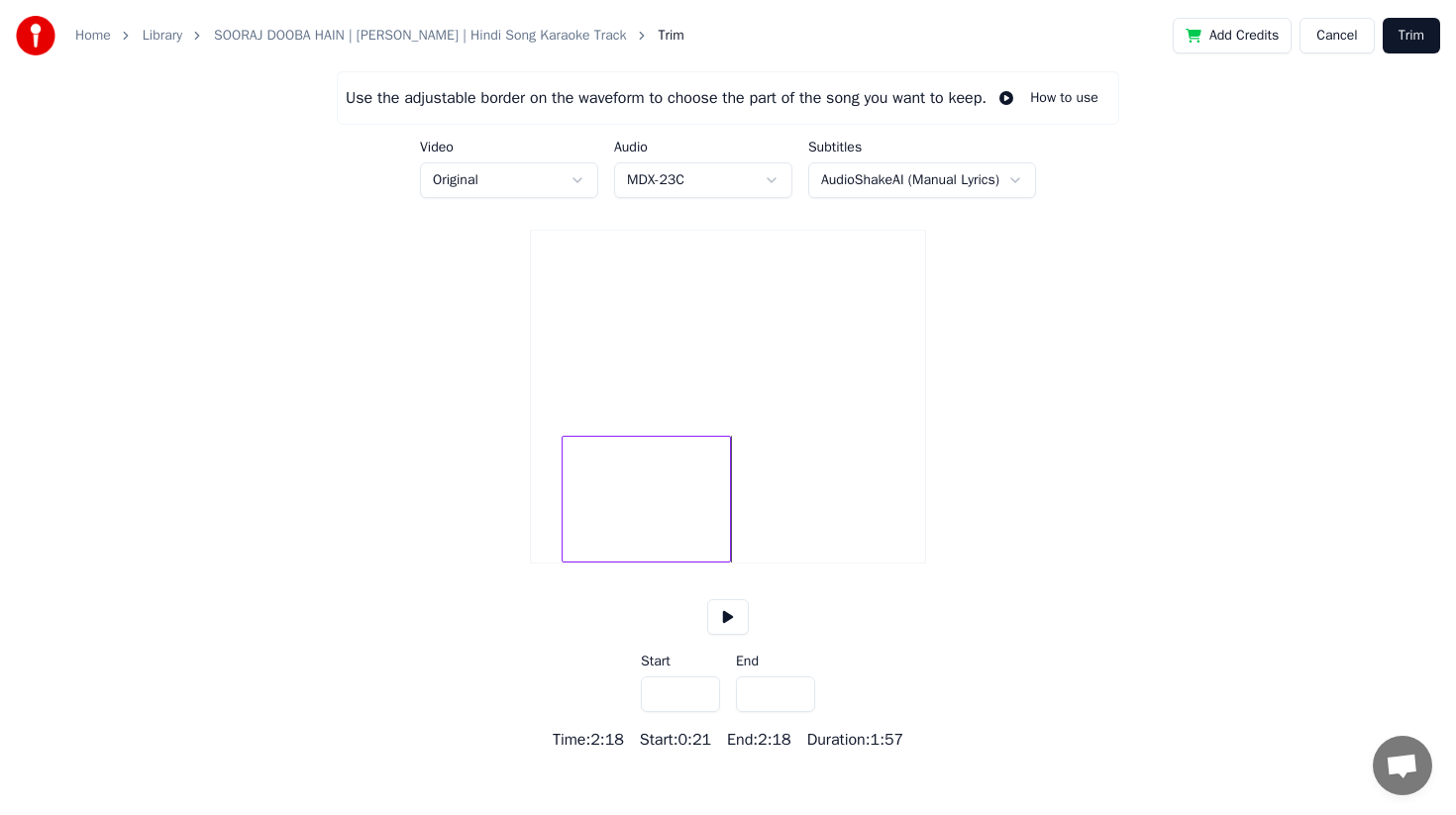 click on "*****" at bounding box center [776, 694] 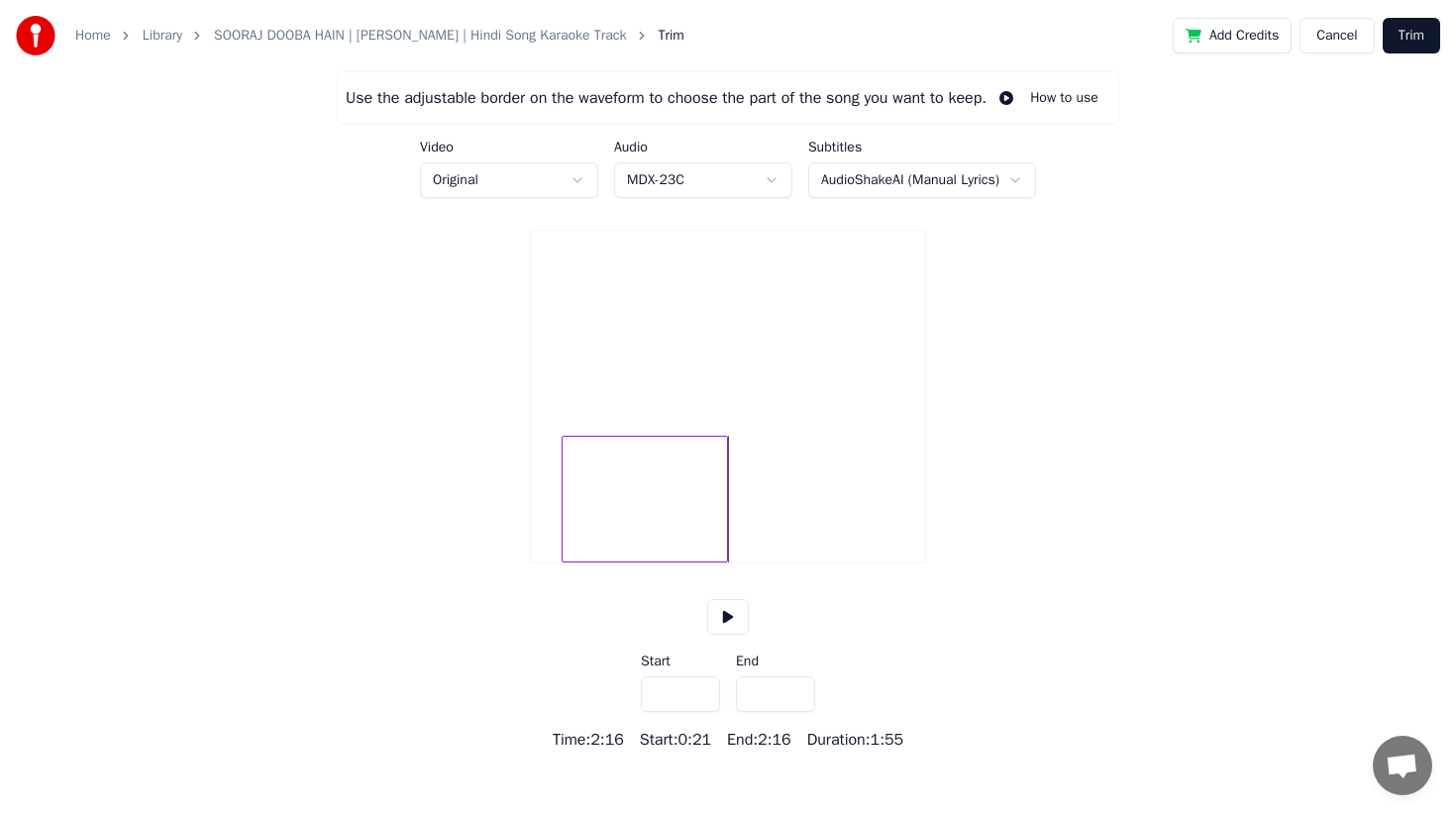 click on "*****" at bounding box center [776, 694] 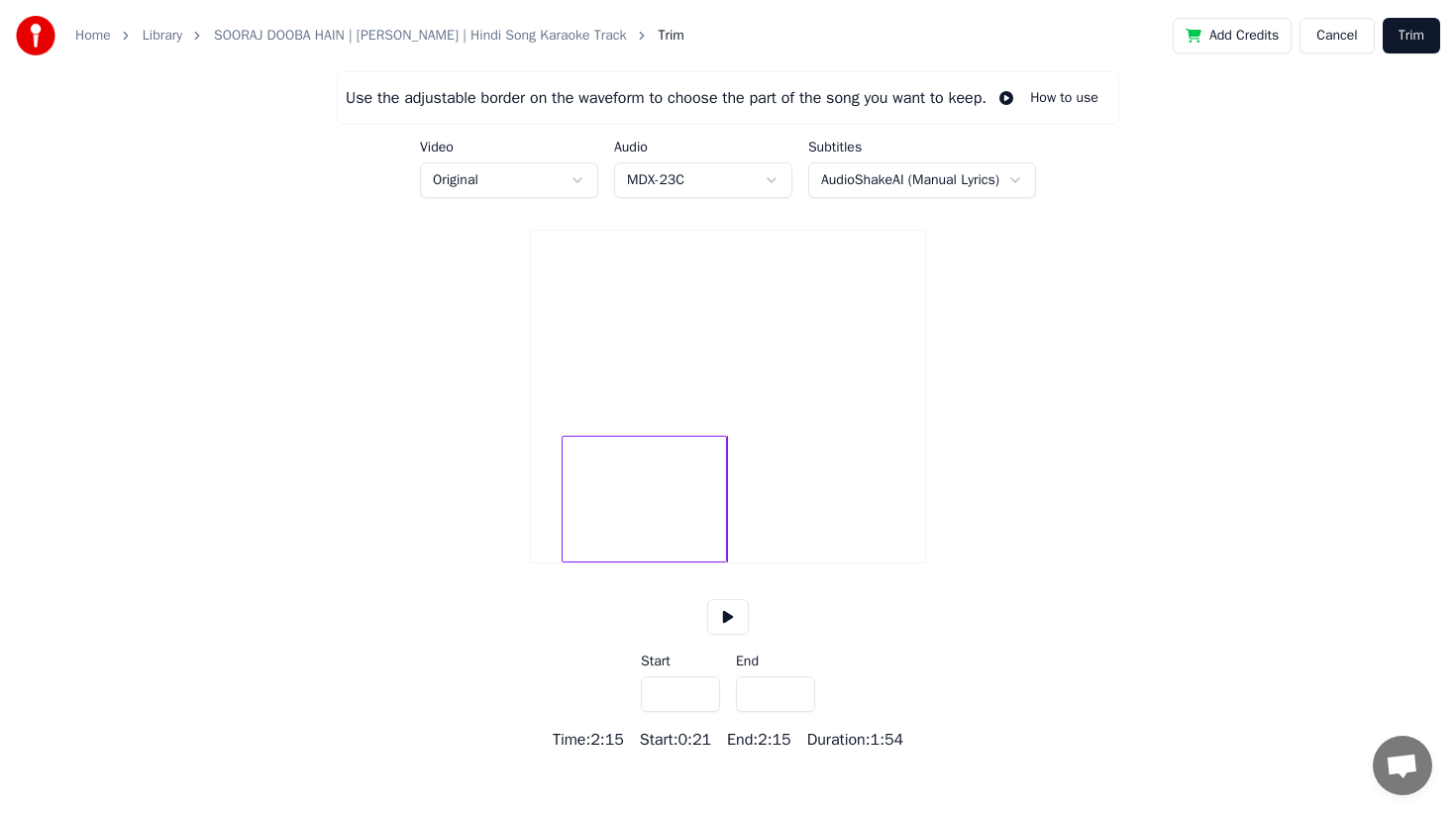 click on "*****" at bounding box center [776, 694] 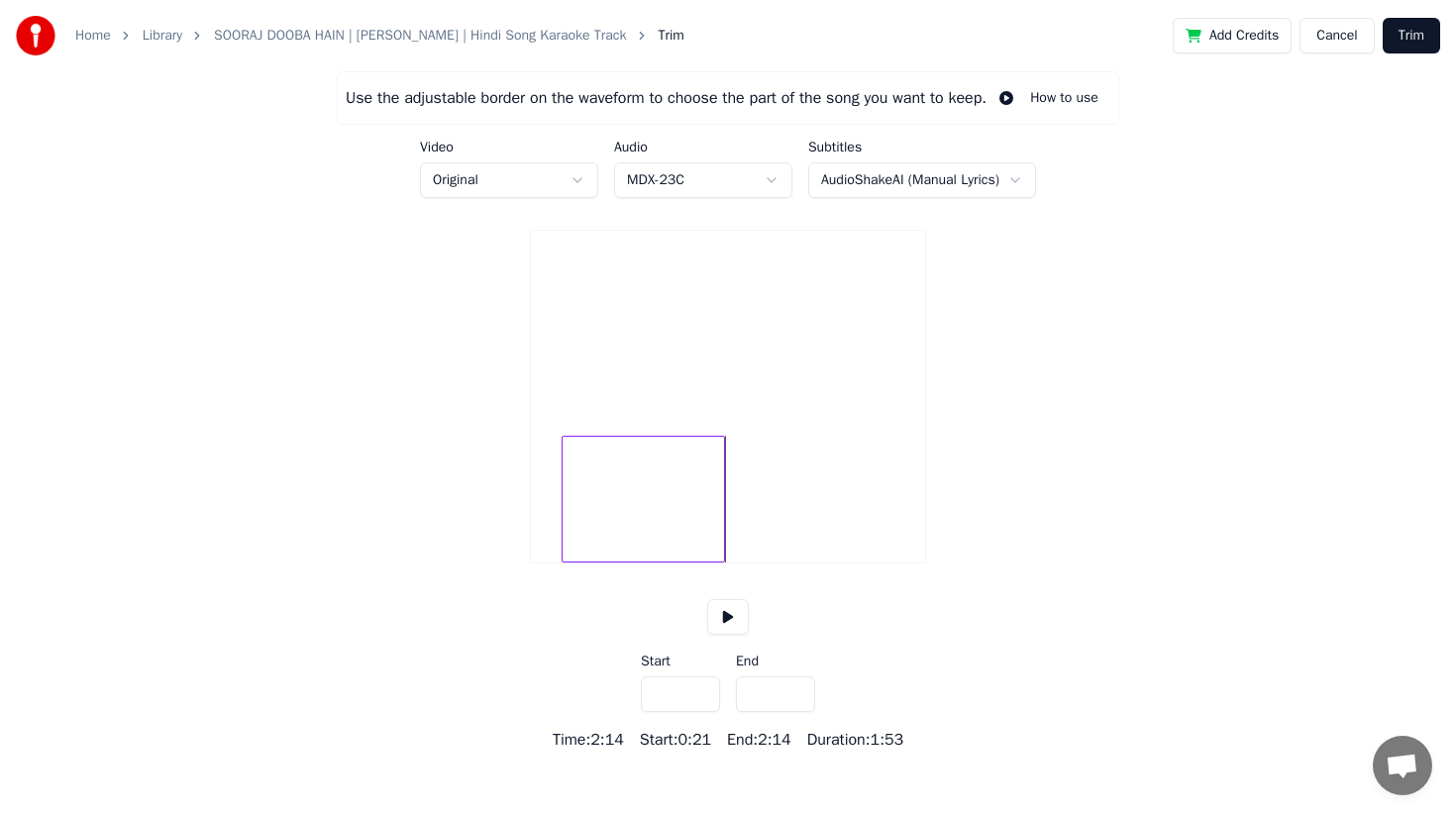 click on "*****" at bounding box center [776, 694] 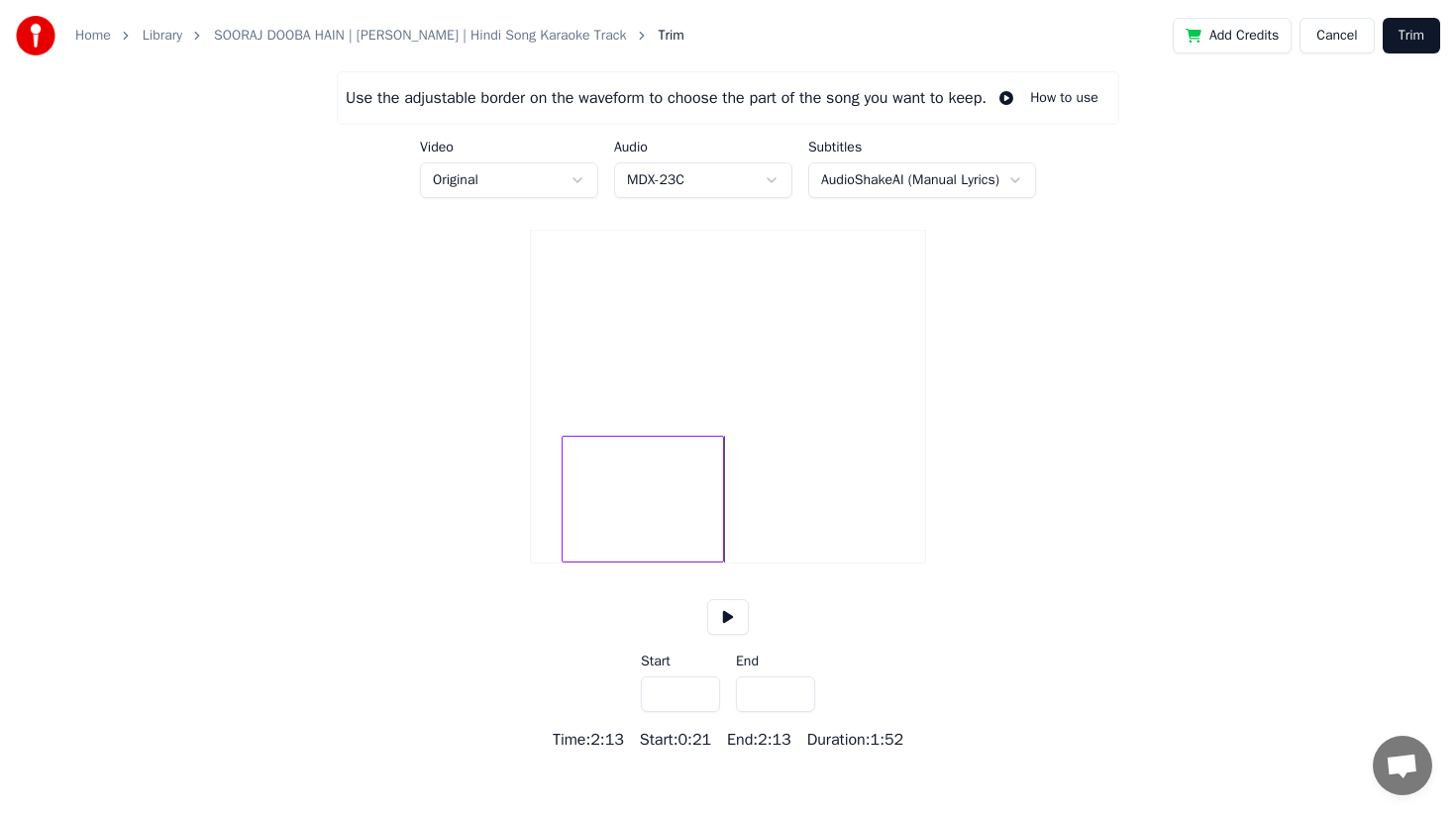 click on "*****" at bounding box center (776, 694) 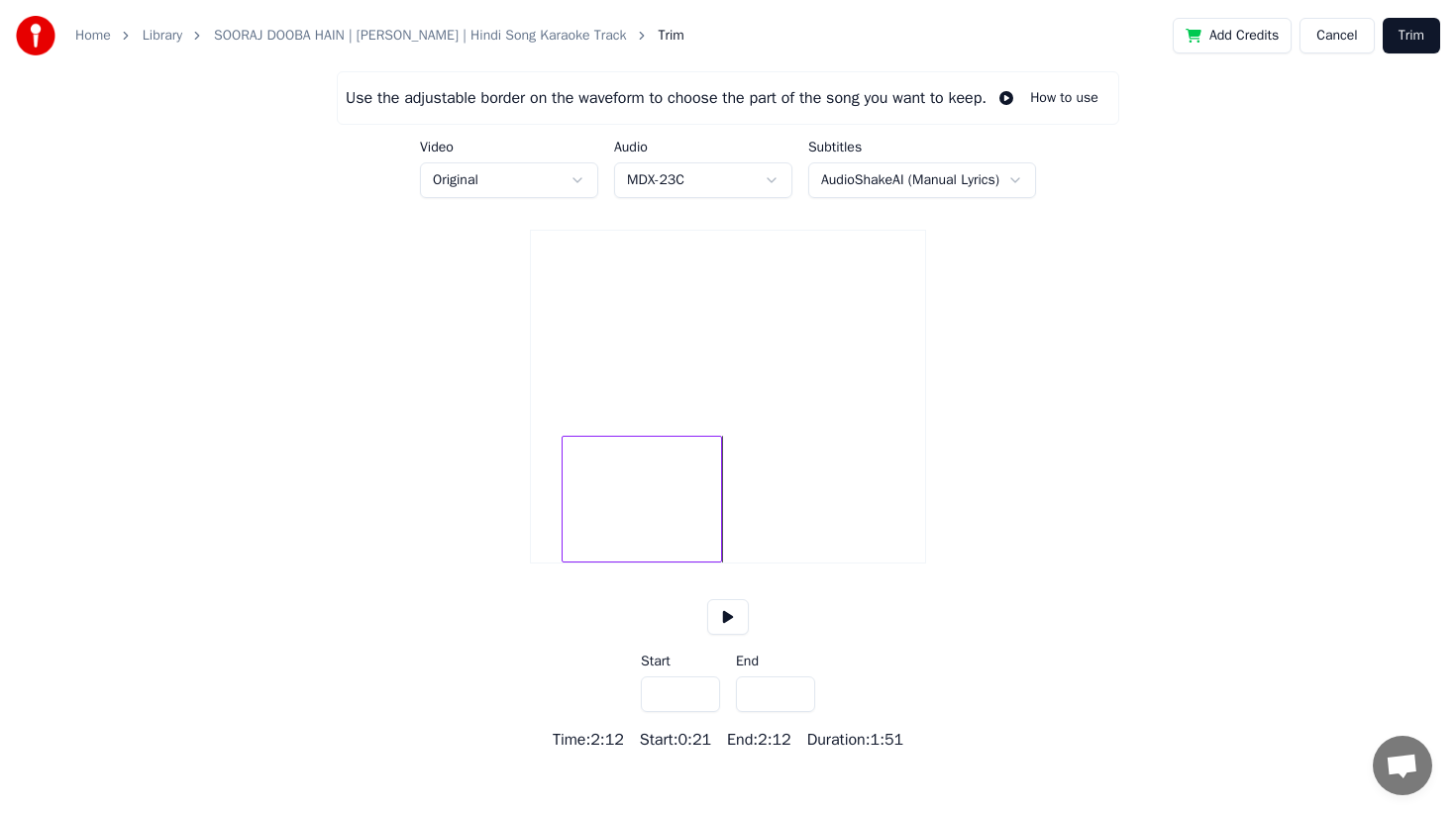 click on "*****" at bounding box center [776, 694] 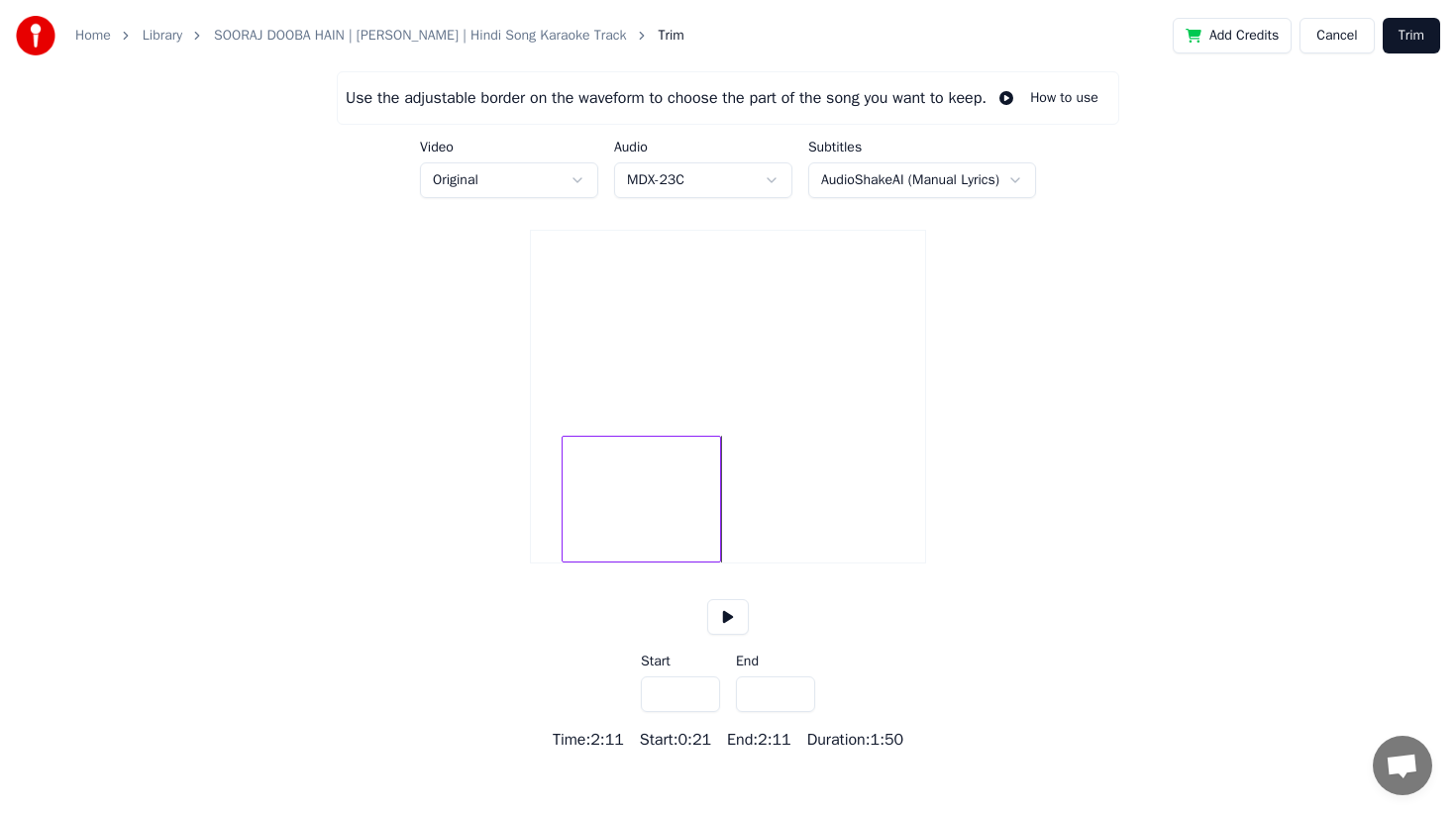 click on "*****" at bounding box center (776, 694) 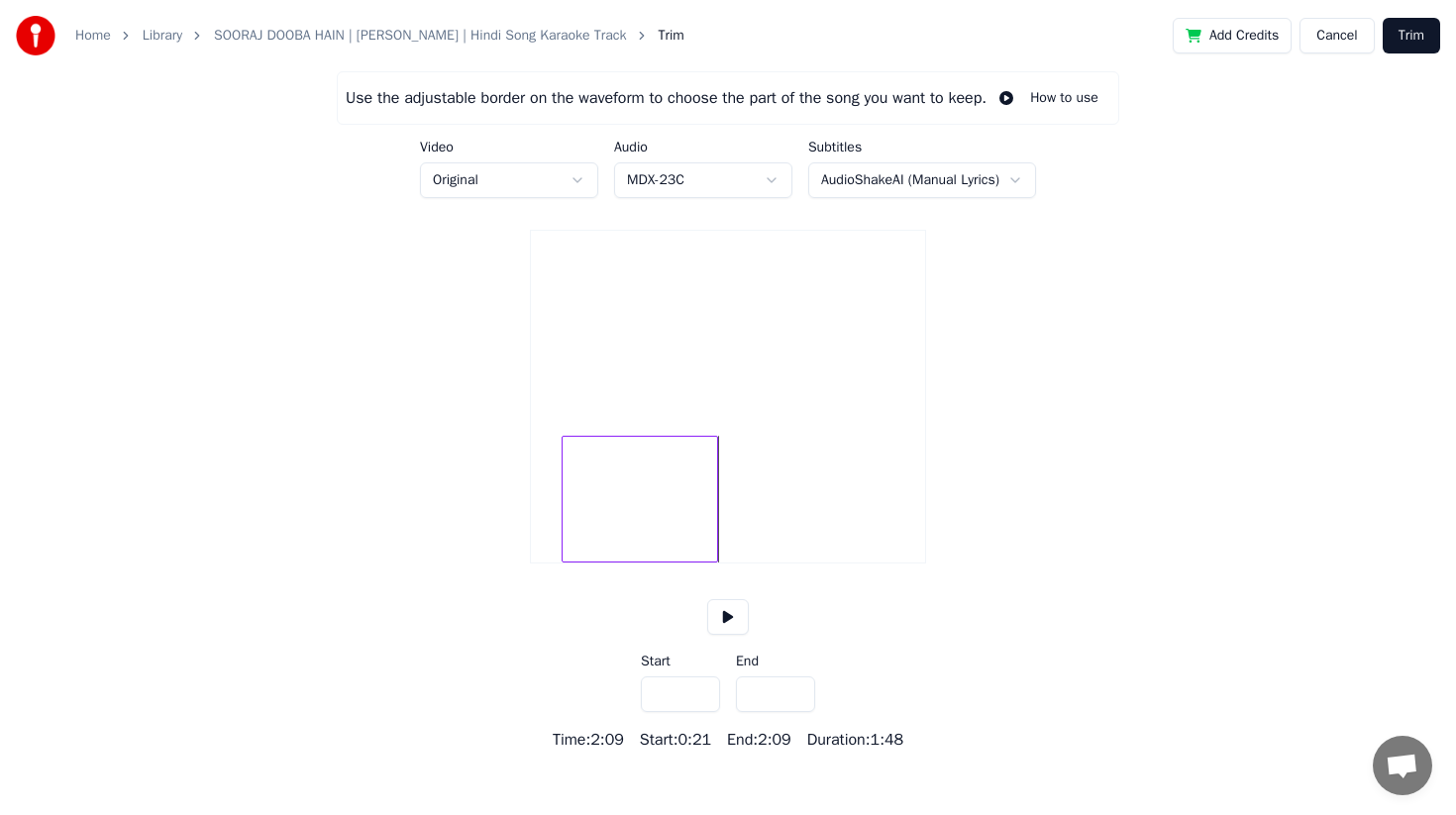 click on "*****" at bounding box center (776, 694) 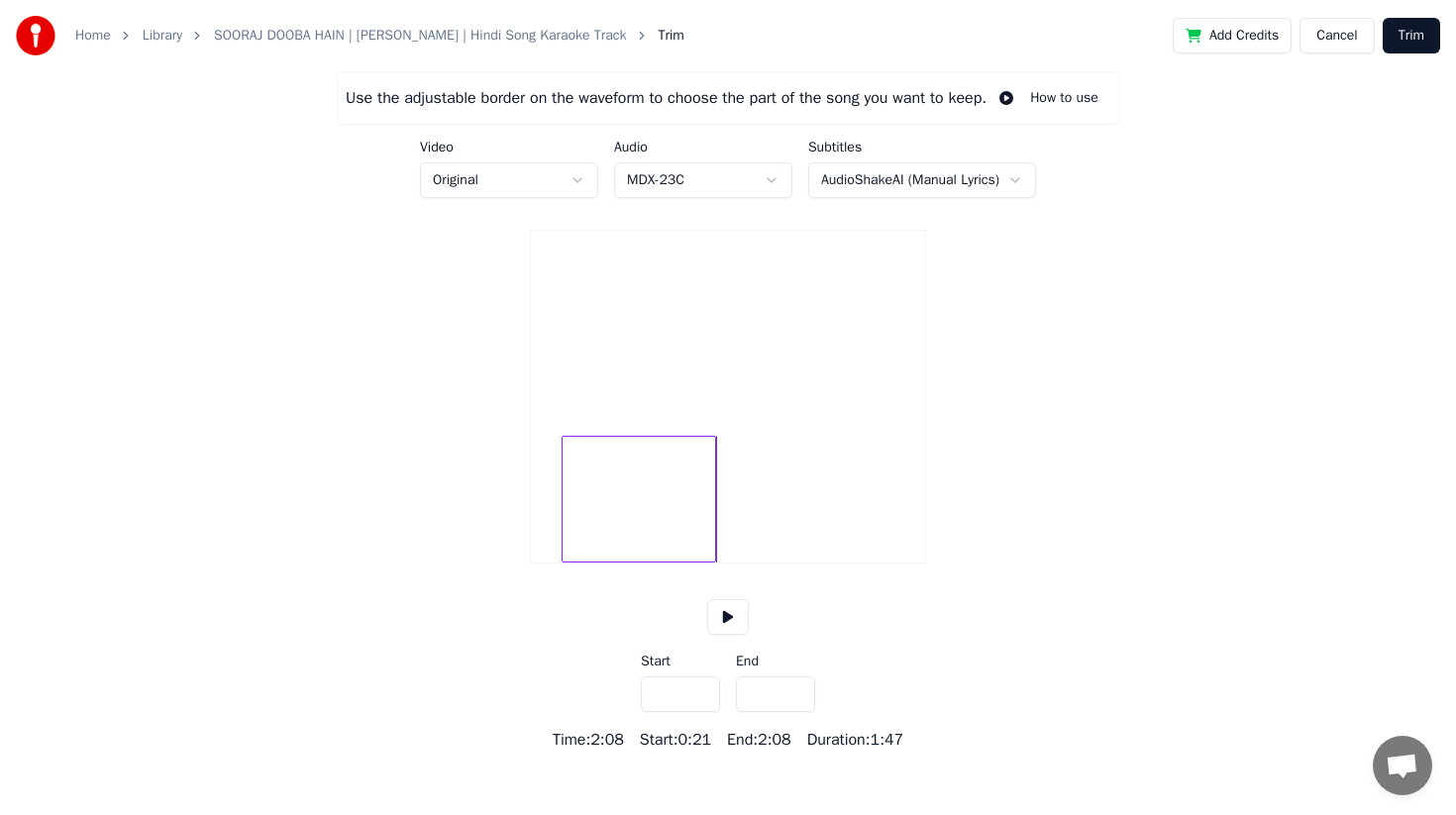 click on "*****" at bounding box center [776, 694] 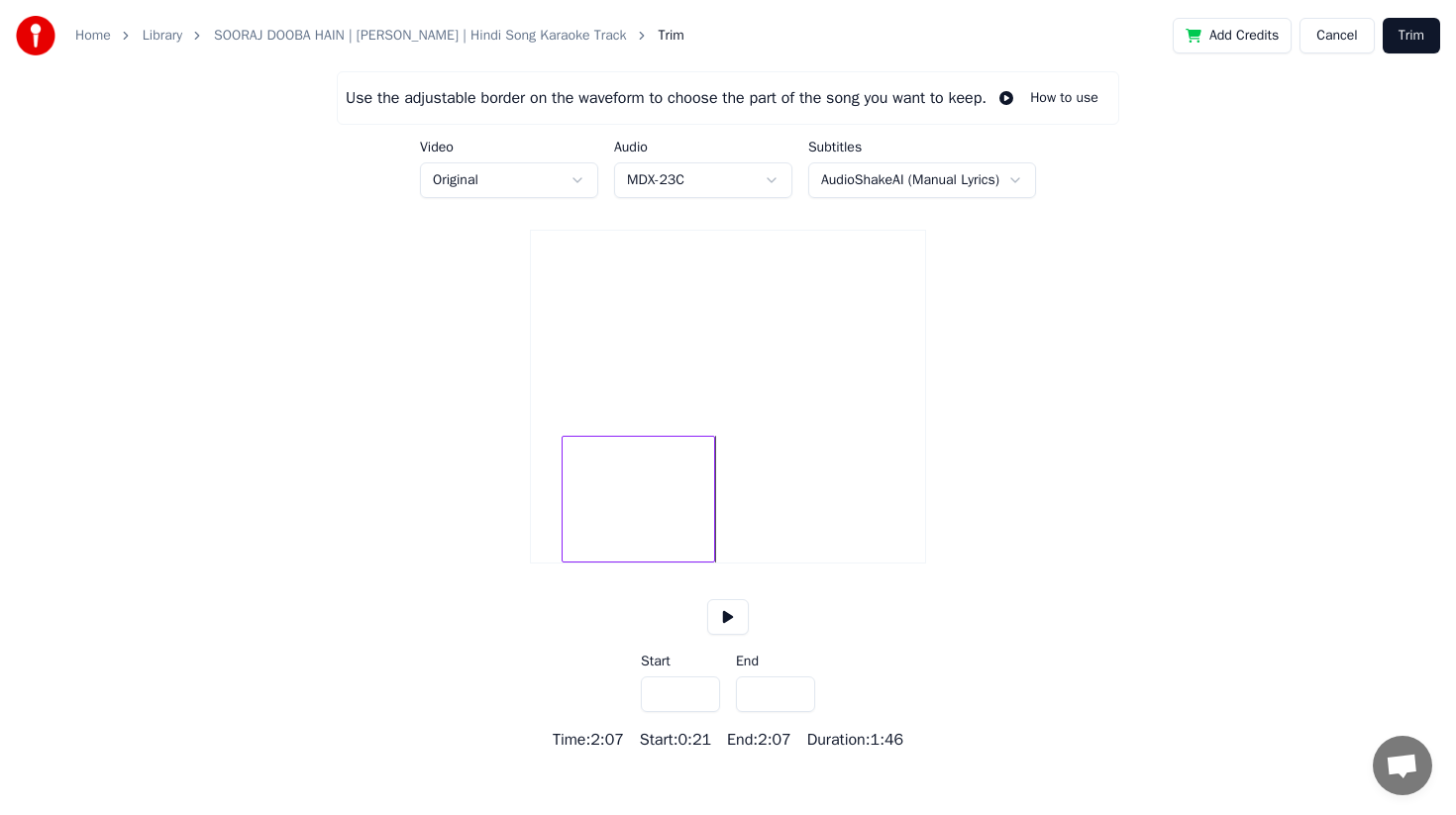 click on "*****" at bounding box center (776, 694) 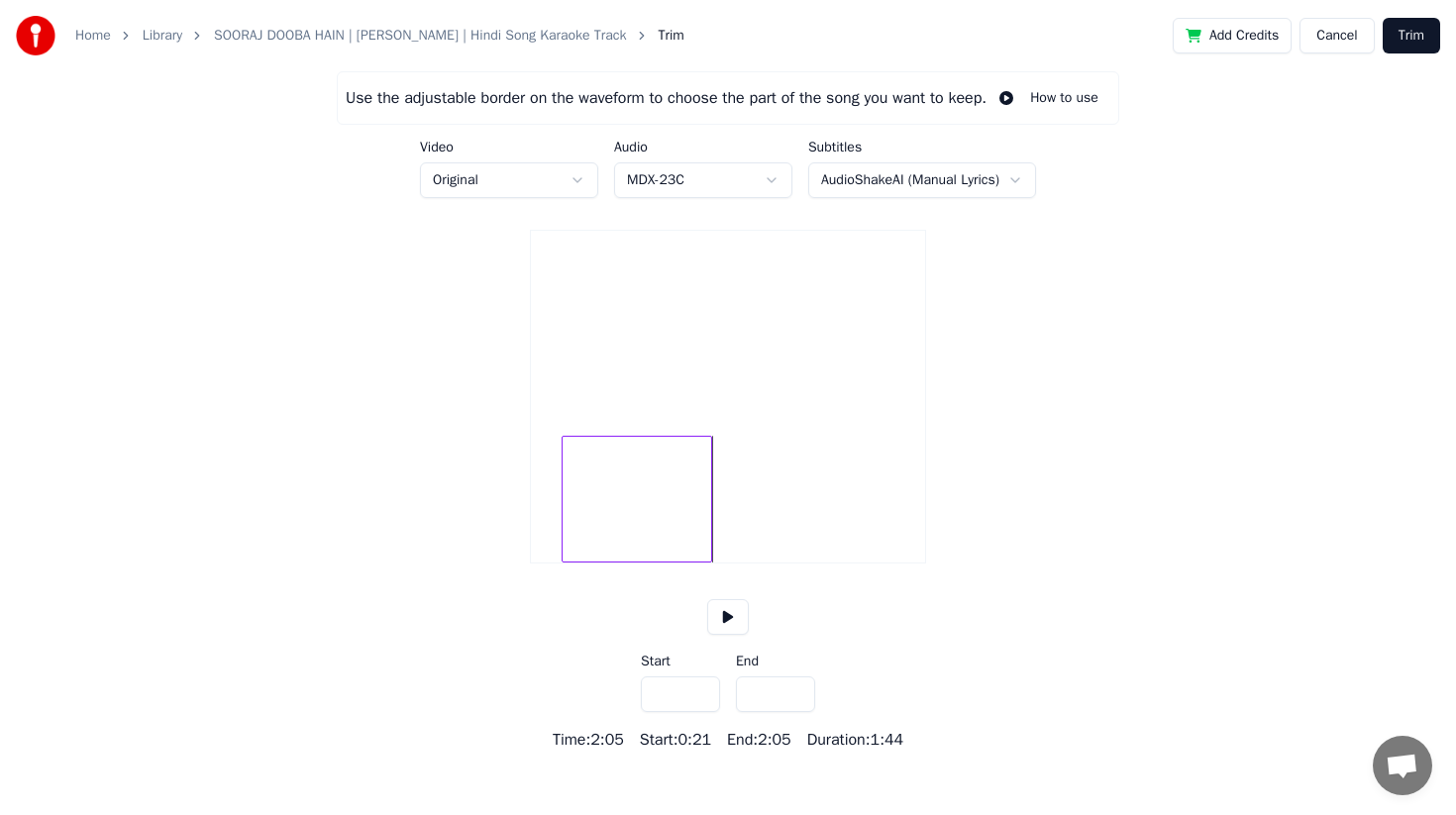 click on "*****" at bounding box center [776, 694] 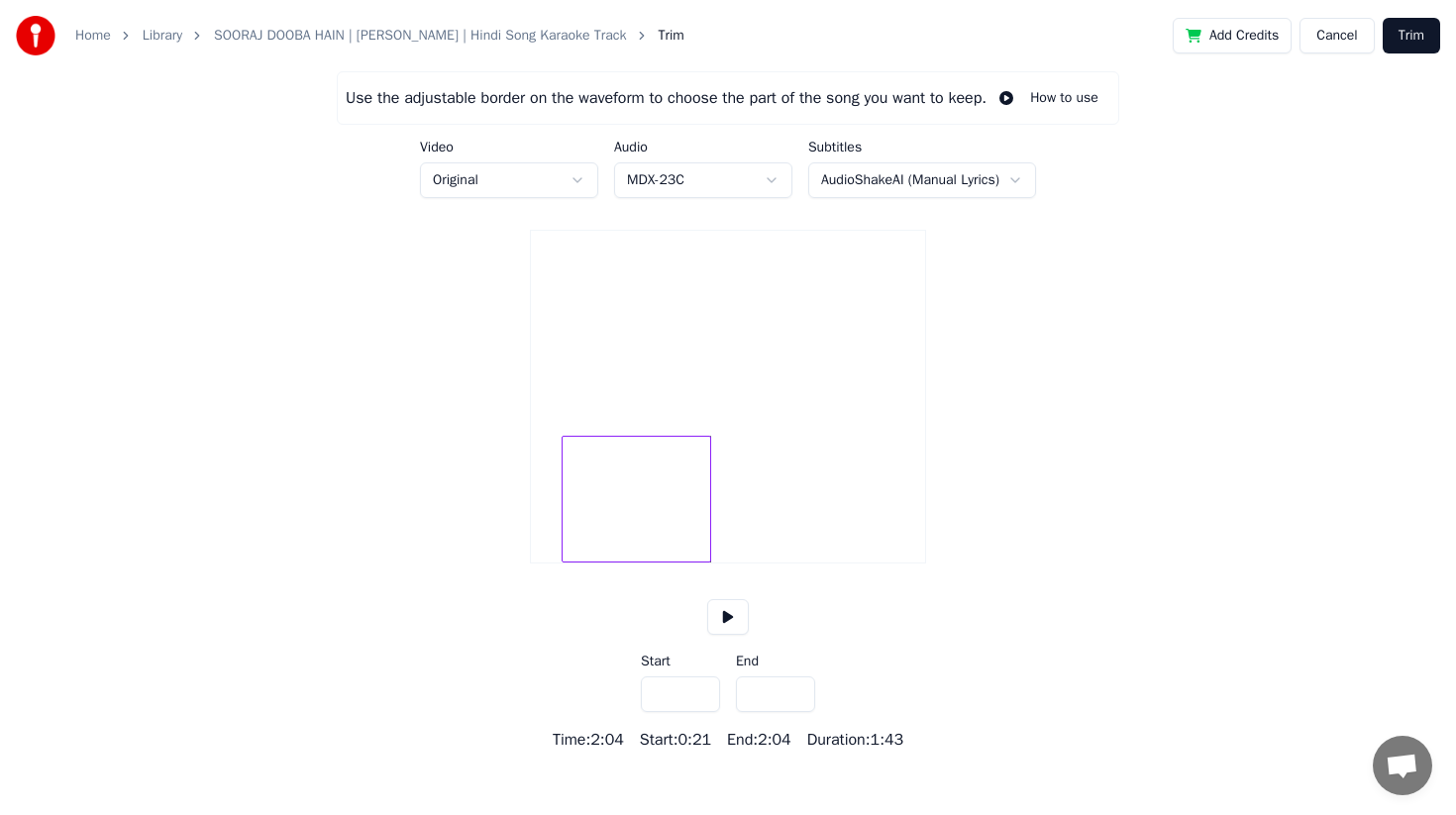 click on "*****" at bounding box center [776, 694] 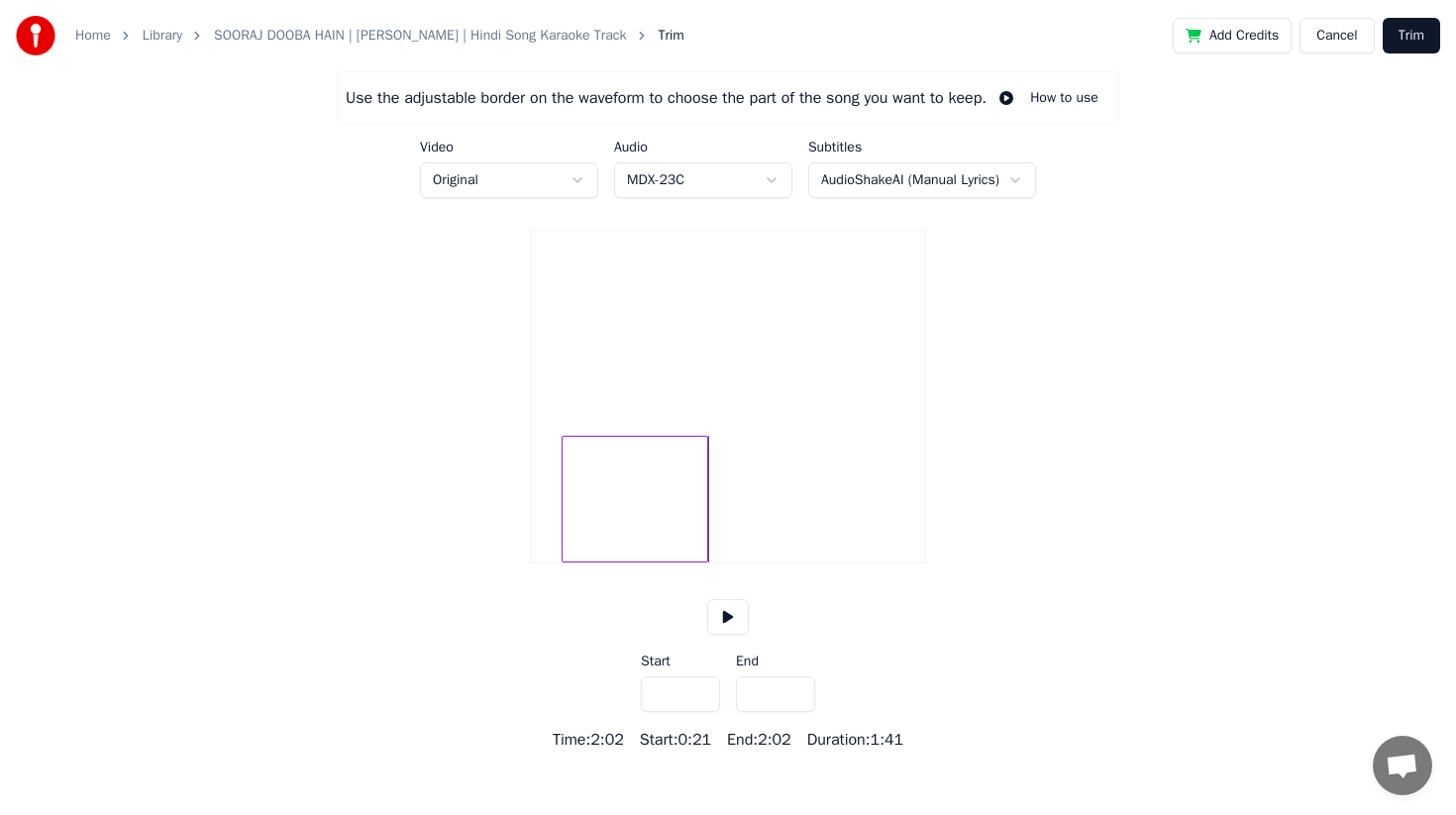 click on "*****" at bounding box center (776, 694) 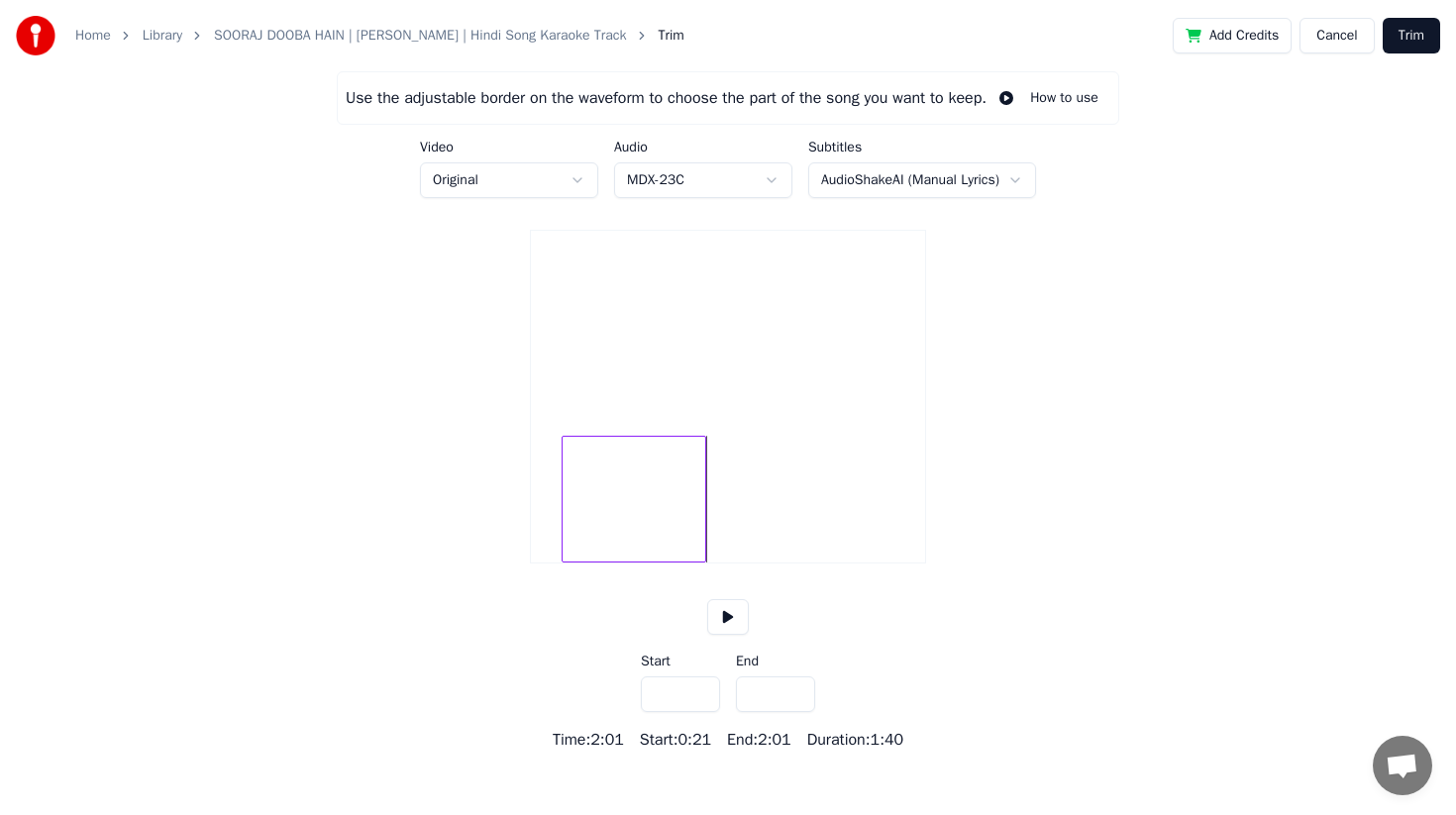 click on "*****" at bounding box center [776, 694] 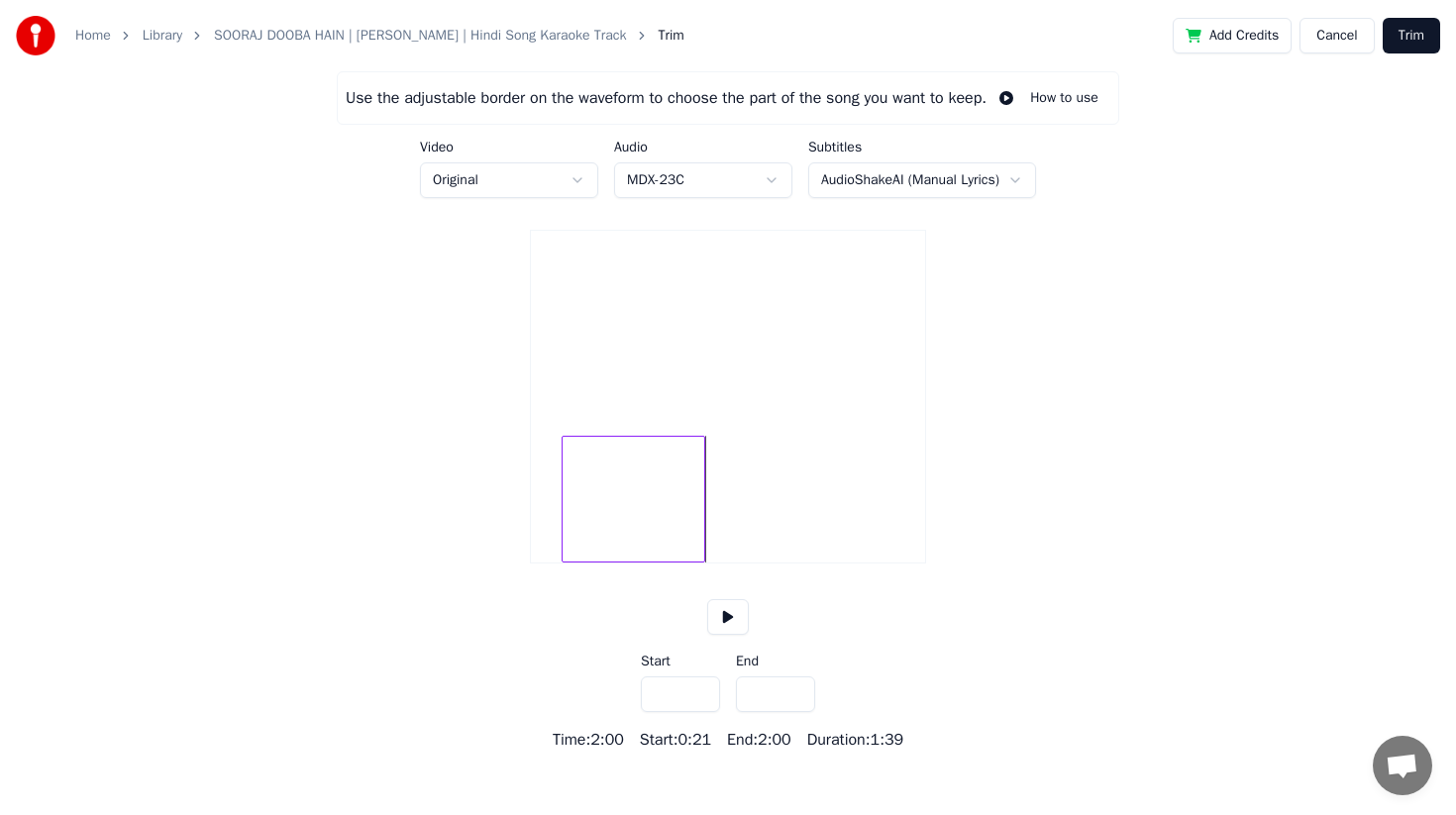 click on "*****" at bounding box center [776, 694] 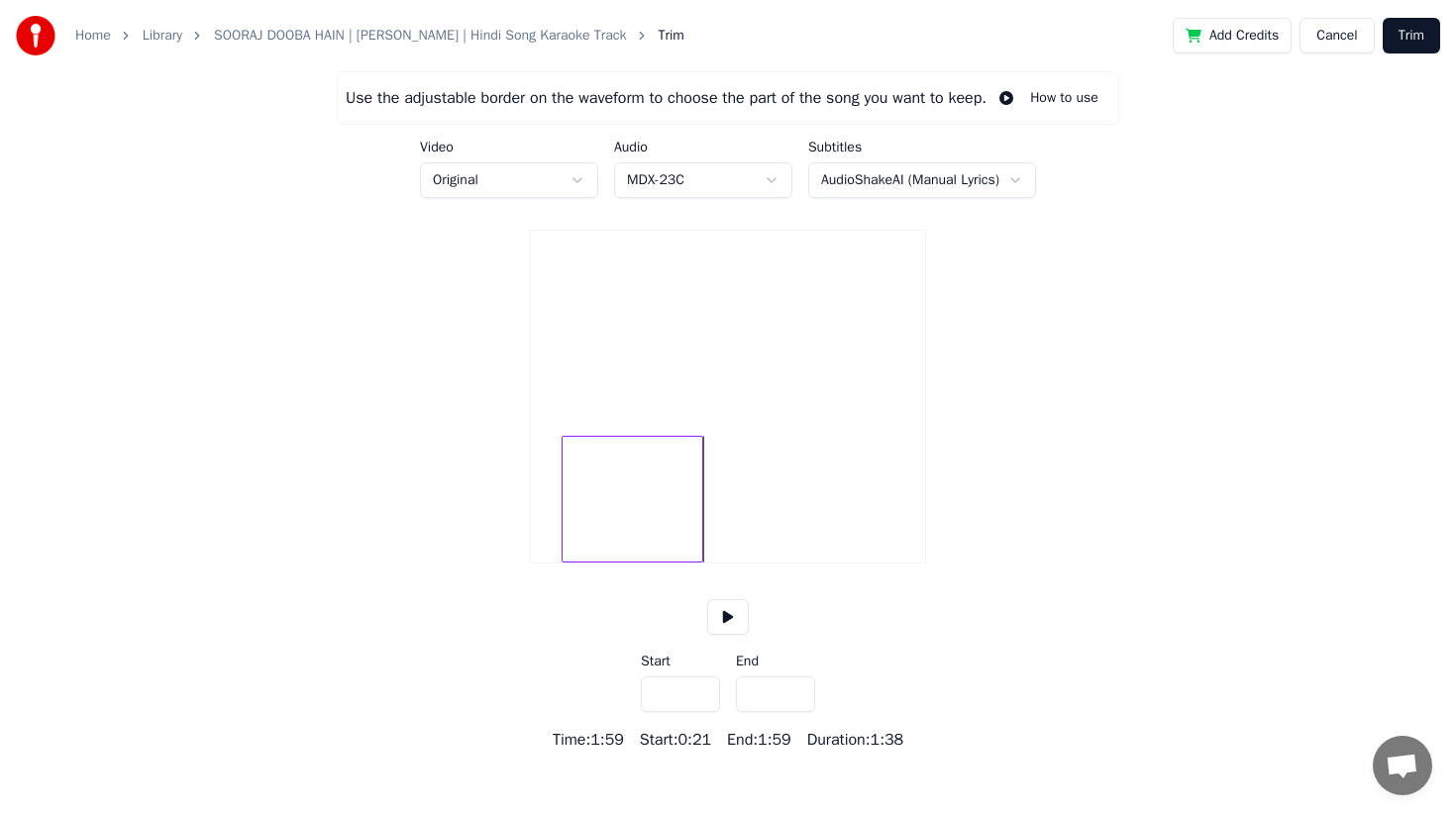 click on "*****" at bounding box center [776, 694] 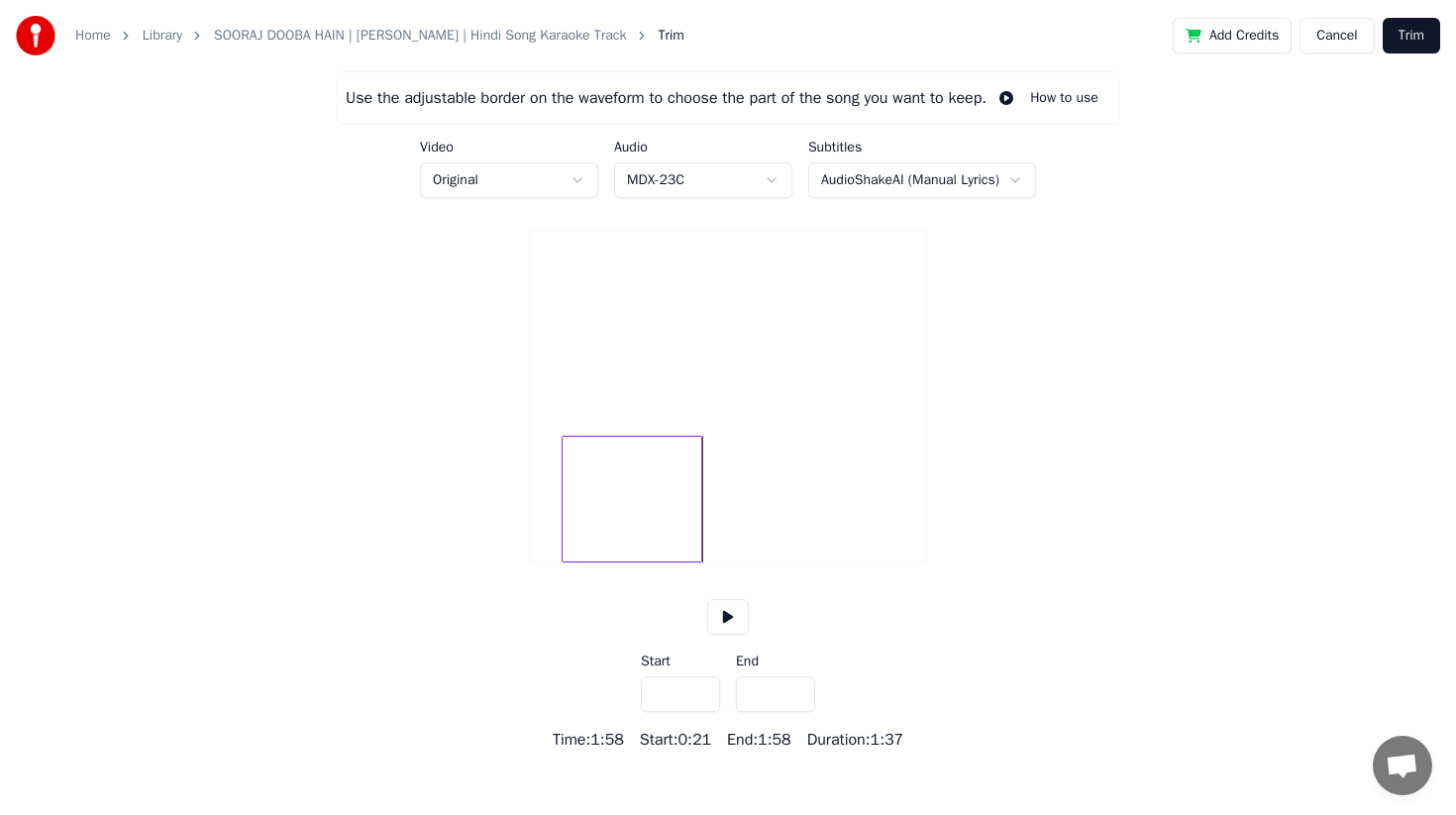 click on "*****" at bounding box center (776, 694) 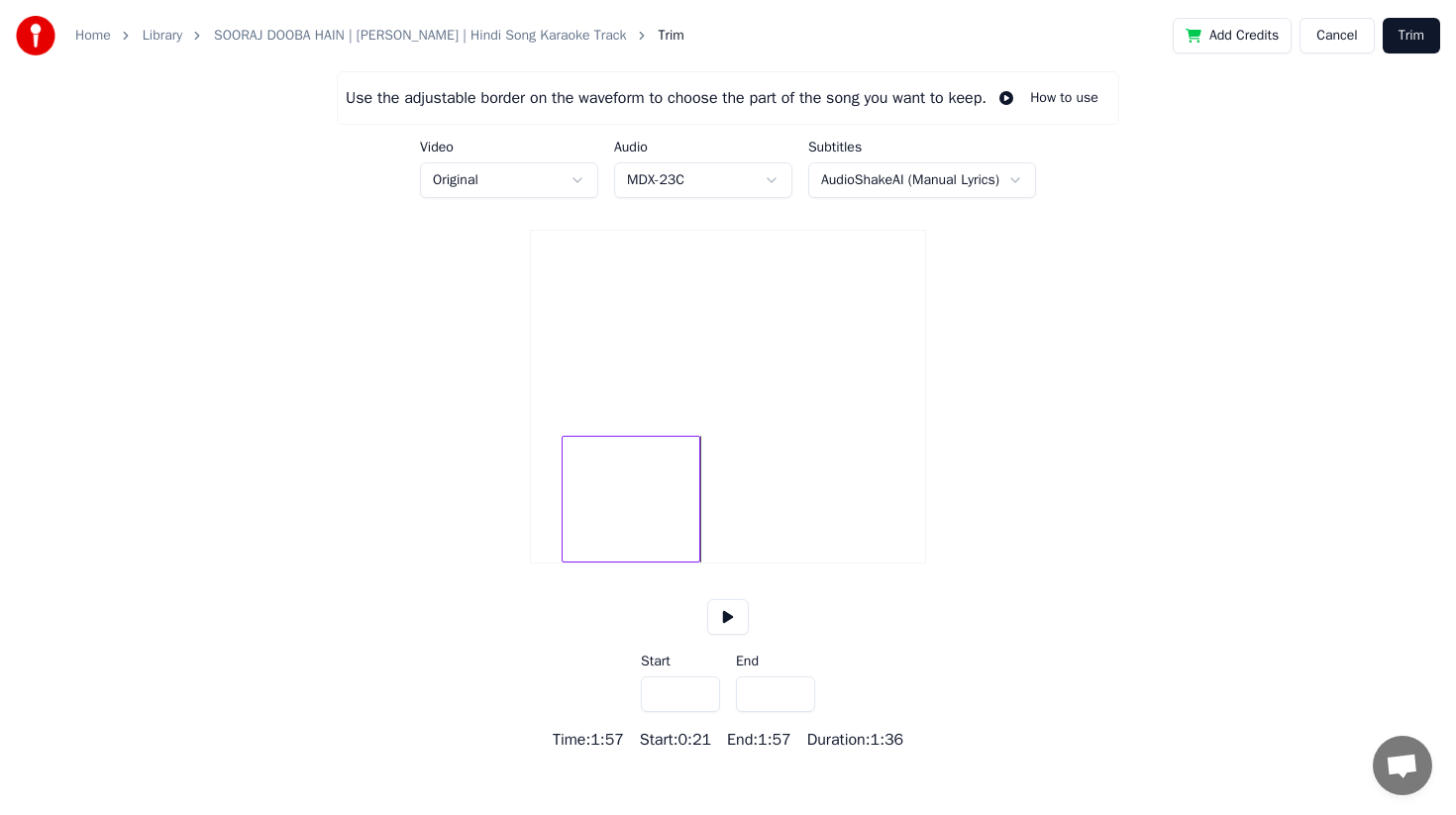 click on "*****" at bounding box center [776, 694] 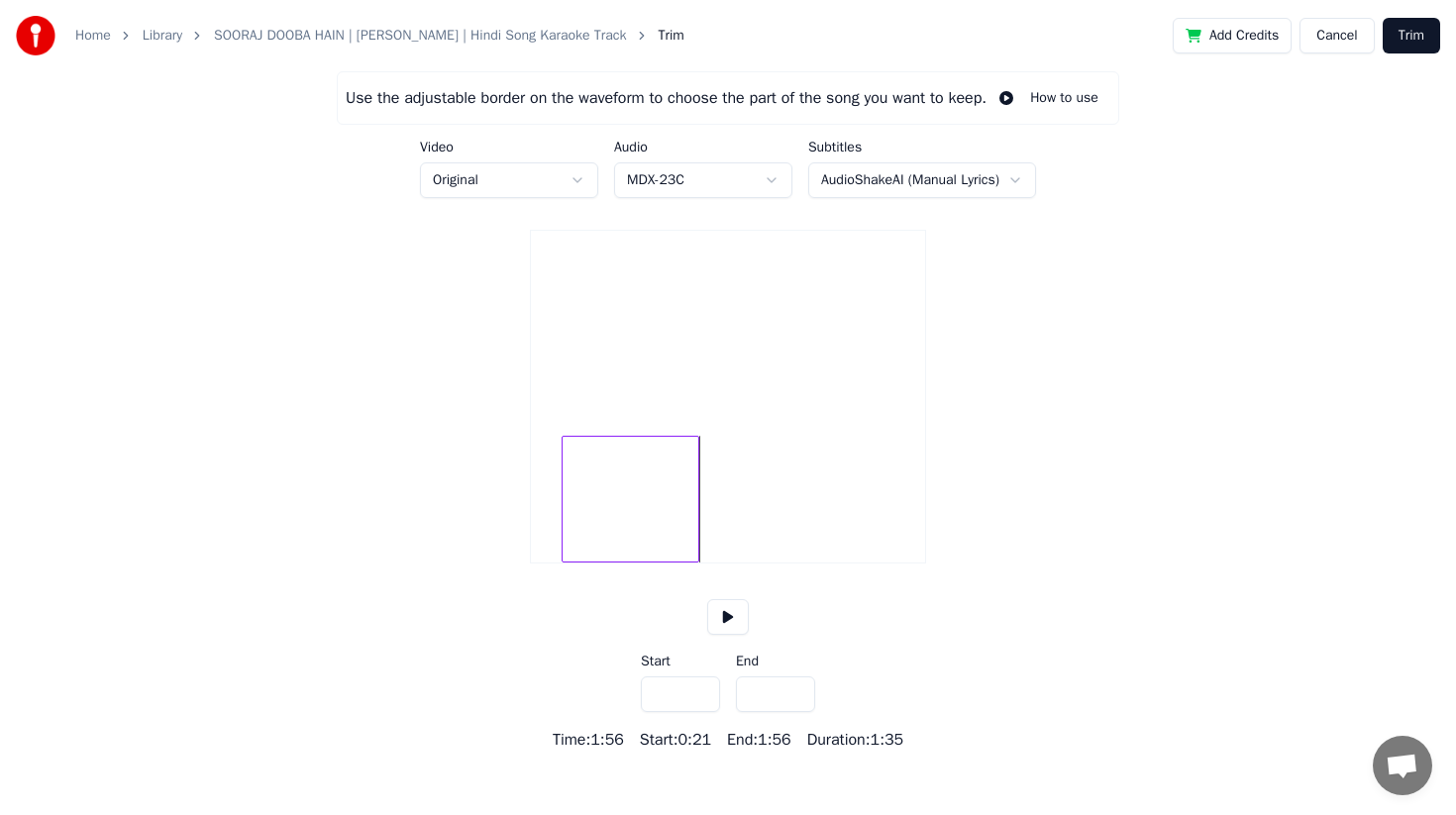 click on "*****" at bounding box center [776, 694] 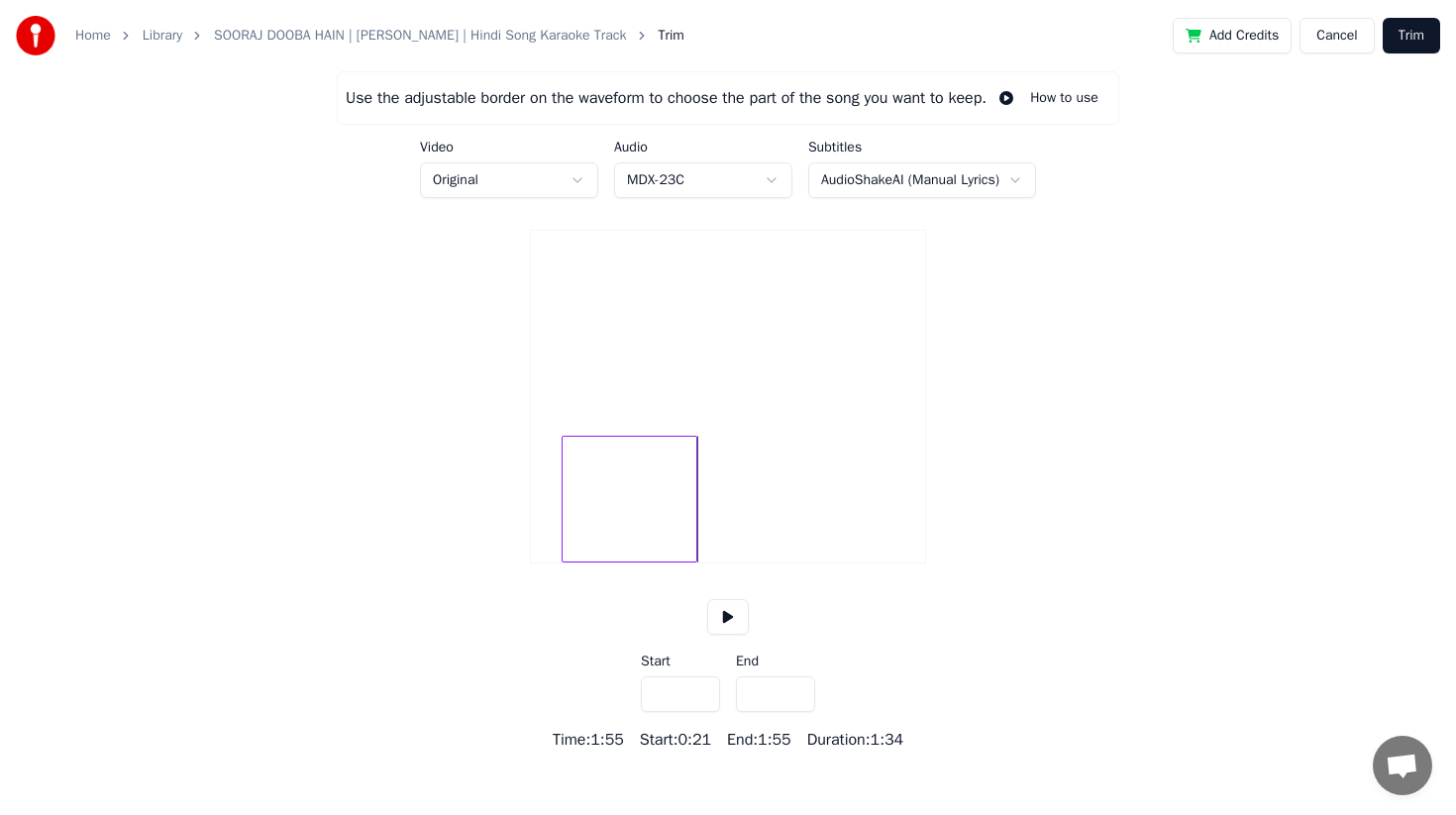 click on "*****" at bounding box center [776, 694] 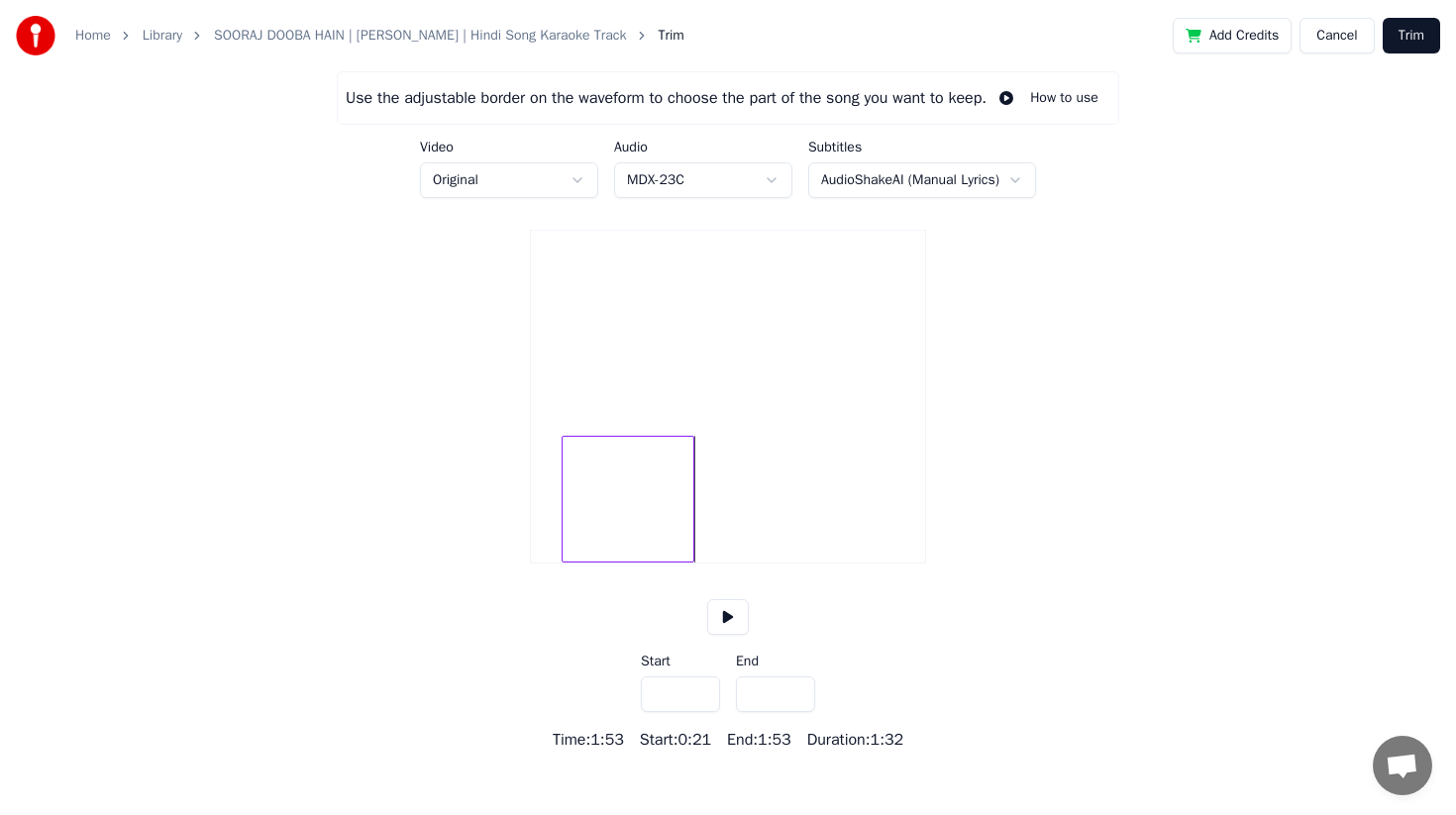 type on "*****" 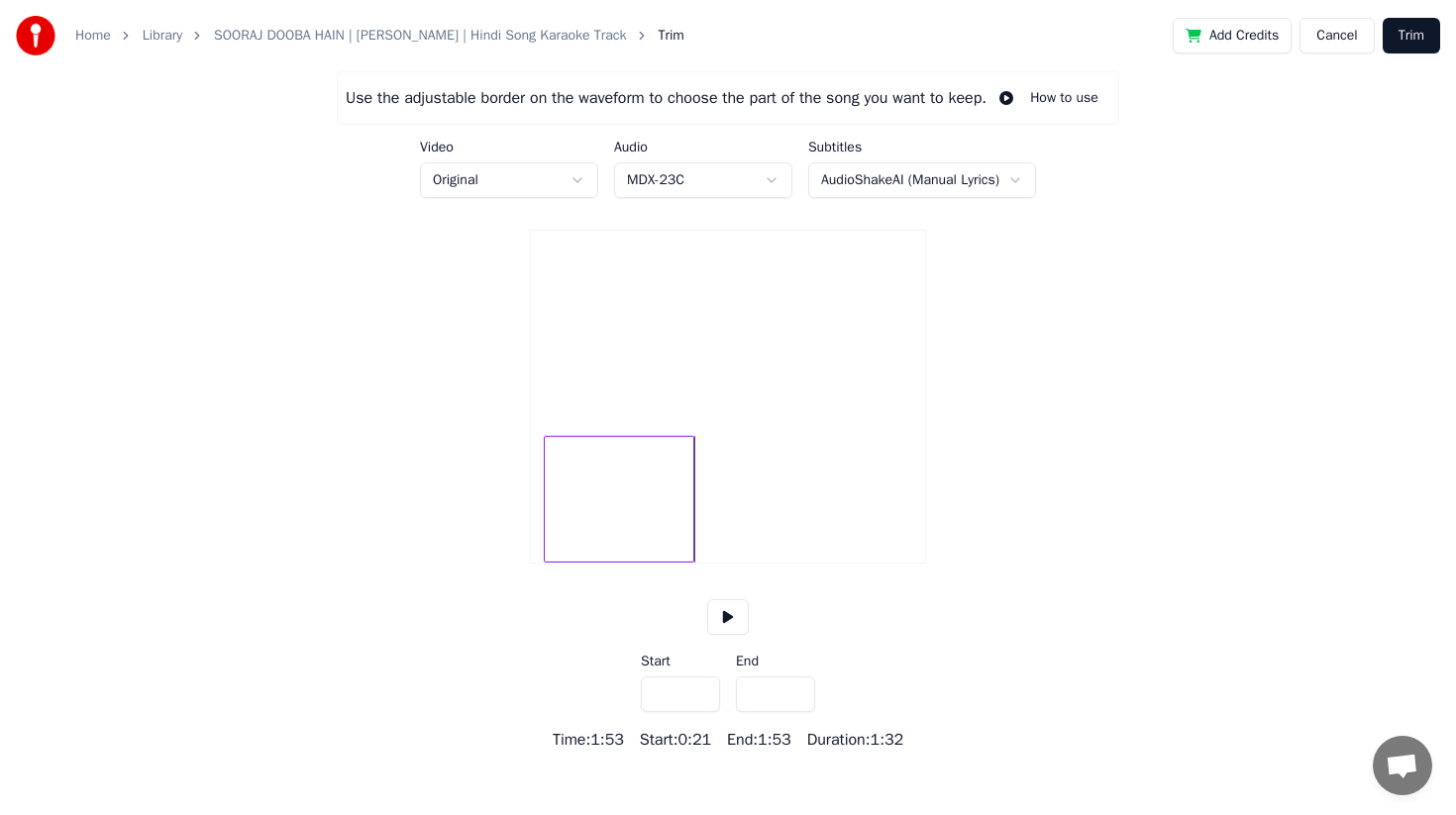 click at bounding box center (548, 499) 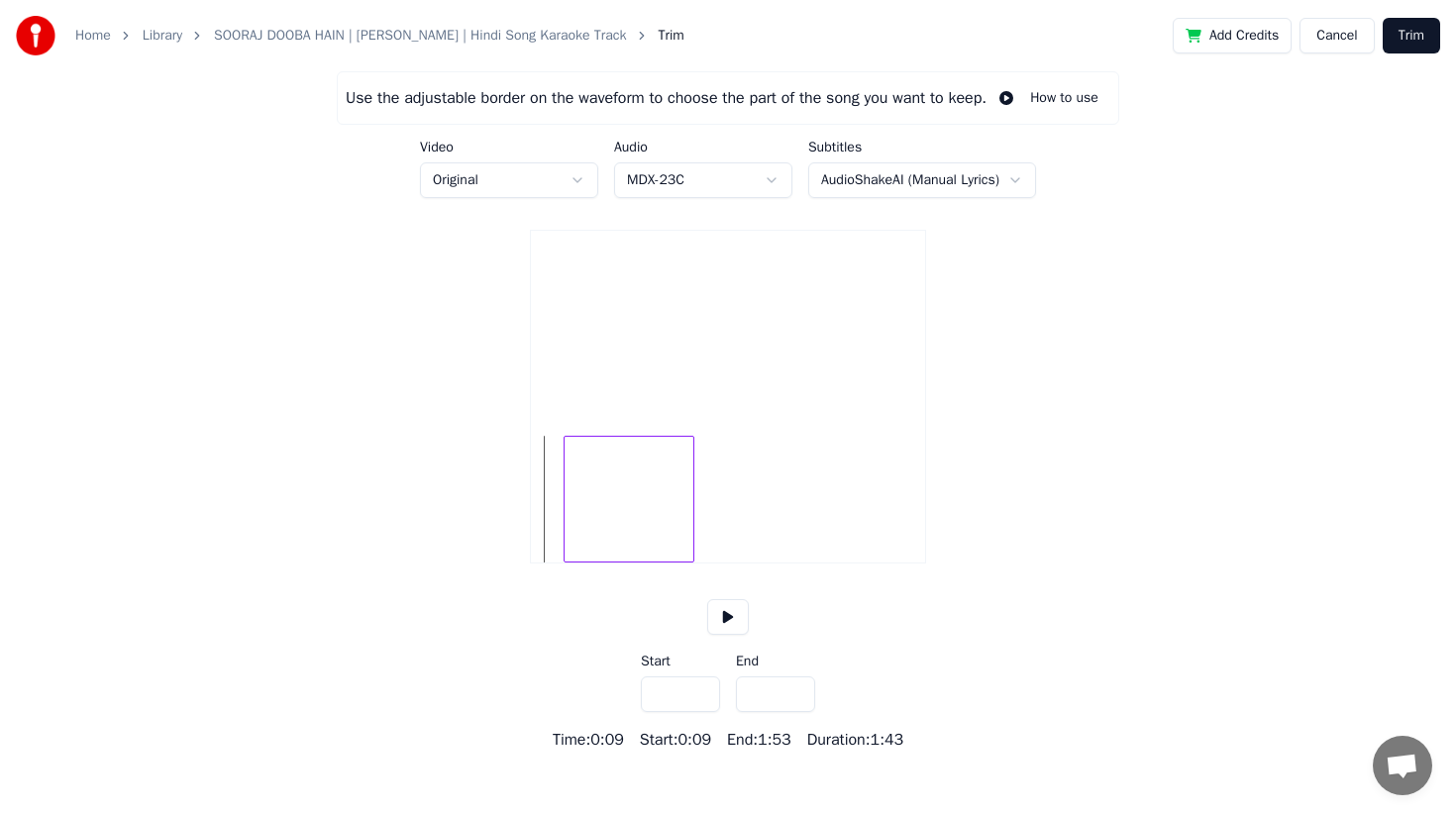 click at bounding box center [568, 499] 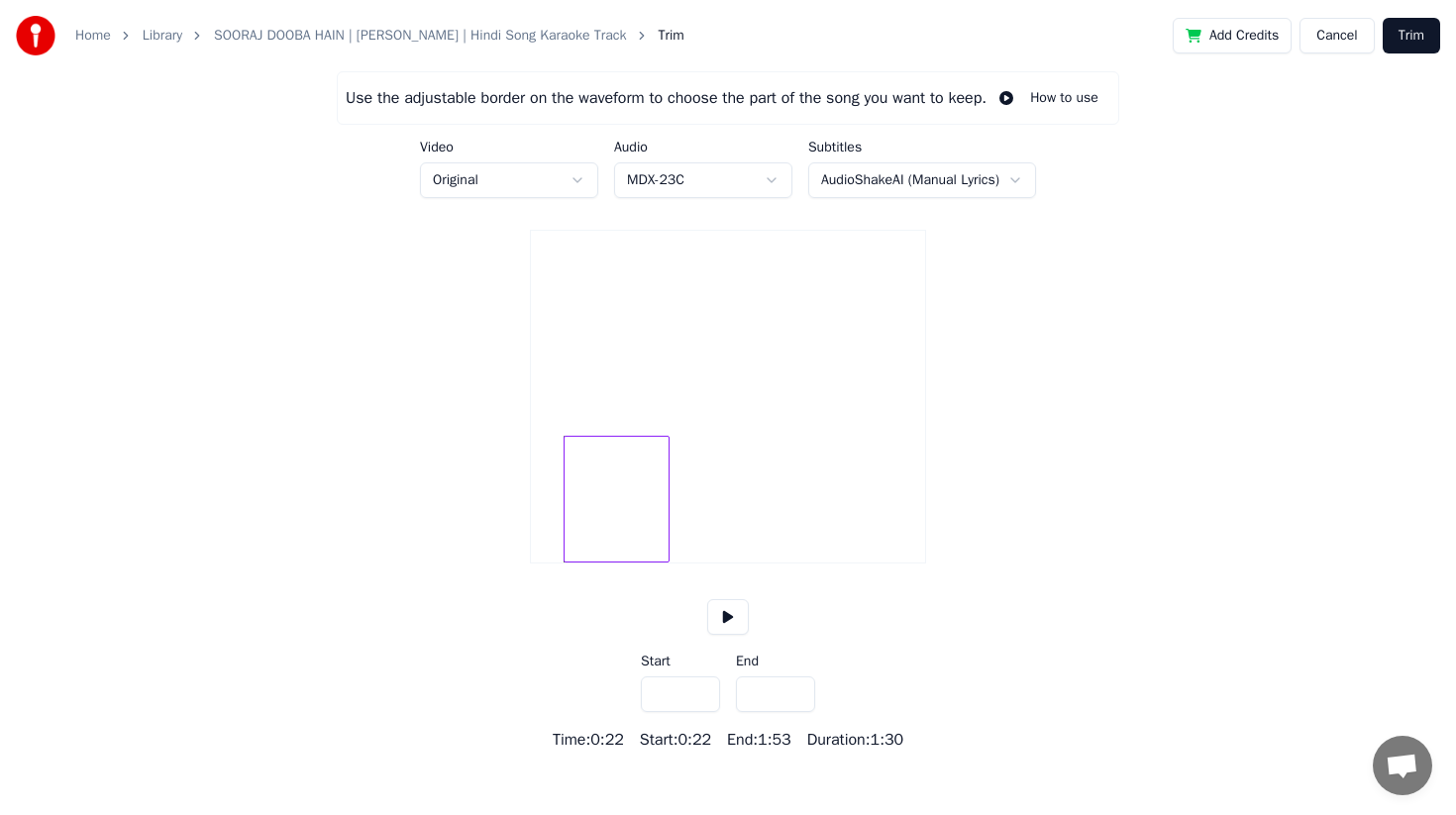 click at bounding box center (666, 499) 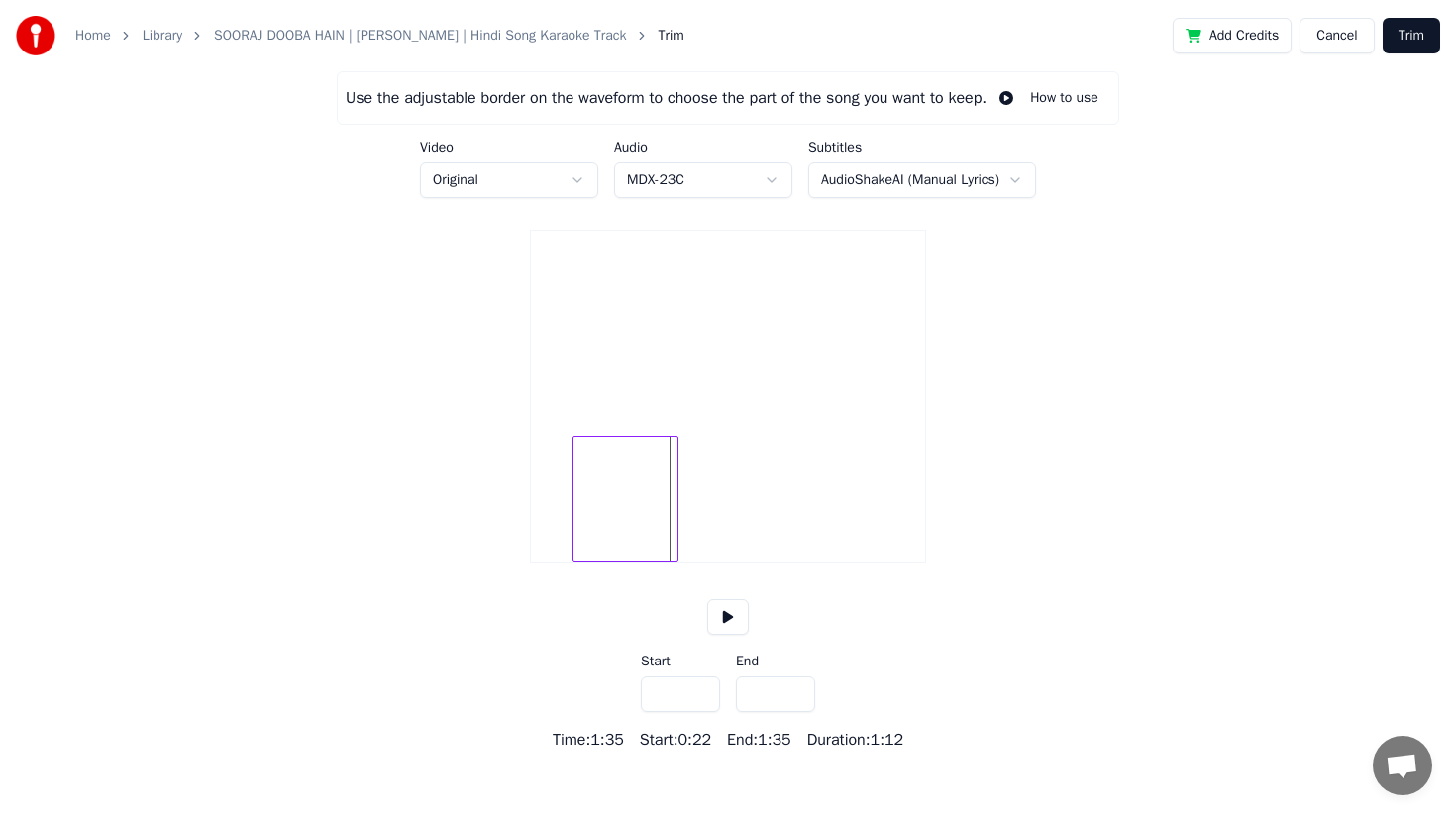 click at bounding box center (625, 499) 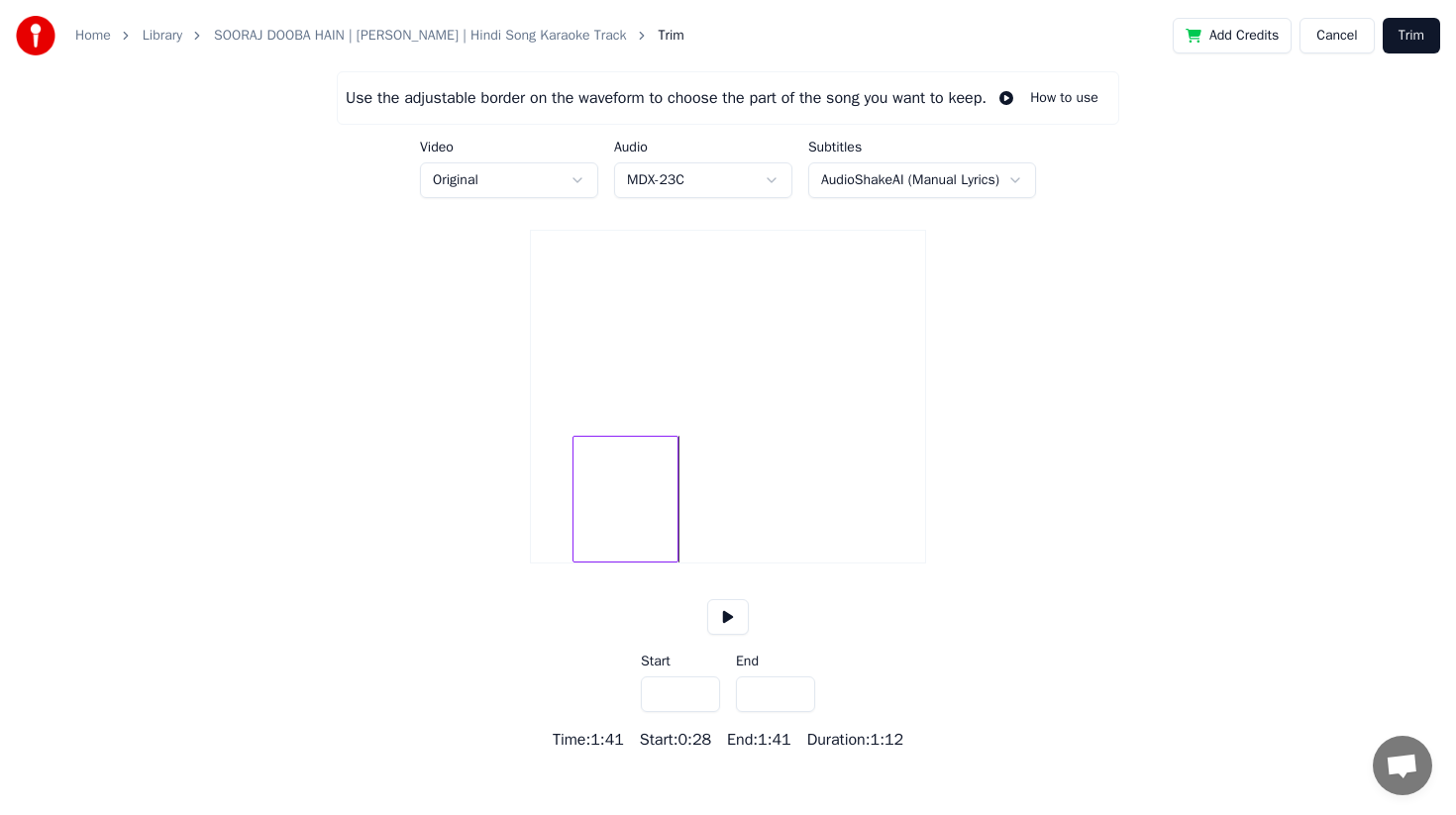 click at bounding box center [728, 499] 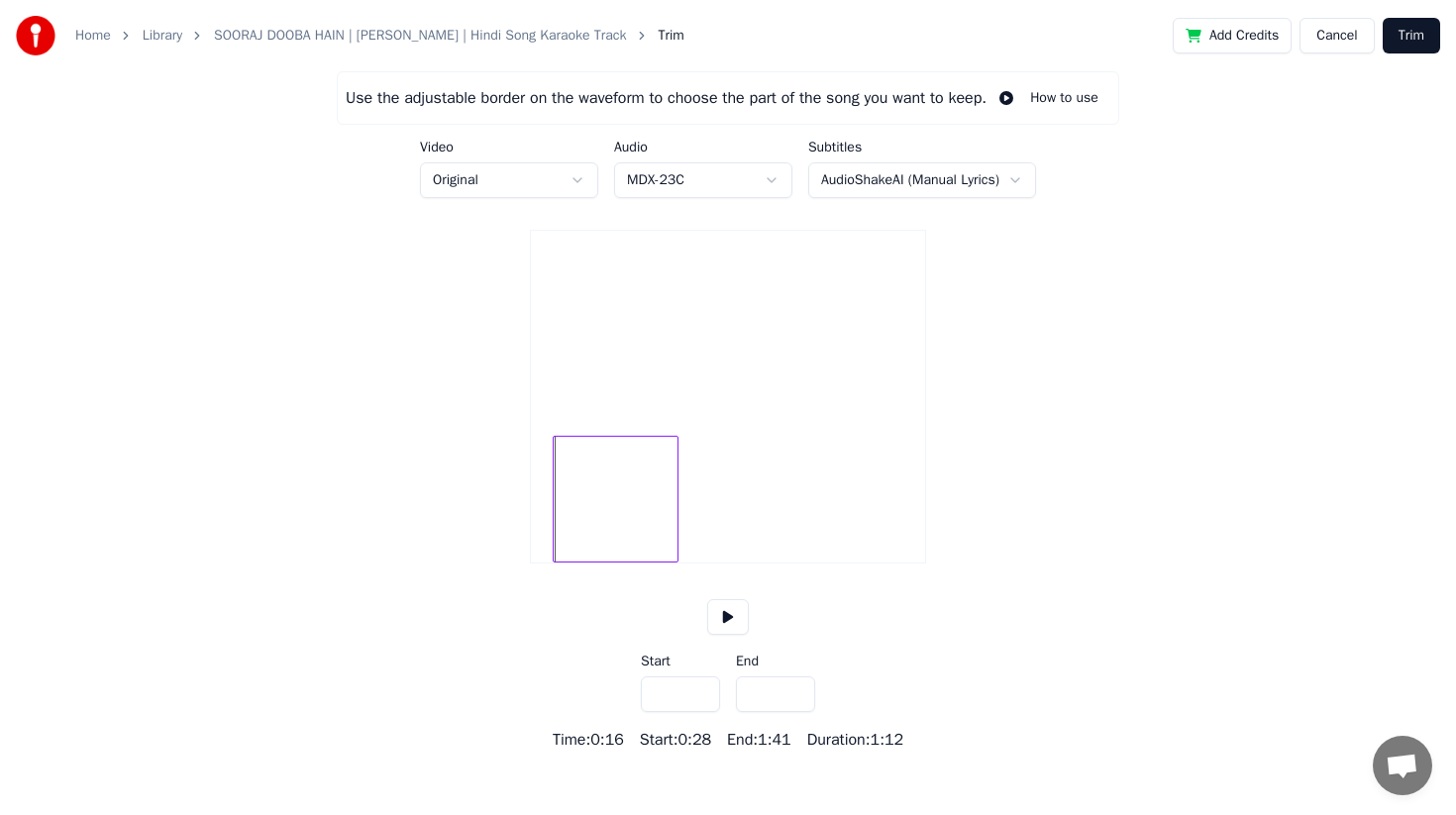 click at bounding box center (557, 499) 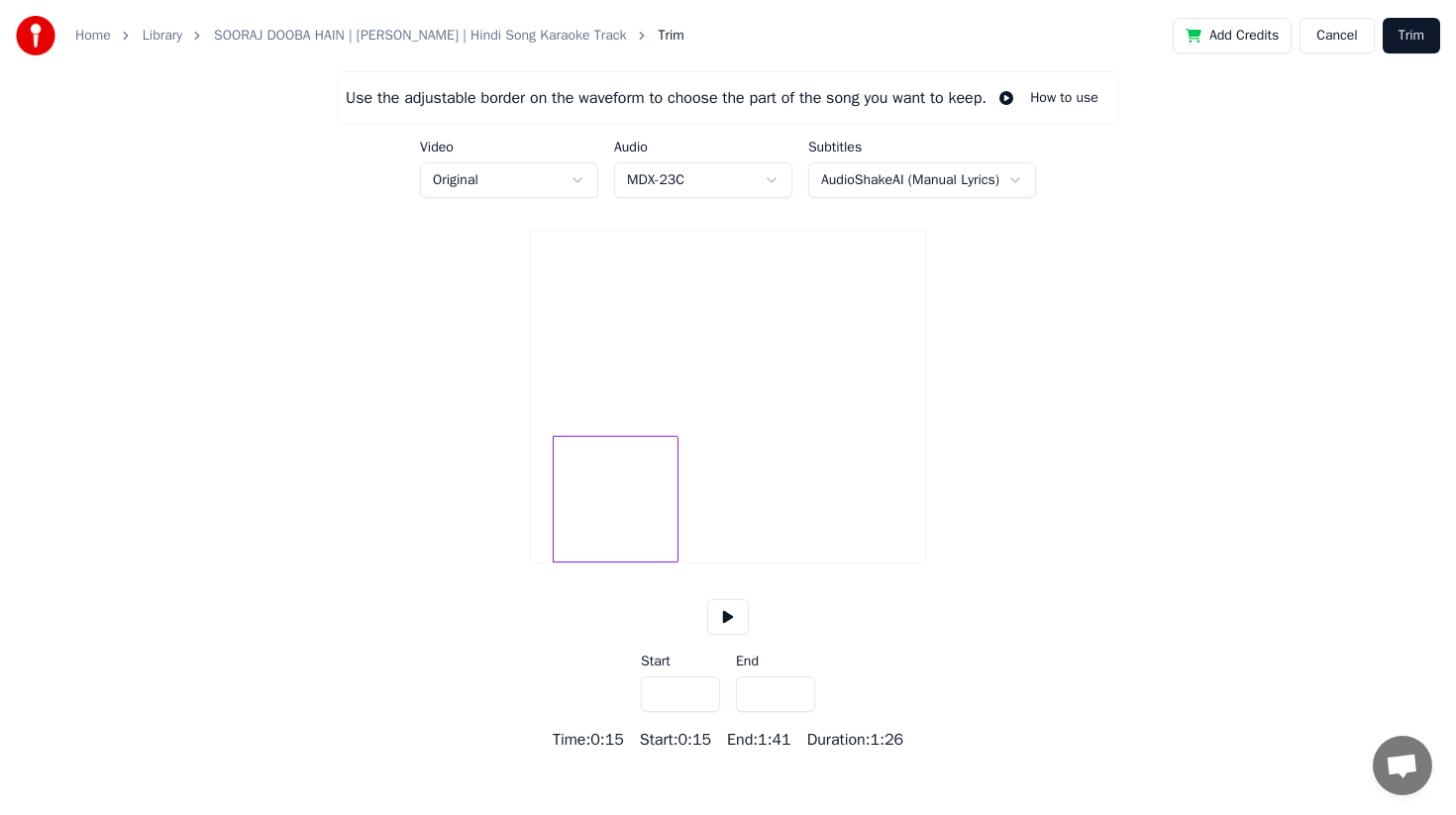 click at bounding box center [728, 617] 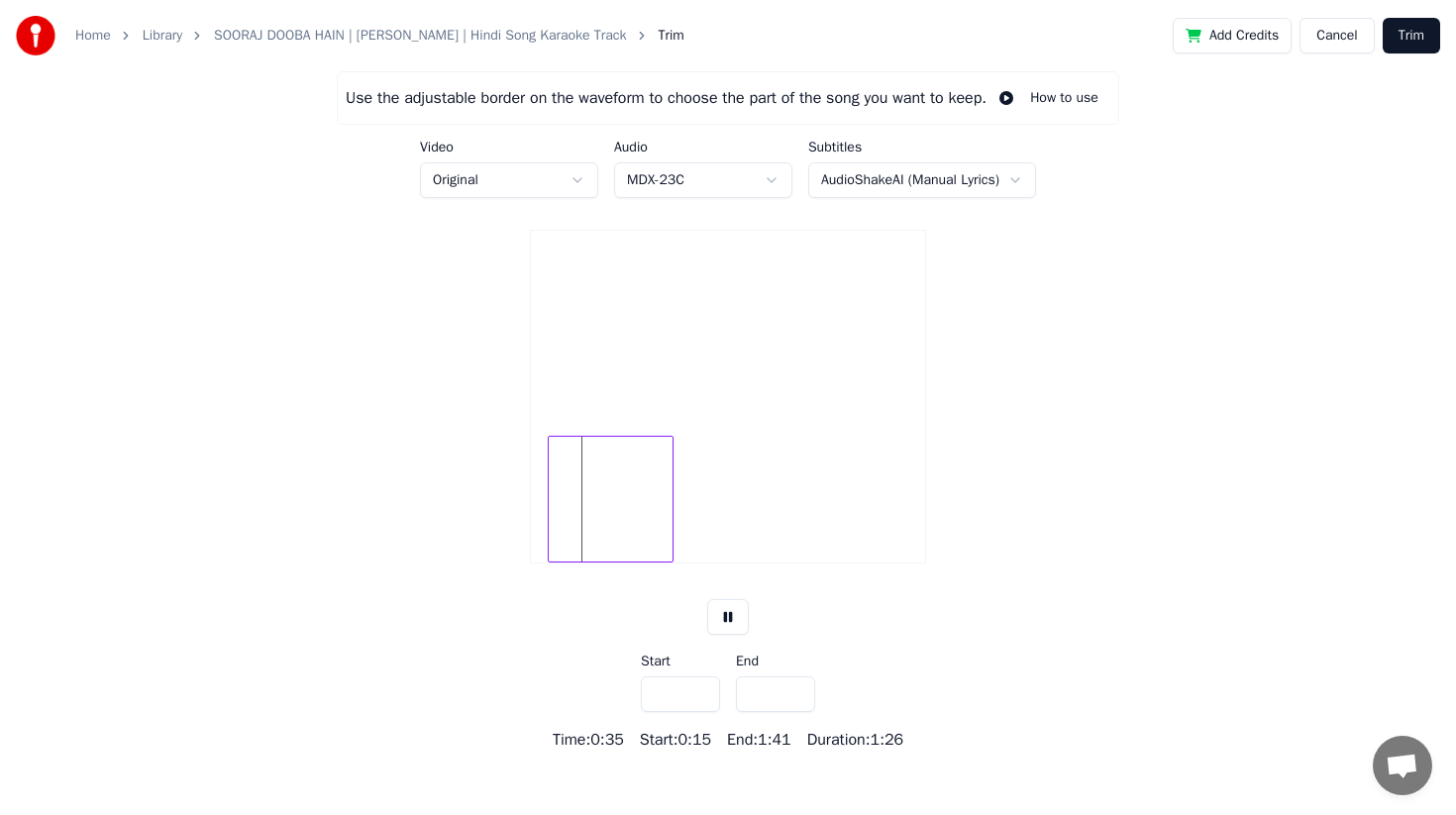 click at bounding box center (610, 499) 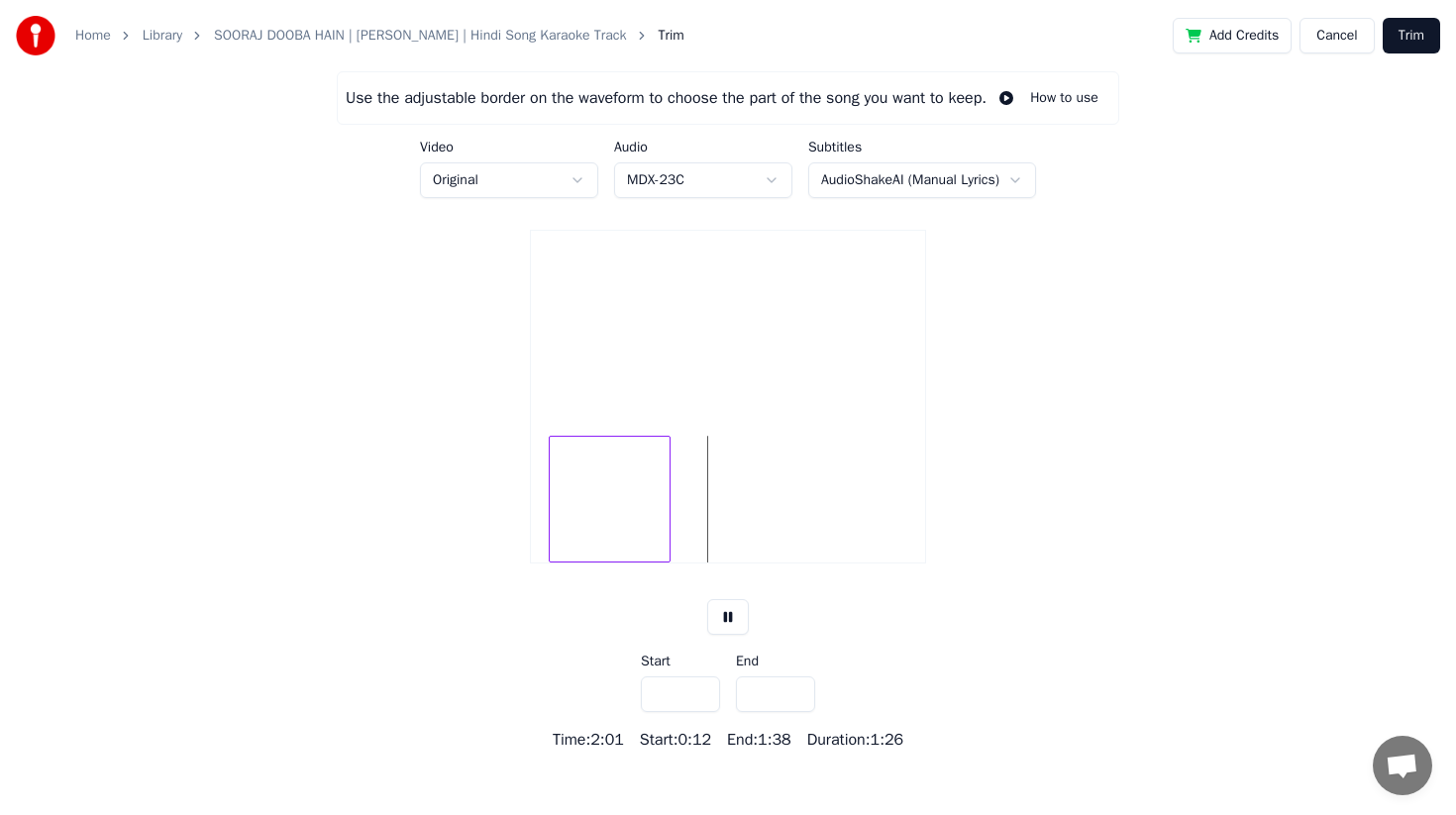 click at bounding box center (667, 499) 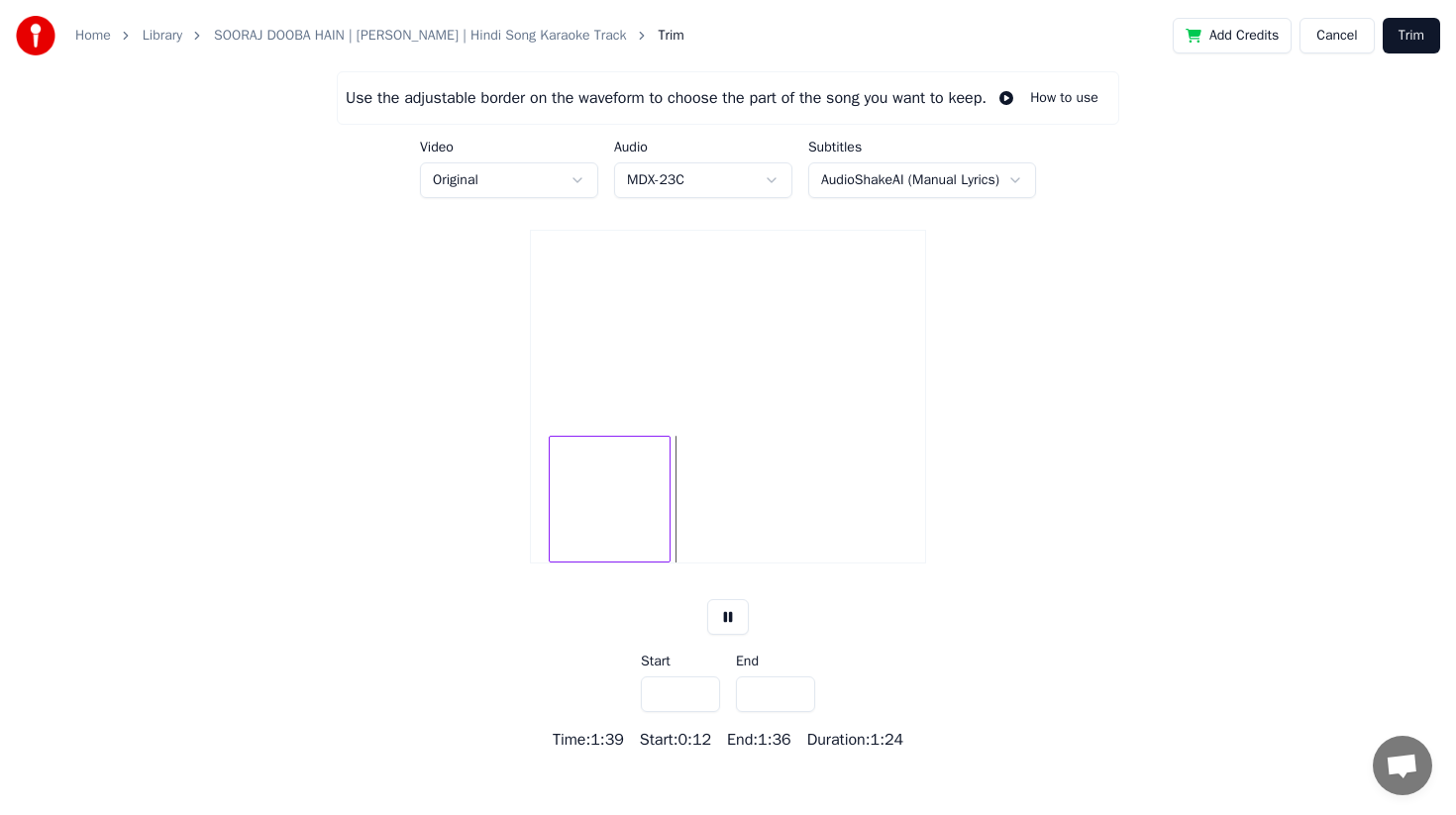 click at bounding box center (609, 499) 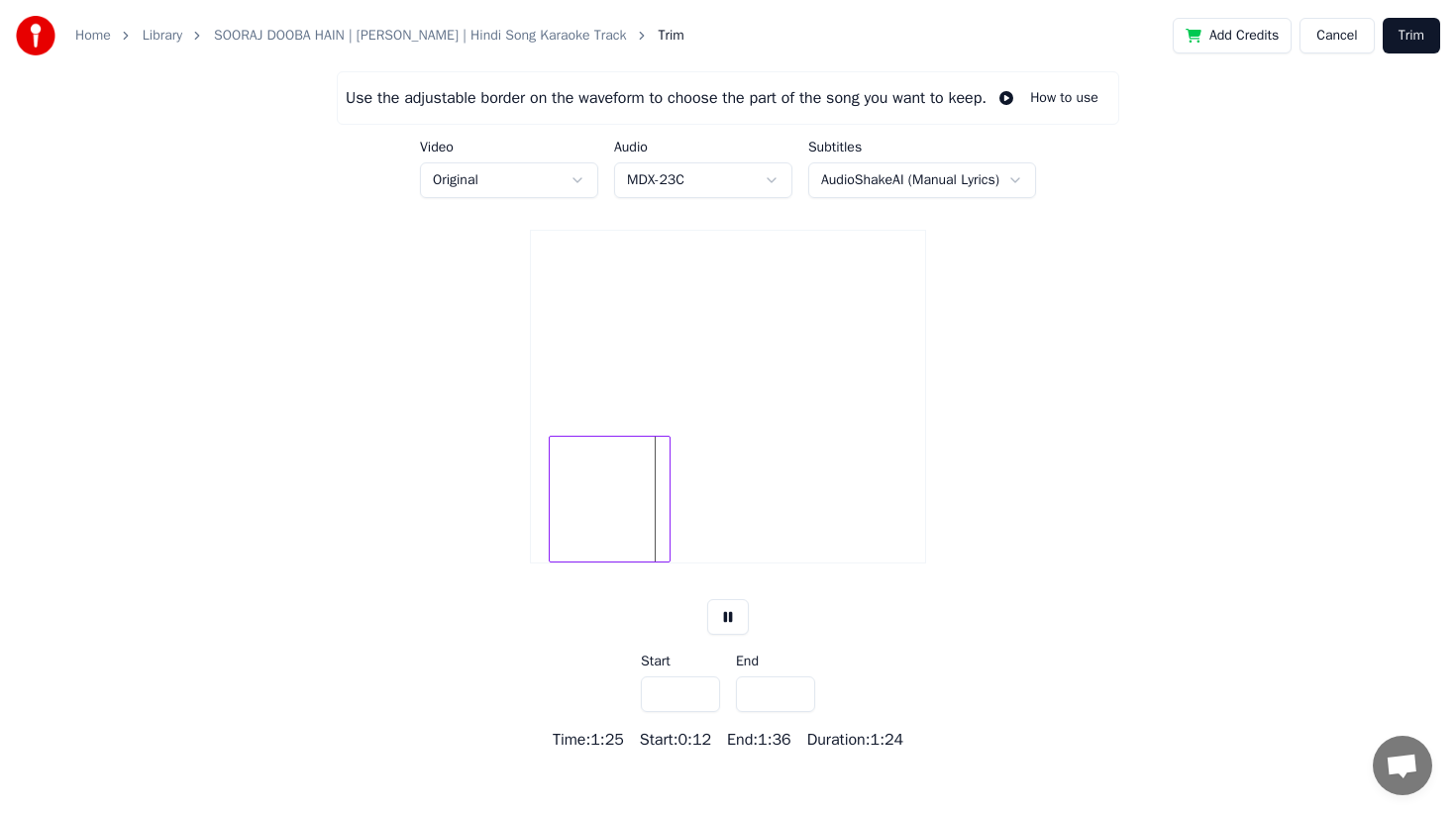 click at bounding box center [728, 617] 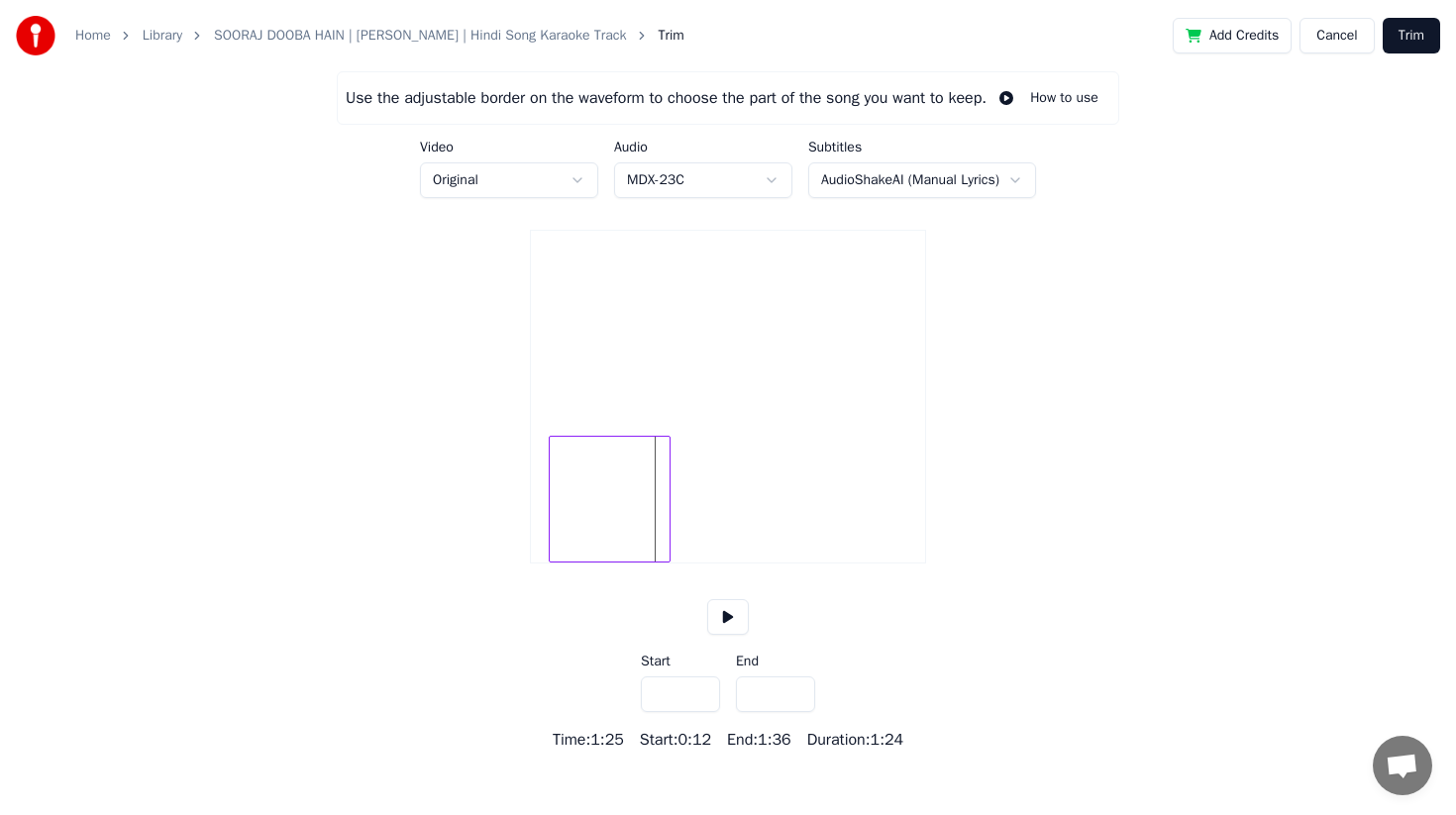 click at bounding box center [728, 617] 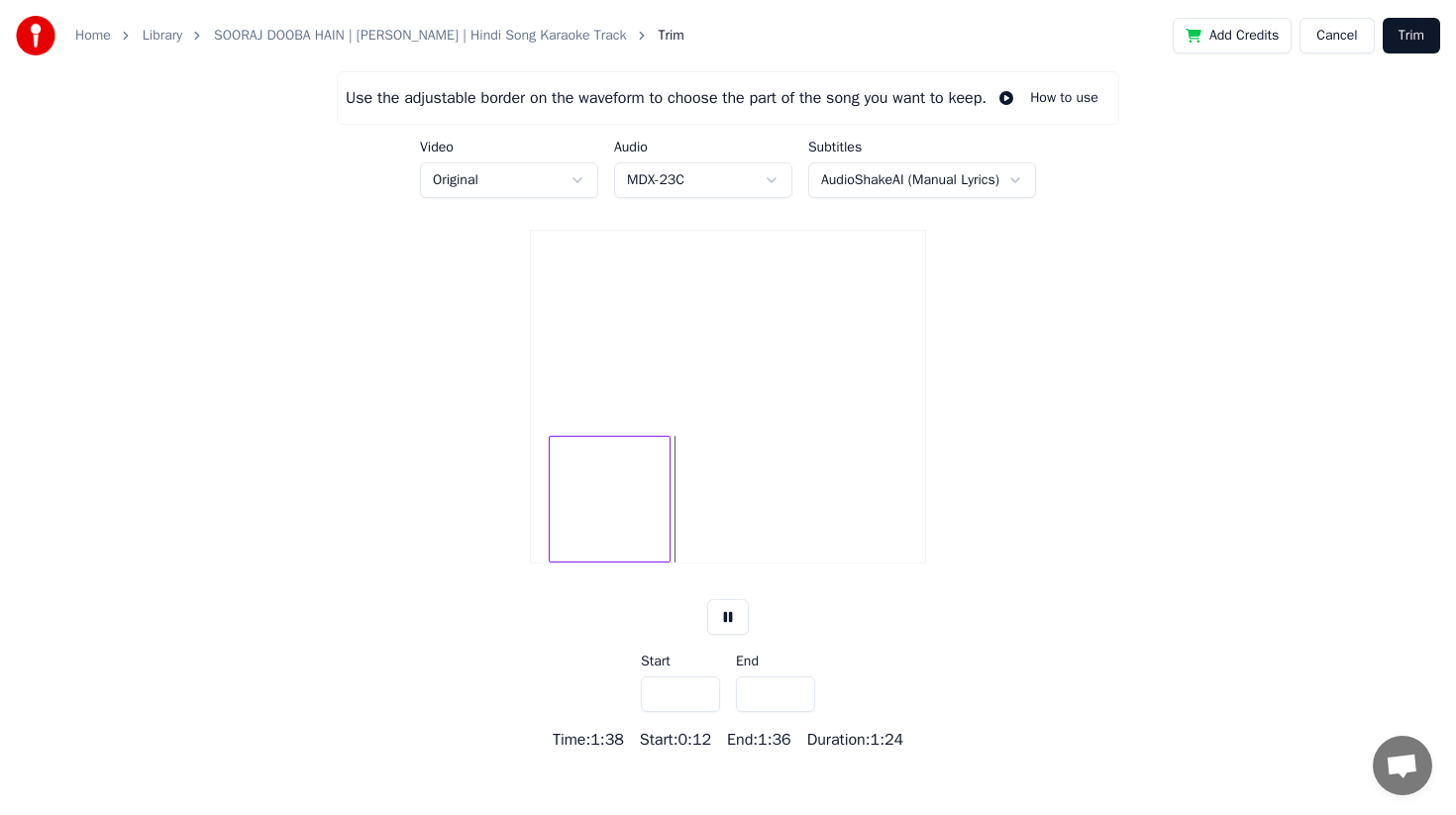 click at bounding box center (728, 617) 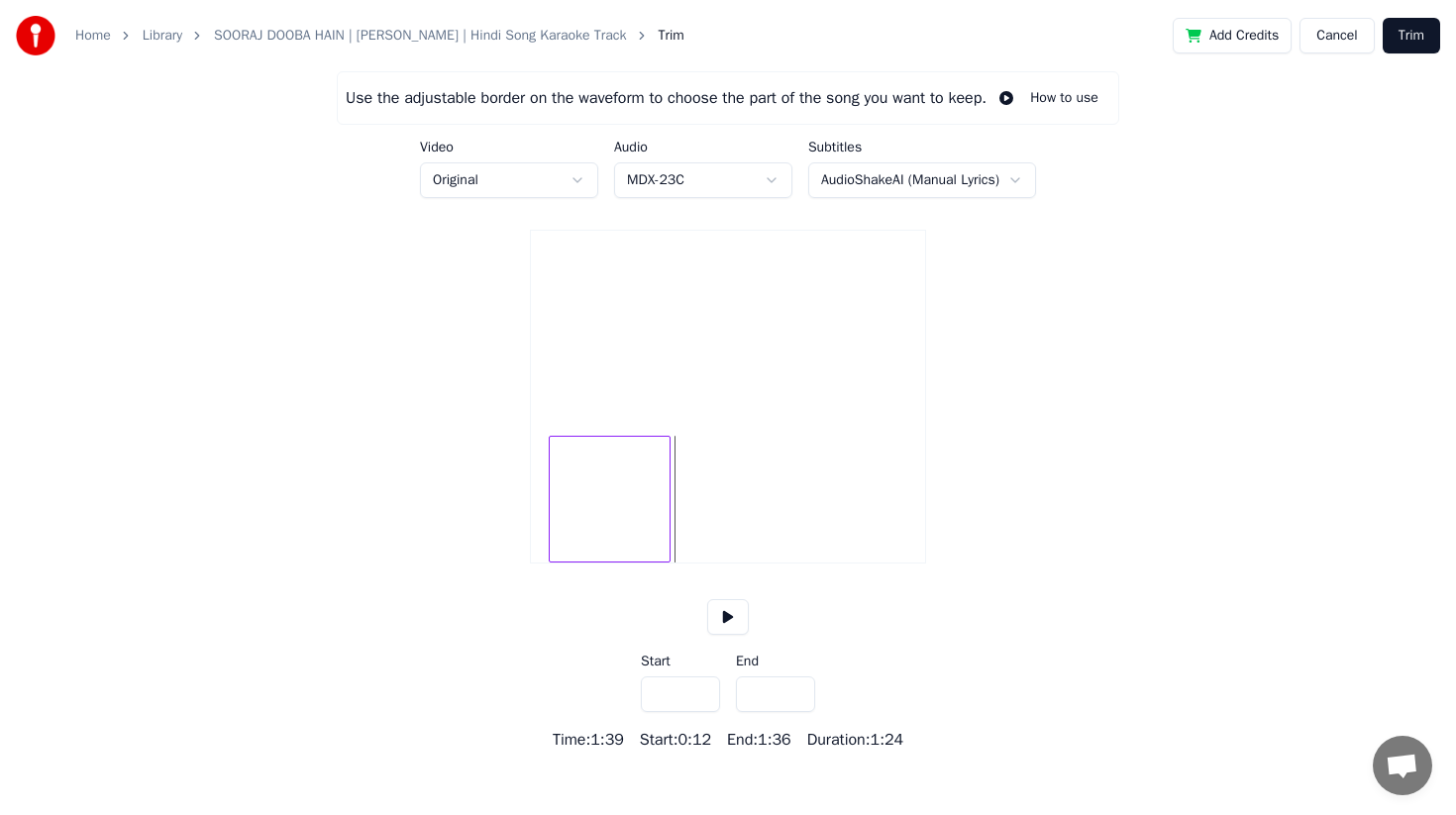 click at bounding box center [728, 617] 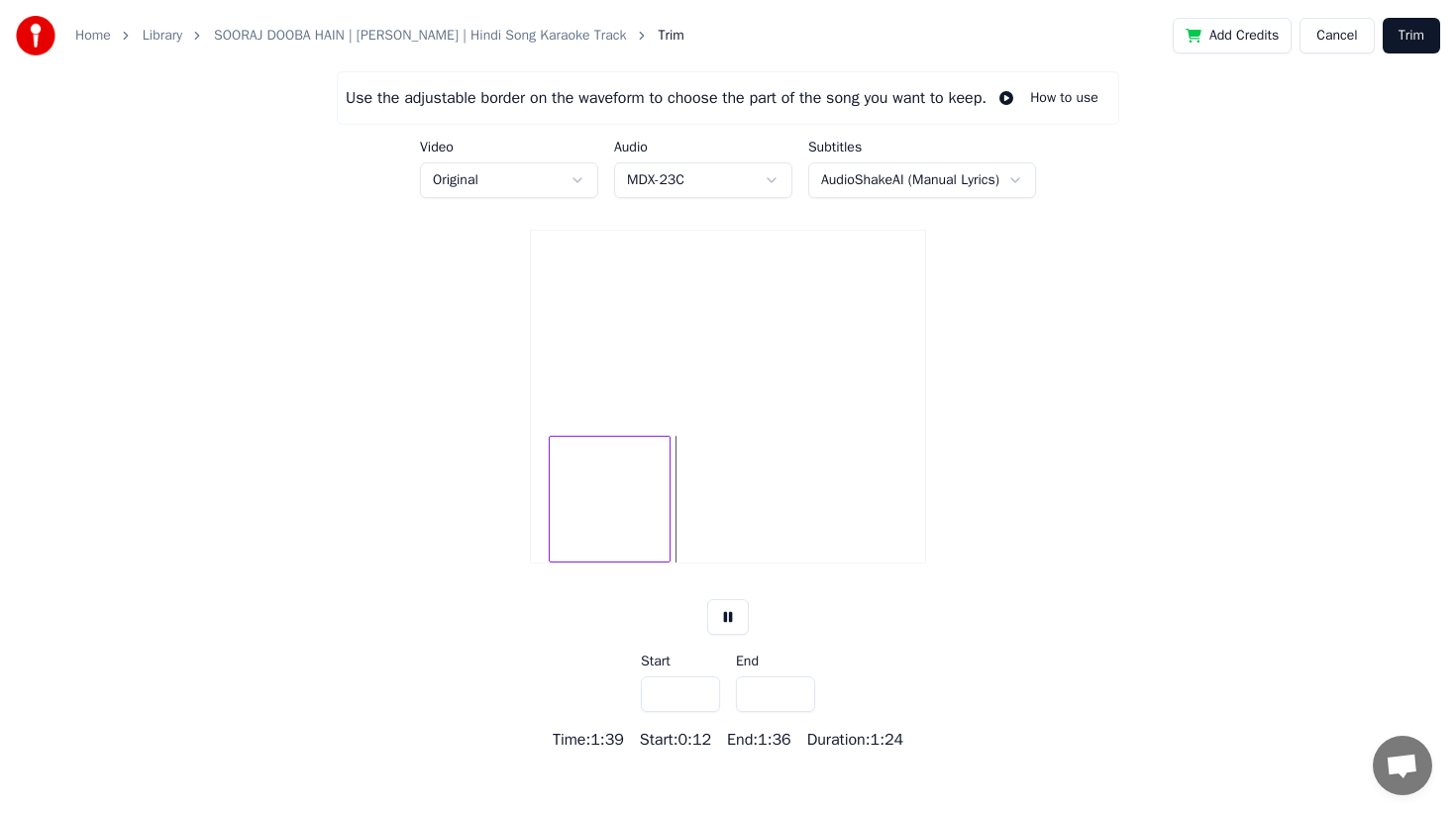 click at bounding box center (728, 617) 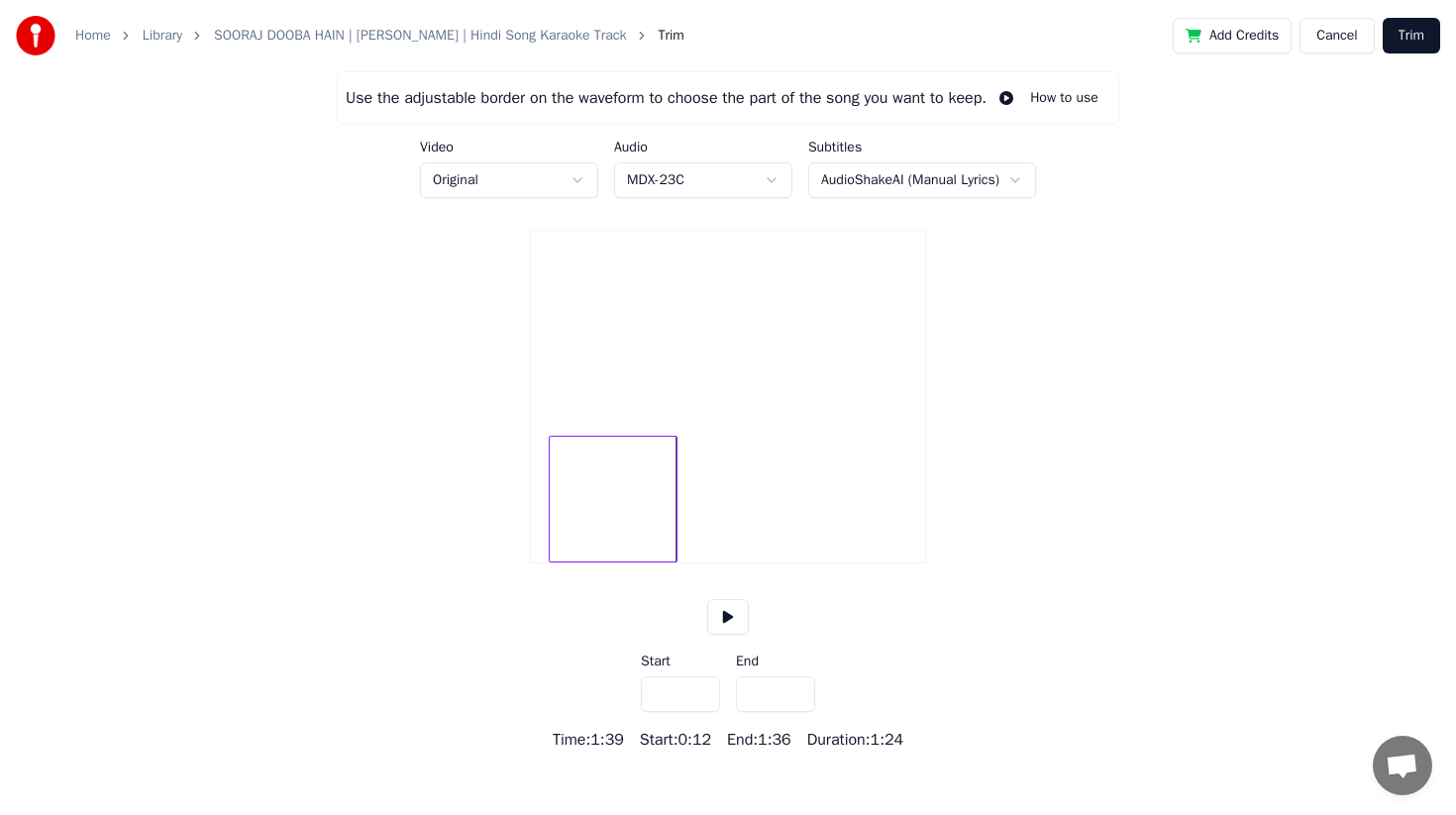 click at bounding box center (674, 499) 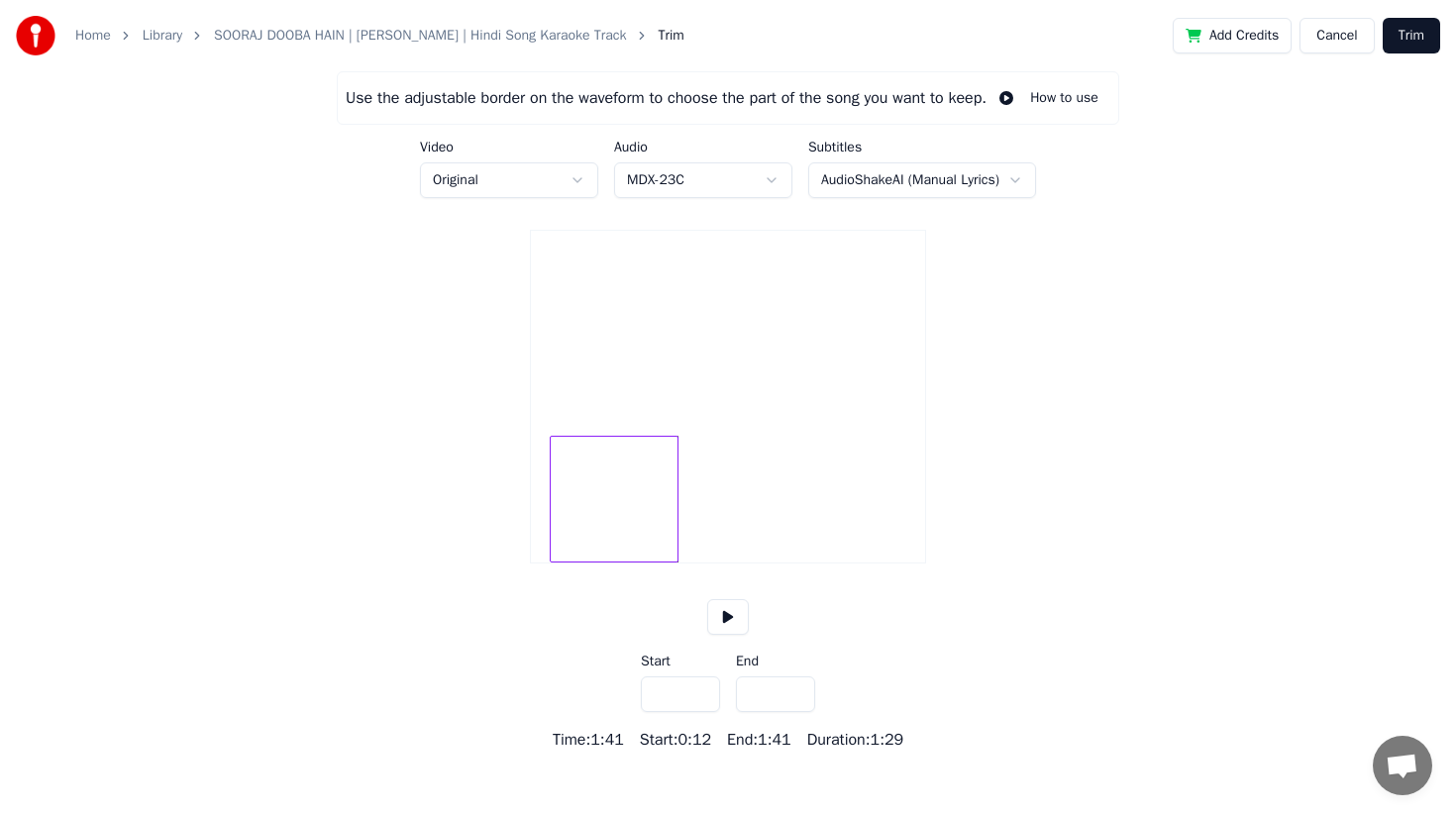 click at bounding box center (614, 499) 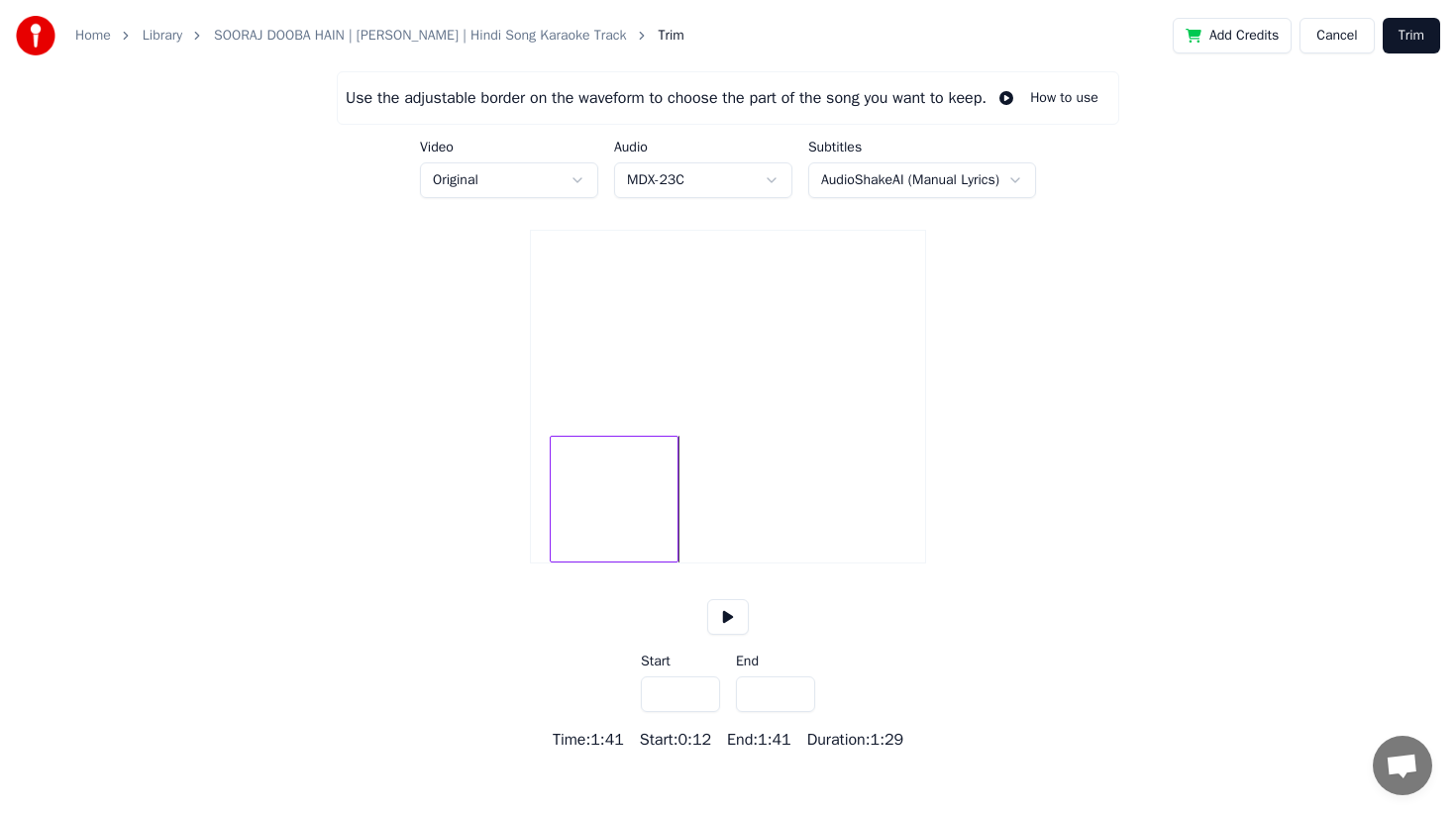 click on "How to use" at bounding box center [1048, 98] 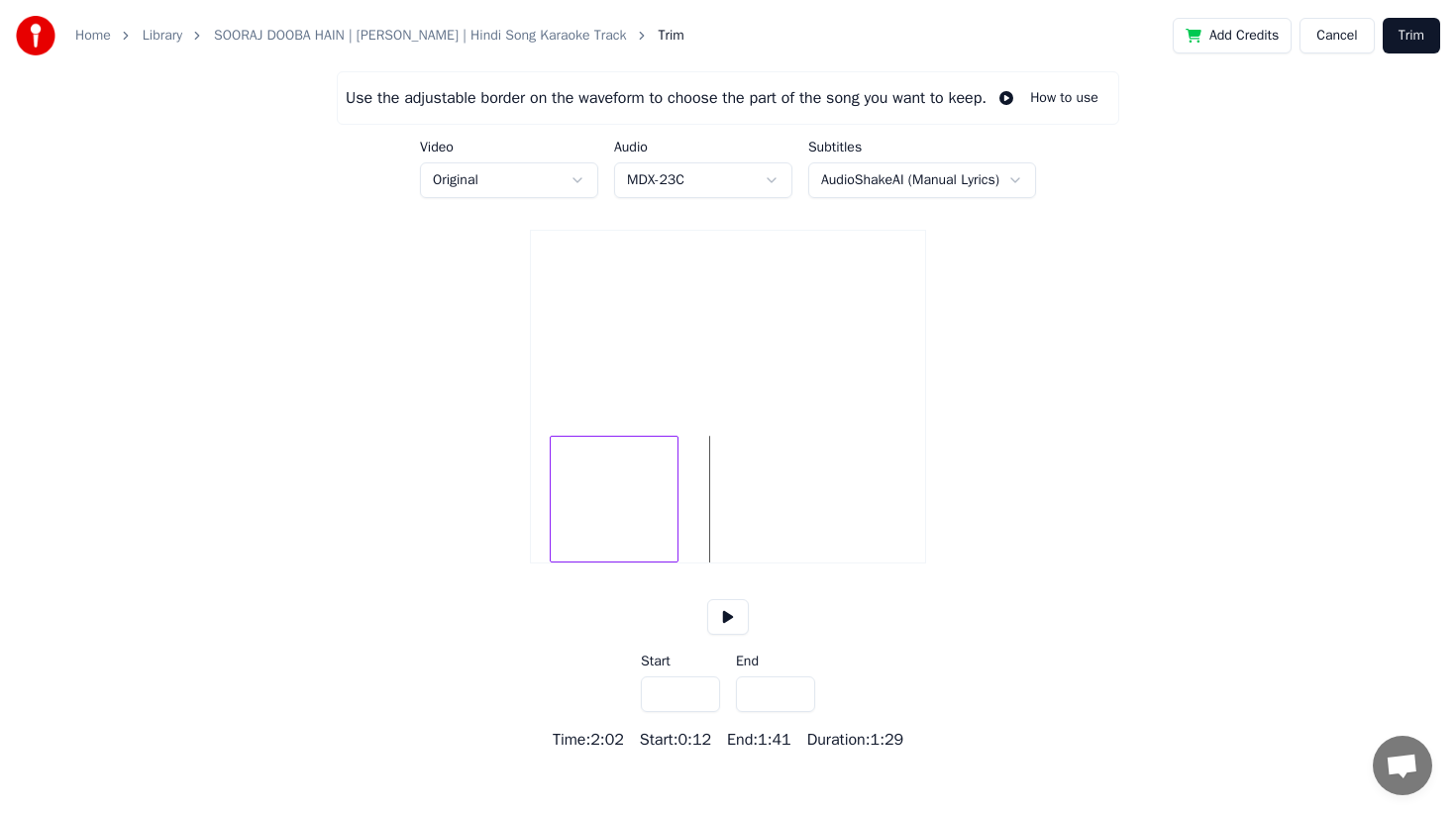 click at bounding box center (728, 617) 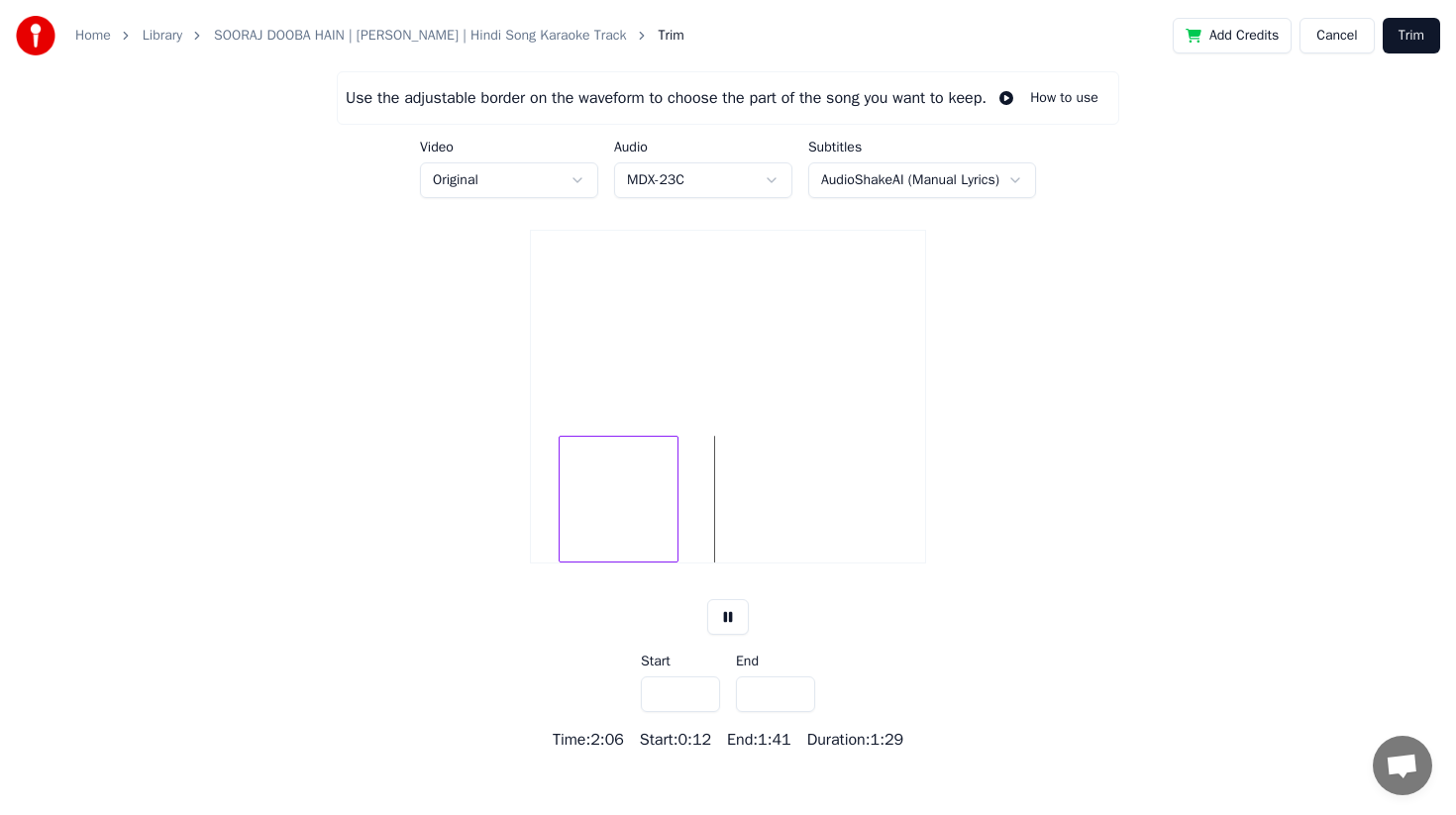 click at bounding box center [563, 499] 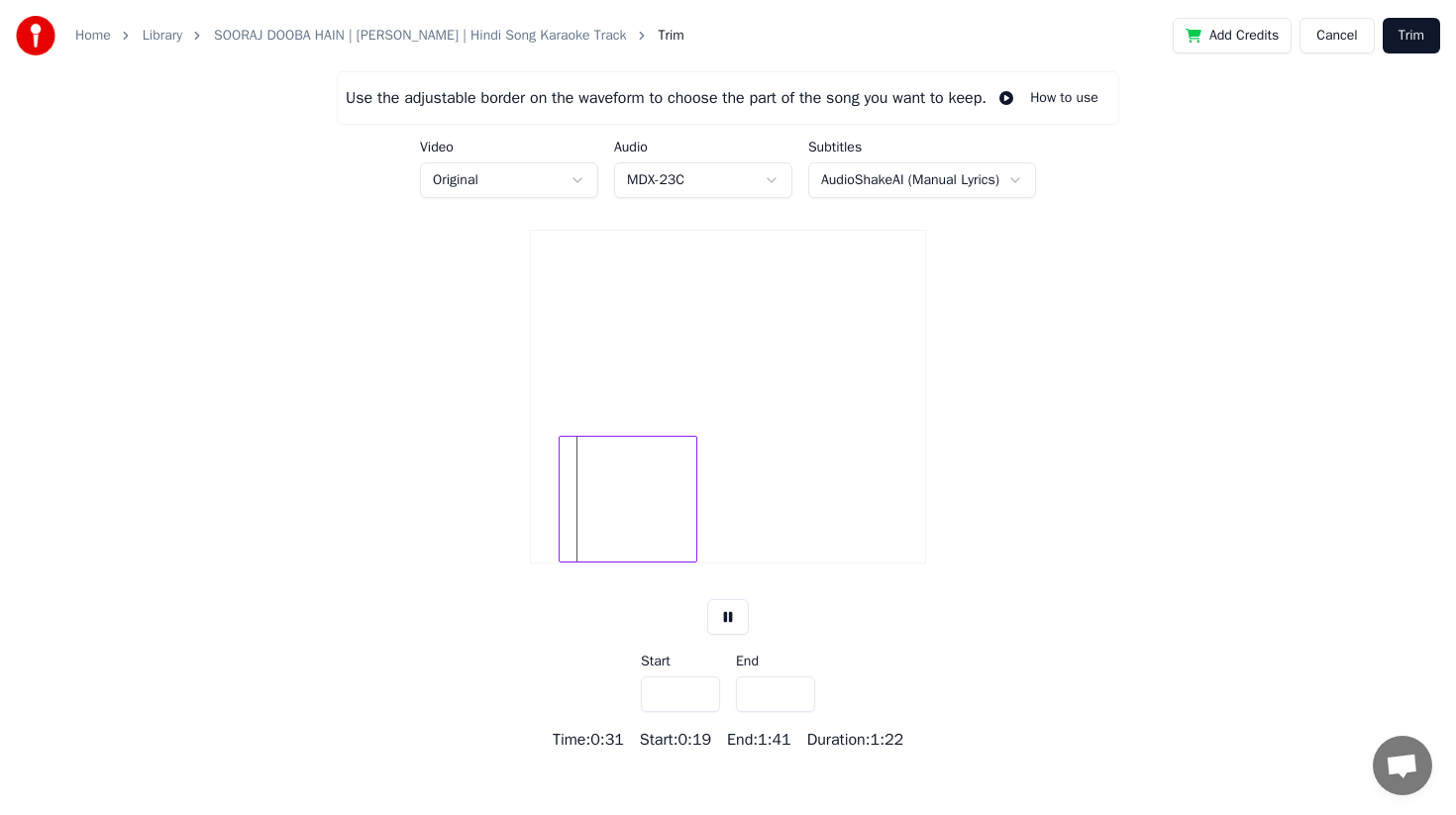 click at bounding box center (693, 499) 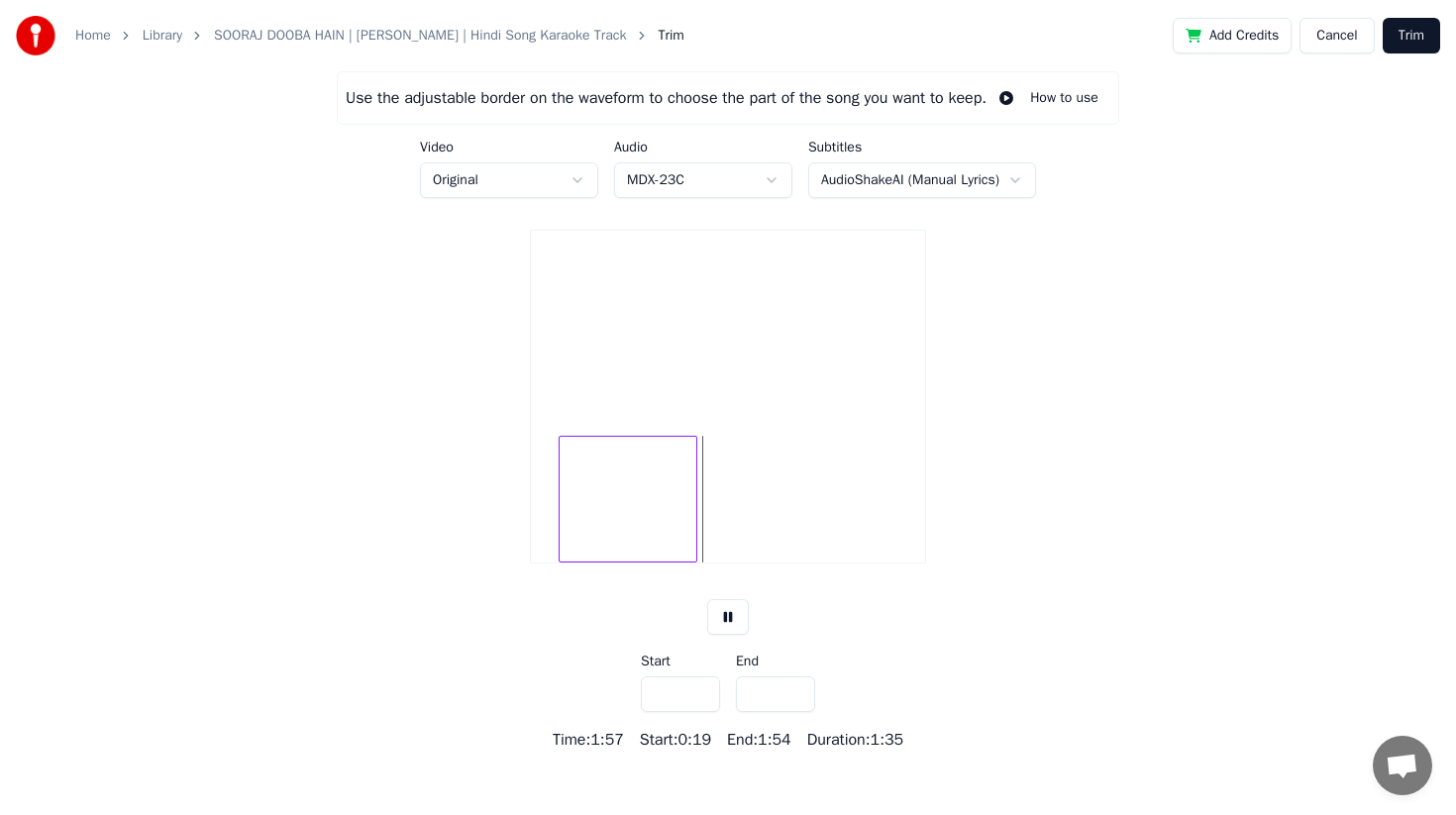click at bounding box center [693, 499] 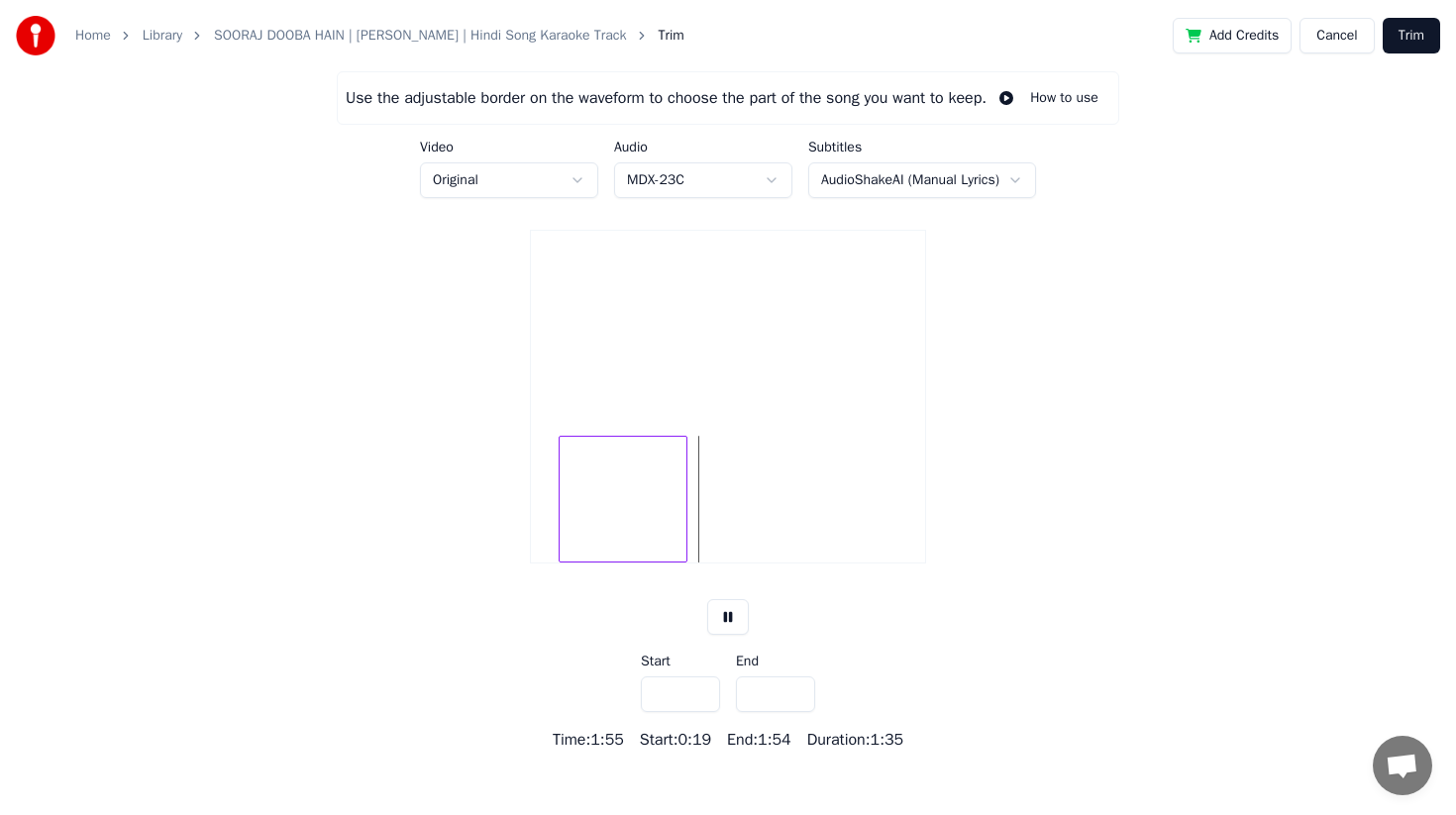 click at bounding box center (683, 499) 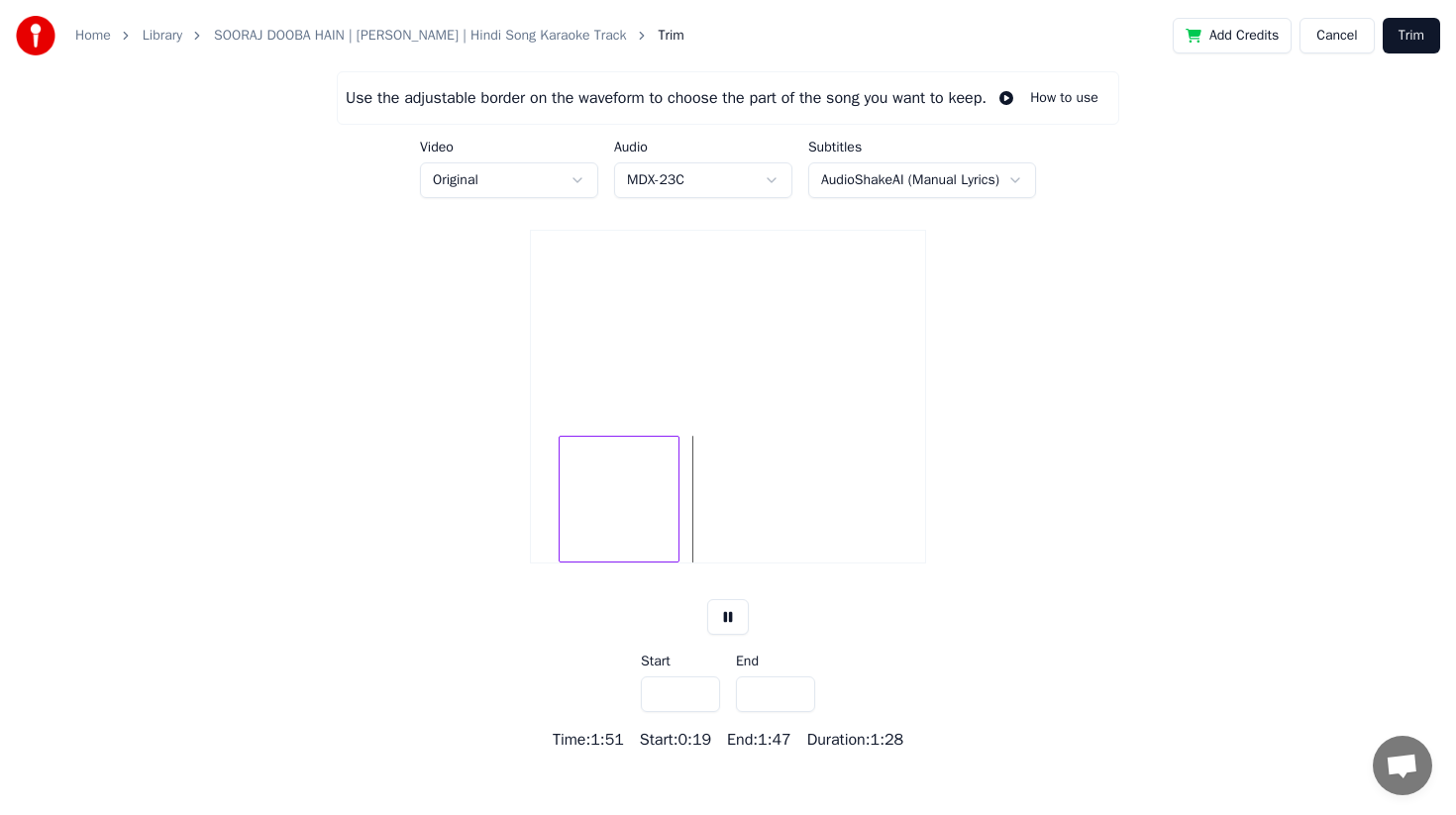 click at bounding box center (676, 499) 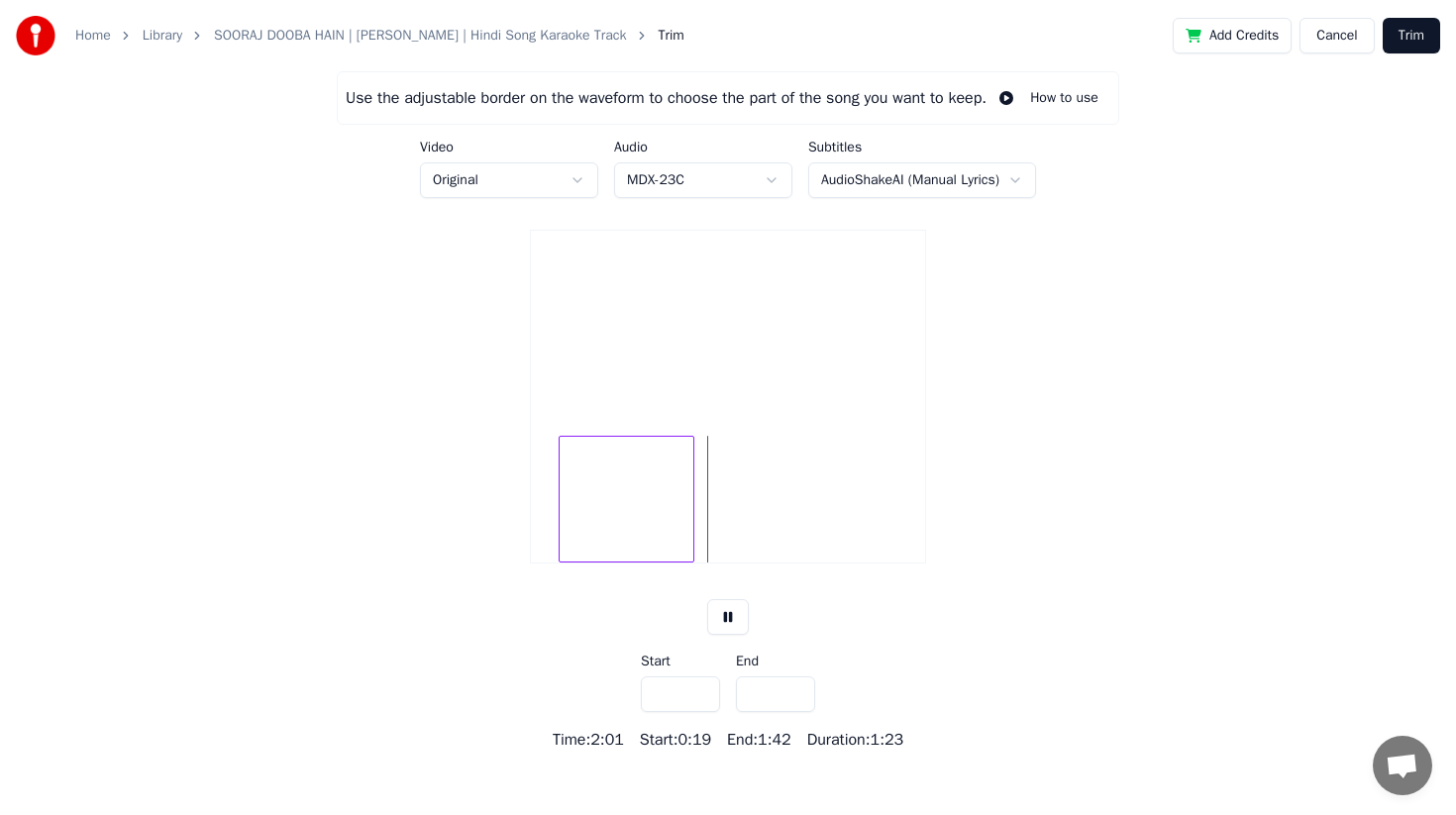 click at bounding box center (690, 499) 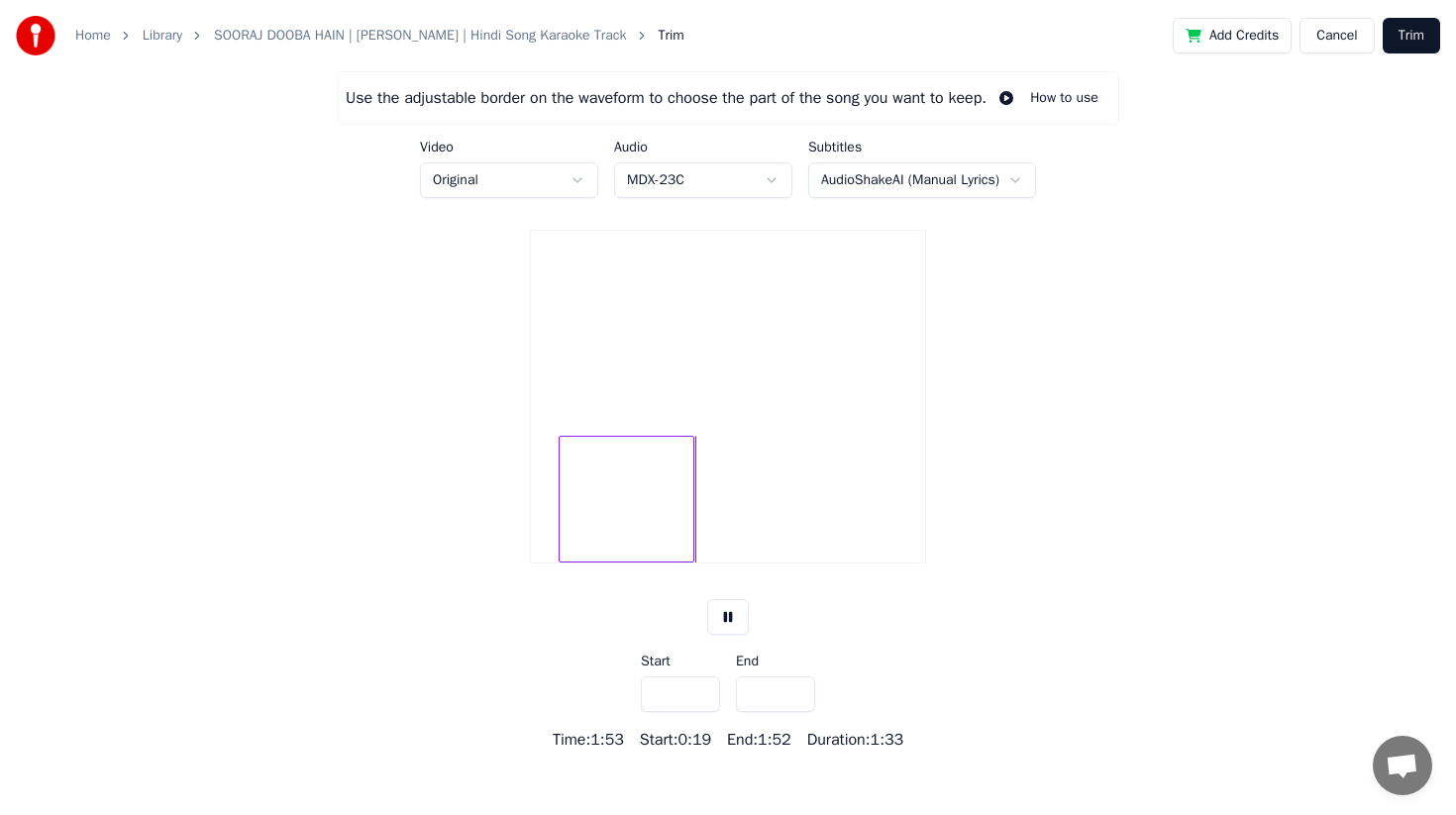 click at bounding box center [690, 499] 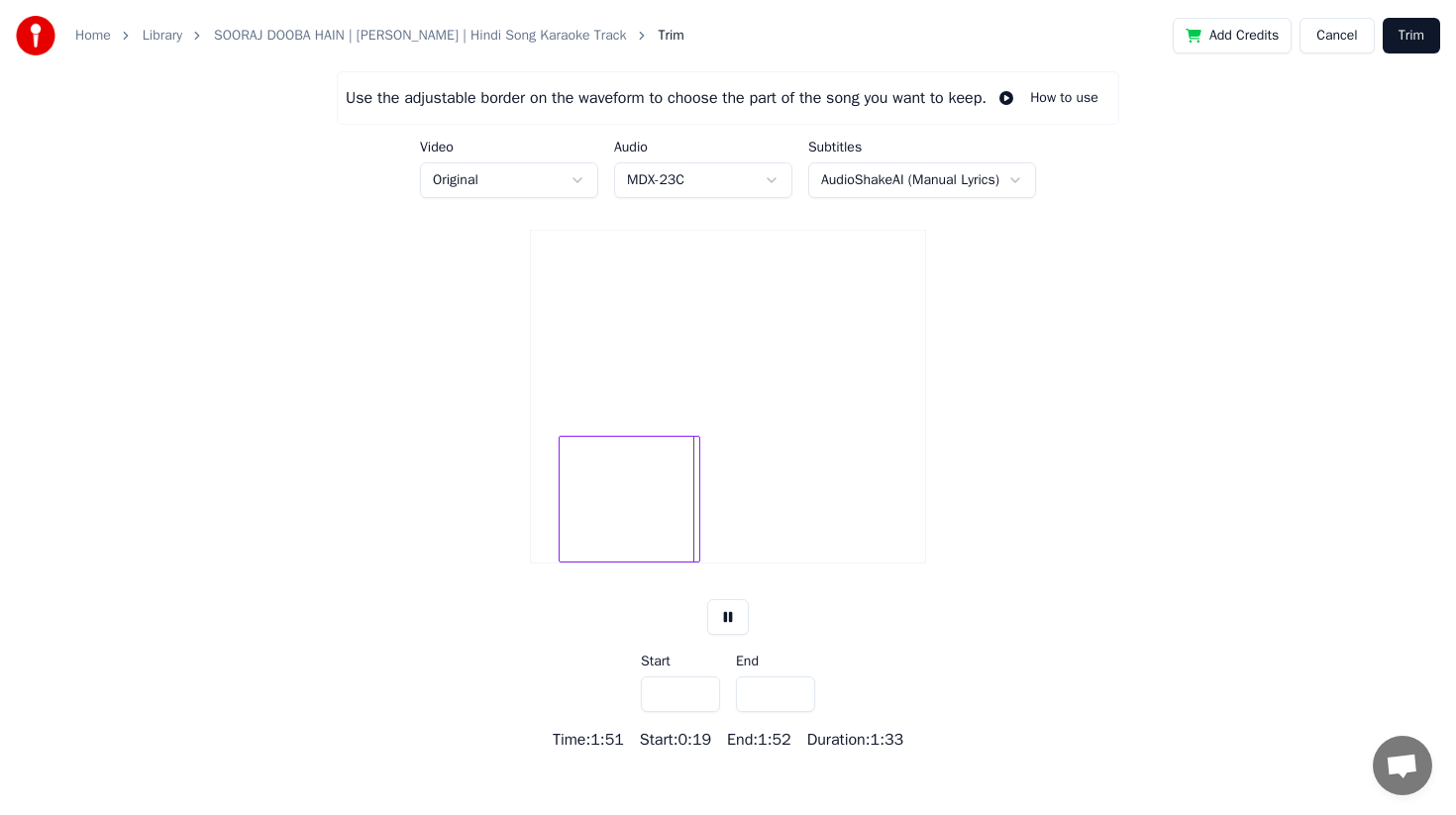 click at bounding box center (696, 499) 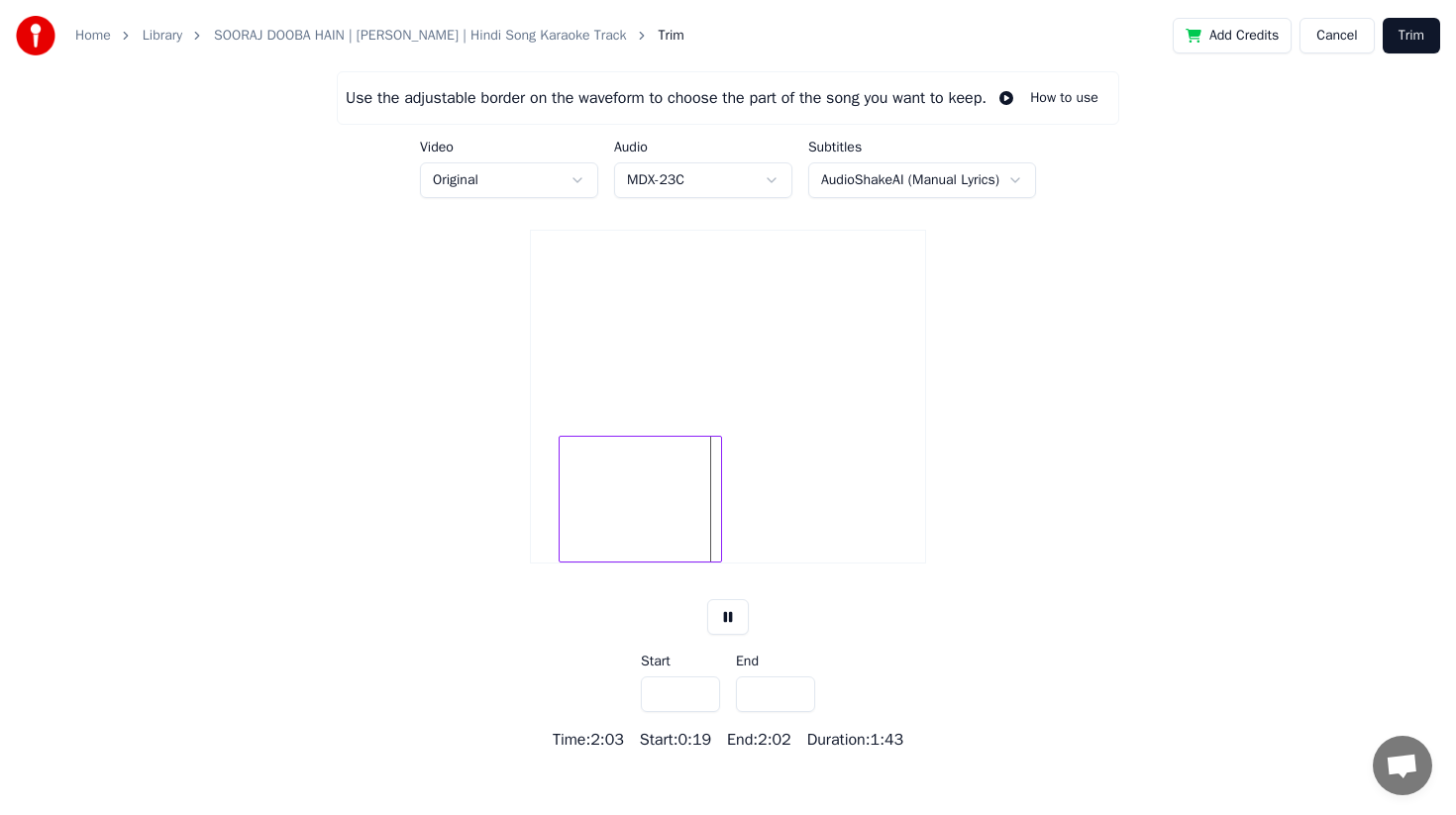click at bounding box center (718, 499) 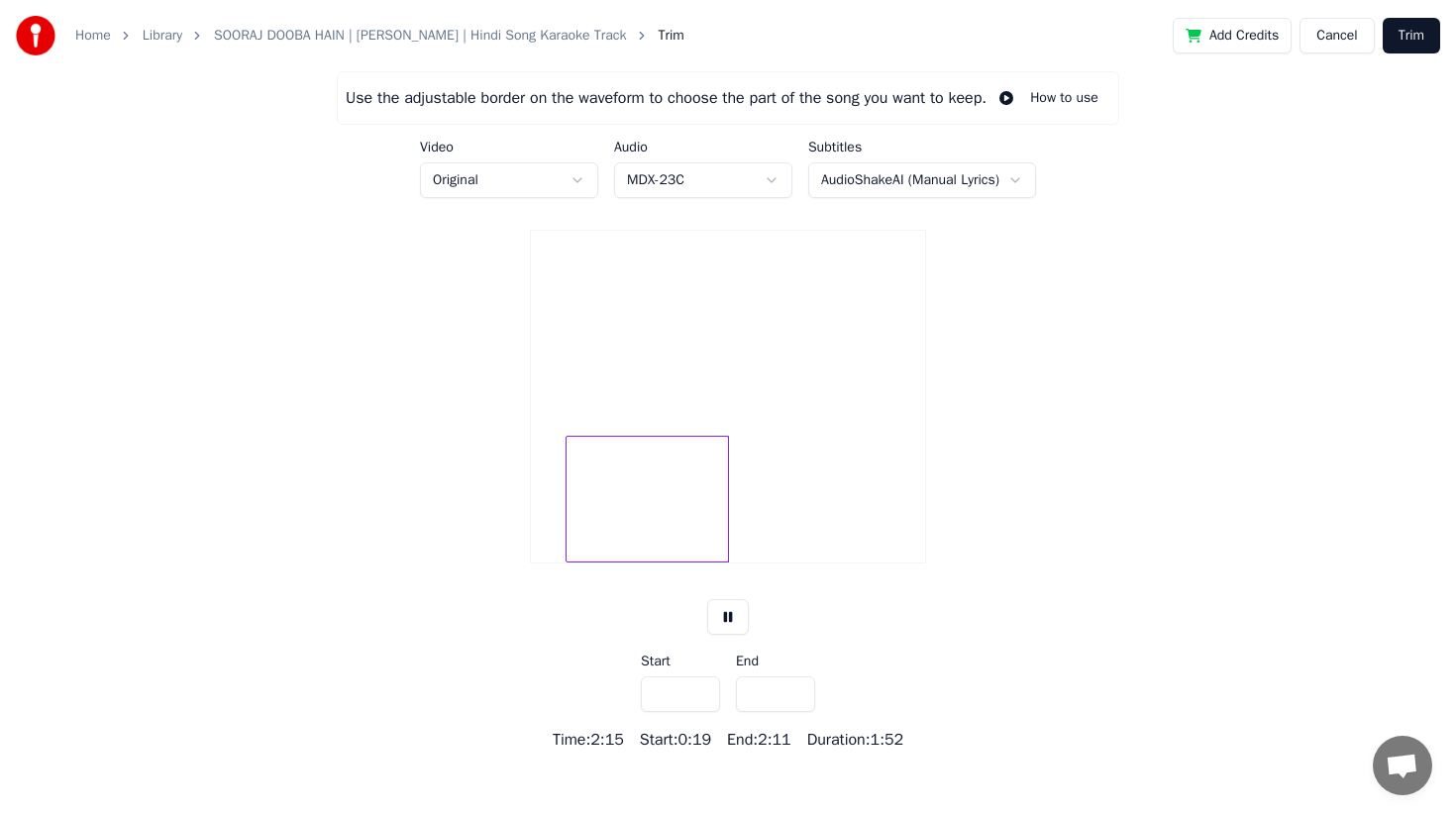 click at bounding box center (647, 499) 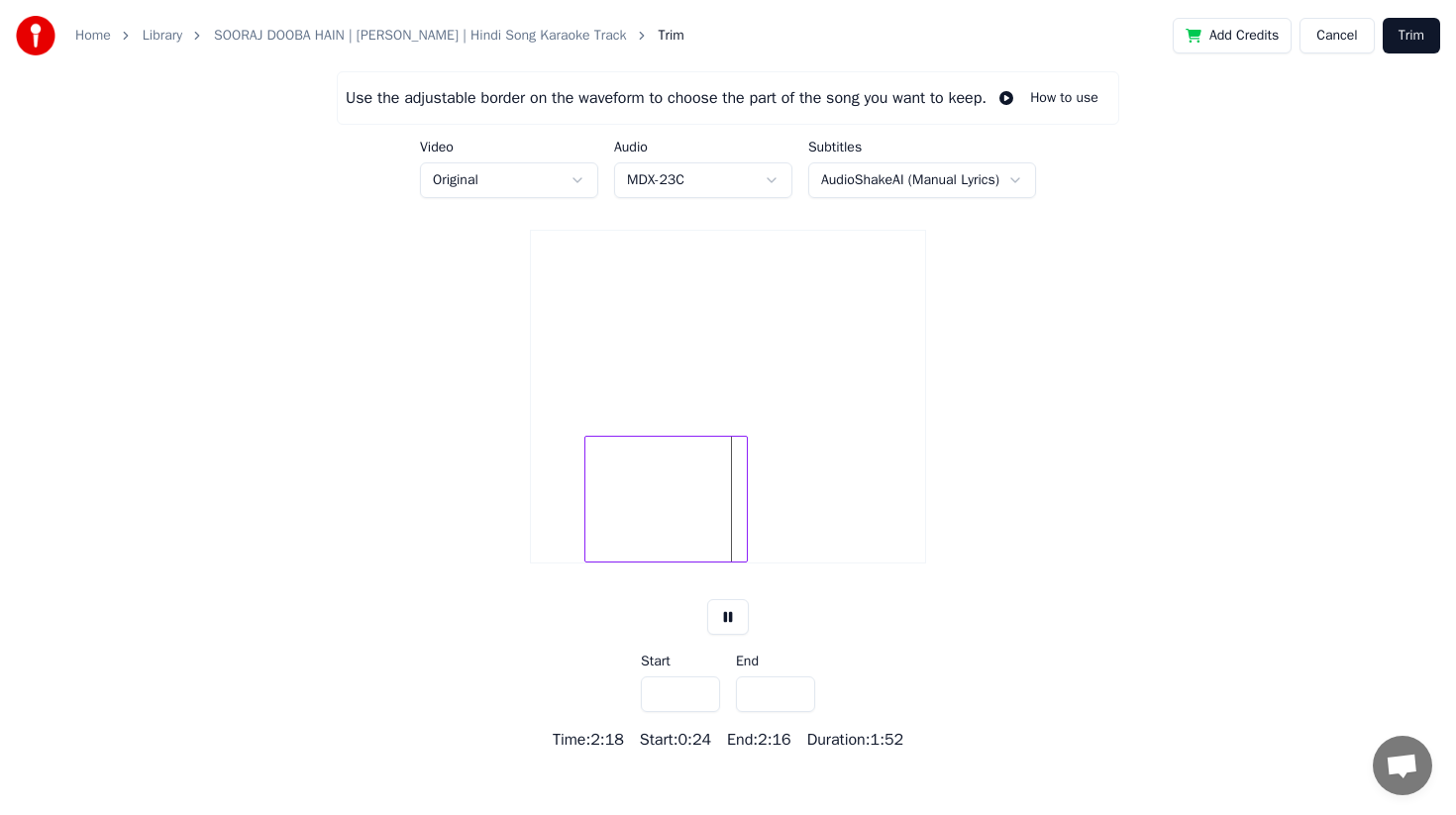 click at bounding box center (666, 499) 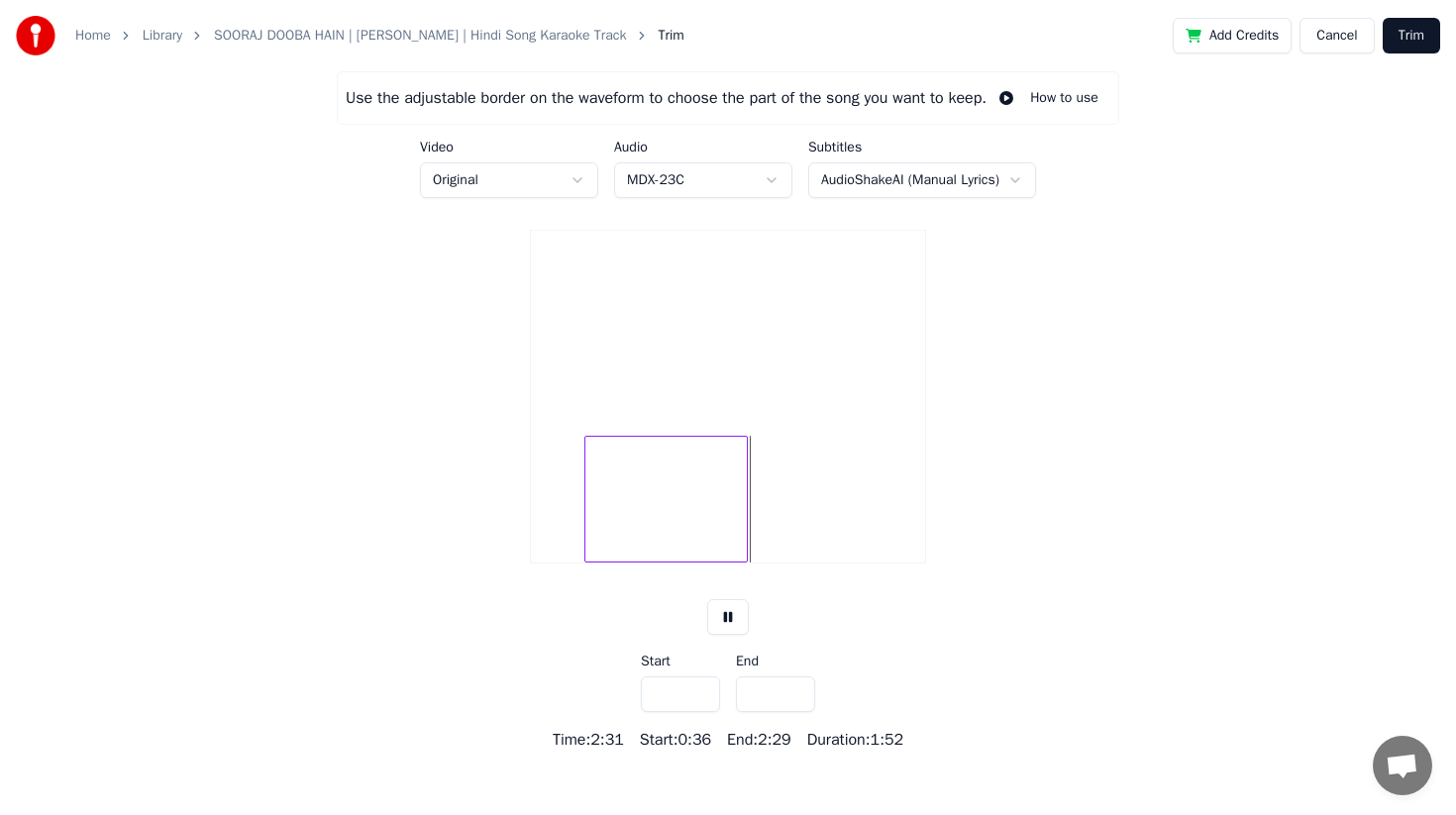 click at bounding box center (666, 499) 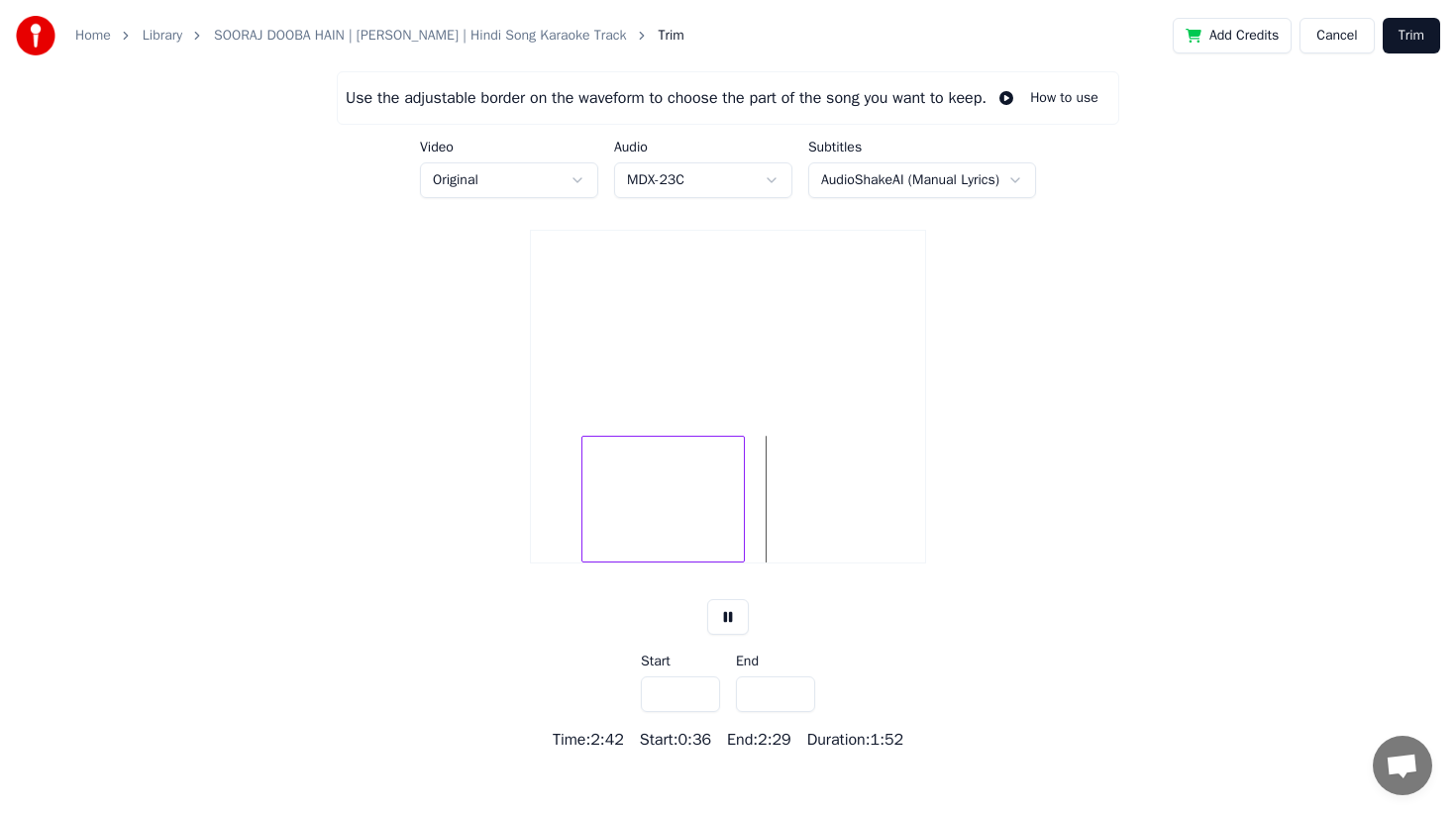 click at bounding box center (663, 499) 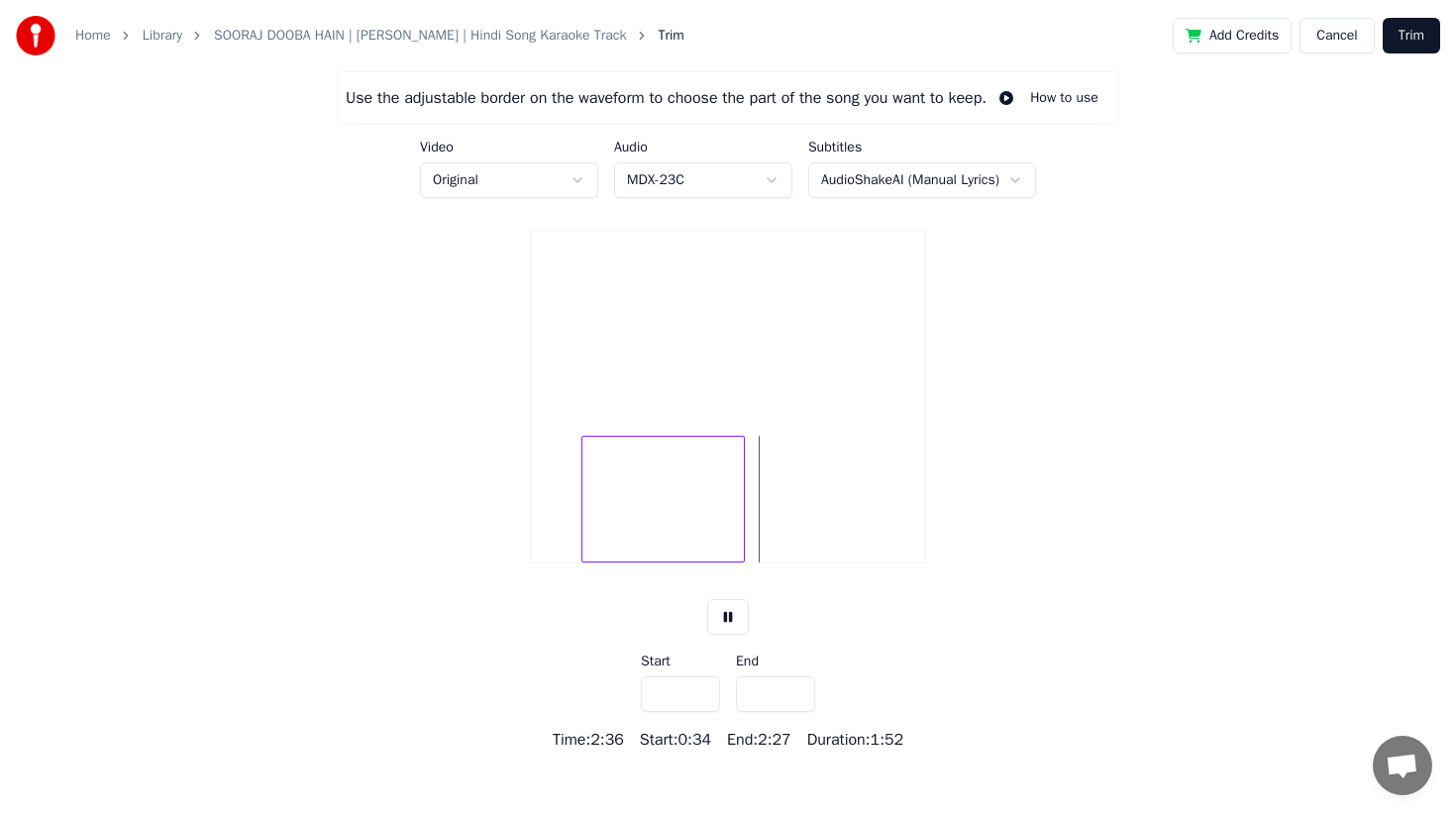 click at bounding box center (741, 499) 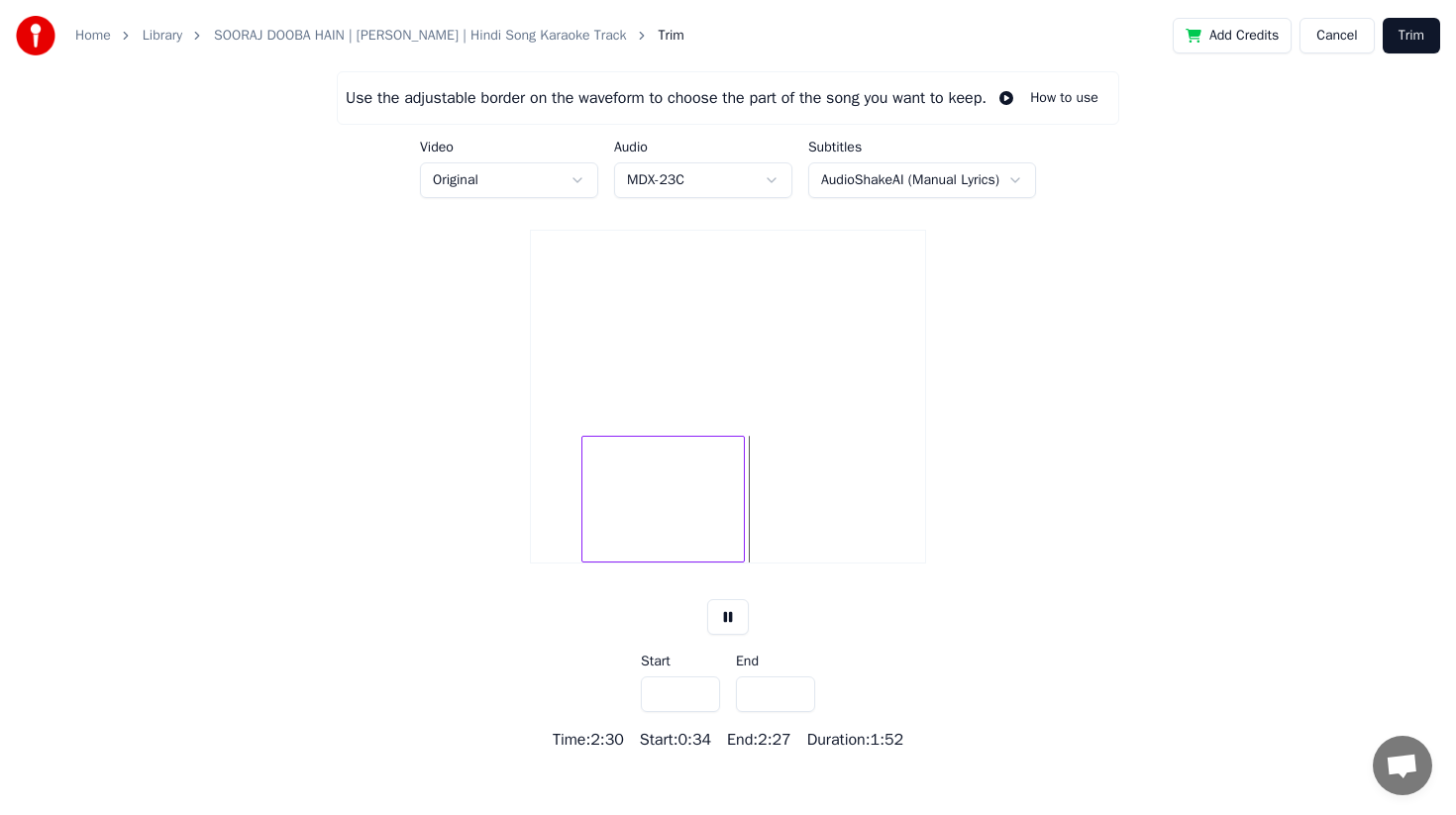 click at bounding box center [728, 617] 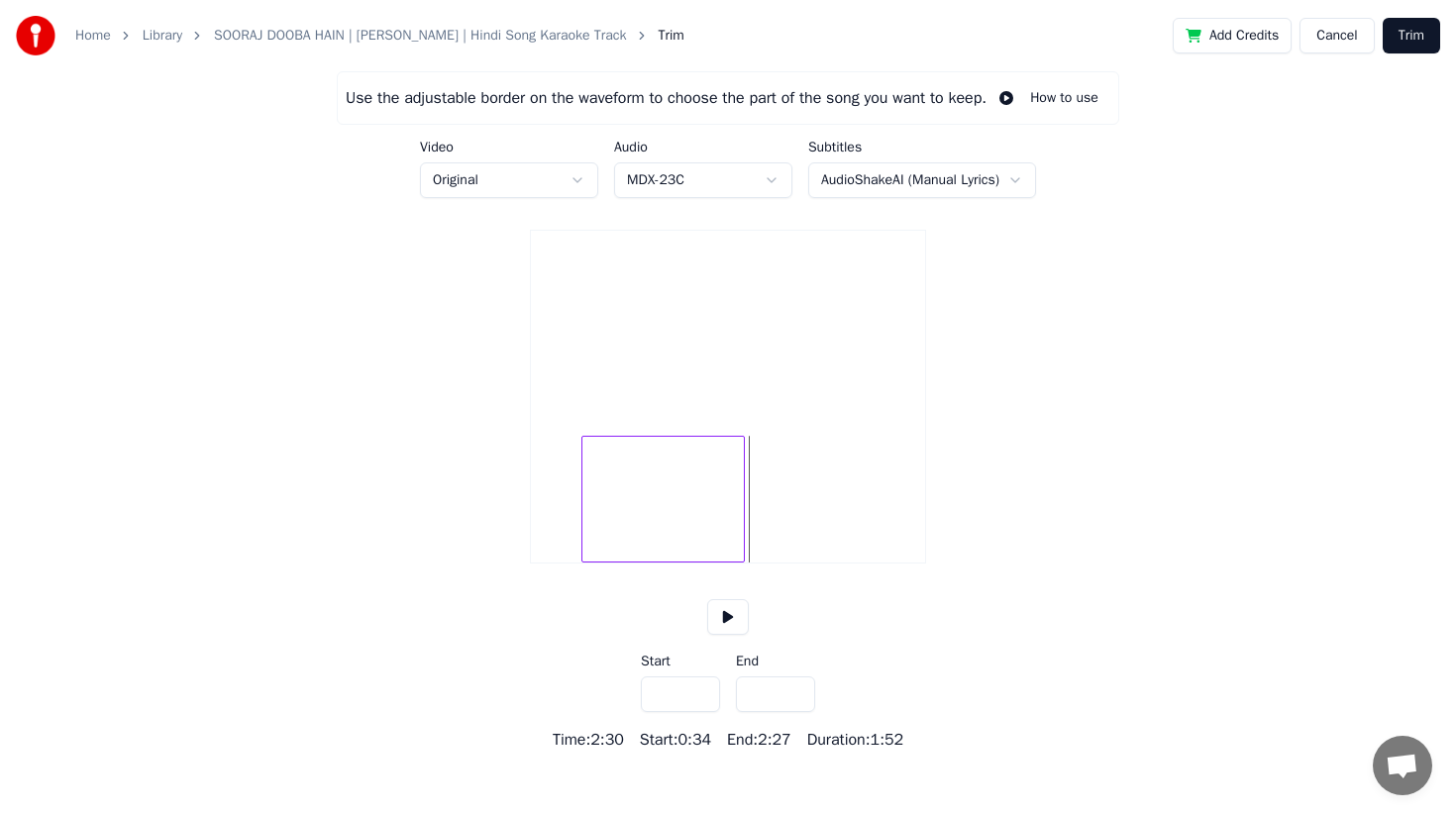 click at bounding box center [728, 617] 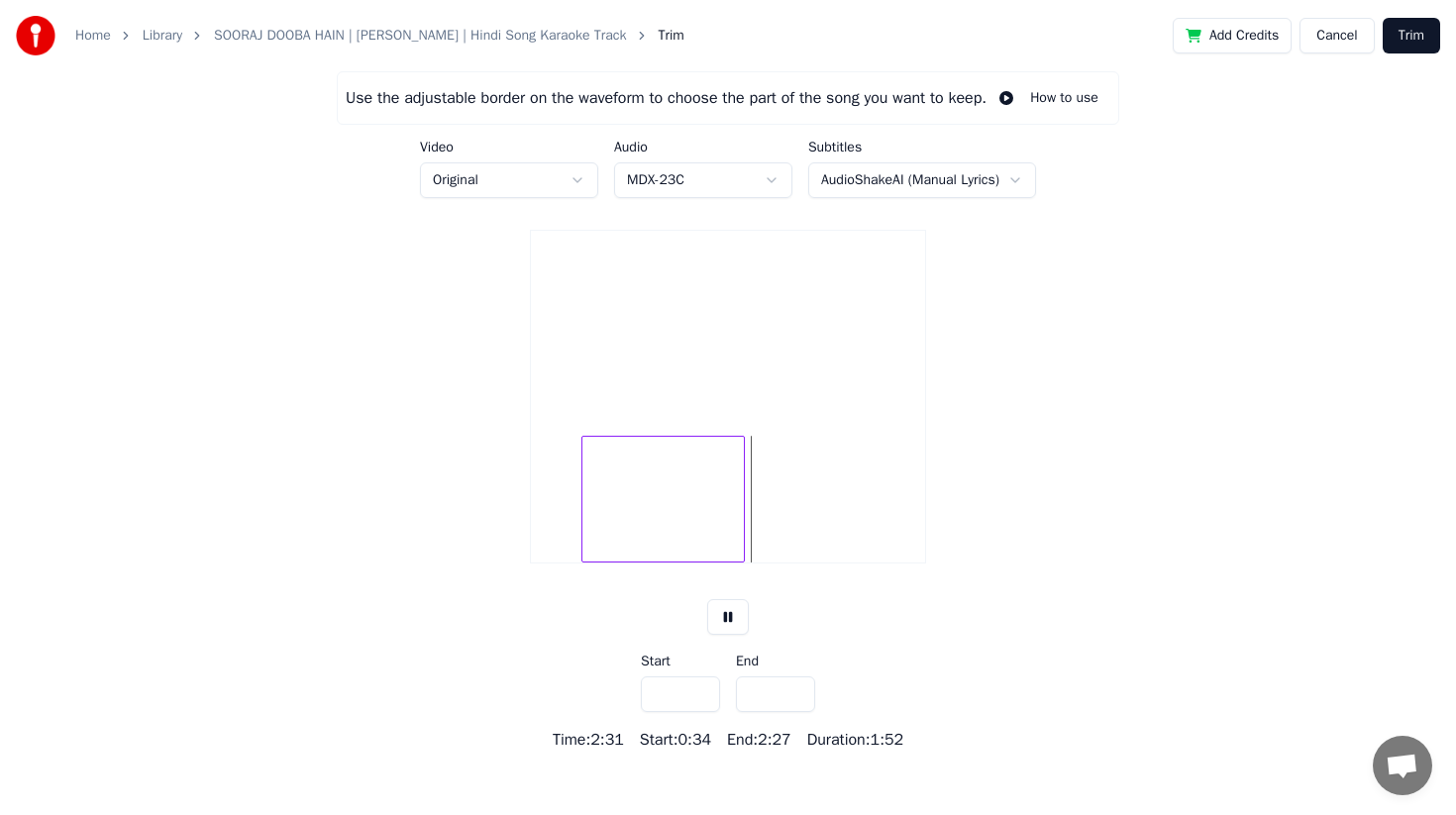 click at bounding box center (663, 499) 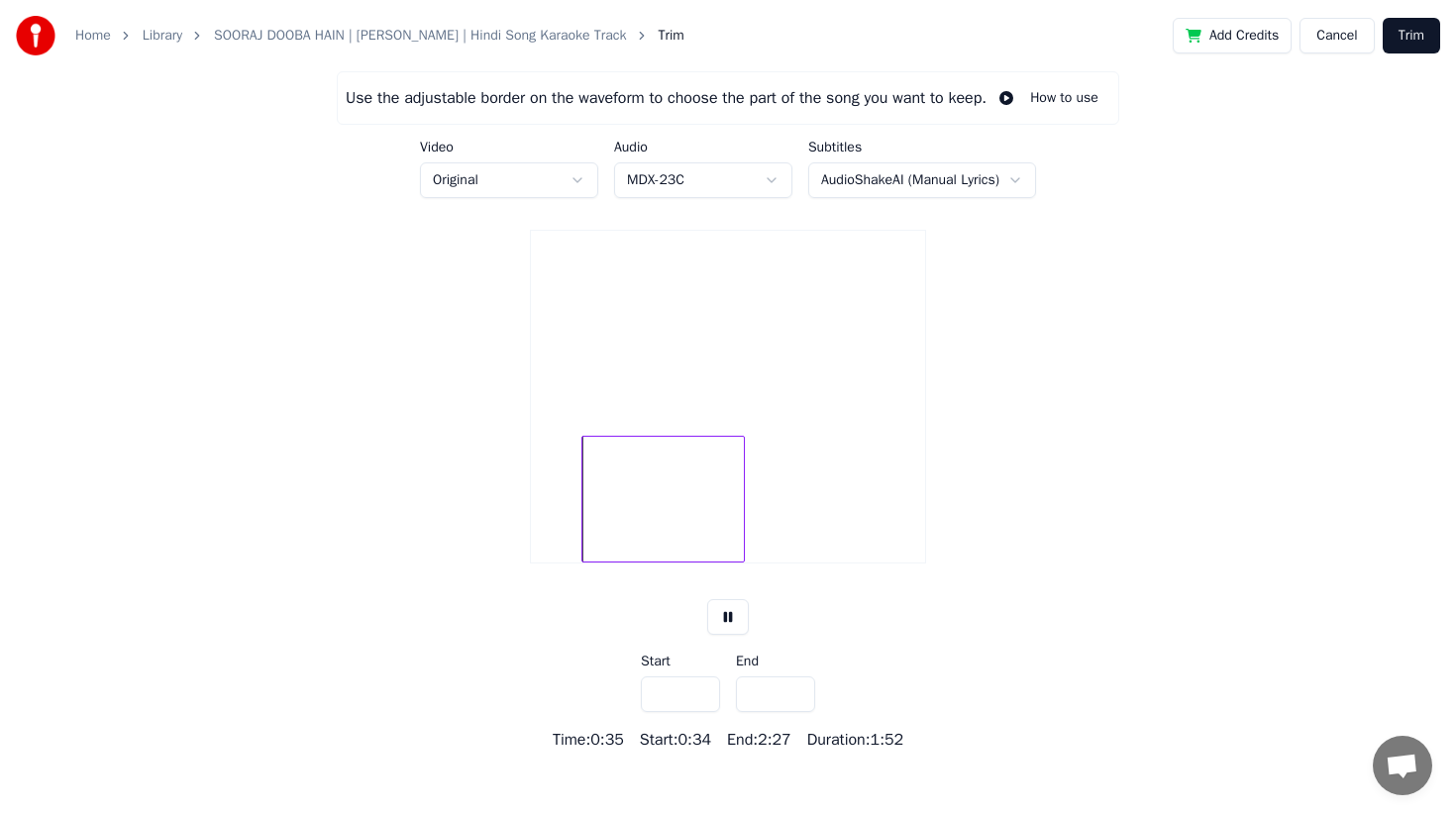 click at bounding box center [663, 499] 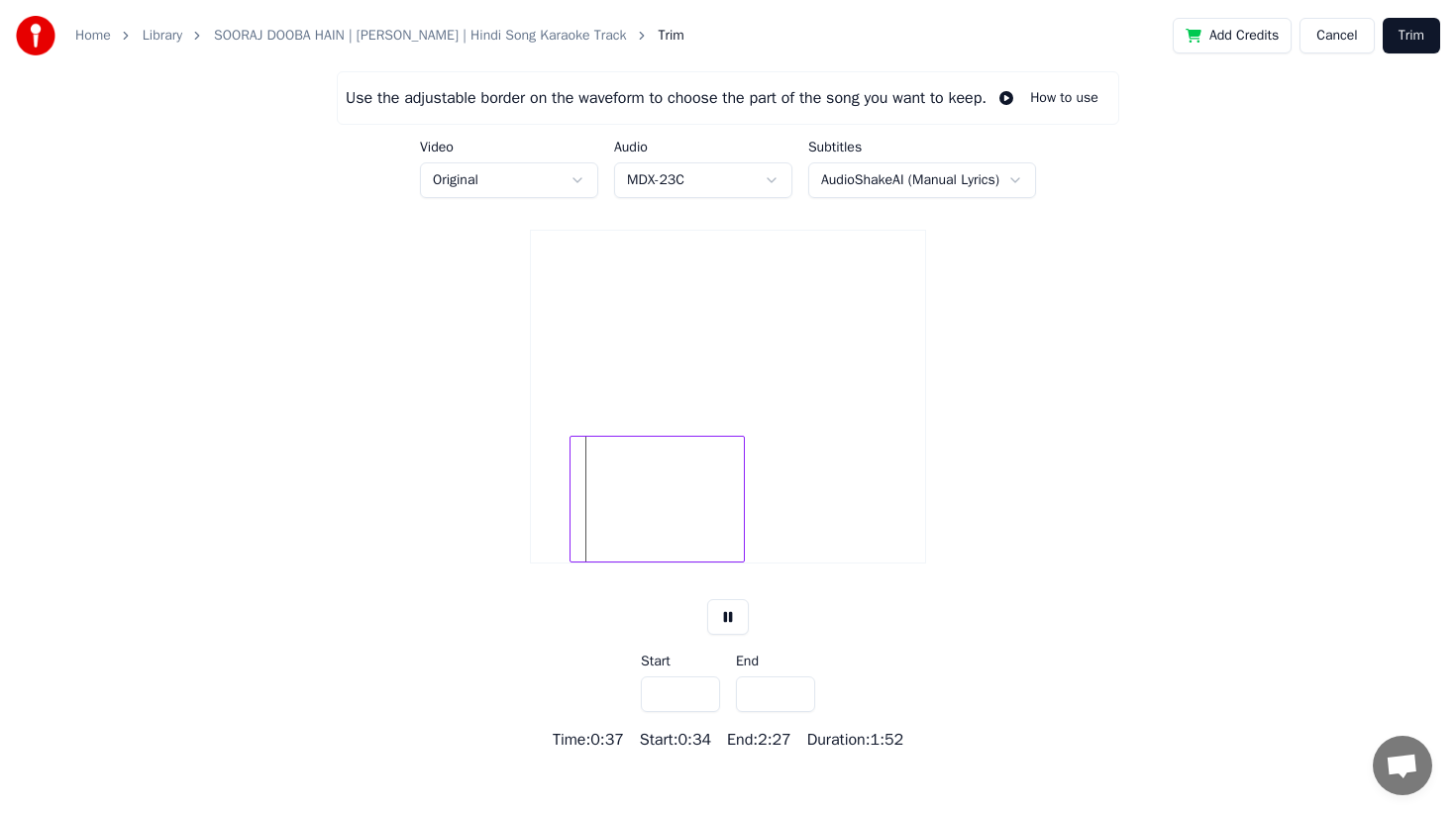 click at bounding box center [573, 499] 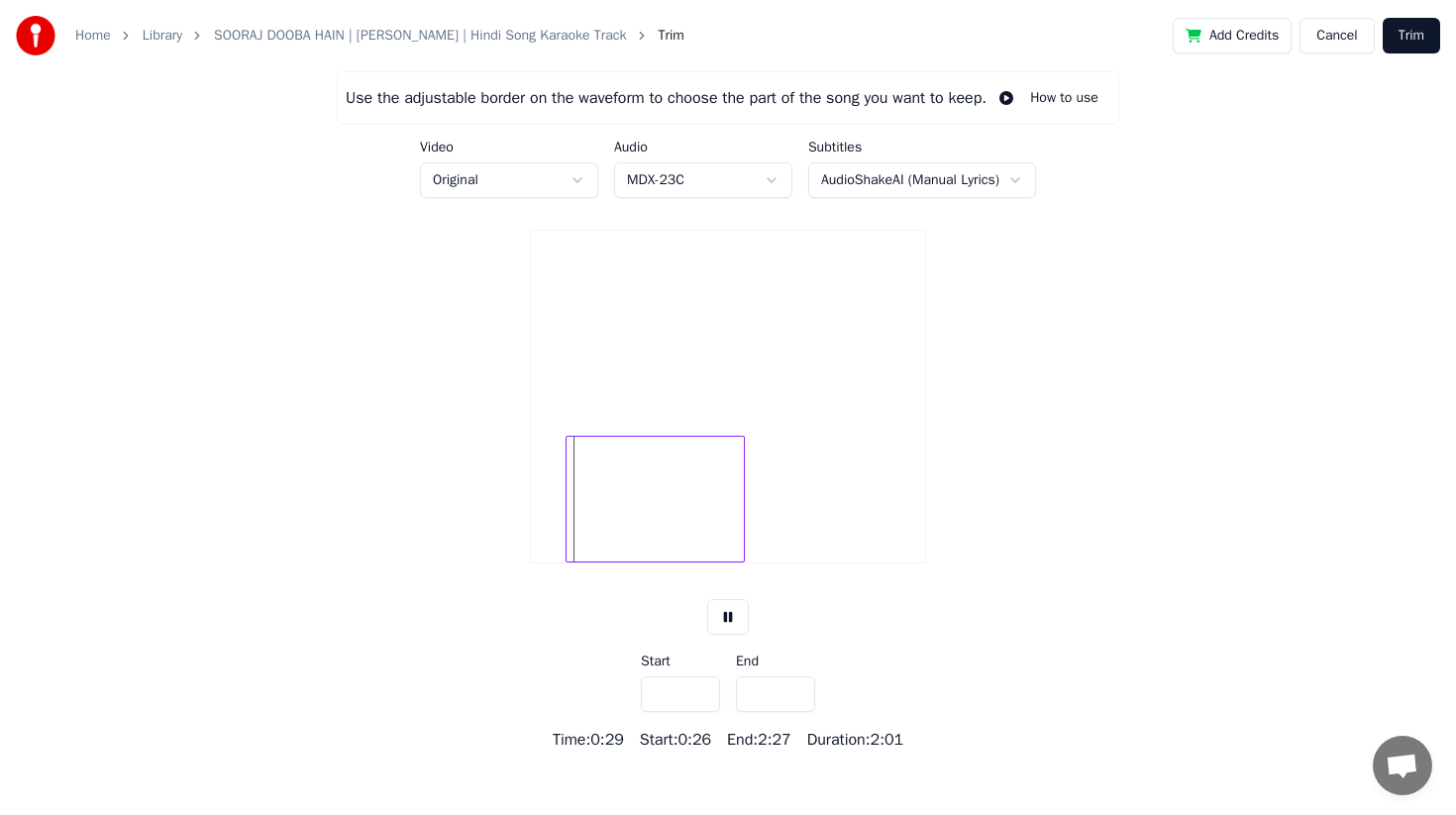 click at bounding box center (570, 499) 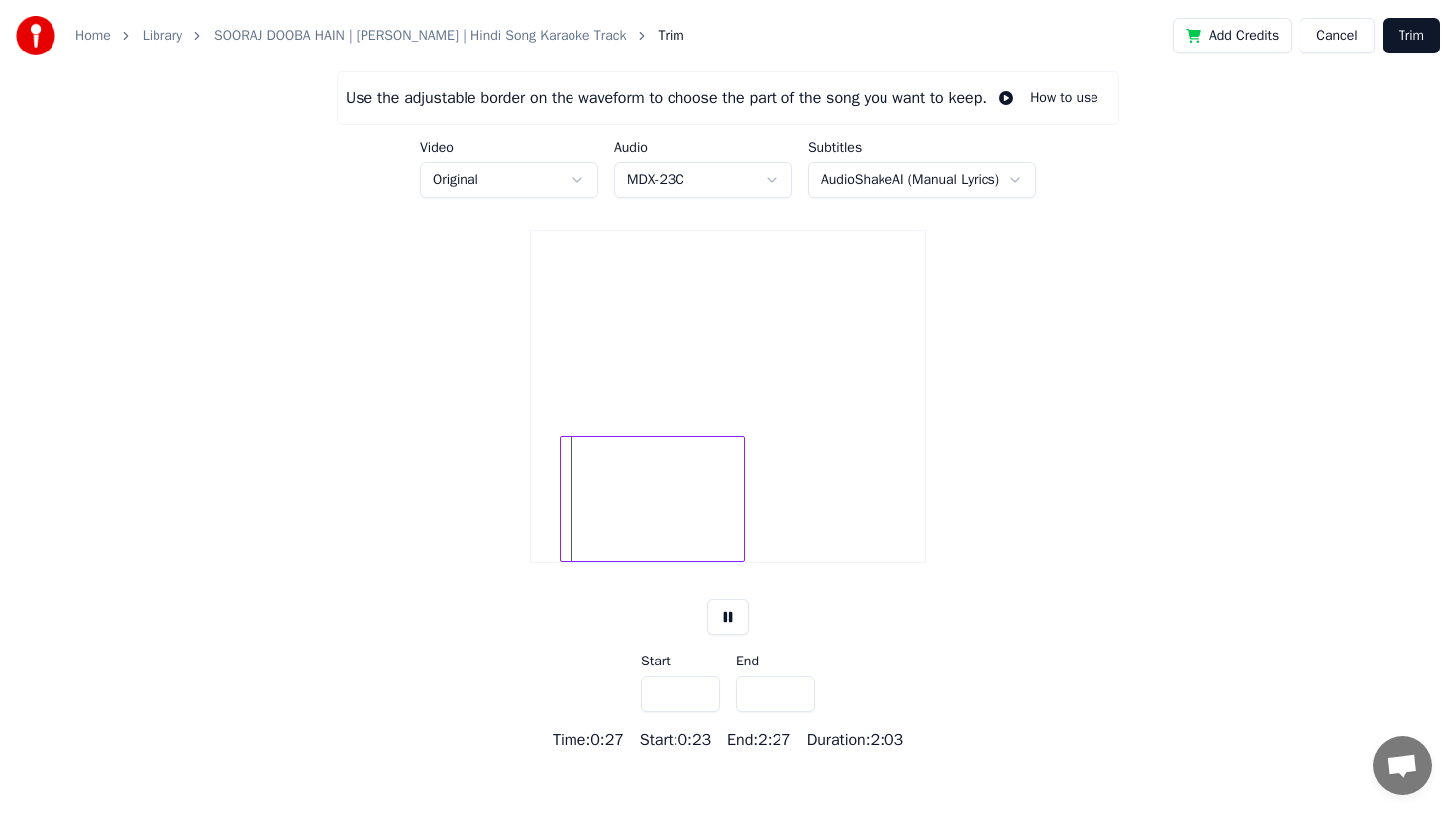 click at bounding box center [564, 499] 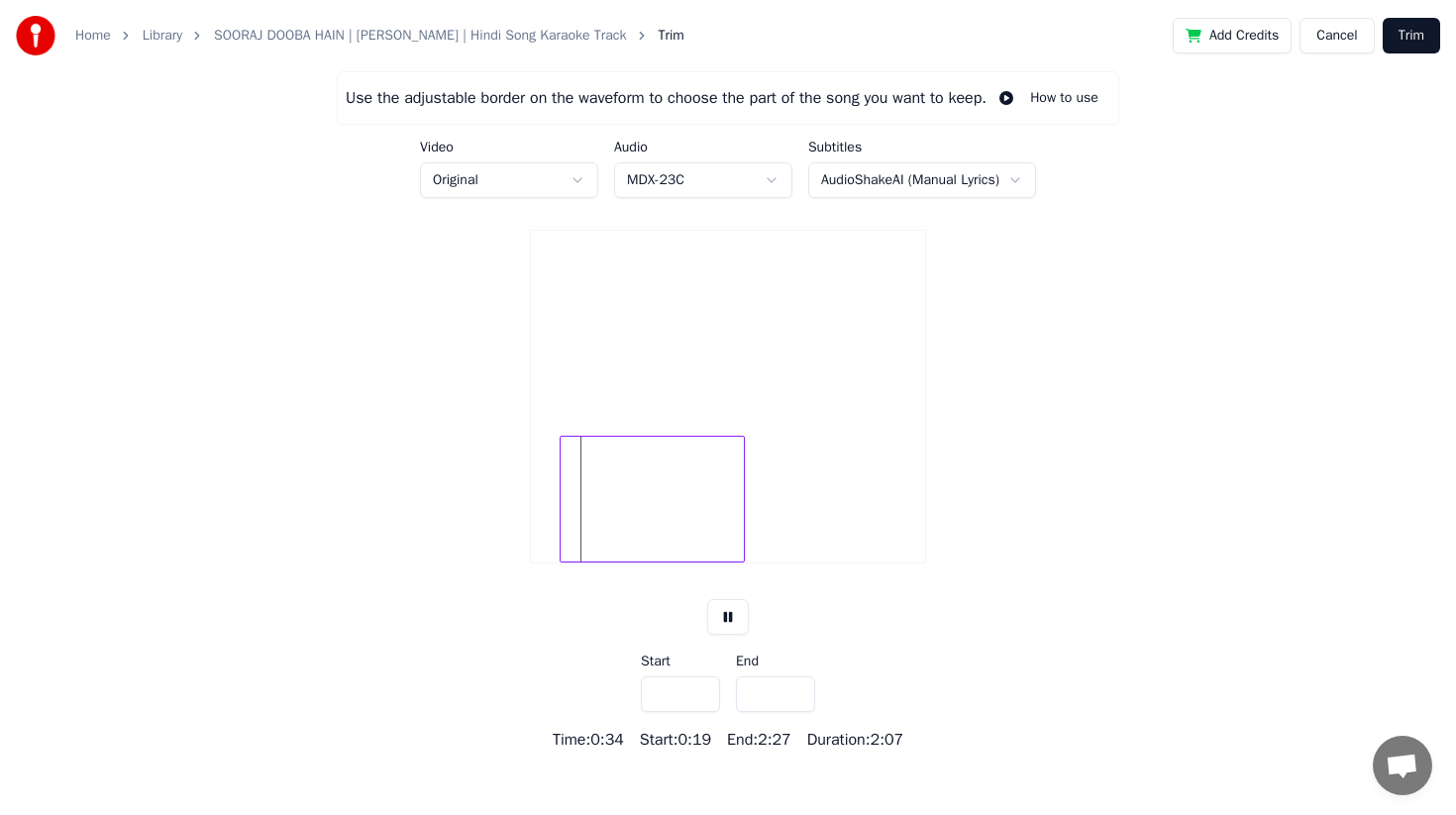 click at bounding box center [564, 499] 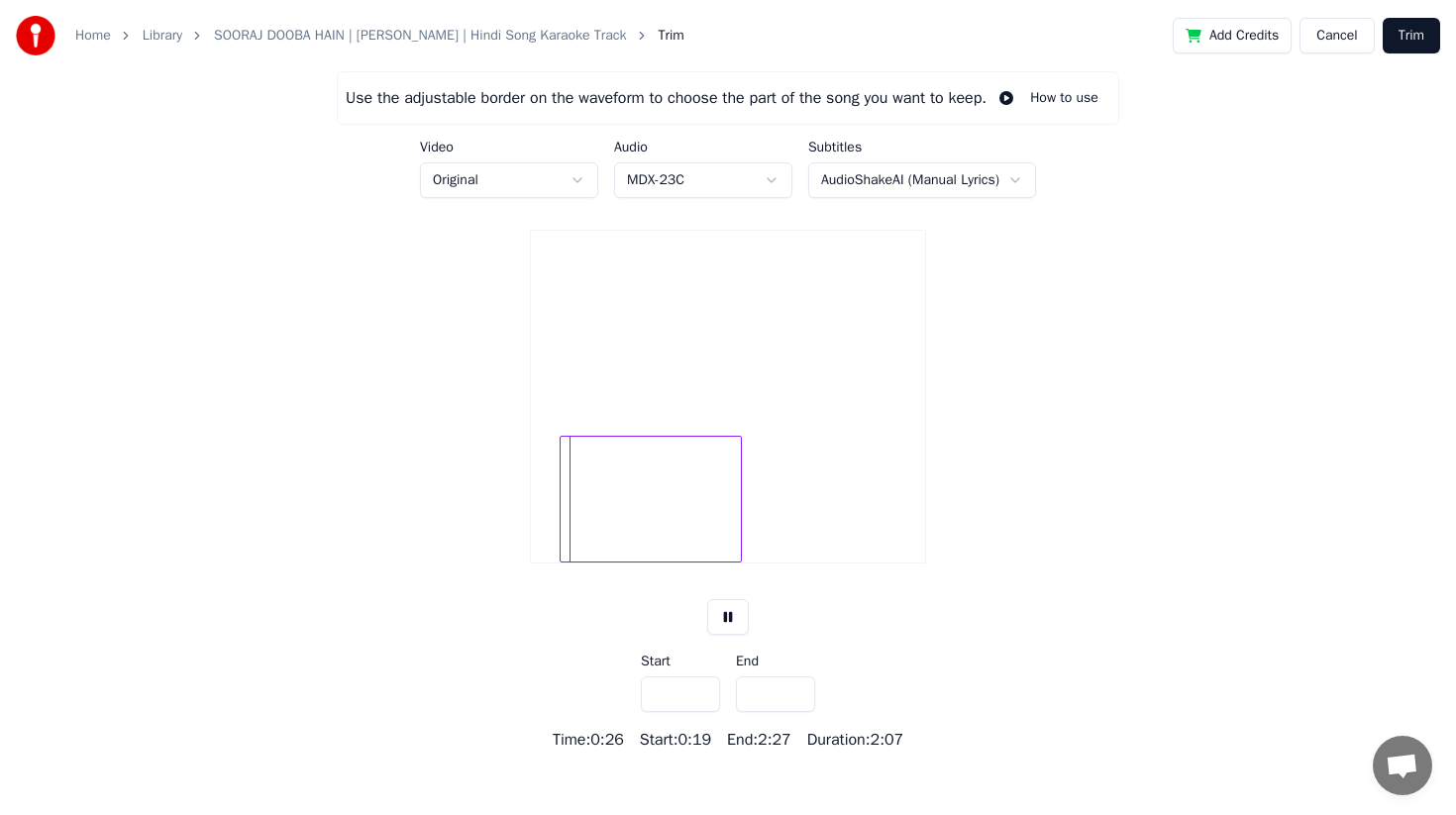 click at bounding box center [738, 499] 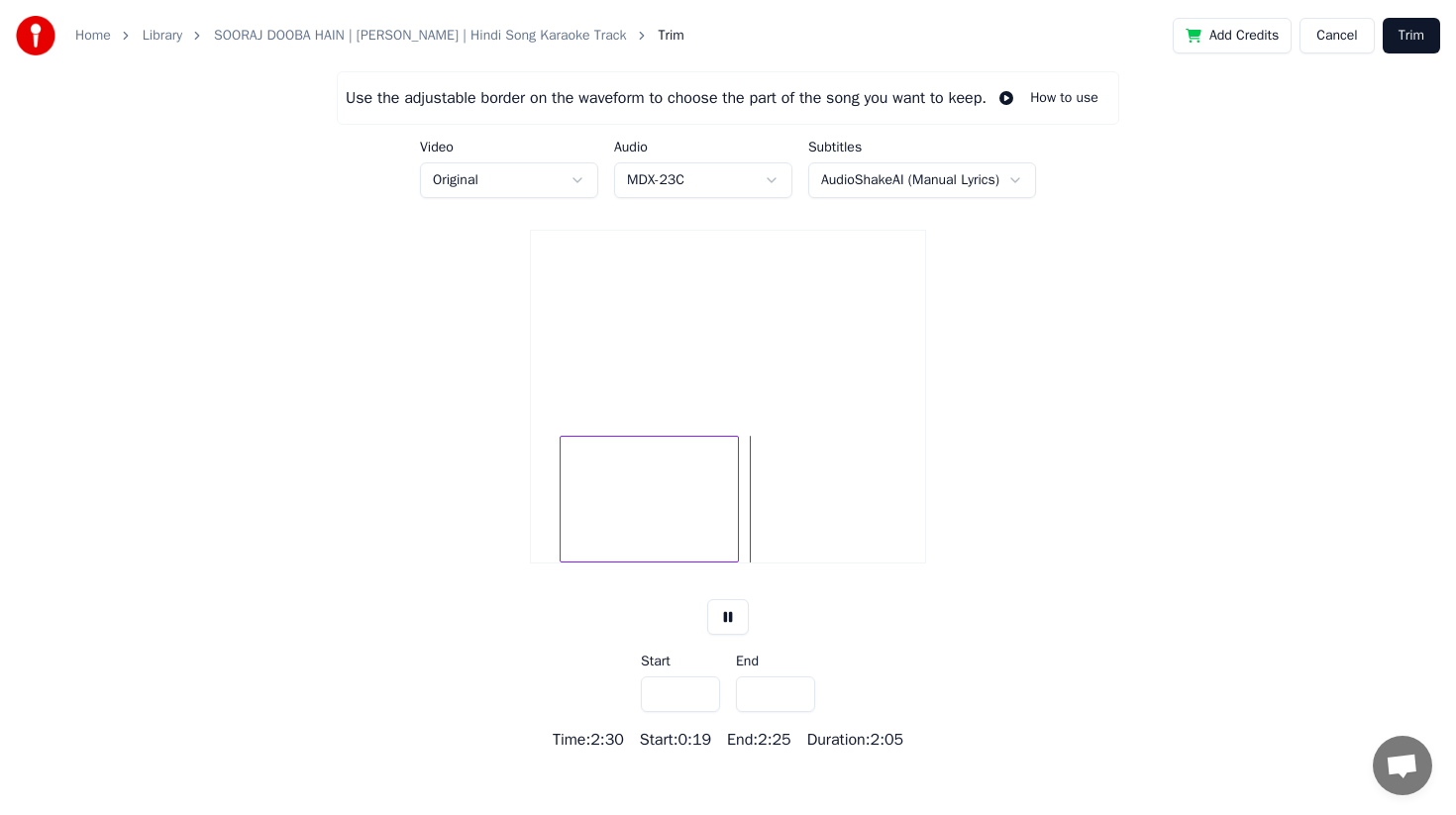 click at bounding box center (735, 499) 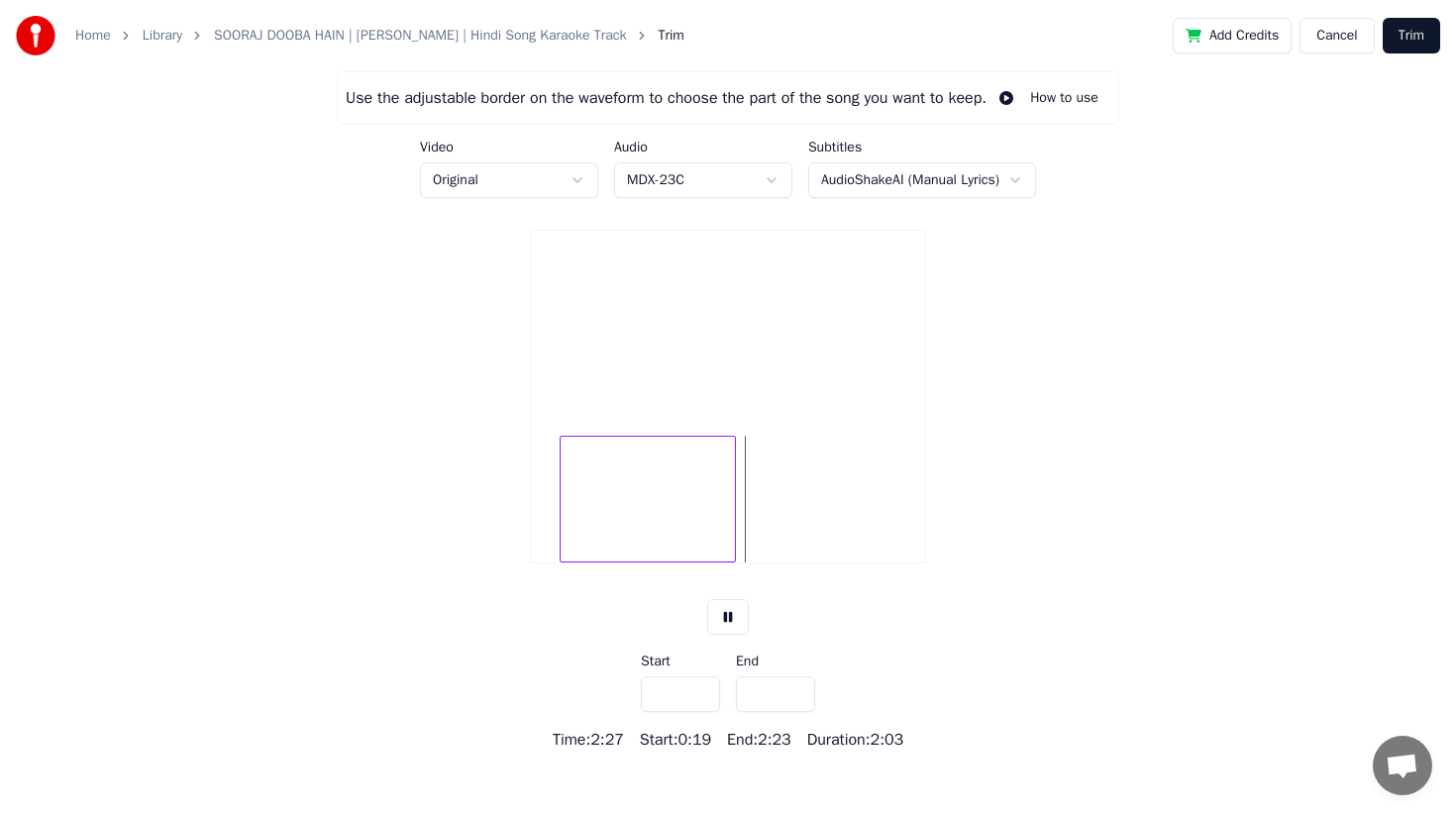 click at bounding box center (732, 499) 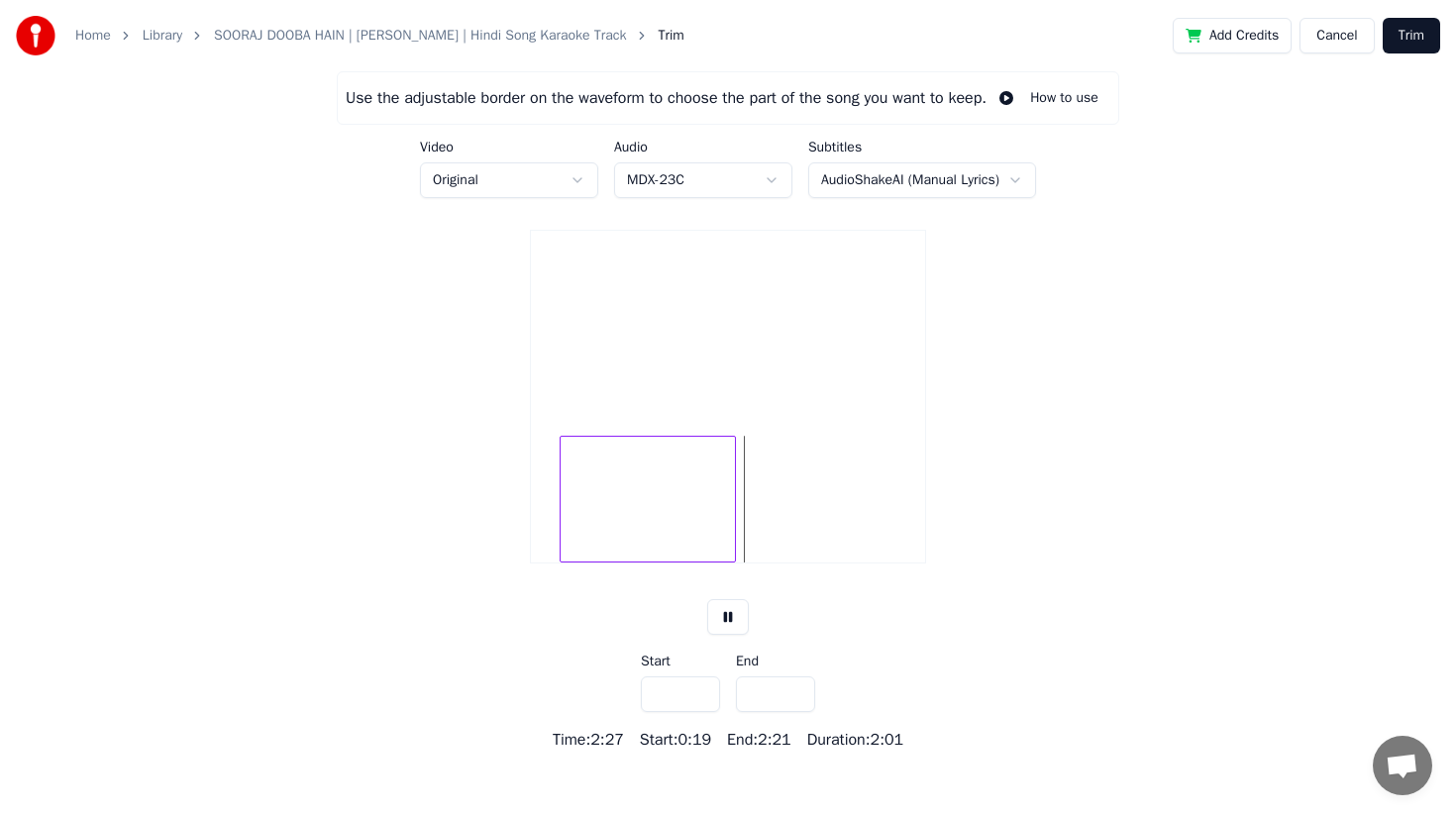 click at bounding box center (564, 499) 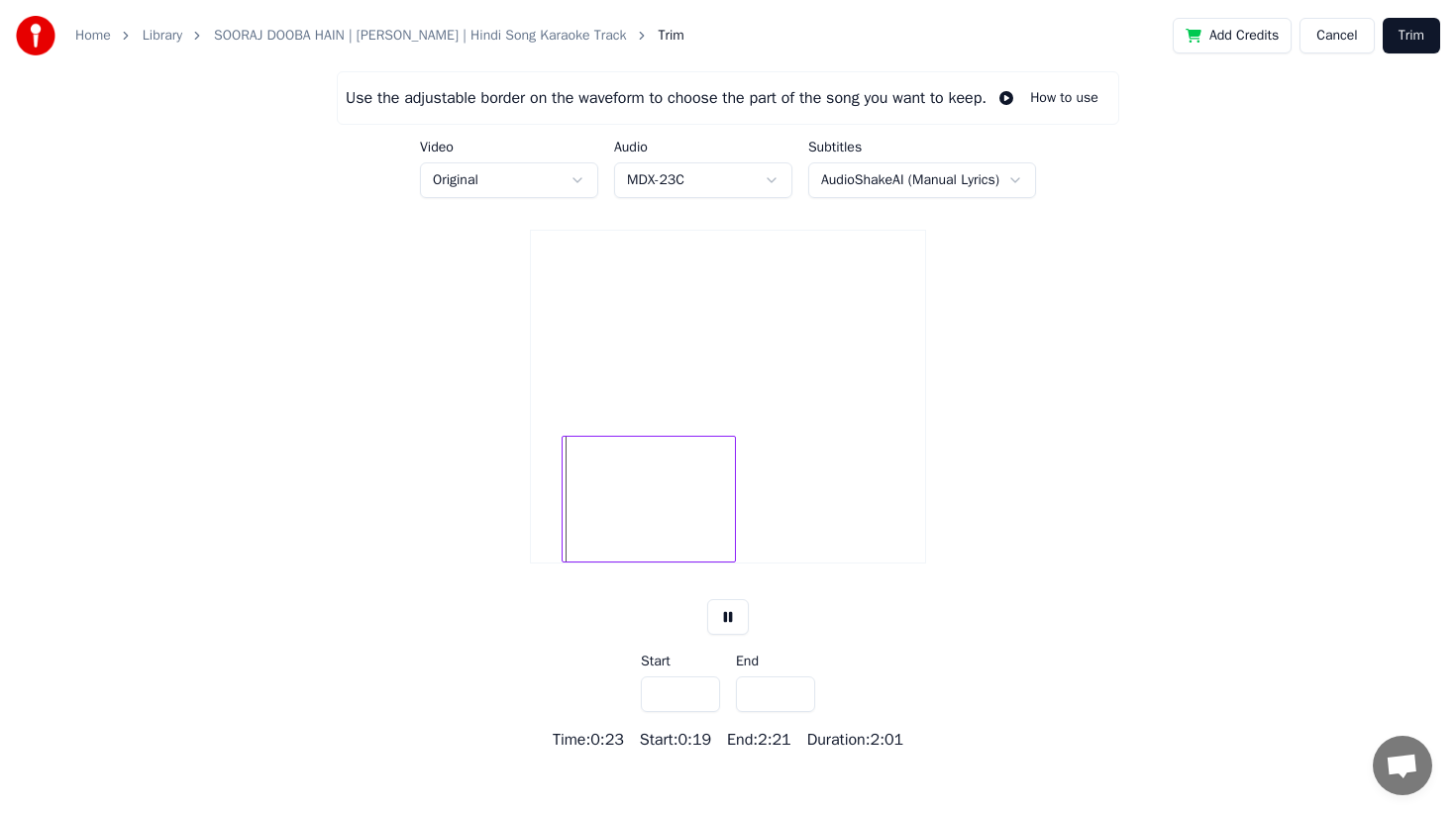 click at bounding box center (566, 499) 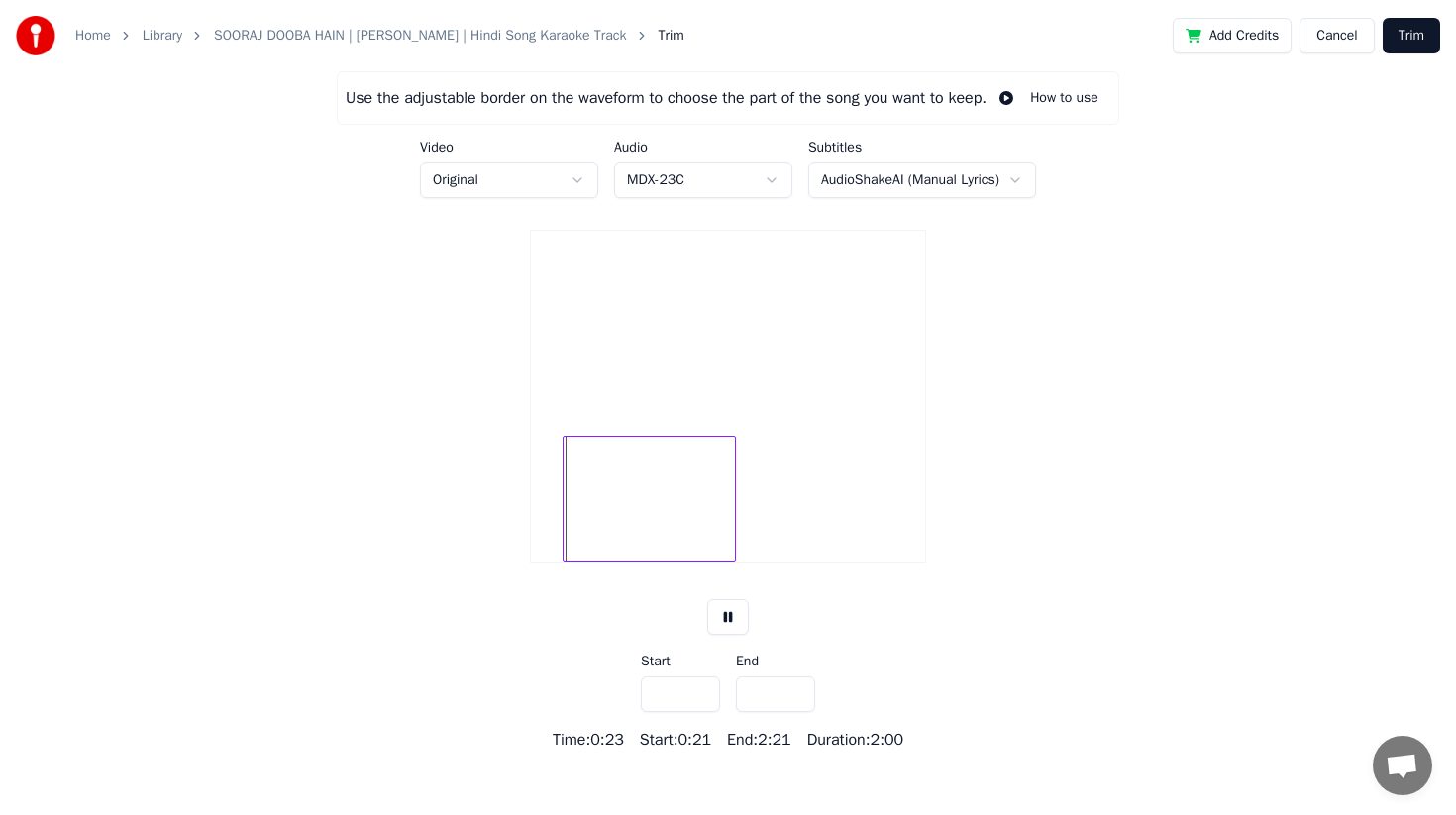 click at bounding box center (567, 499) 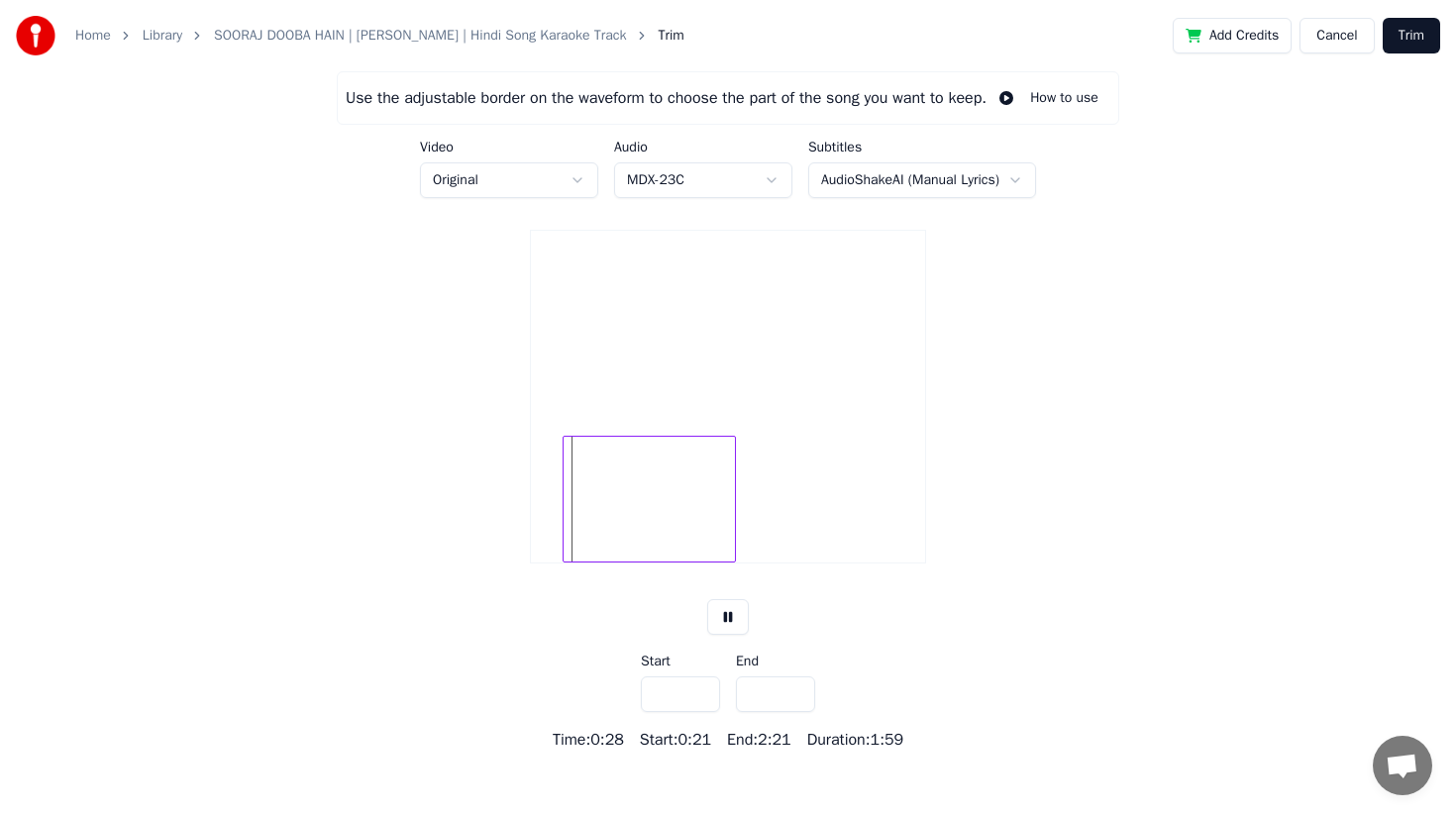click at bounding box center [732, 499] 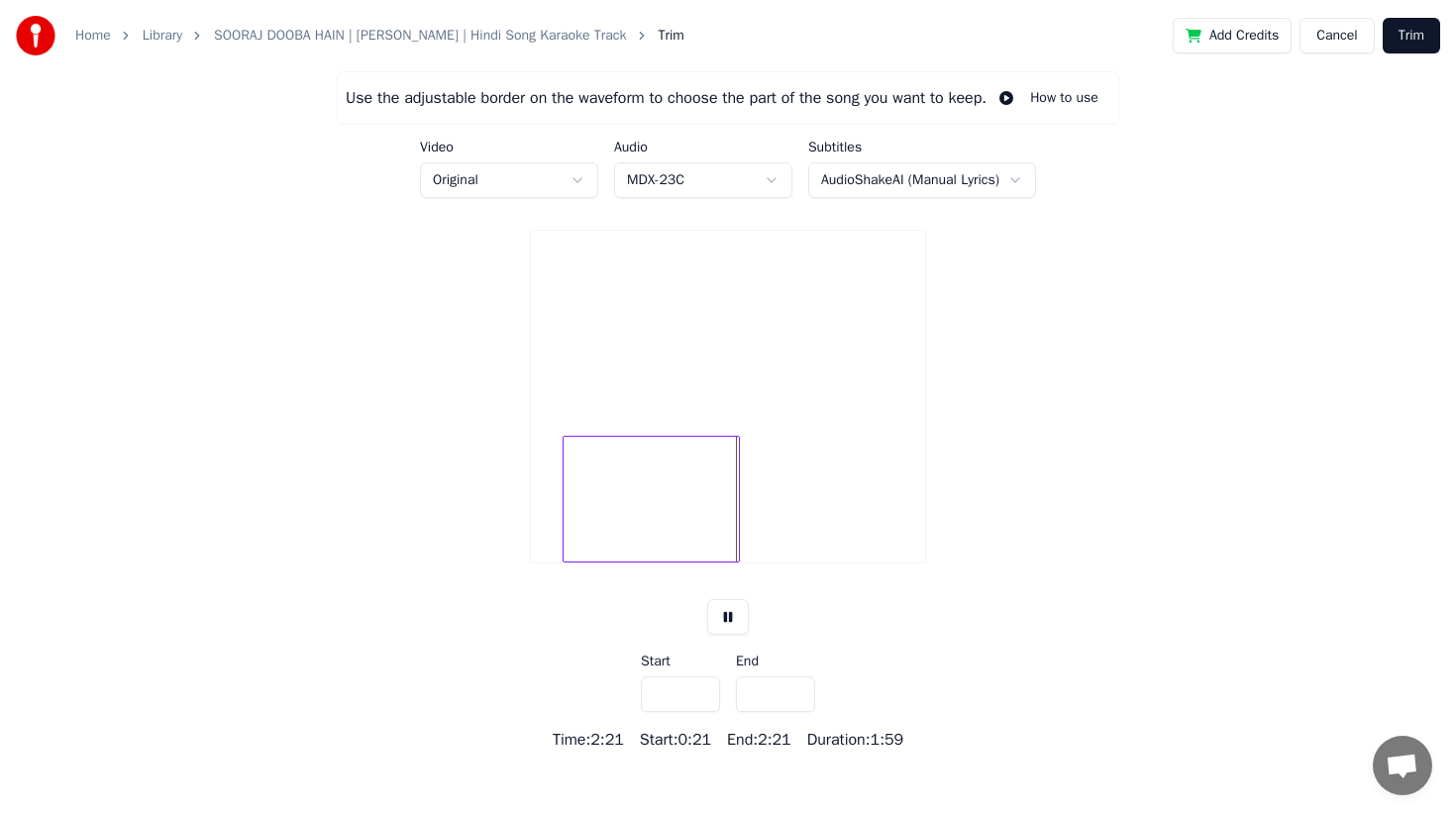 click at bounding box center (736, 499) 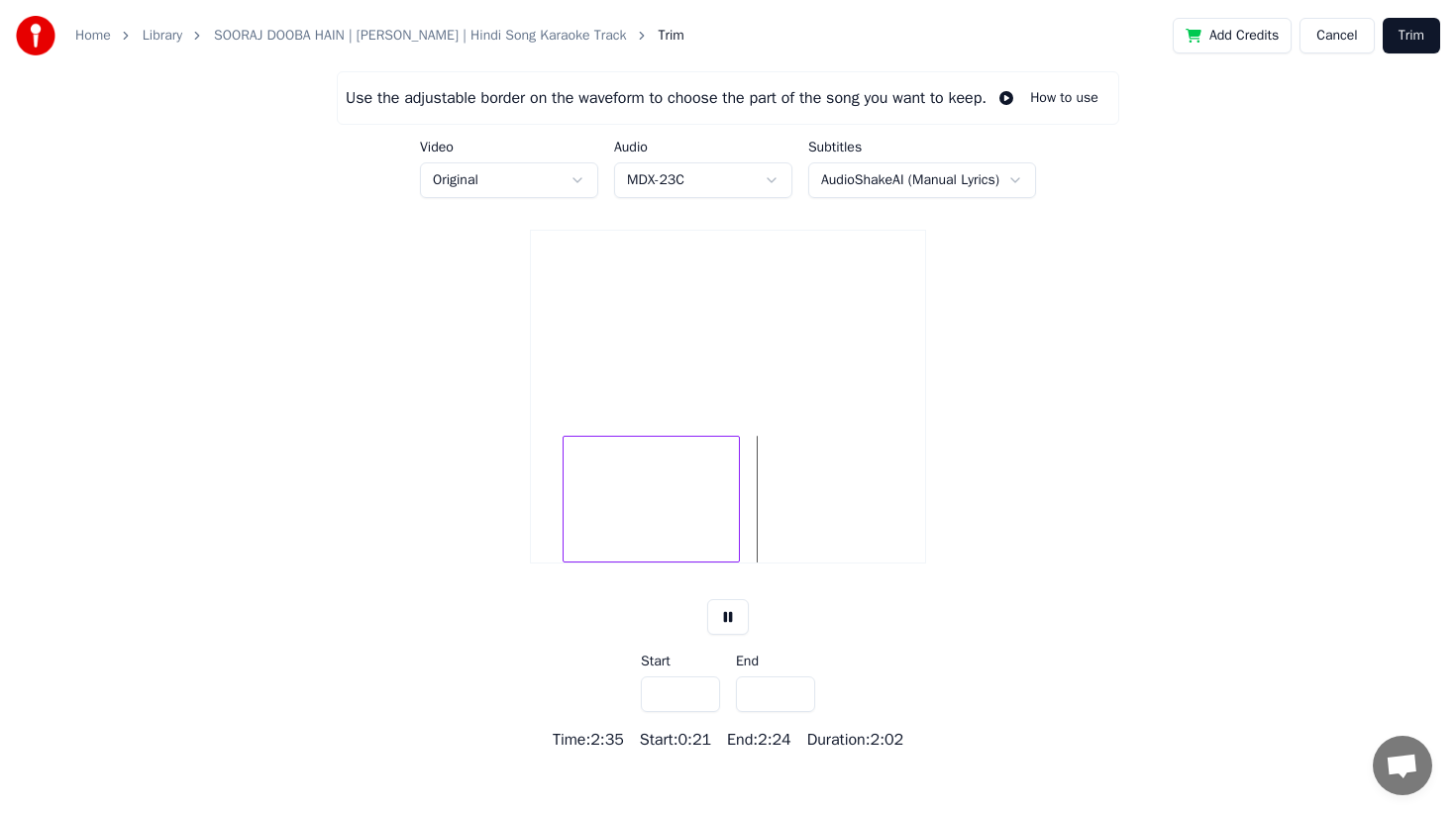 click at bounding box center (651, 499) 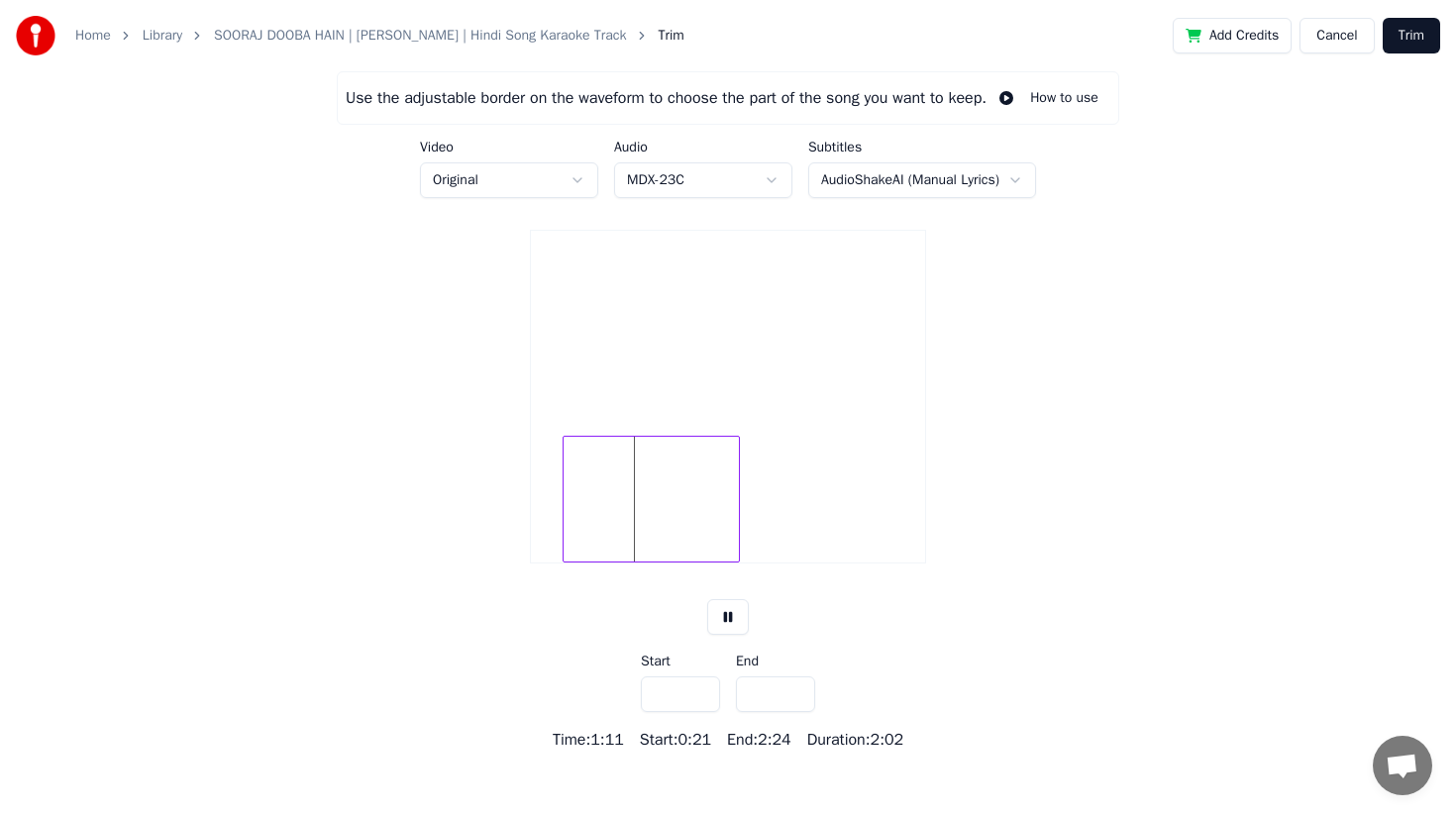 click on "Trim" at bounding box center (1411, 36) 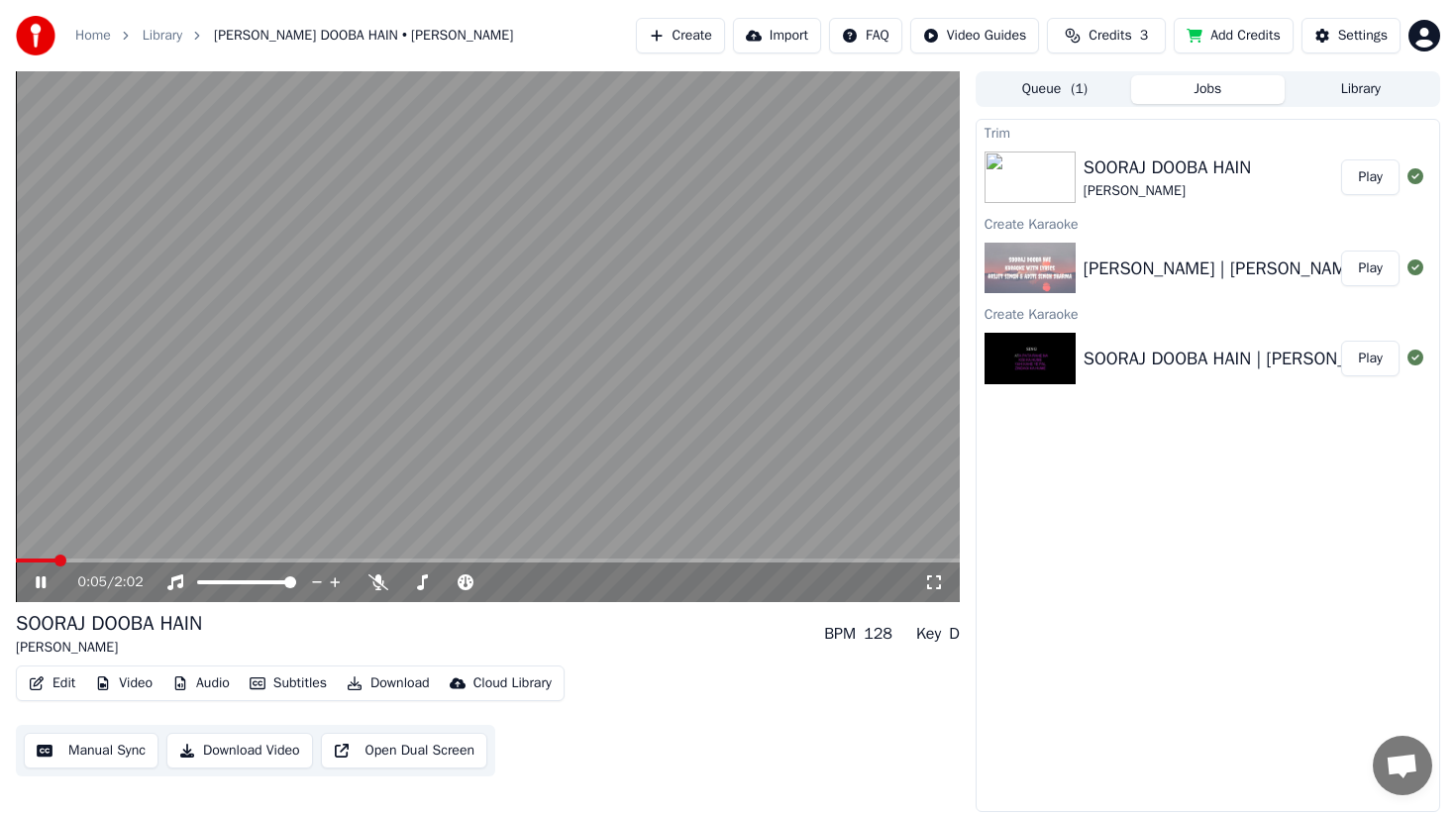 click on "0:05  /  2:02" at bounding box center [487, 582] 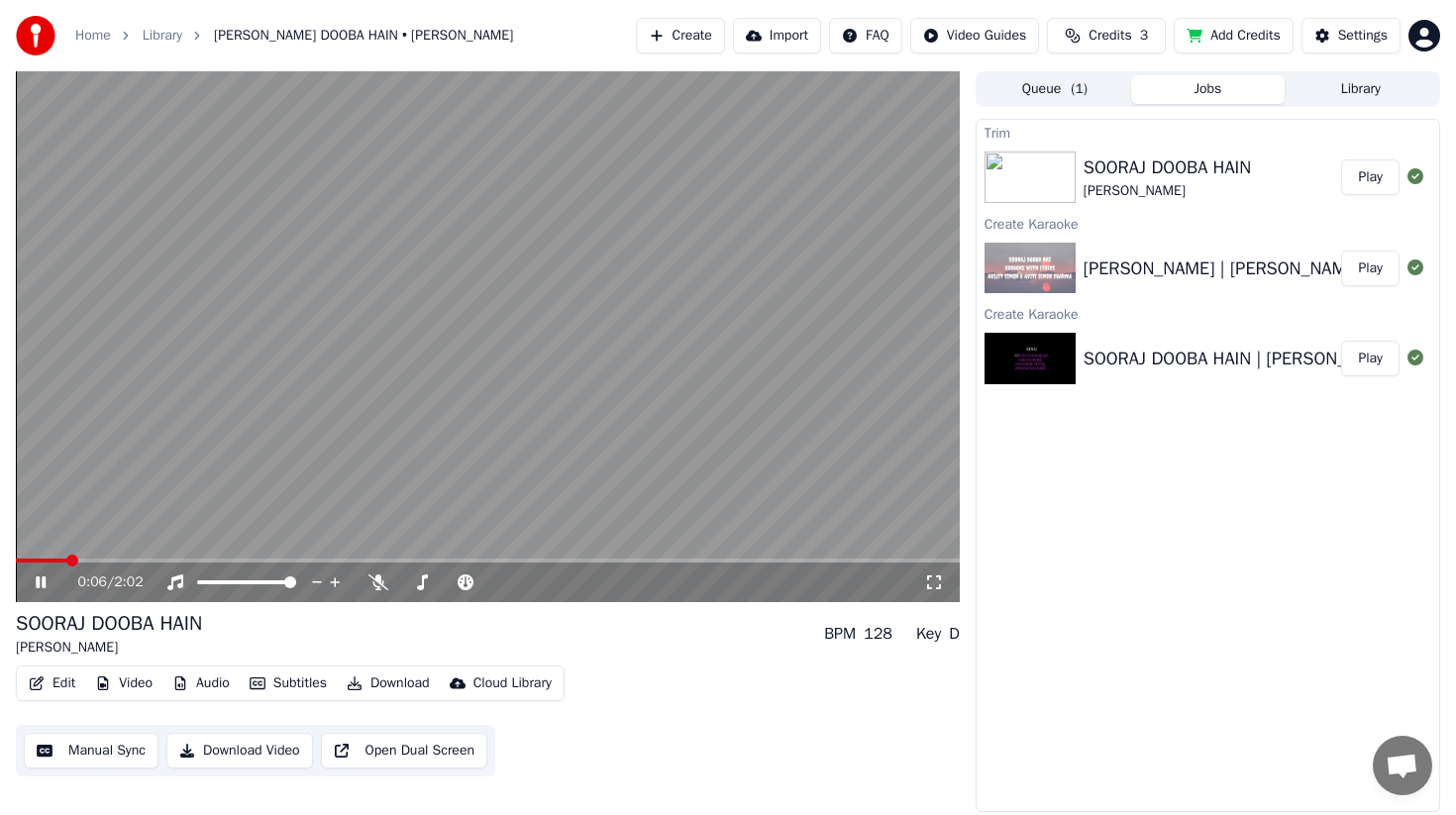 click at bounding box center (487, 560) 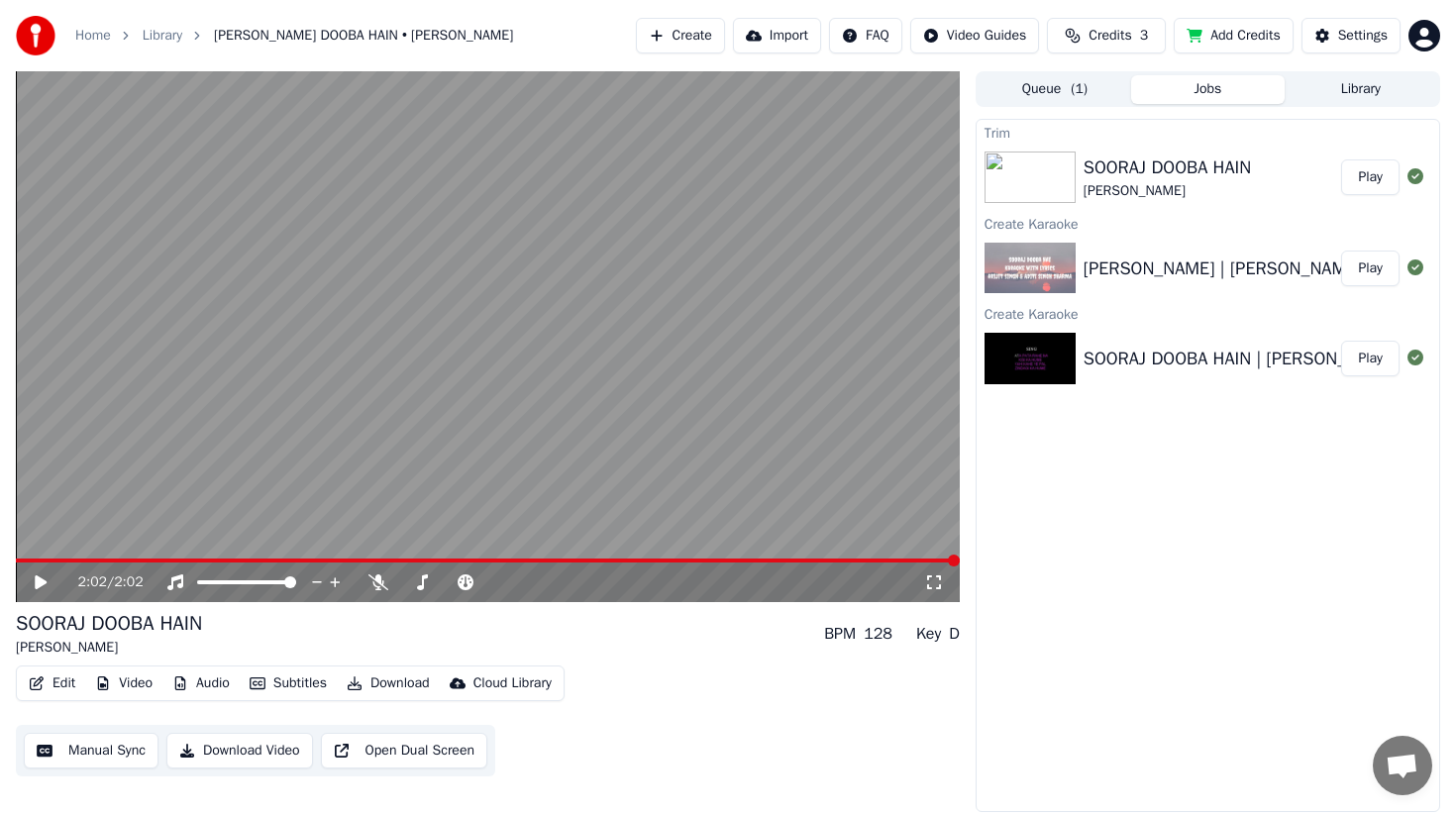 click on "Open Dual Screen" at bounding box center [404, 751] 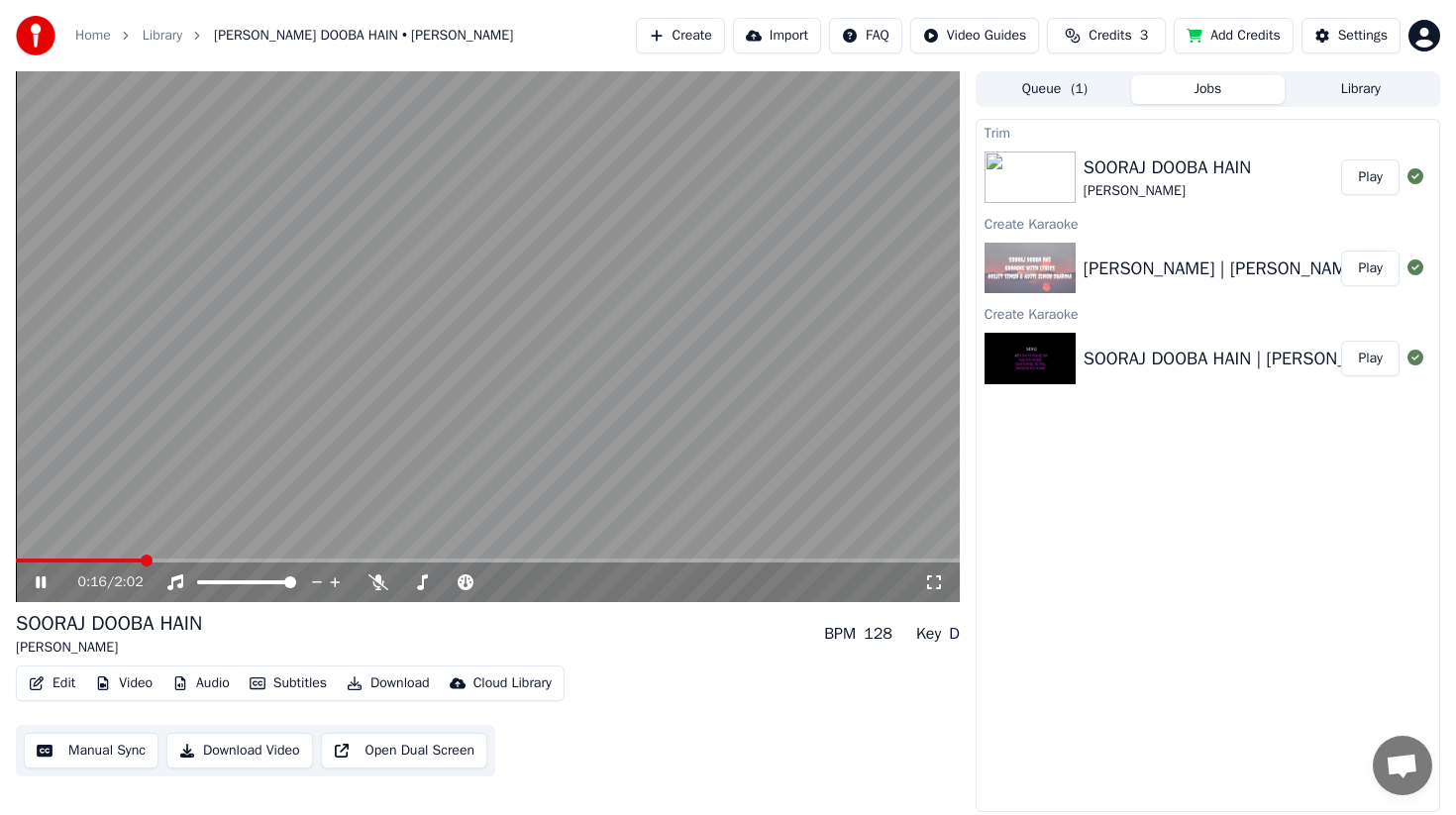 click at bounding box center [487, 337] 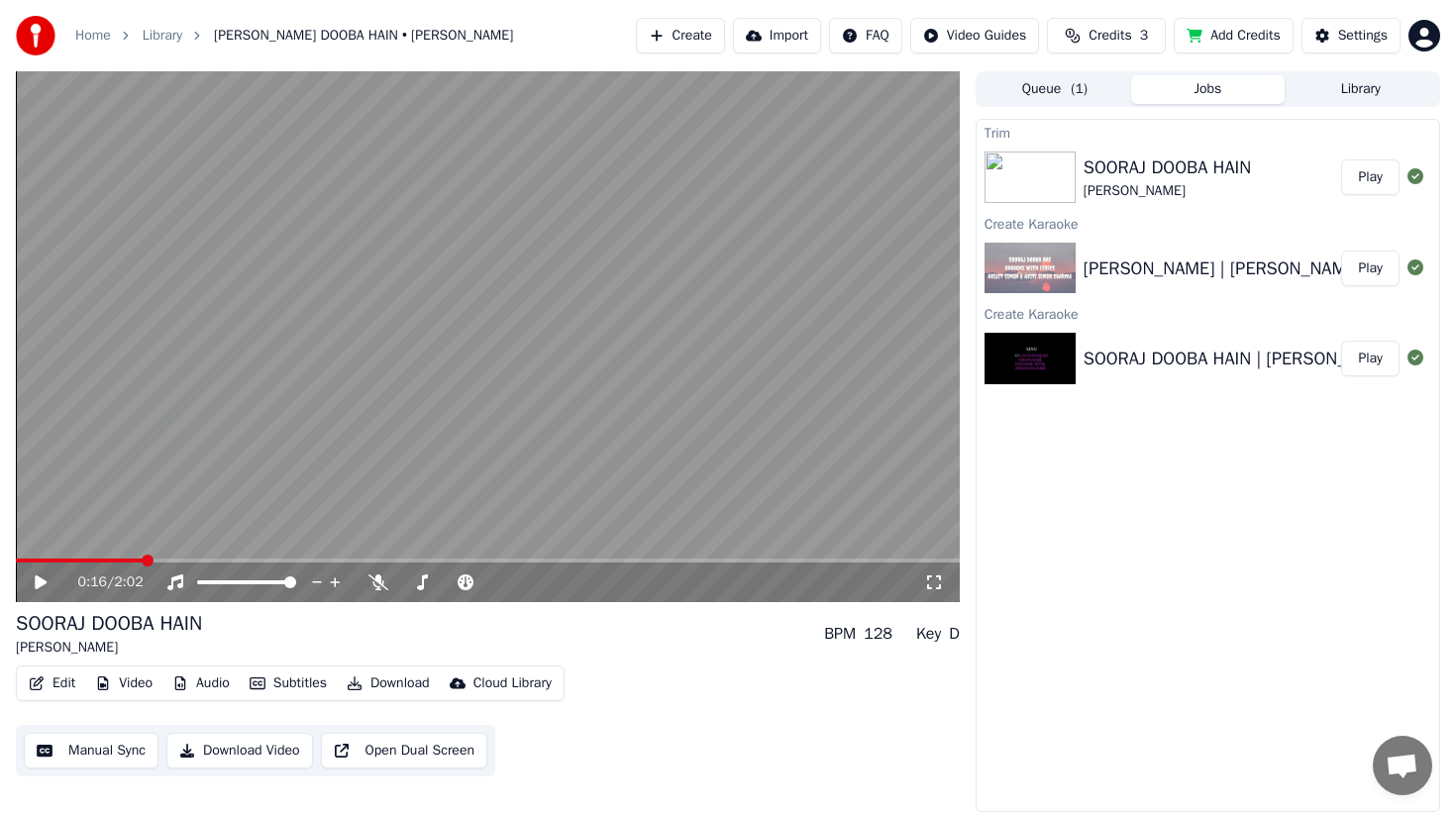click at bounding box center (487, 337) 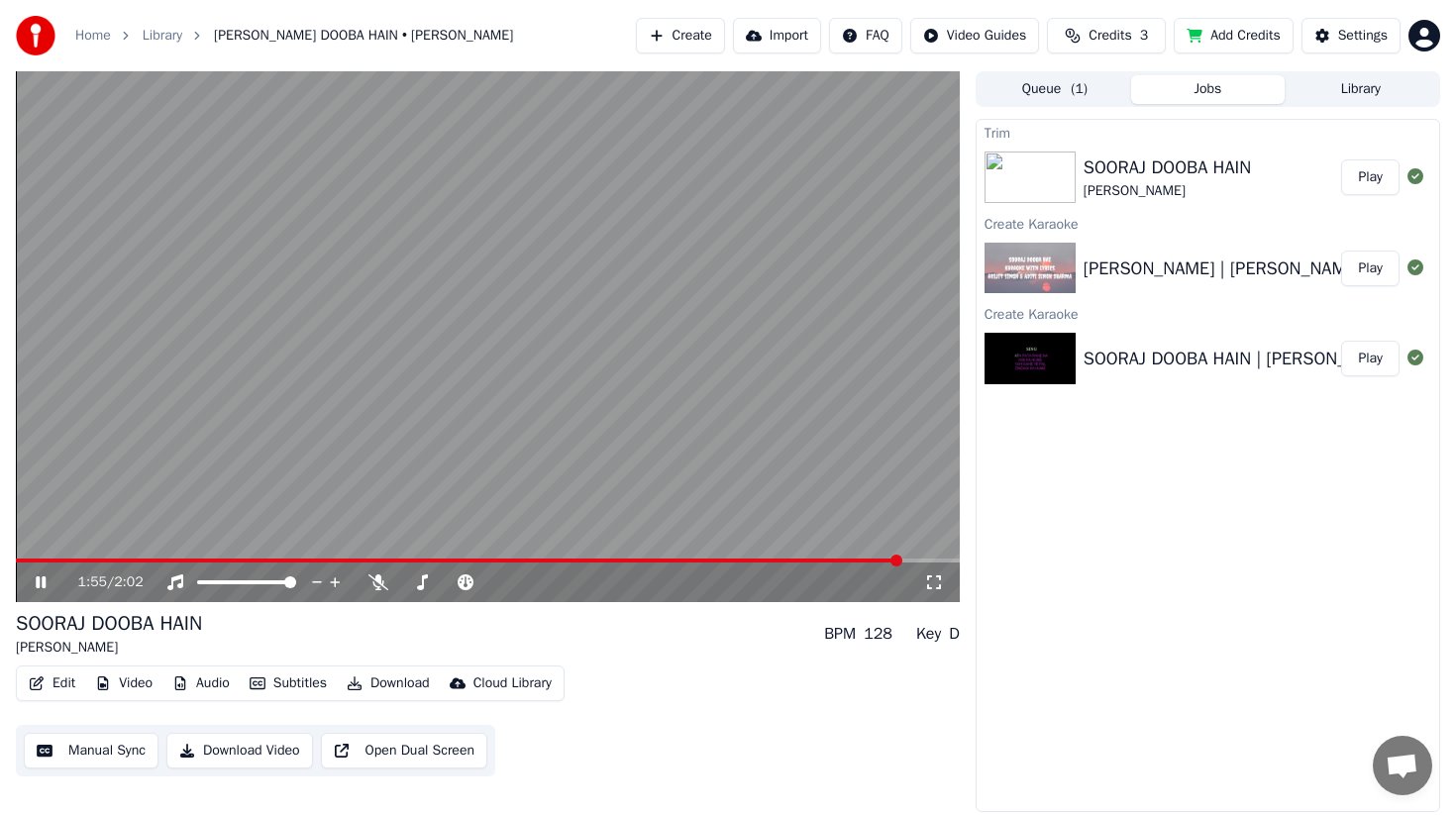click at bounding box center (487, 560) 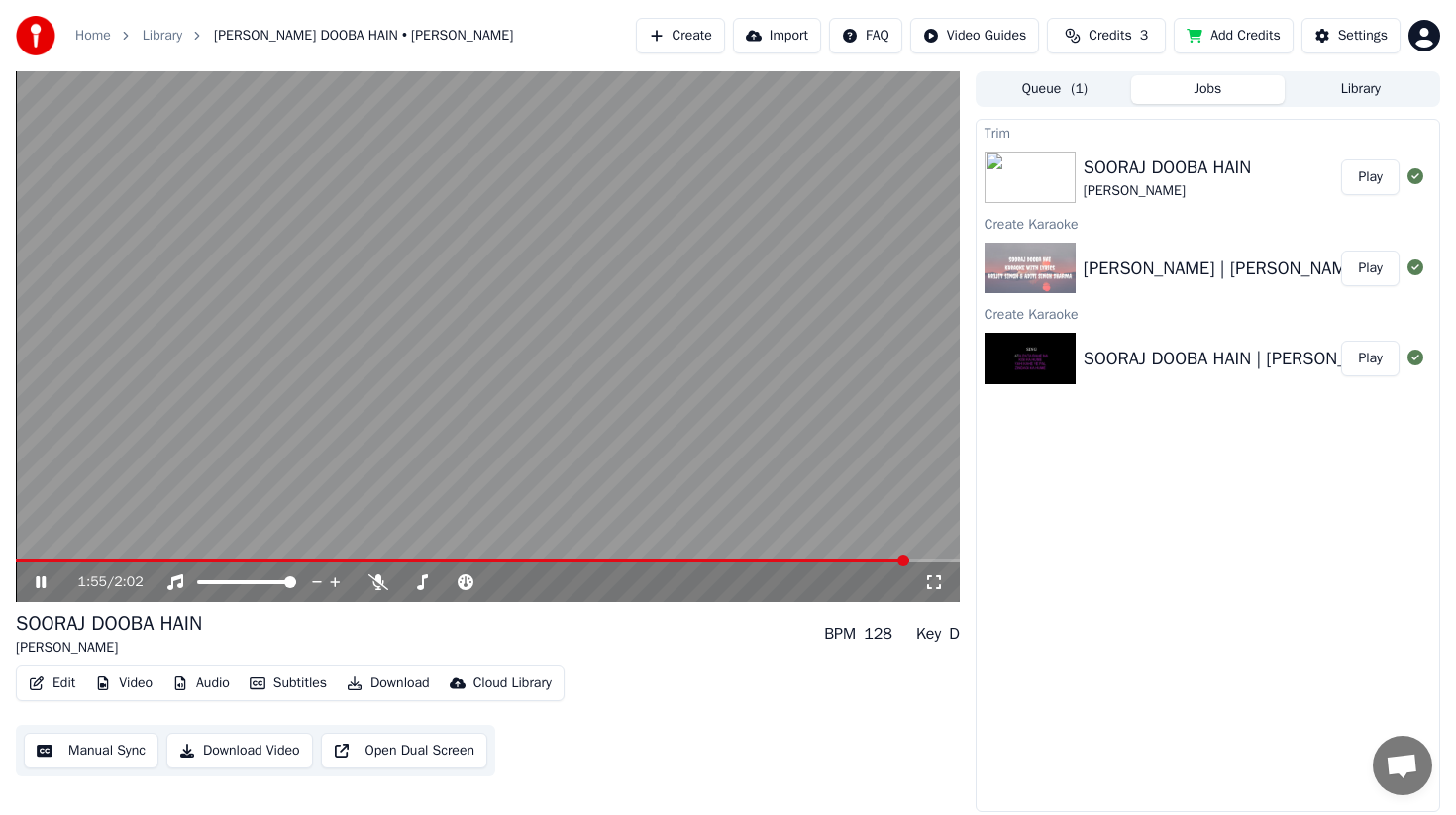 click on "1:55  /  2:02" at bounding box center (487, 582) 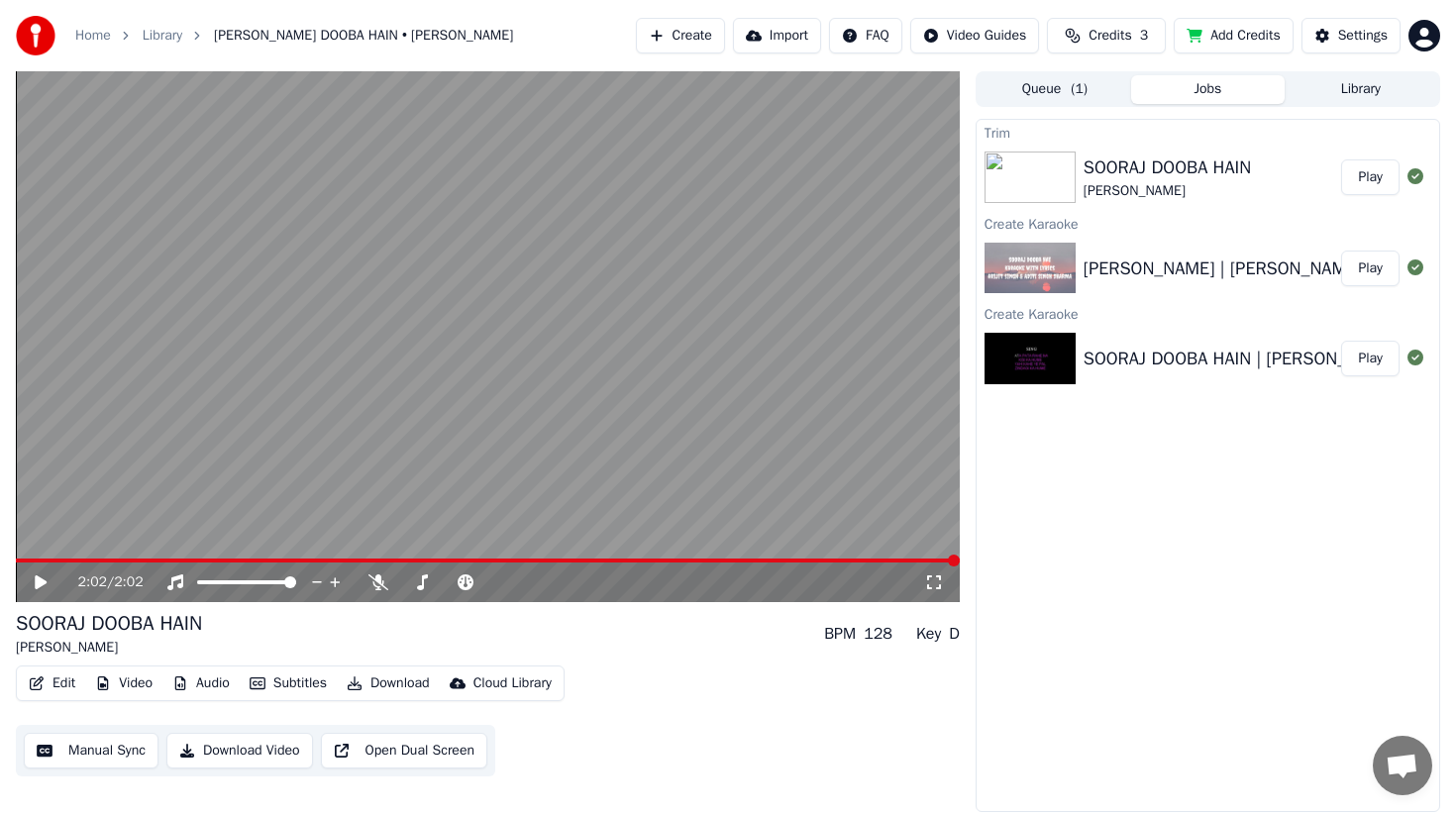 click on "[PERSON_NAME]" at bounding box center (1167, 191) 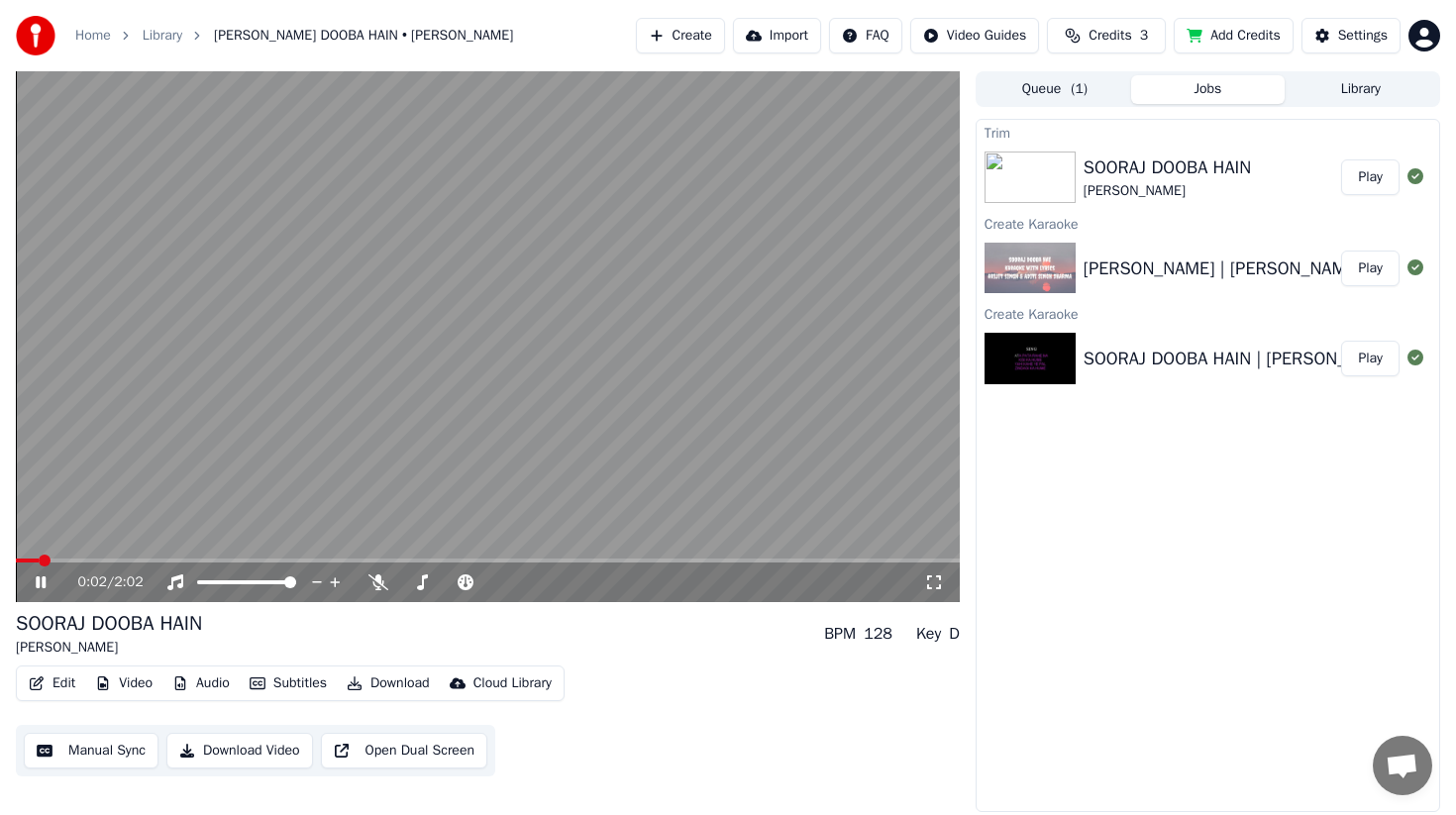 click on "0:02  /  2:02" at bounding box center [487, 582] 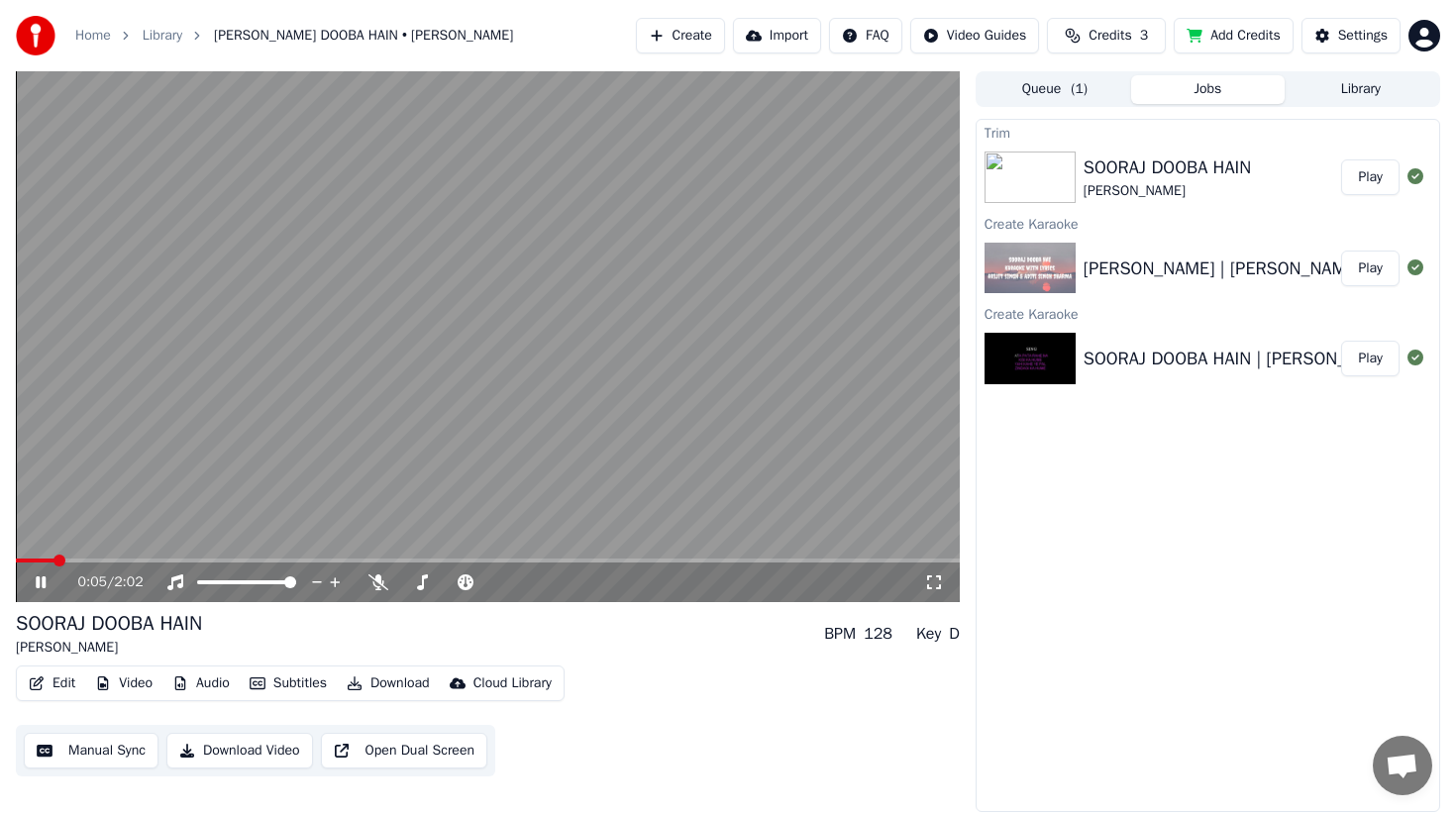 click at bounding box center [59, 560] 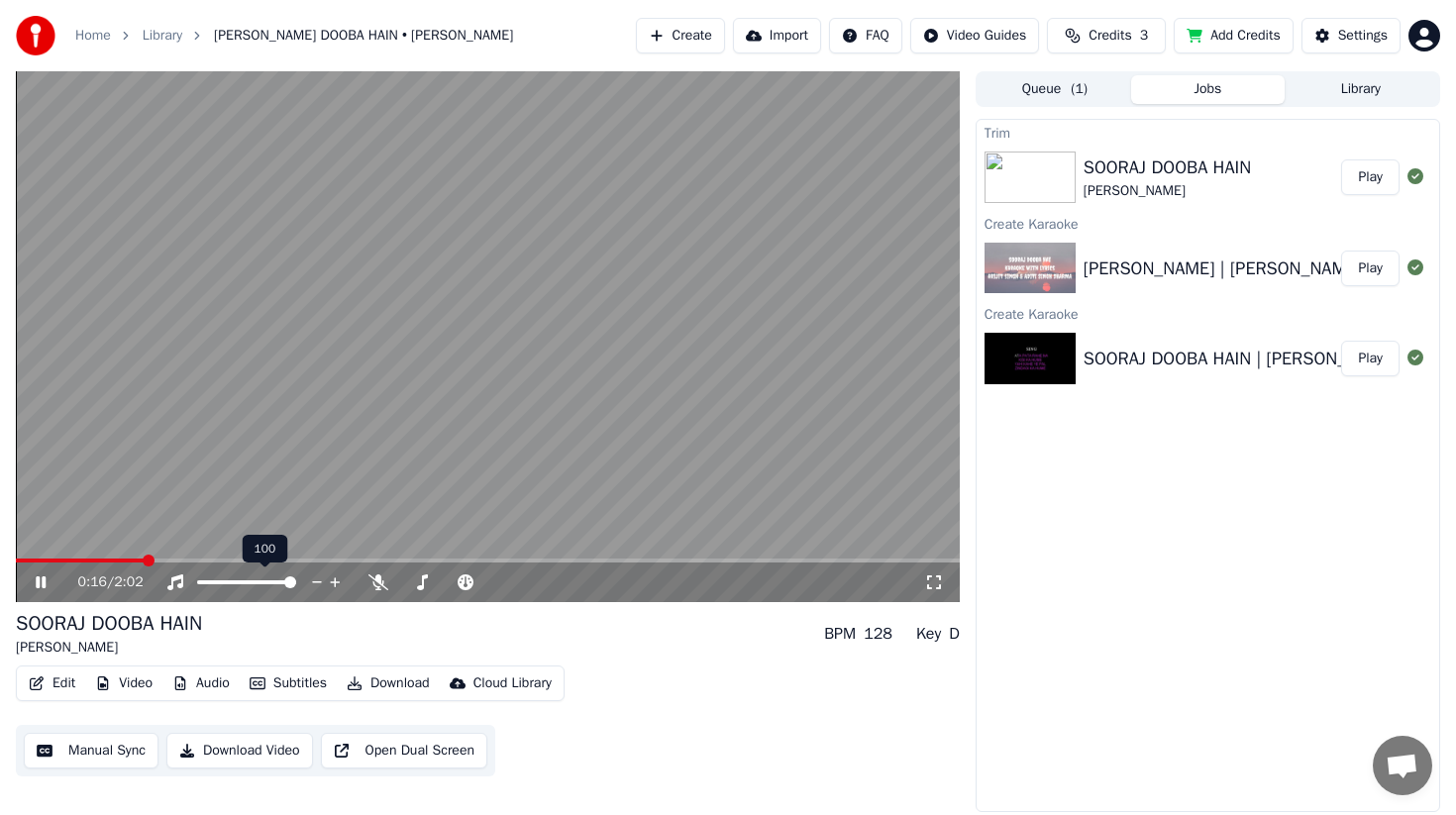 drag, startPoint x: 134, startPoint y: 570, endPoint x: 241, endPoint y: 583, distance: 107.786827 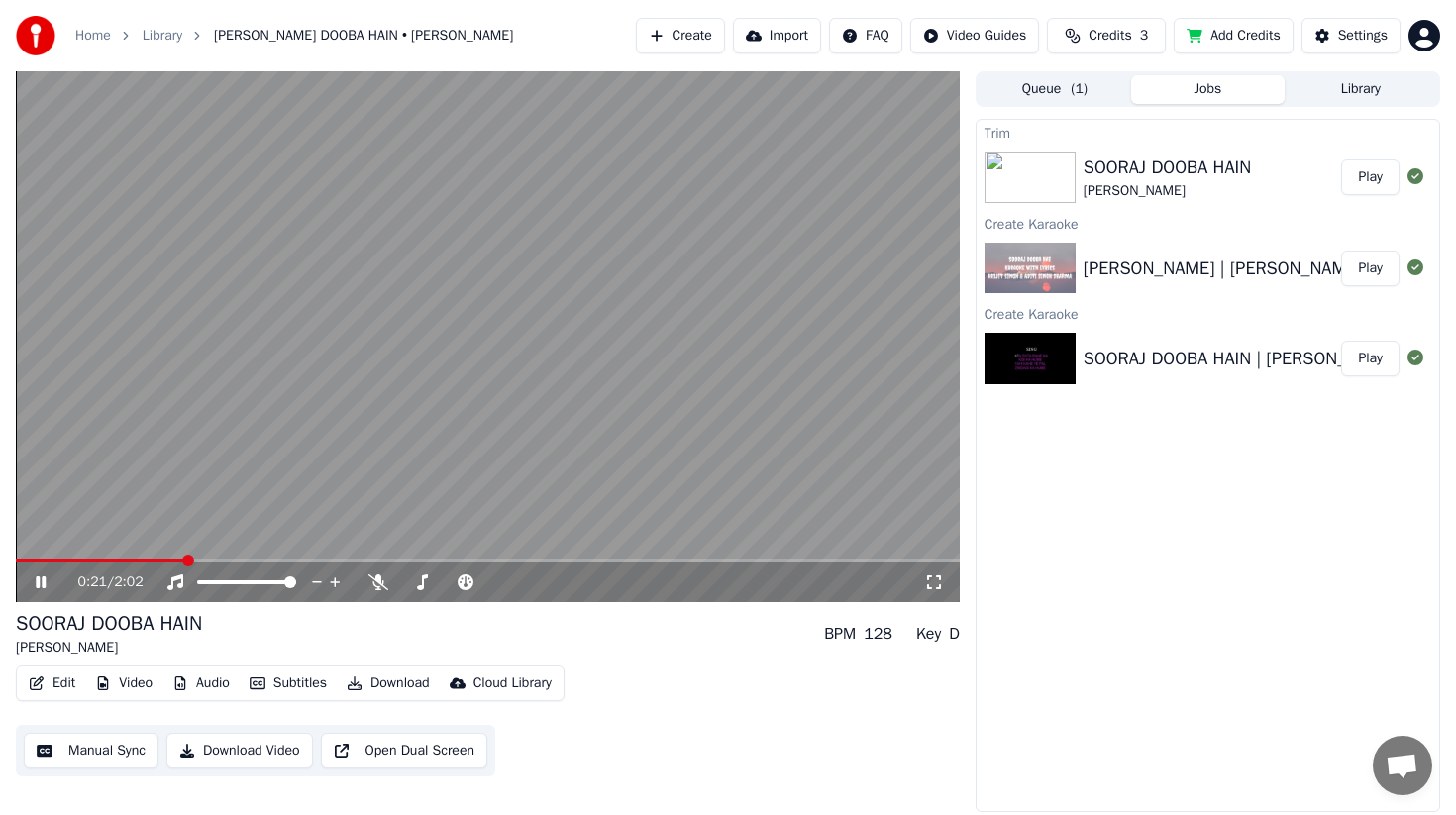click on "Import" at bounding box center (777, 36) 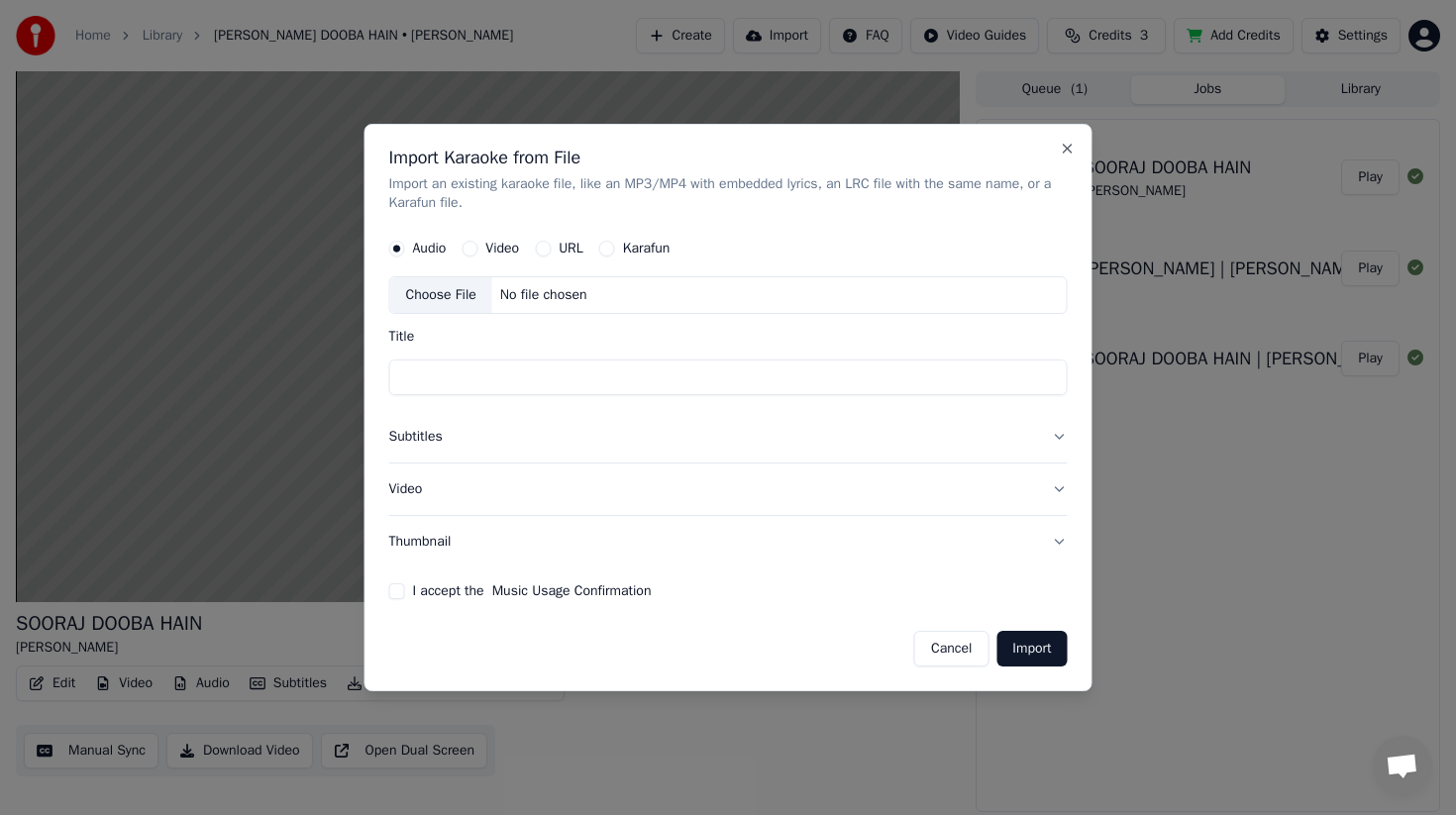 click on "Cancel" at bounding box center (951, 649) 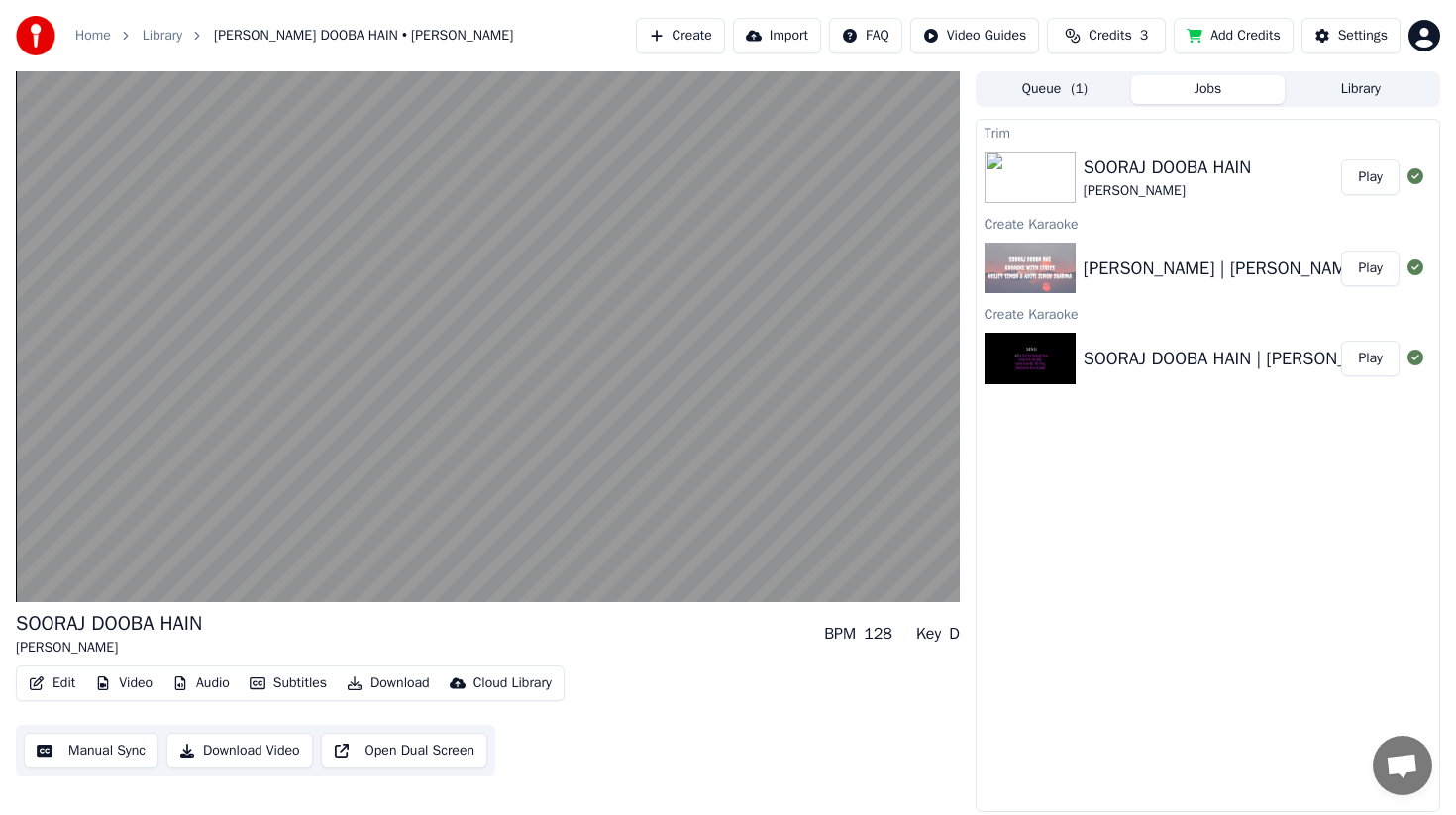 click on "SOORAJ DOOBA HAIN | [PERSON_NAME] | Hindi Song Karaoke Track" at bounding box center (1348, 358) 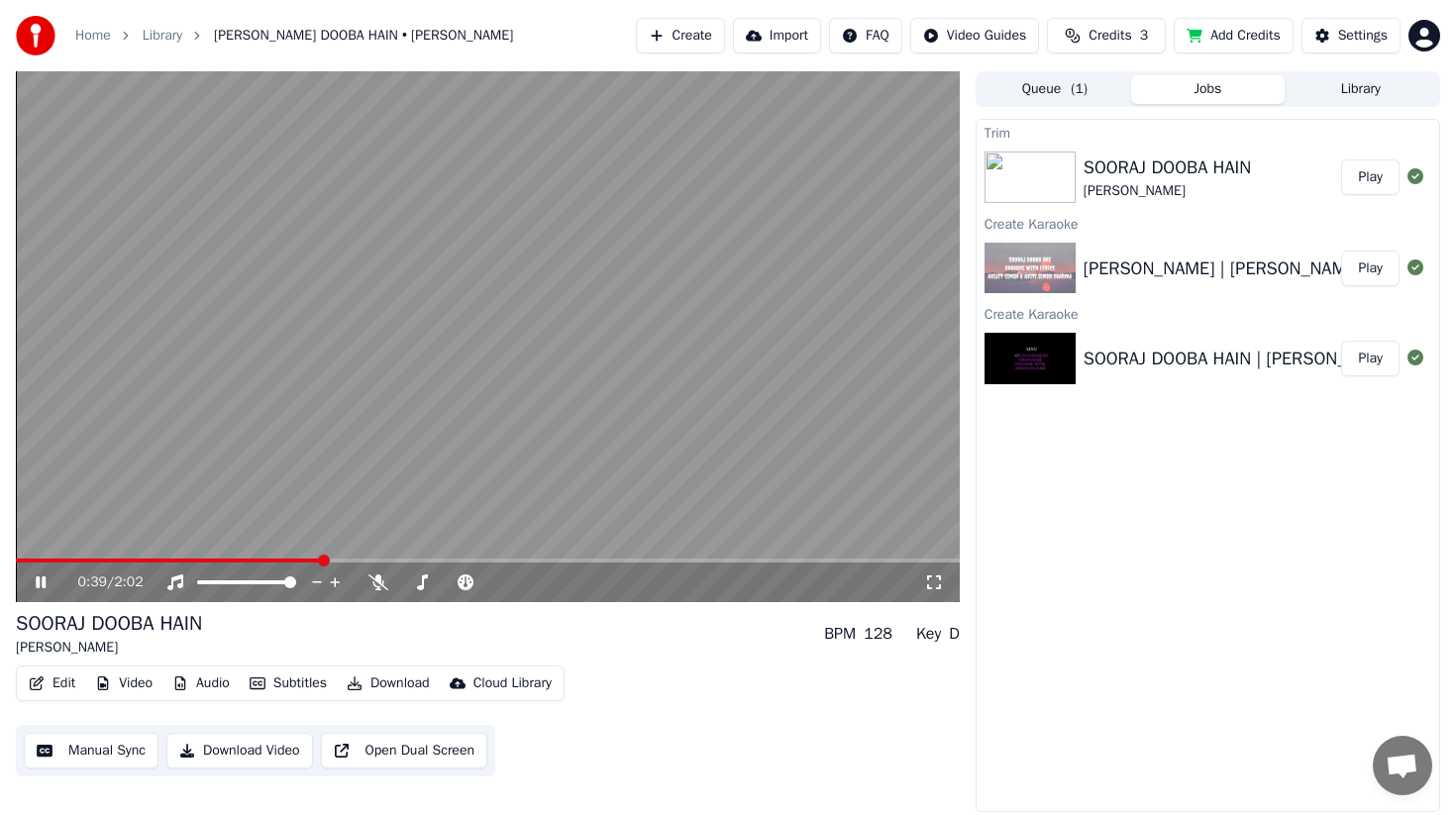 click on "128" at bounding box center [878, 634] 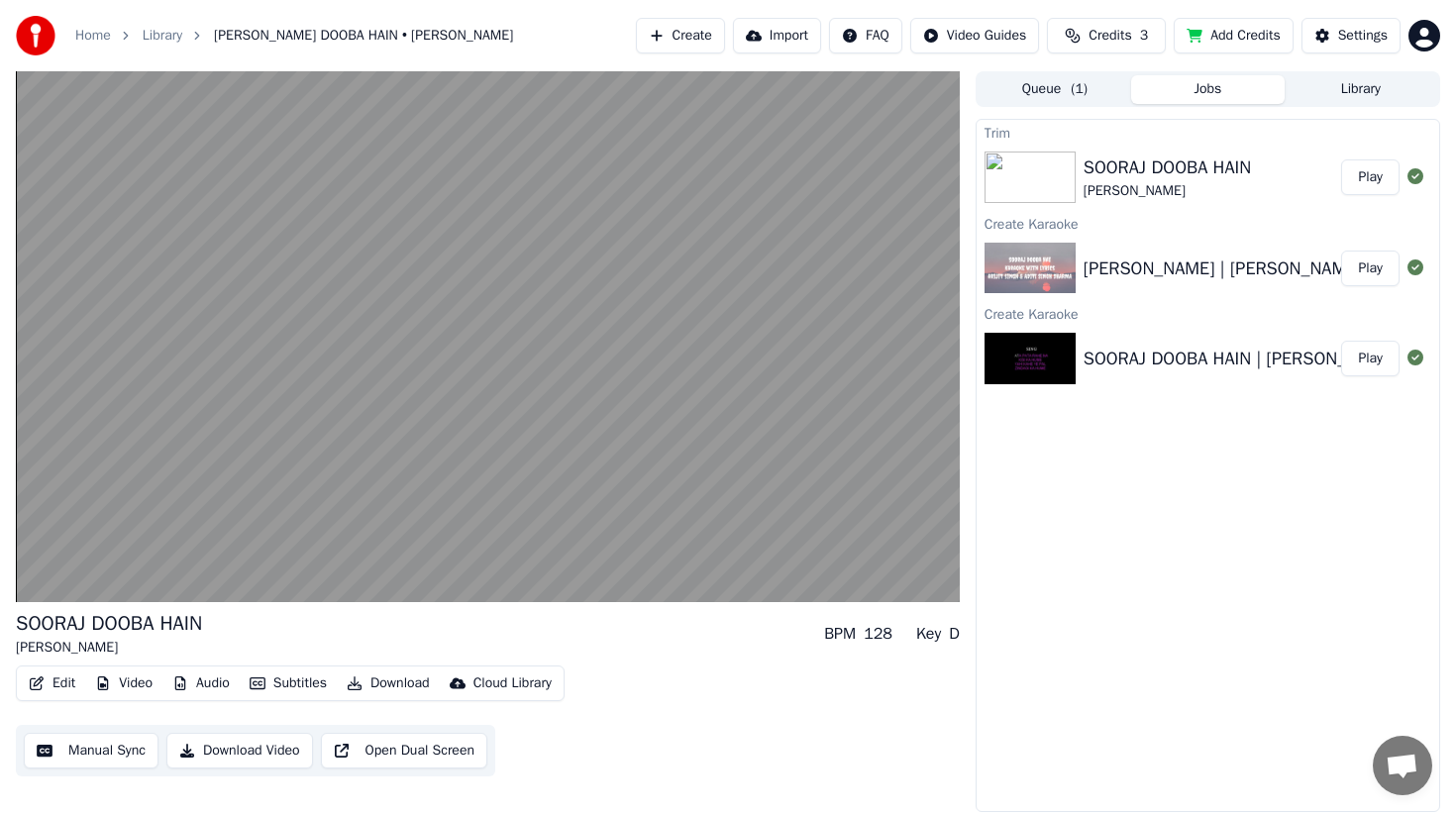 click on "Edit" at bounding box center (52, 683) 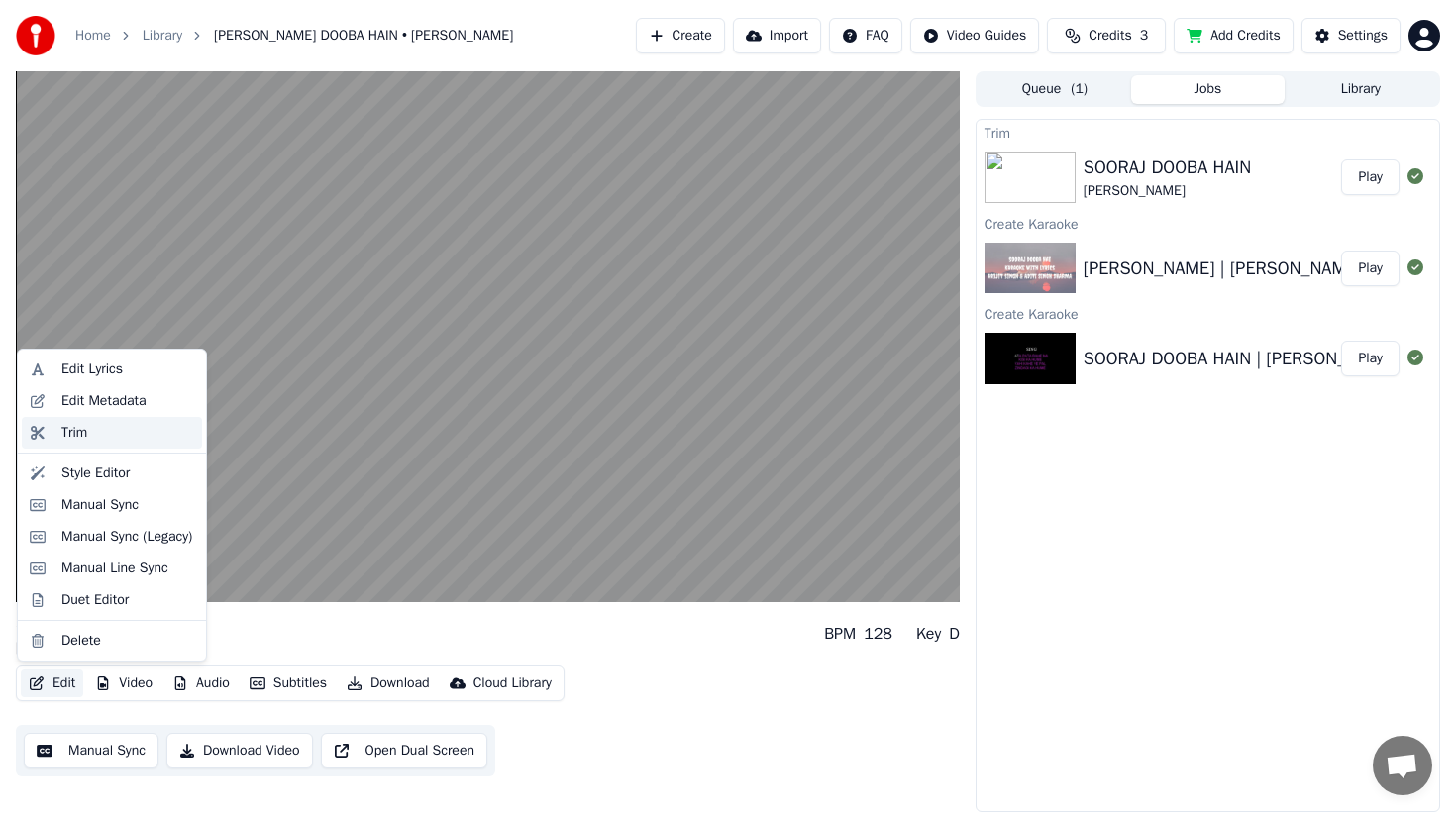 click on "Trim" at bounding box center (112, 433) 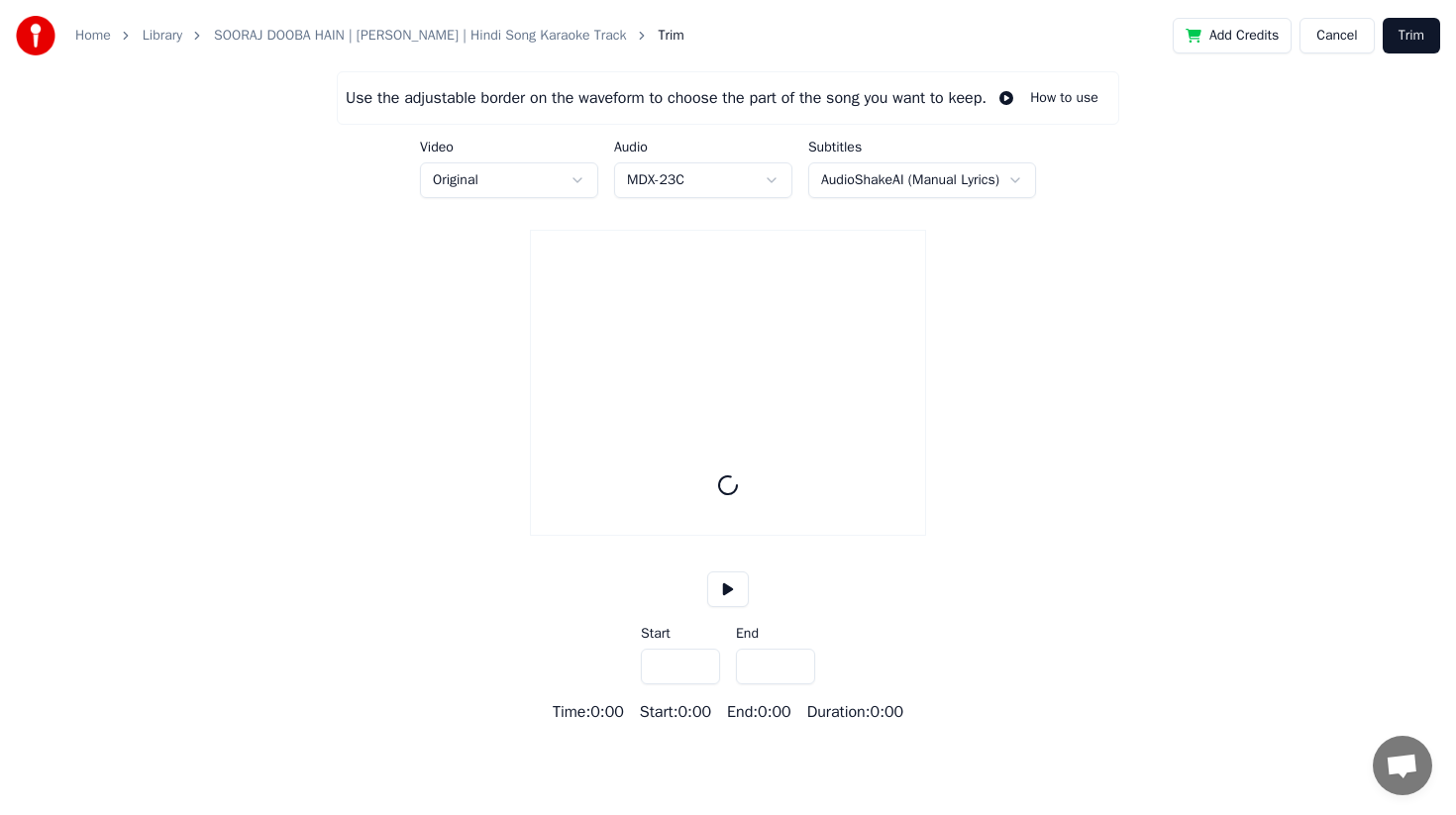 type on "*****" 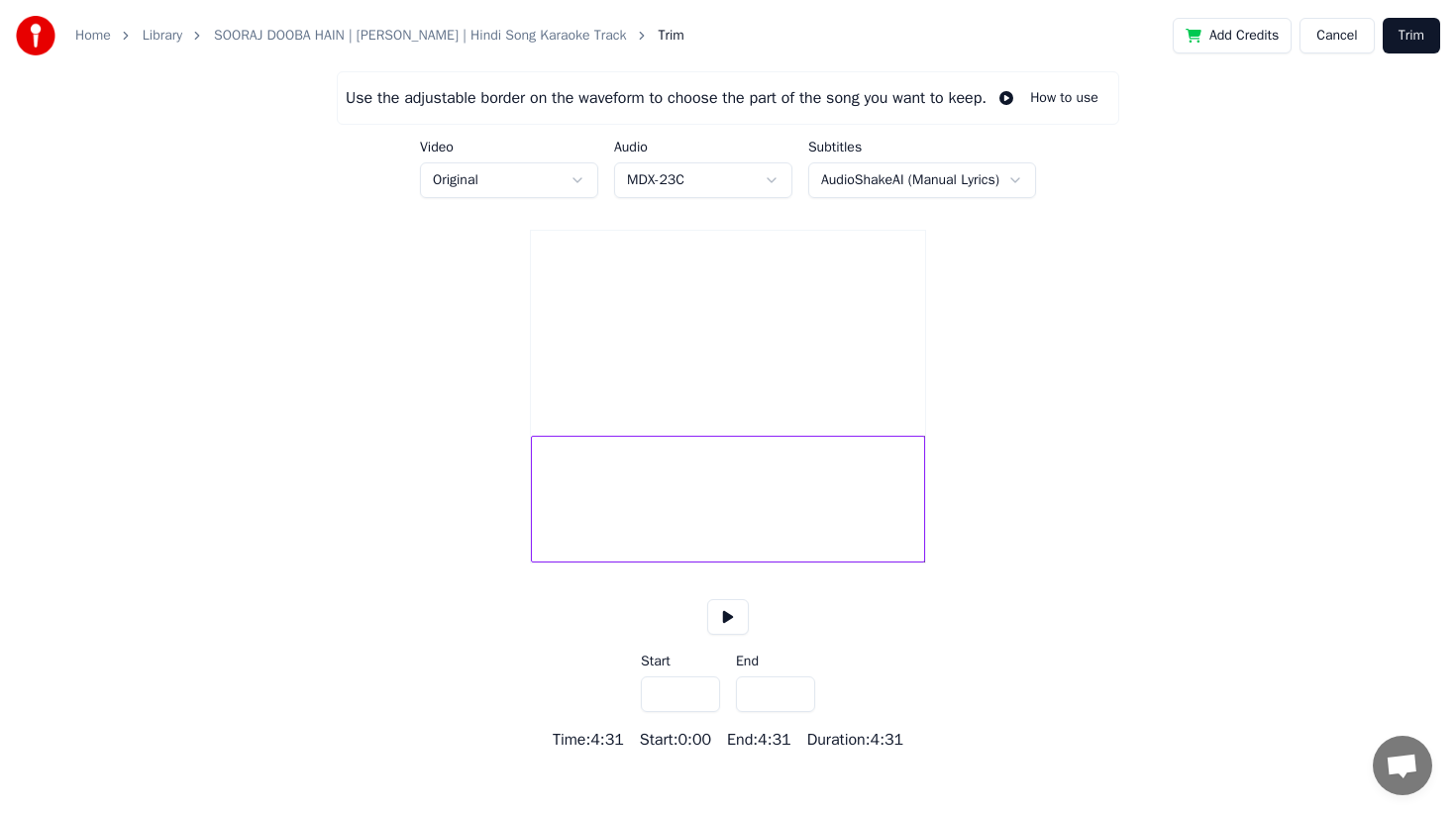 click at bounding box center [728, 617] 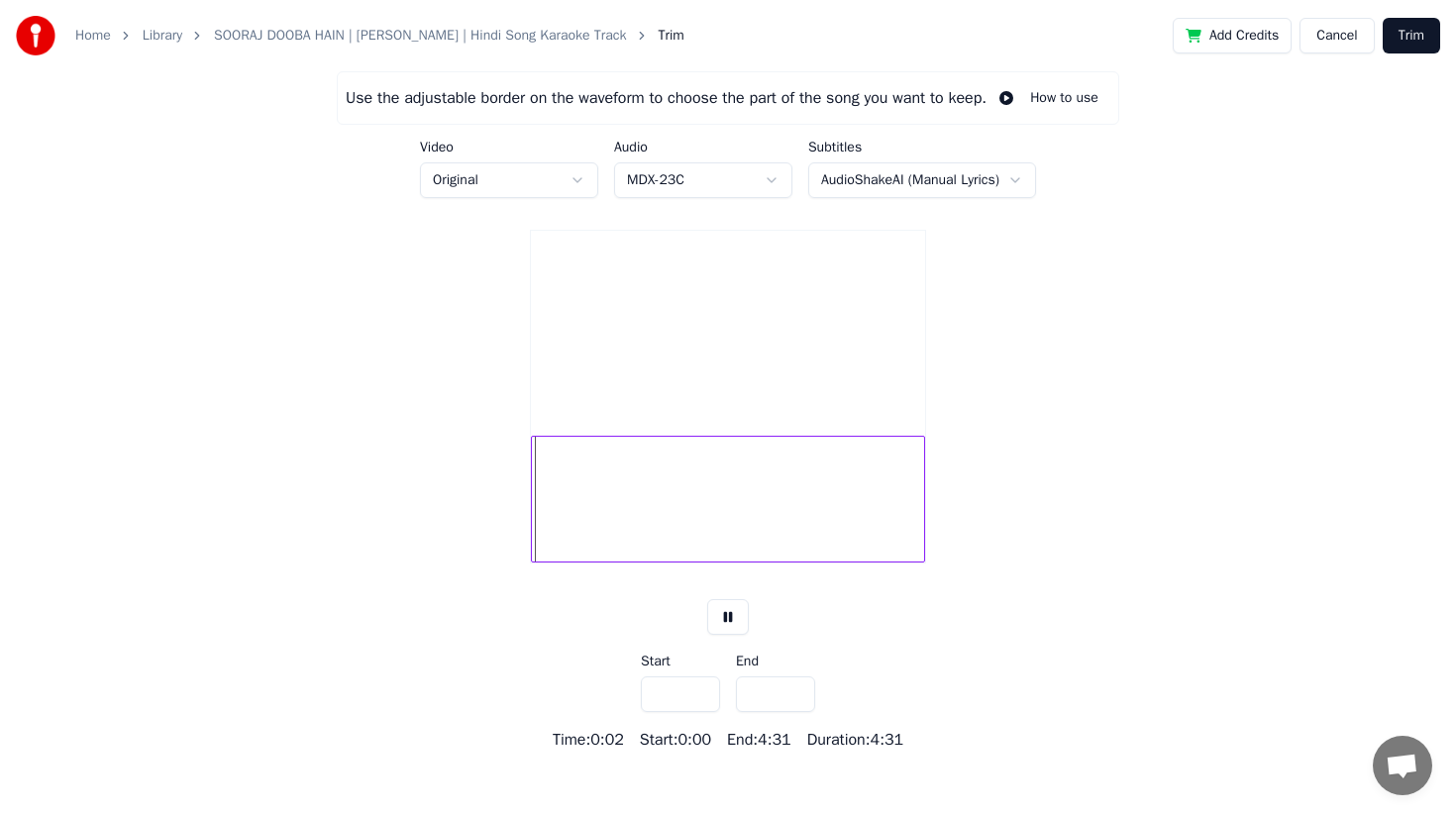 click at bounding box center [728, 617] 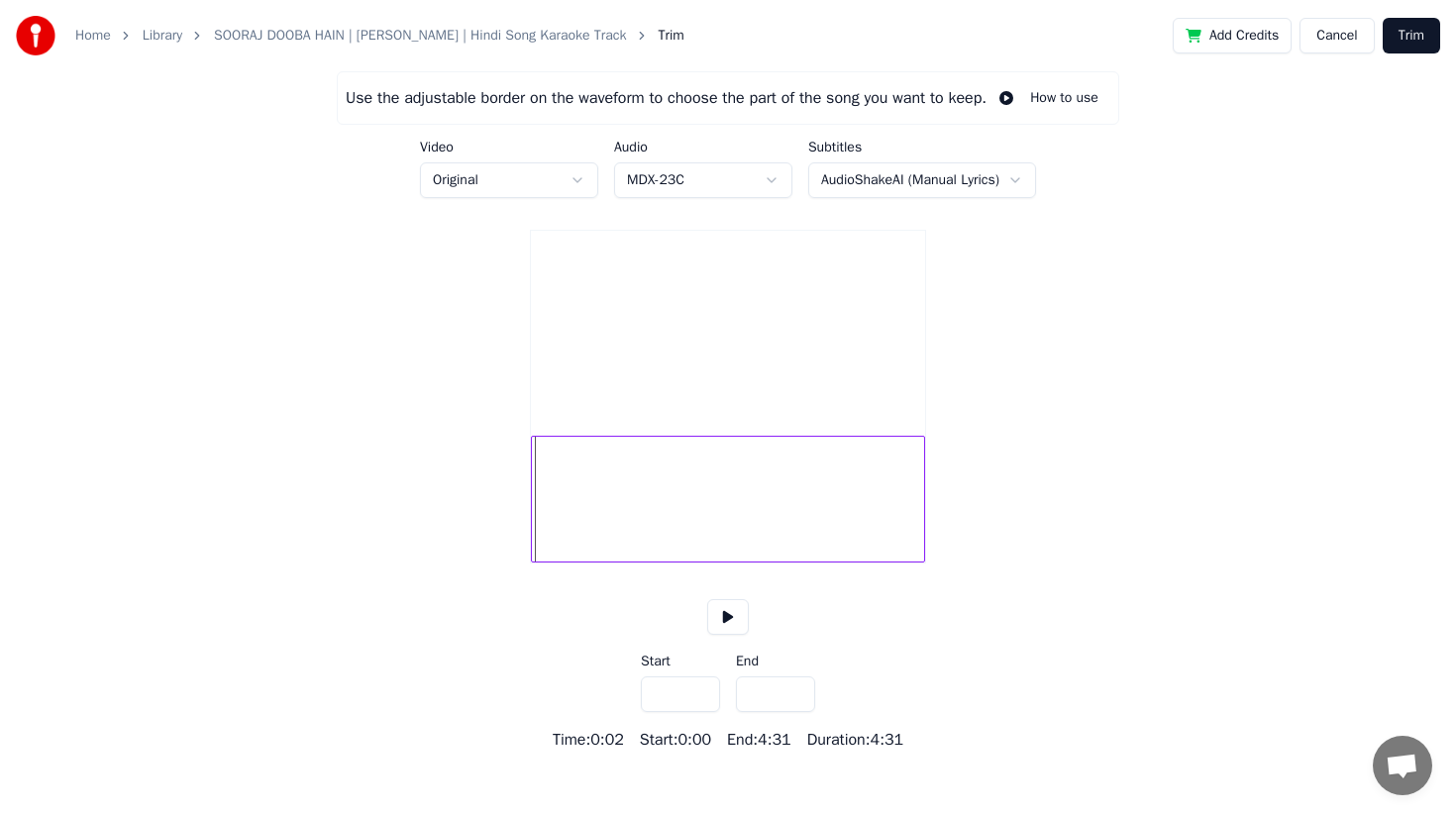 click at bounding box center (728, 617) 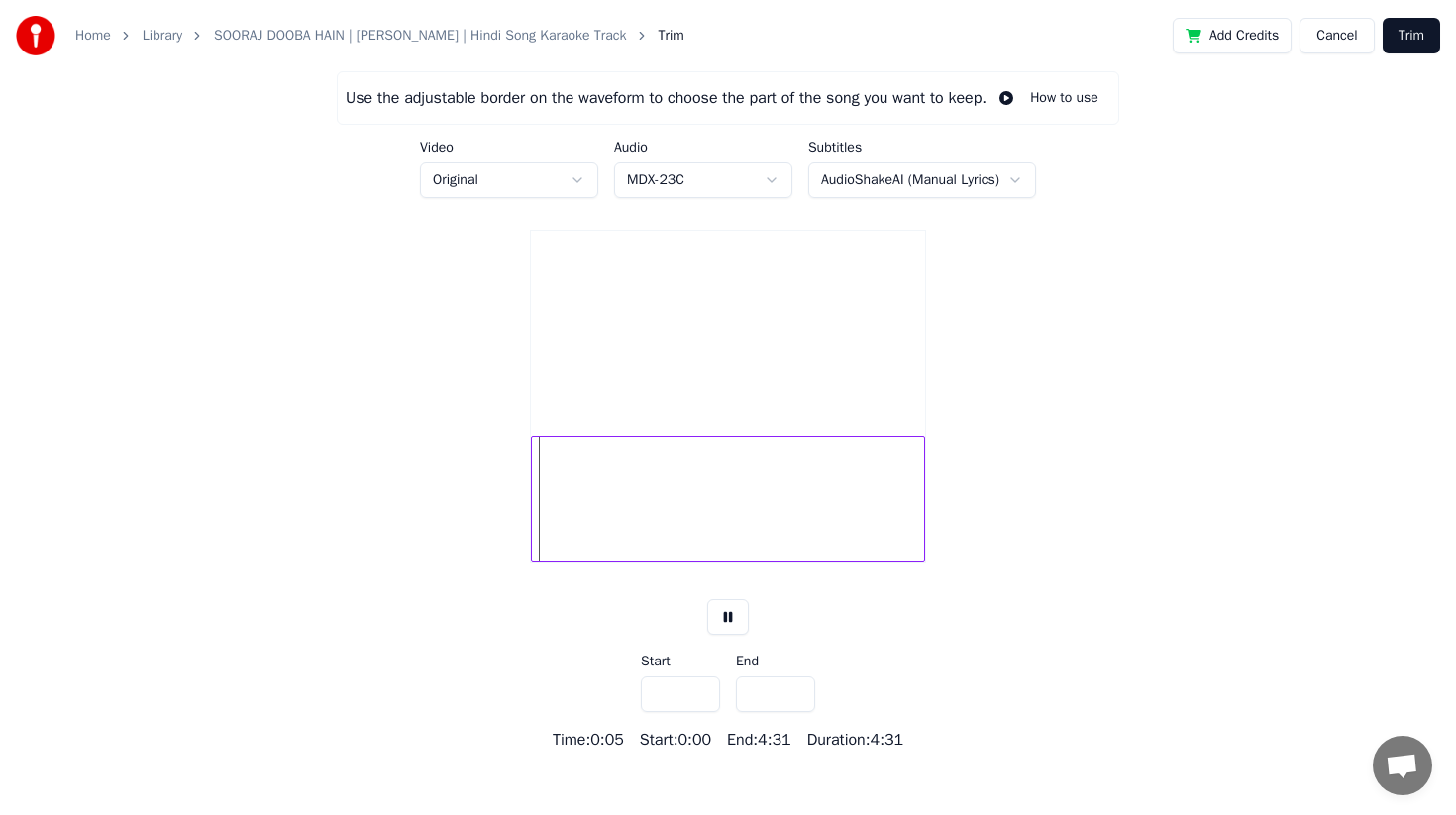click at bounding box center (728, 617) 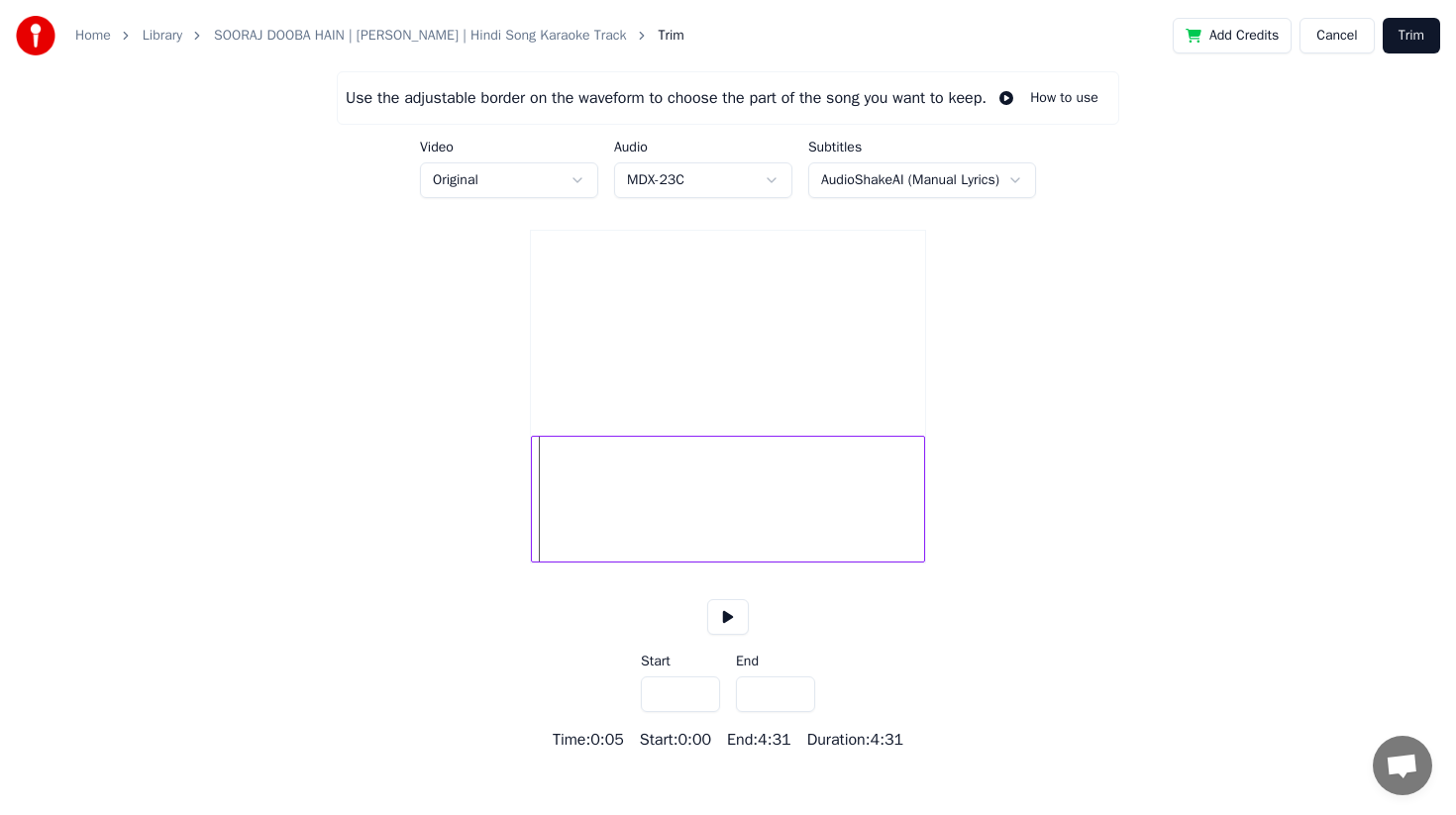 click at bounding box center [728, 329] 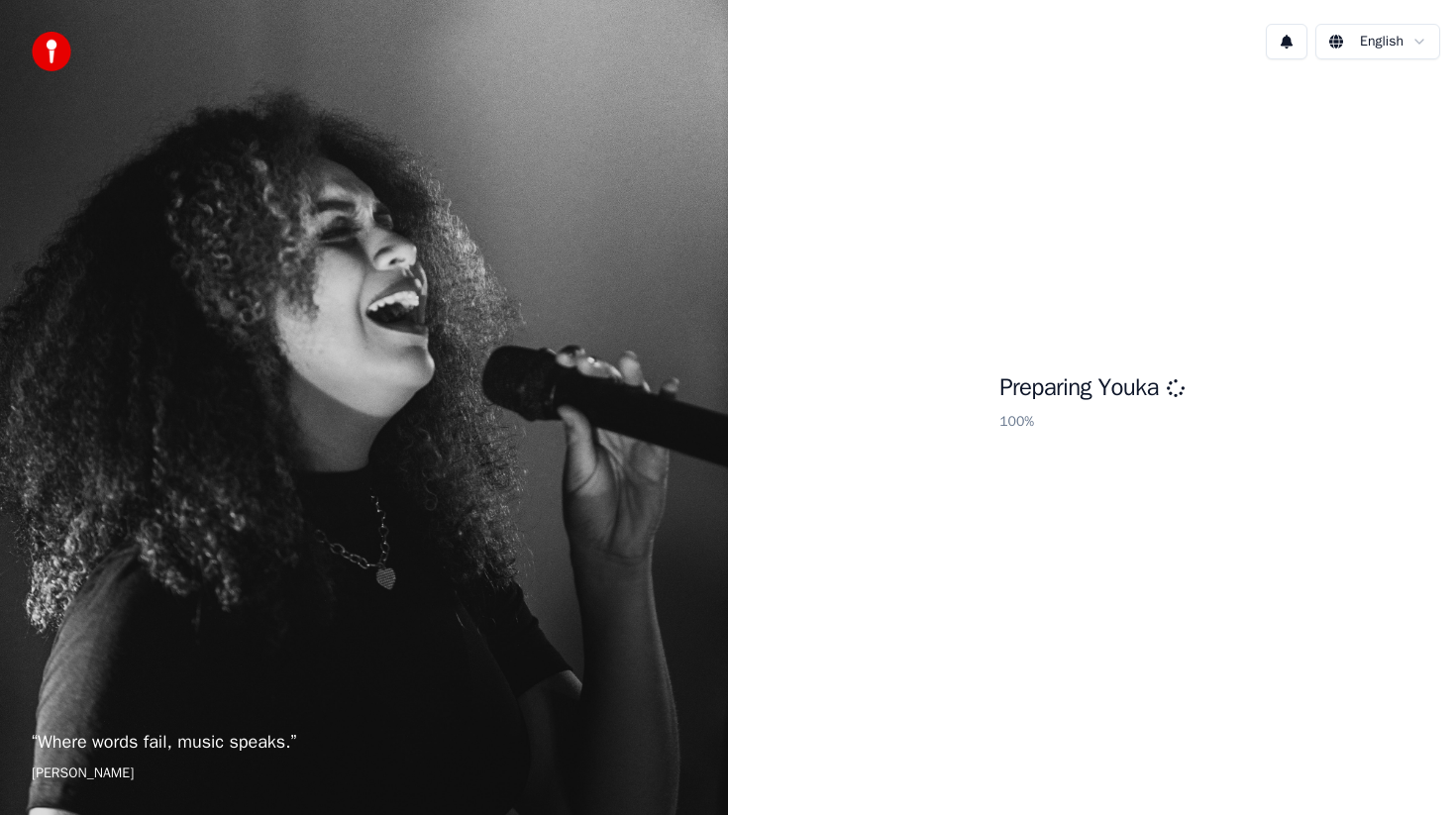 scroll, scrollTop: 0, scrollLeft: 0, axis: both 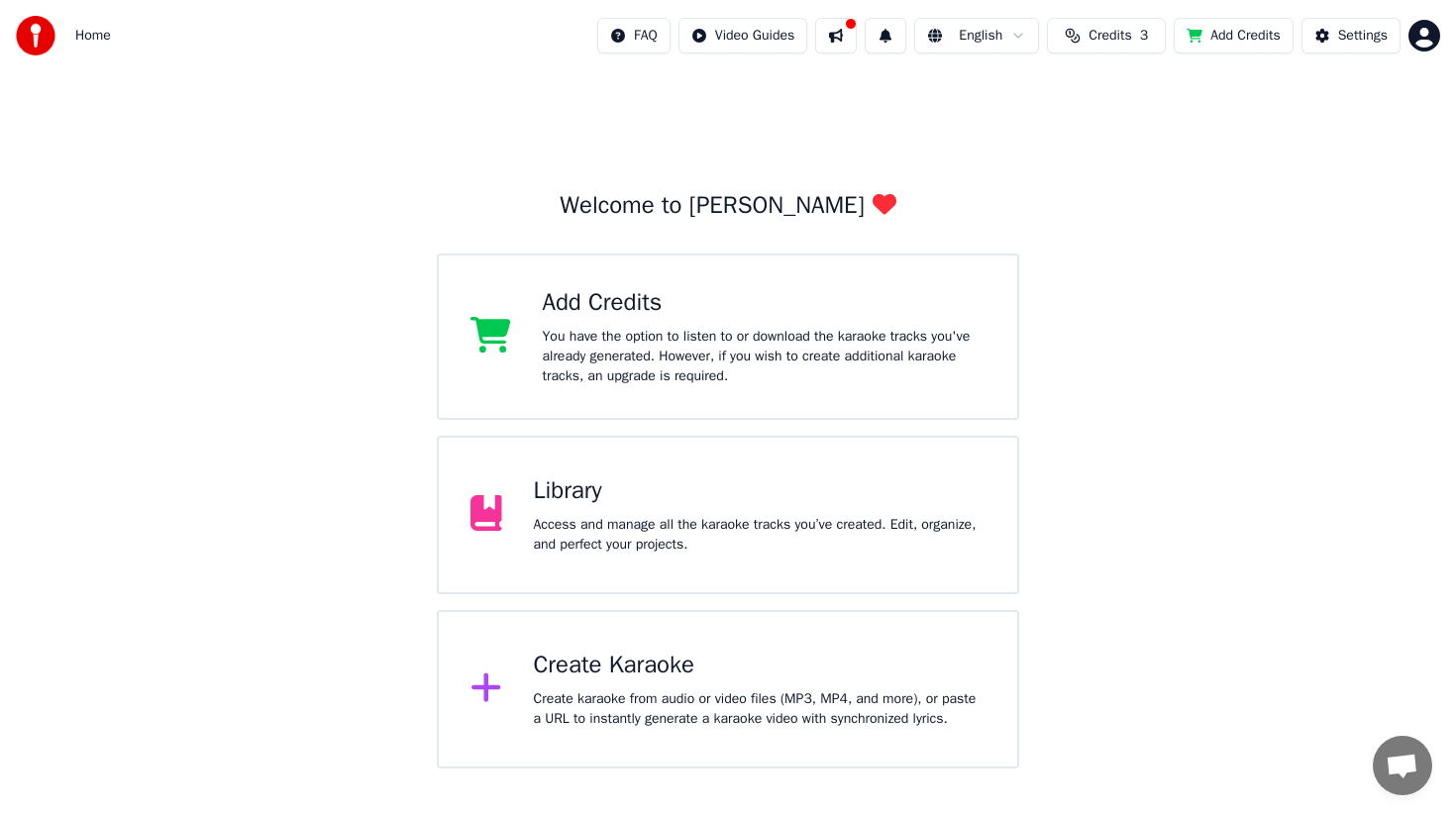 click on "Create Karaoke" at bounding box center [760, 665] 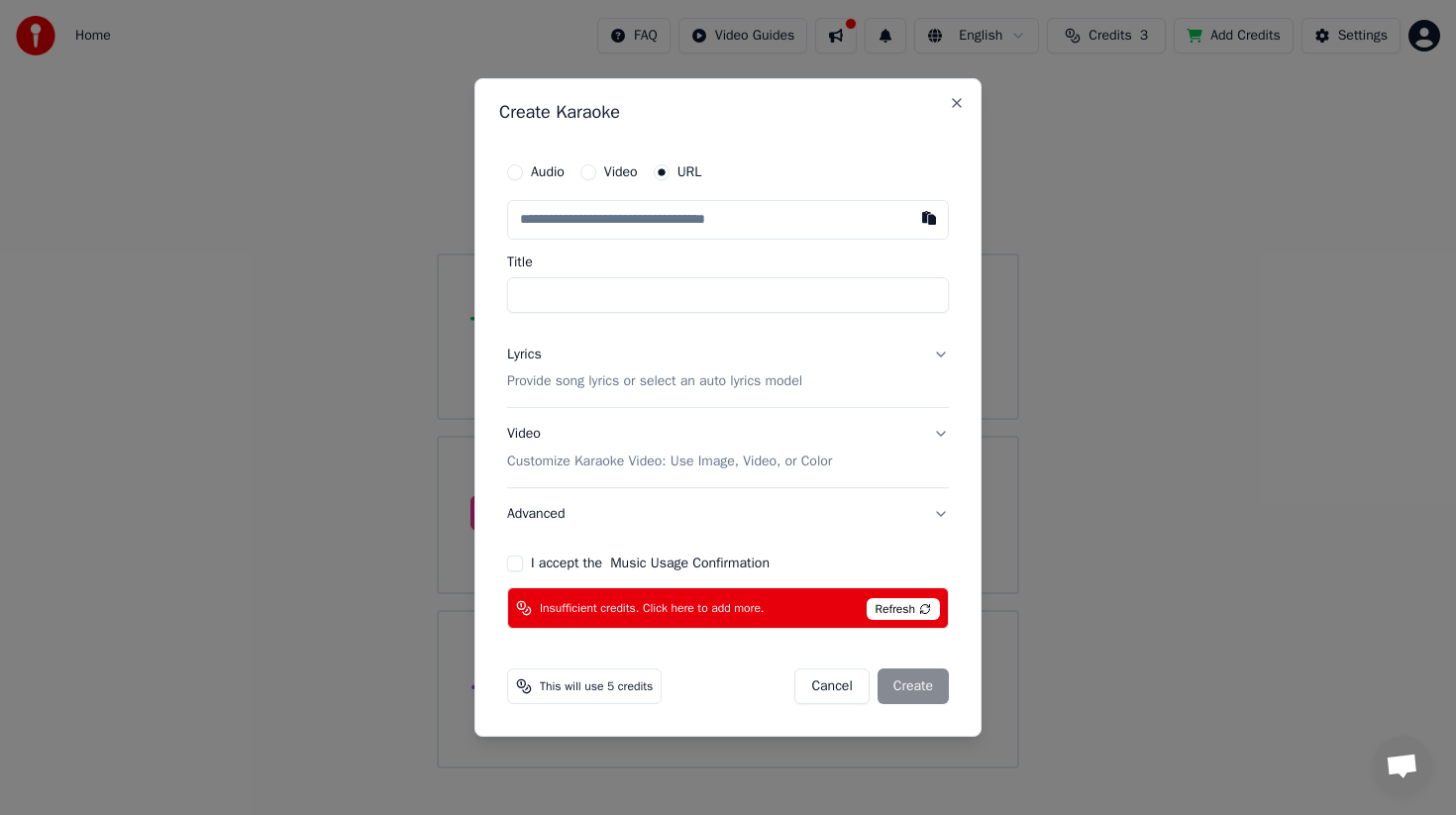 click on "Refresh" at bounding box center [903, 609] 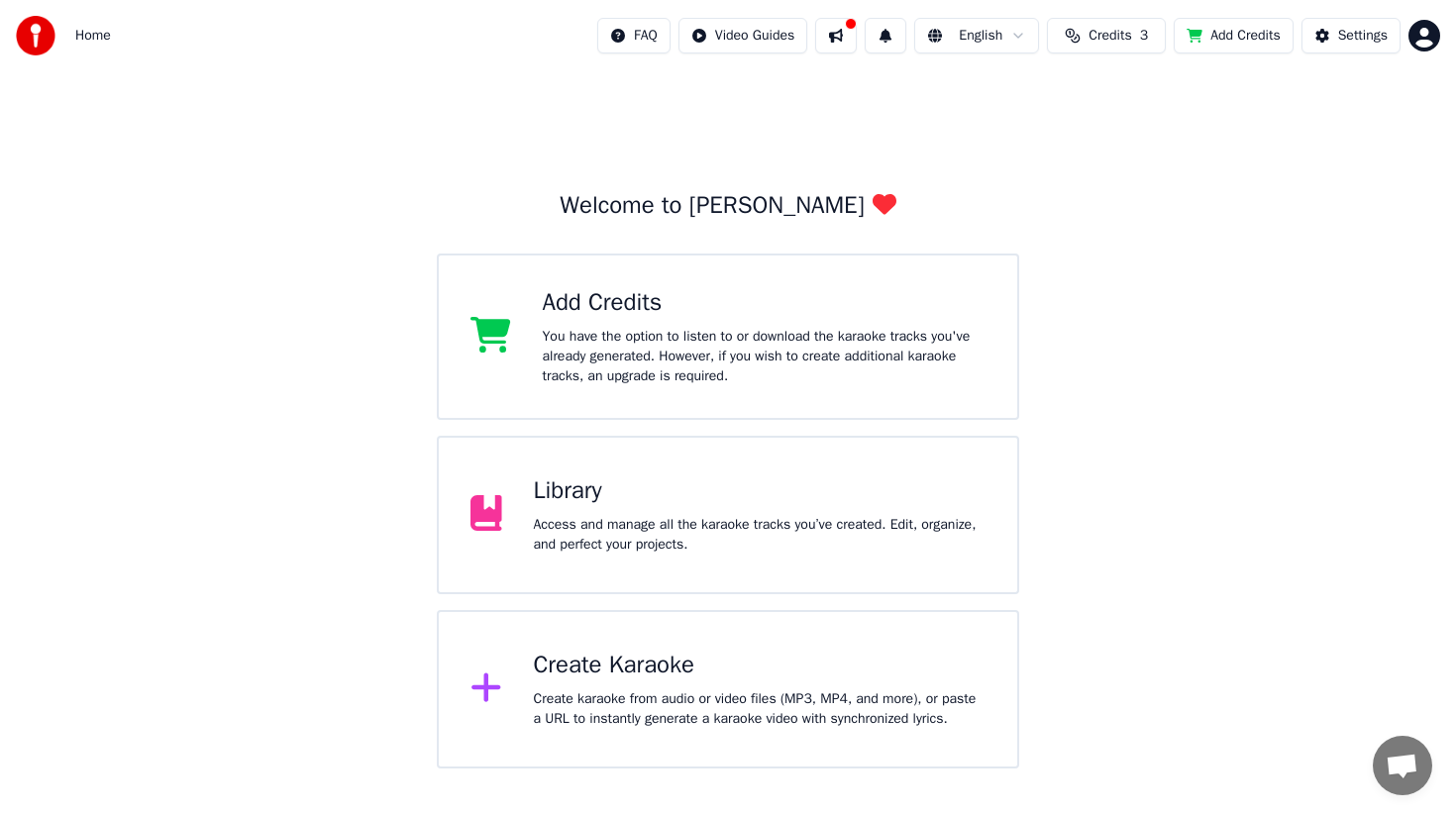 click on "Add Credits" at bounding box center (765, 303) 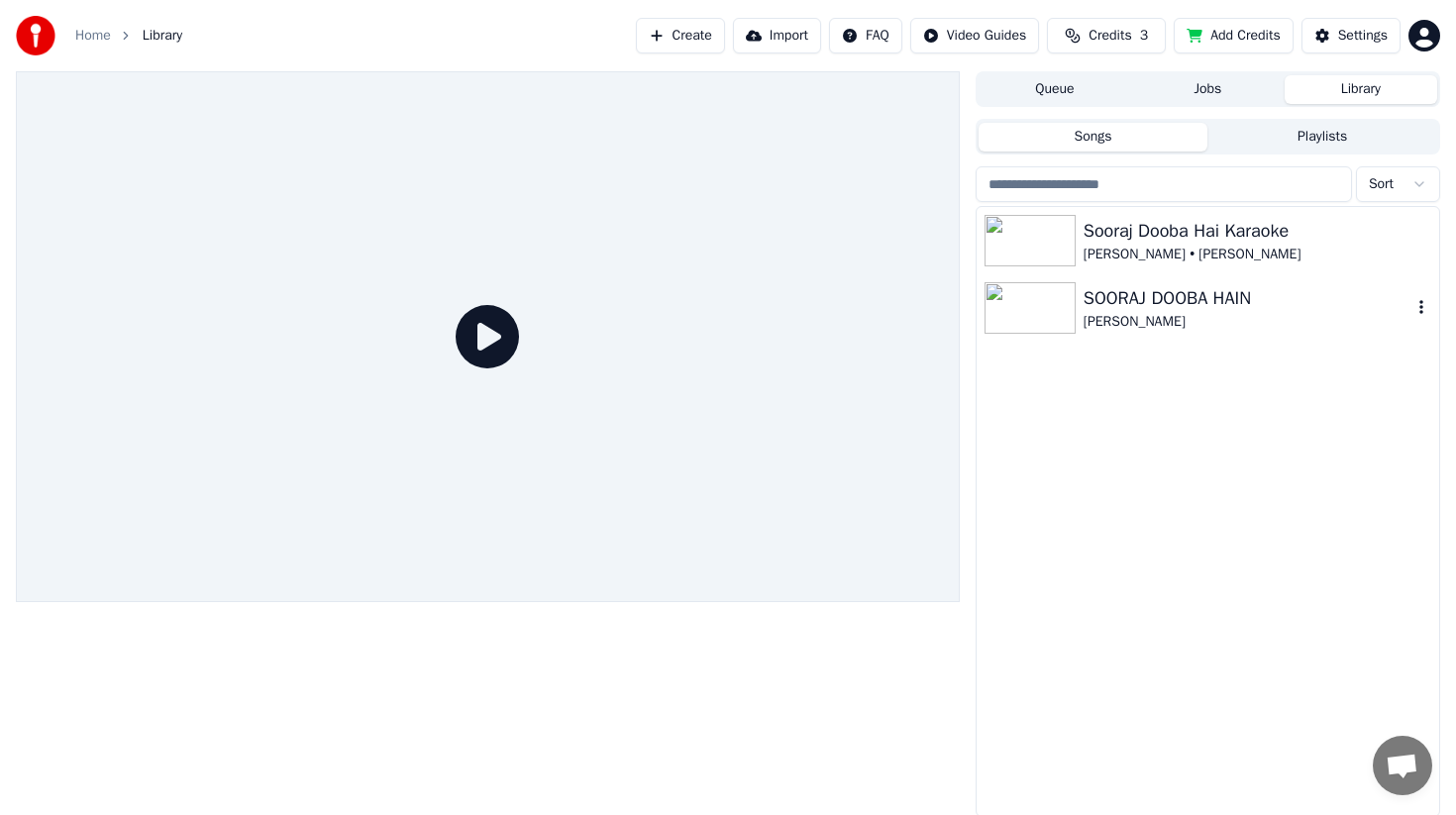 click at bounding box center (1030, 308) 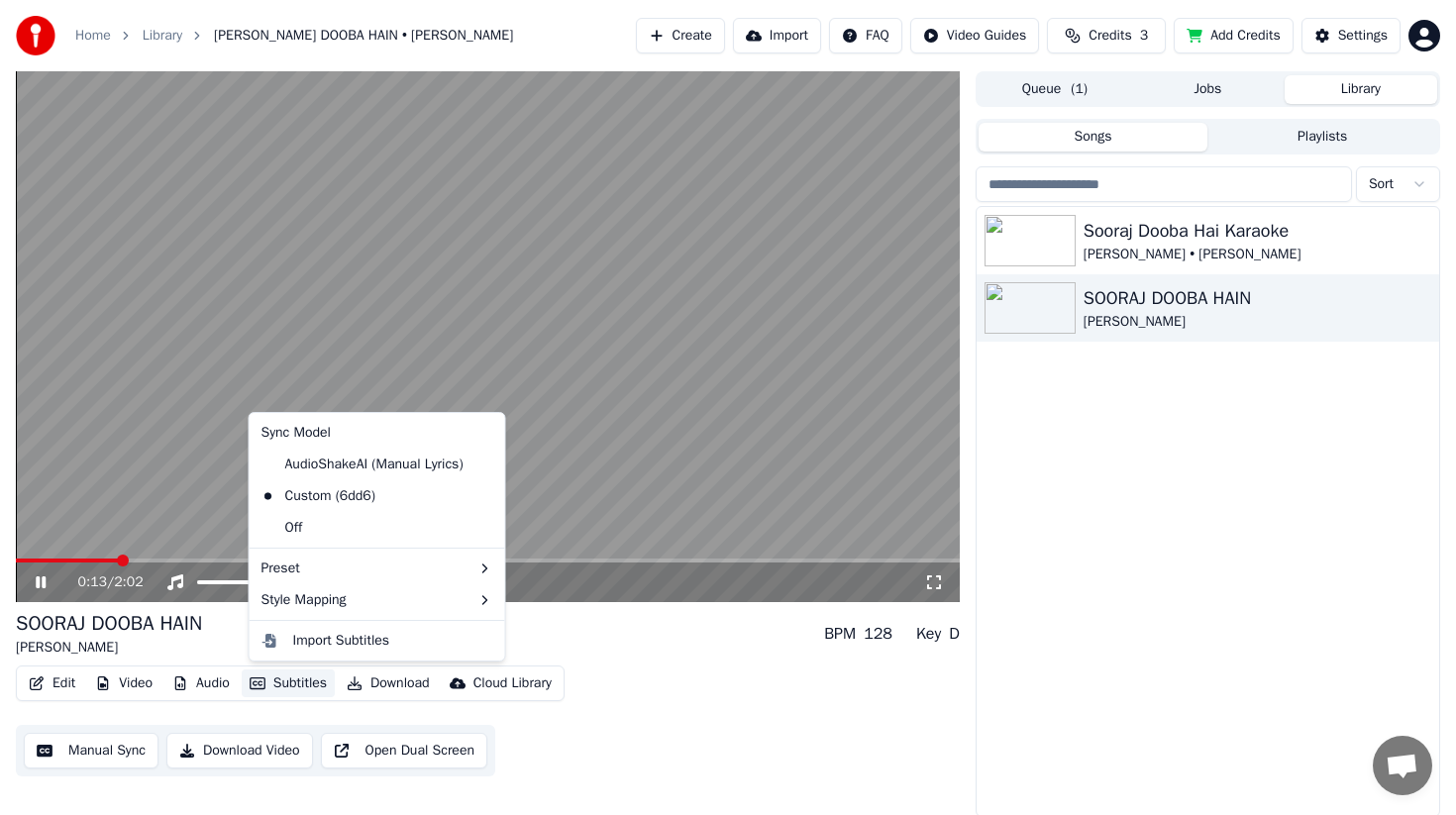 click on "Subtitles" at bounding box center (288, 683) 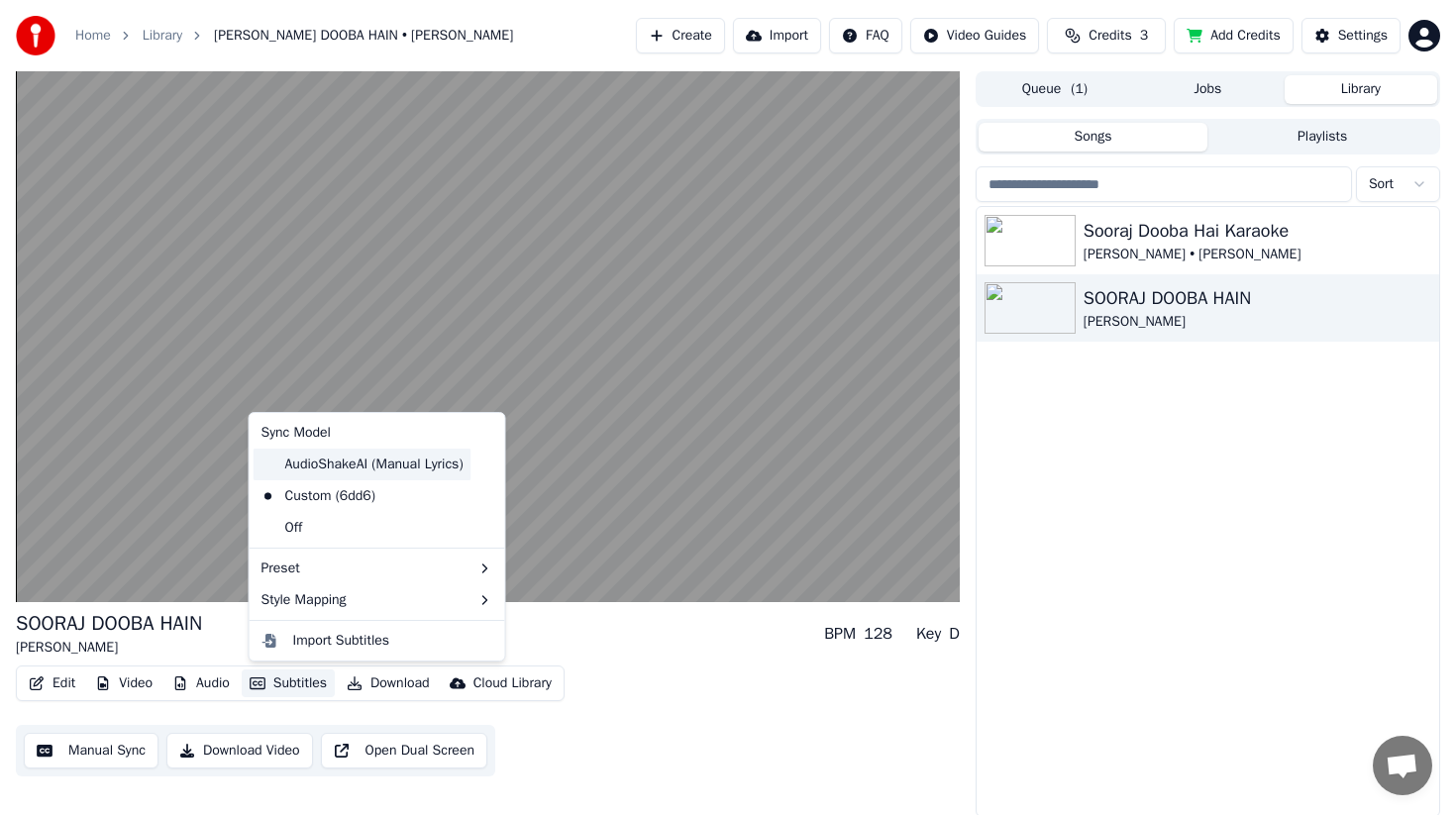 click on "AudioShakeAI (Manual Lyrics)" at bounding box center [363, 464] 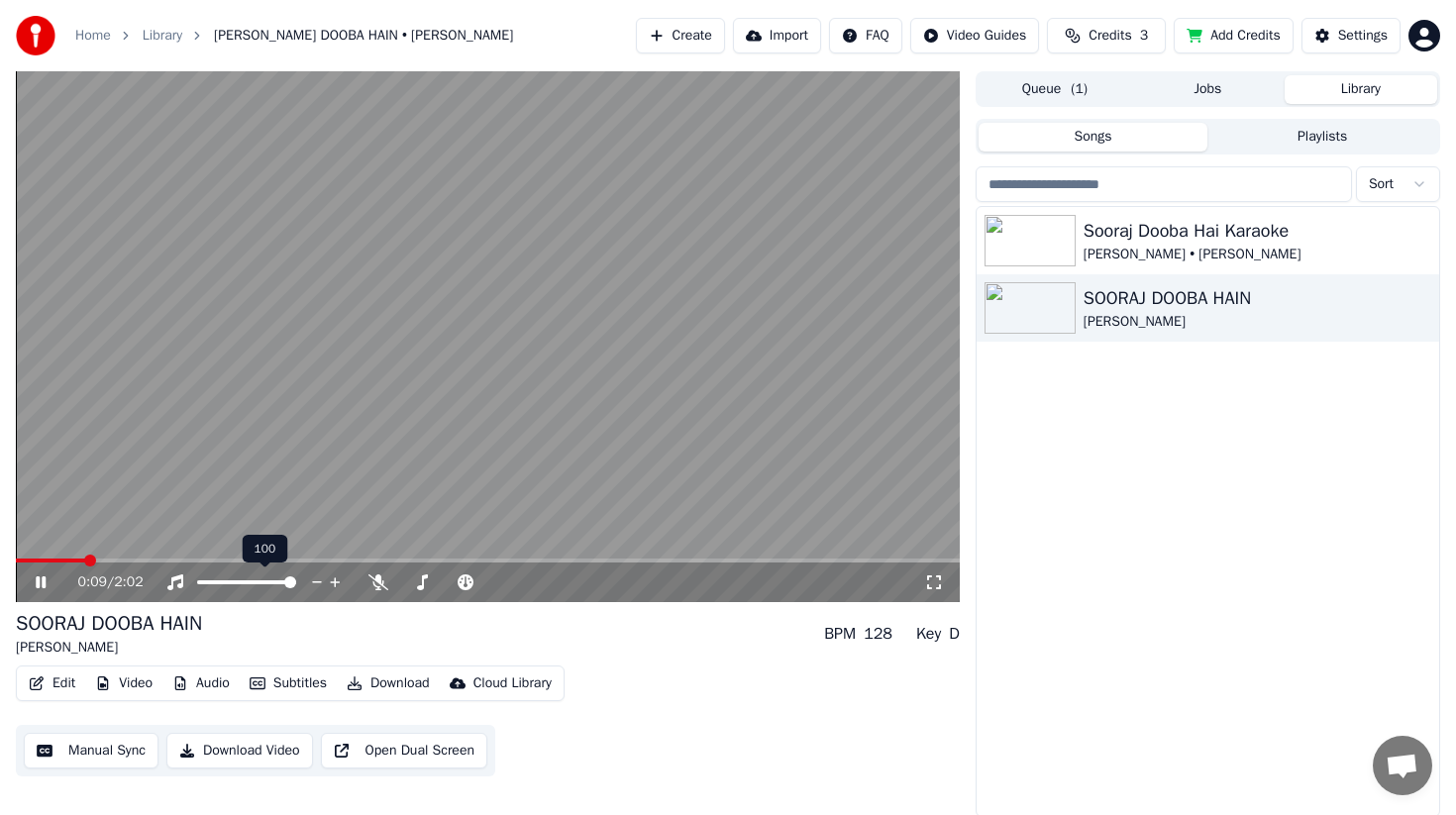 click at bounding box center [51, 560] 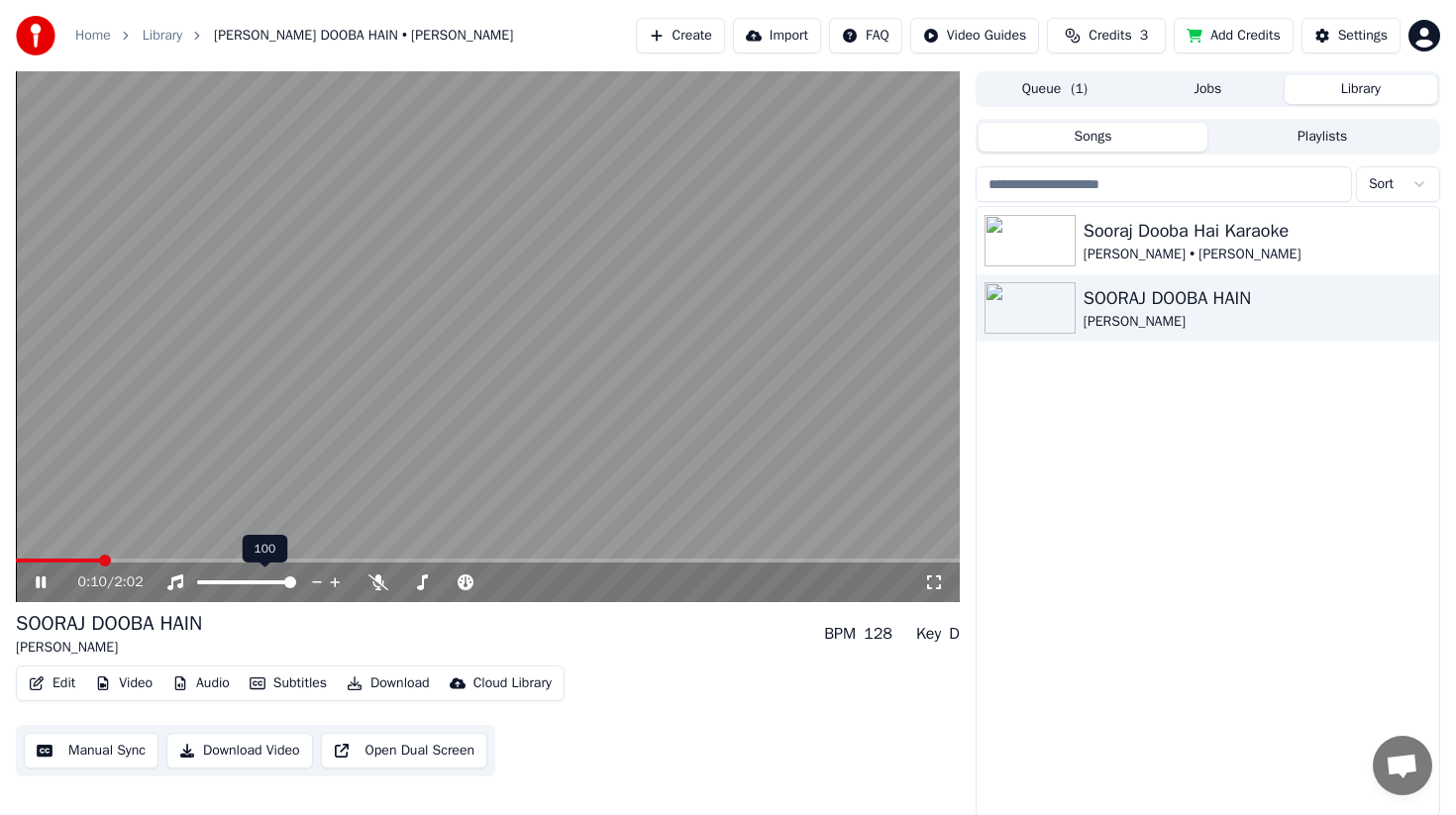 click at bounding box center [57, 560] 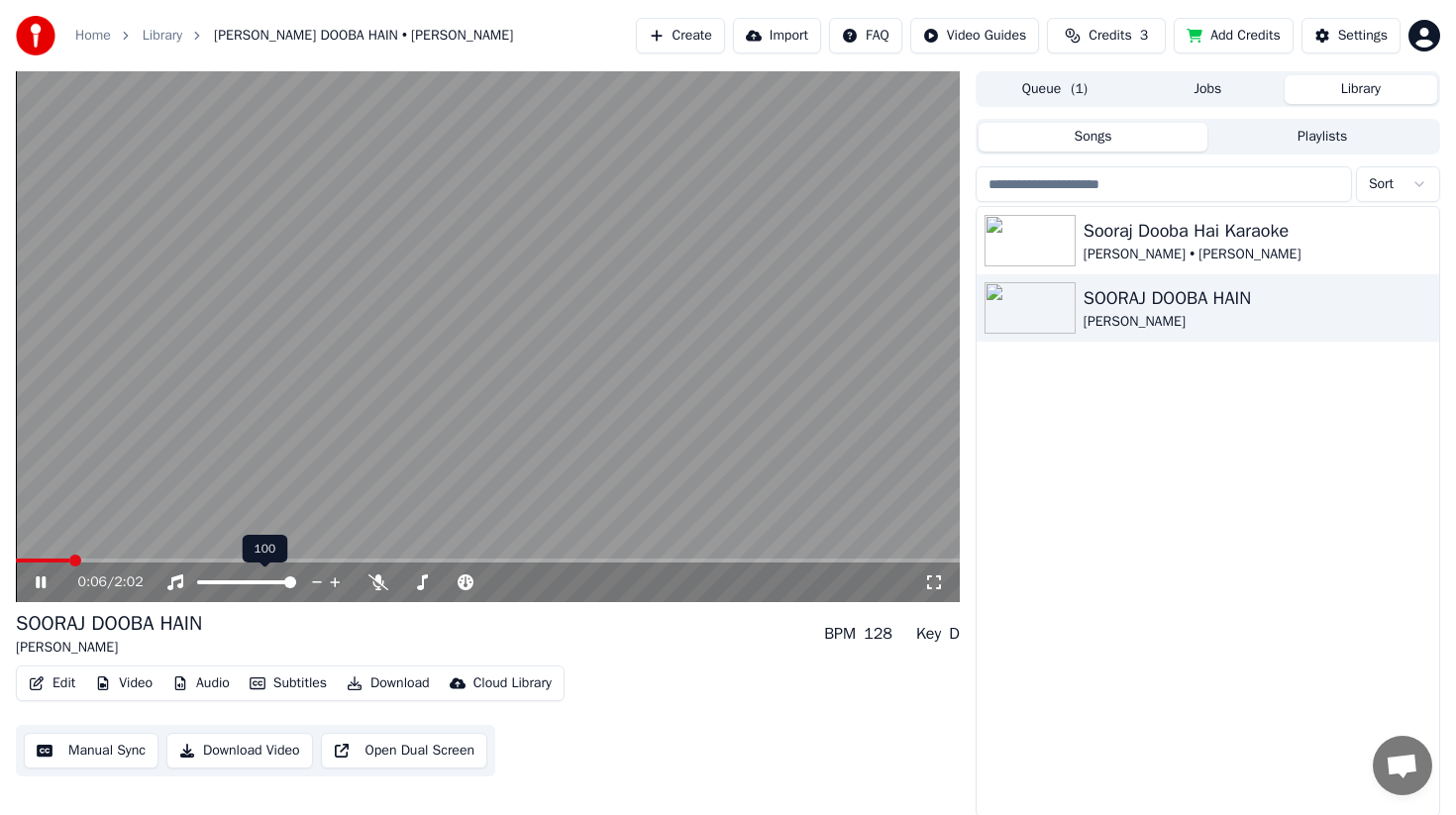 click on "0:06  /  2:02" at bounding box center [487, 582] 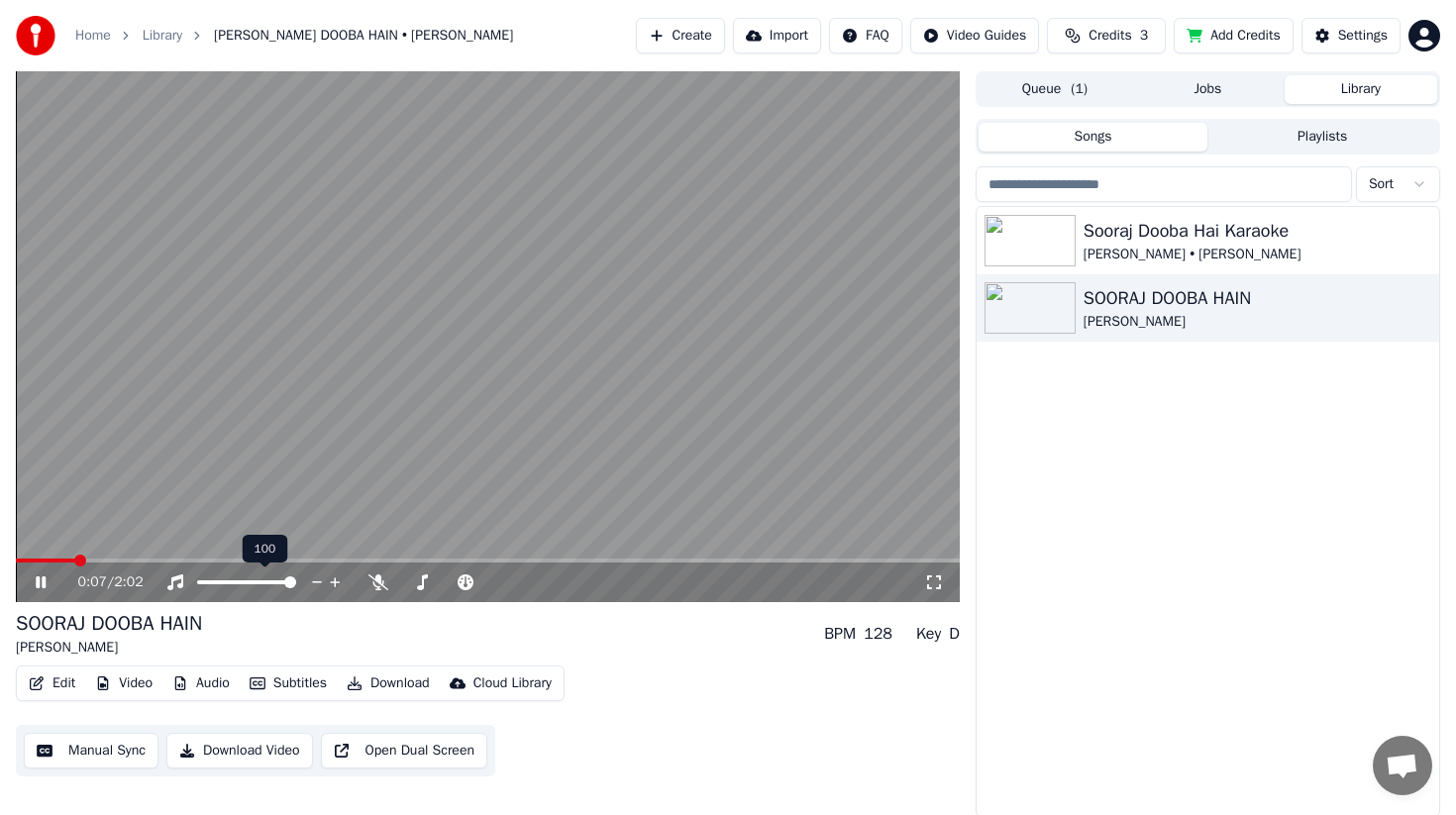 click on "0:07  /  2:02" at bounding box center [487, 582] 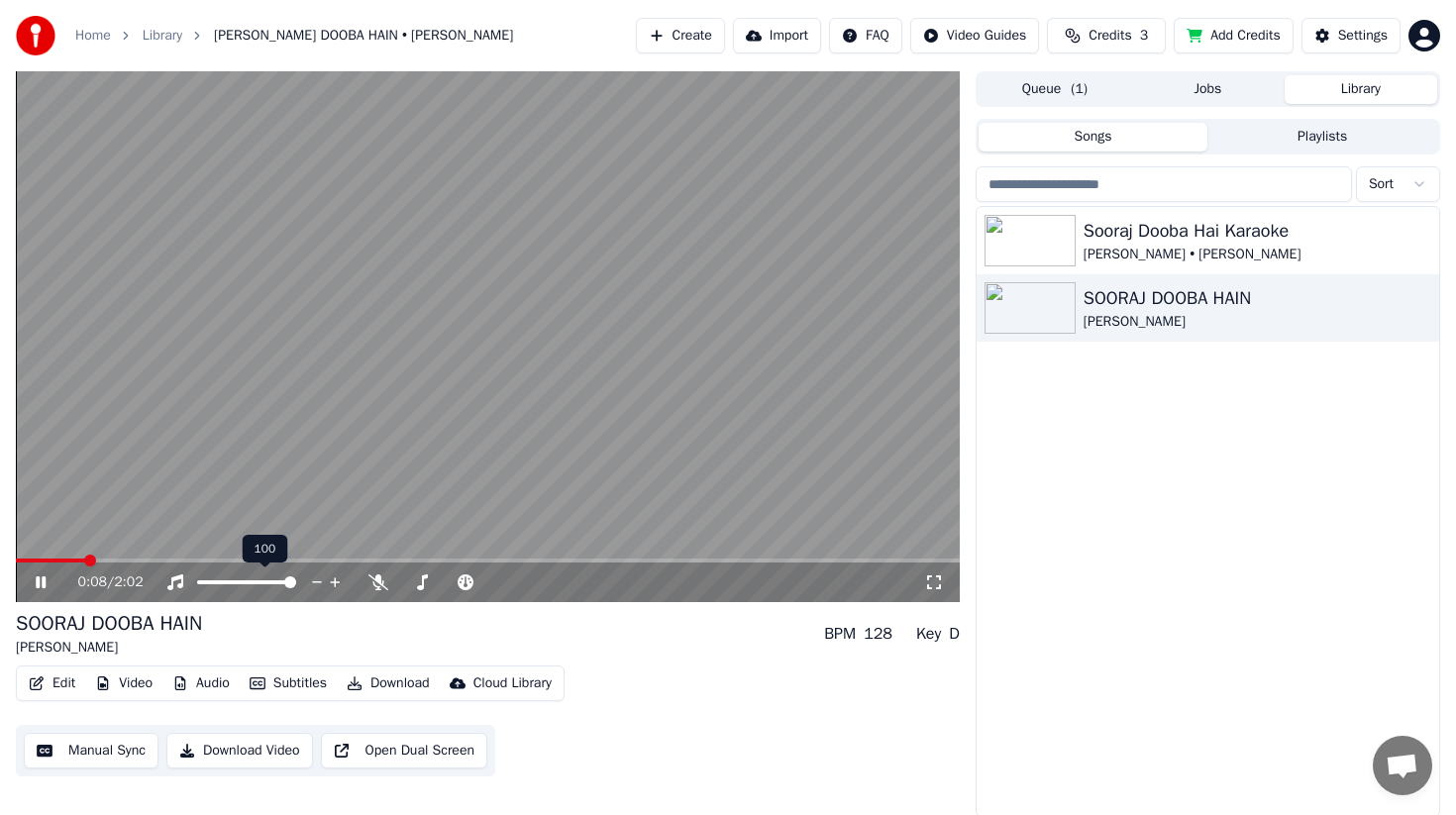click on "0:08  /  2:02" at bounding box center (487, 582) 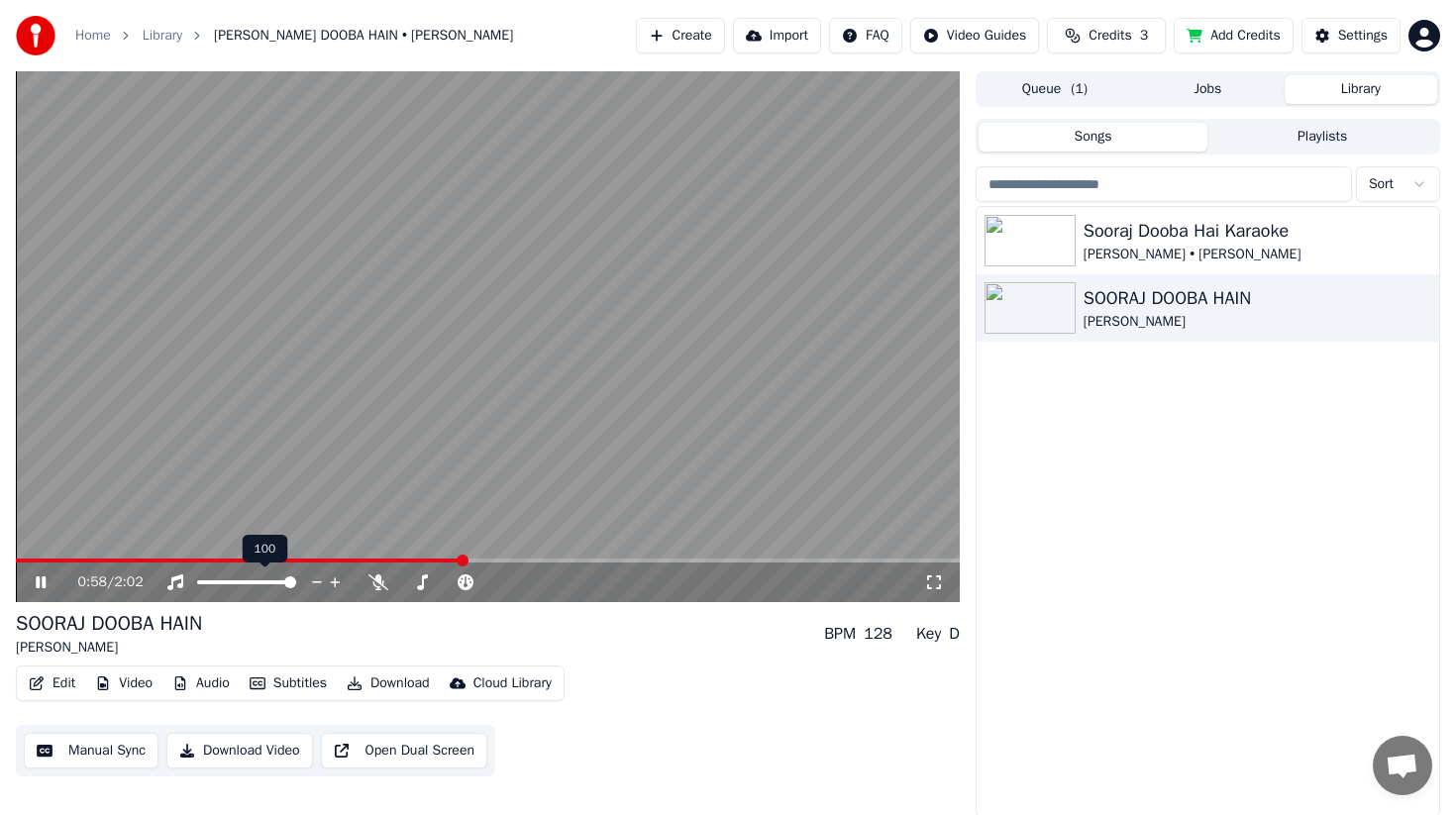 click at bounding box center (463, 560) 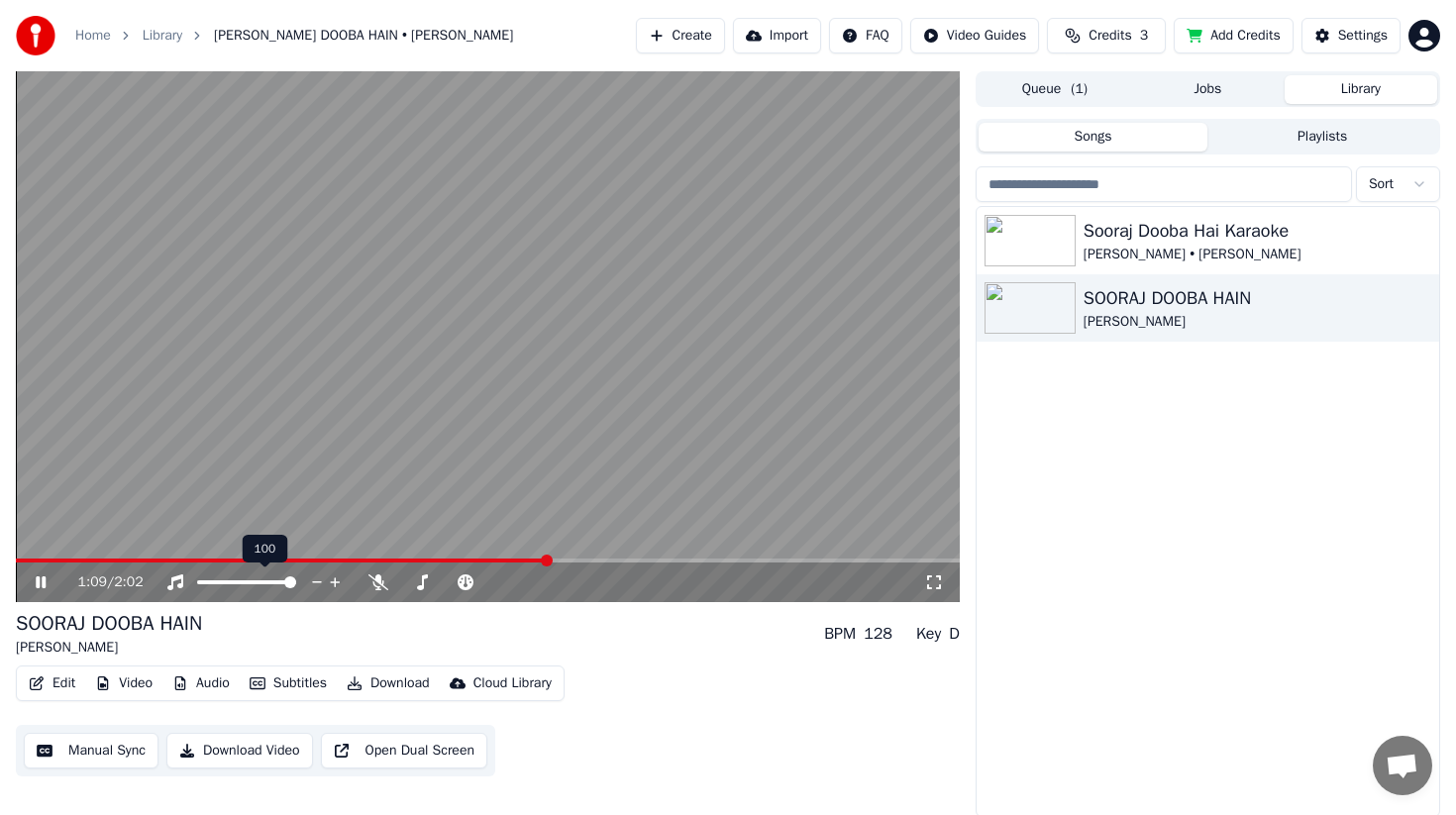 click at bounding box center (547, 560) 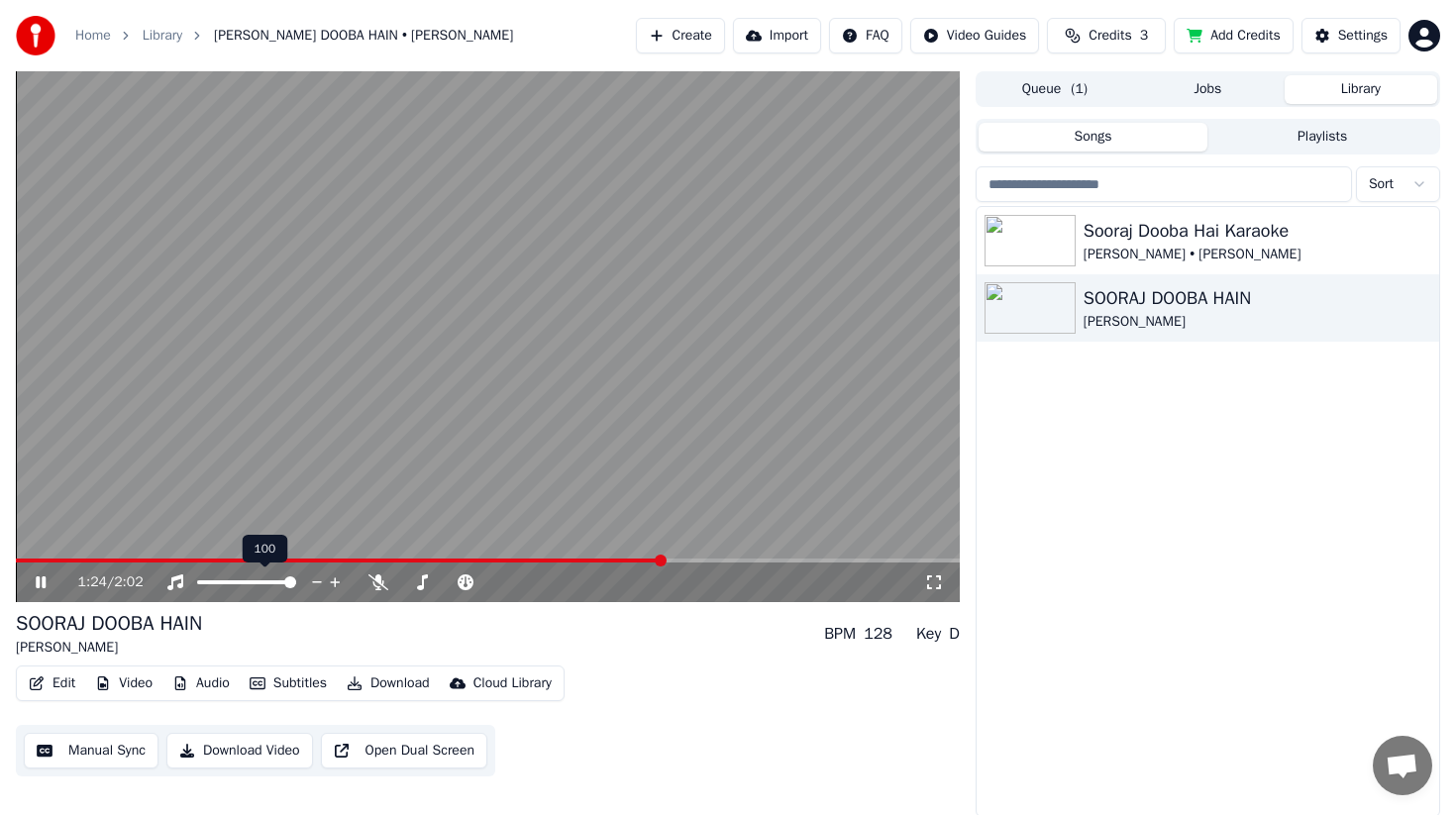click at bounding box center (661, 560) 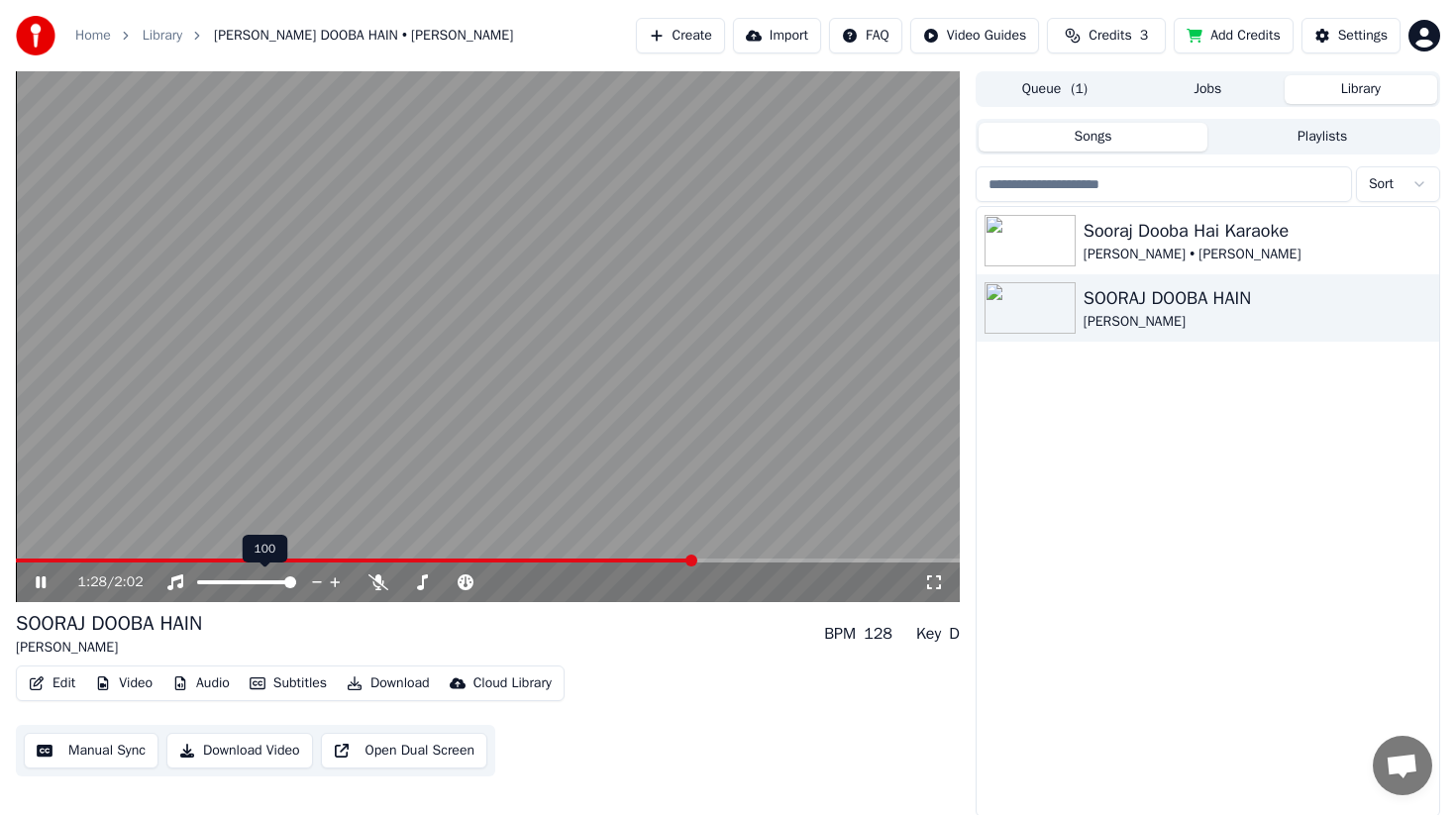click at bounding box center [691, 560] 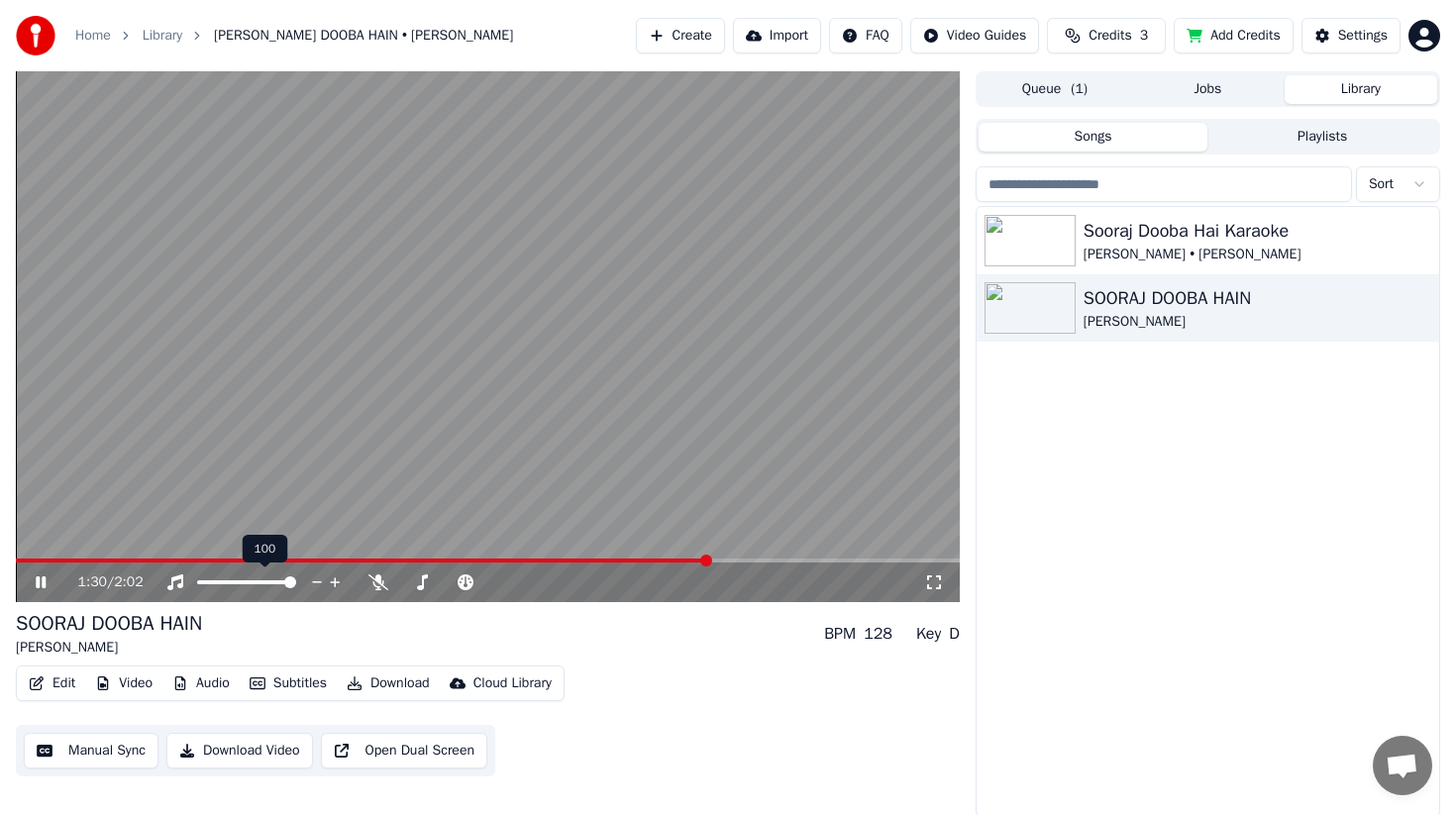 click at bounding box center [706, 560] 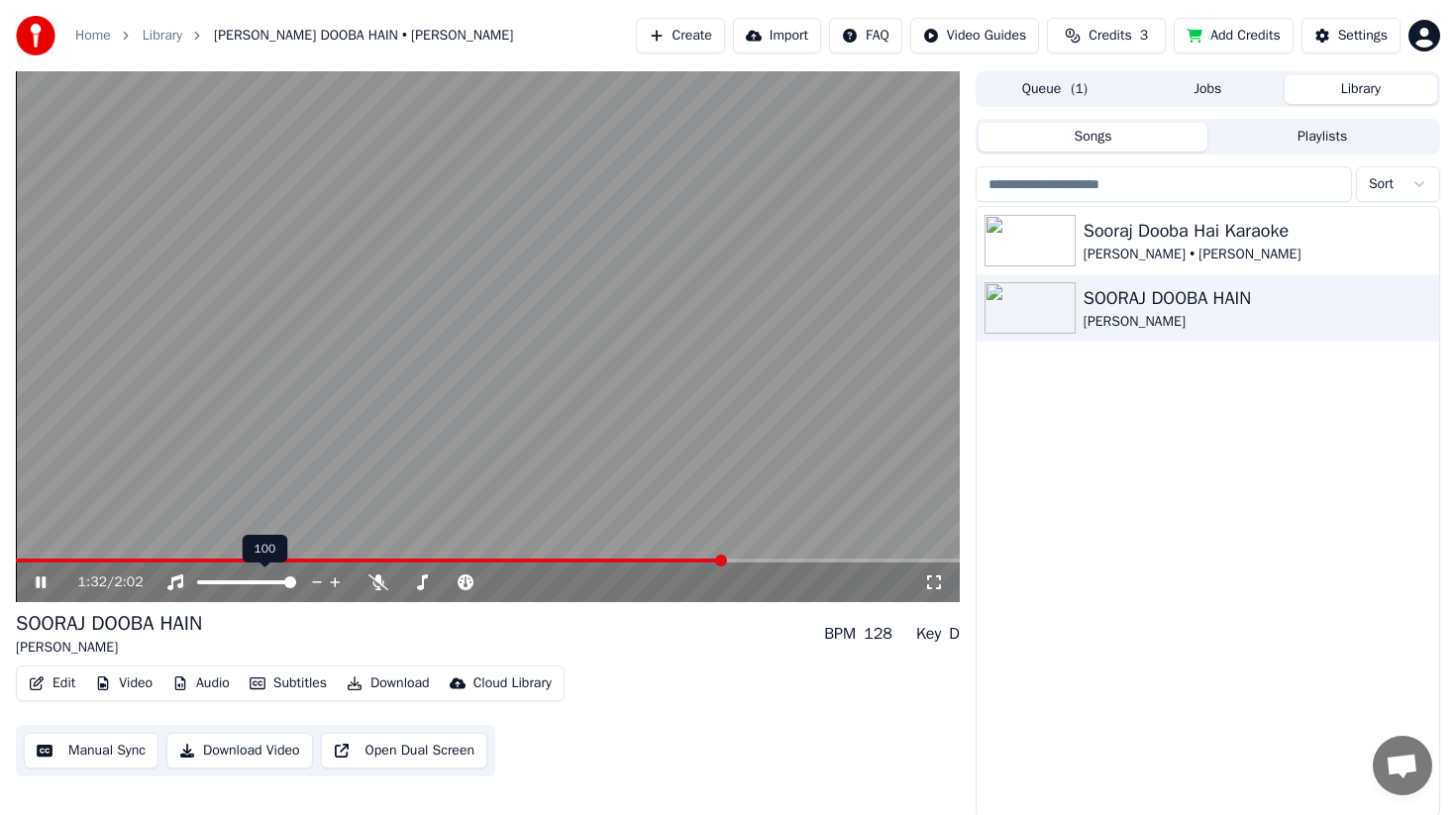click at bounding box center (721, 560) 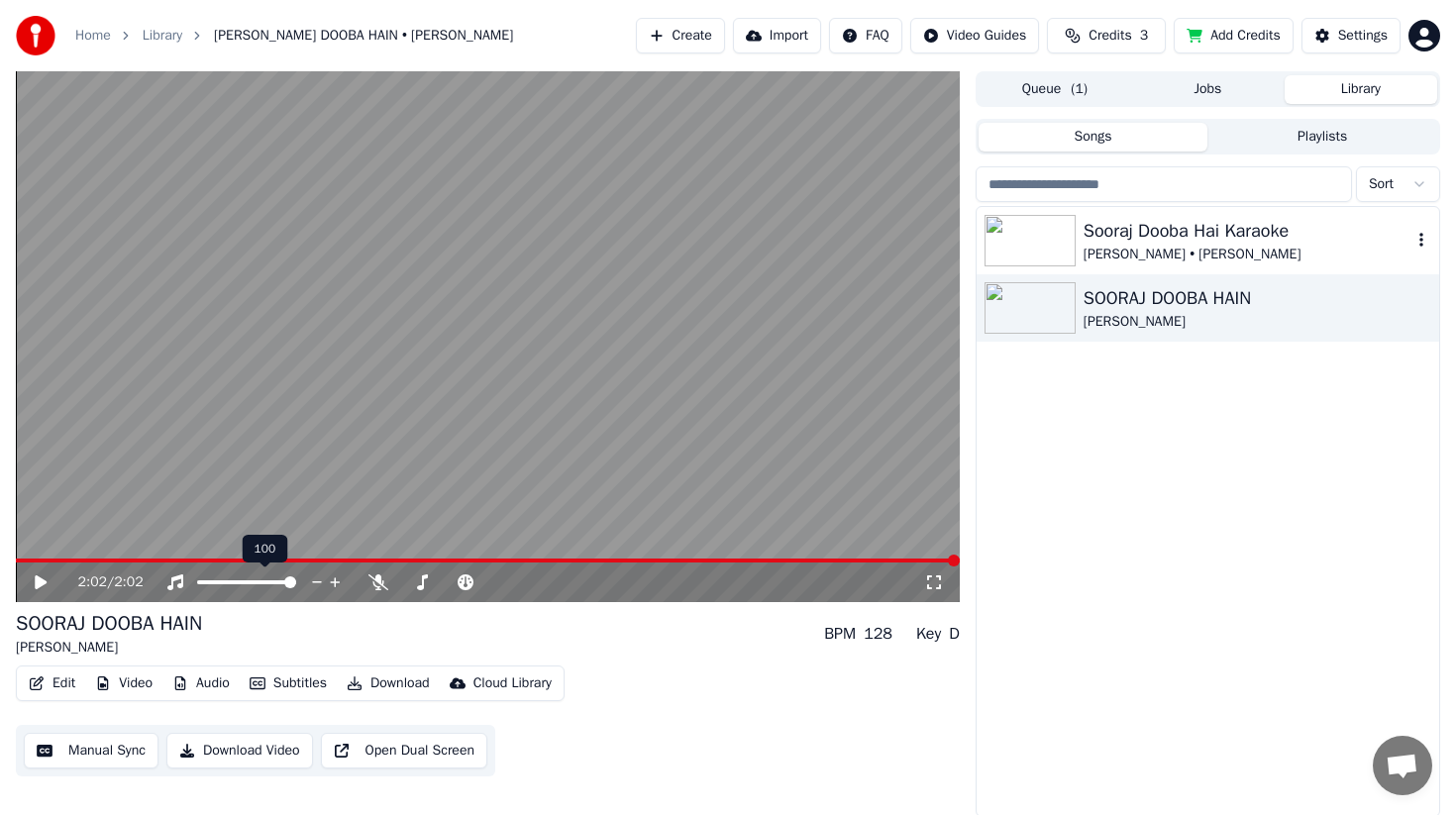 click on "[PERSON_NAME] • [PERSON_NAME]" at bounding box center [1247, 255] 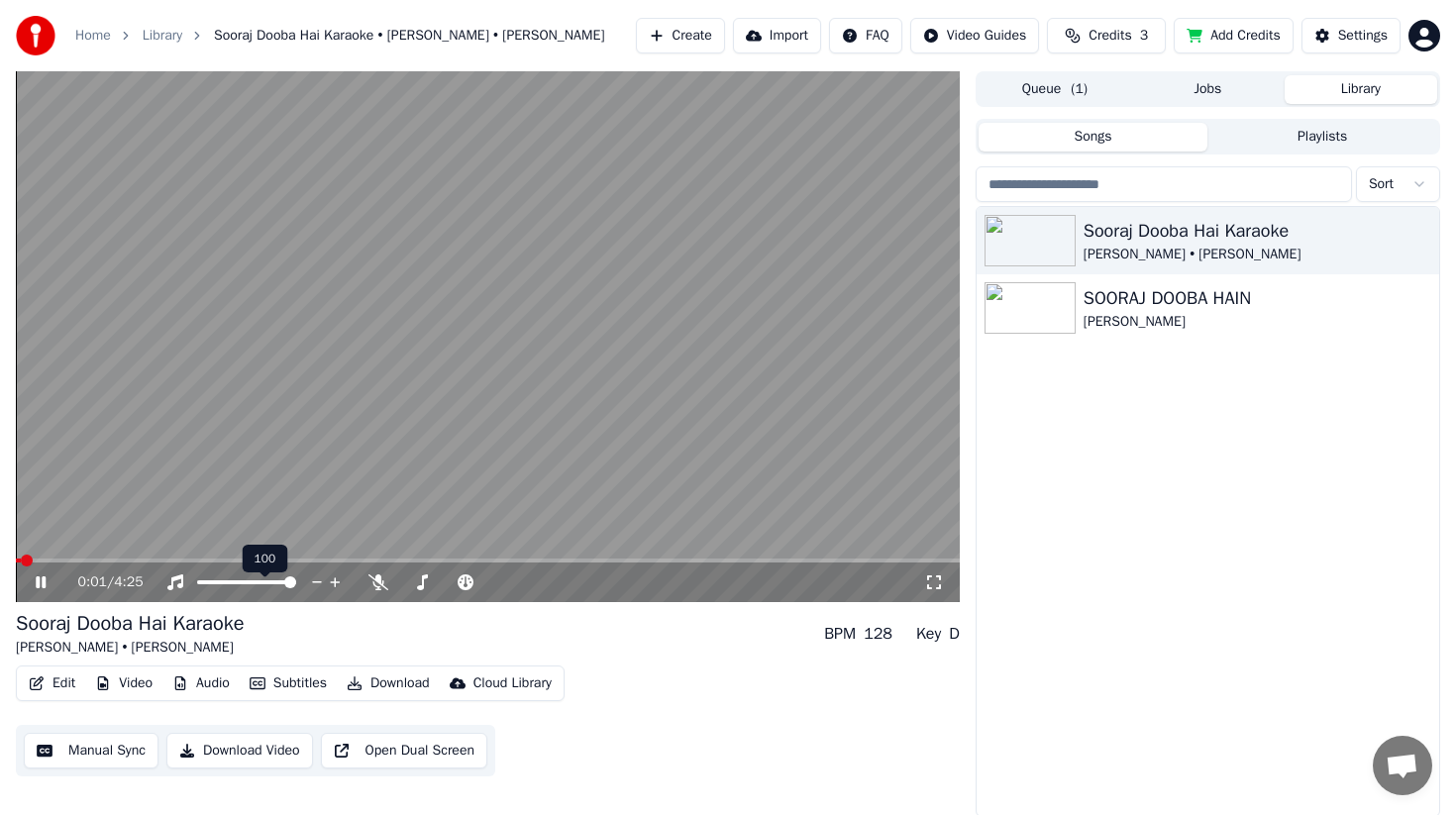 click at bounding box center (487, 560) 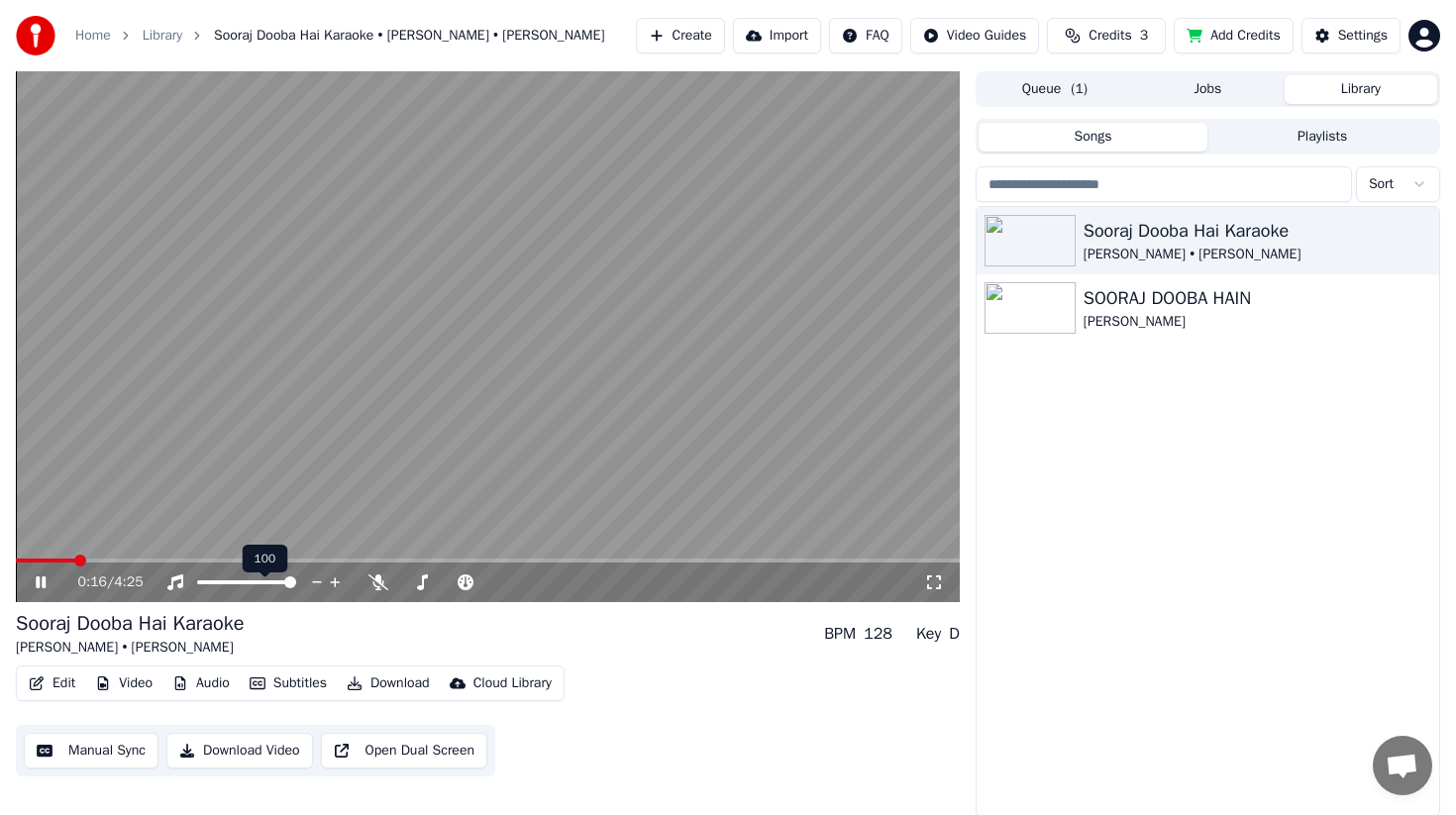 click at bounding box center (487, 337) 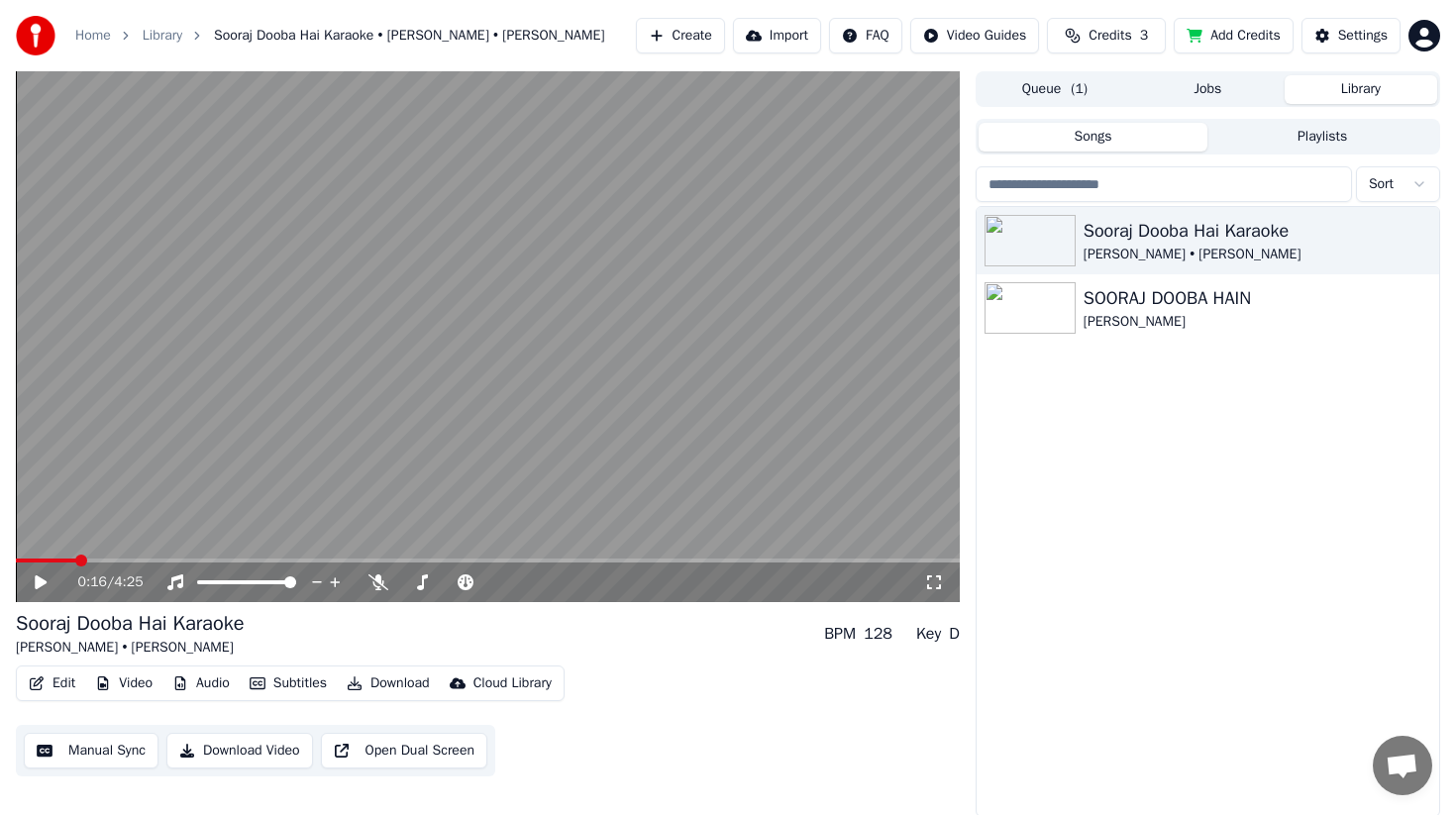 click on "0:16  /  4:25" at bounding box center (487, 582) 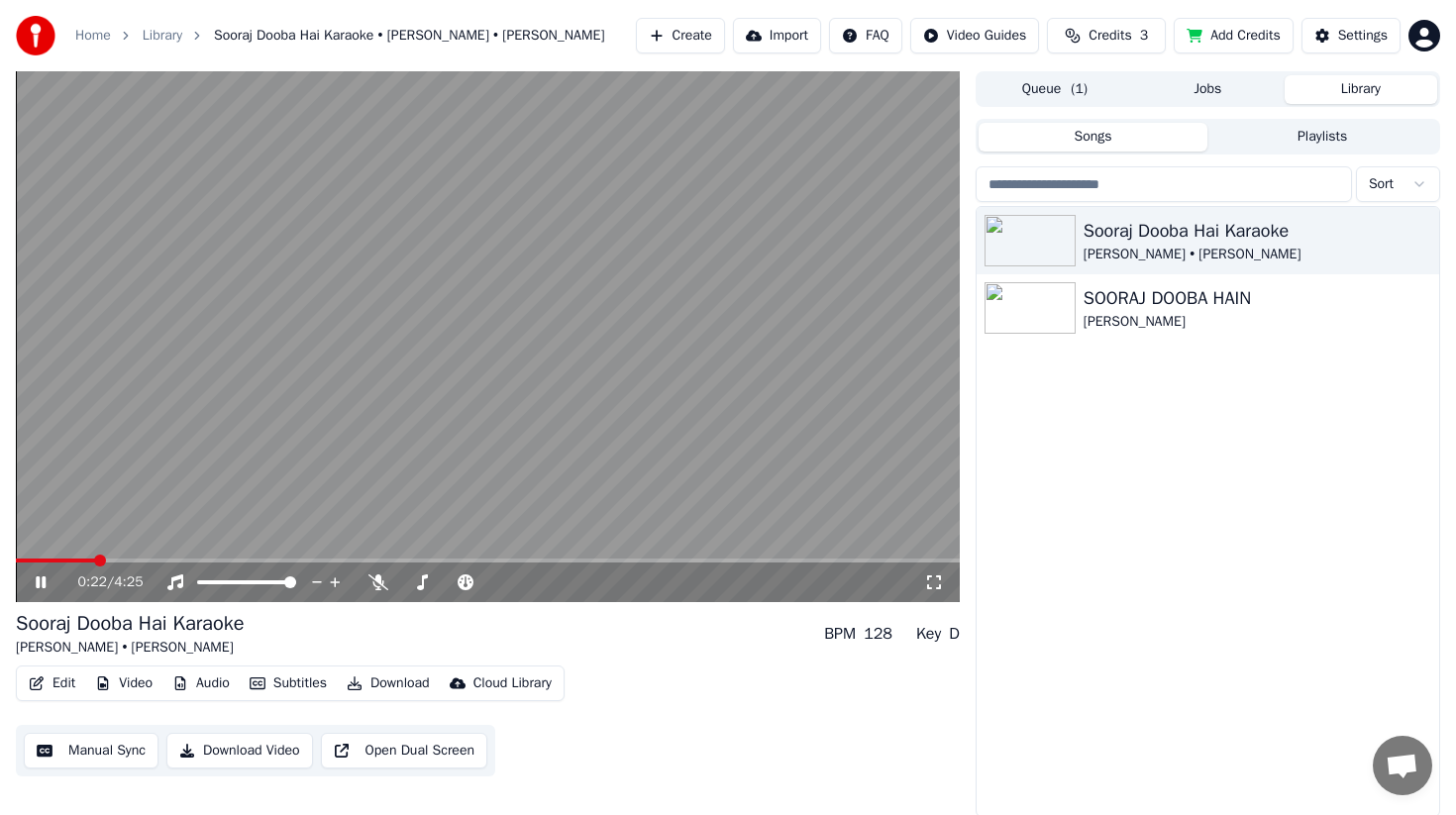 click on "0:22  /  4:25" at bounding box center [487, 582] 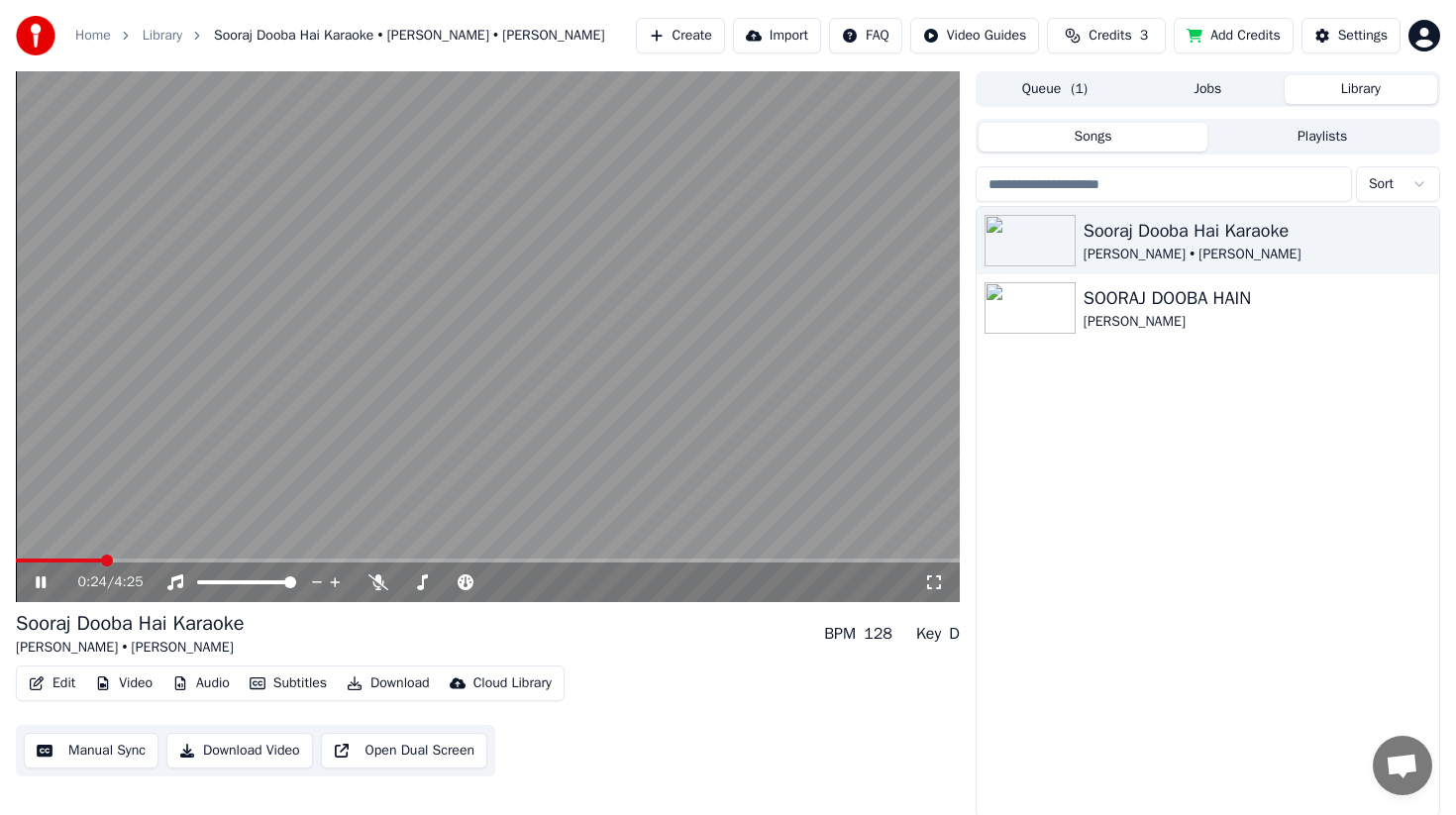 click at bounding box center (107, 560) 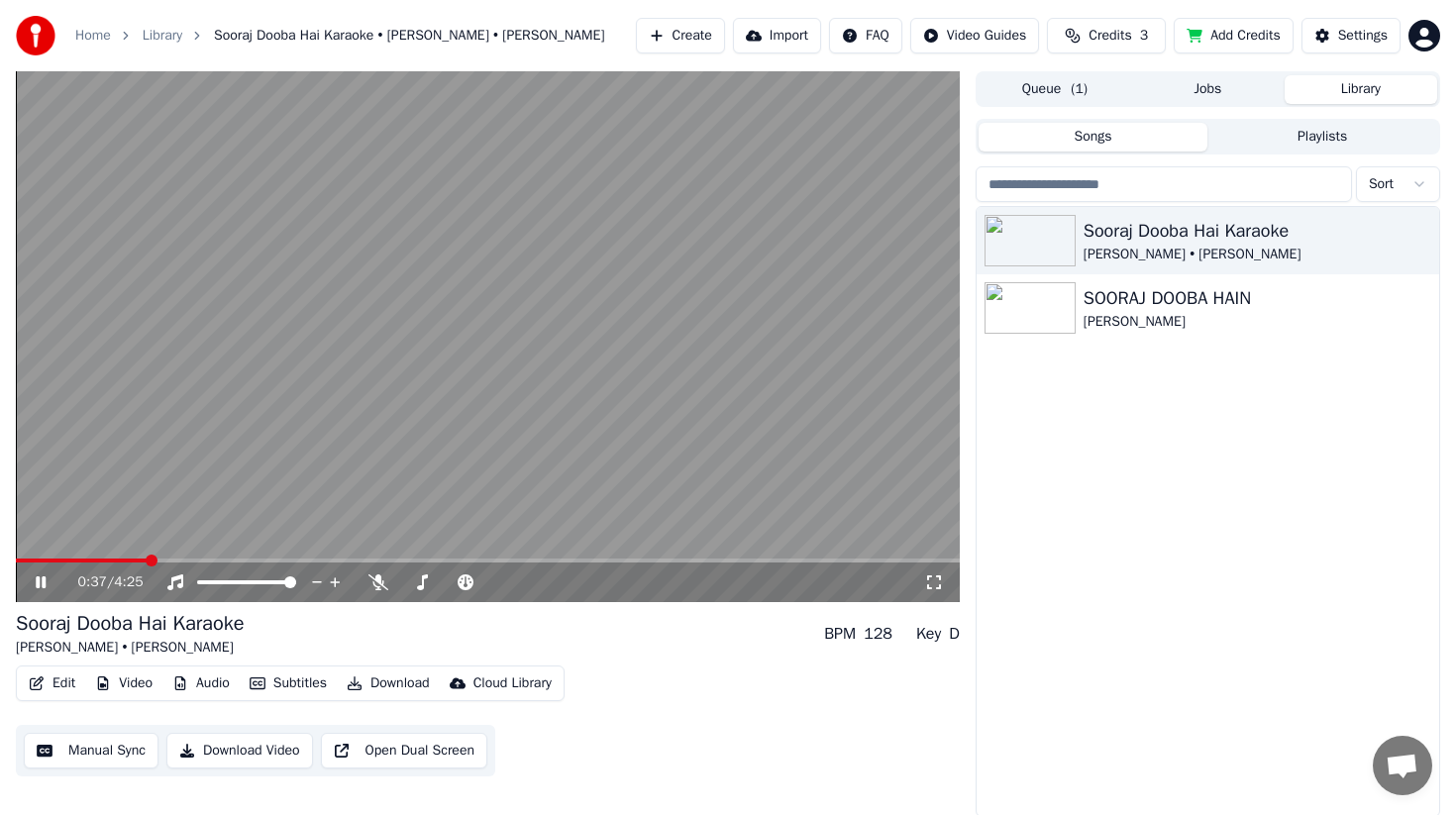 click at bounding box center (152, 560) 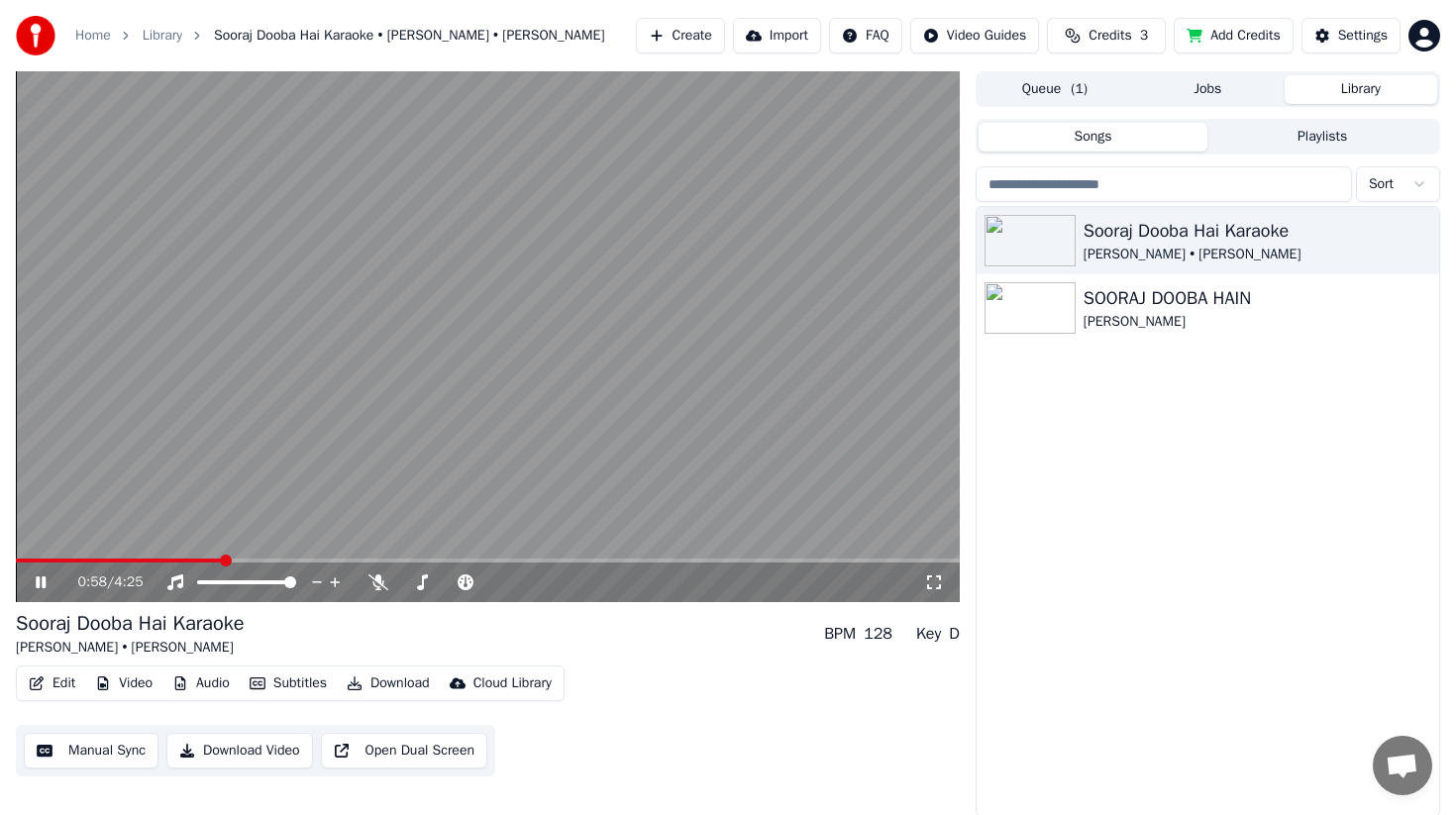 click at bounding box center [226, 560] 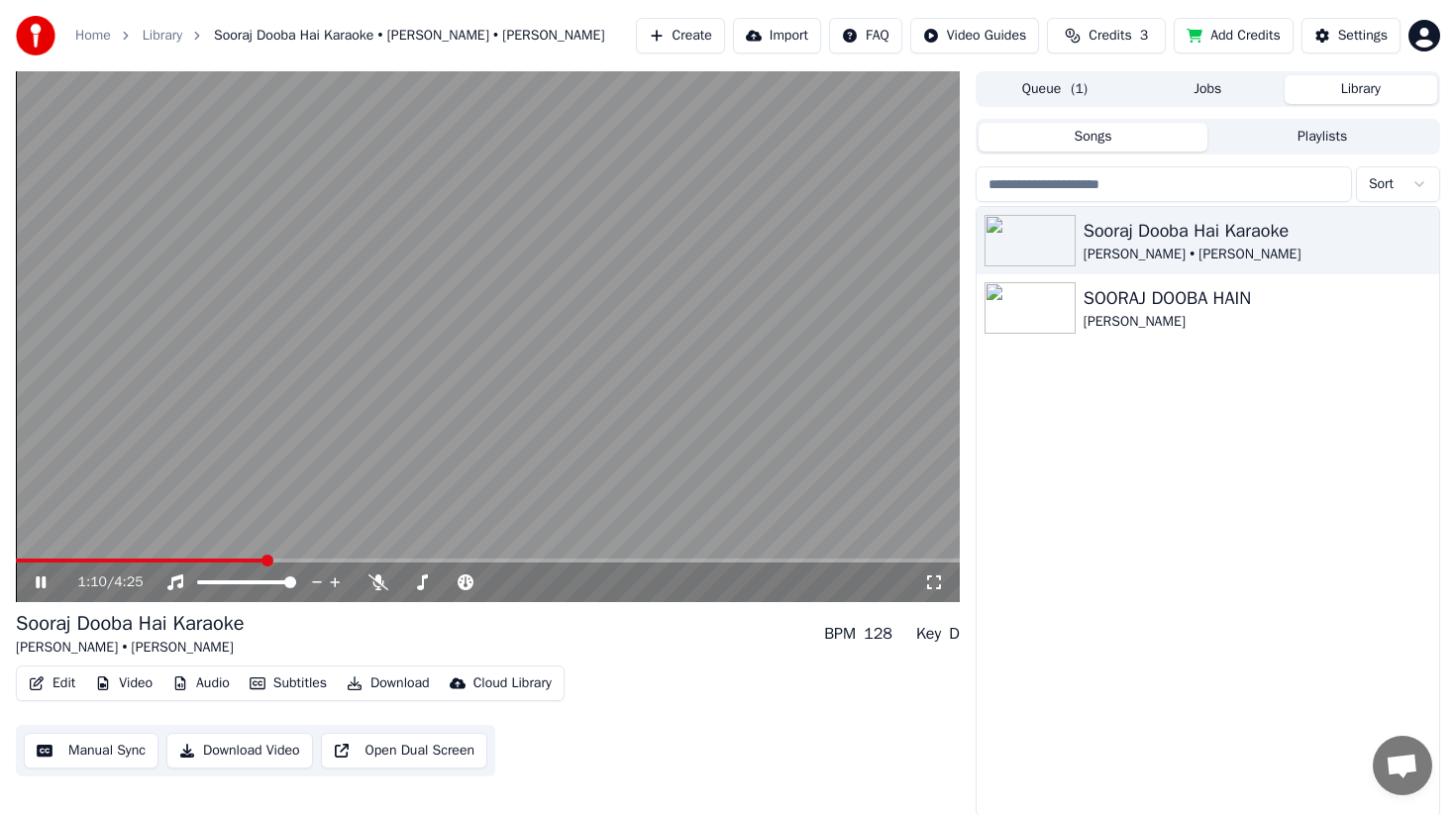 click at bounding box center [267, 560] 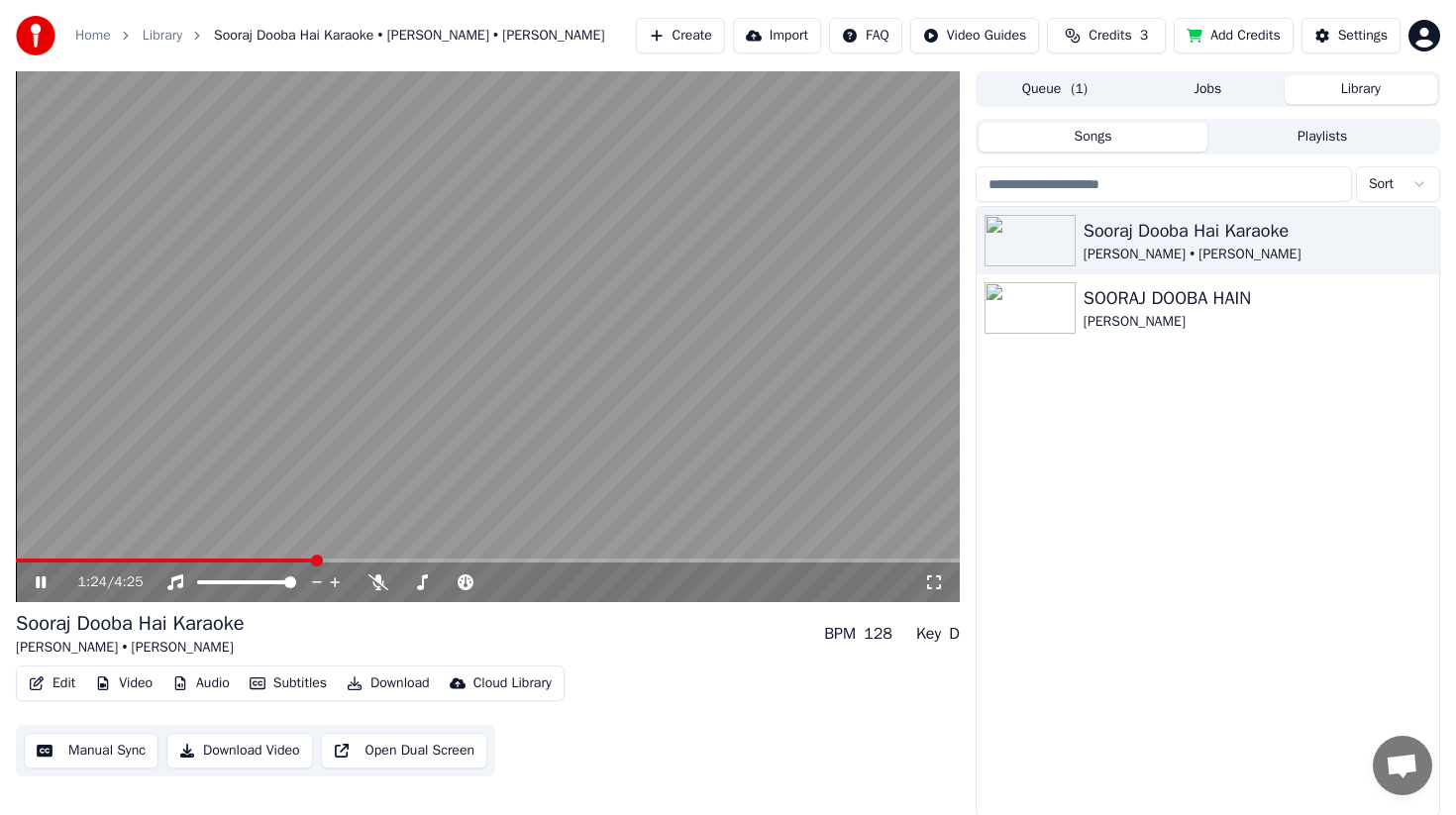 click at bounding box center (317, 560) 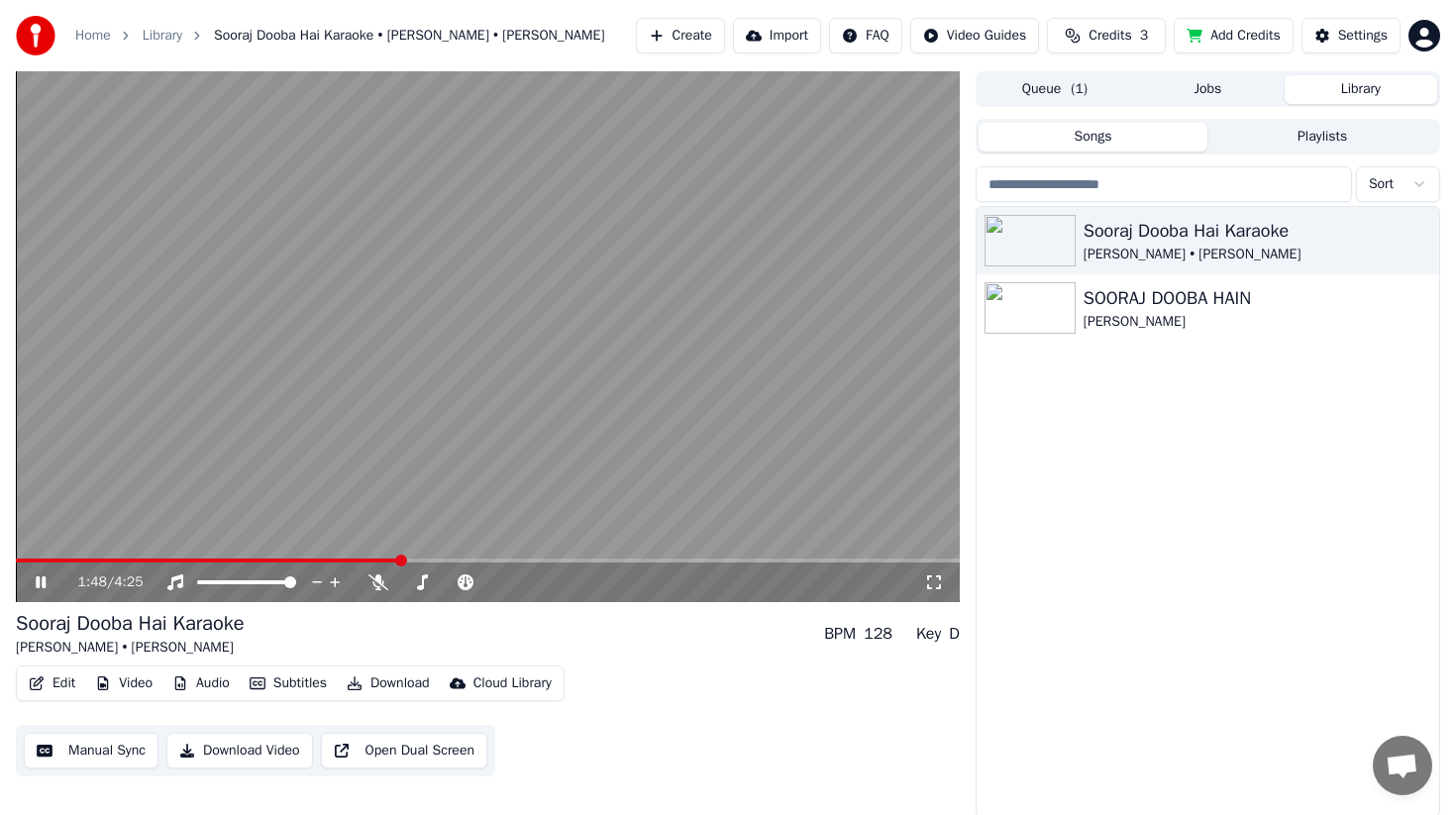 click at bounding box center [487, 560] 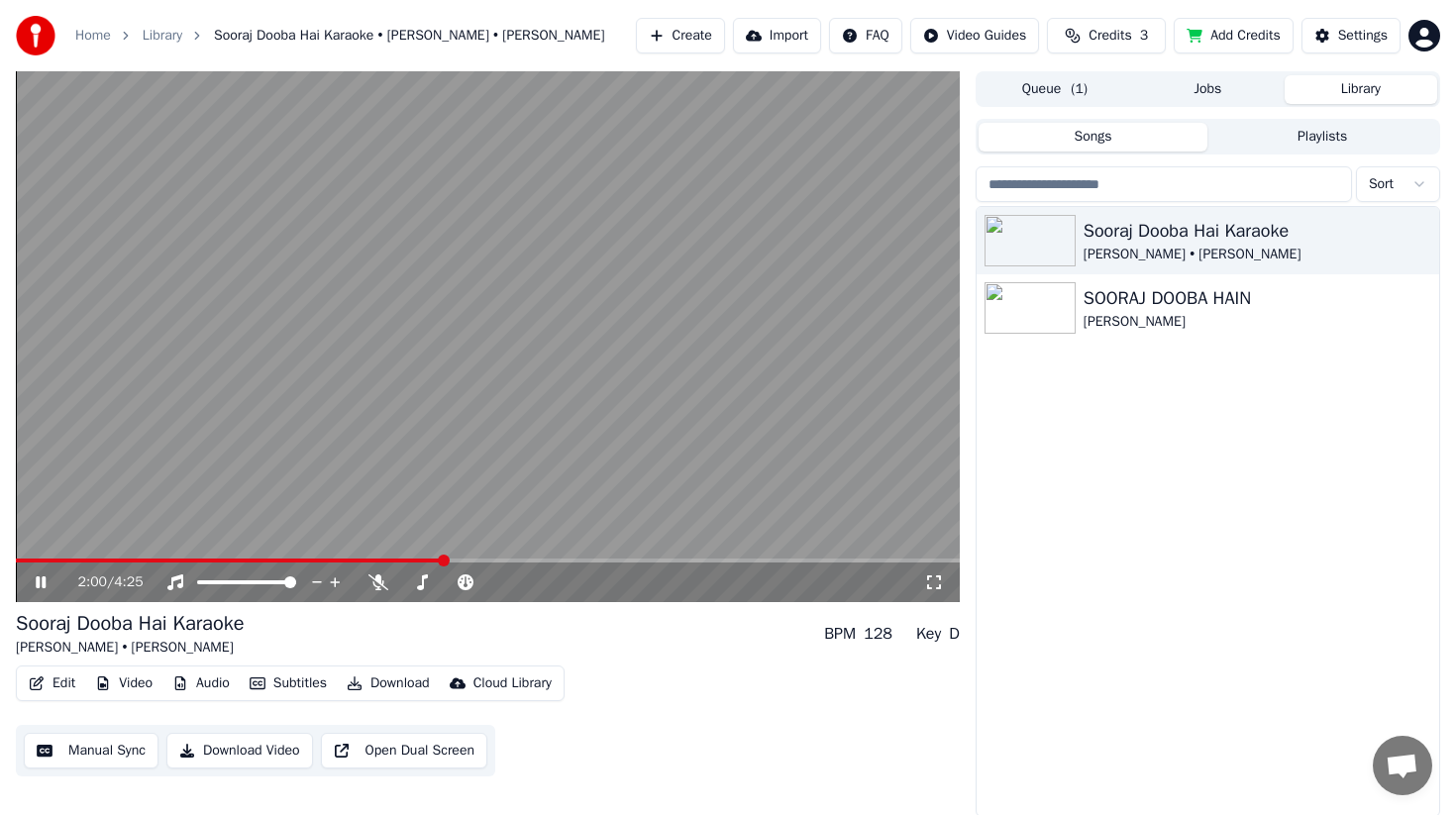 click at bounding box center (487, 560) 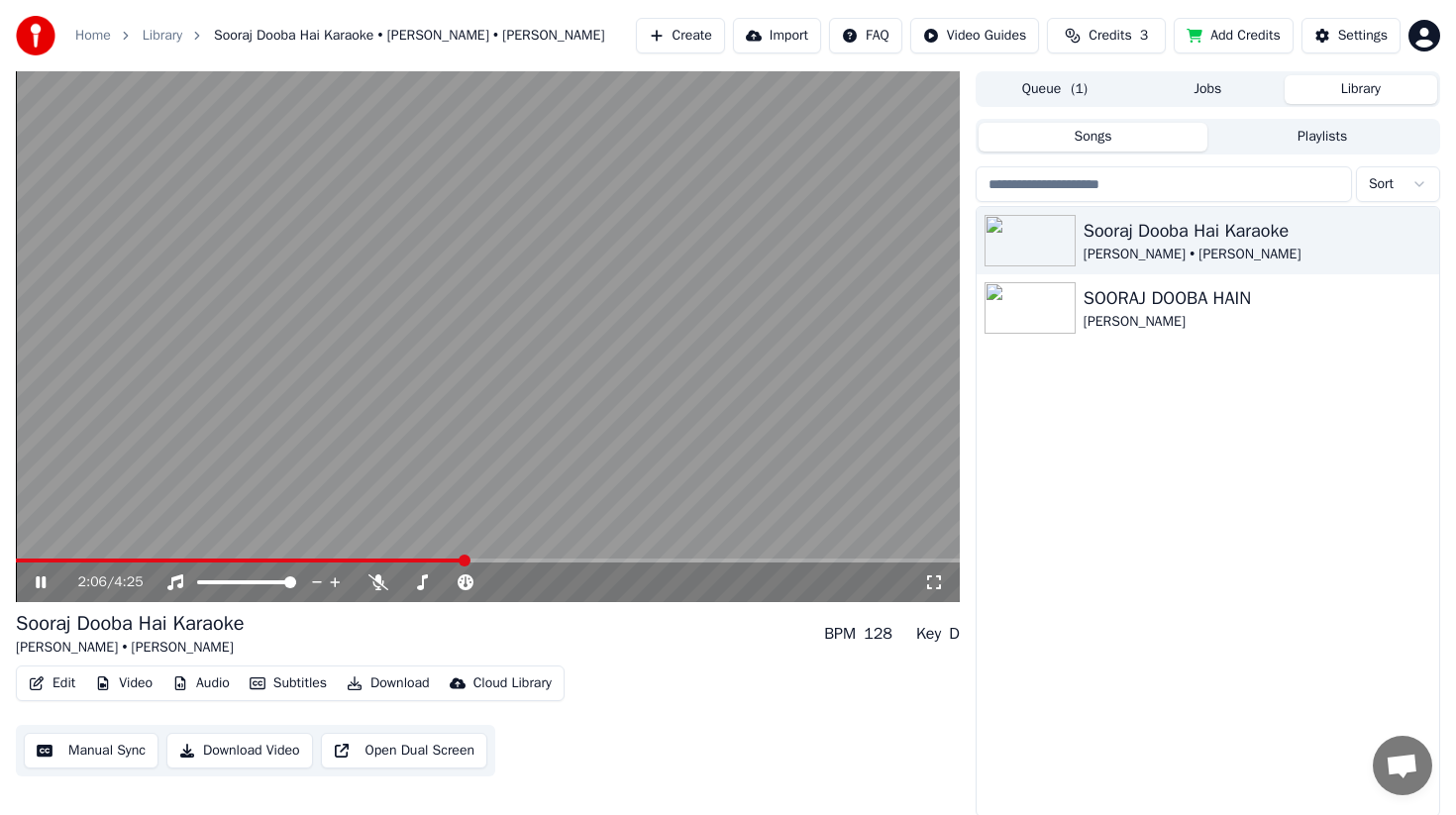 click at bounding box center (487, 560) 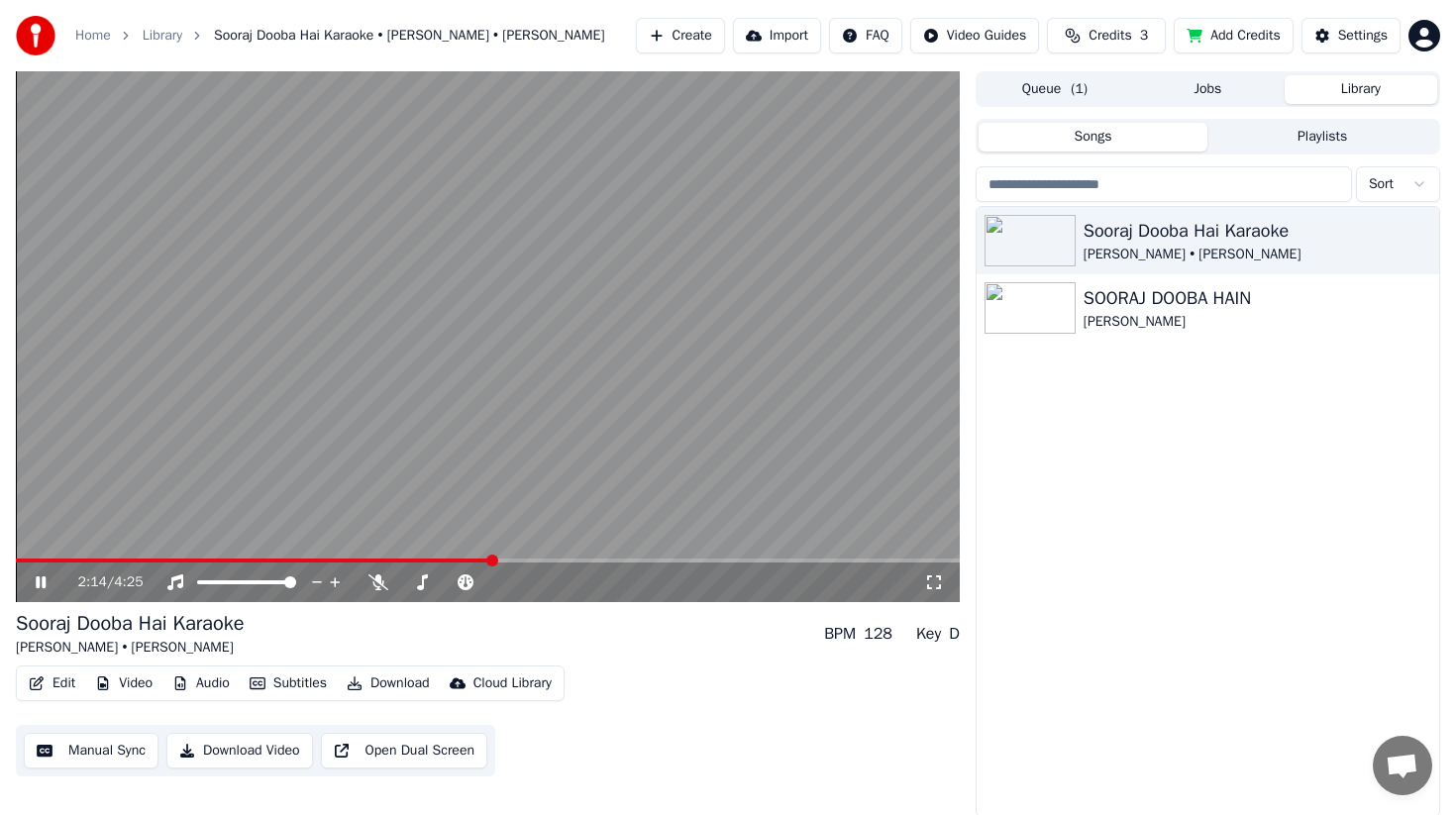 click at bounding box center [487, 560] 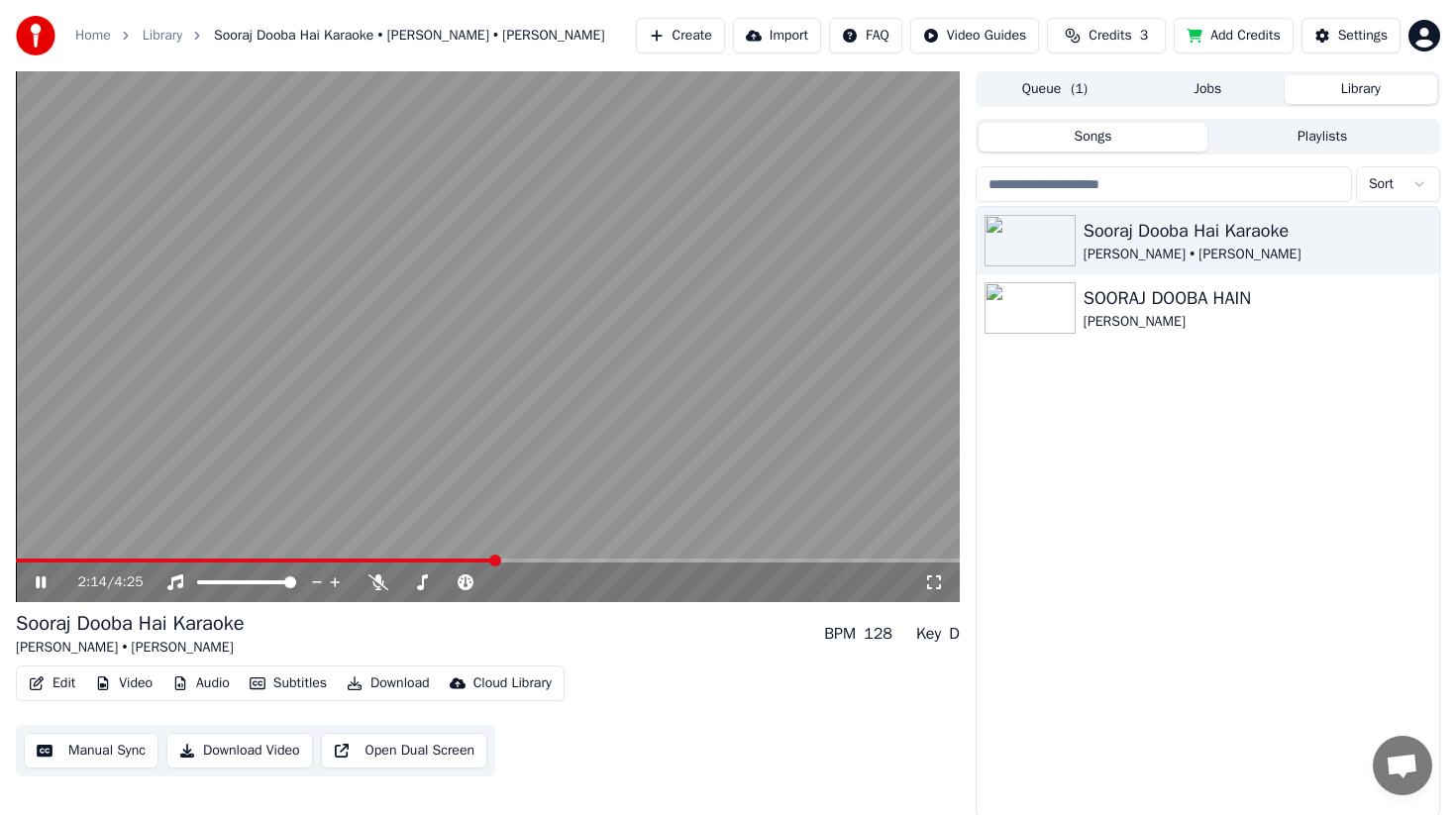 click at bounding box center (487, 560) 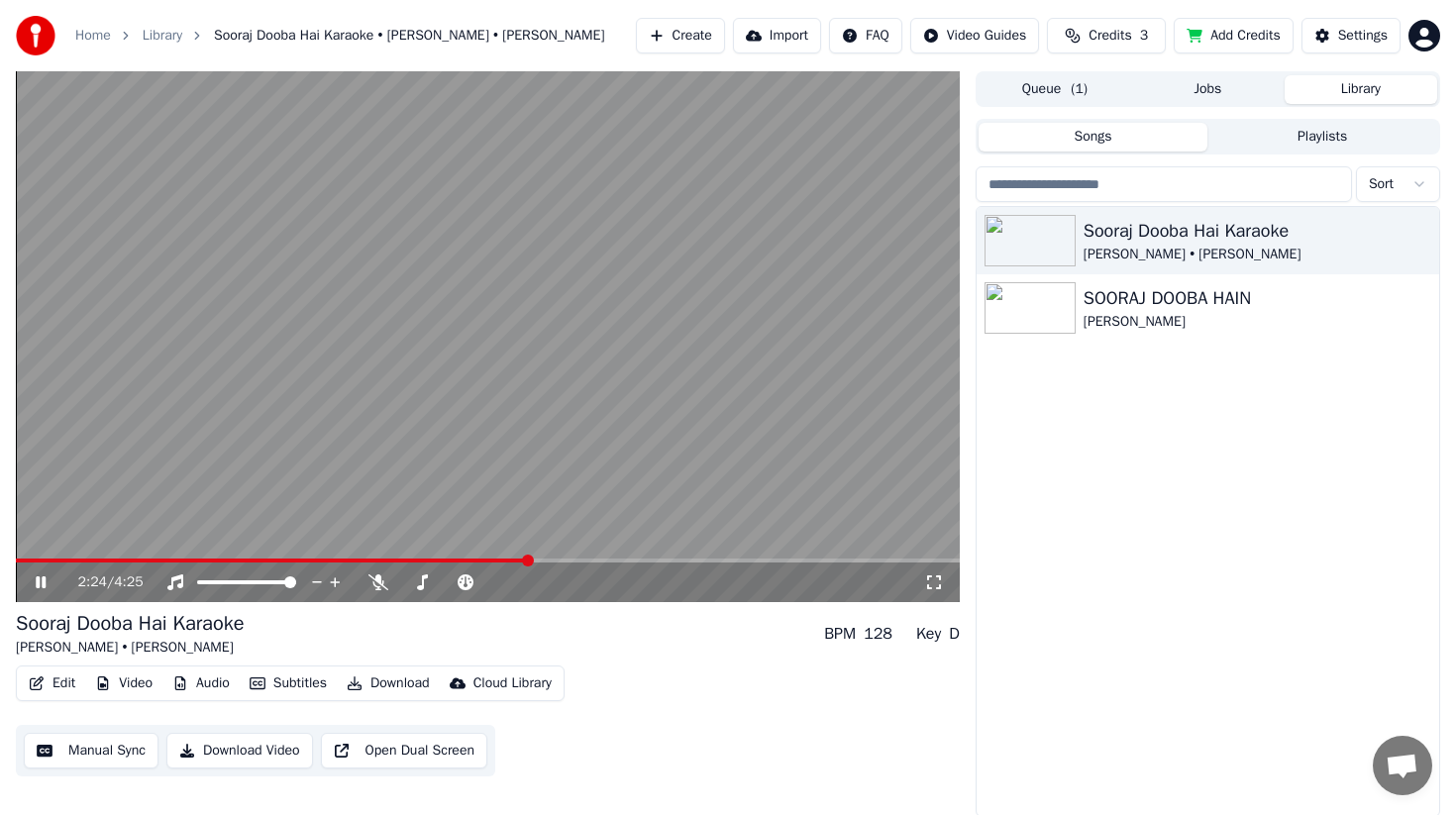 click at bounding box center (271, 560) 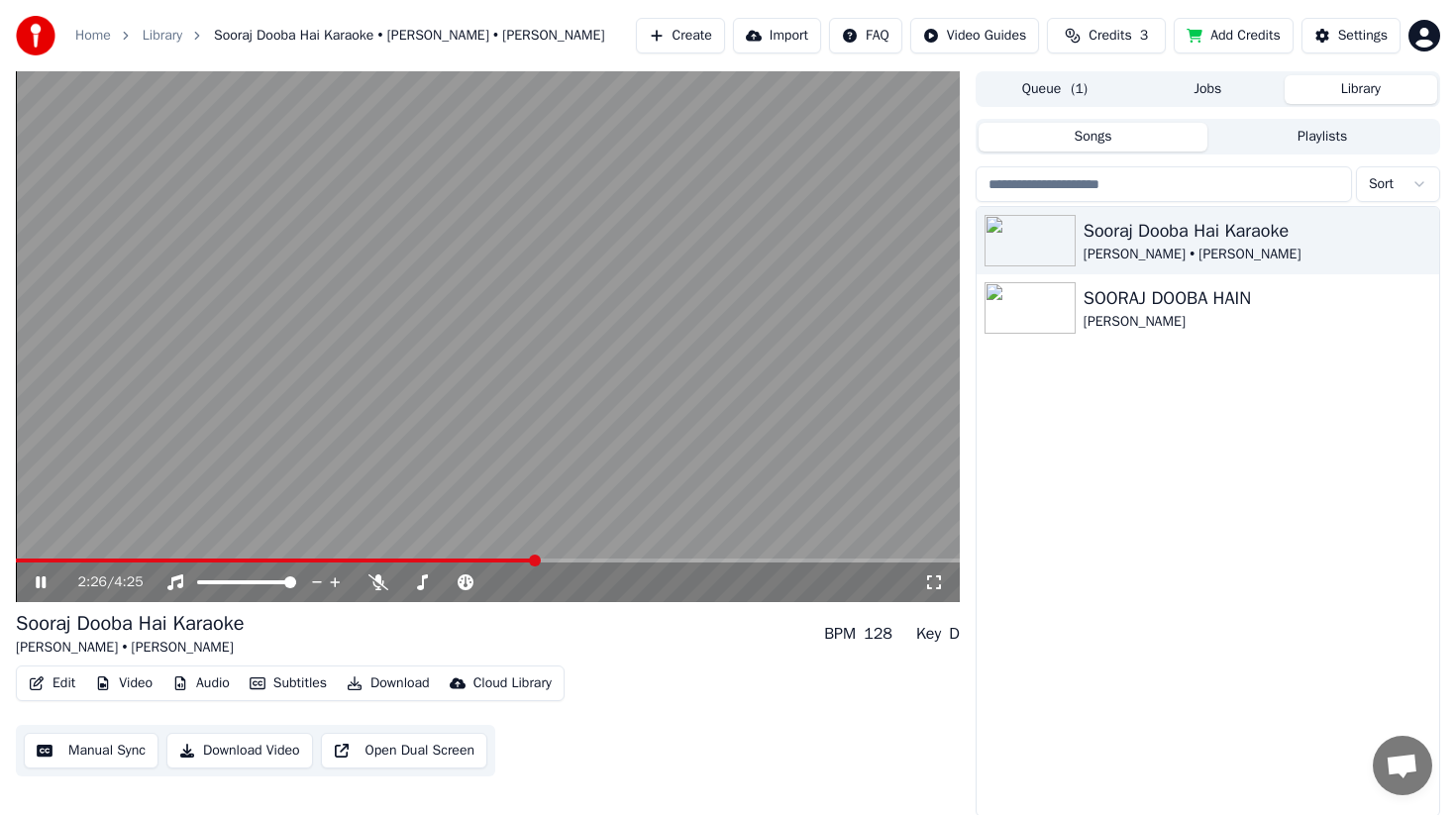 click at bounding box center (535, 560) 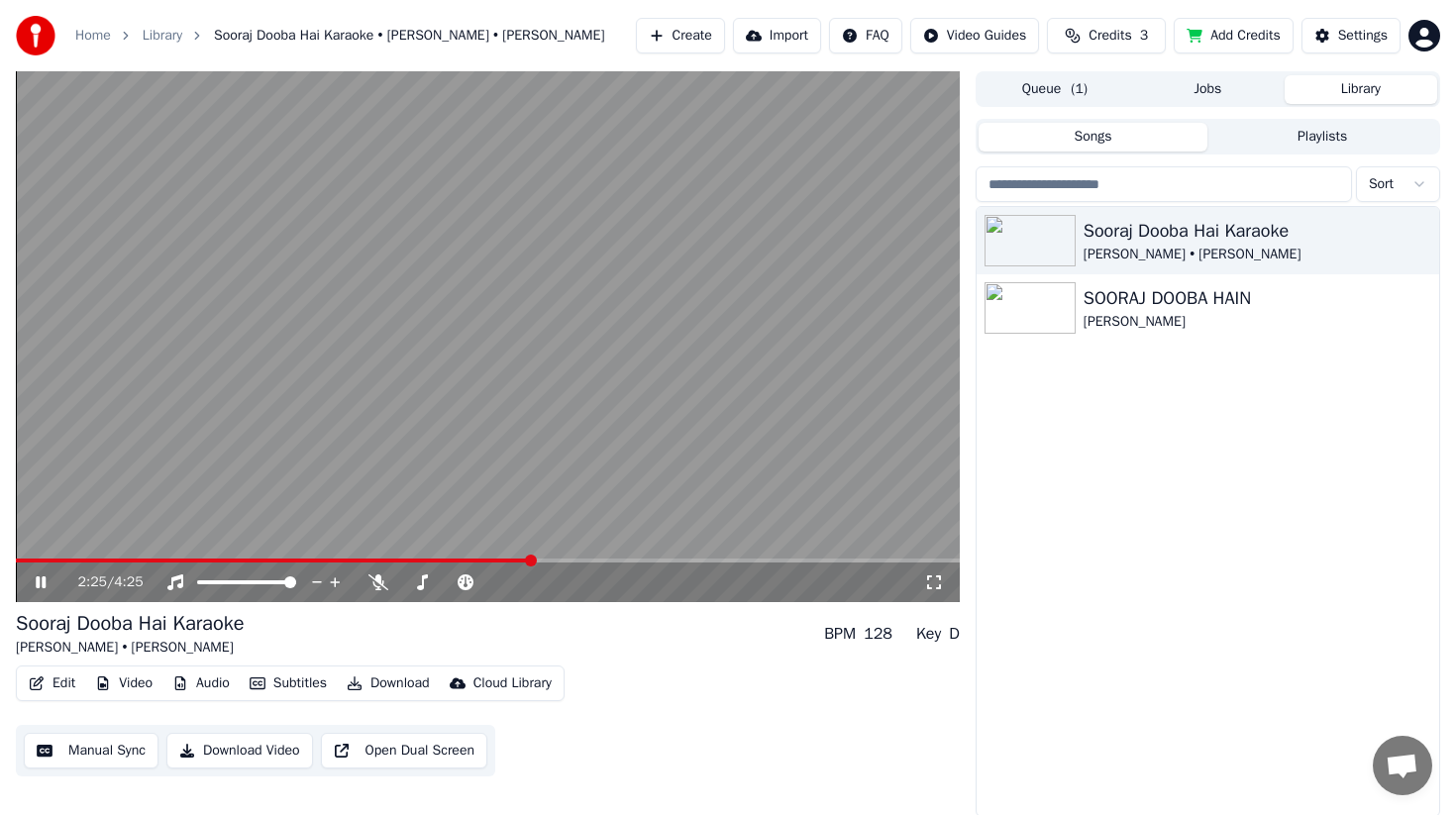click at bounding box center (273, 560) 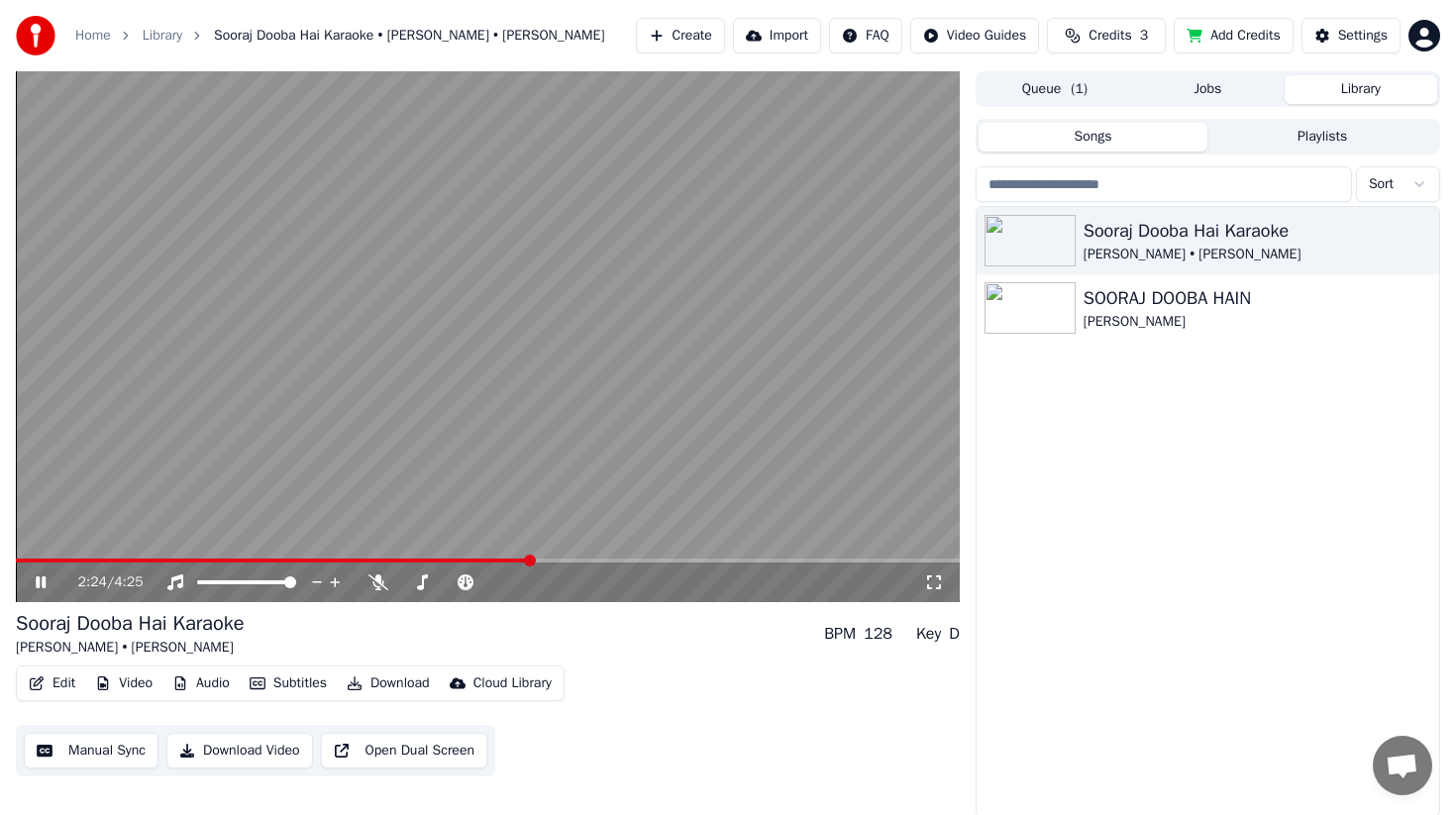 click 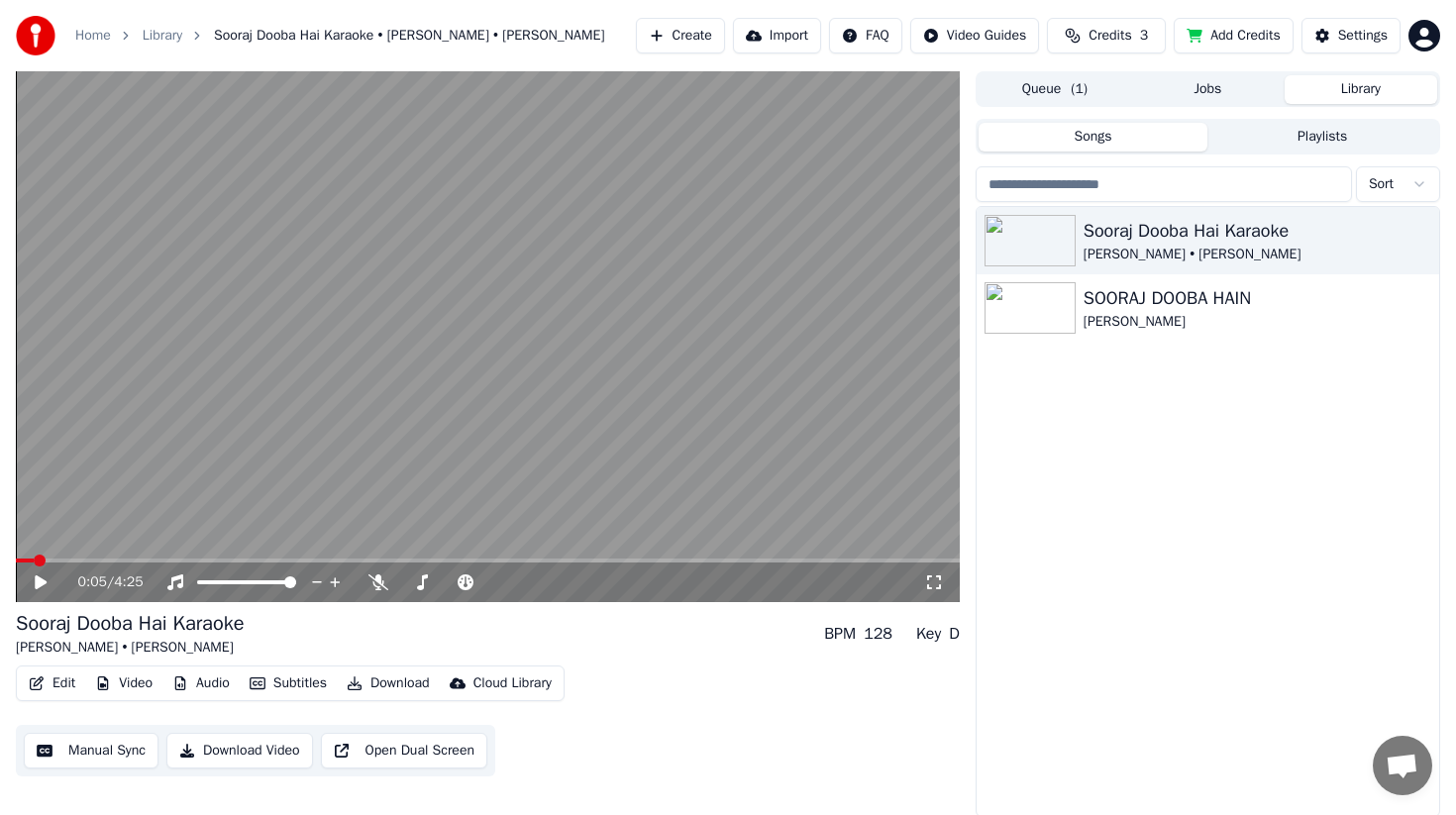 click at bounding box center [25, 560] 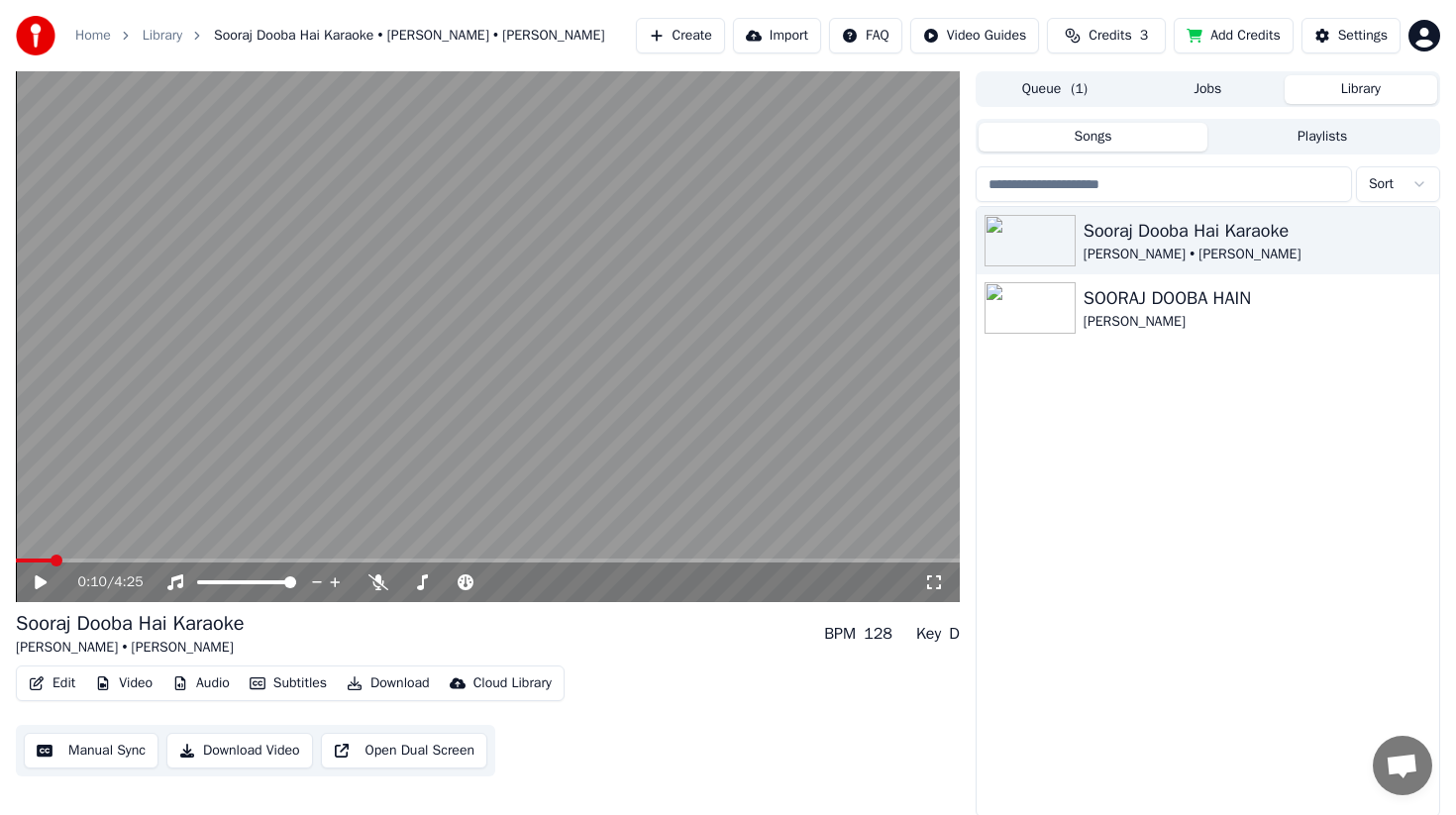 click at bounding box center (487, 560) 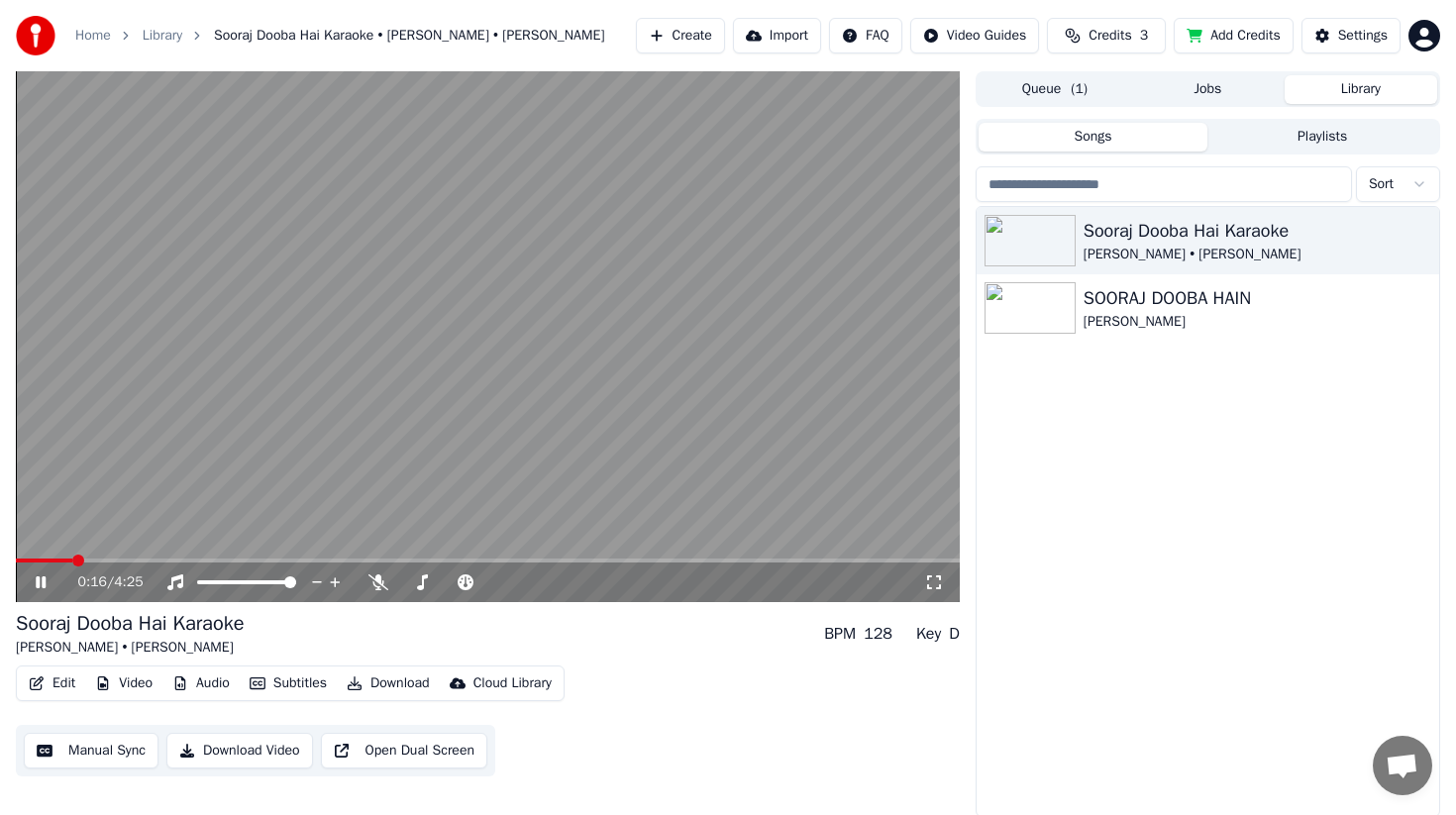 click at bounding box center [487, 560] 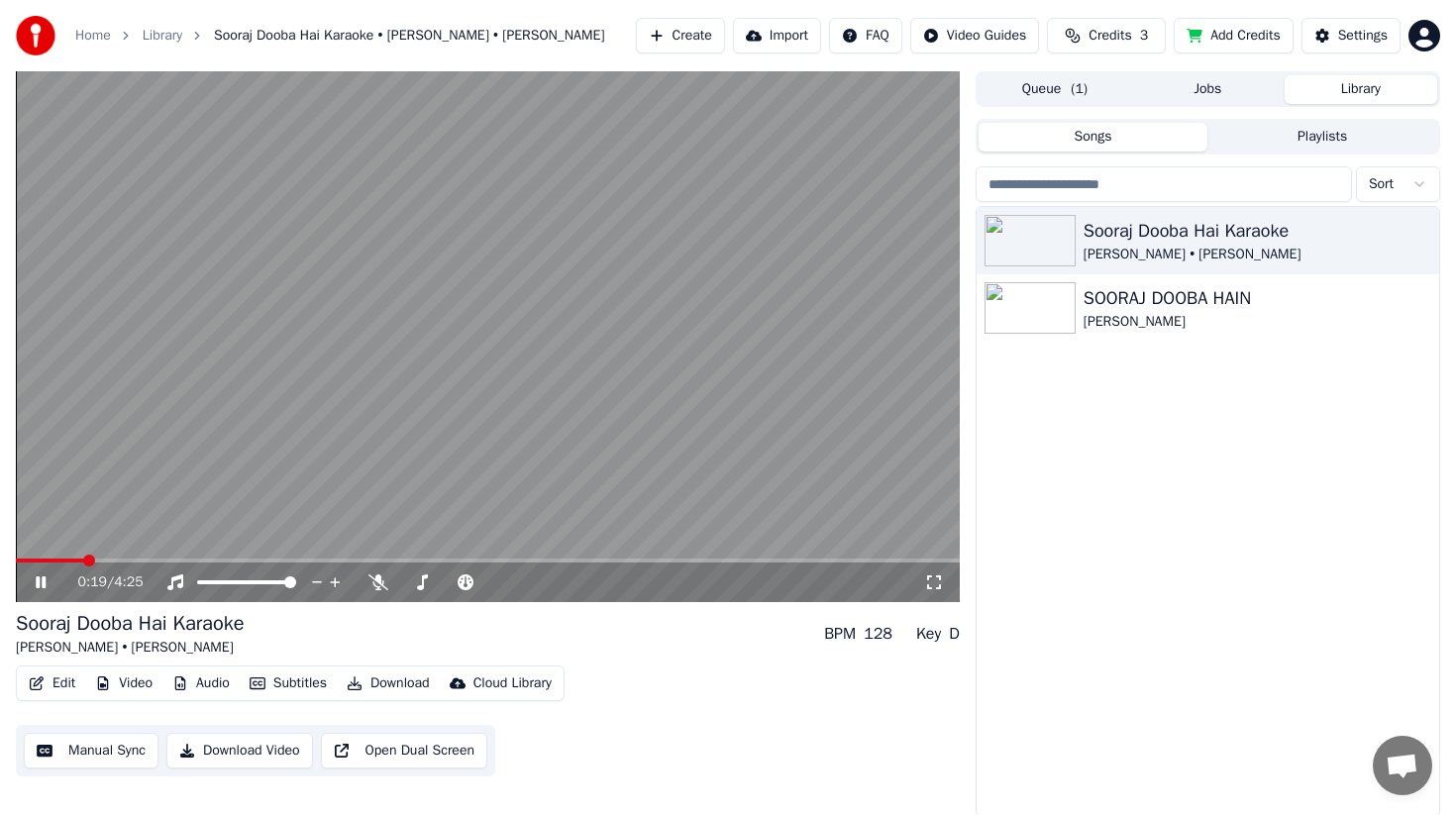 click at bounding box center (487, 337) 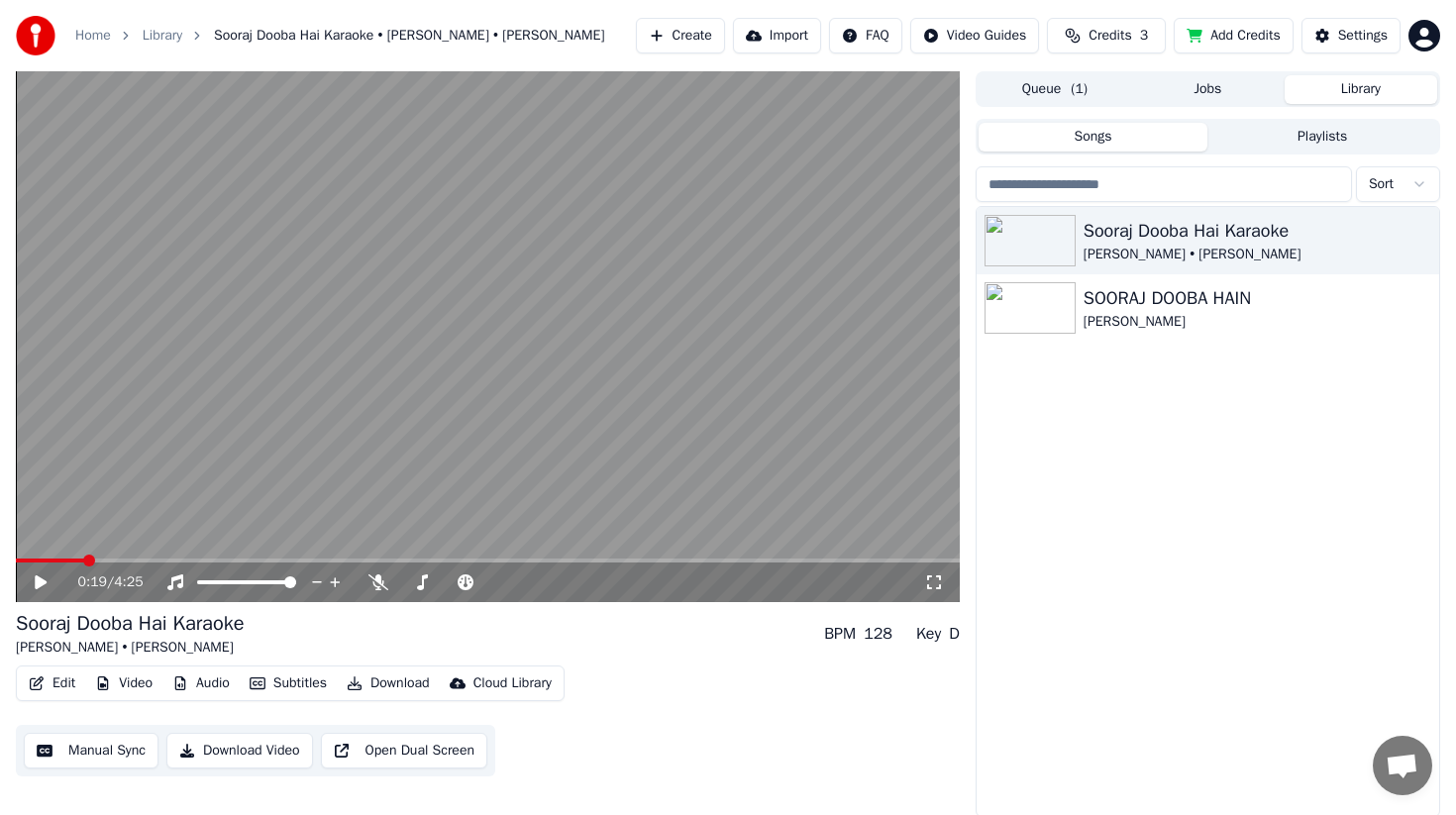 click at bounding box center [89, 560] 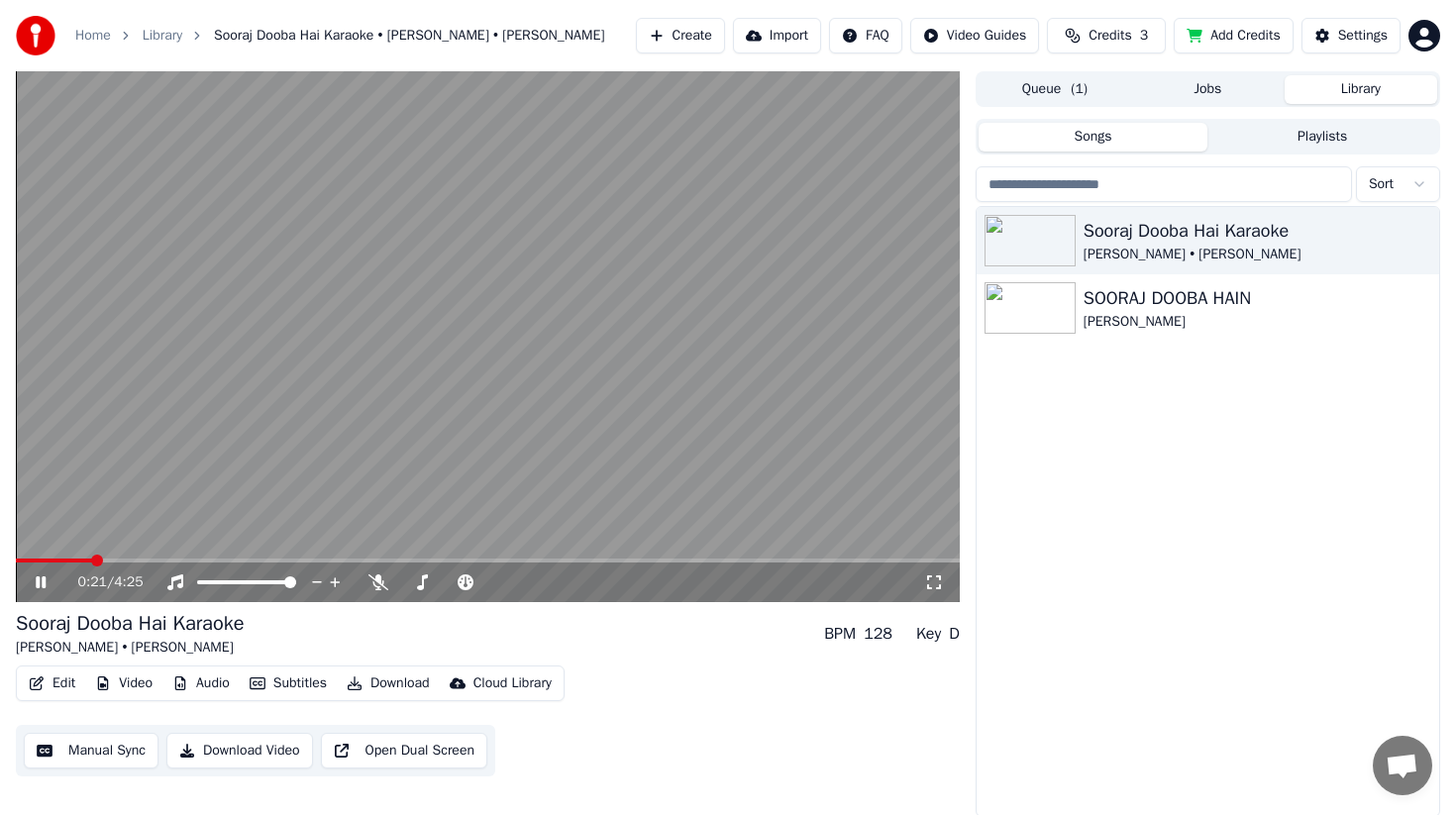 click on "0:21  /  4:25" at bounding box center (487, 582) 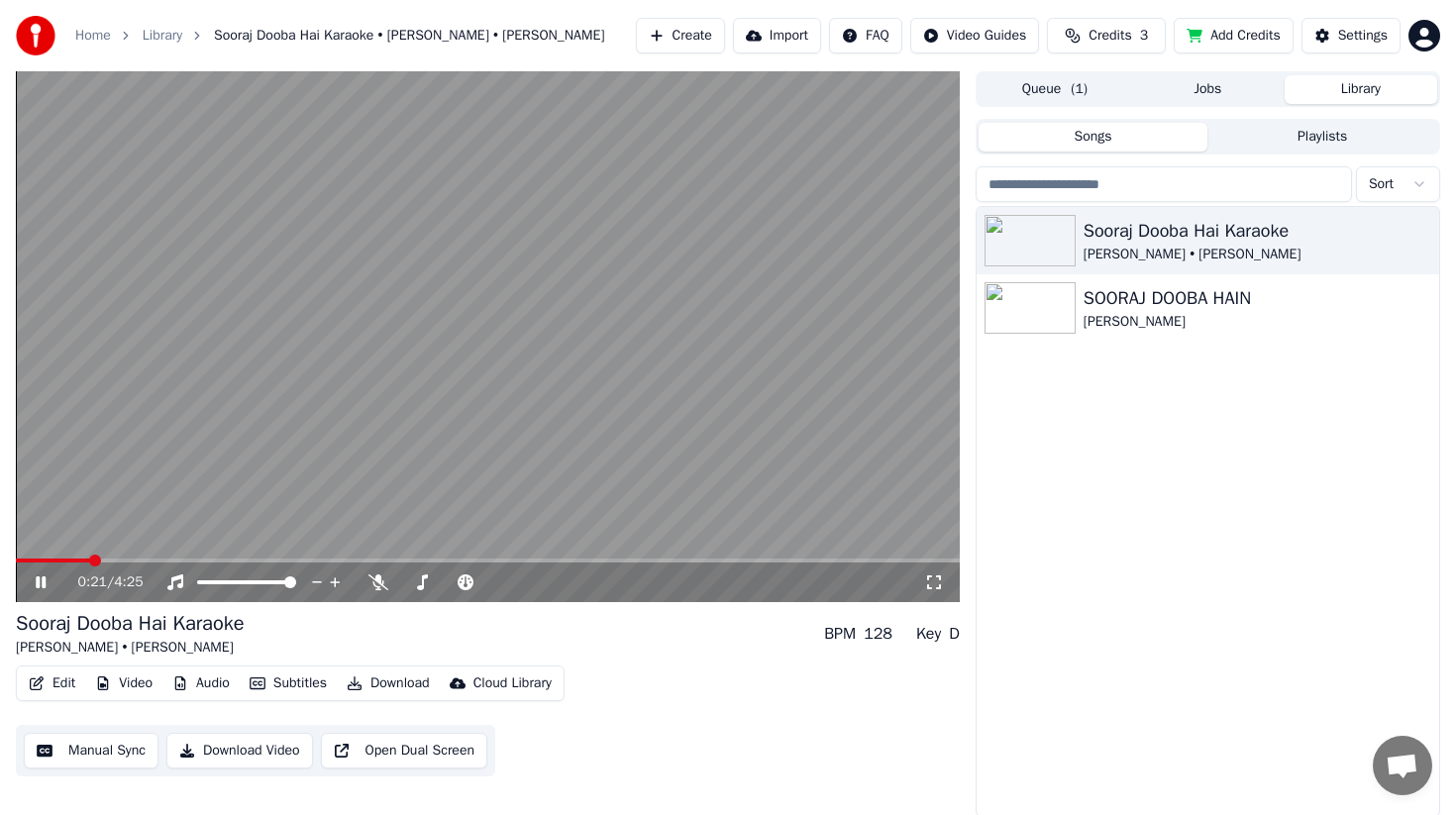 click at bounding box center [95, 560] 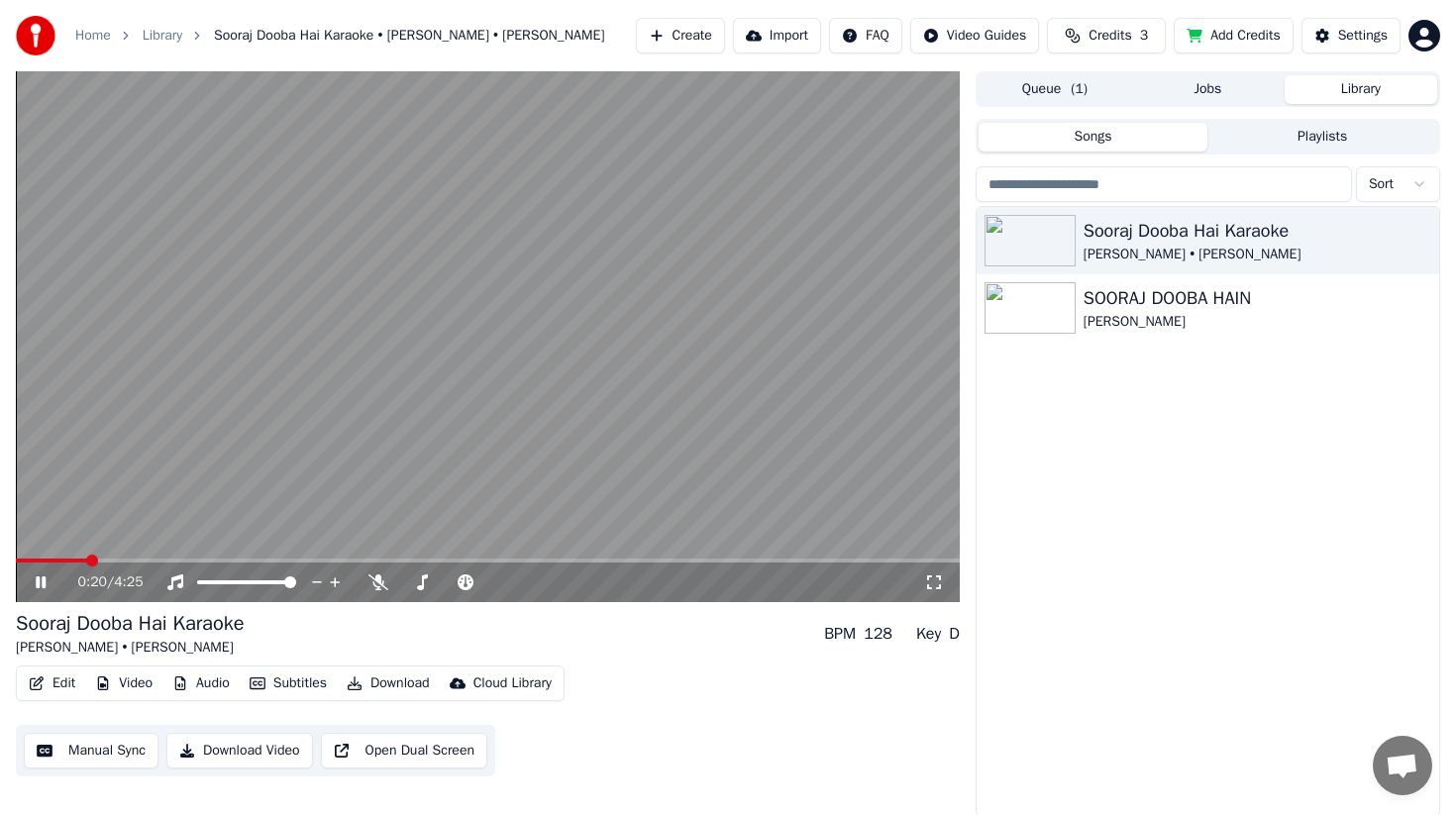 click at bounding box center [92, 560] 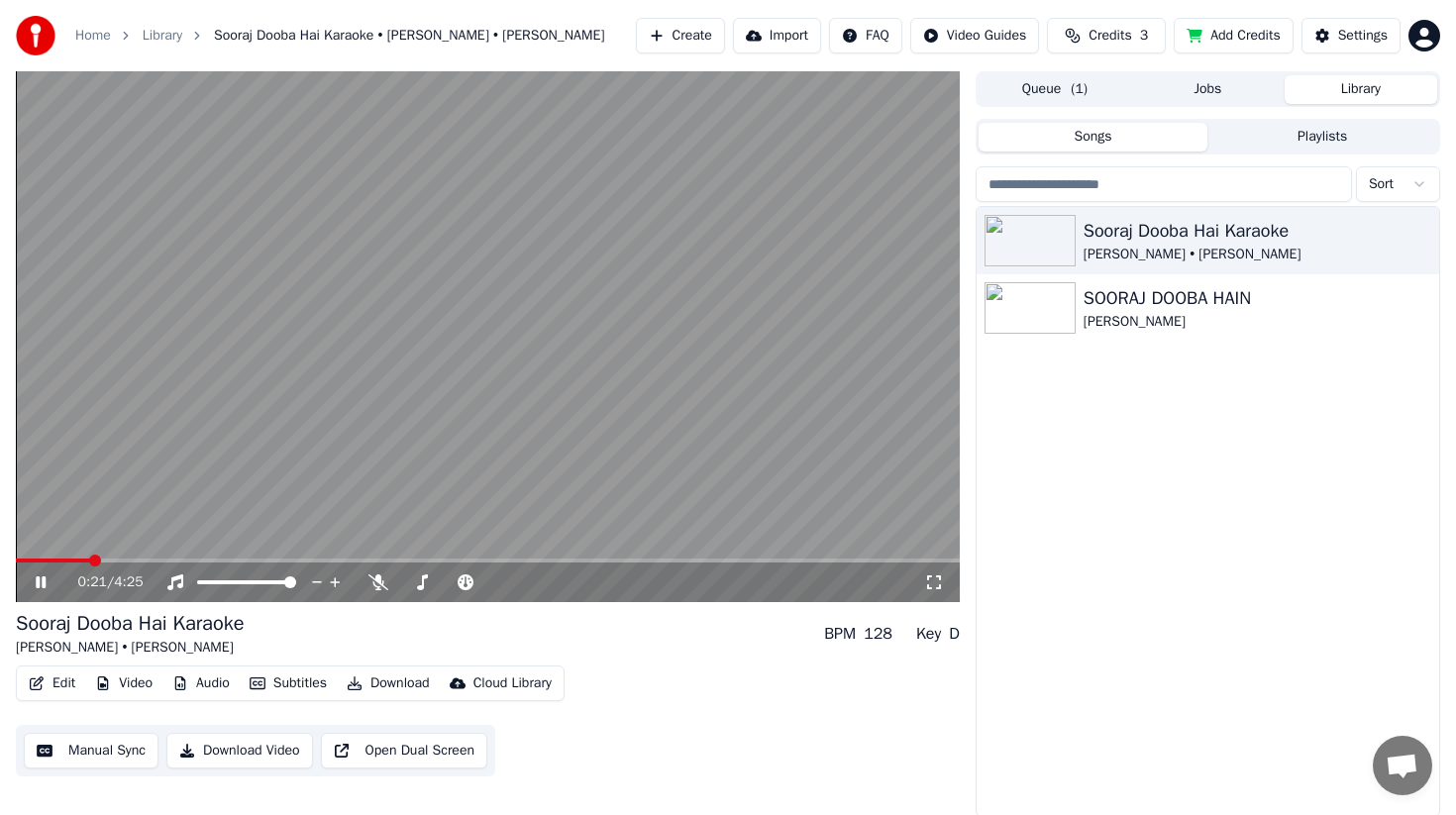 click at bounding box center (95, 560) 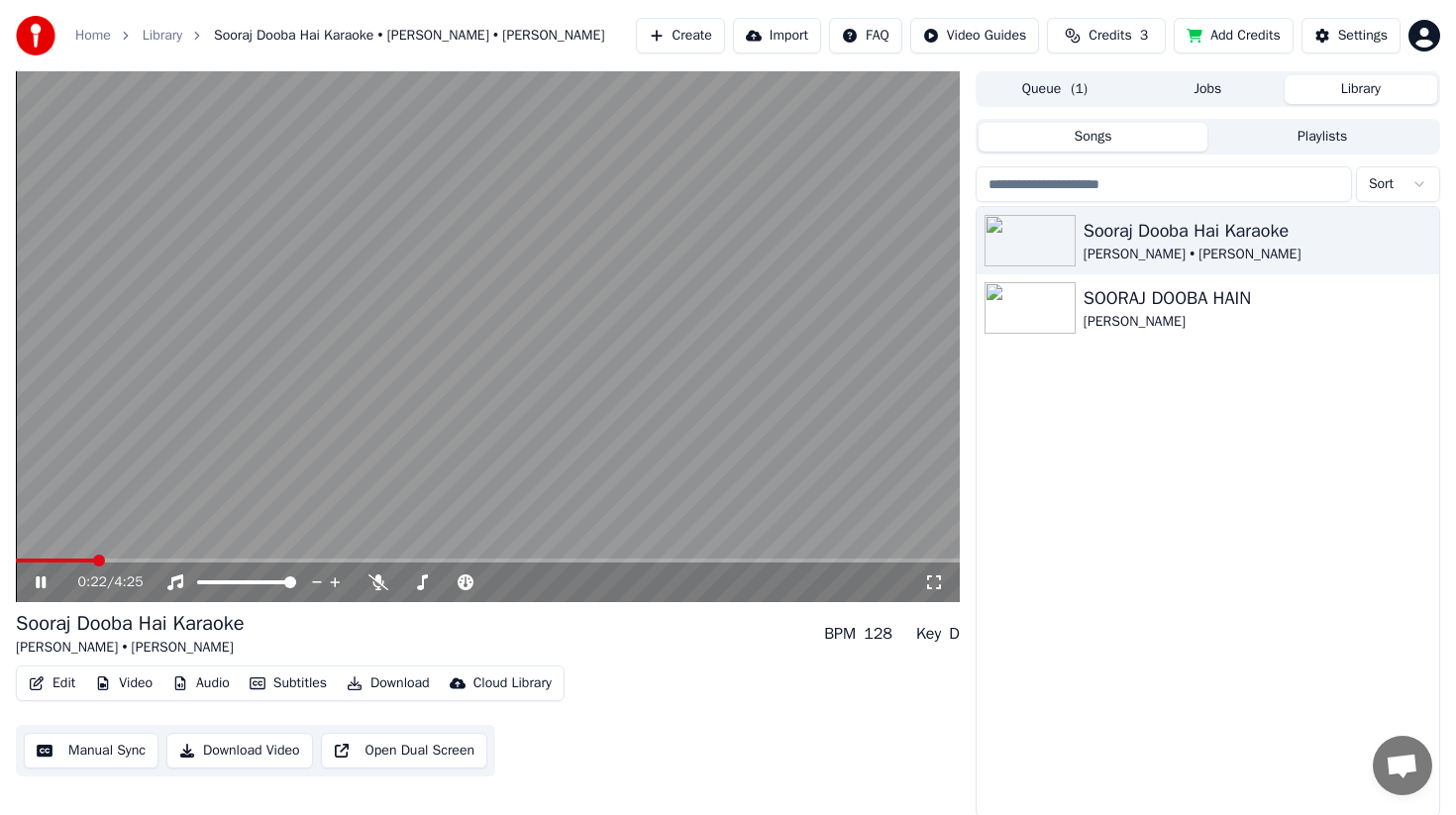 click at bounding box center [54, 560] 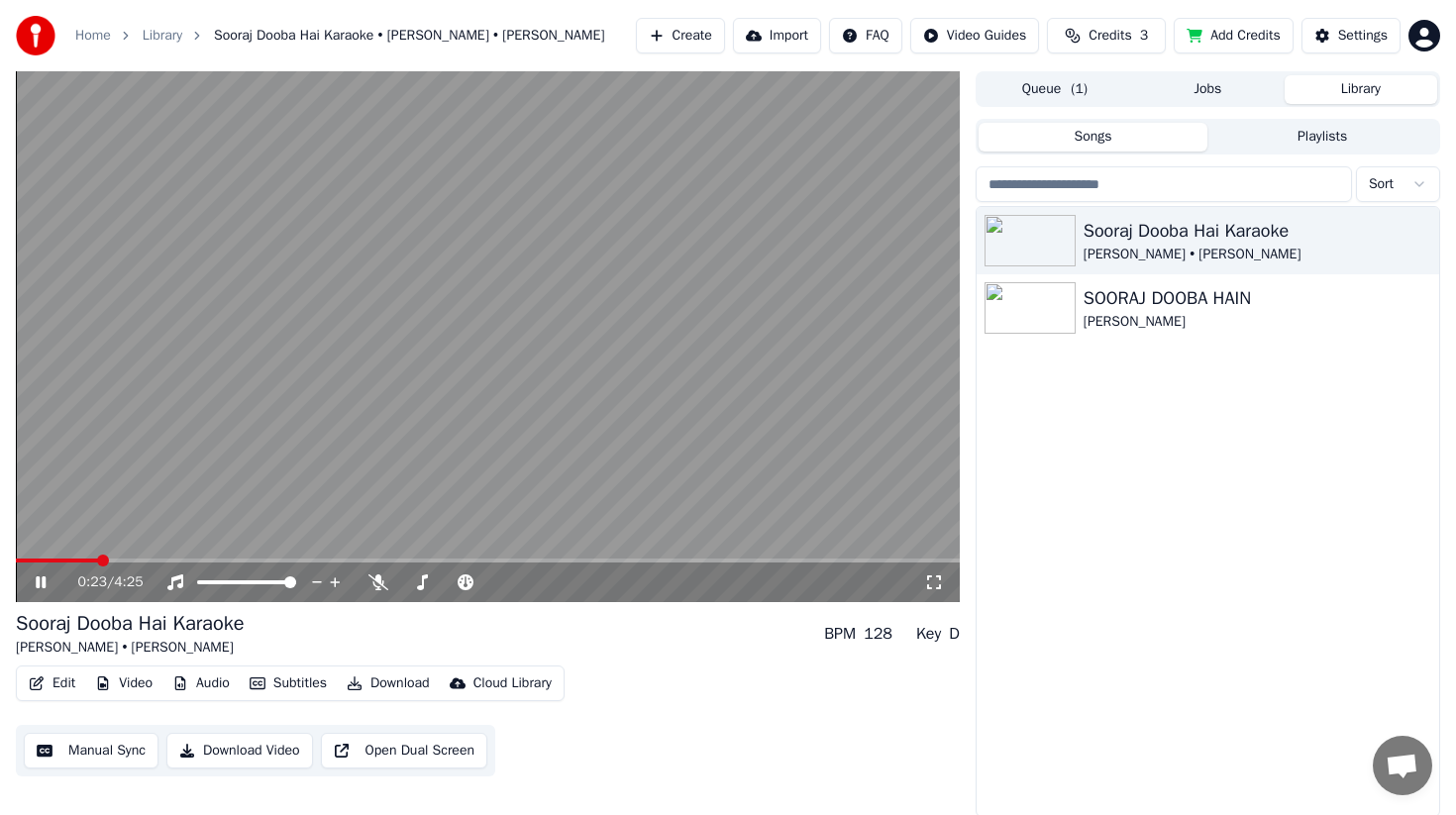 click at bounding box center [487, 337] 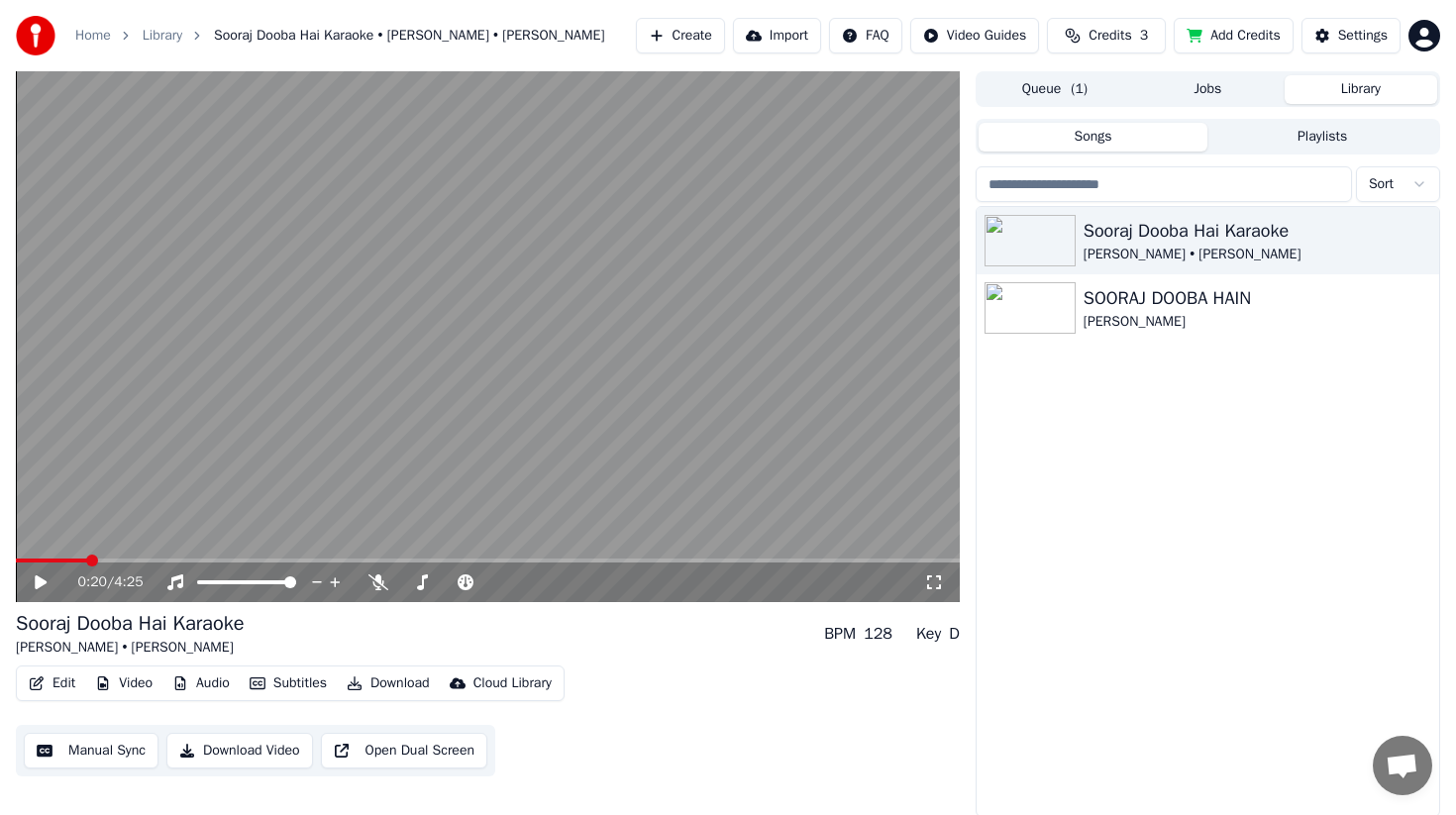 click at bounding box center (52, 560) 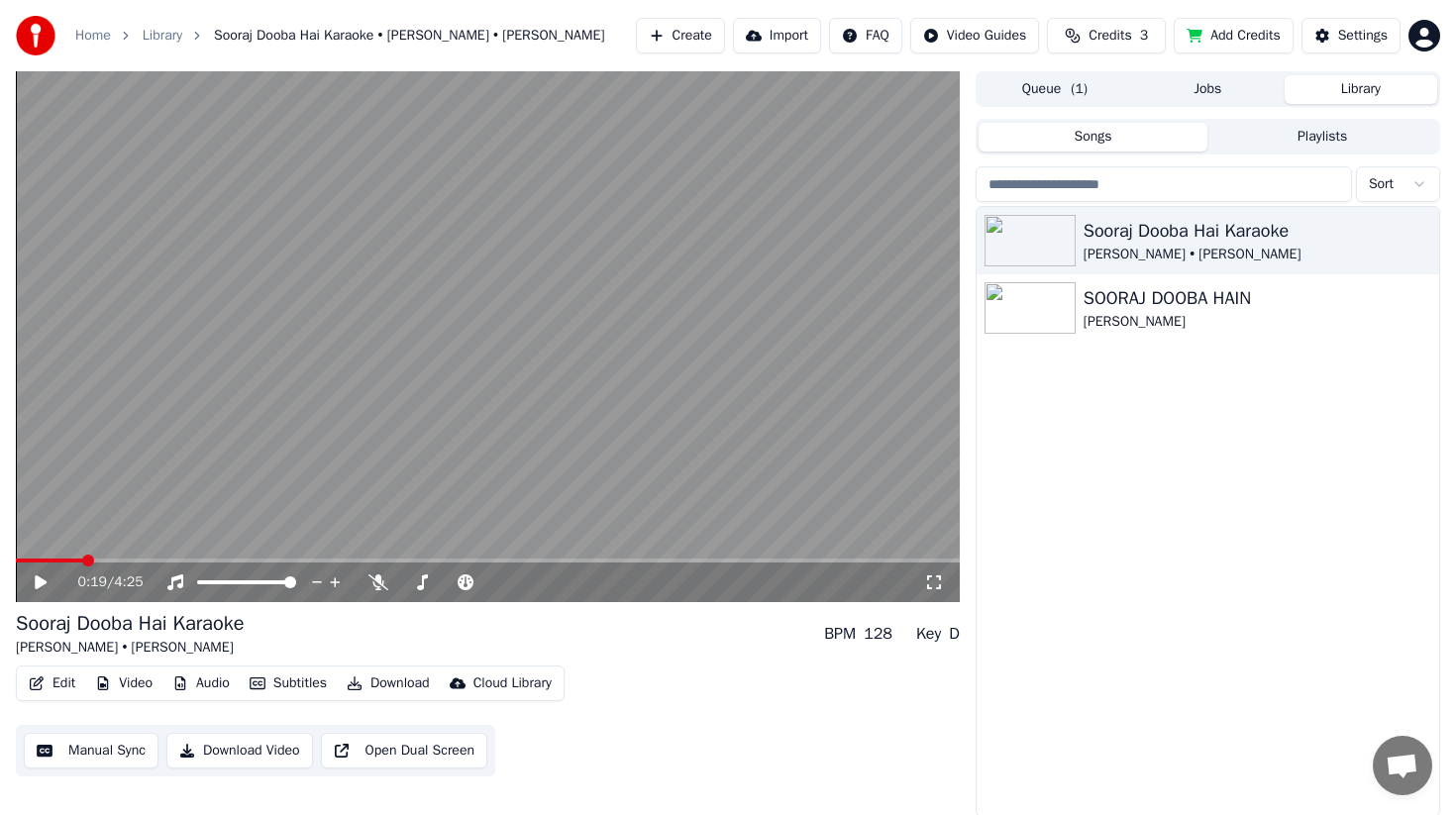 click 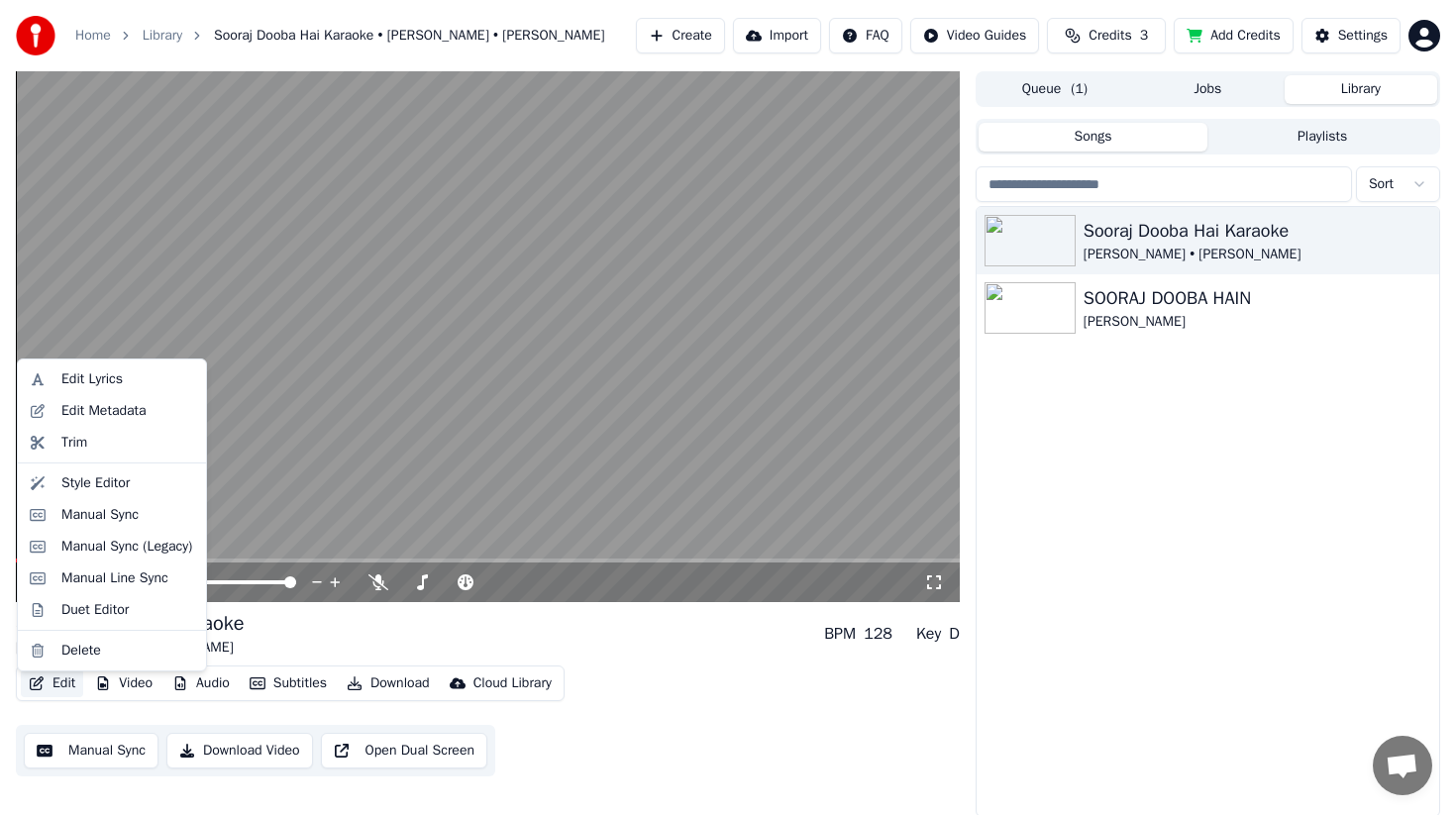 click on "Edit" at bounding box center (52, 683) 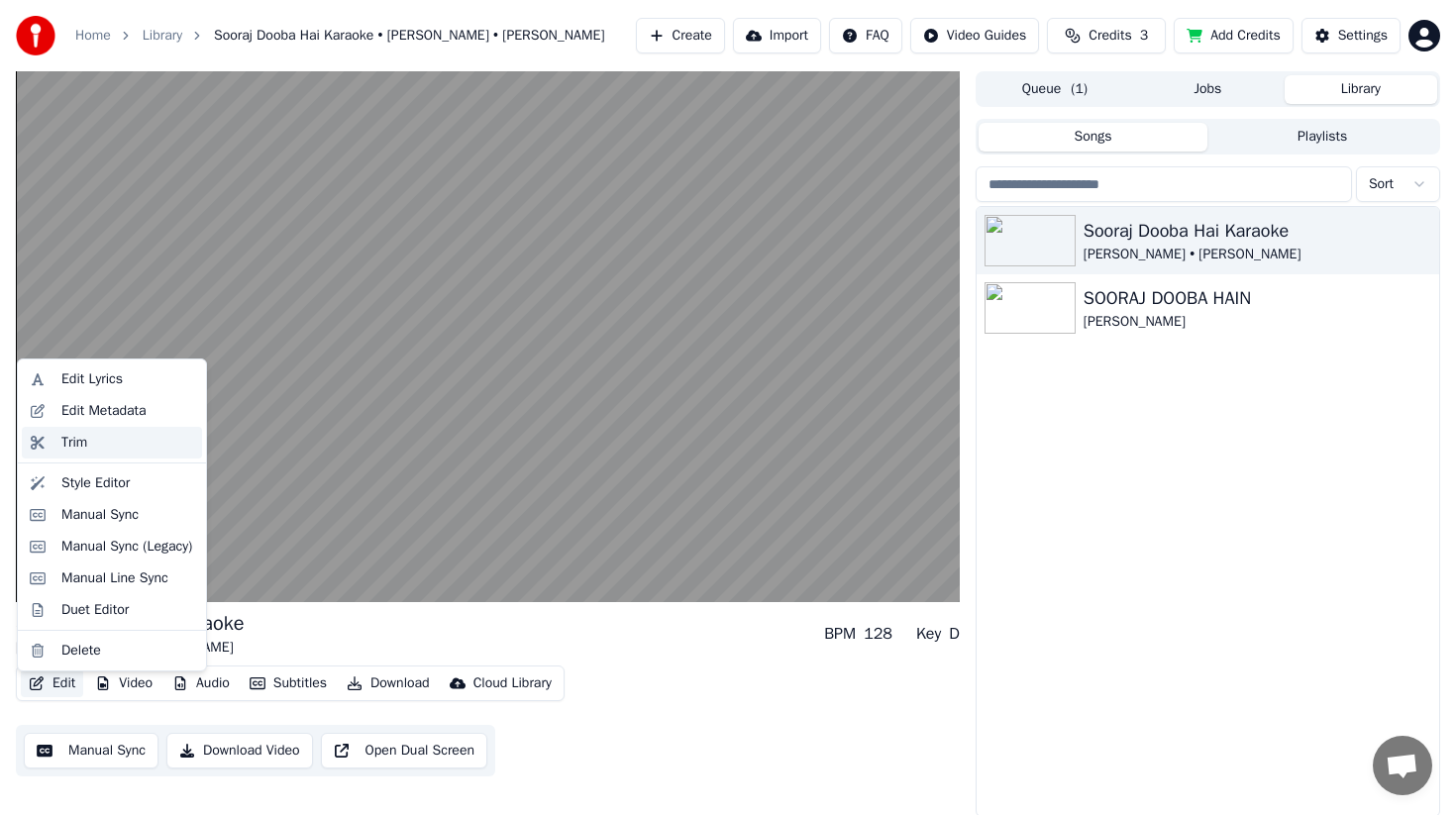 click on "Trim" at bounding box center (74, 443) 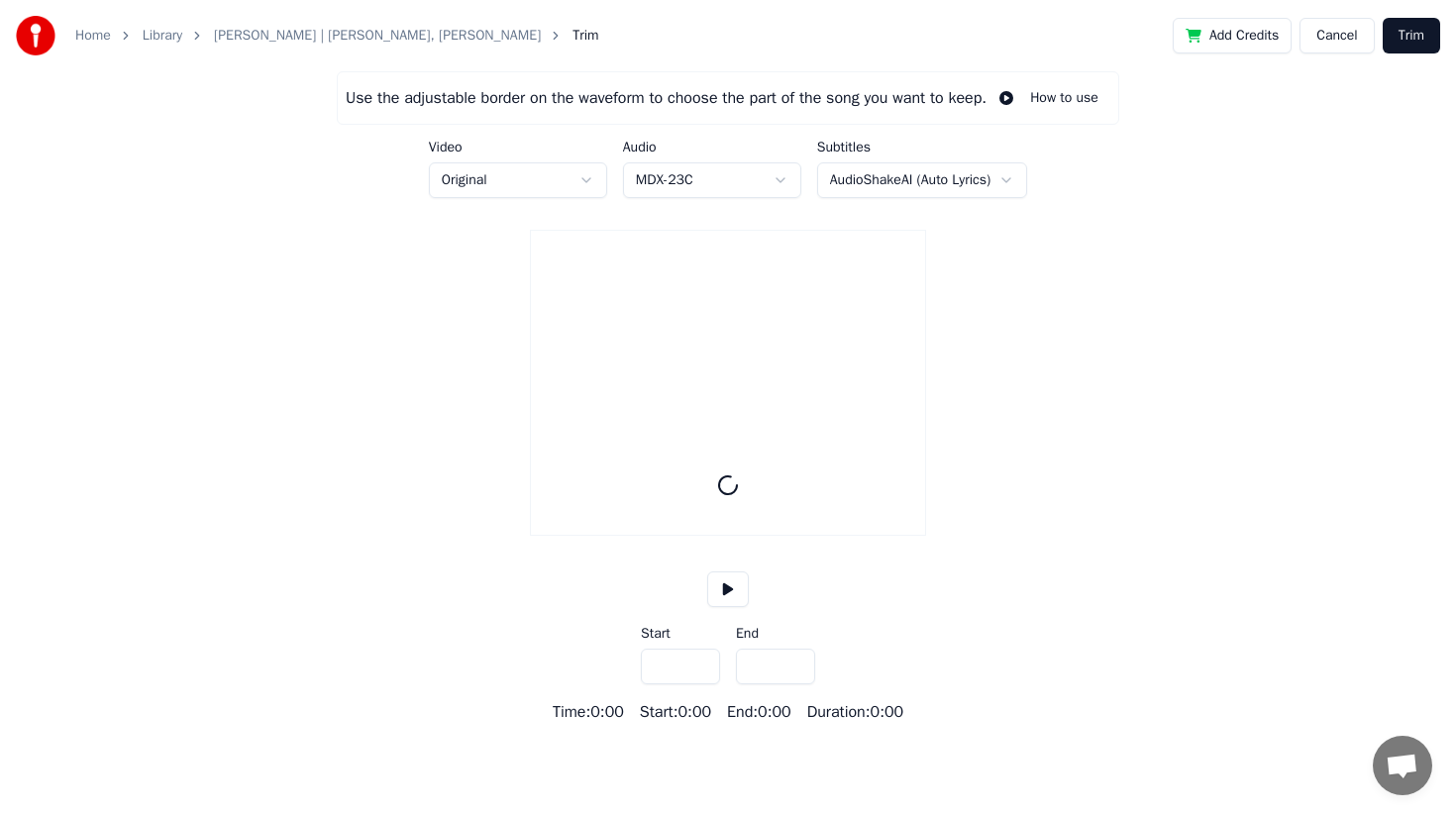 type on "*****" 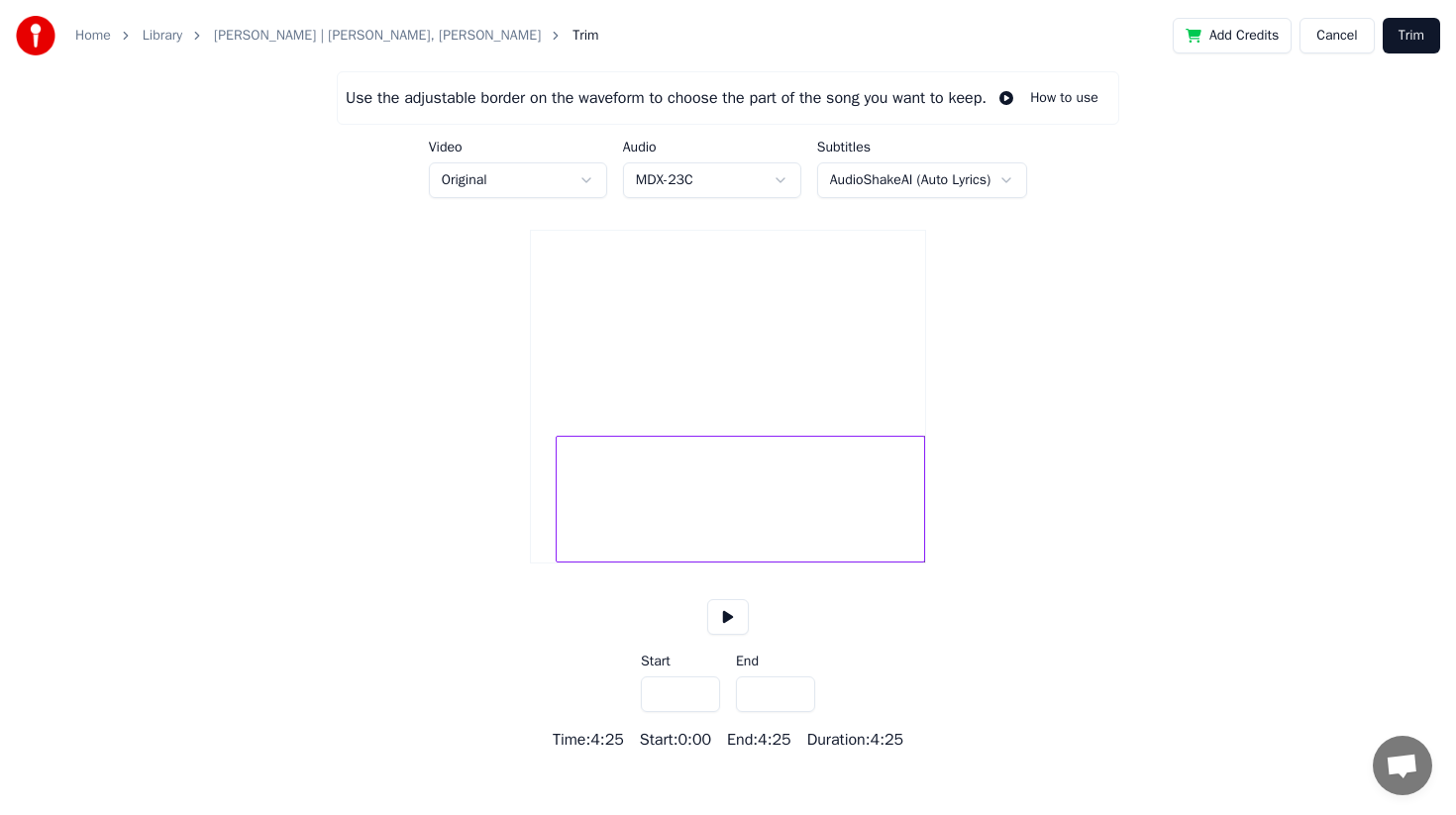 click at bounding box center [560, 499] 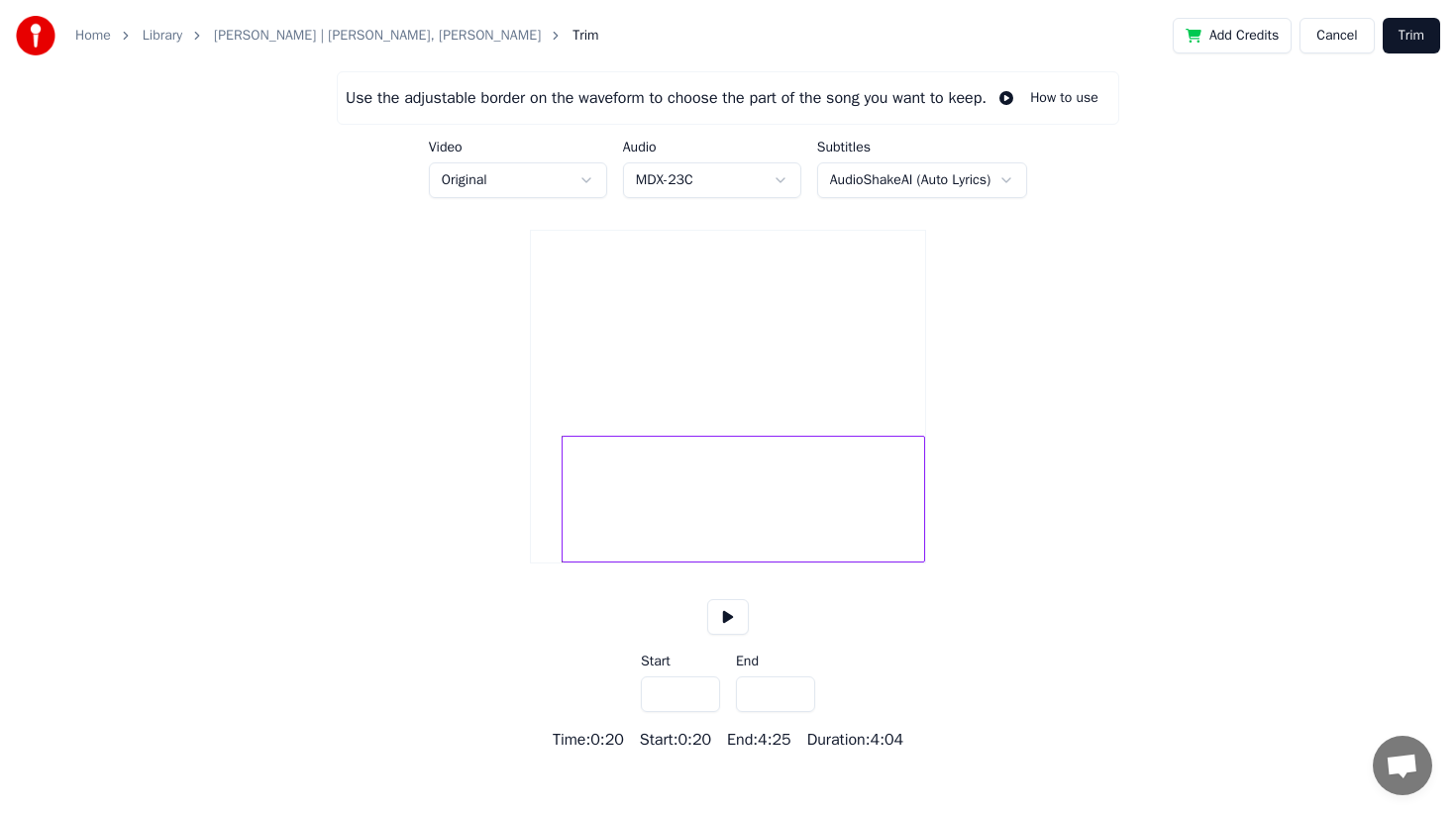 click at bounding box center (728, 617) 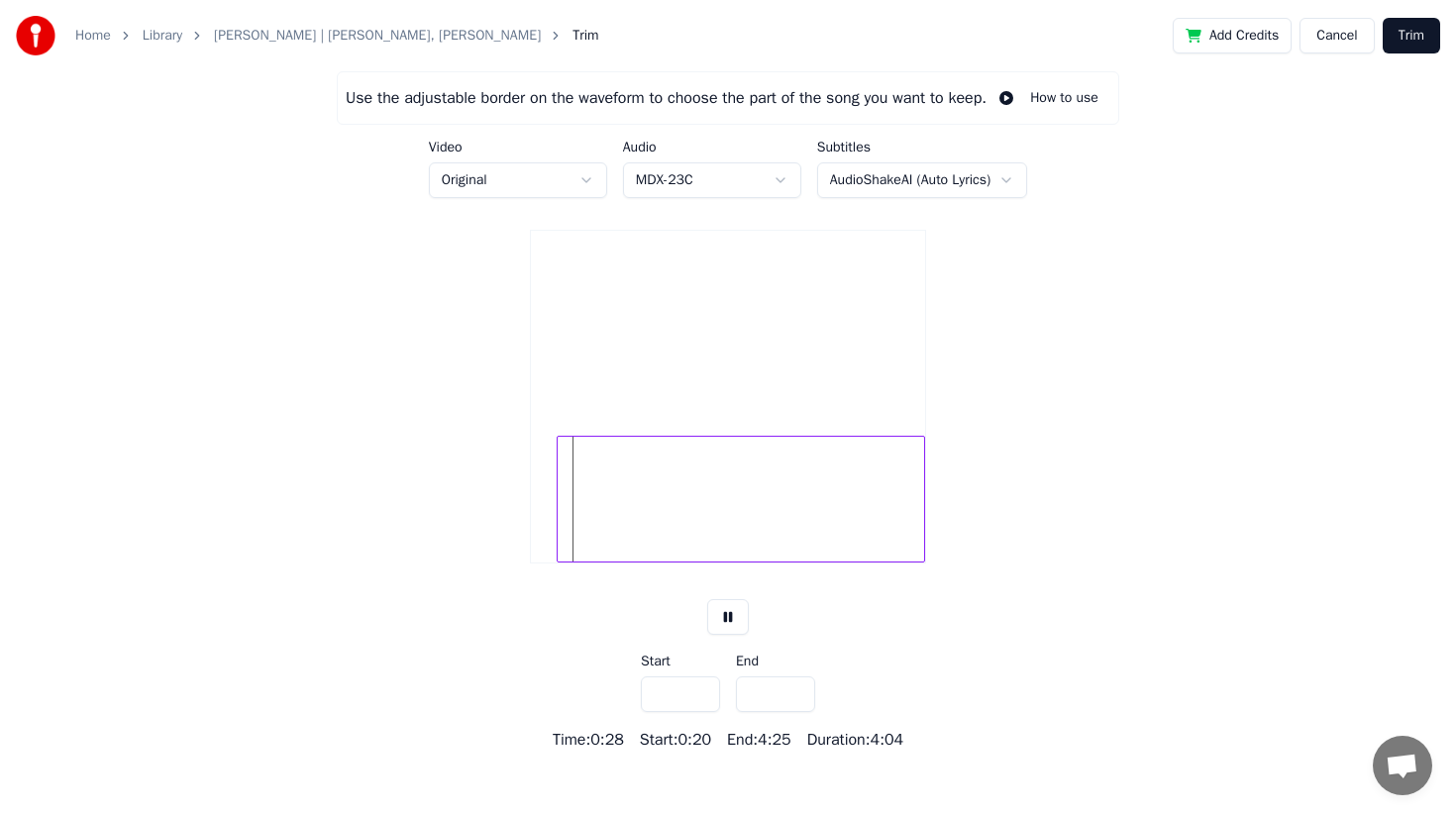 click at bounding box center [561, 499] 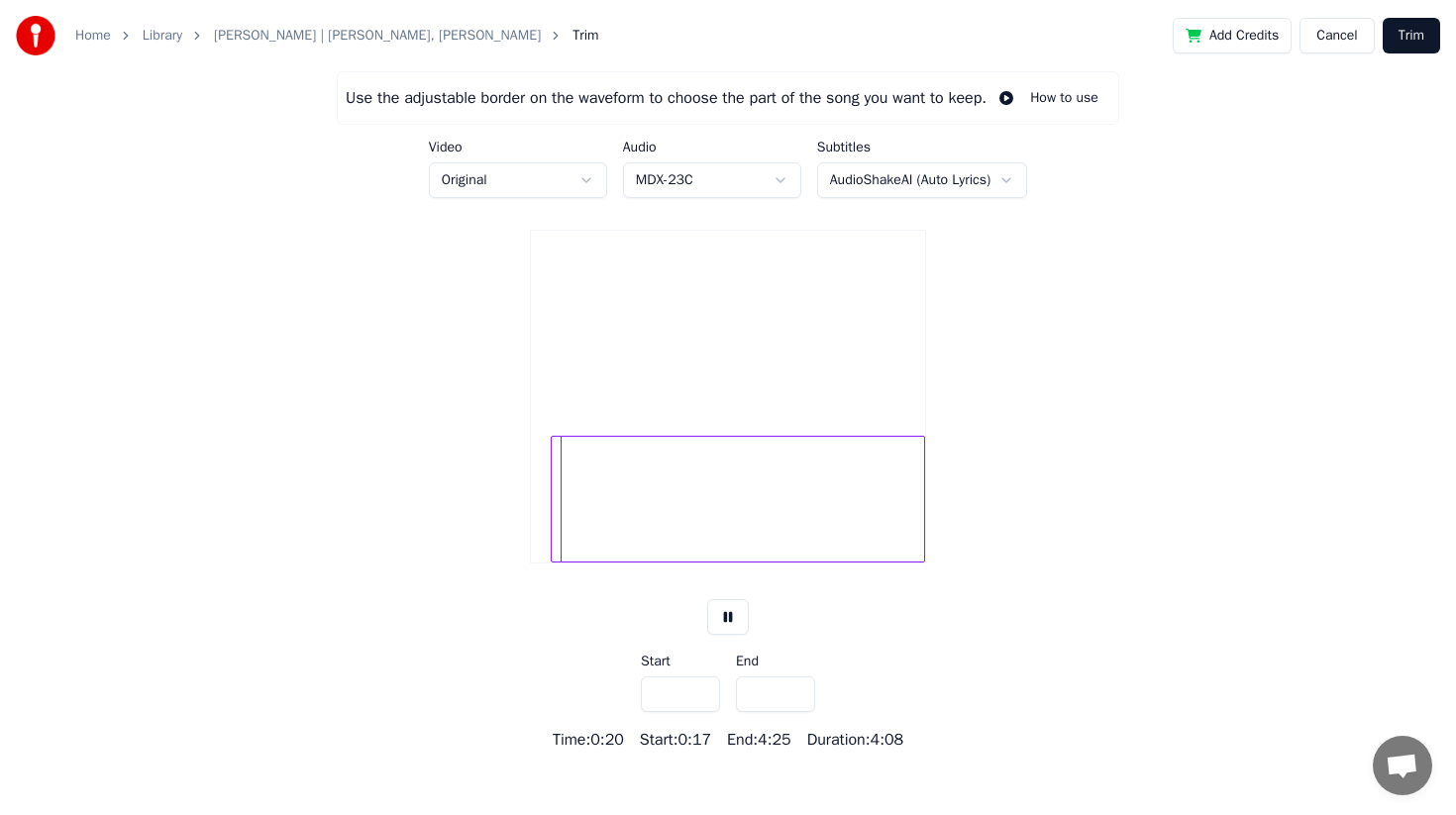 click at bounding box center [555, 499] 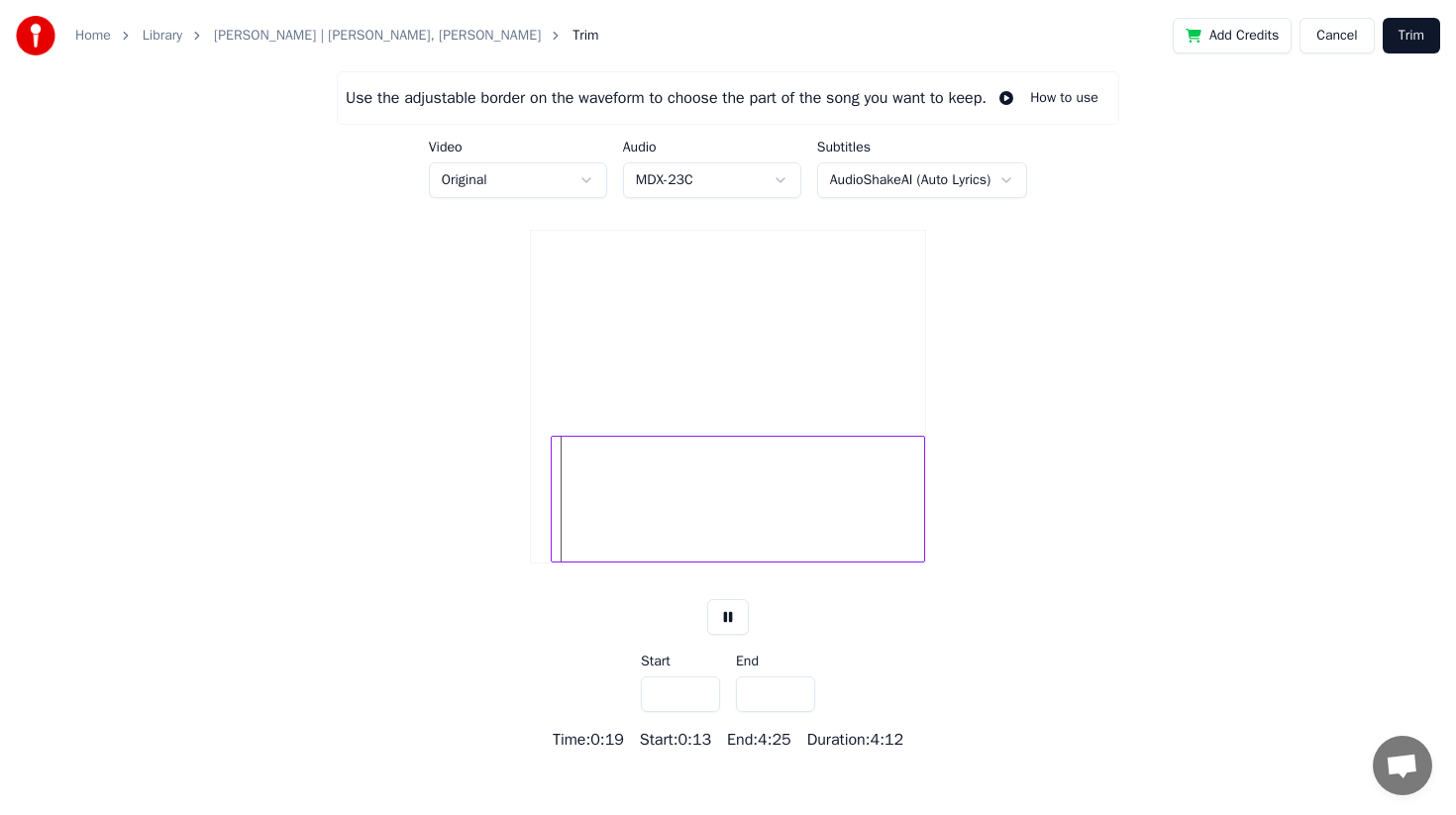 click at bounding box center (738, 499) 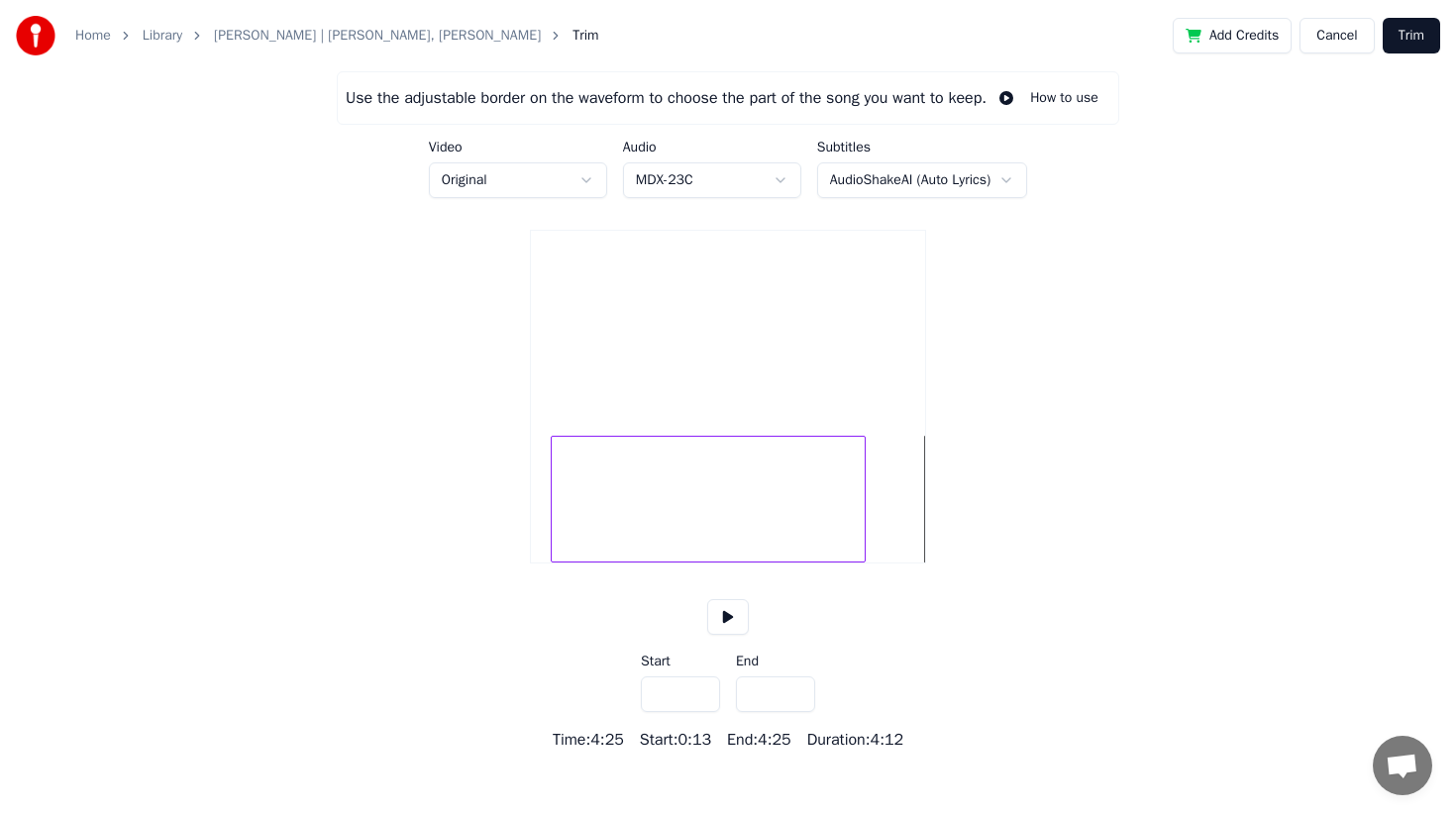 click at bounding box center (862, 499) 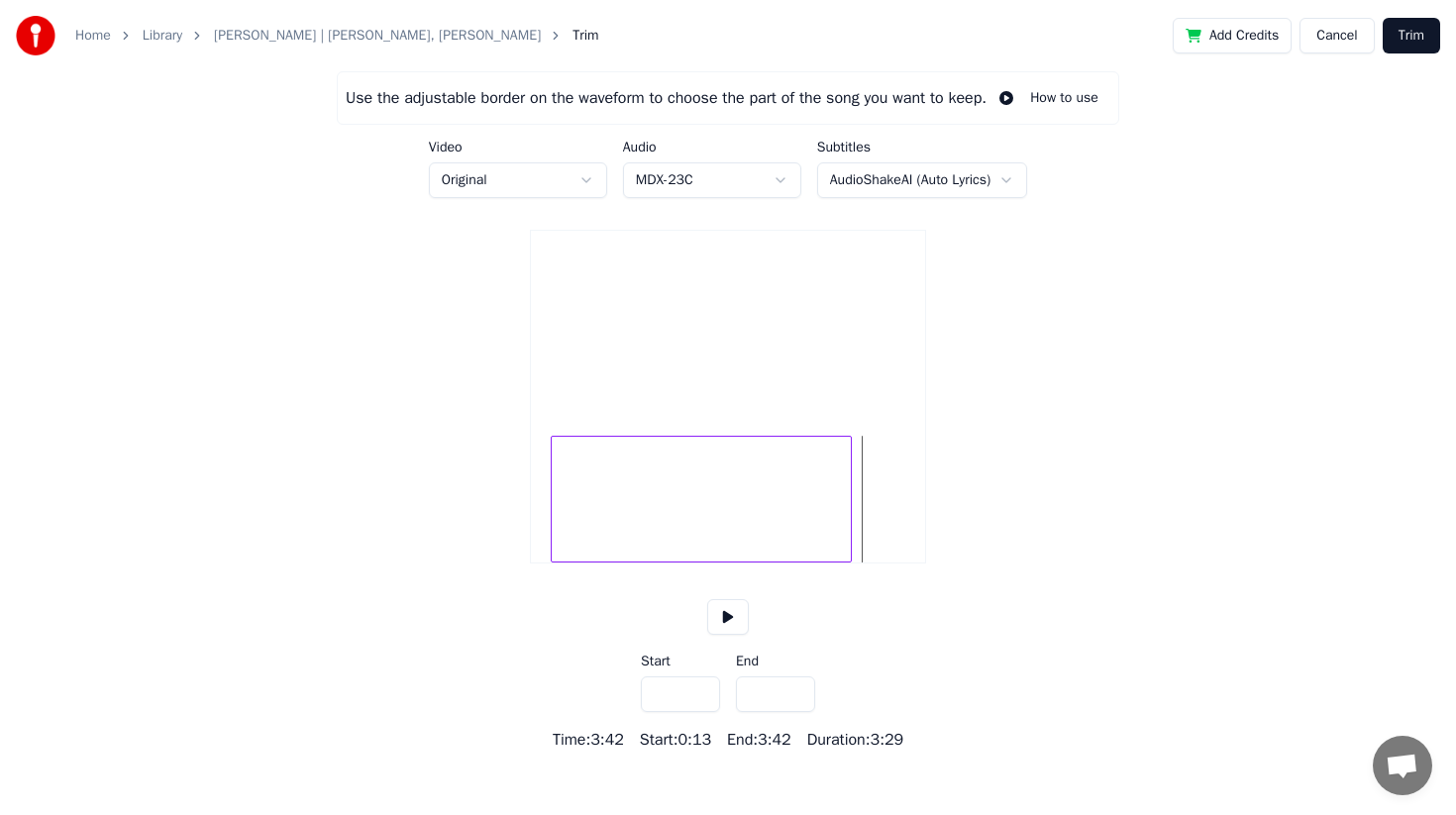 click at bounding box center [848, 499] 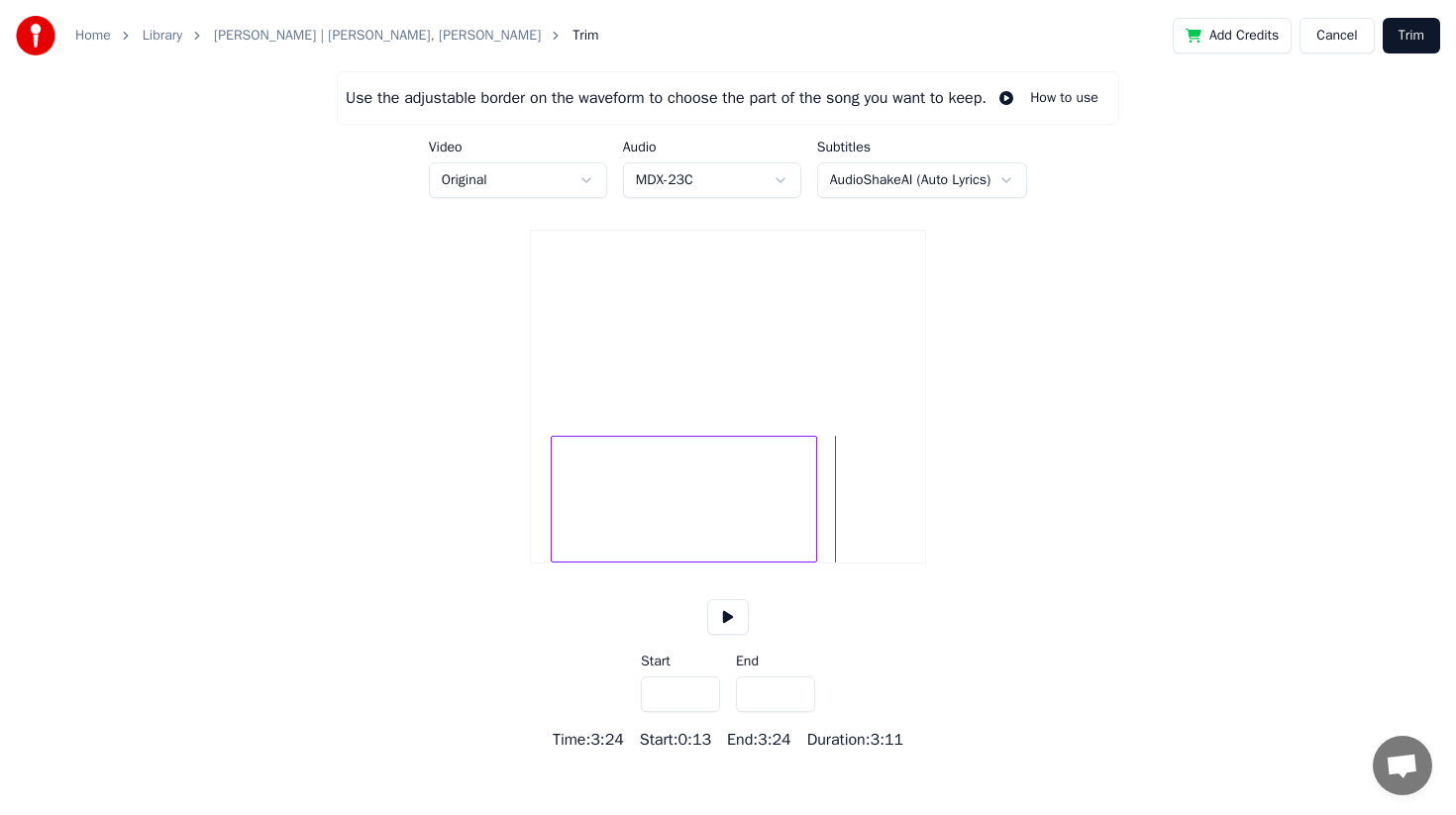 click at bounding box center [813, 499] 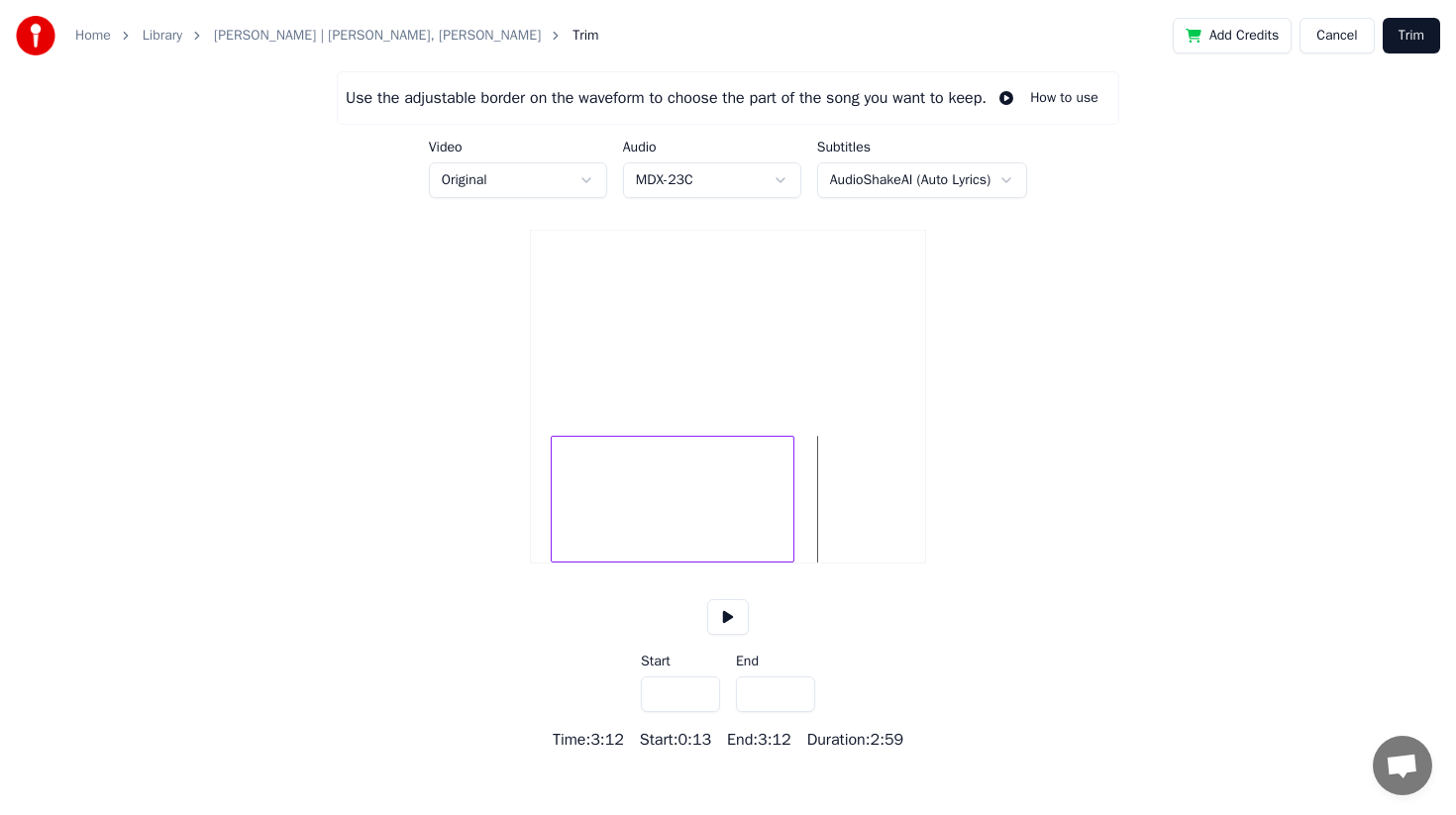 click at bounding box center [790, 499] 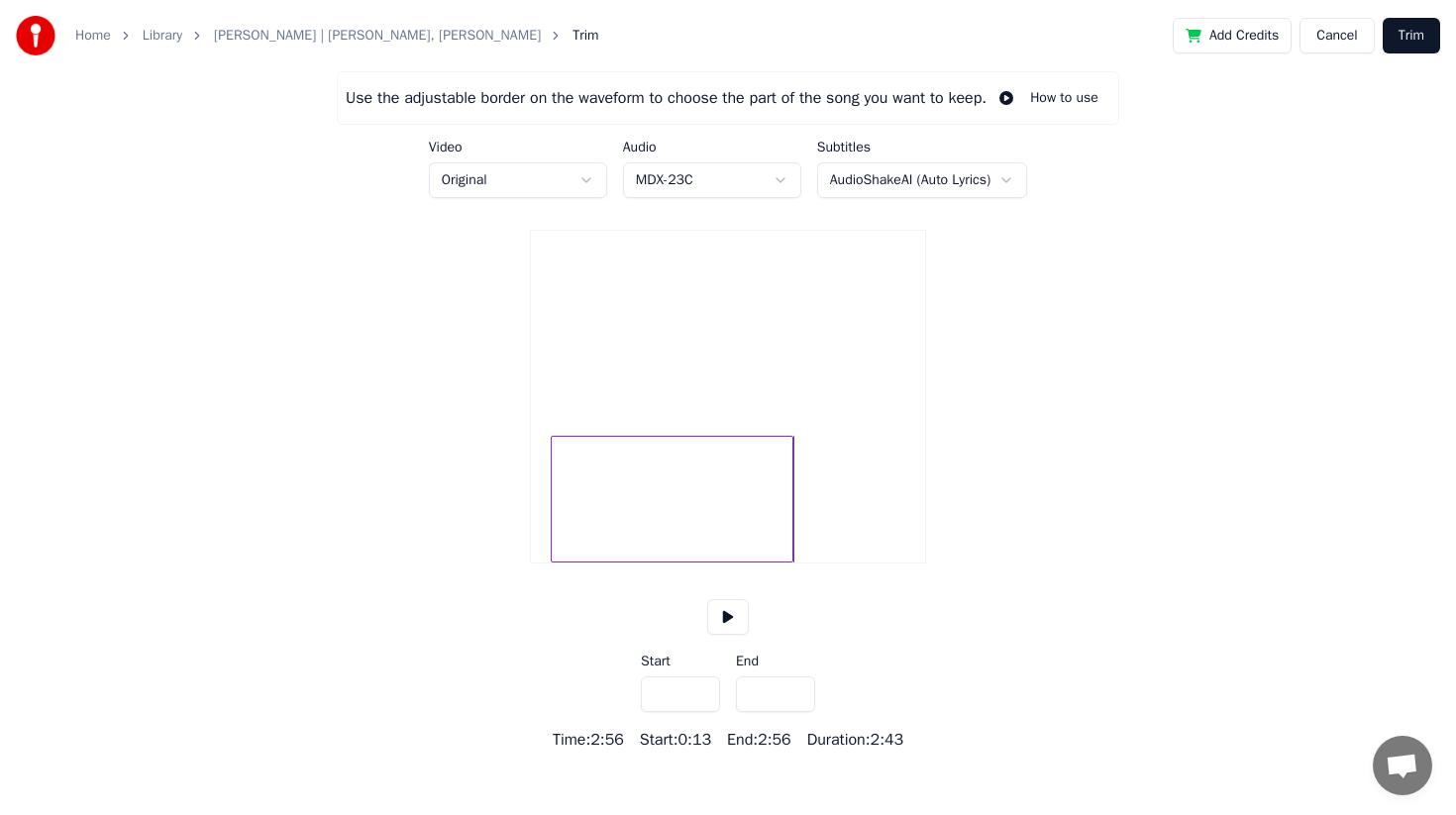 drag, startPoint x: 792, startPoint y: 531, endPoint x: 777, endPoint y: 523, distance: 17 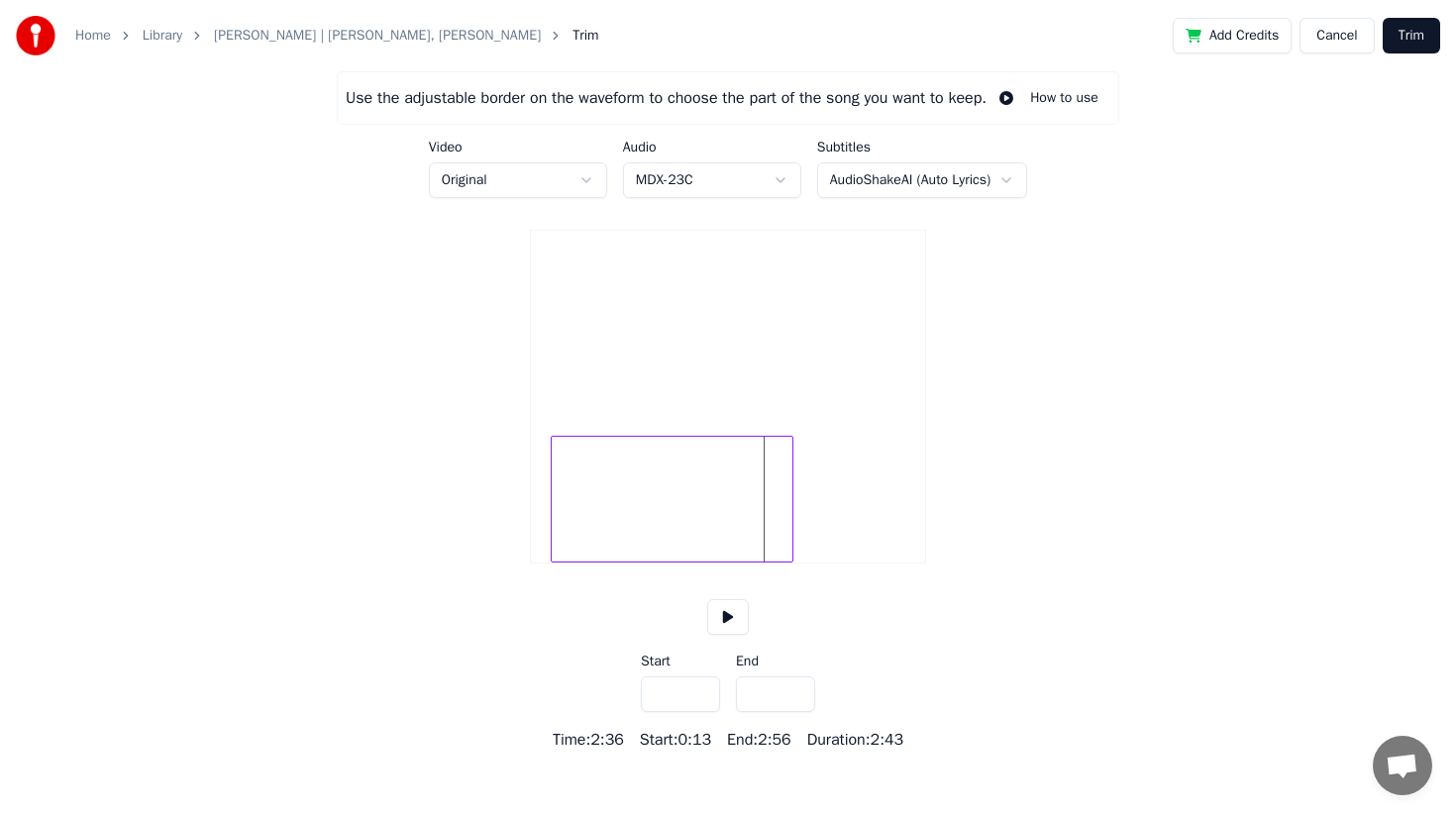 click at bounding box center (672, 499) 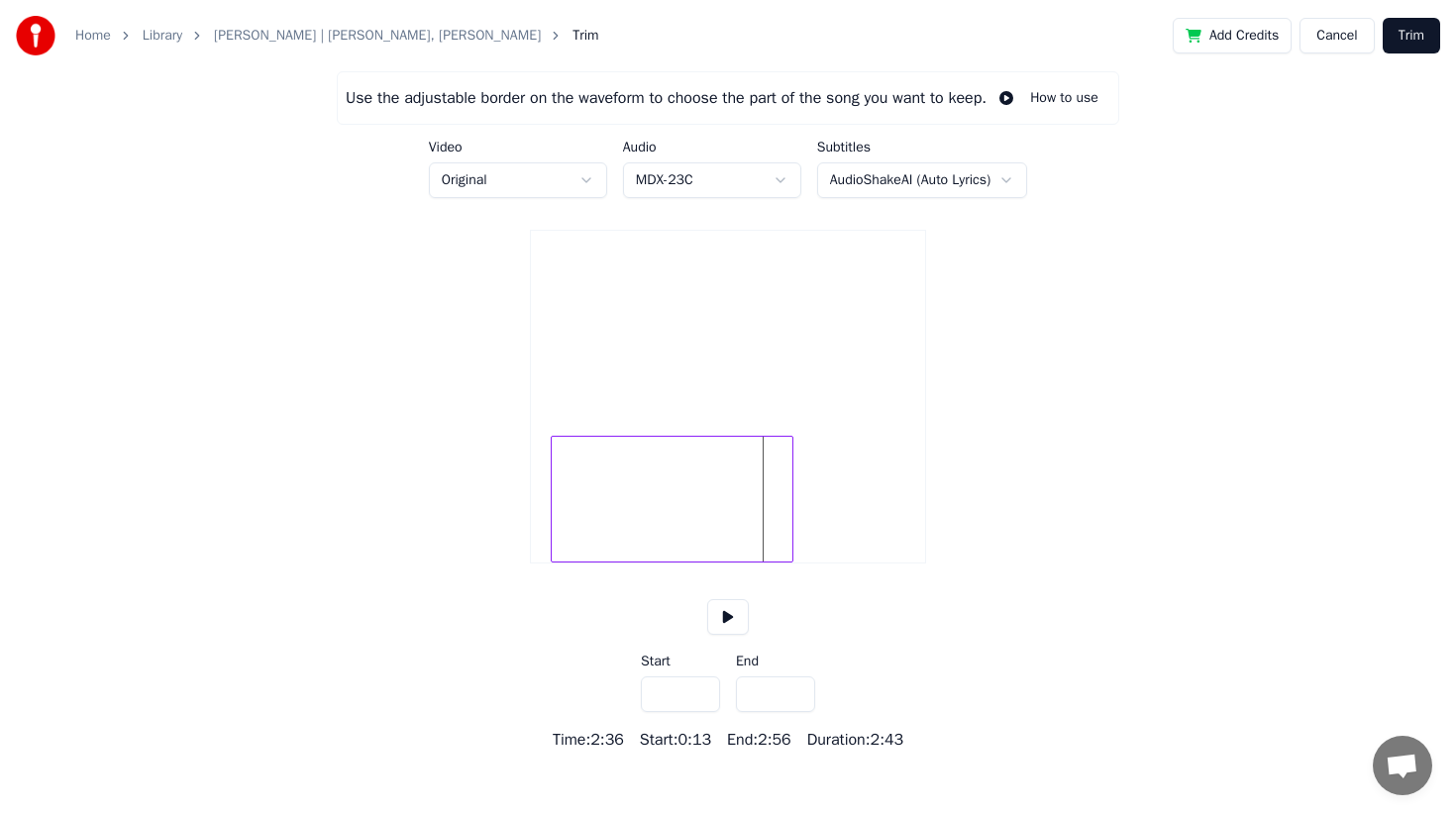 click at bounding box center [672, 499] 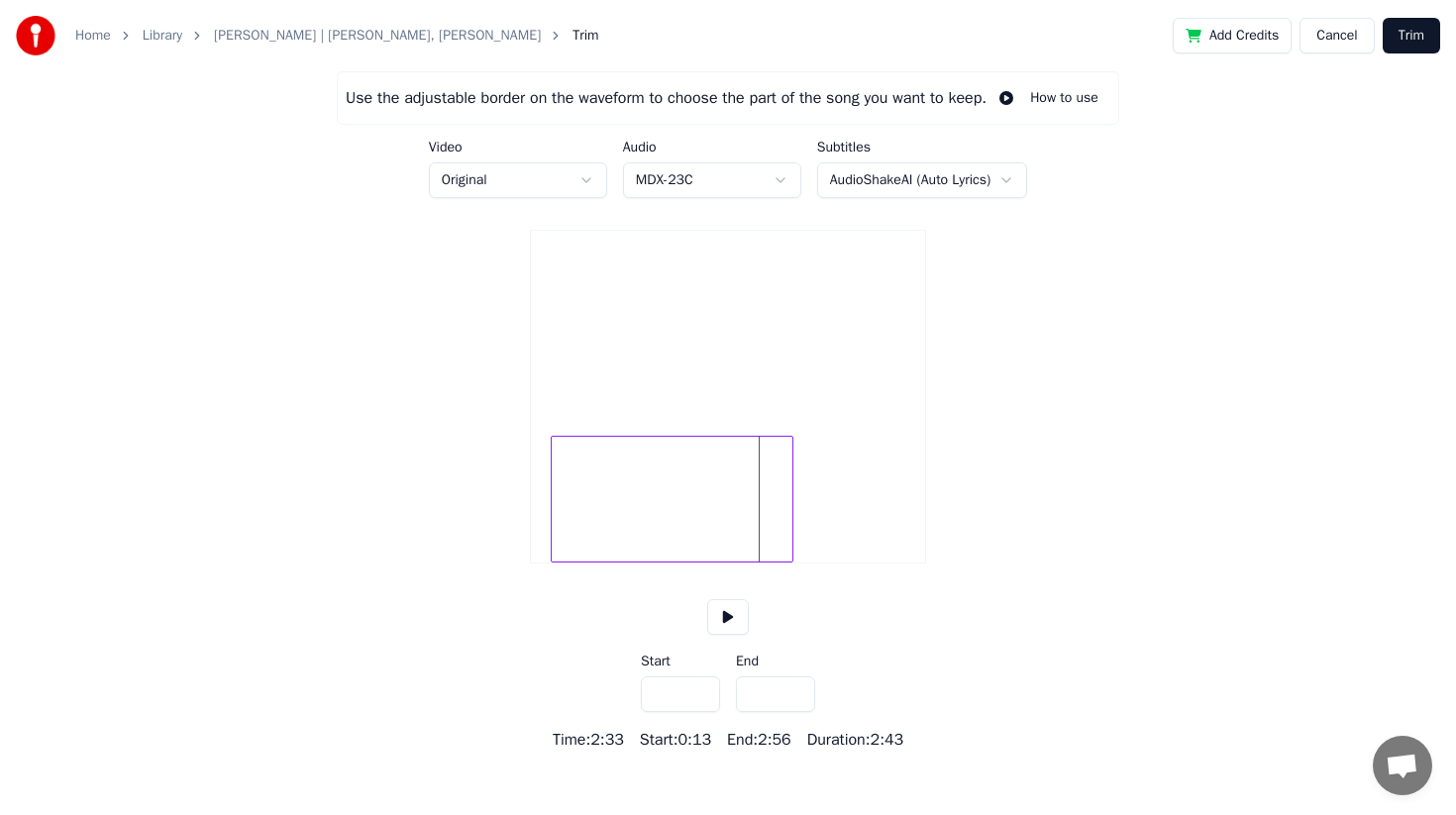click at bounding box center [728, 617] 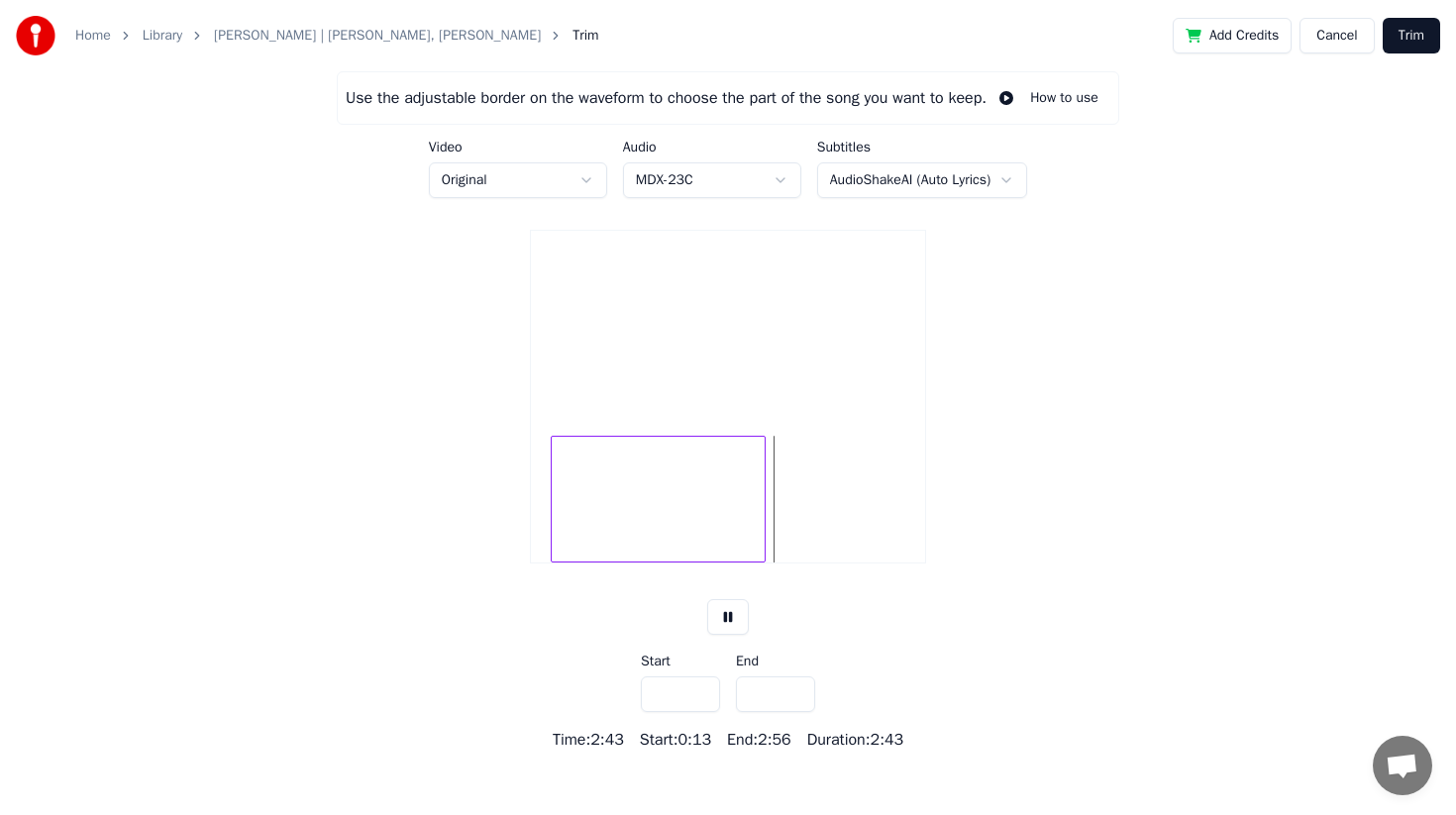 click at bounding box center (762, 499) 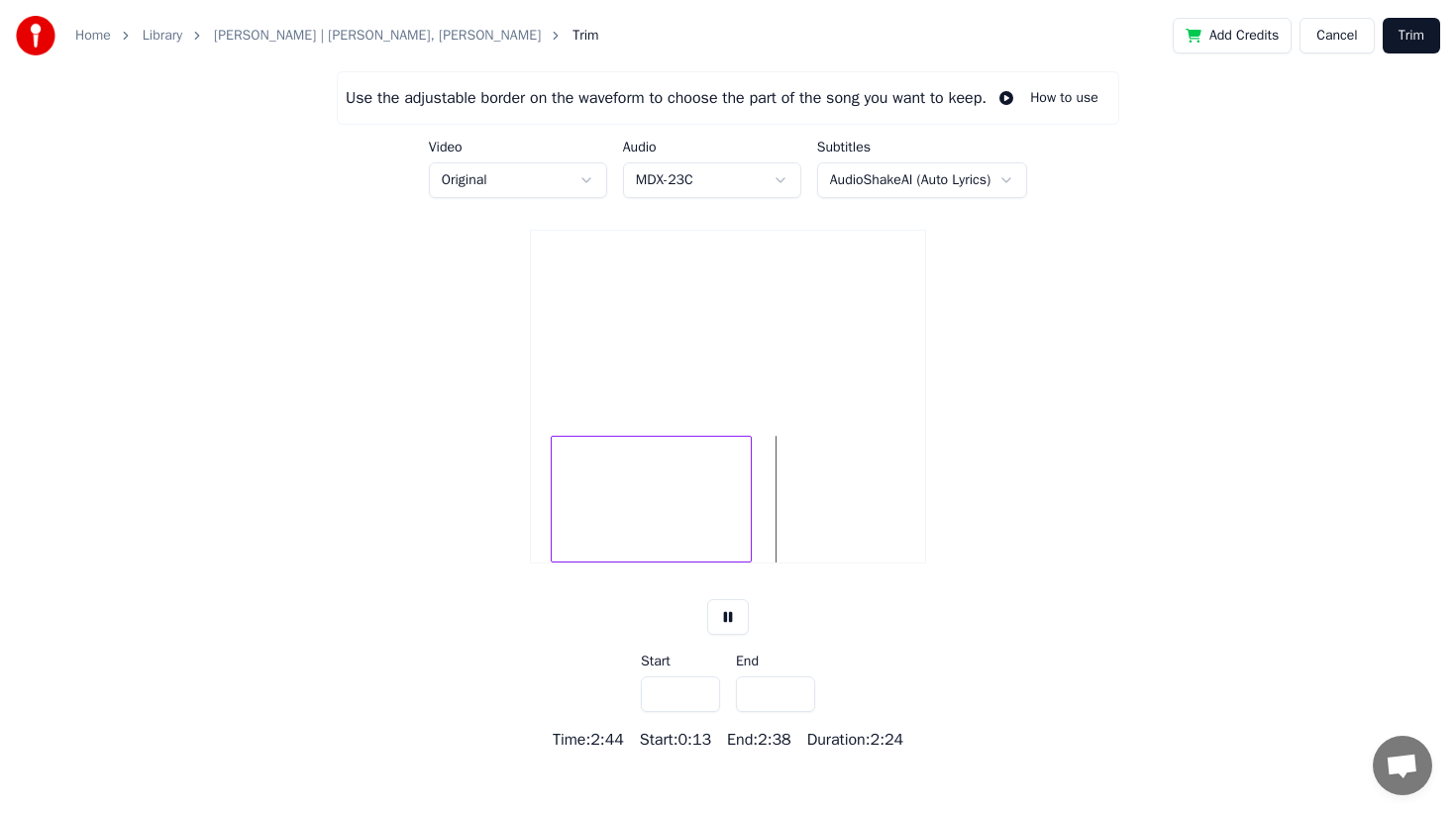 click at bounding box center [748, 499] 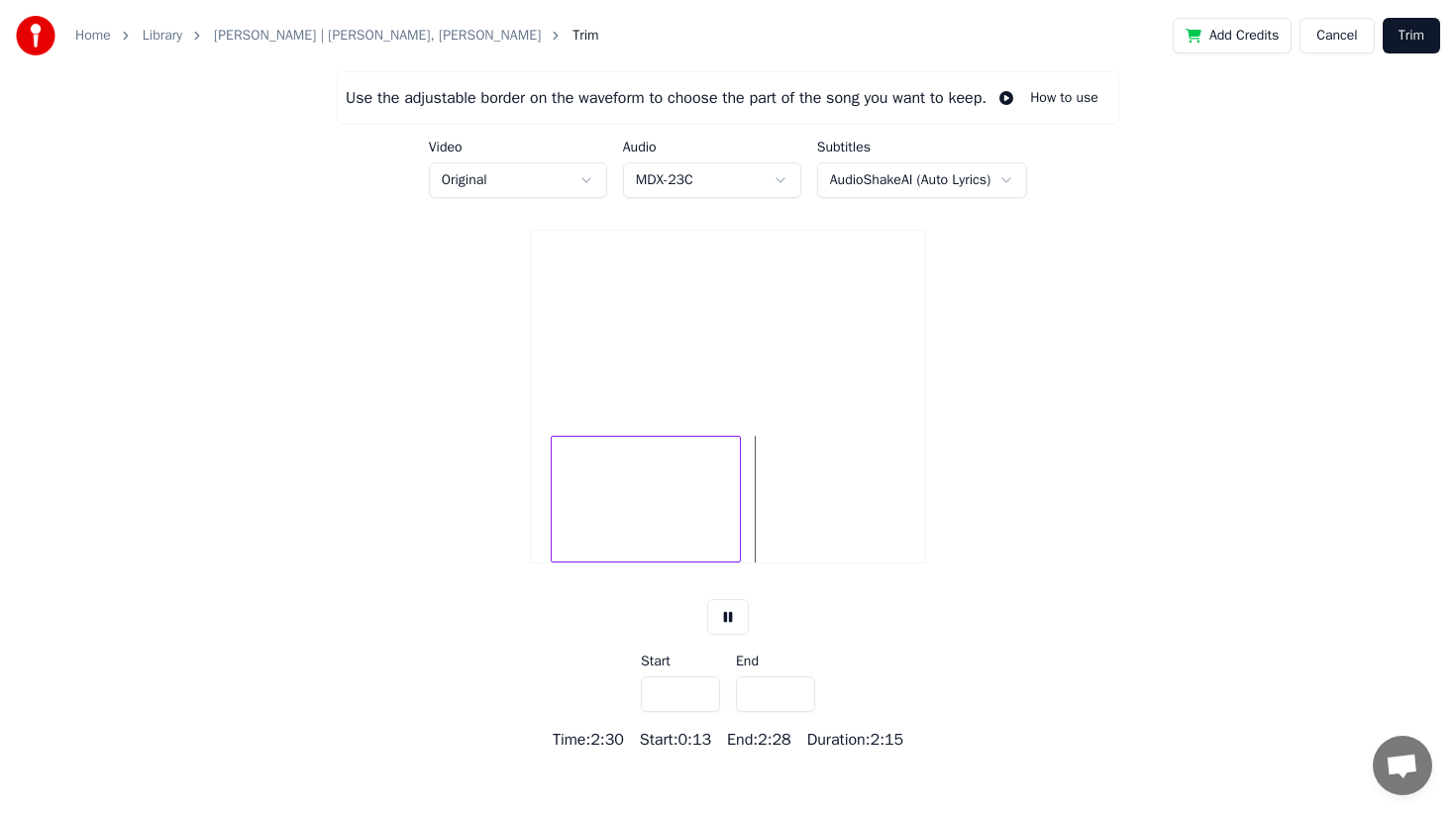 click at bounding box center [737, 499] 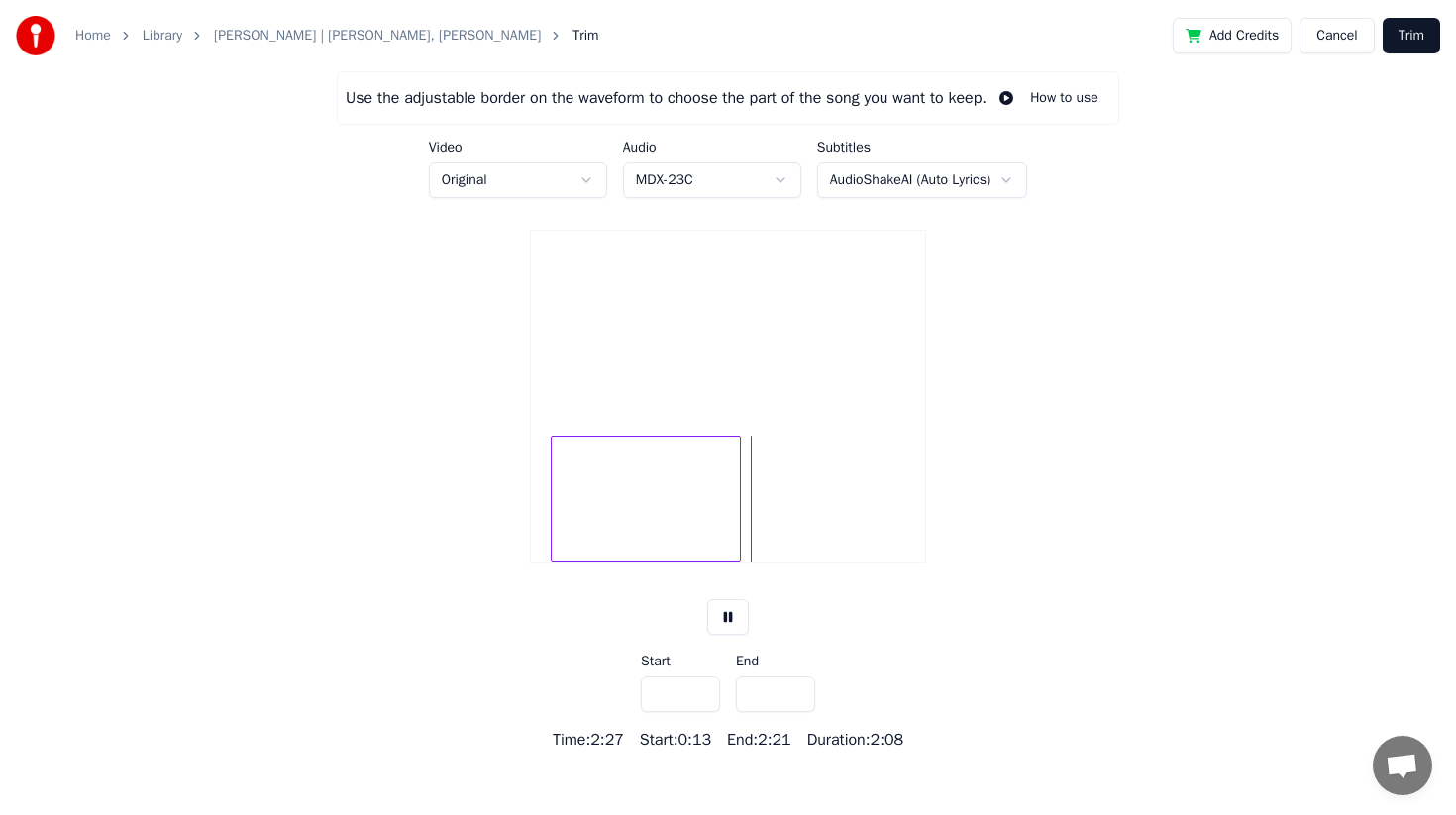 click at bounding box center [737, 499] 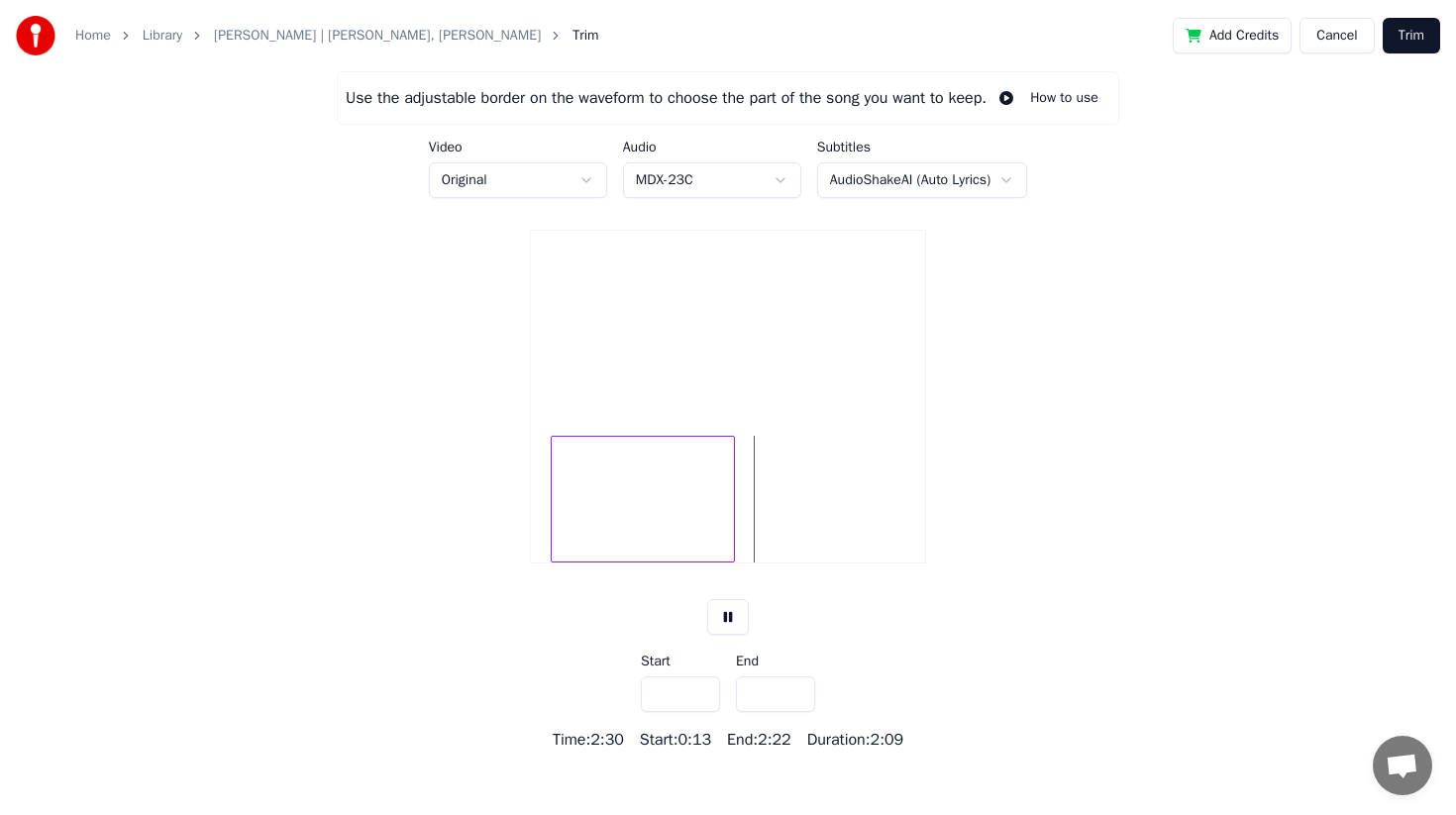 click at bounding box center [731, 499] 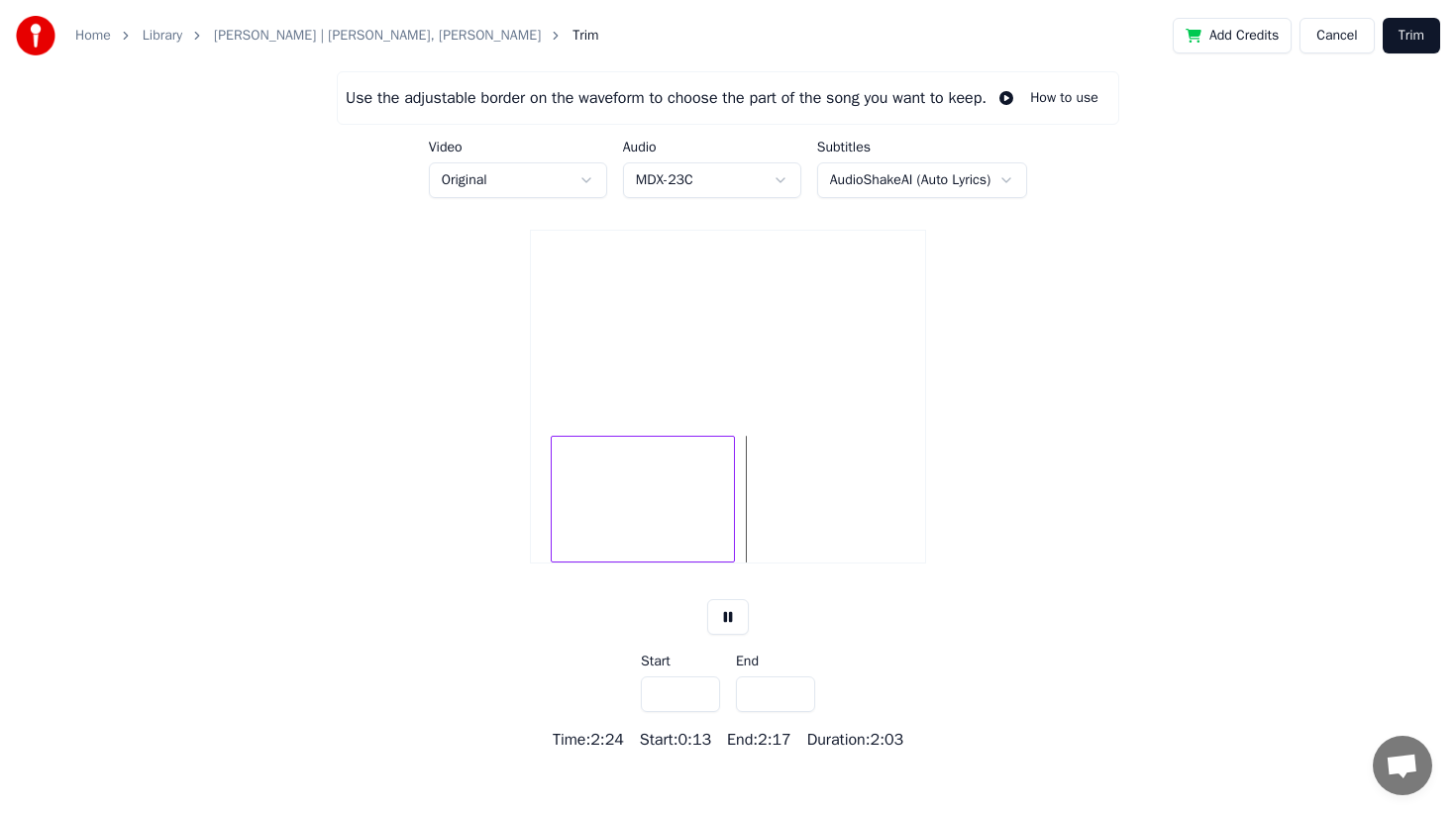 click at bounding box center [728, 617] 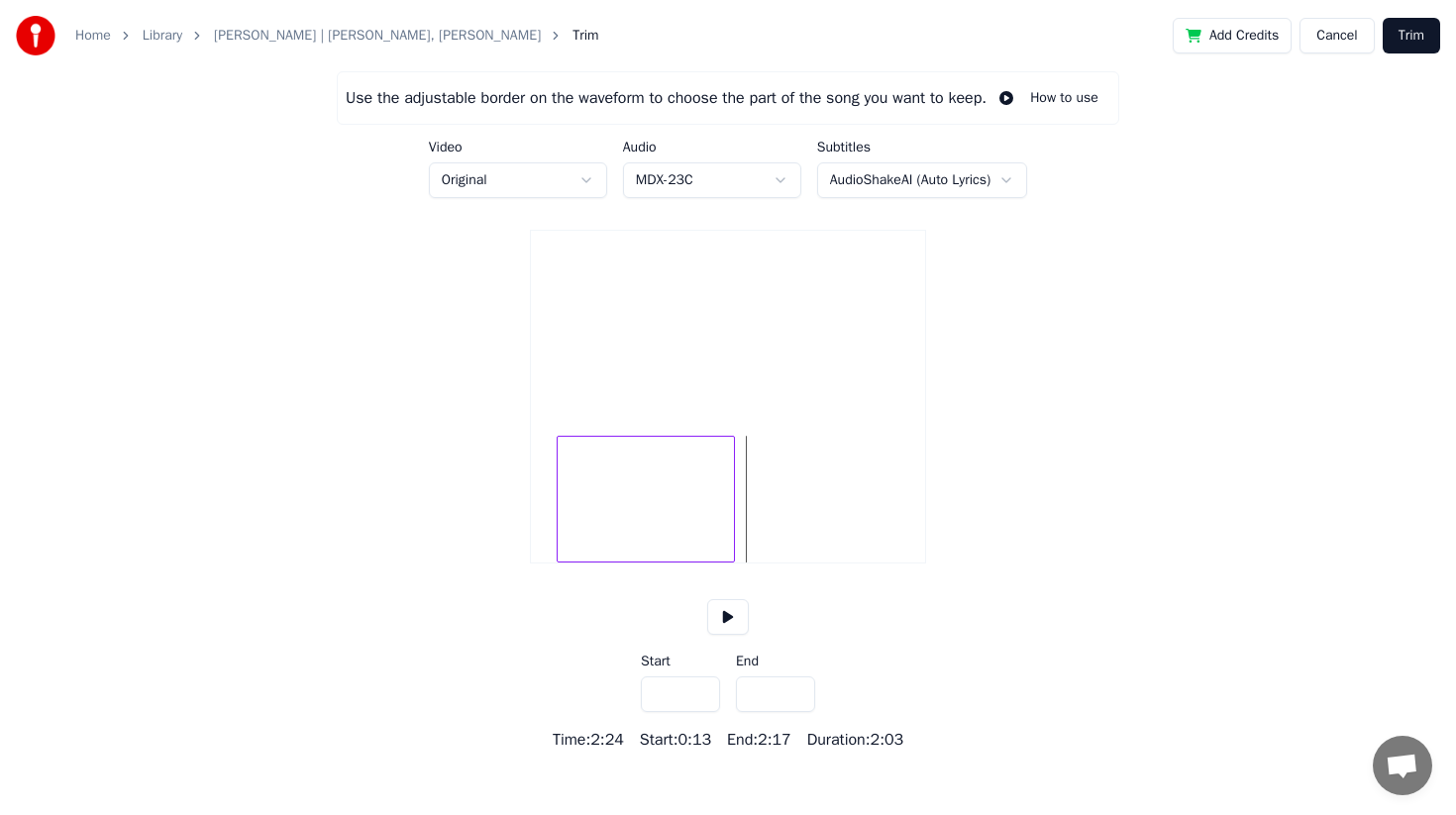 click at bounding box center (561, 499) 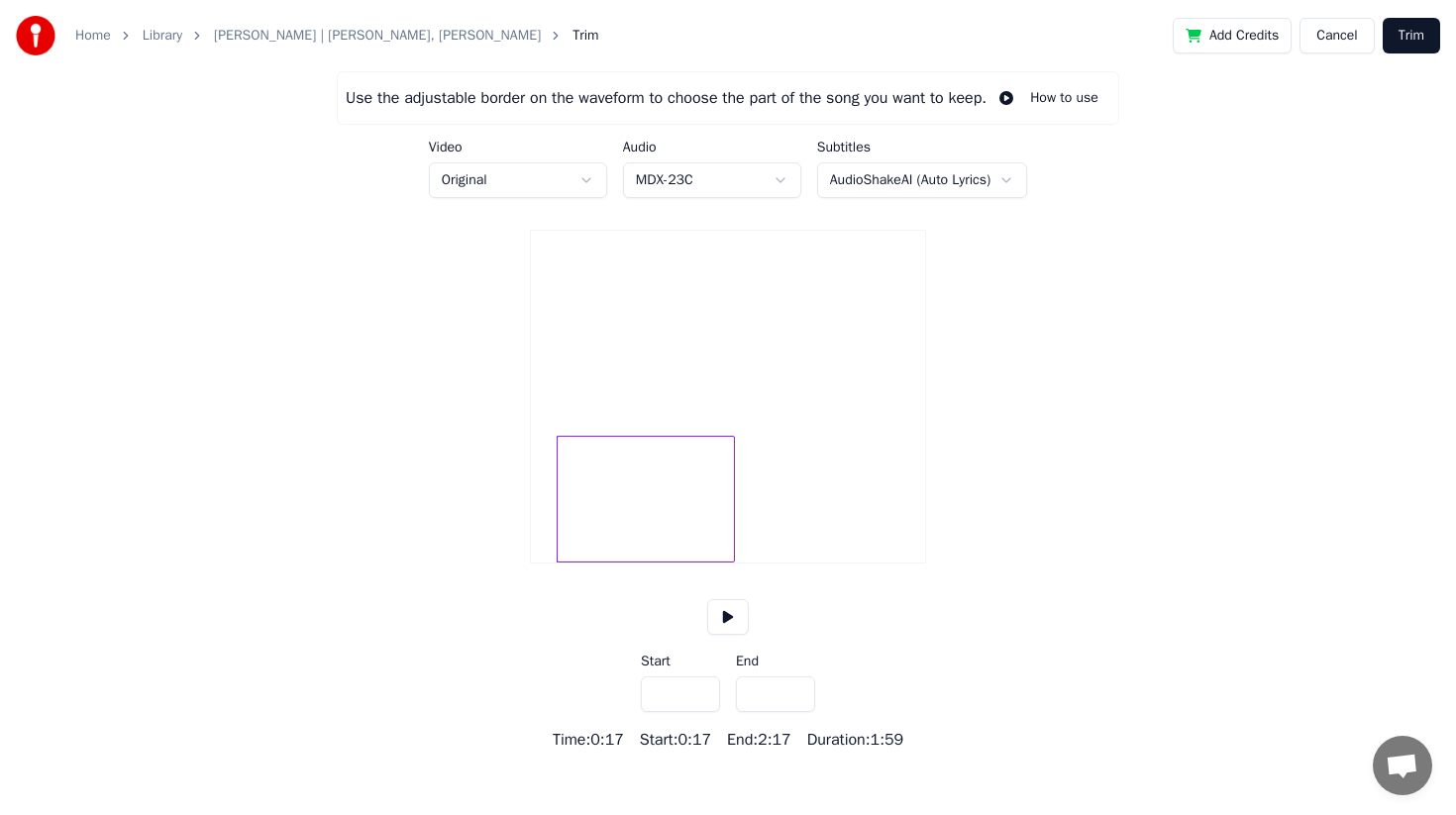 click at bounding box center [728, 617] 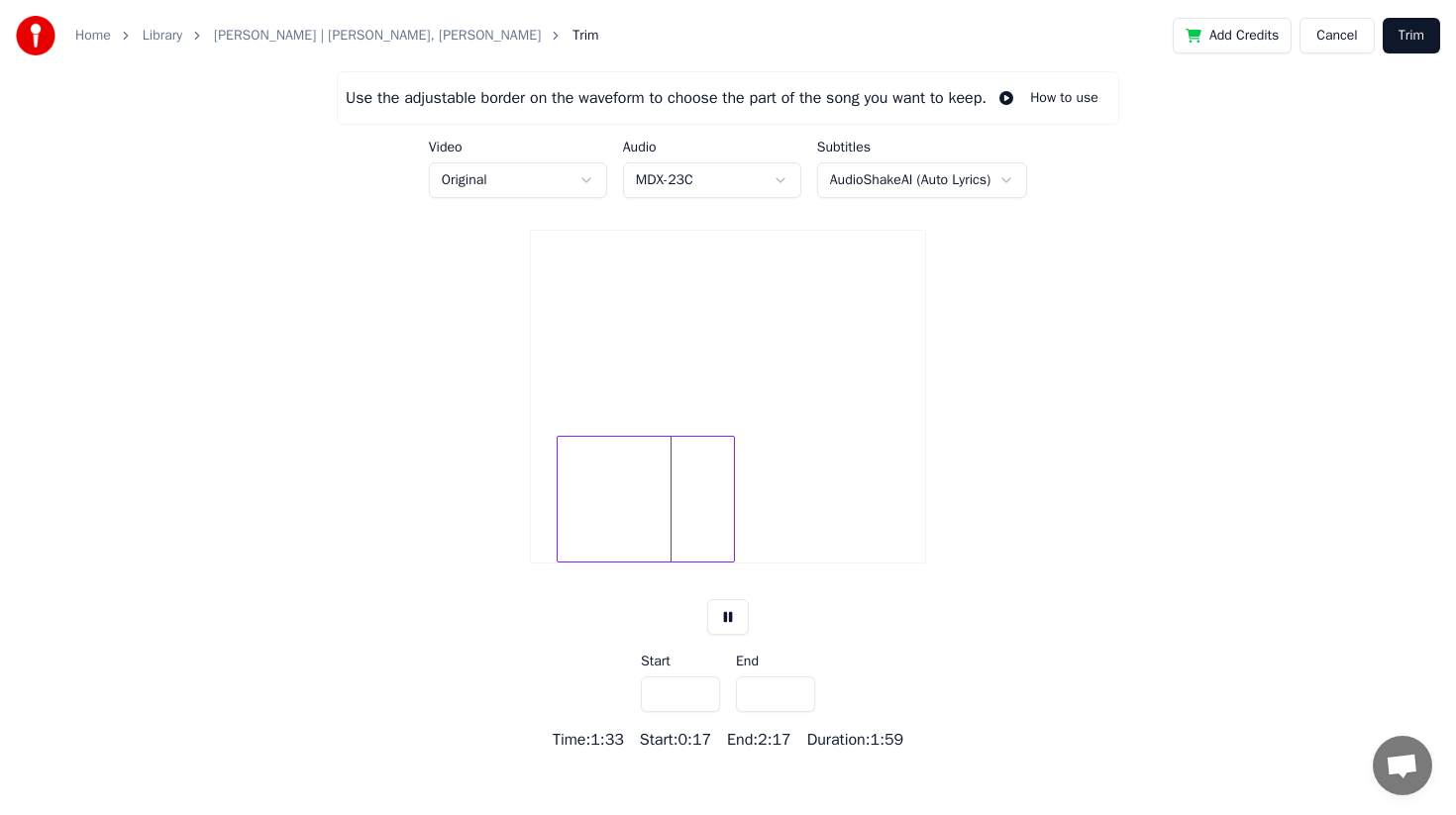 click at bounding box center (728, 617) 